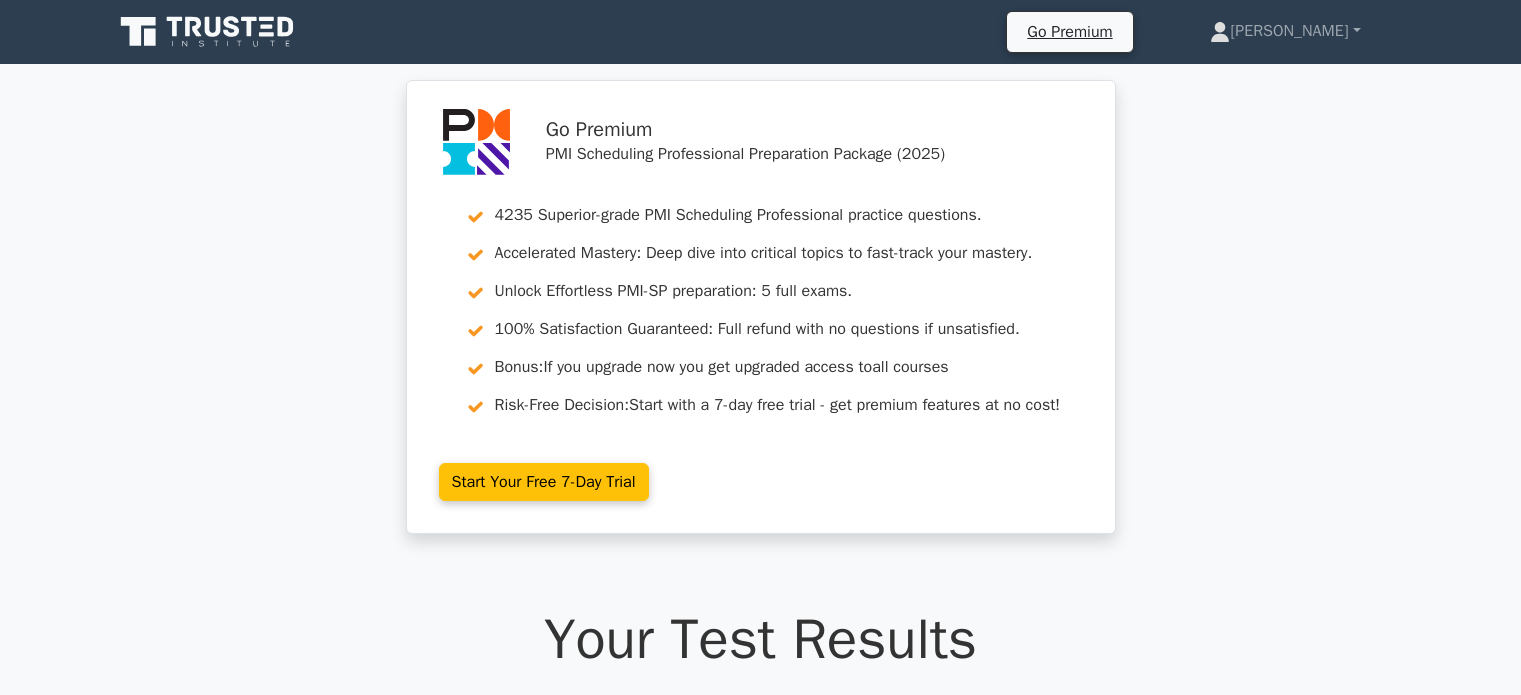 scroll, scrollTop: 166512, scrollLeft: 0, axis: vertical 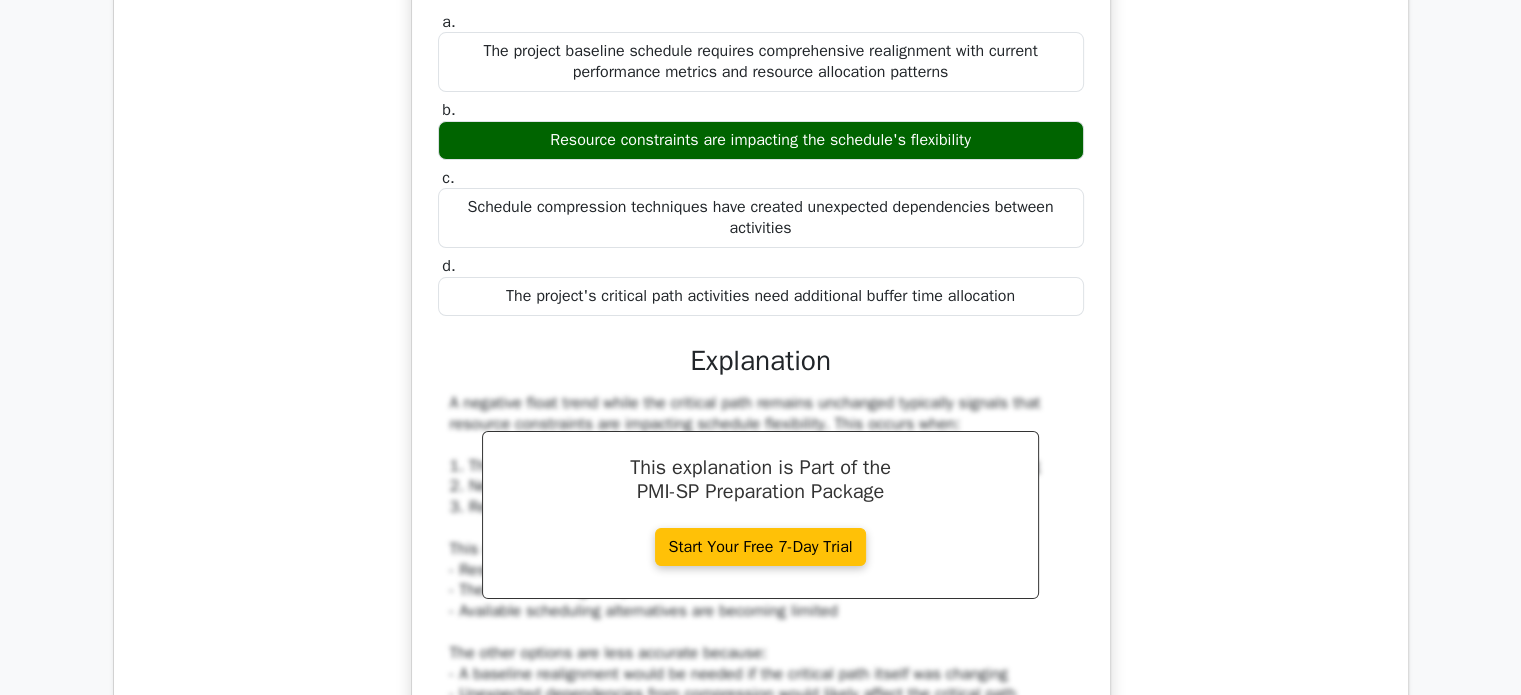 click on "During schedule control, you observe a negative float trend in your project's progress milestones while the critical path remains unchanged. What does this pattern MOST likely indicate?
a.
The project baseline schedule requires comprehensive realignment with current performance metrics and resource allocation patterns
b. c. d." at bounding box center [761, 374] 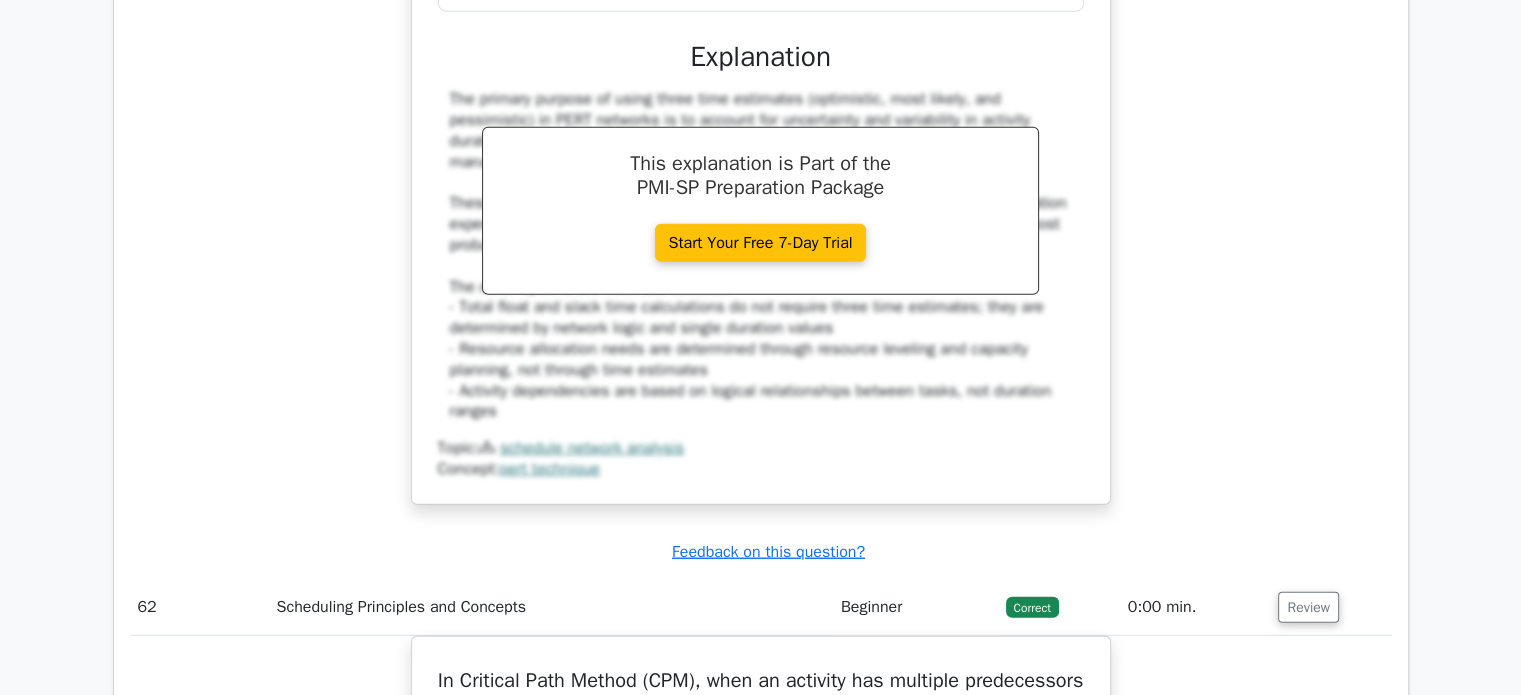scroll, scrollTop: 65812, scrollLeft: 0, axis: vertical 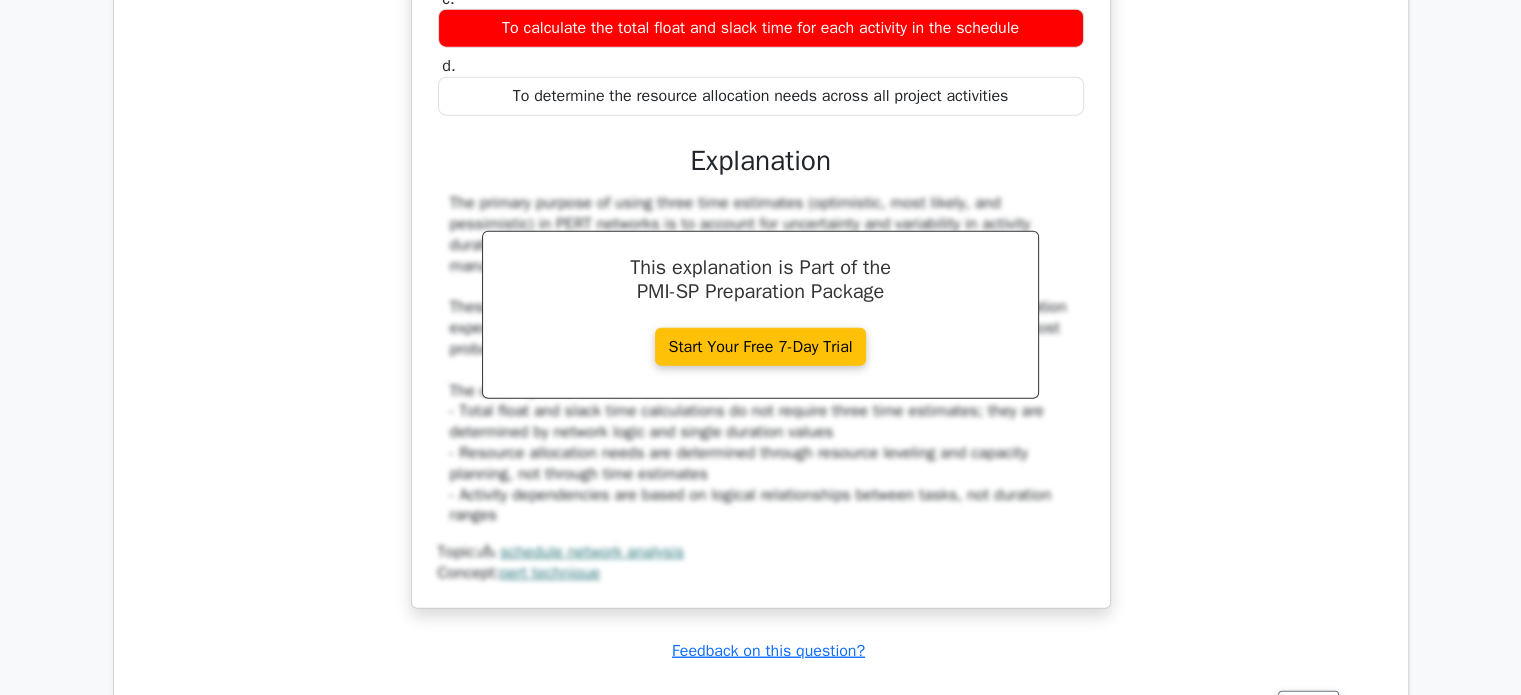 click on "In a PERT network diagram, what is the primary purpose of using three time estimates?
a.
To establish dependencies between activities based on their duration ranges
b.
c. d." at bounding box center [761, 196] 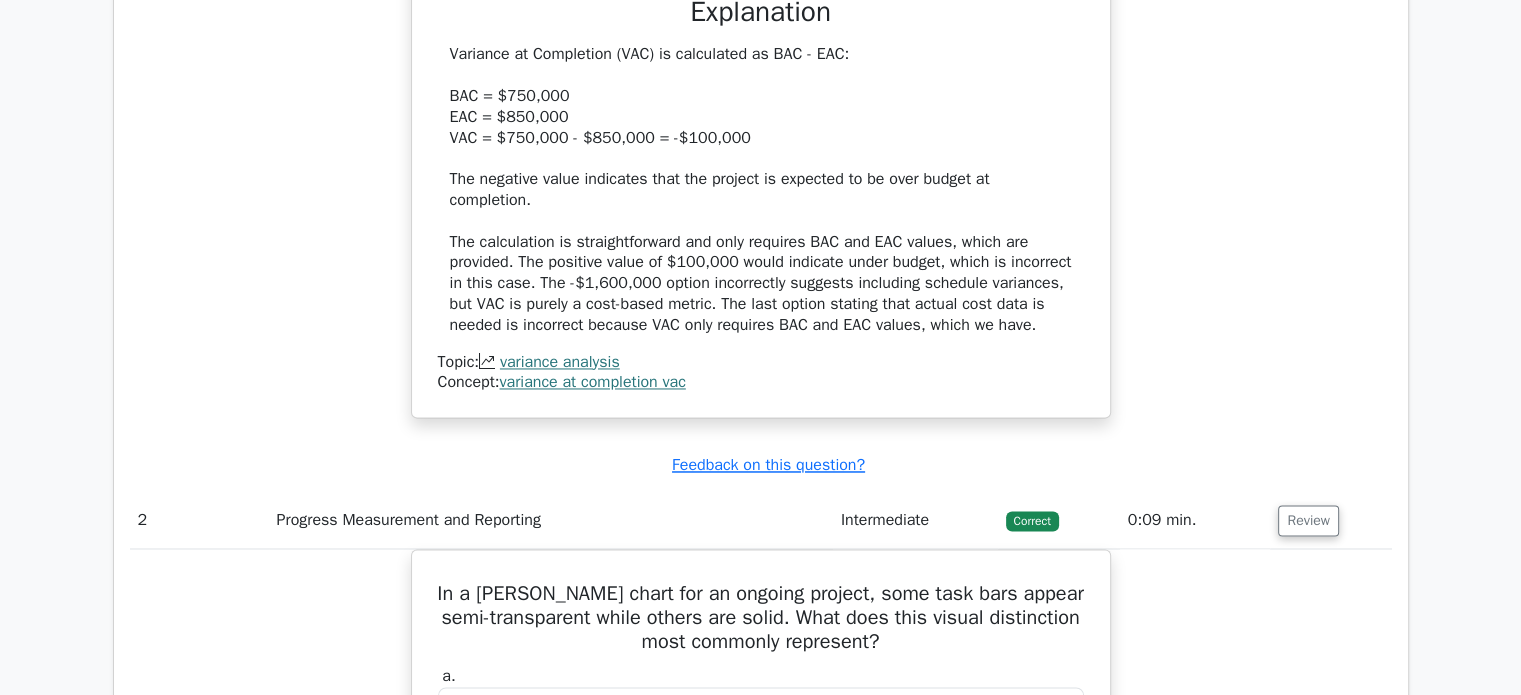 scroll, scrollTop: 2712, scrollLeft: 0, axis: vertical 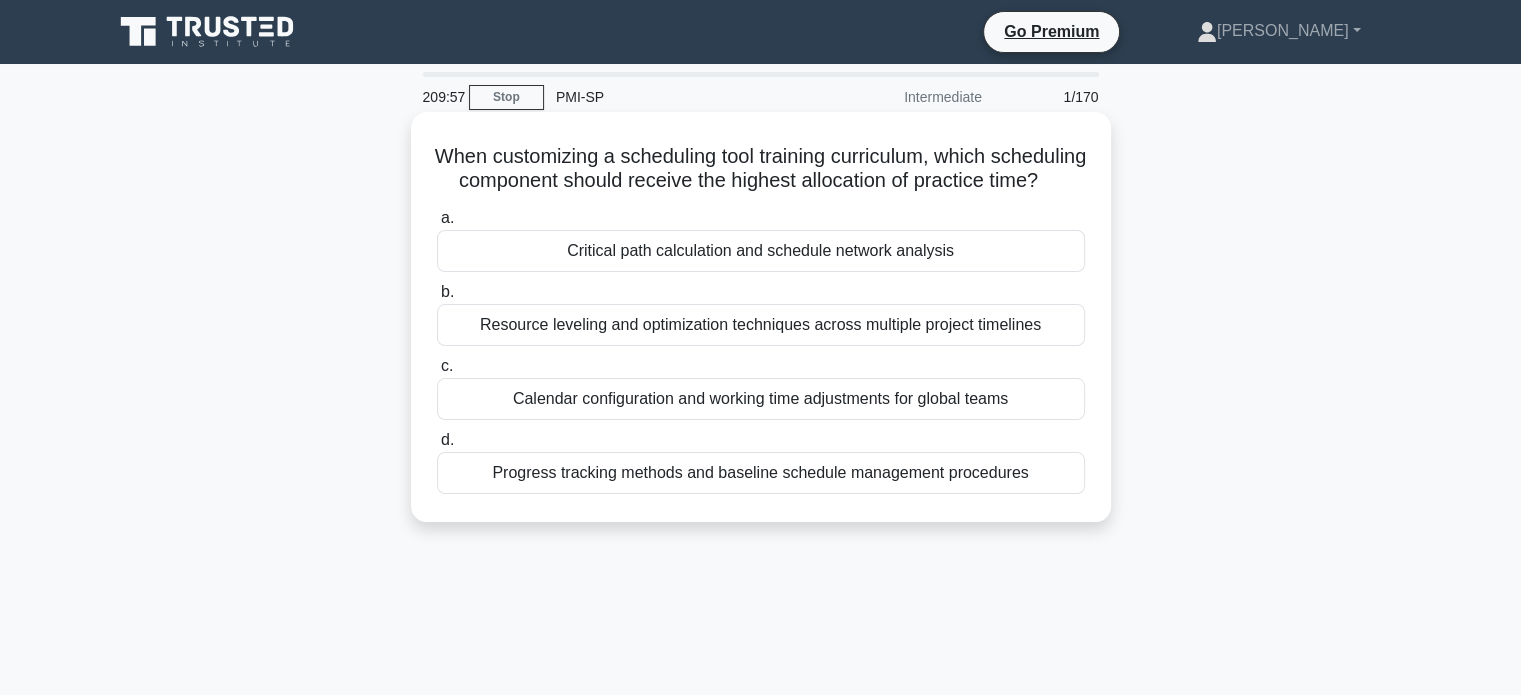 click on "Resource leveling and optimization techniques across multiple project timelines" at bounding box center [761, 325] 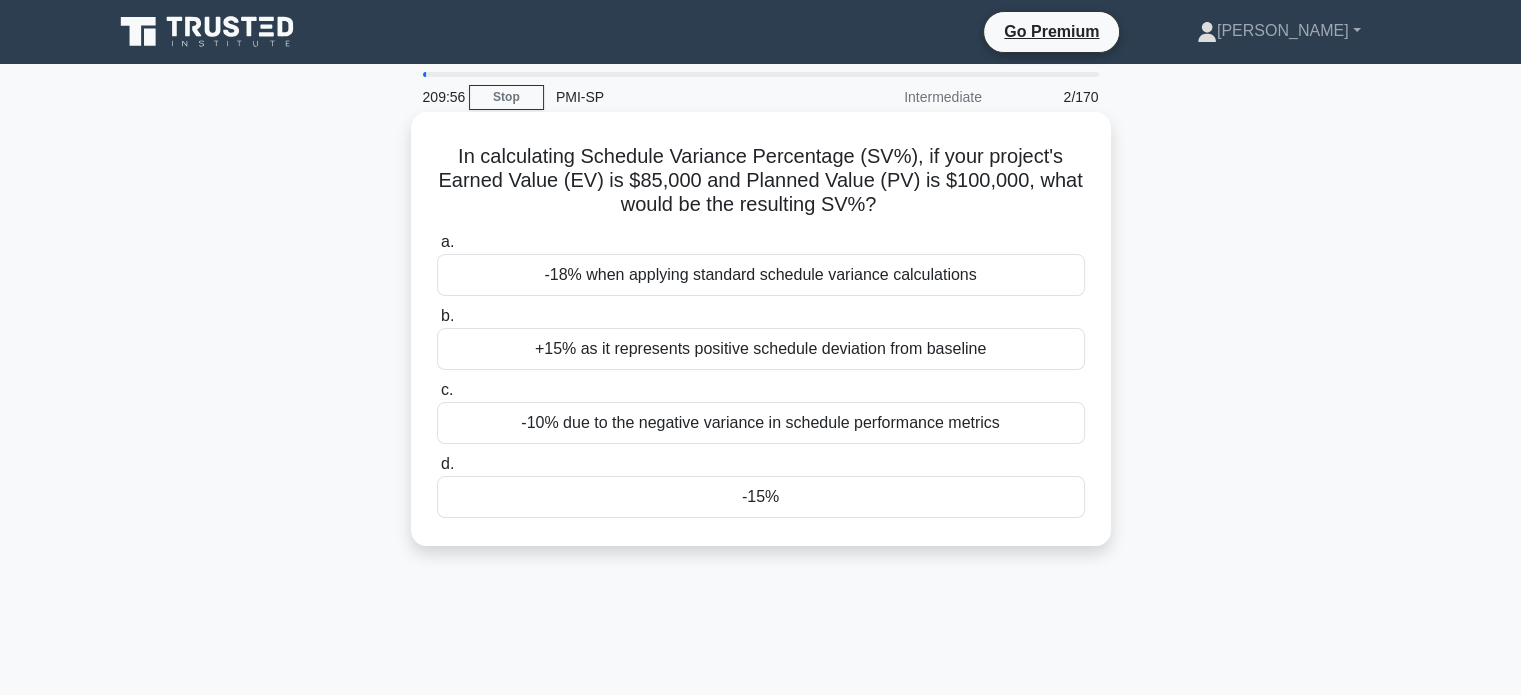 click on "+15% as it represents positive schedule deviation from baseline" at bounding box center (761, 349) 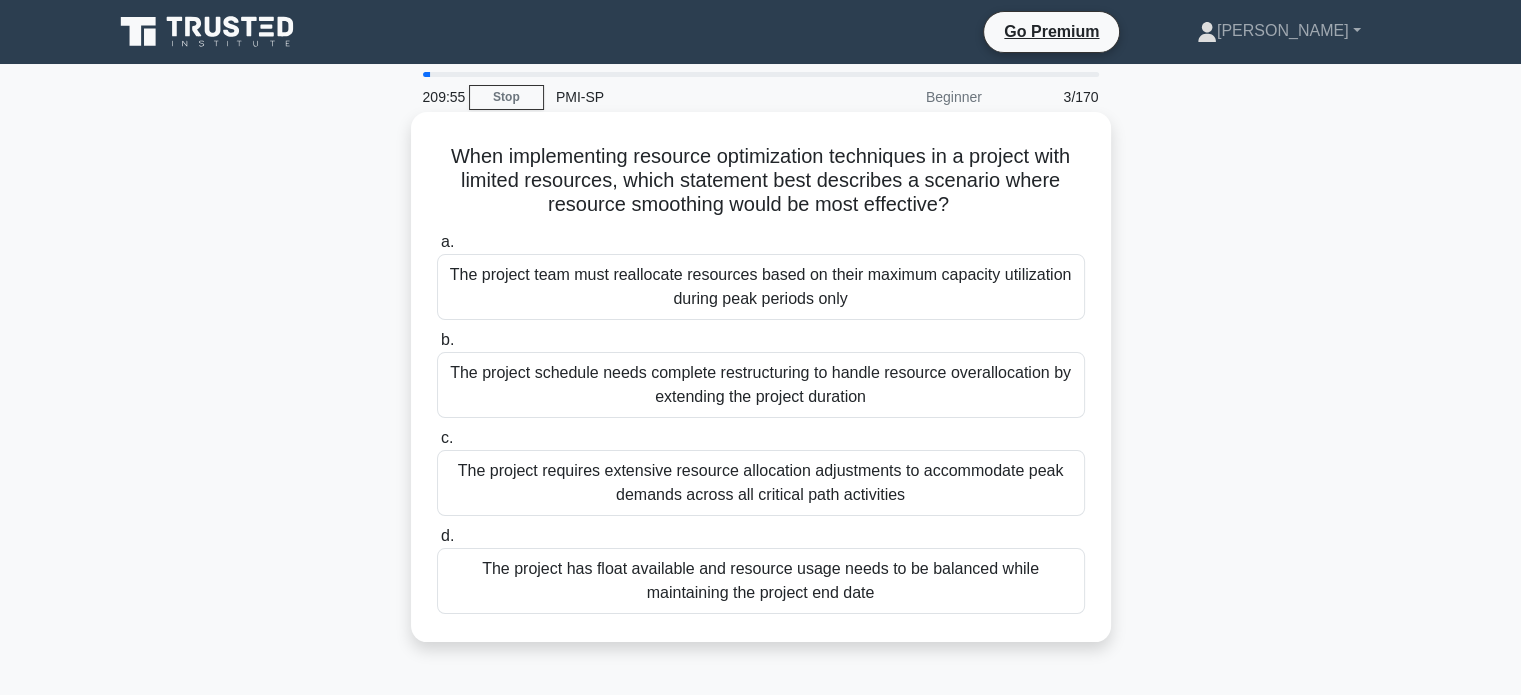 click on "The project schedule needs complete restructuring to handle resource overallocation by extending the project duration" at bounding box center (761, 385) 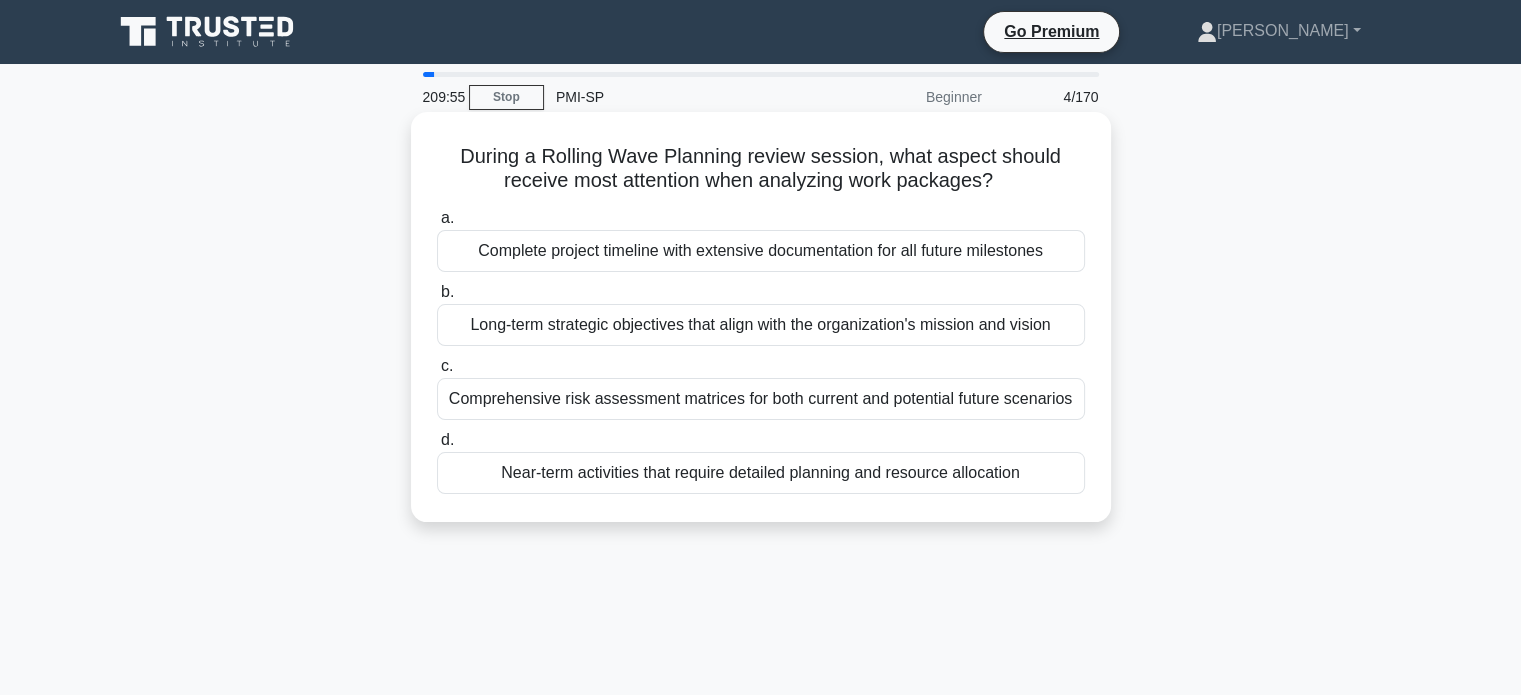 click on "Long-term strategic objectives that align with the organization's mission and vision" at bounding box center (761, 325) 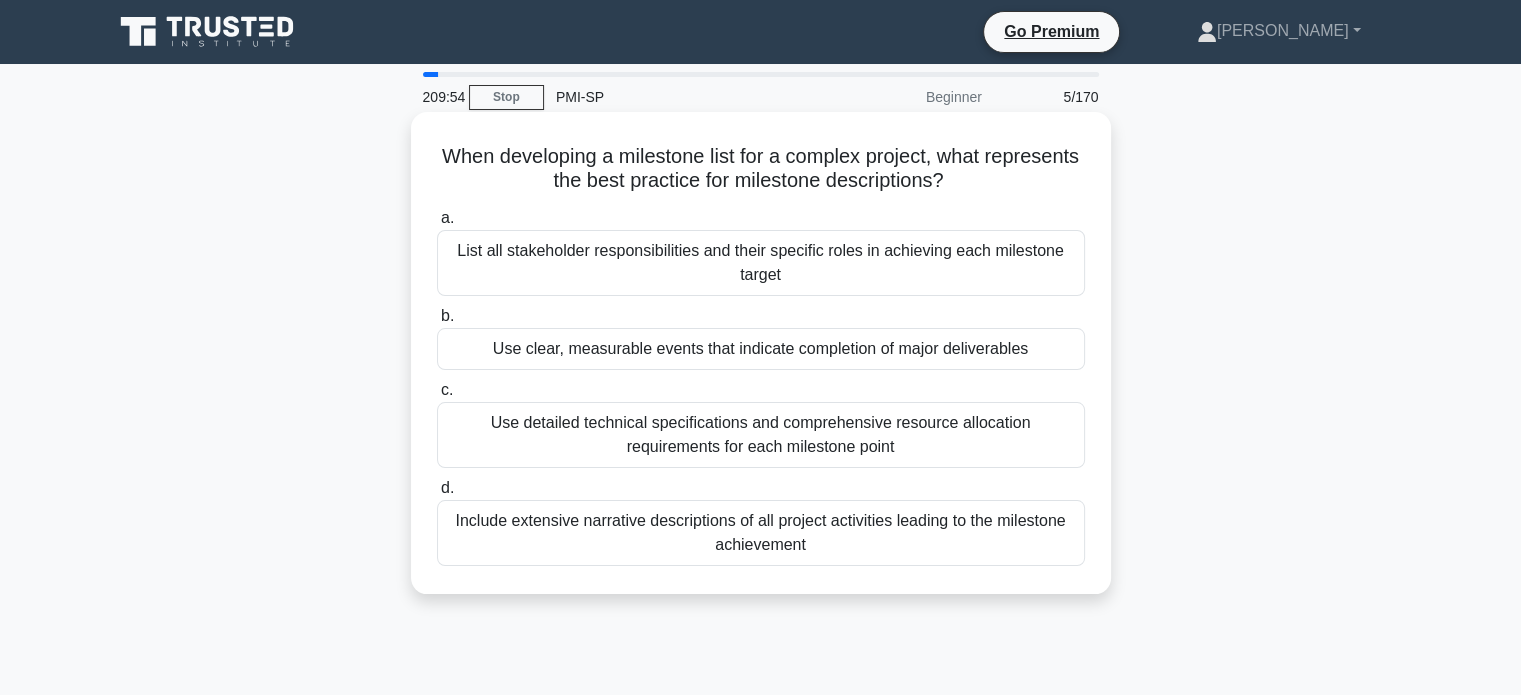 click on "Use clear, measurable events that indicate completion of major deliverables" at bounding box center (761, 349) 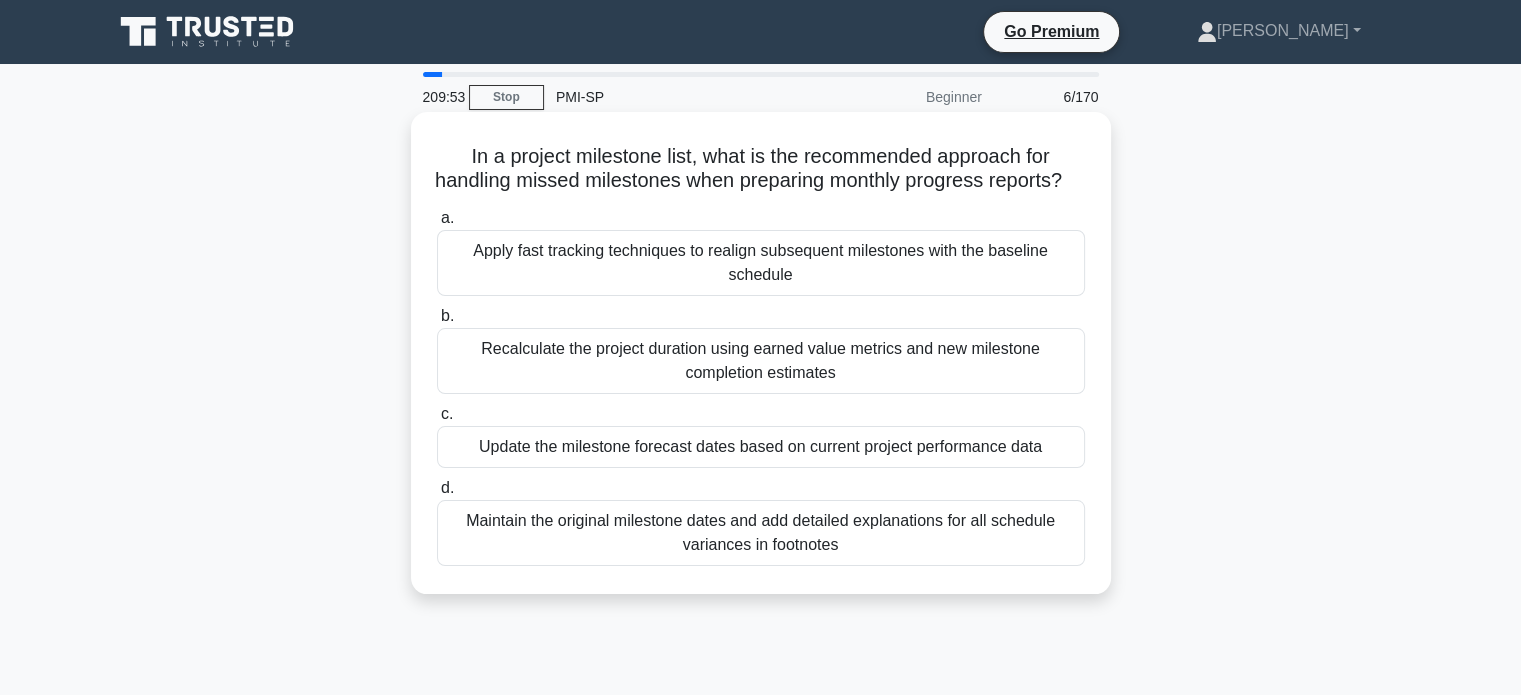 click on "Recalculate the project duration using earned value metrics and new milestone completion estimates" at bounding box center [761, 361] 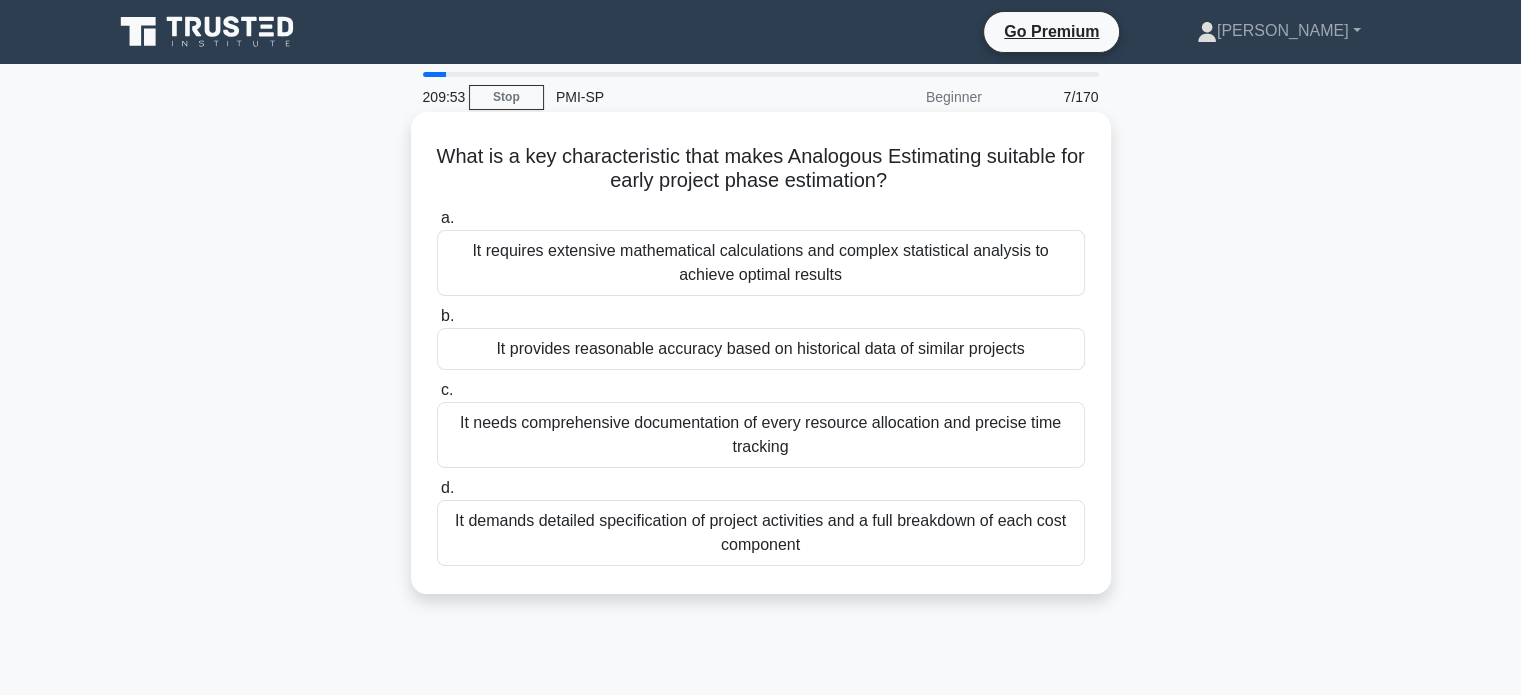 click on "a.
It requires extensive mathematical calculations and complex statistical analysis to achieve optimal results
b.
c.
d." at bounding box center [761, 386] 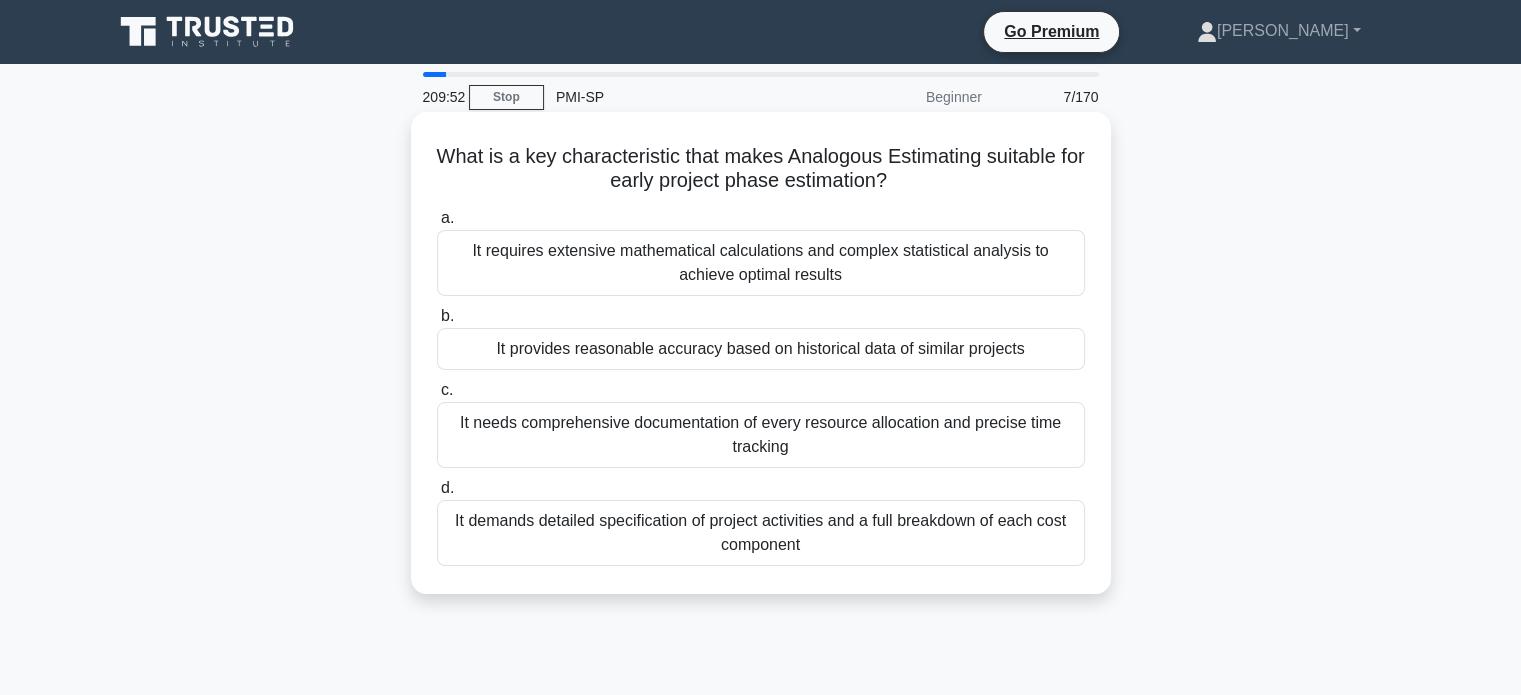 click on "It provides reasonable accuracy based on historical data of similar projects" at bounding box center (761, 349) 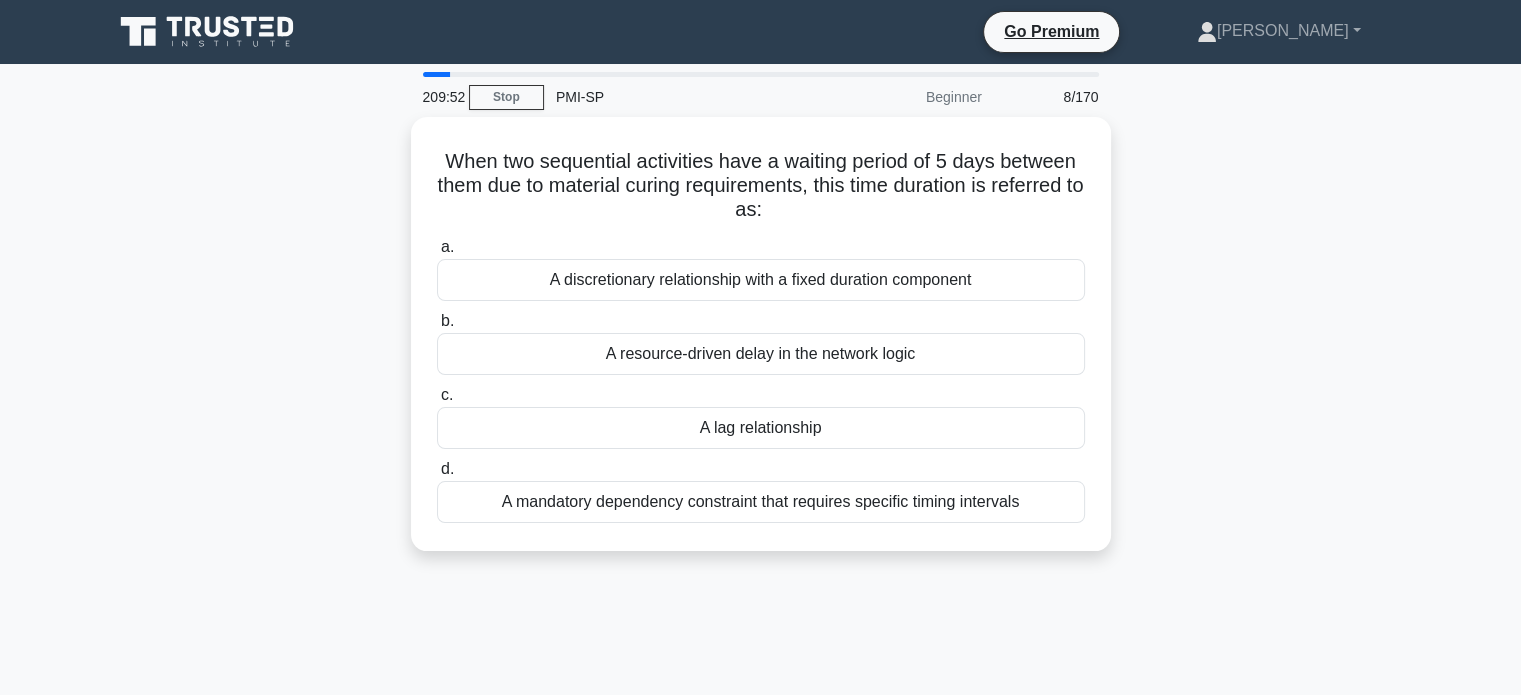 click on "A resource-driven delay in the network logic" at bounding box center [761, 354] 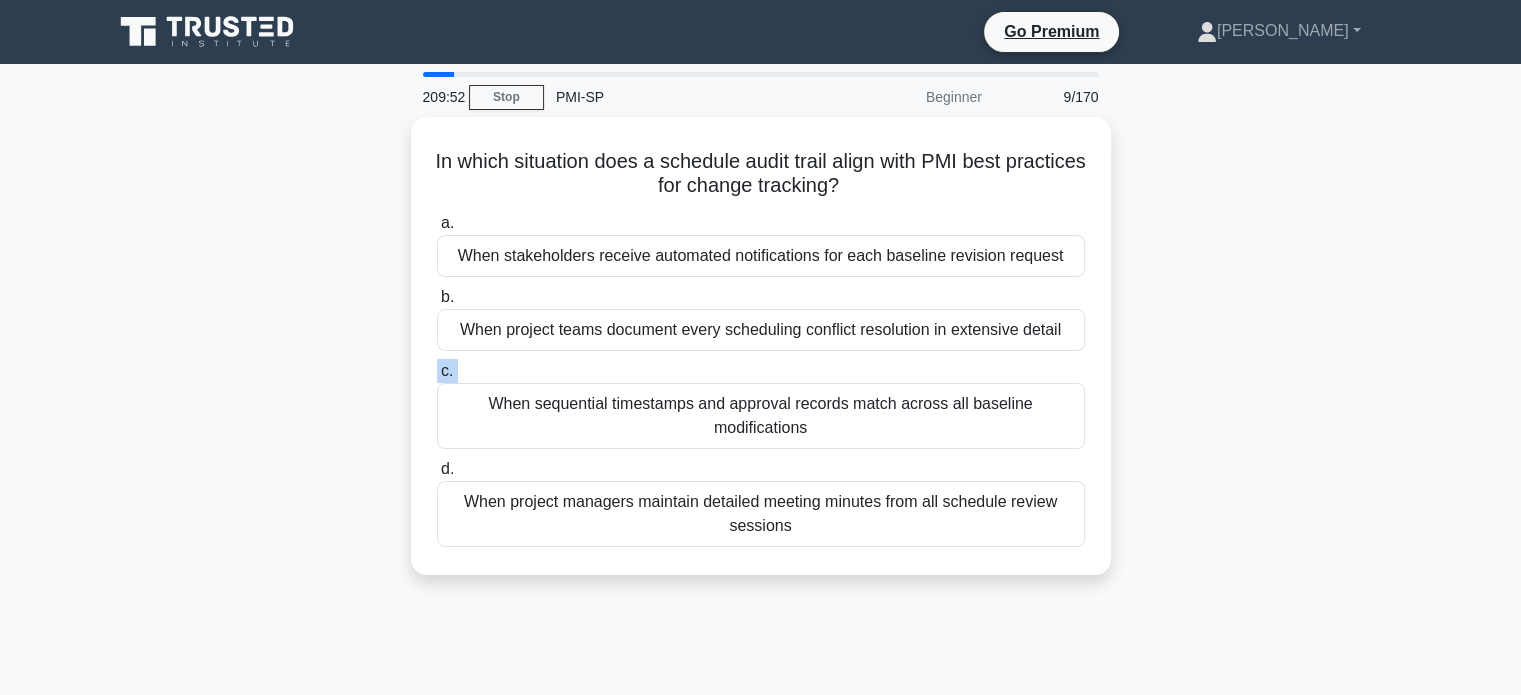 click on "a.
When stakeholders receive automated notifications for each baseline revision request
b.
When project teams document every scheduling conflict resolution in extensive detail
c. d." at bounding box center [761, 379] 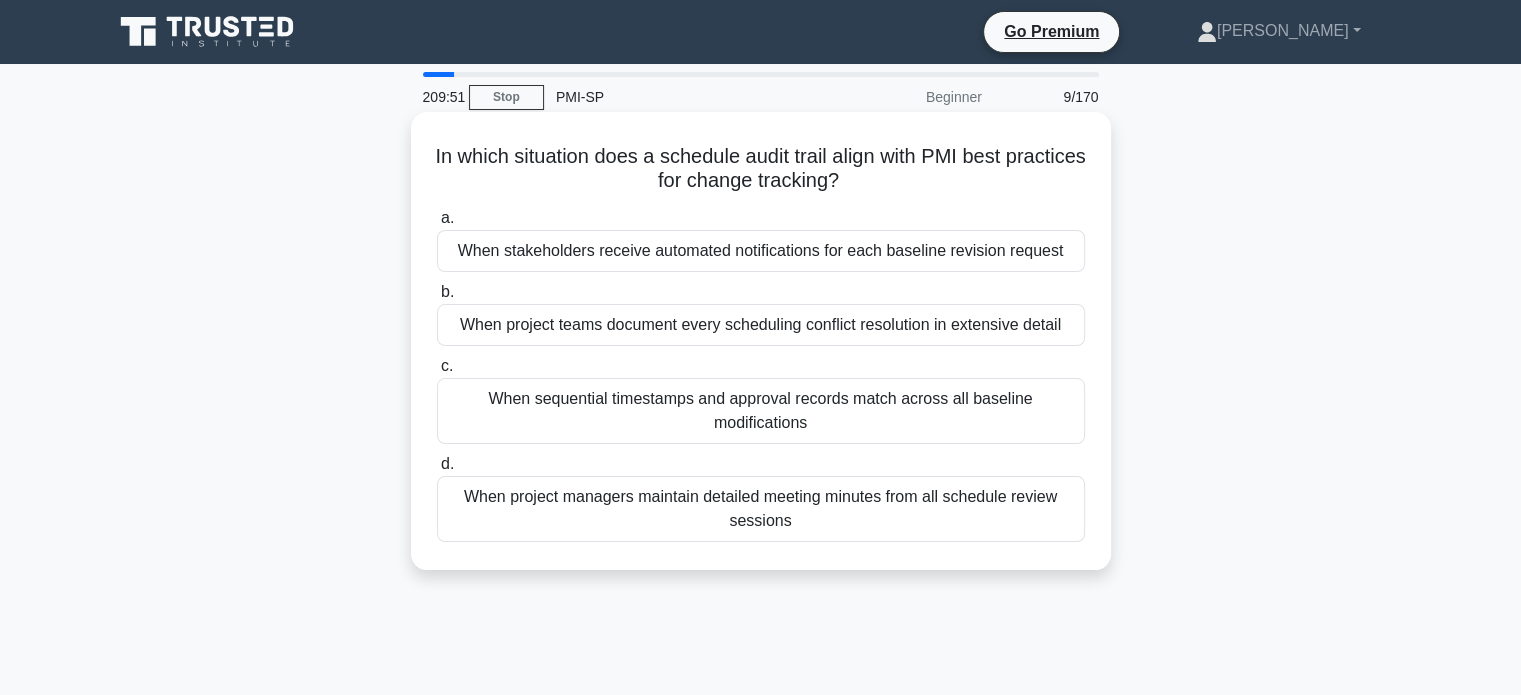 click on "When project teams document every scheduling conflict resolution in extensive detail" at bounding box center (761, 325) 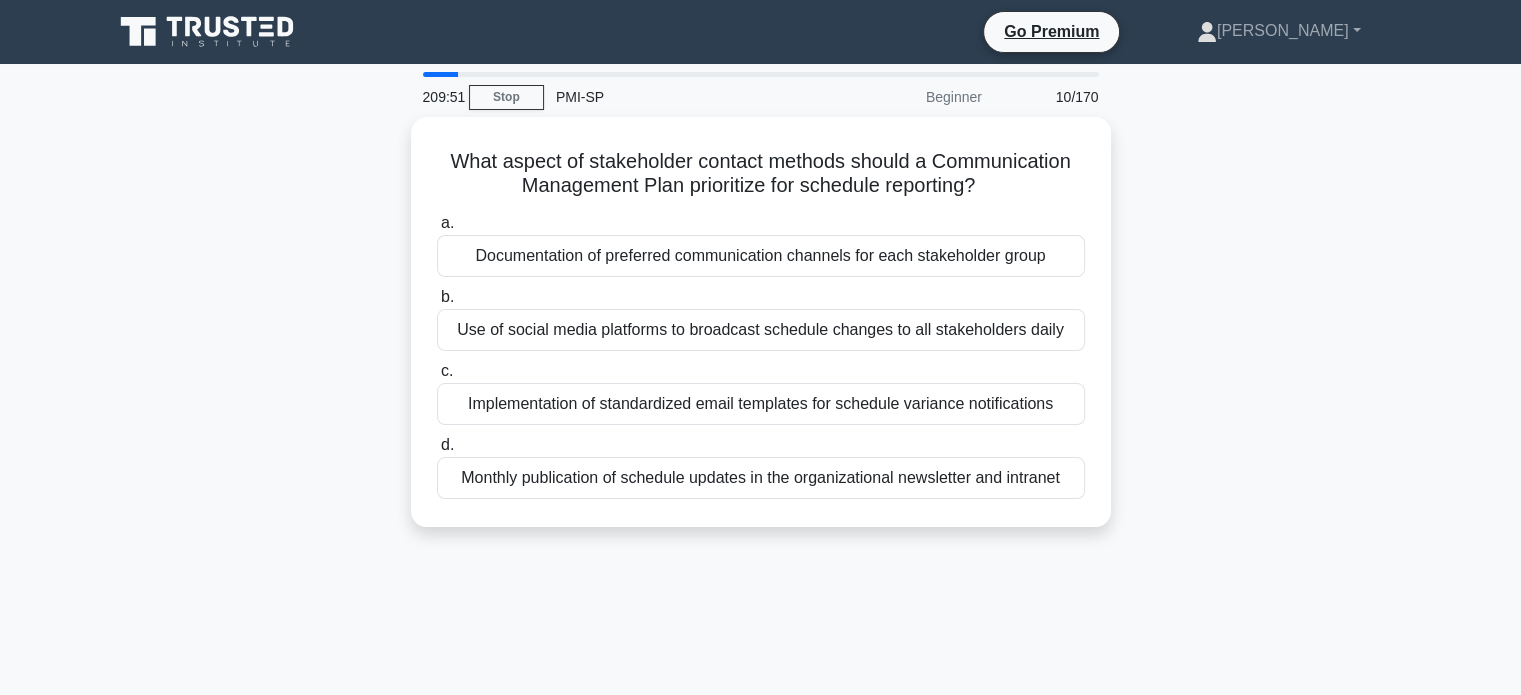 click on "Use of social media platforms to broadcast schedule changes to all stakeholders daily" at bounding box center (761, 330) 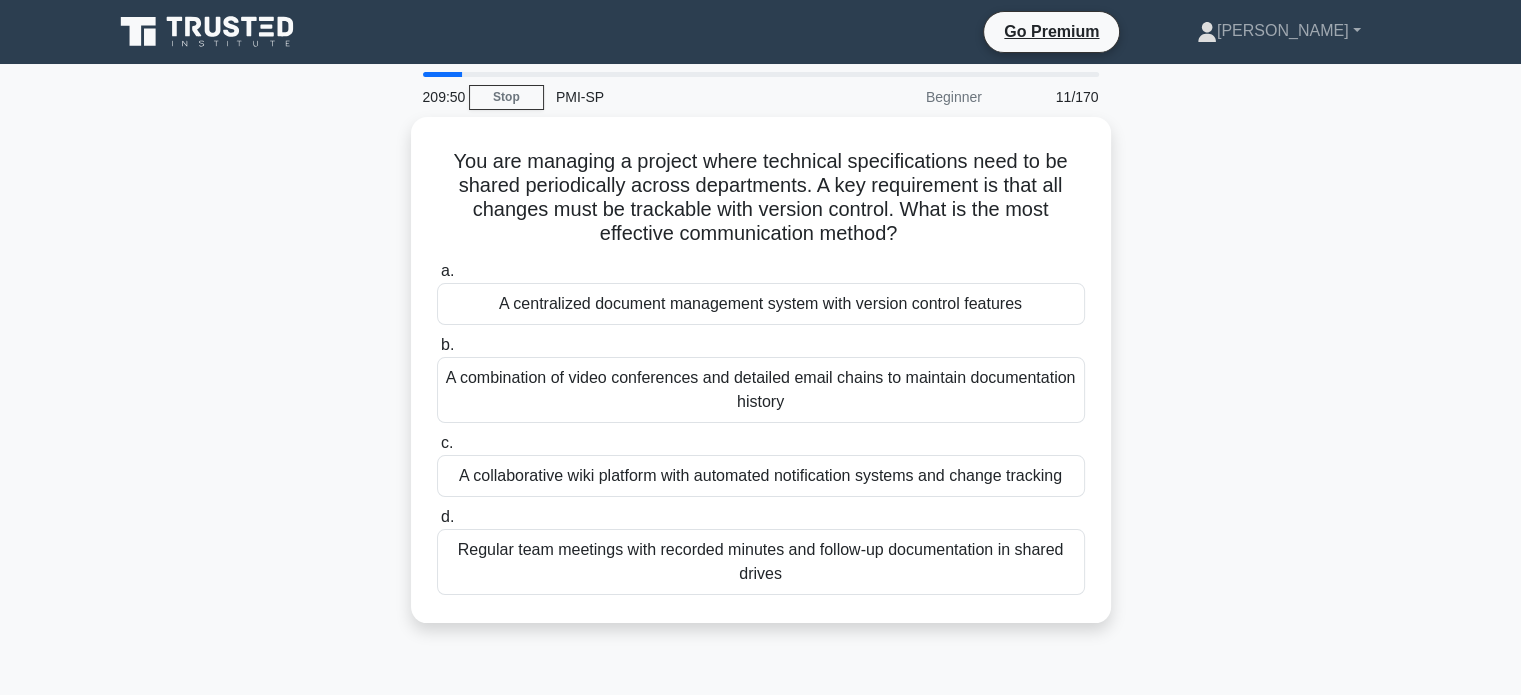 click on "A centralized document management system with version control features" at bounding box center [761, 304] 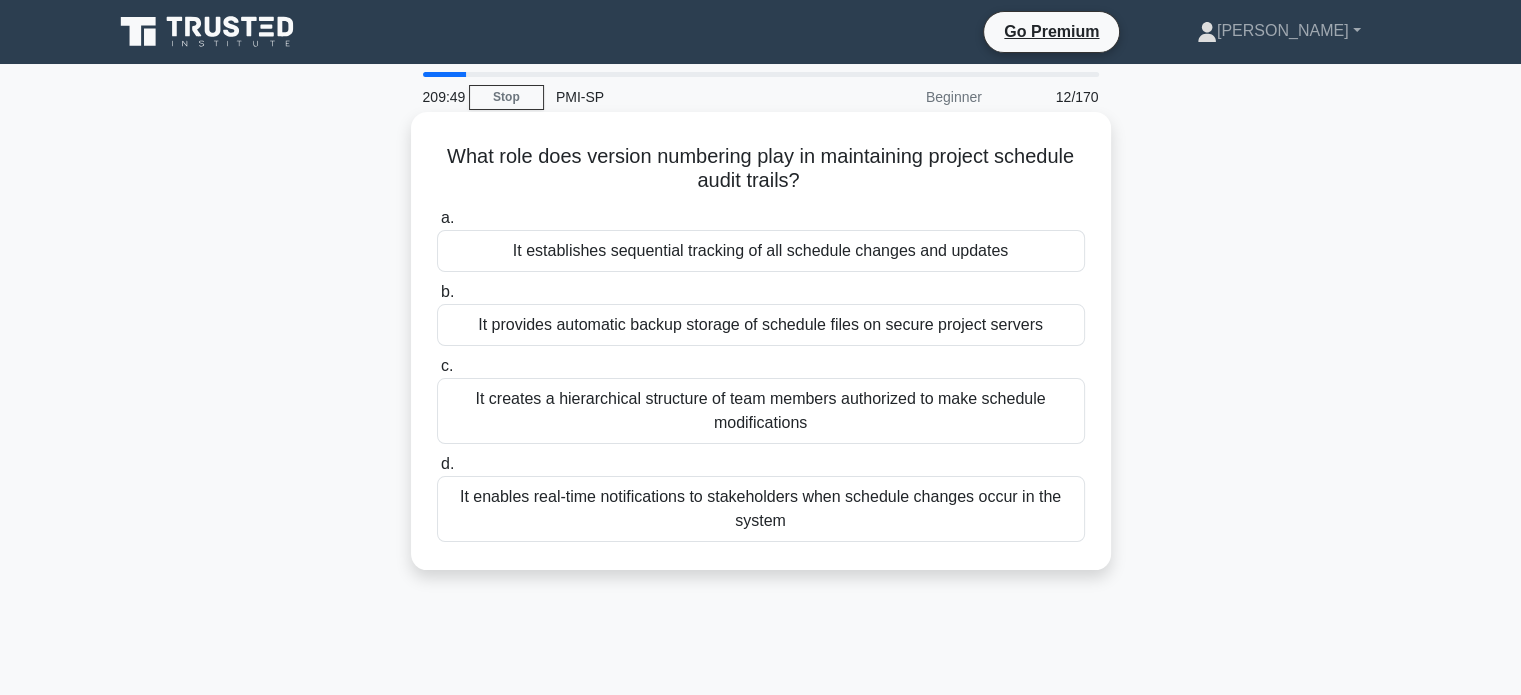 click on "It provides automatic backup storage of schedule files on secure project servers" at bounding box center [761, 325] 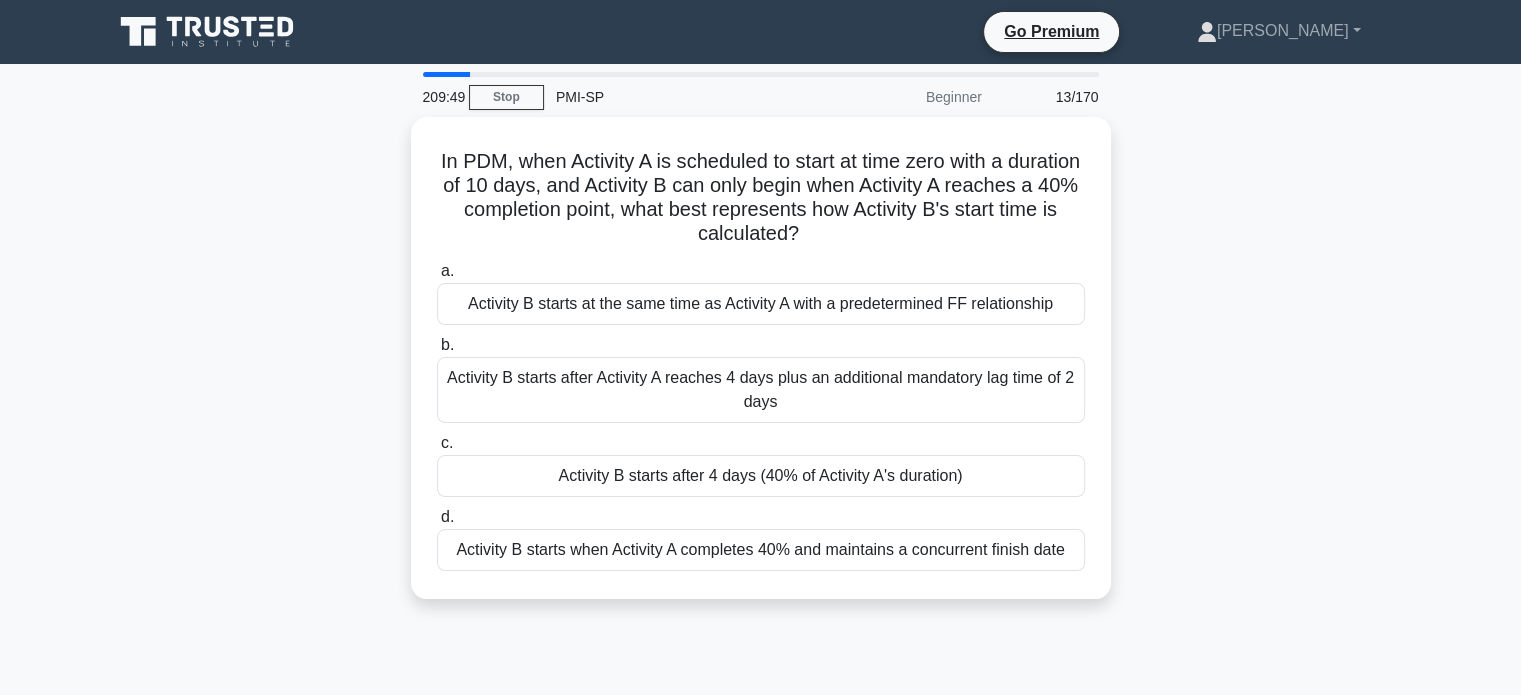 click on "Activity B starts at the same time as Activity A with a predetermined FF relationship" at bounding box center [761, 304] 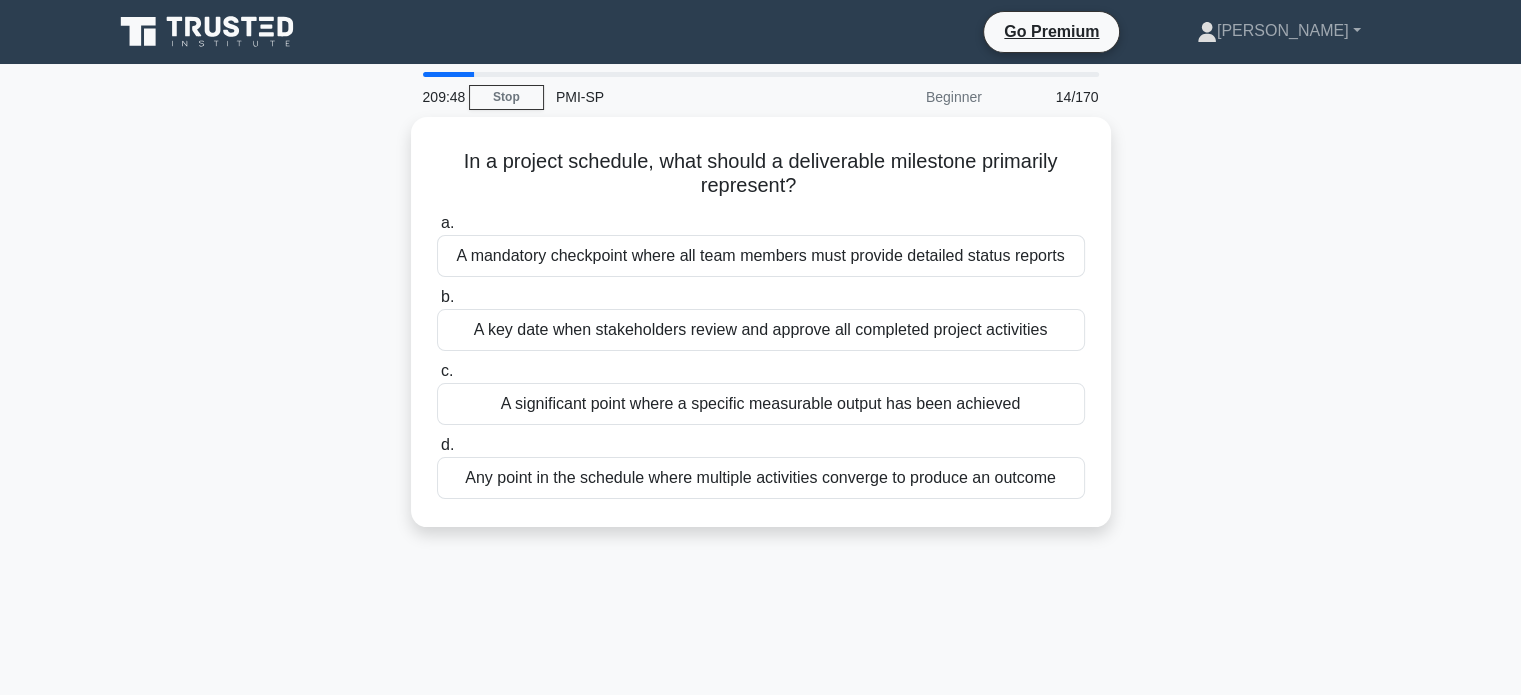 click on "A key date when stakeholders review and approve all completed project activities" at bounding box center [761, 330] 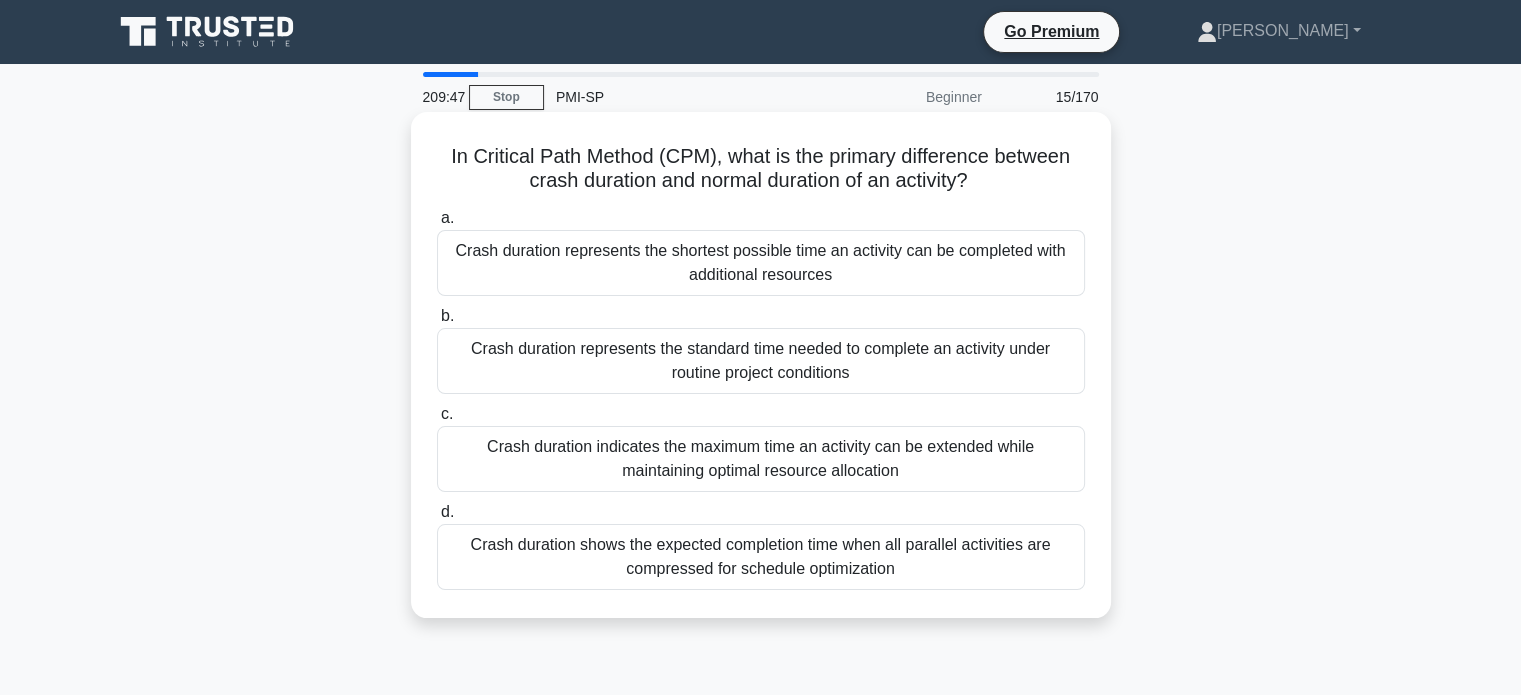 click on "b.
Crash duration represents the standard time needed to complete an activity under routine project conditions" at bounding box center (761, 349) 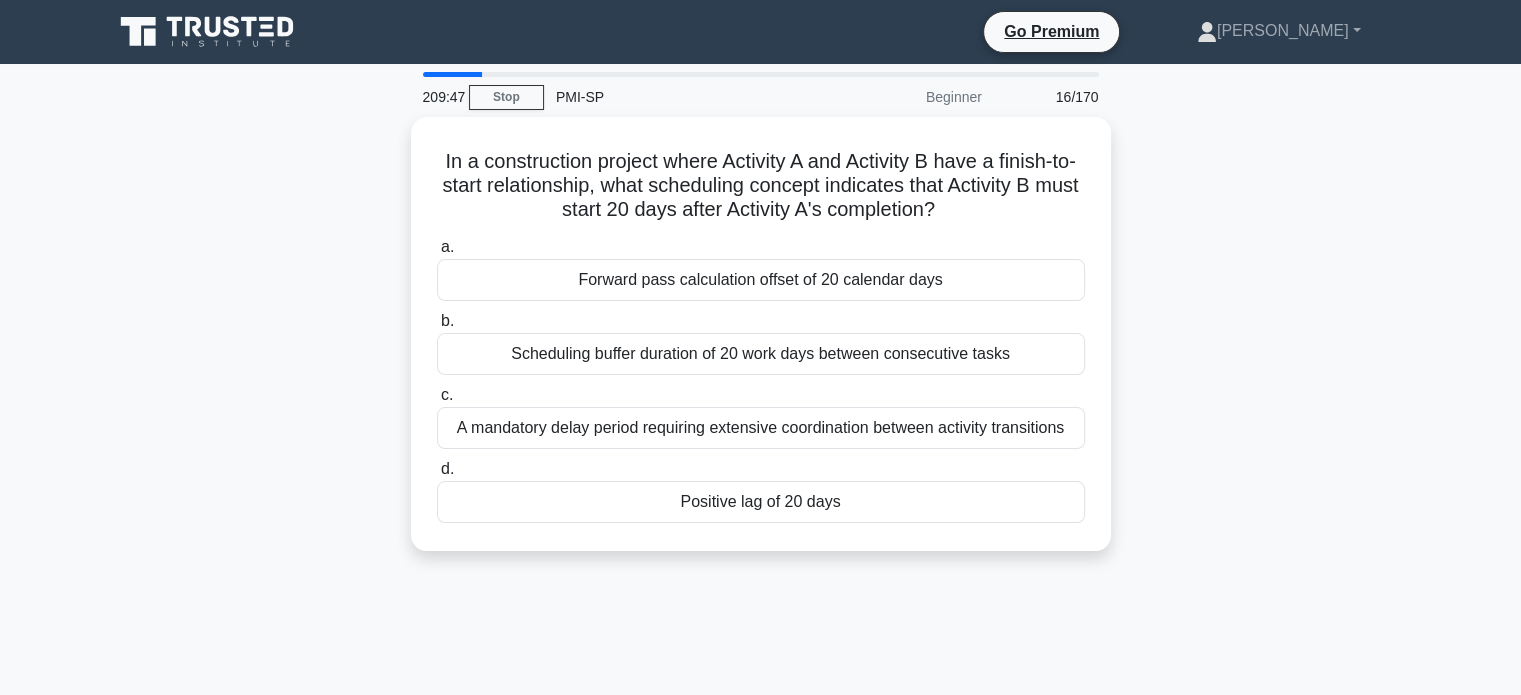 click on "b.
Scheduling buffer duration of 20 work days between consecutive tasks" at bounding box center [761, 342] 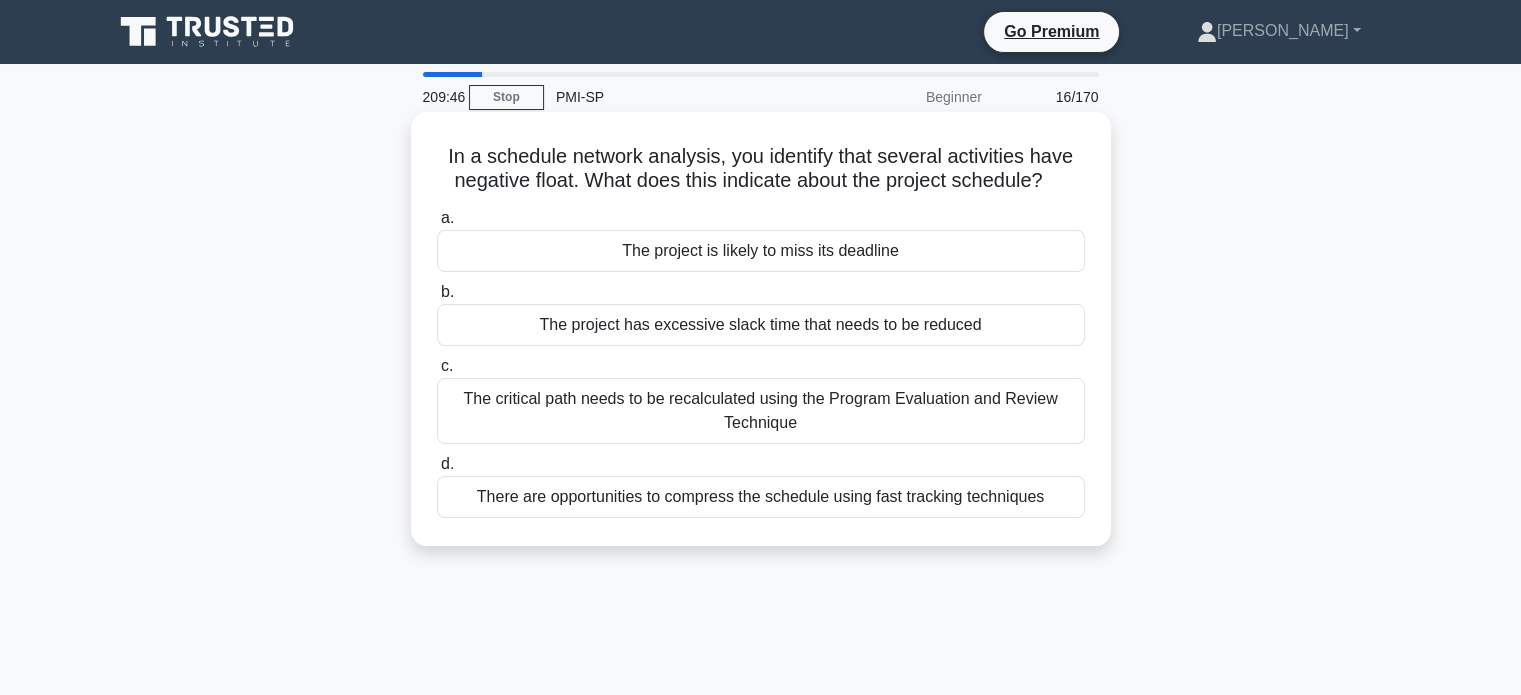 click on "The project has excessive slack time that needs to be reduced" at bounding box center [761, 325] 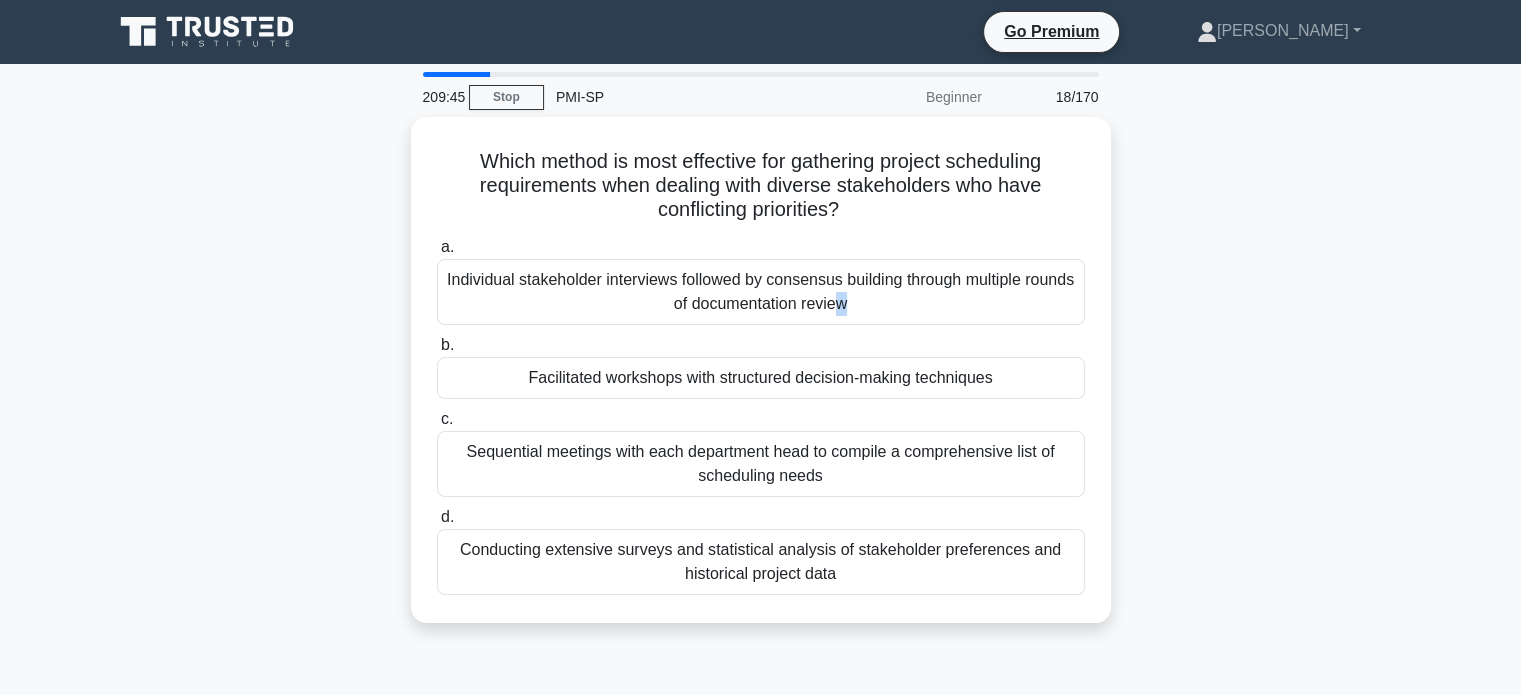 click on "Individual stakeholder interviews followed by consensus building through multiple rounds of documentation review" at bounding box center [761, 292] 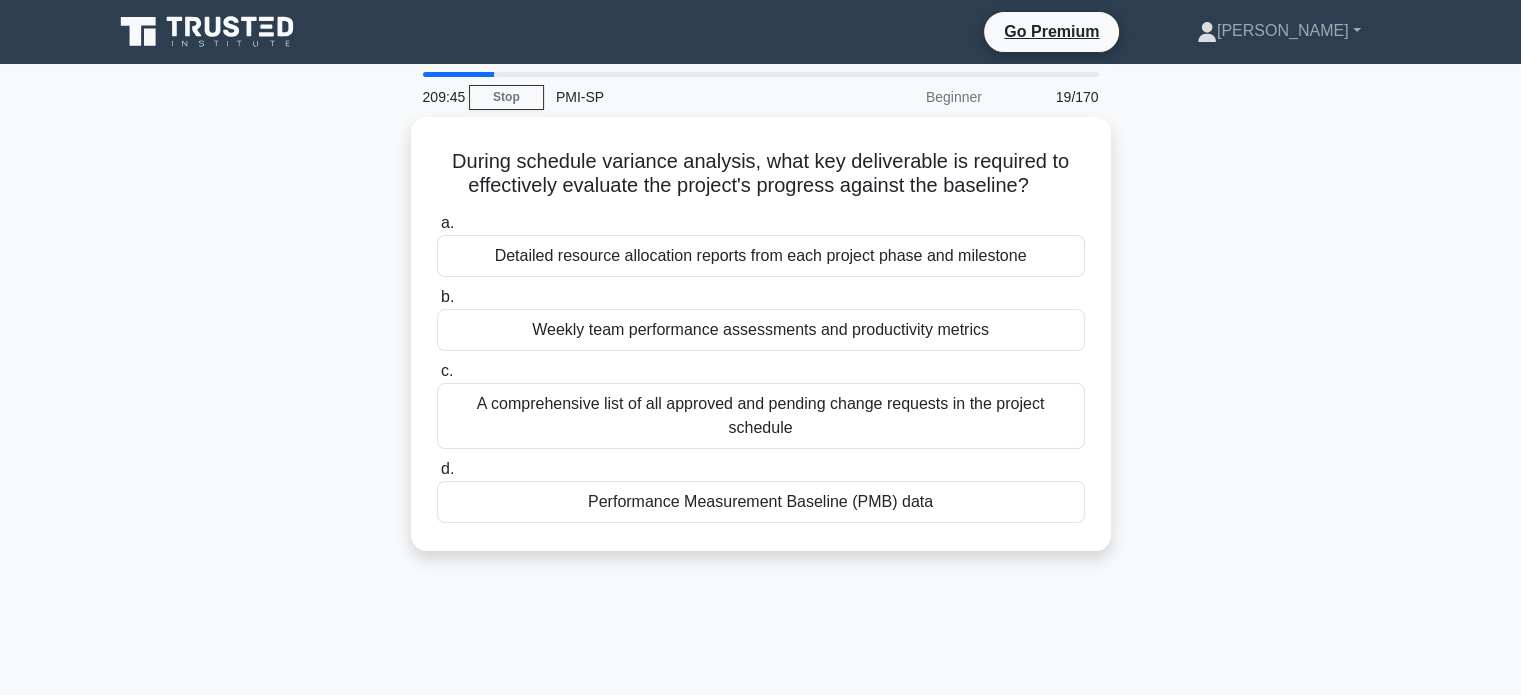 click on "Weekly team performance assessments and productivity metrics" at bounding box center [761, 330] 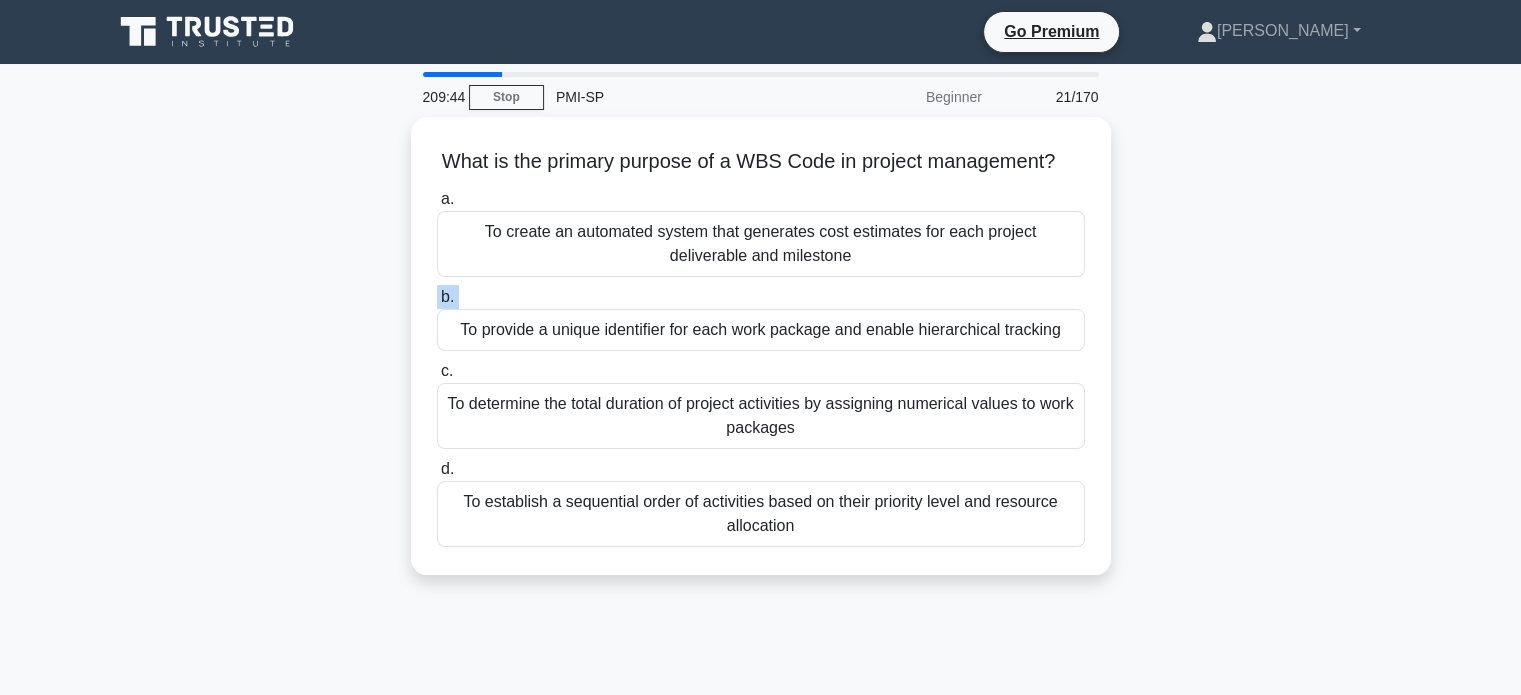 click on "b.
To provide a unique identifier for each work package and enable hierarchical tracking" at bounding box center [761, 318] 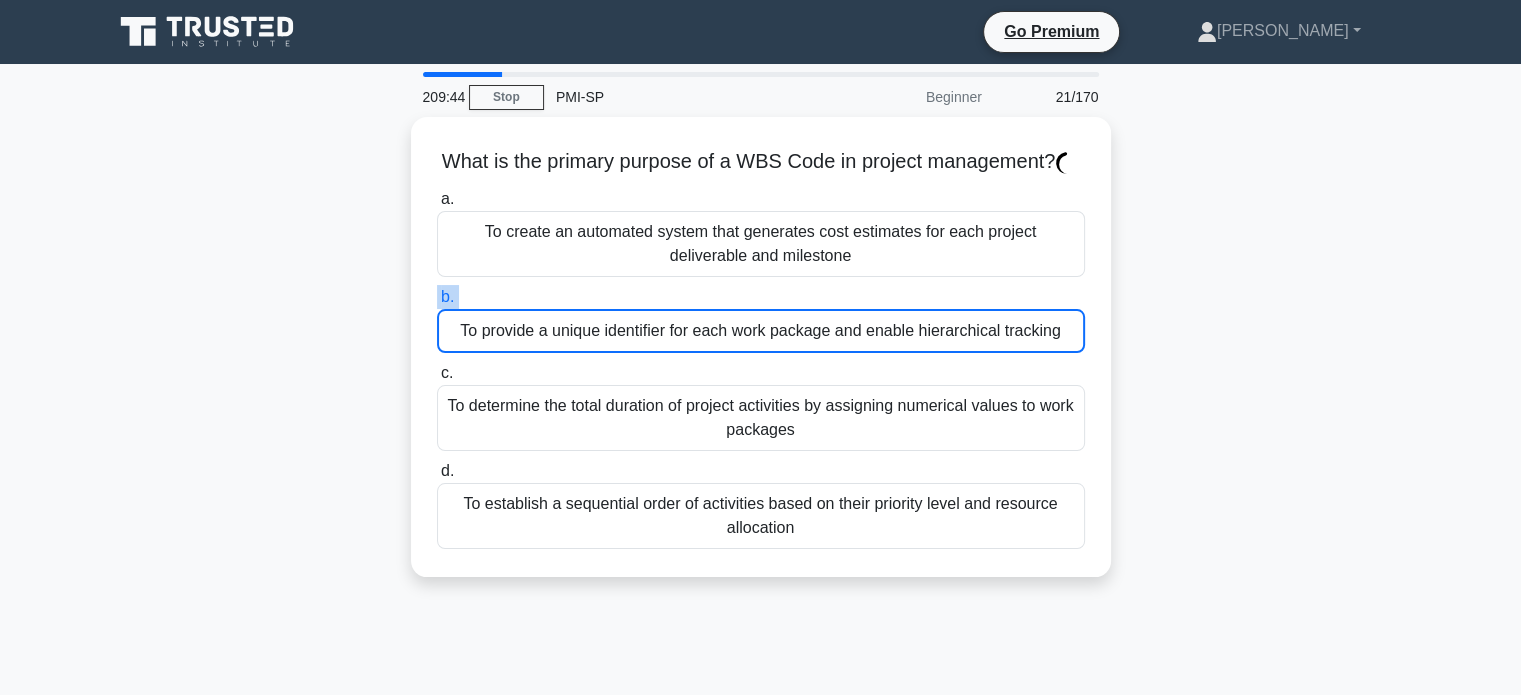 click on "b.
To provide a unique identifier for each work package and enable hierarchical tracking" at bounding box center (761, 319) 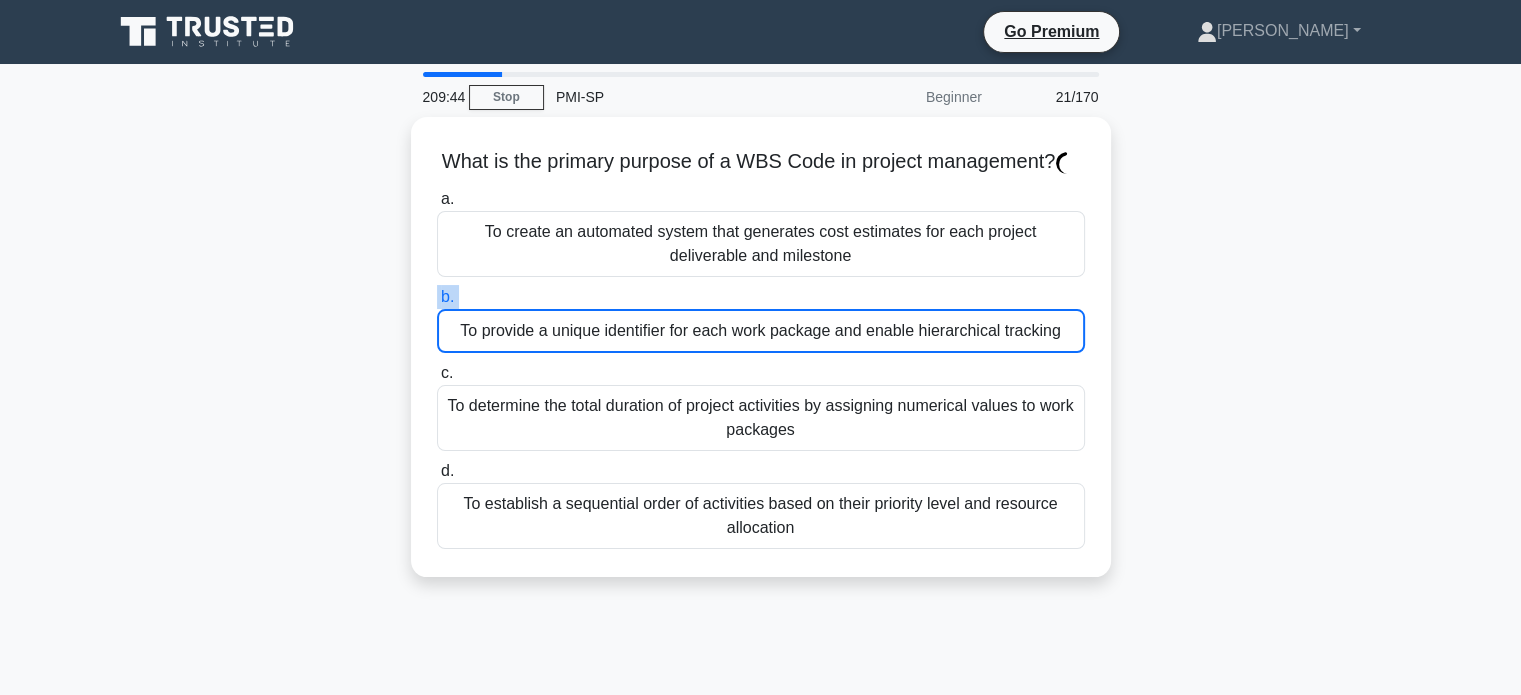 click on "b.
To provide a unique identifier for each work package and enable hierarchical tracking" at bounding box center [437, 297] 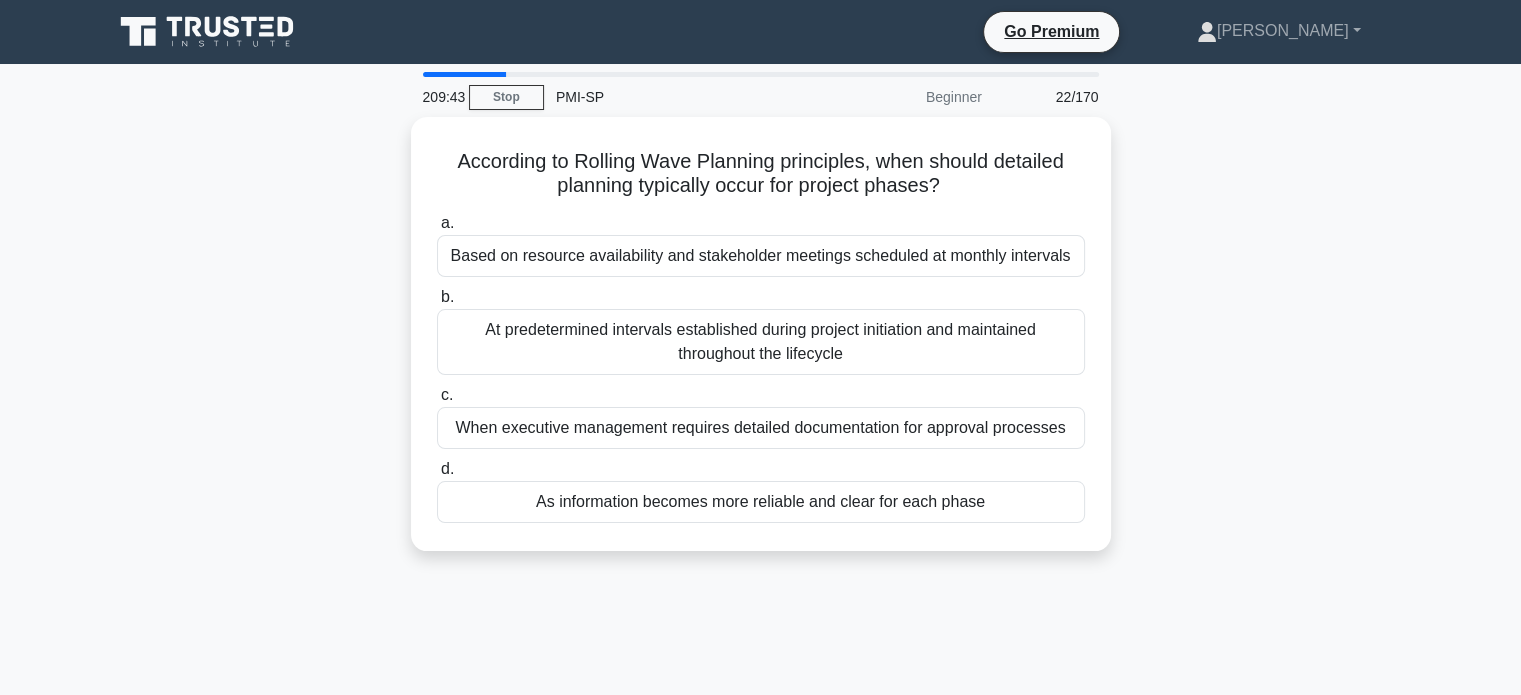click on "At predetermined intervals established during project initiation and maintained throughout the lifecycle" at bounding box center (761, 342) 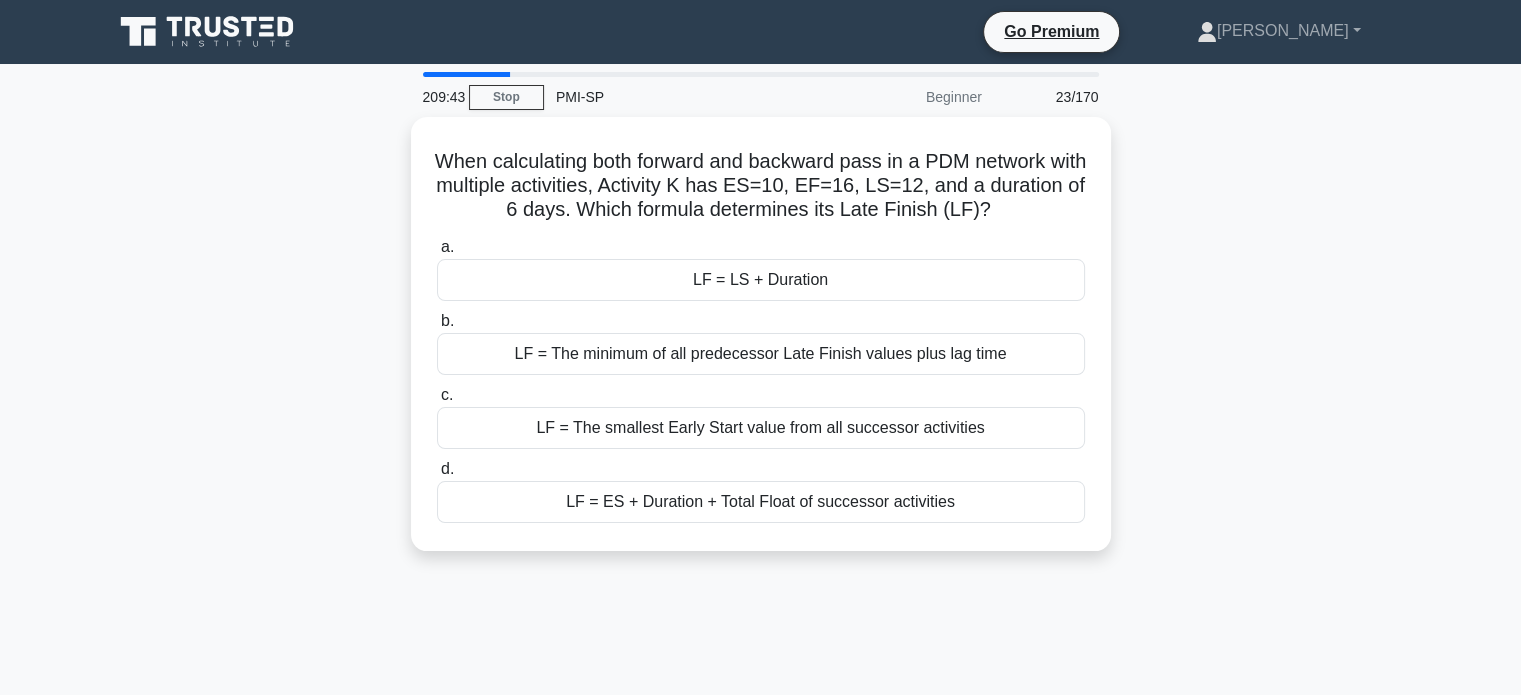 click on "b.
LF = The minimum of all predecessor Late Finish values plus lag time" at bounding box center (761, 342) 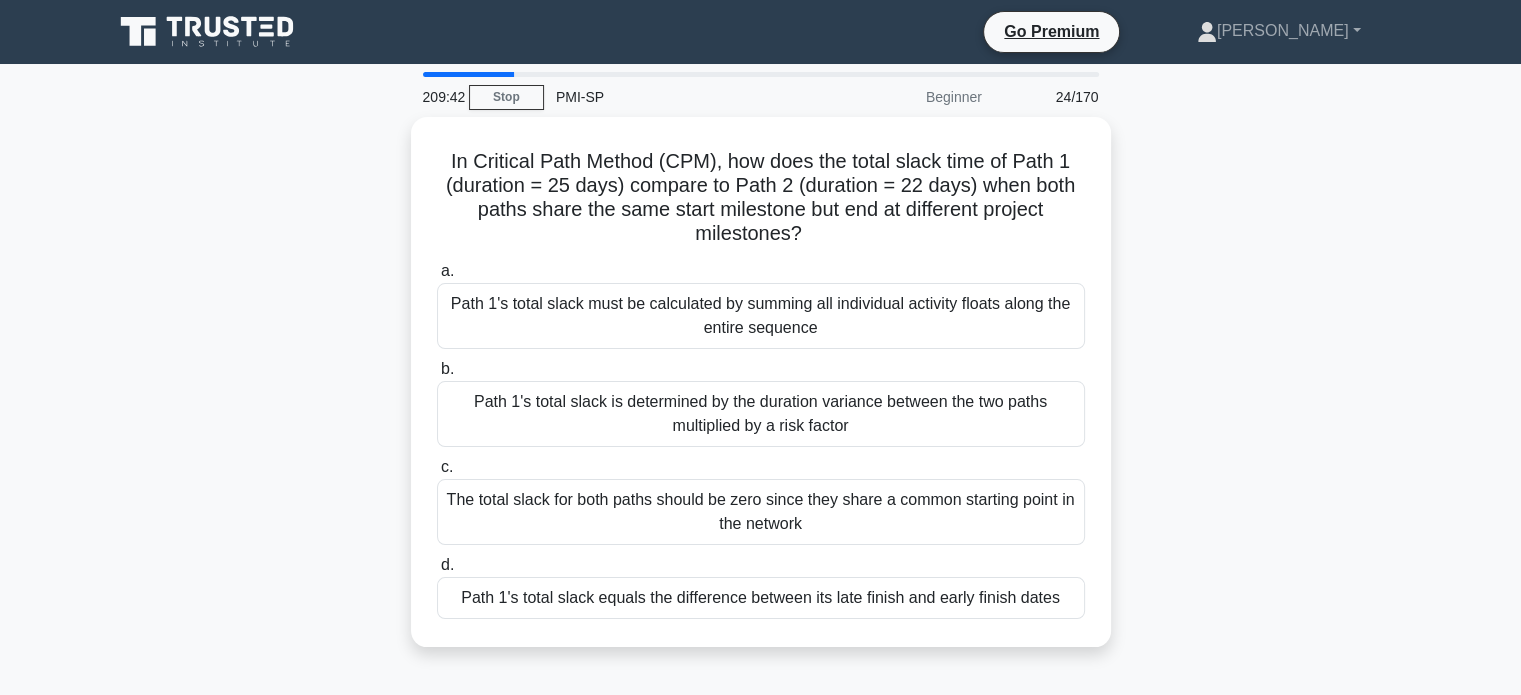 click on "Path 1's total slack must be calculated by summing all individual activity floats along the entire sequence" at bounding box center (761, 316) 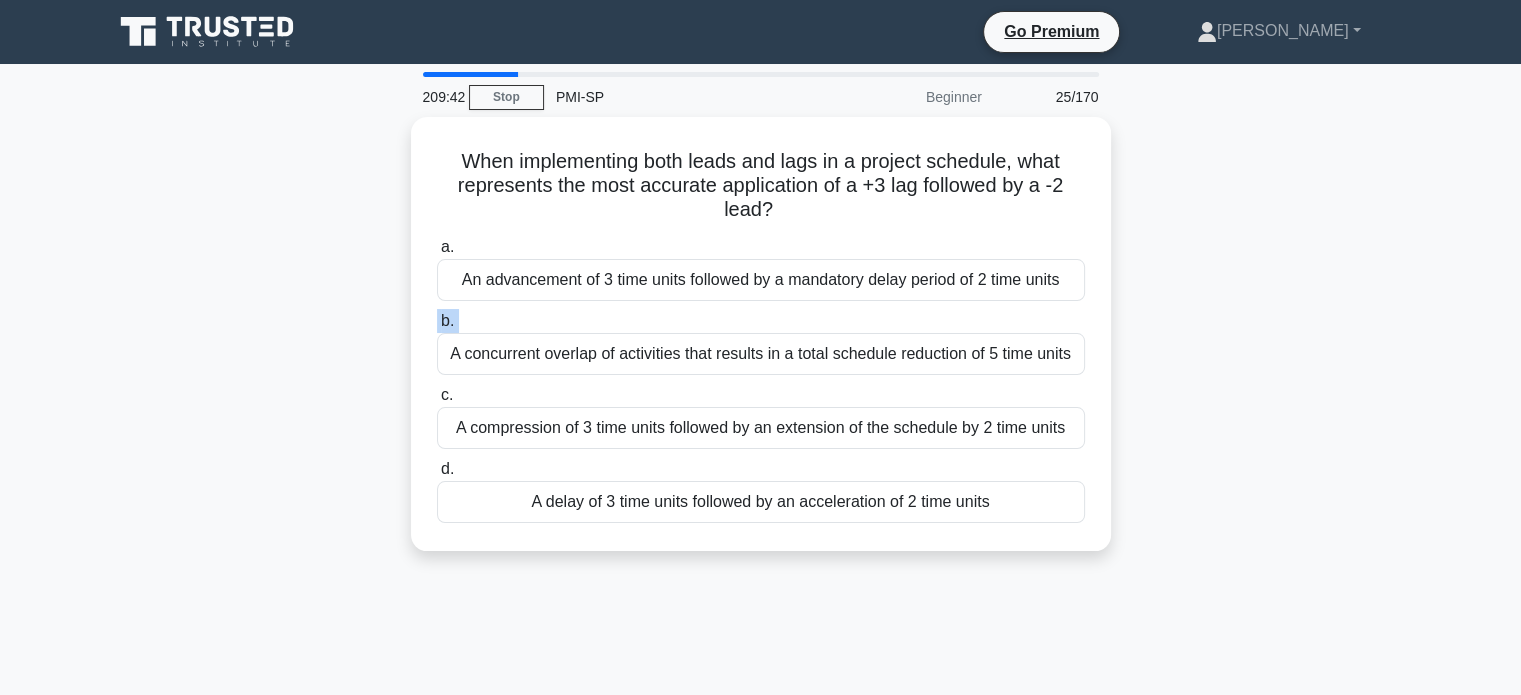 click on "b.
A concurrent overlap of activities that results in a total schedule reduction of 5 time units" at bounding box center (761, 342) 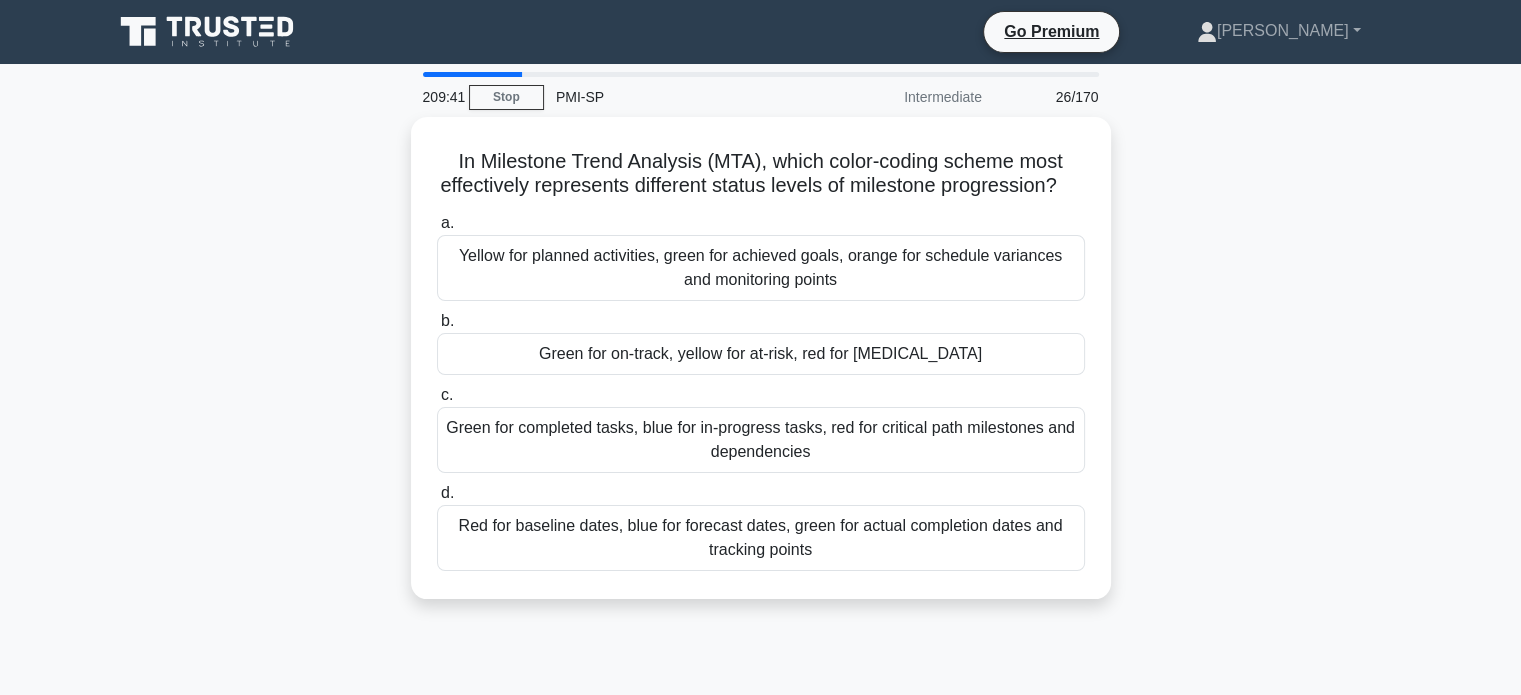 click on "Yellow for planned activities, green for achieved goals, orange for schedule variances and monitoring points" at bounding box center (761, 268) 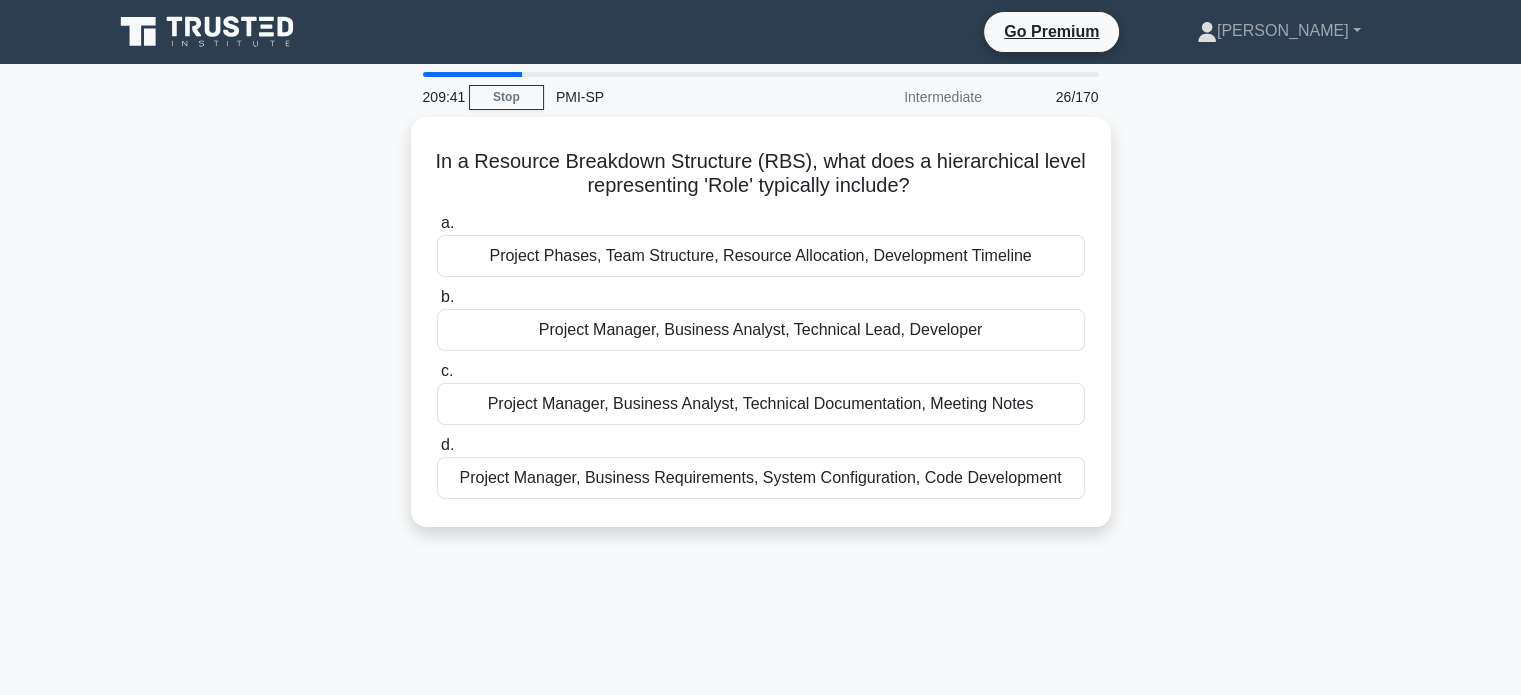 click on "Project Manager, Business Analyst, Technical Lead, Developer" at bounding box center (761, 330) 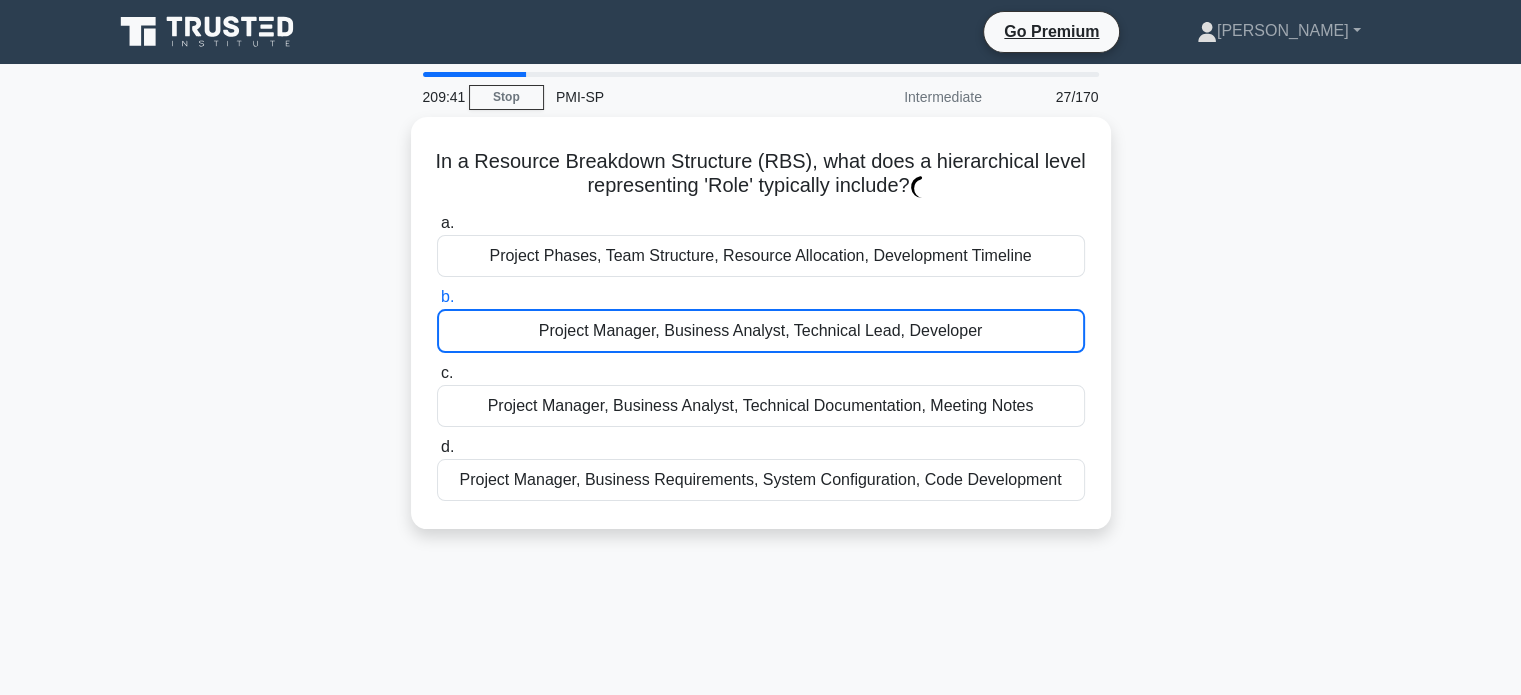 click on "Project Manager, Business Analyst, Technical Lead, Developer" at bounding box center [761, 331] 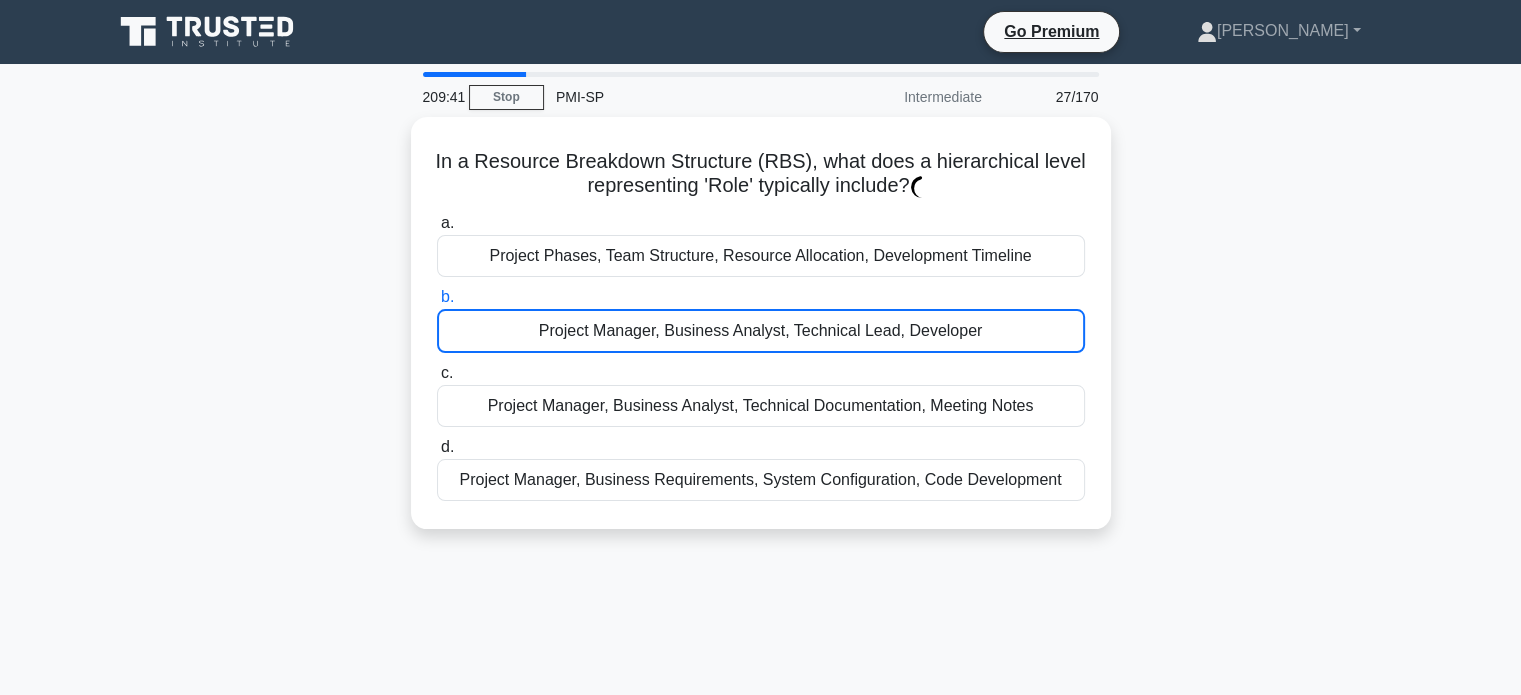 click on "b.
Project Manager, Business Analyst, Technical Lead, Developer" at bounding box center (437, 297) 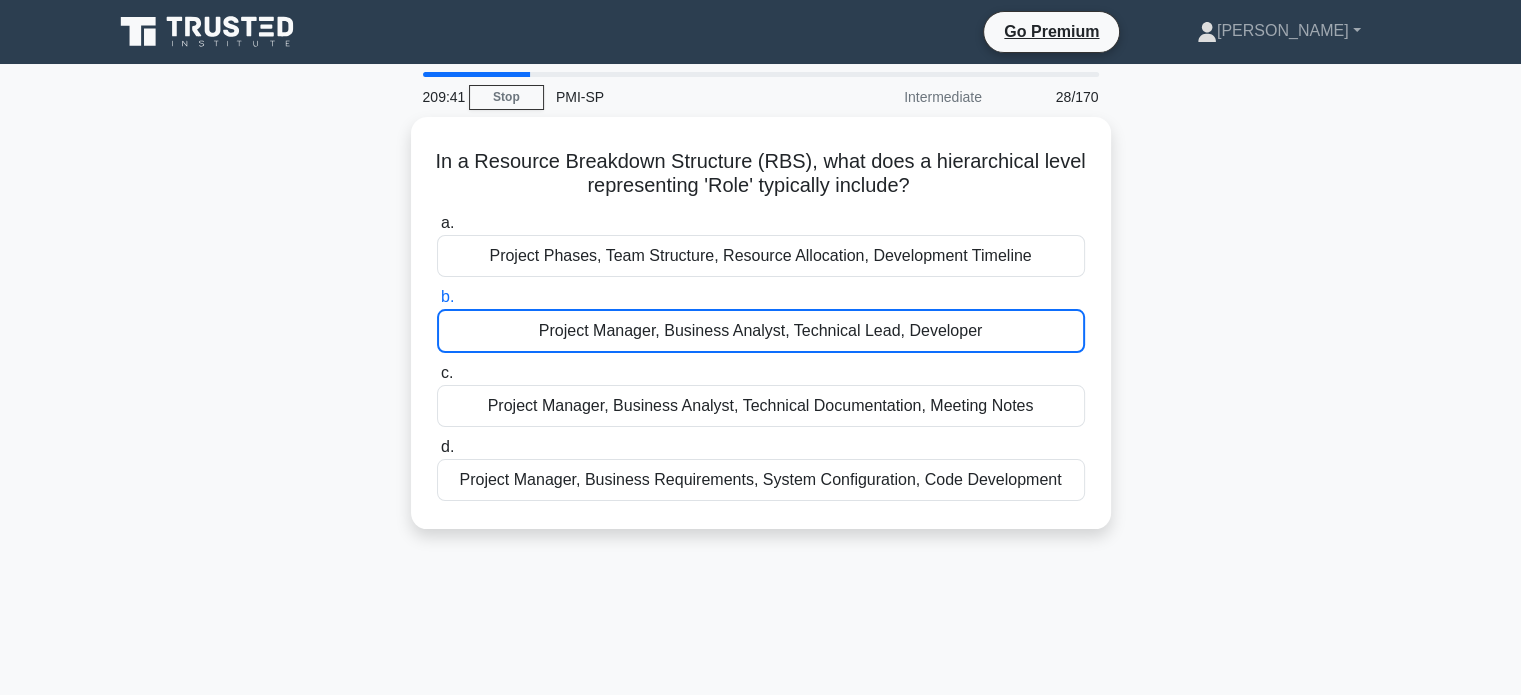 click on "Project Manager, Business Analyst, Technical Lead, Developer" at bounding box center (761, 331) 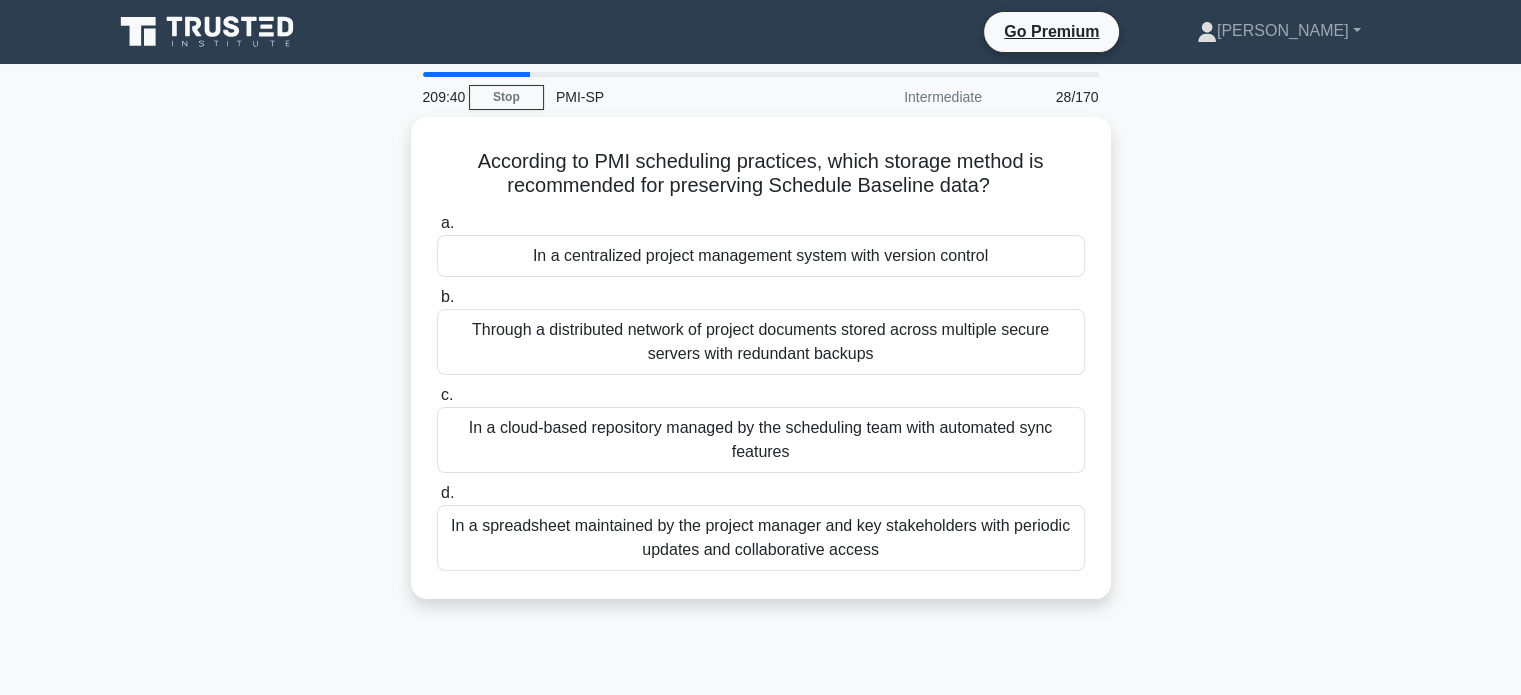 click on "Through a distributed network of project documents stored across multiple secure servers with redundant backups" at bounding box center [761, 342] 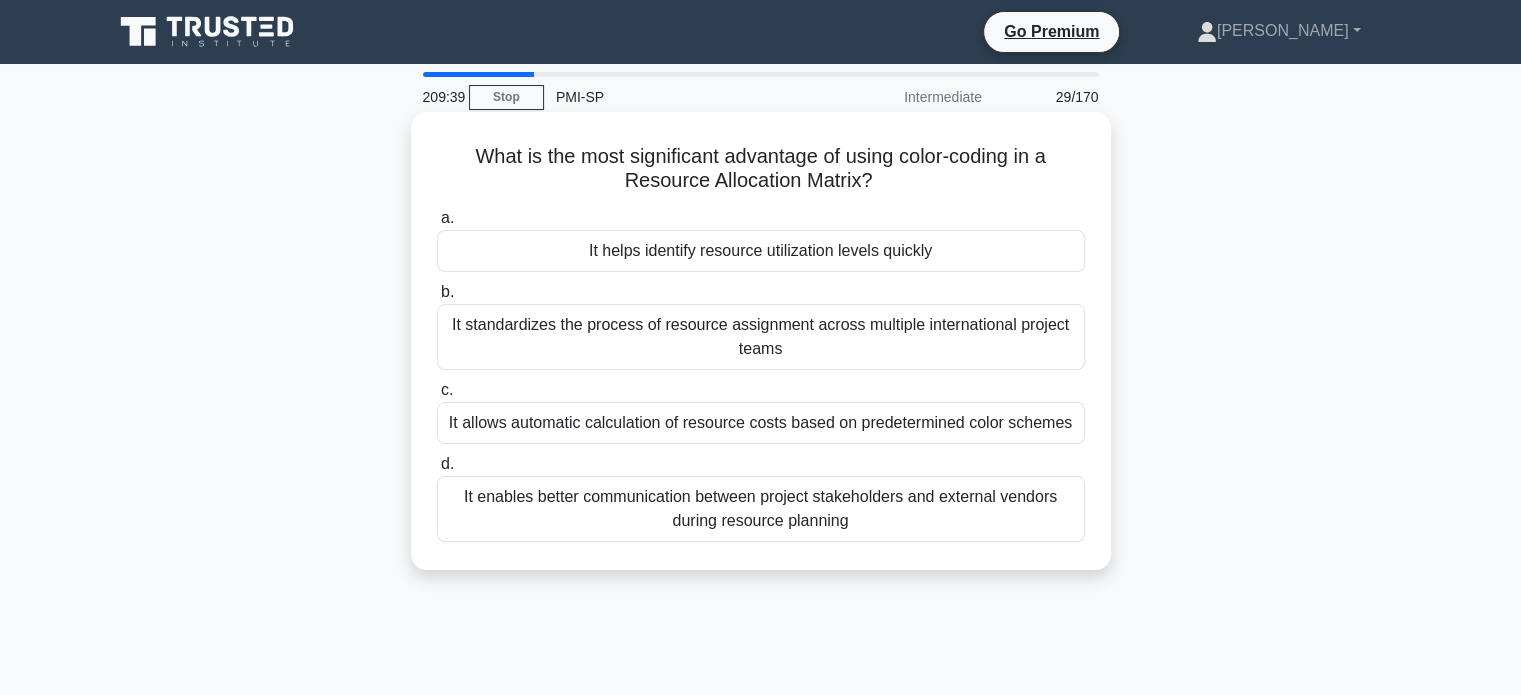click on "It standardizes the process of resource assignment across multiple international project teams" at bounding box center (761, 337) 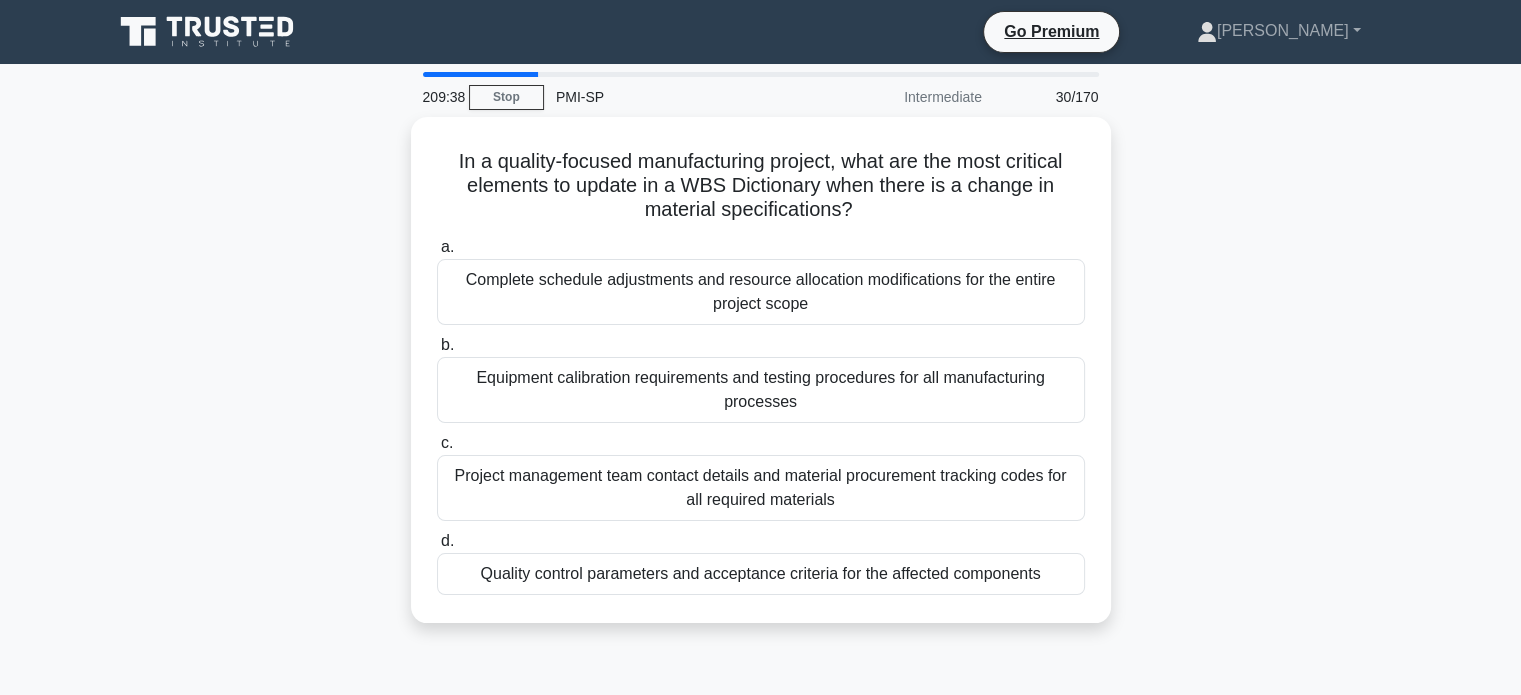 click on "b.
Equipment calibration requirements and testing procedures for all manufacturing processes" at bounding box center [761, 378] 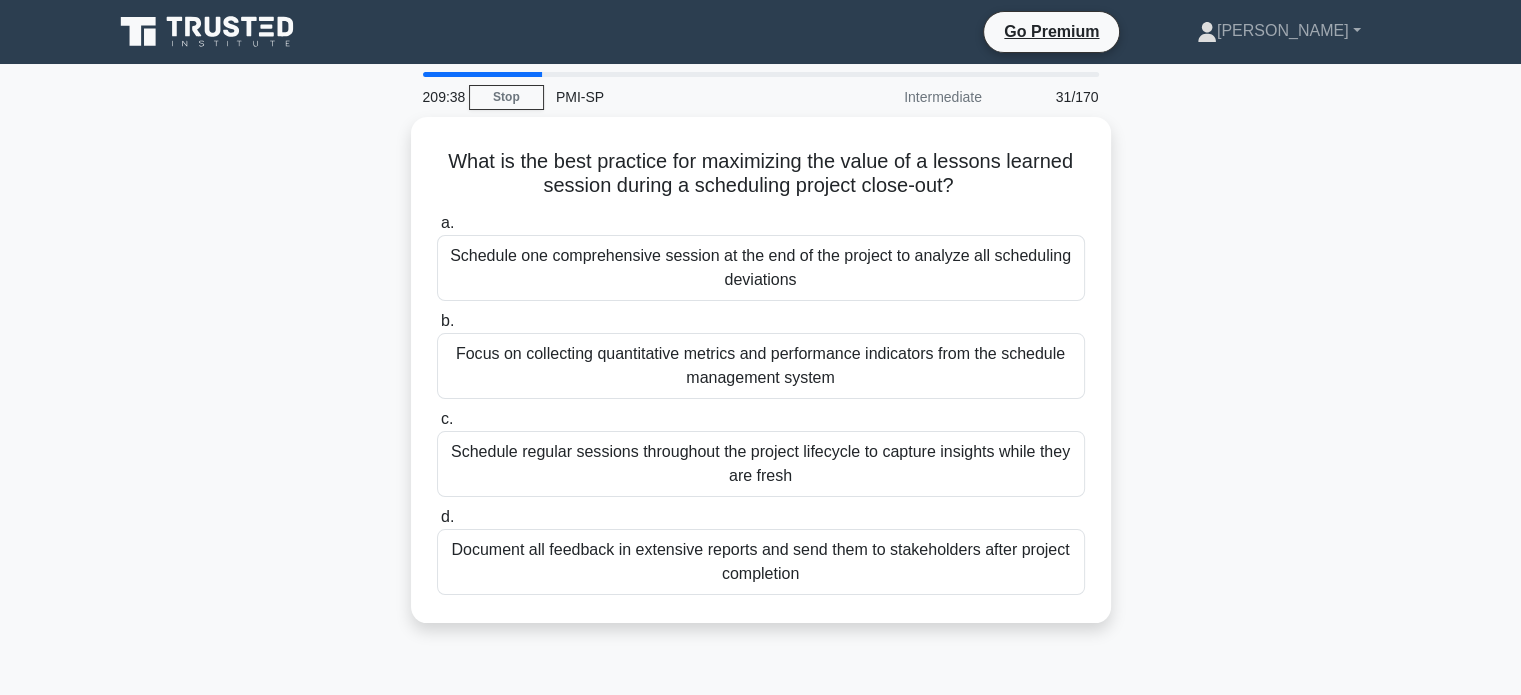 click on "Focus on collecting quantitative metrics and performance indicators from the schedule management system" at bounding box center [761, 366] 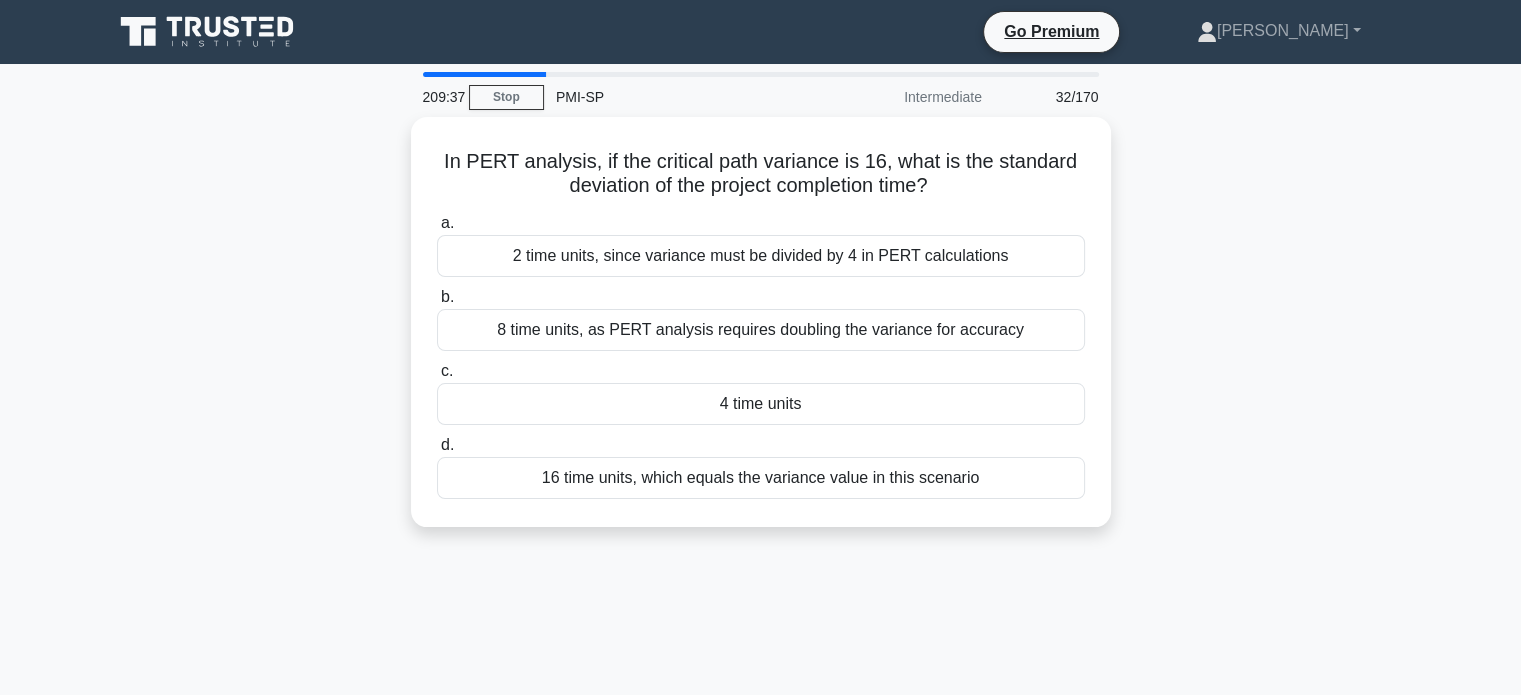 click on "8 time units, as PERT analysis requires doubling the variance for accuracy" at bounding box center (761, 330) 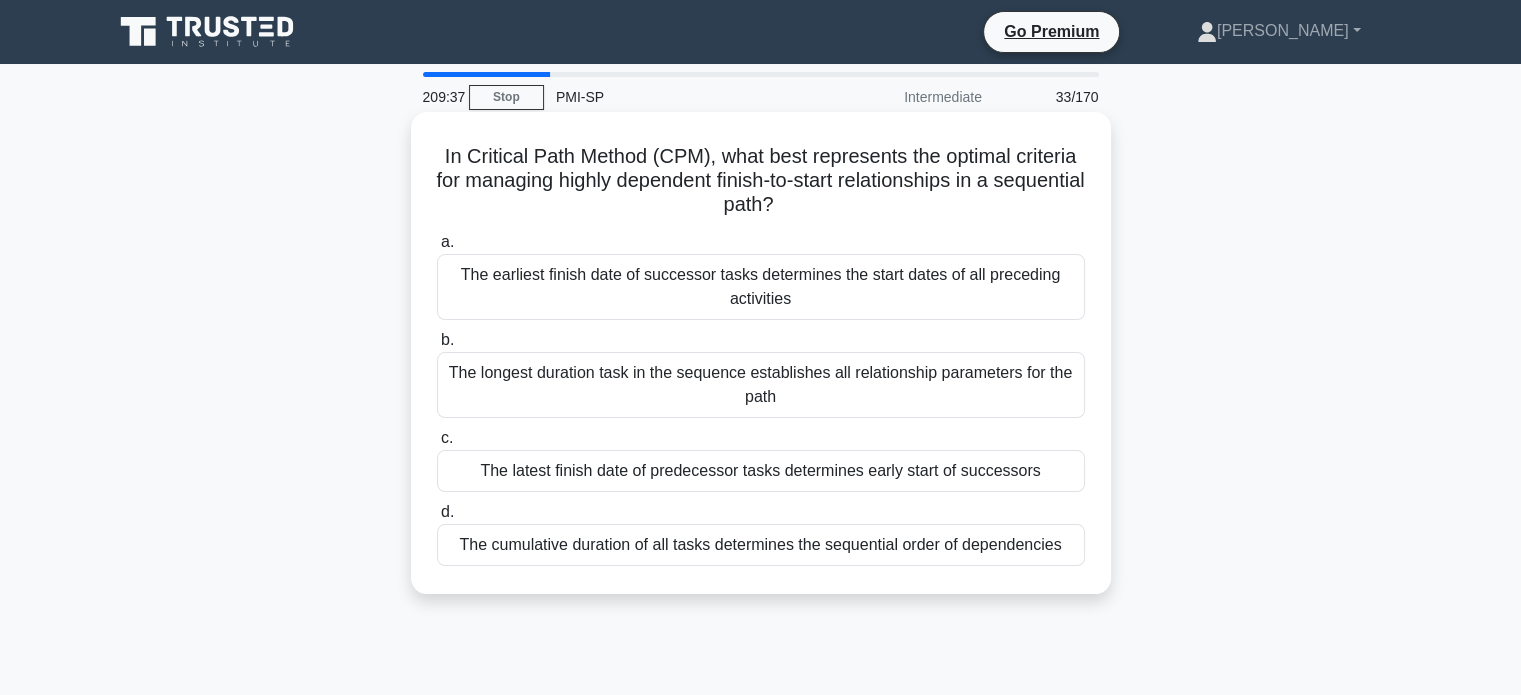 click on "b.
The longest duration task in the sequence establishes all relationship parameters for the path" at bounding box center (761, 373) 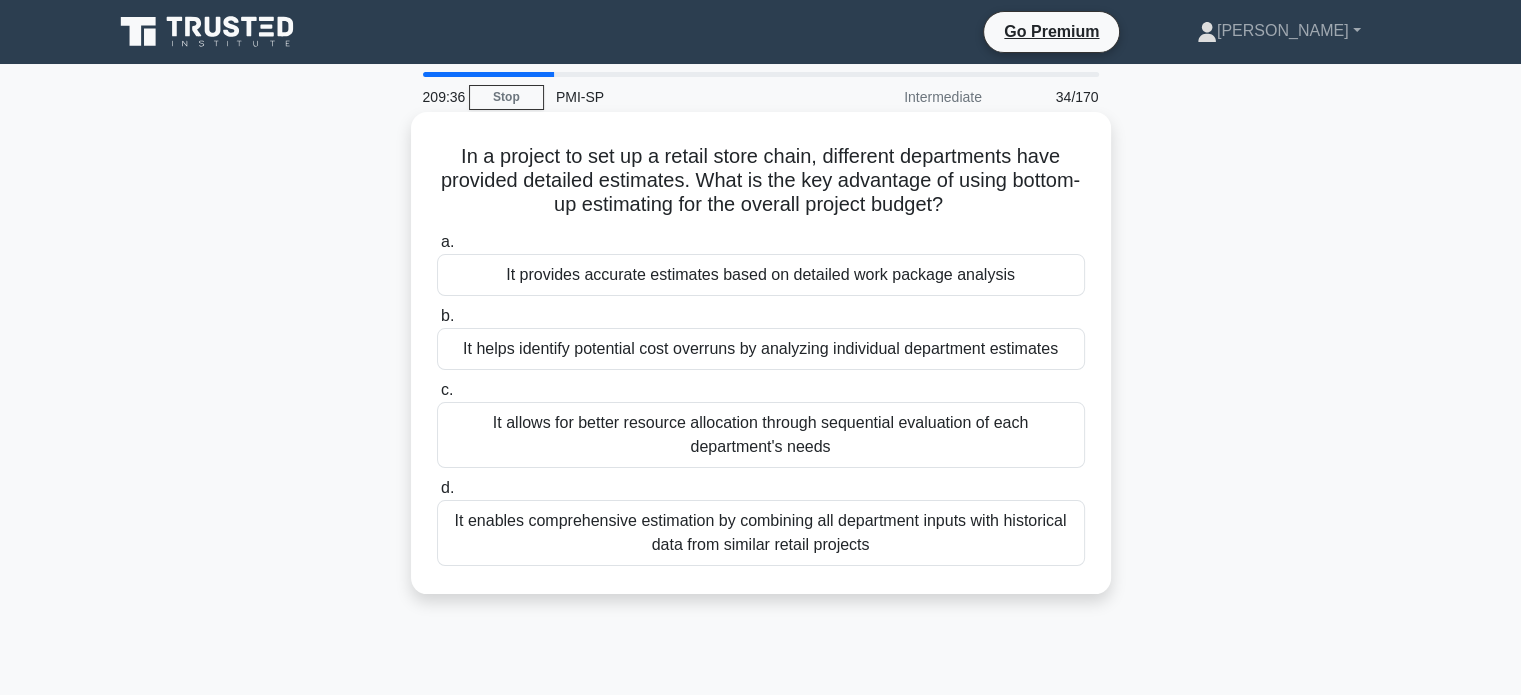 click on "It helps identify potential cost overruns by analyzing individual department estimates" at bounding box center (761, 349) 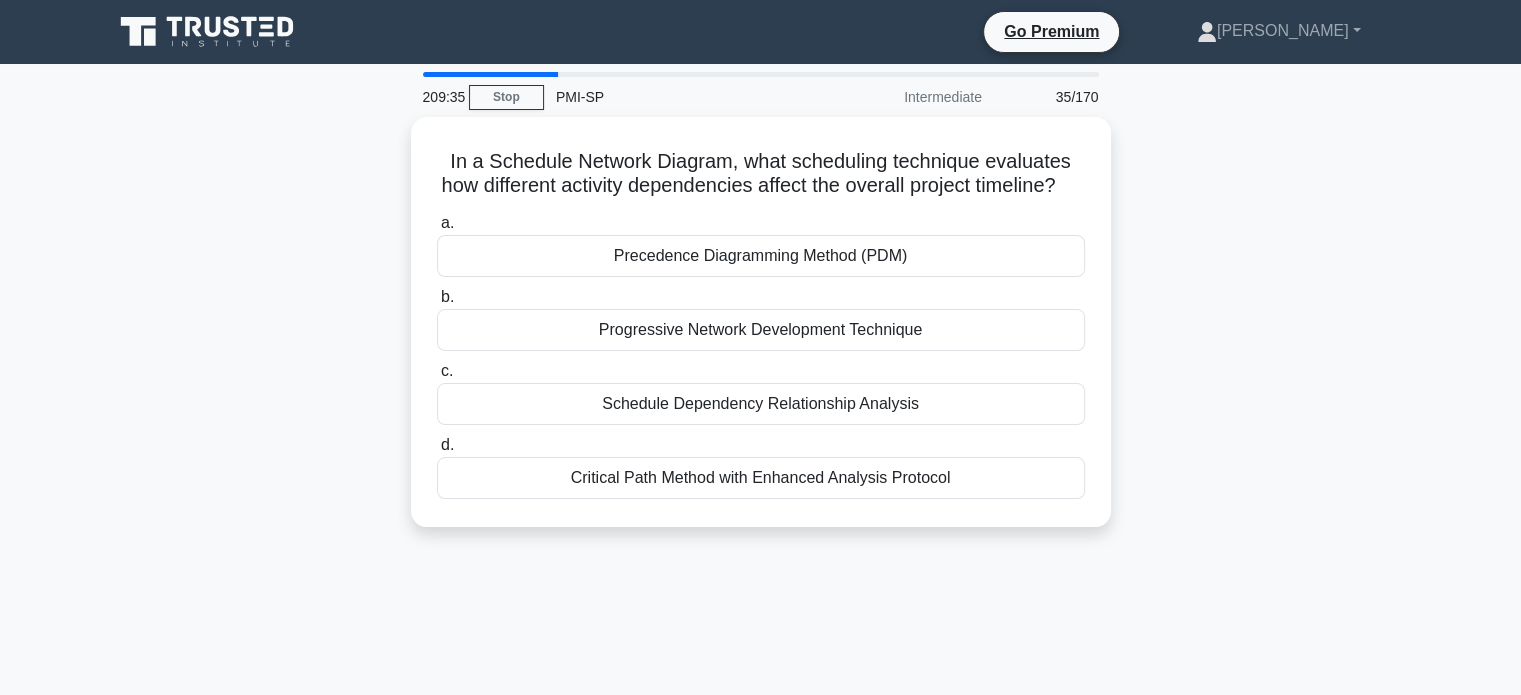 click on "Progressive Network Development Technique" at bounding box center [761, 330] 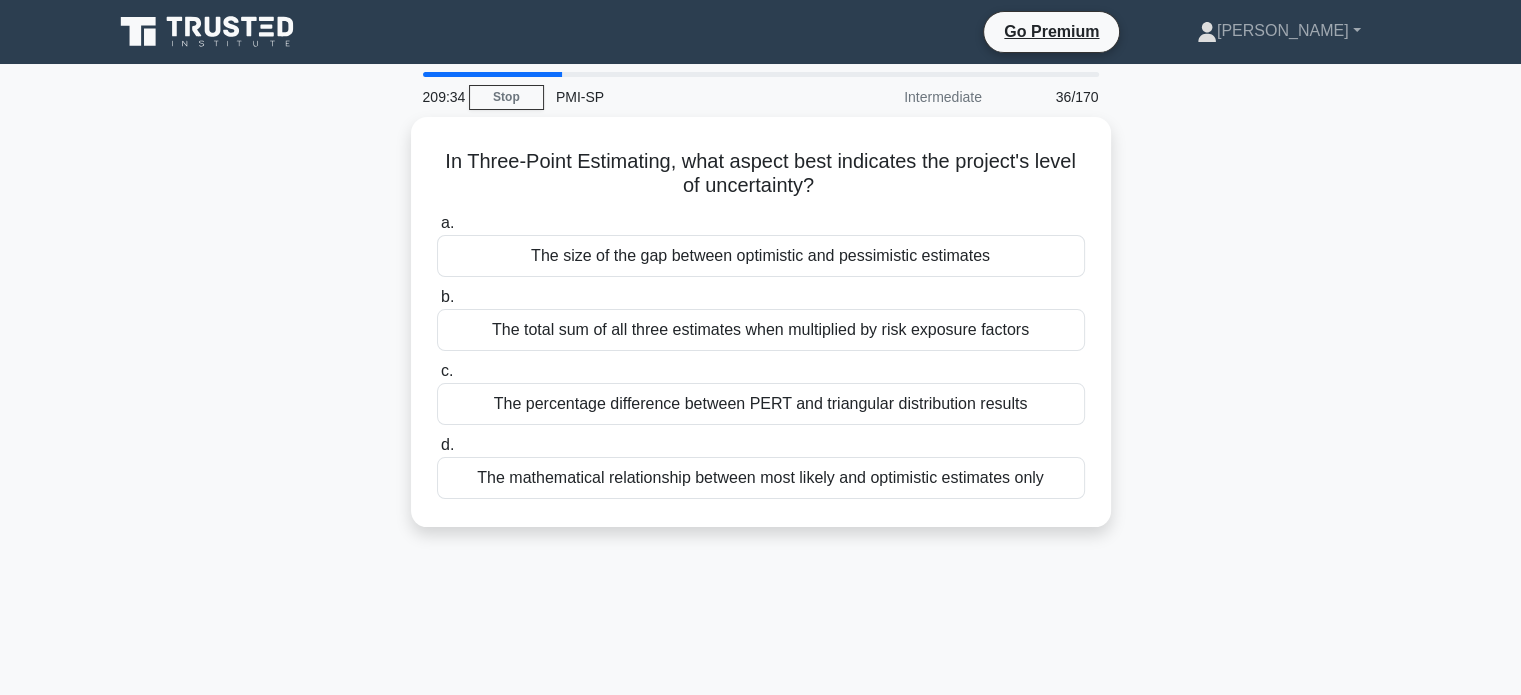 click on "The total sum of all three estimates when multiplied by risk exposure factors" at bounding box center (761, 330) 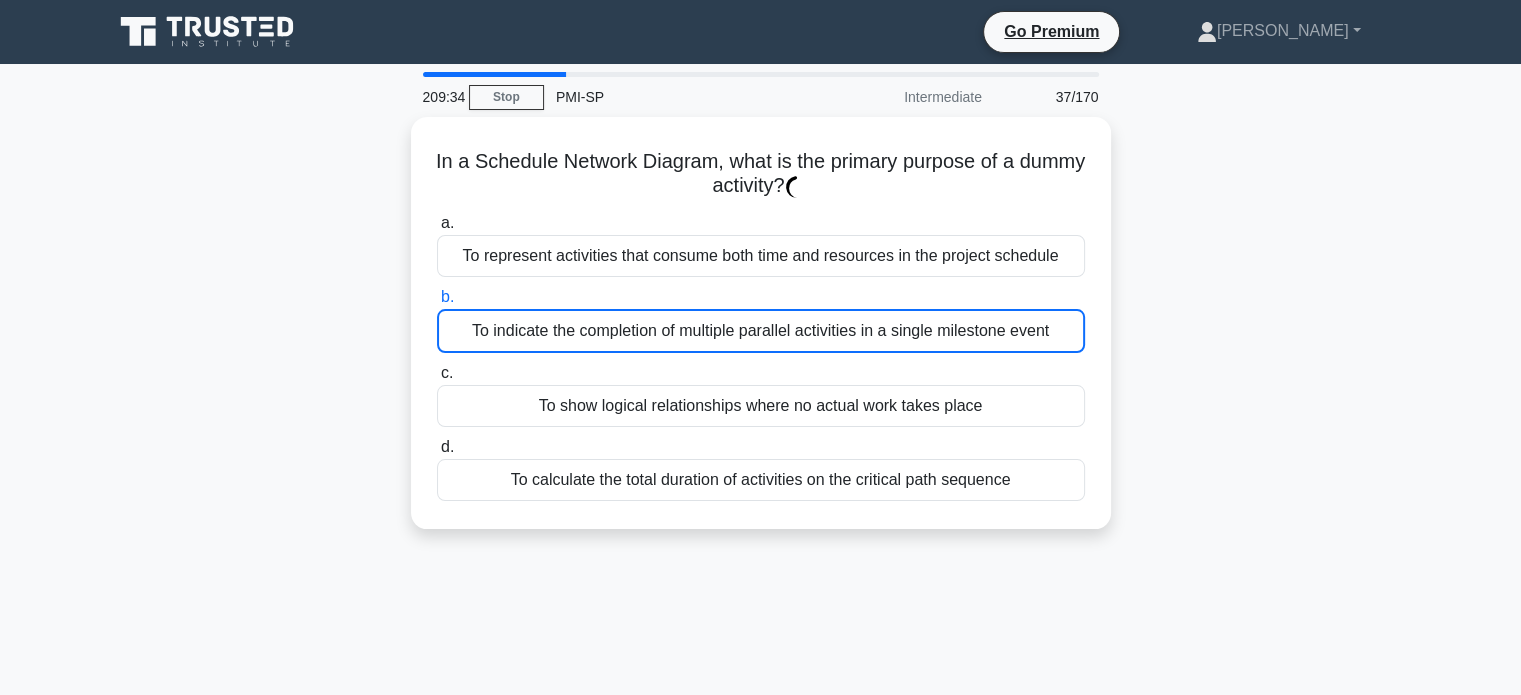 click on "To indicate the completion of multiple parallel activities in a single milestone event" at bounding box center [761, 331] 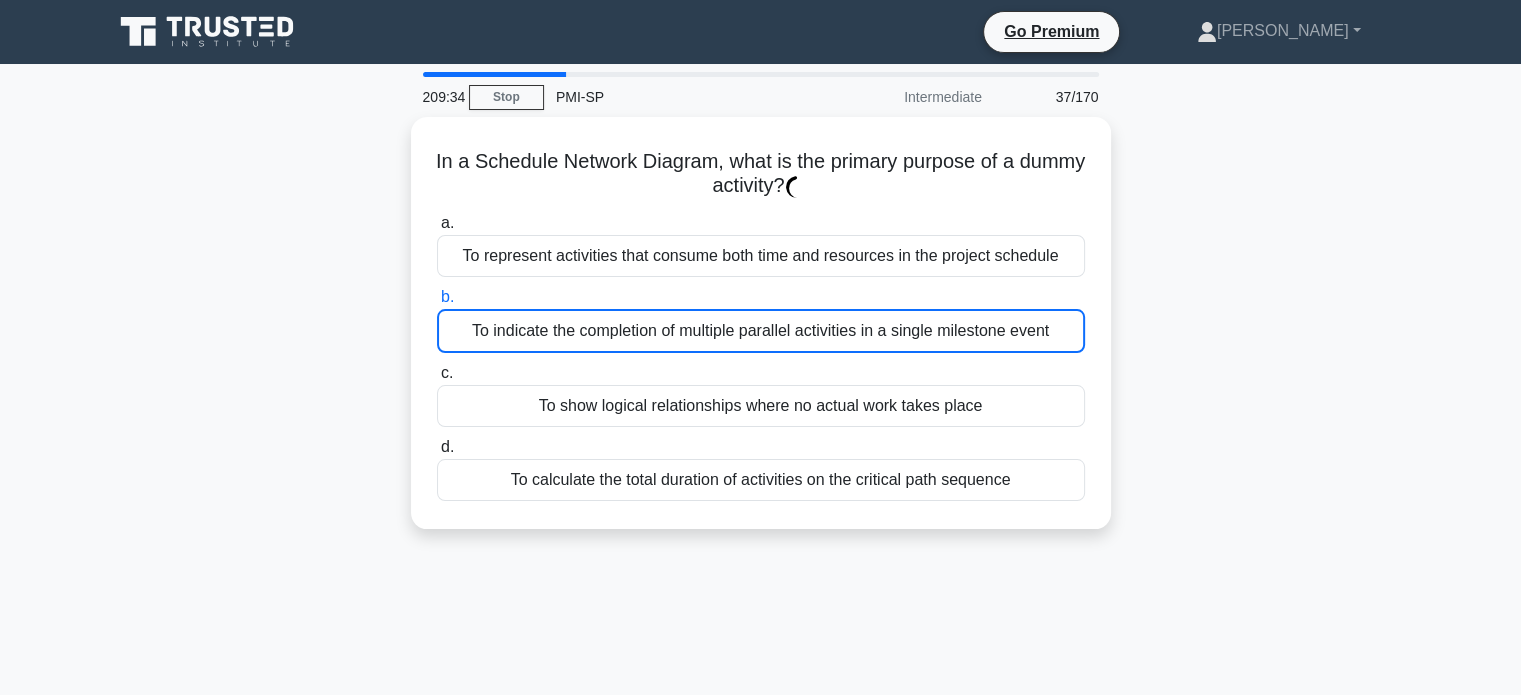 click on "b.
To indicate the completion of multiple parallel activities in a single milestone event" at bounding box center (437, 297) 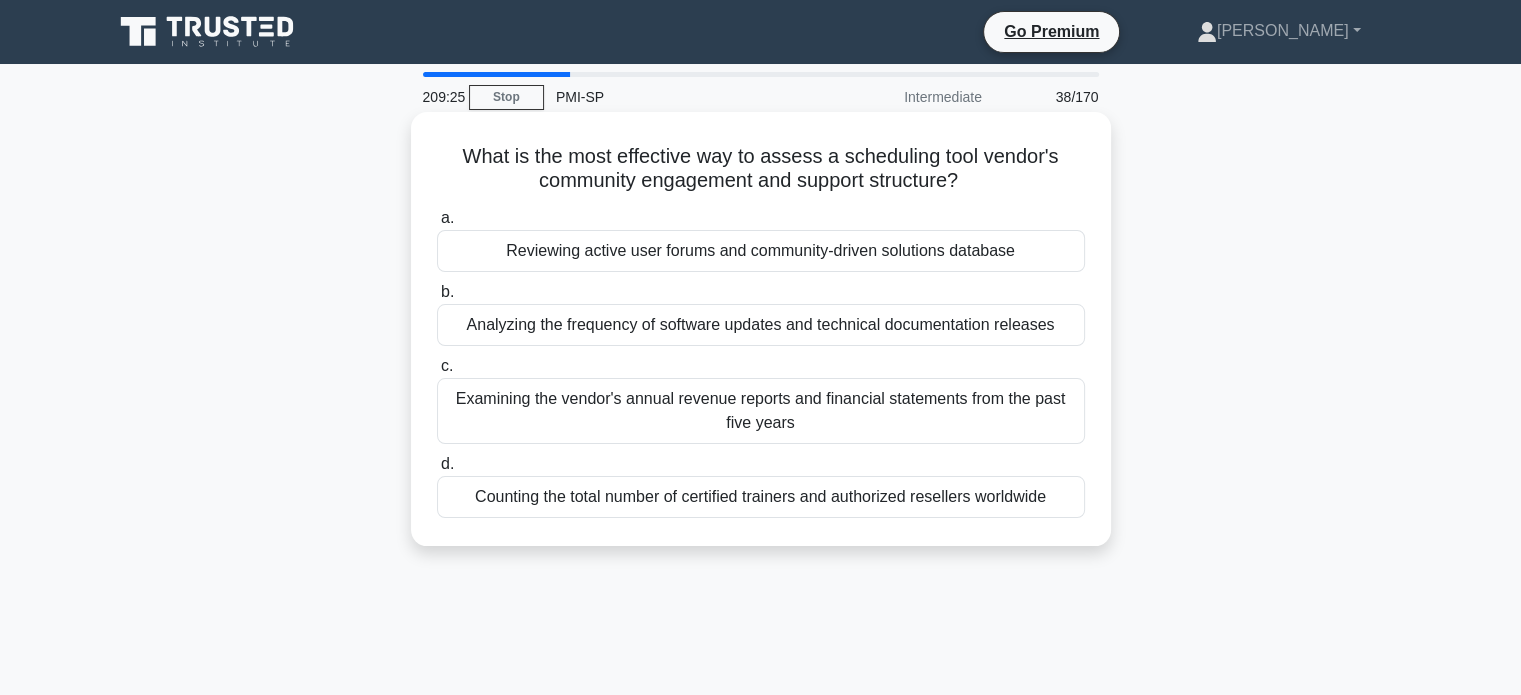 click on "Examining the vendor's annual revenue reports and financial statements from the past five years" at bounding box center (761, 411) 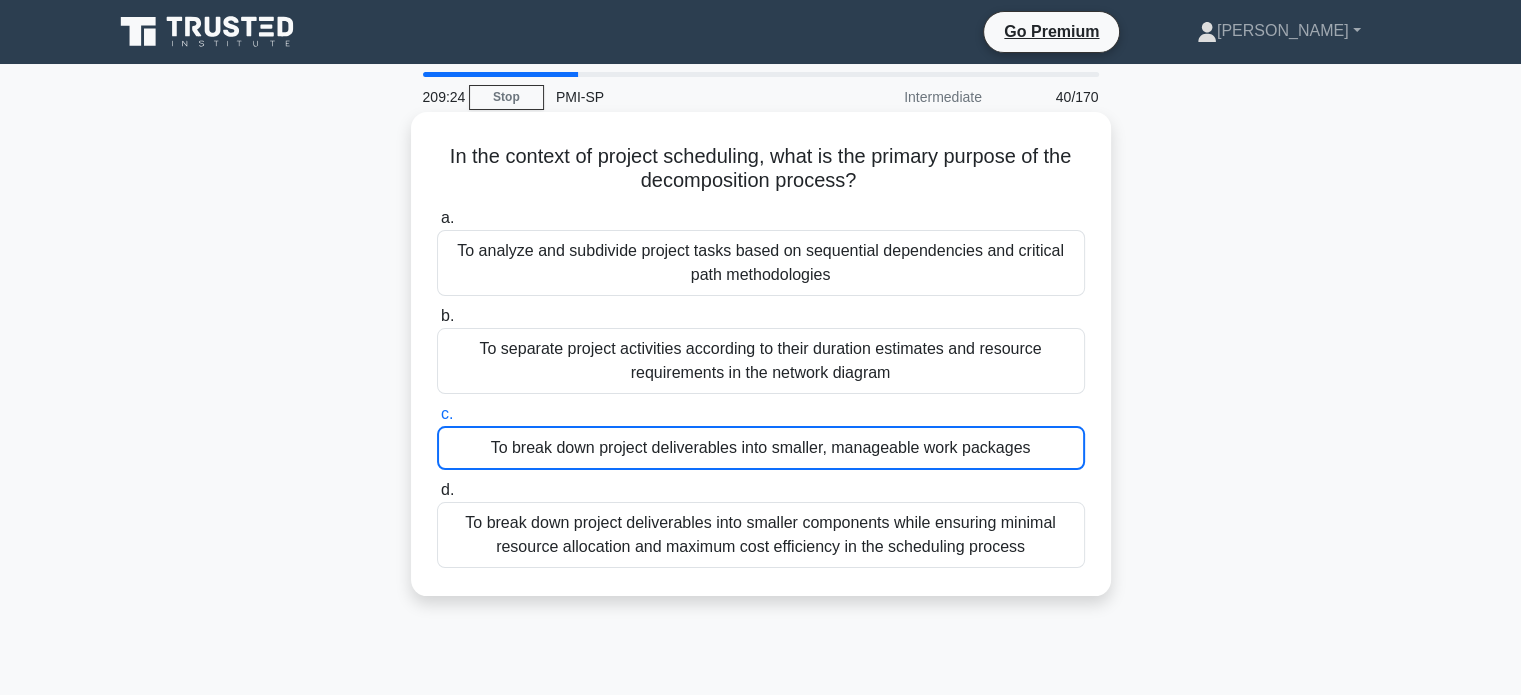 click on "c.
To break down project deliverables into smaller, manageable work packages" at bounding box center (761, 436) 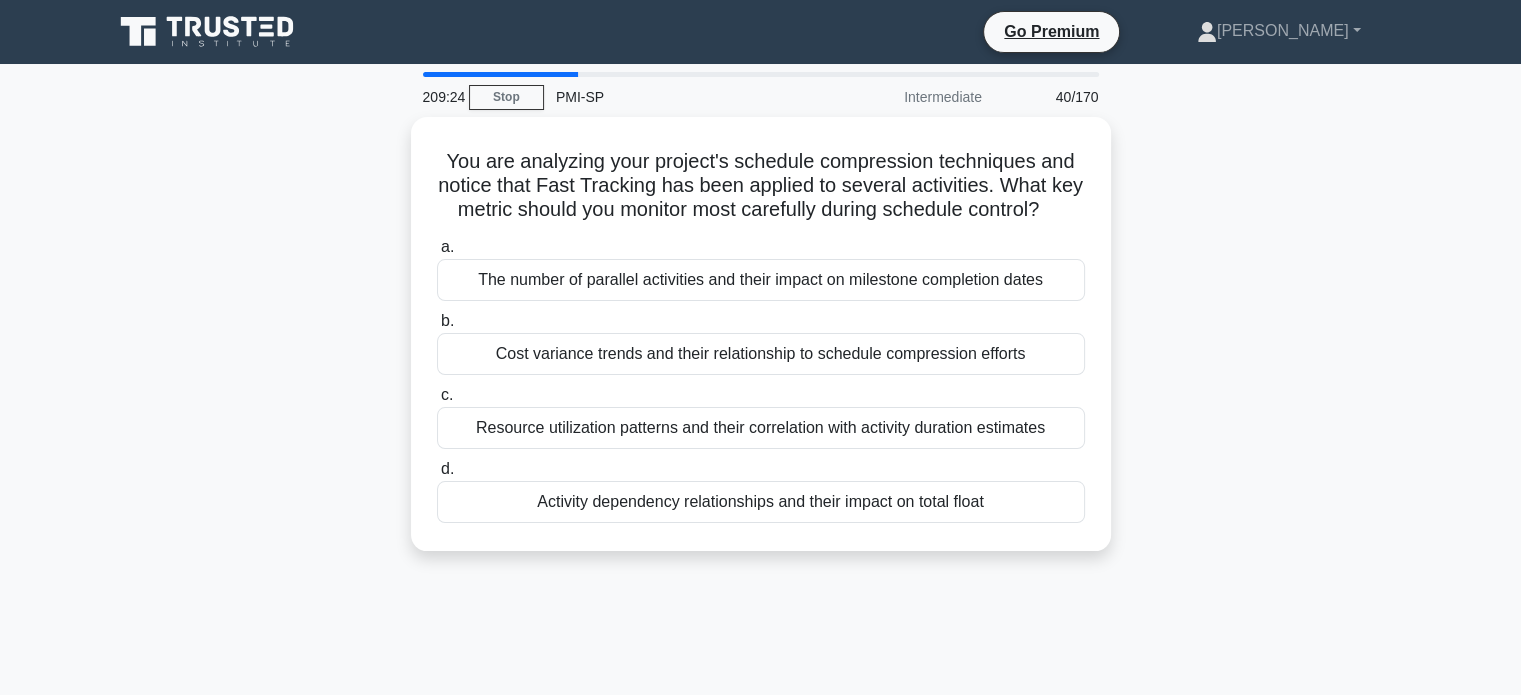 click on "c.
Resource utilization patterns and their correlation with activity duration estimates" at bounding box center [761, 416] 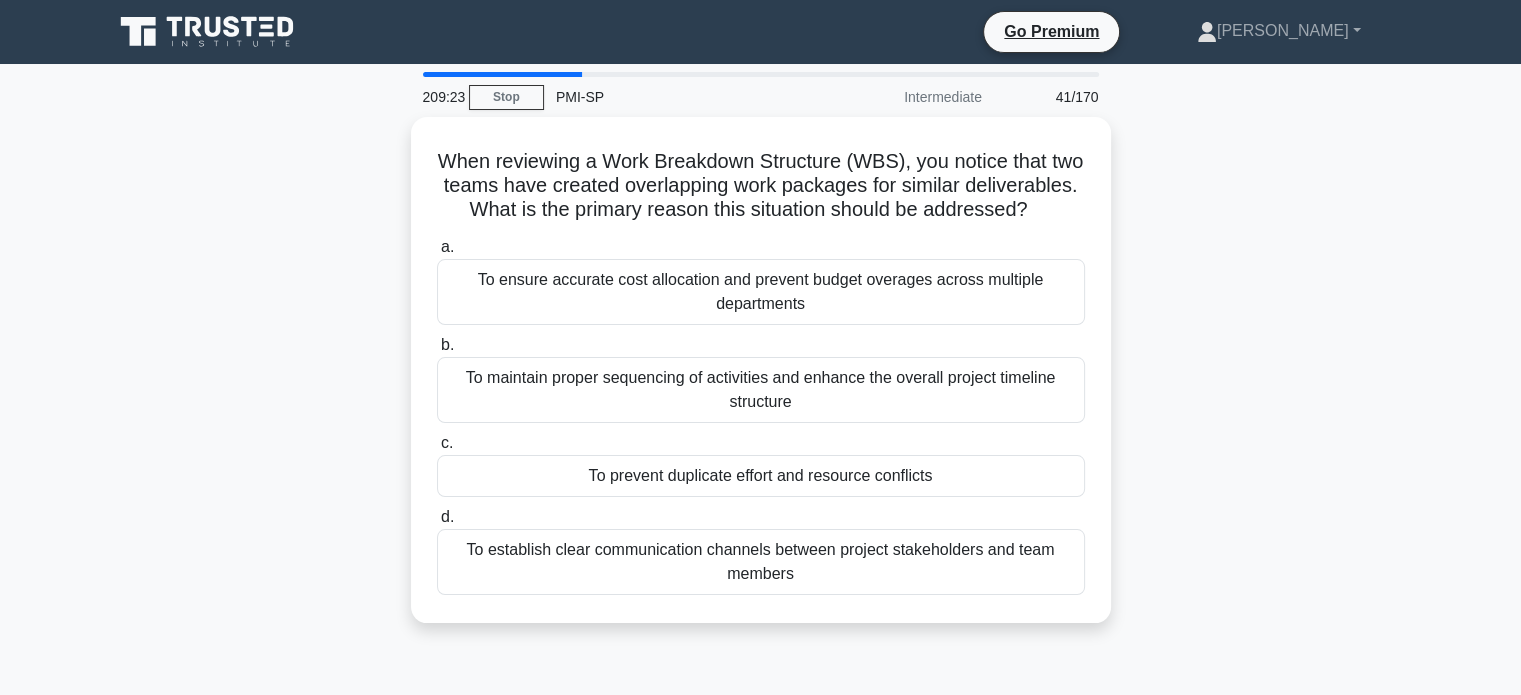 click on "To maintain proper sequencing of activities and enhance the overall project timeline structure" at bounding box center [761, 390] 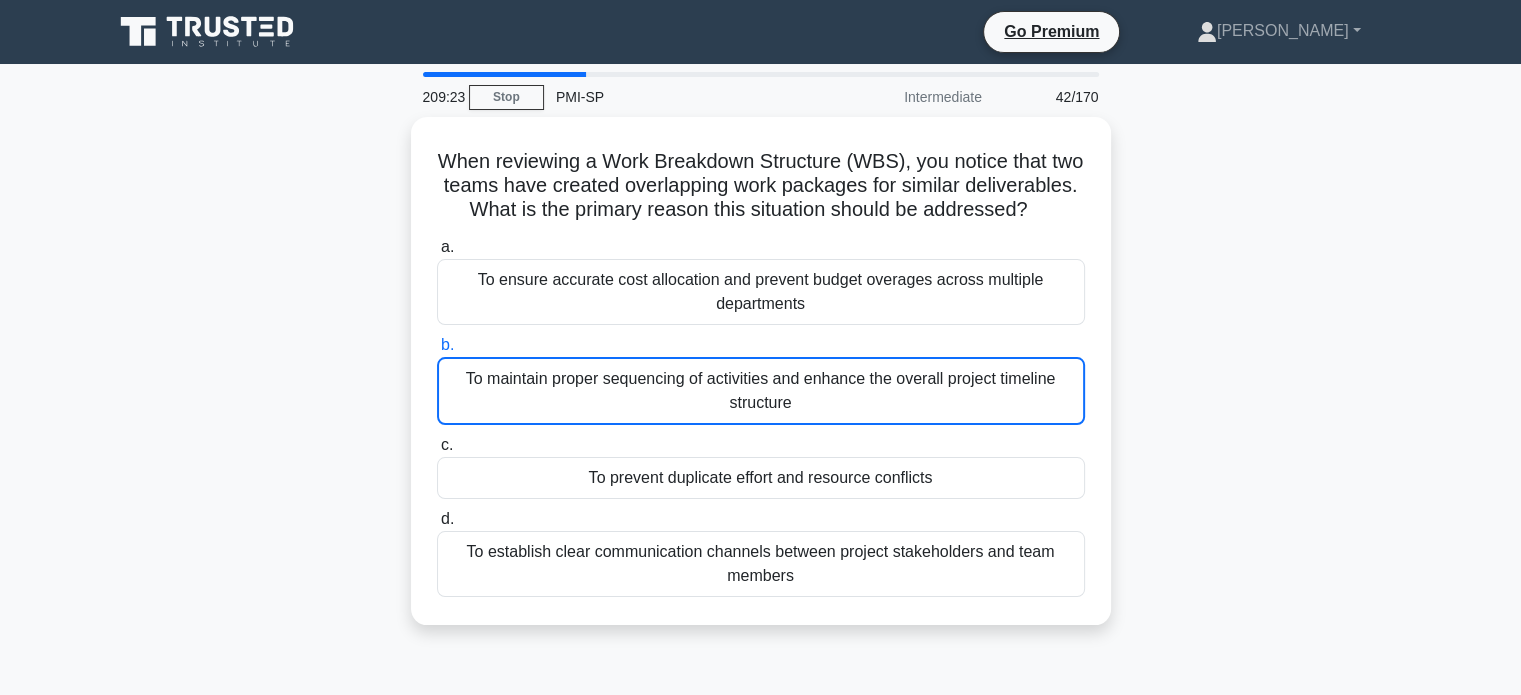 click on "To maintain proper sequencing of activities and enhance the overall project timeline structure" at bounding box center [761, 391] 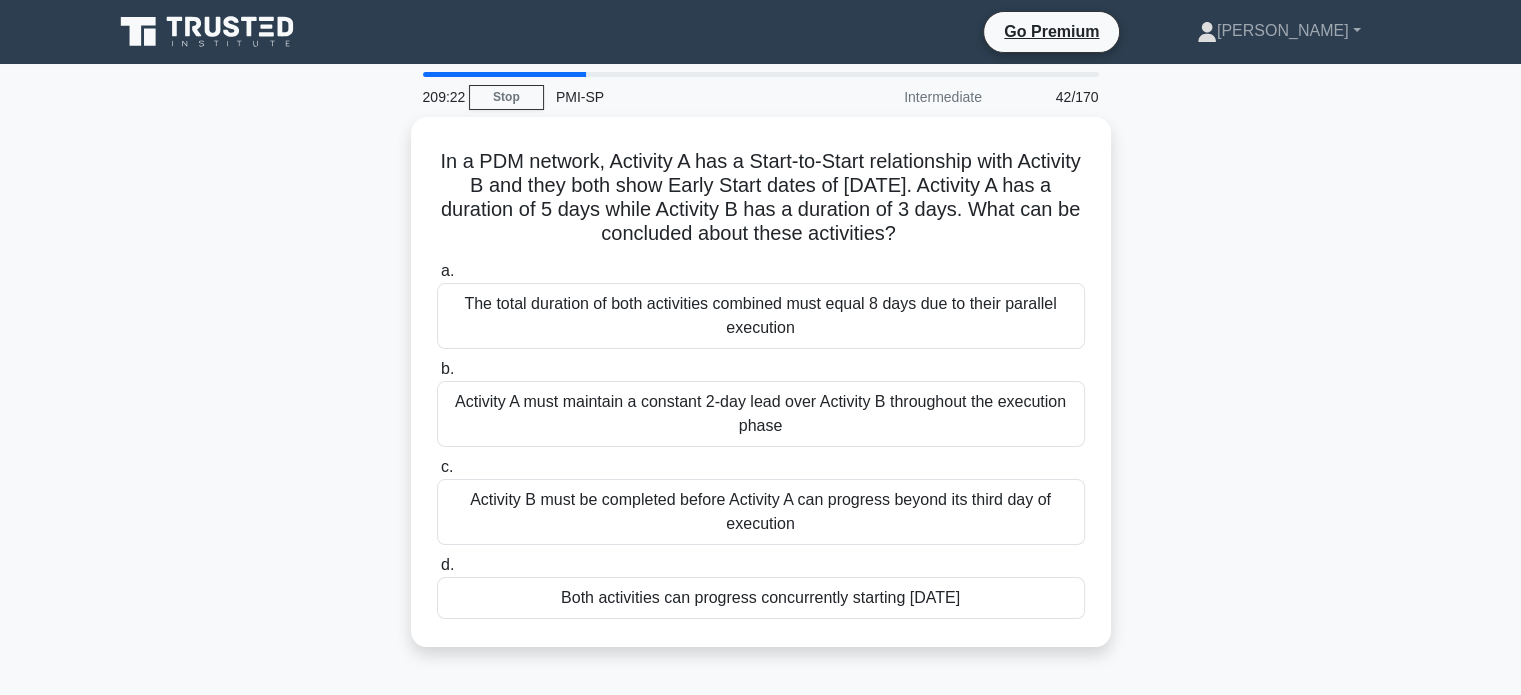 click on "Activity A must maintain a constant 2-day lead over Activity B throughout the execution phase" at bounding box center (761, 414) 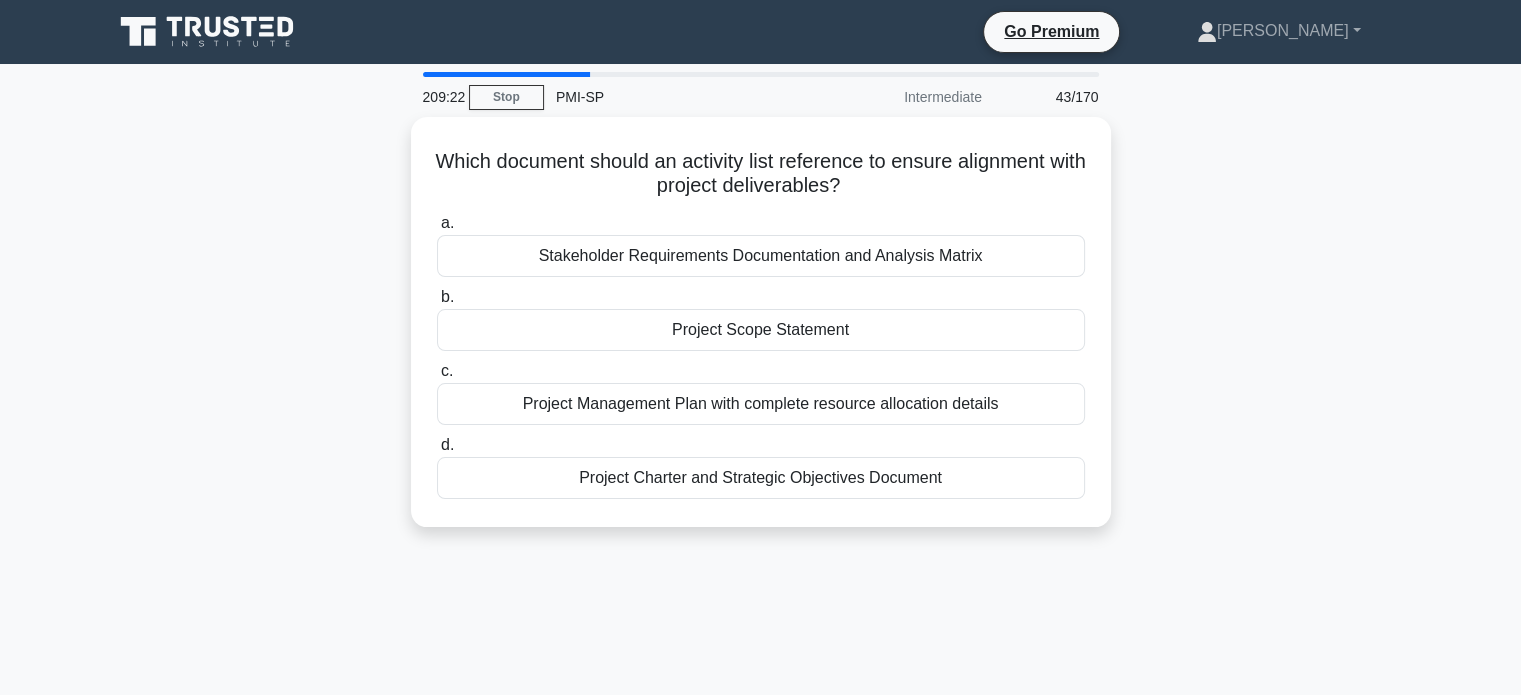 click on "a.
Stakeholder Requirements Documentation and Analysis Matrix
b.
Project Scope Statement
c. d." at bounding box center [761, 355] 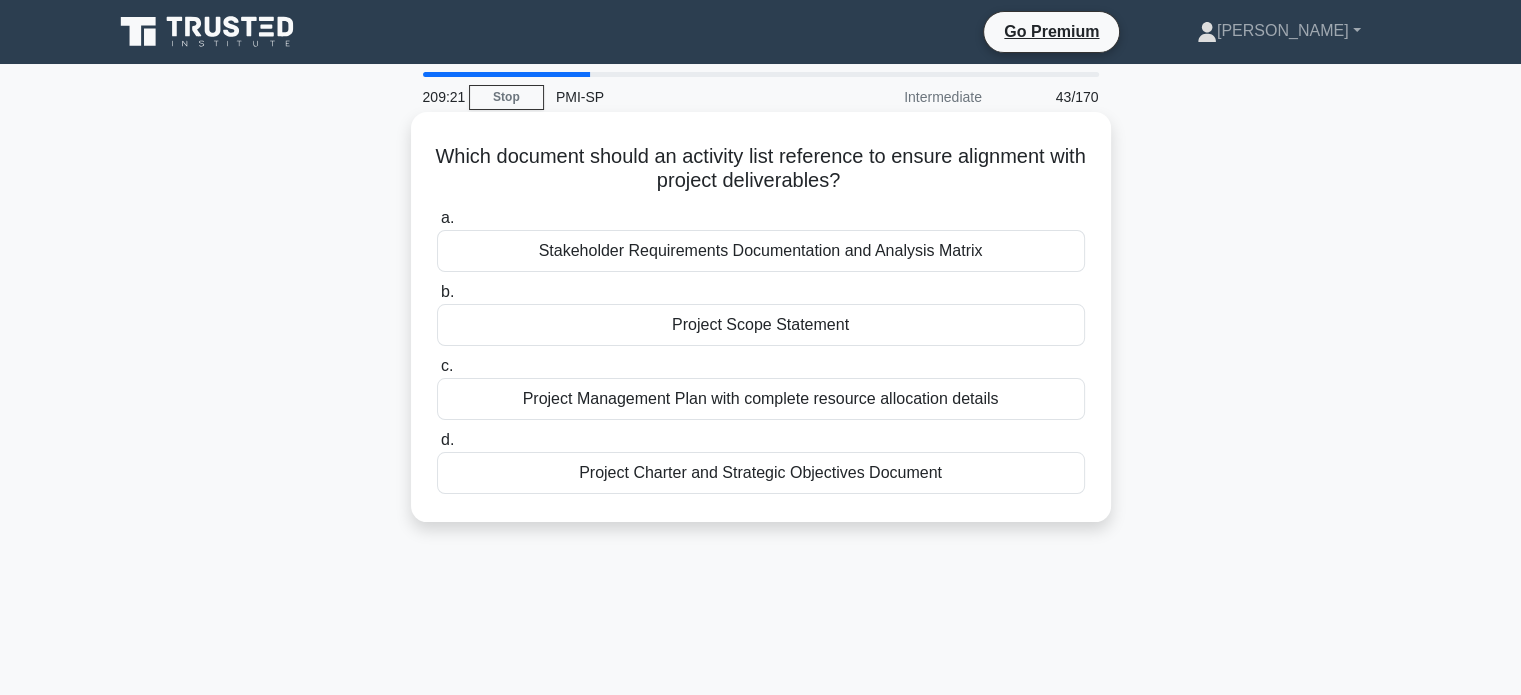 click on "Project Management Plan with complete resource allocation details" at bounding box center [761, 399] 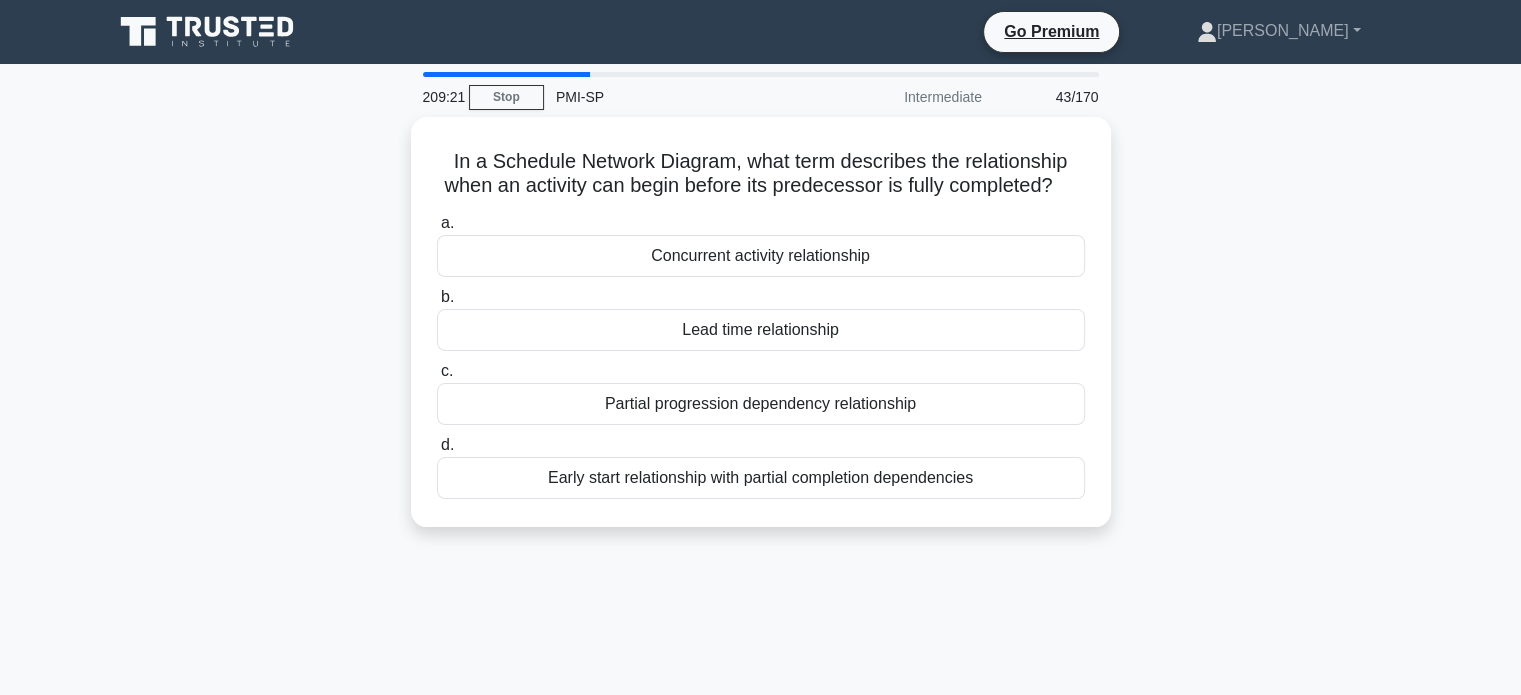 click on "c.
Partial progression dependency relationship" at bounding box center (761, 392) 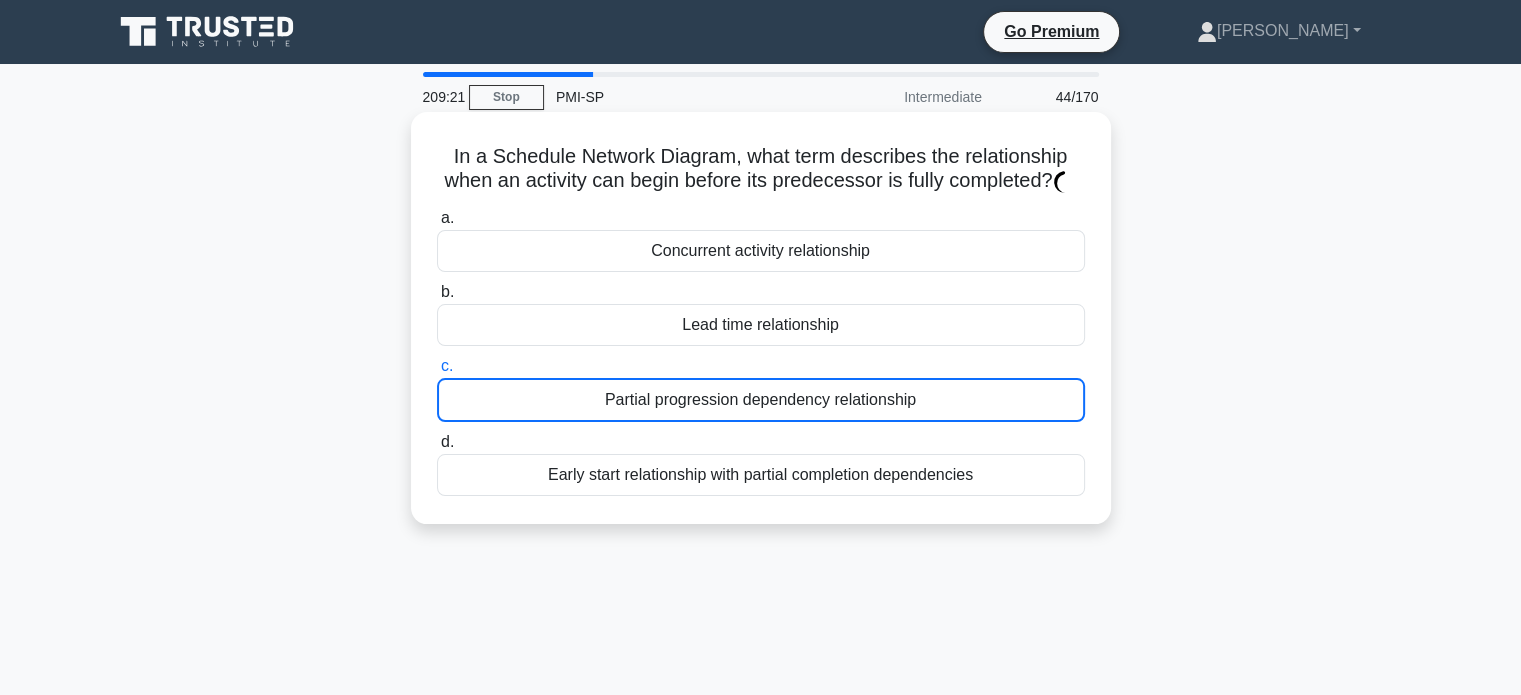 click on "c.
Partial progression dependency relationship" at bounding box center [761, 388] 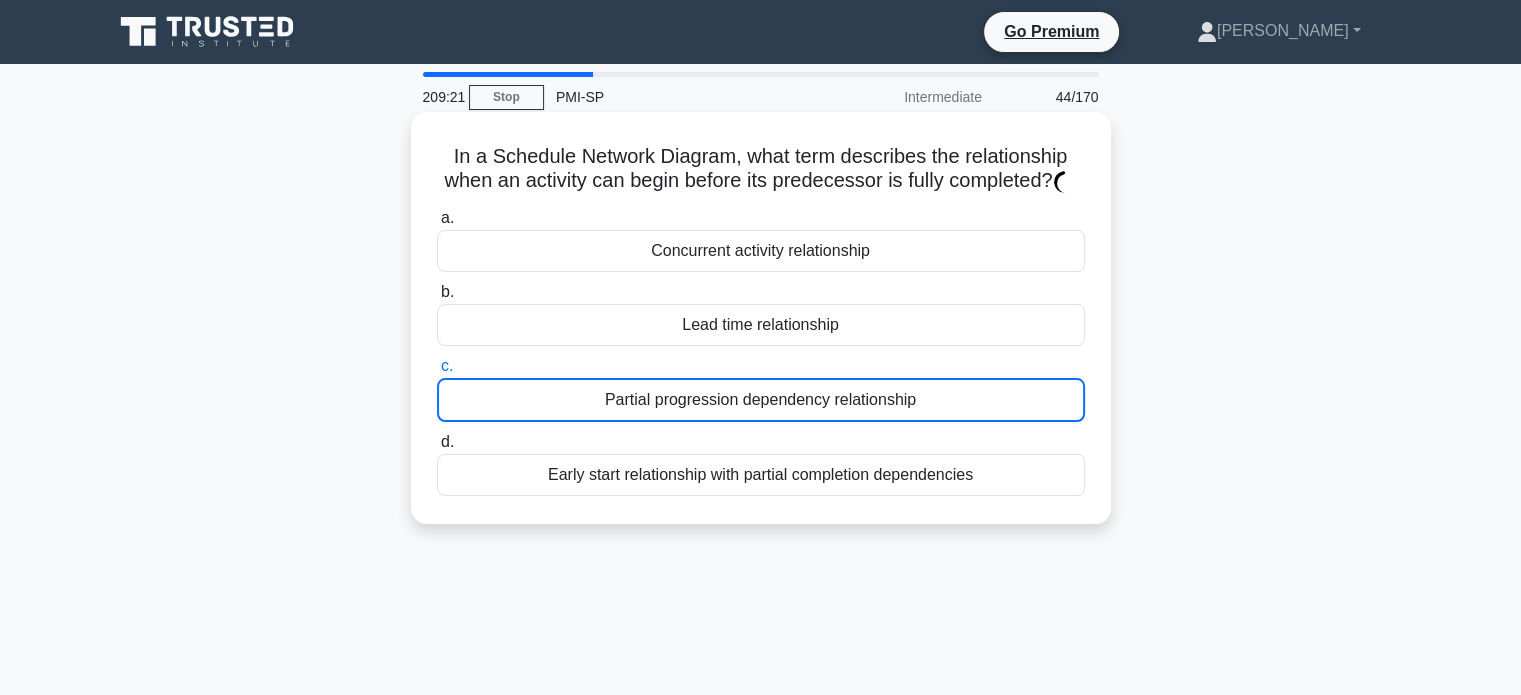 click on "c.
Partial progression dependency relationship" at bounding box center (437, 366) 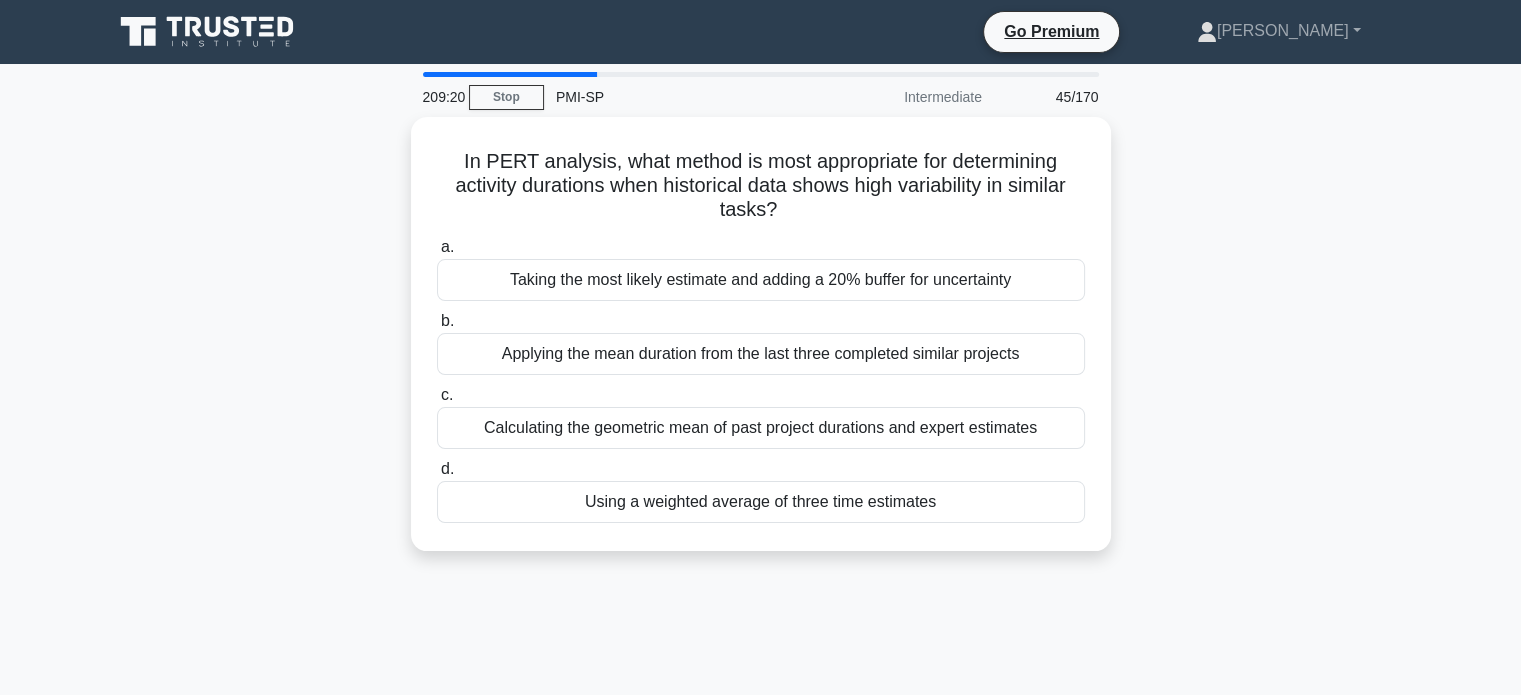 click on "c.
Calculating the geometric mean of past project durations and expert estimates" at bounding box center [761, 416] 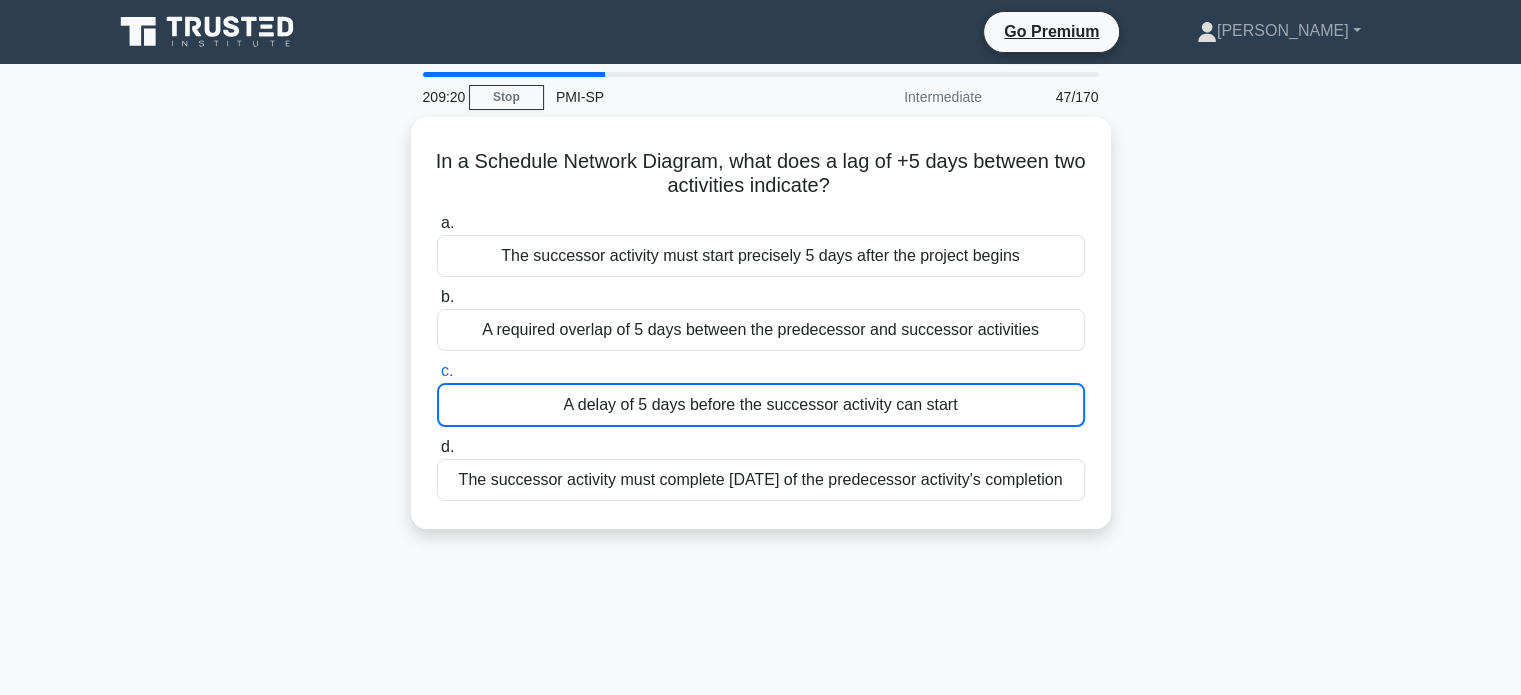 click on "A delay of 5 days before the successor activity can start" at bounding box center [761, 405] 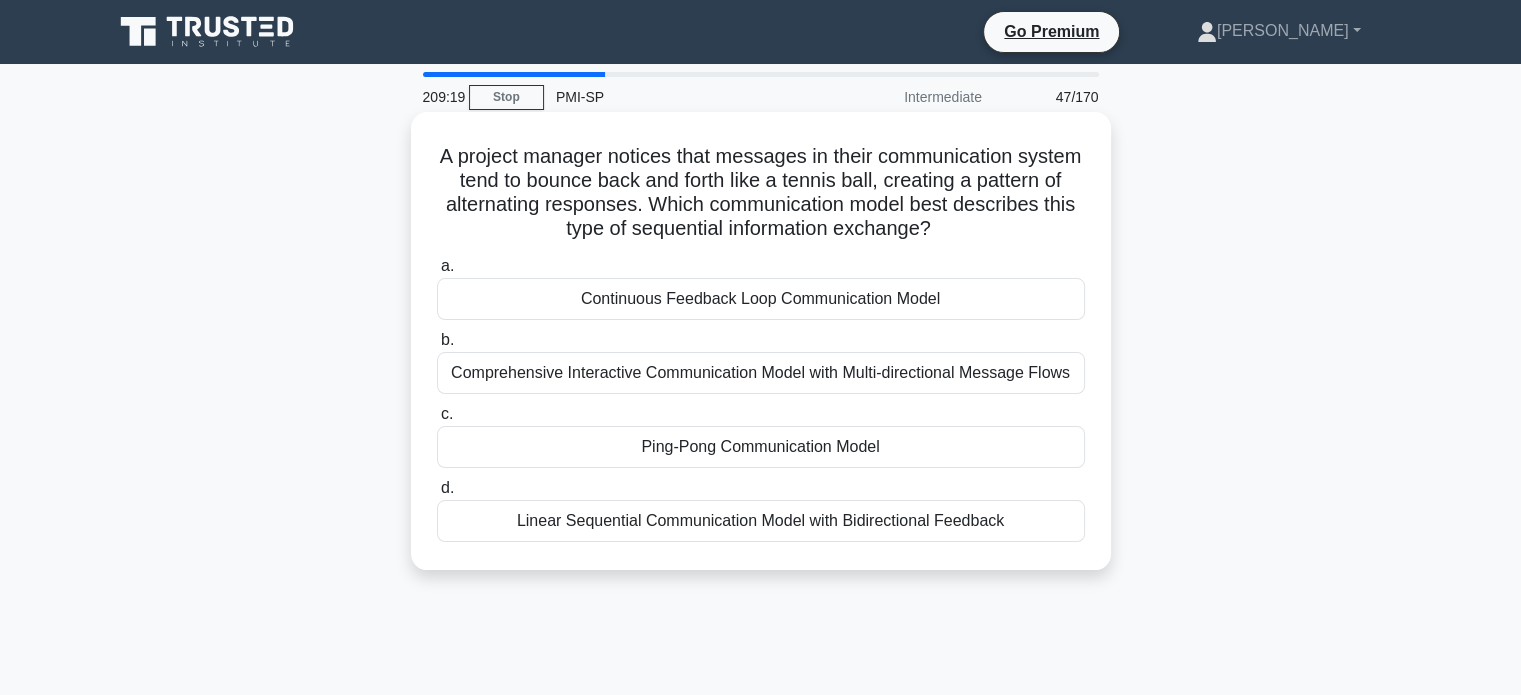 click on "a.
Continuous Feedback Loop Communication Model
b.
Comprehensive Interactive Communication Model with Multi-directional Message Flows" at bounding box center [761, 398] 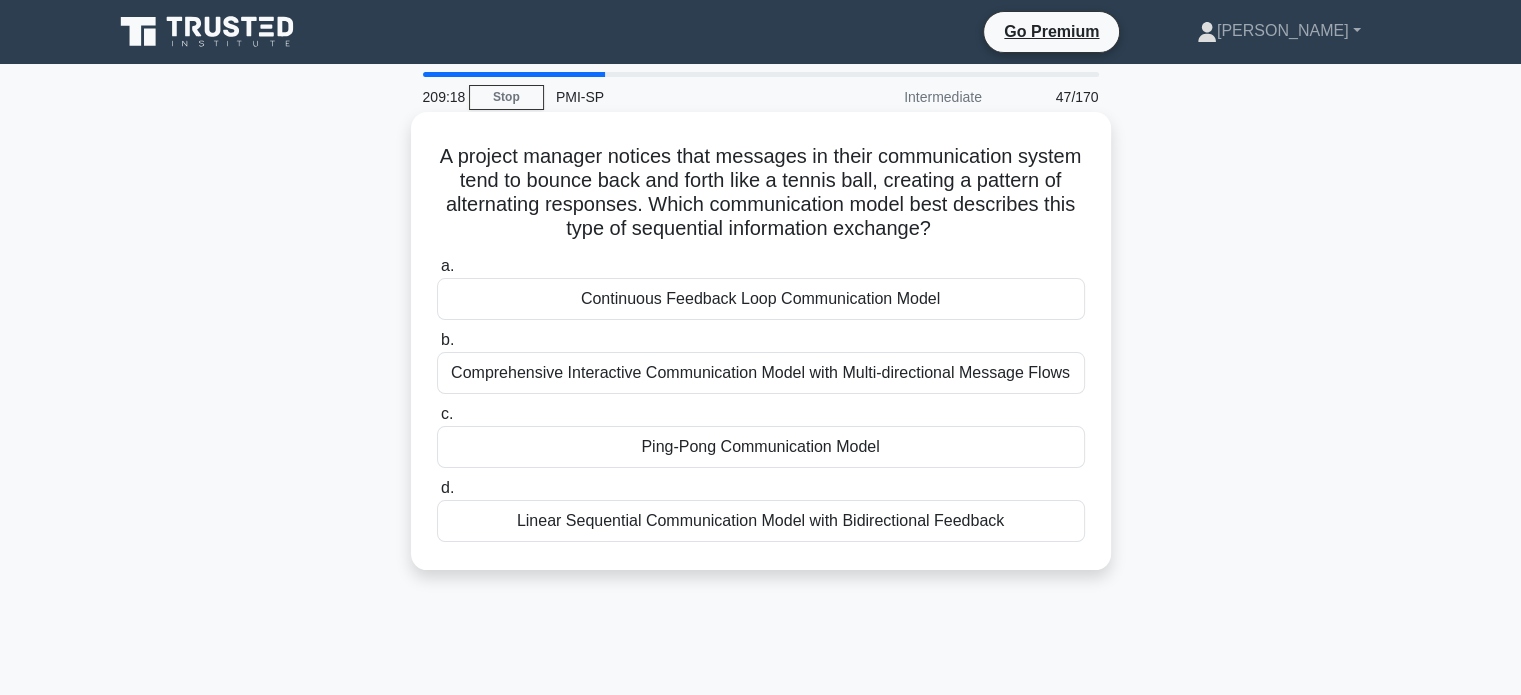 click on "Comprehensive Interactive Communication Model with Multi-directional Message Flows" at bounding box center (761, 373) 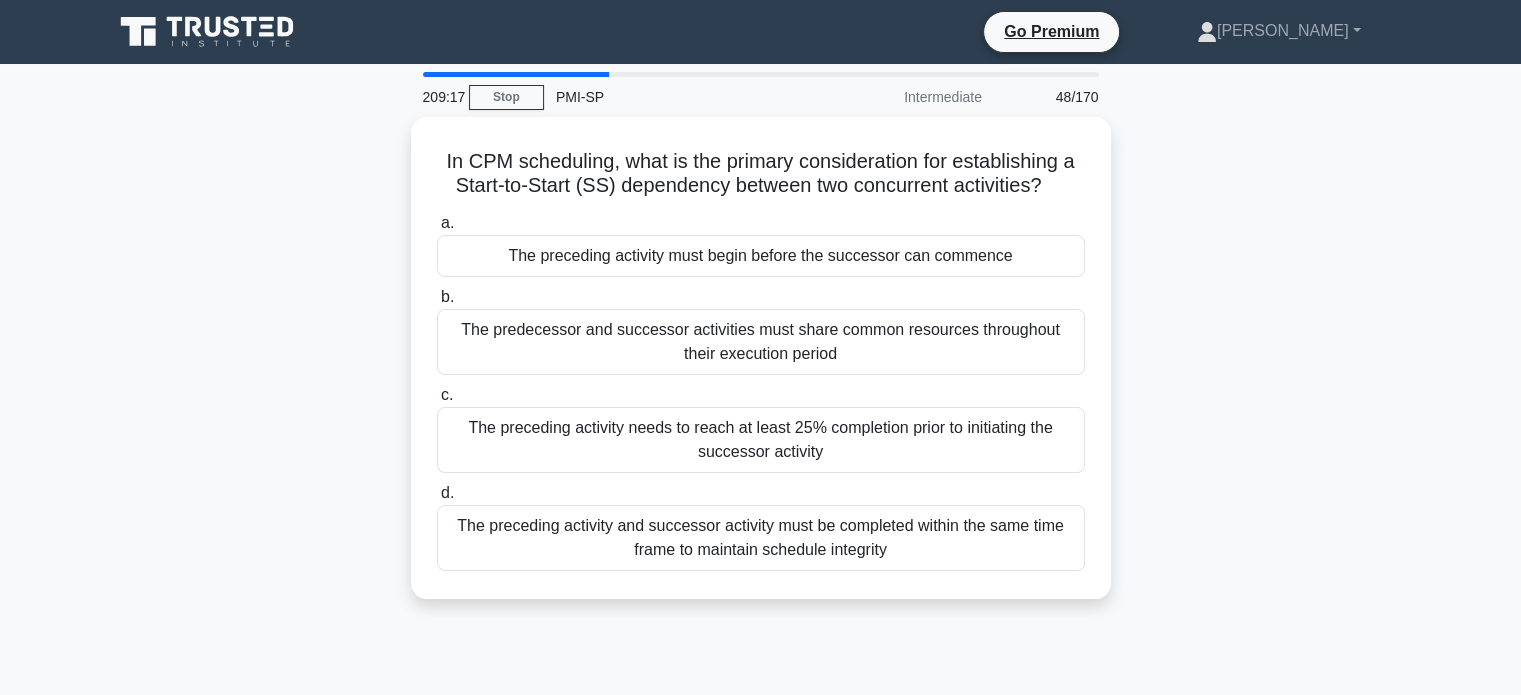 click on "a.
The preceding activity must begin before the successor can commence
b.
The predecessor and successor activities must share common resources throughout their execution period
c. d." at bounding box center [761, 391] 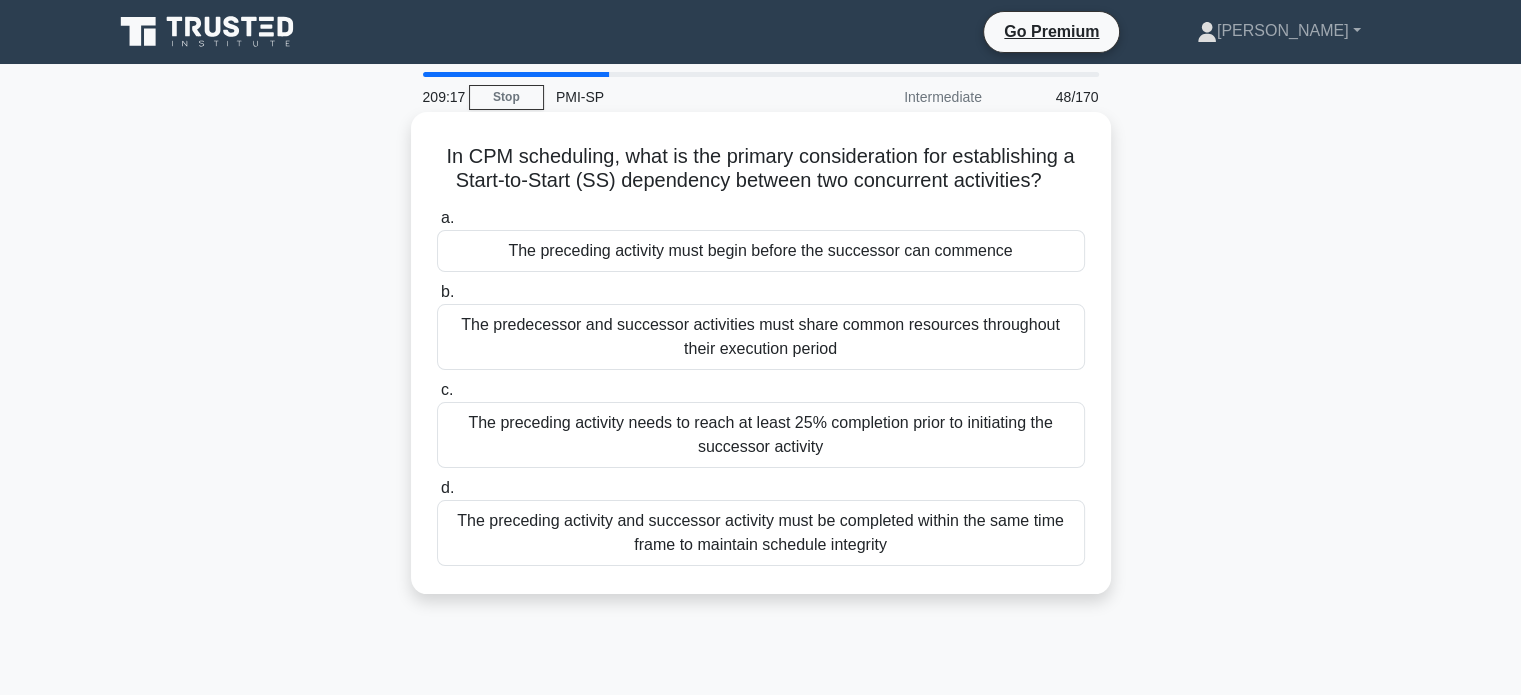 click on "The preceding activity needs to reach at least 25% completion prior to initiating the successor activity" at bounding box center [761, 435] 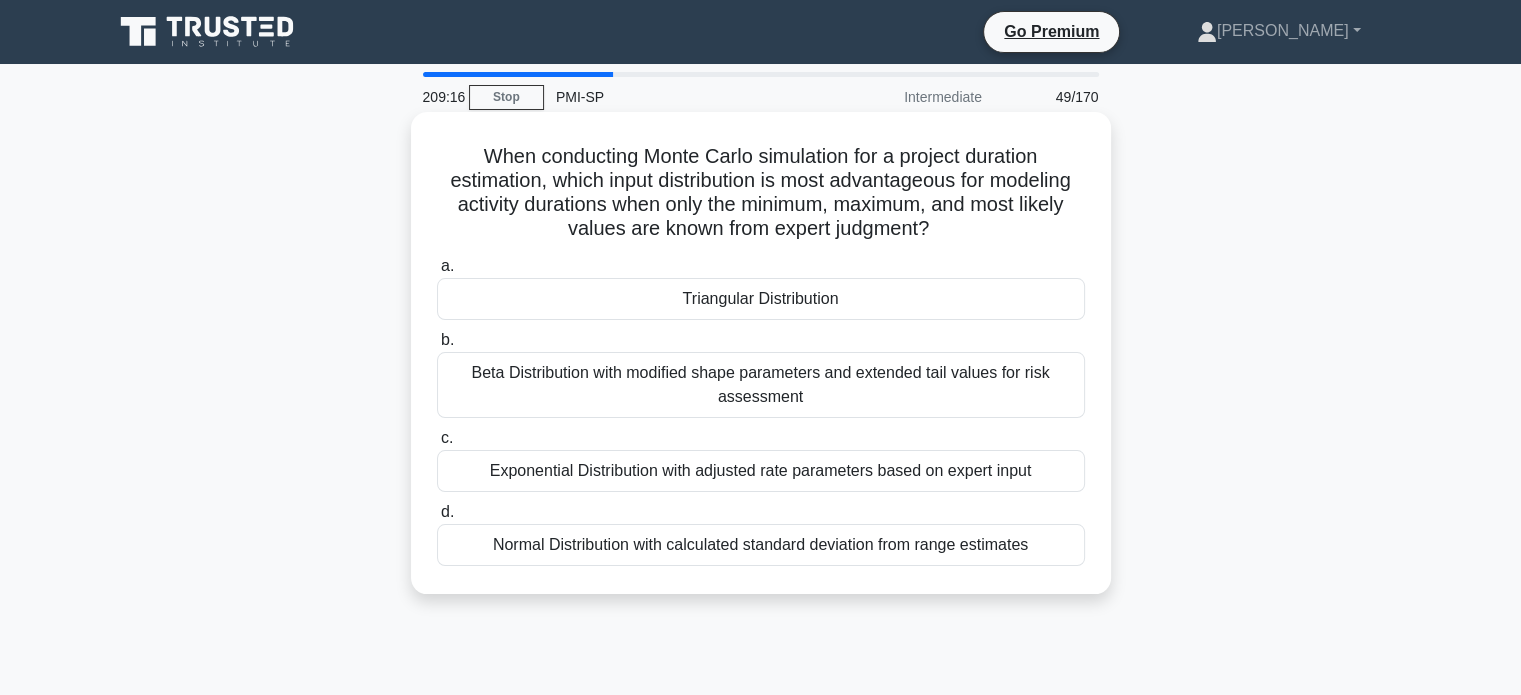 click on "c.
Exponential Distribution with adjusted rate parameters based on expert input" at bounding box center (761, 459) 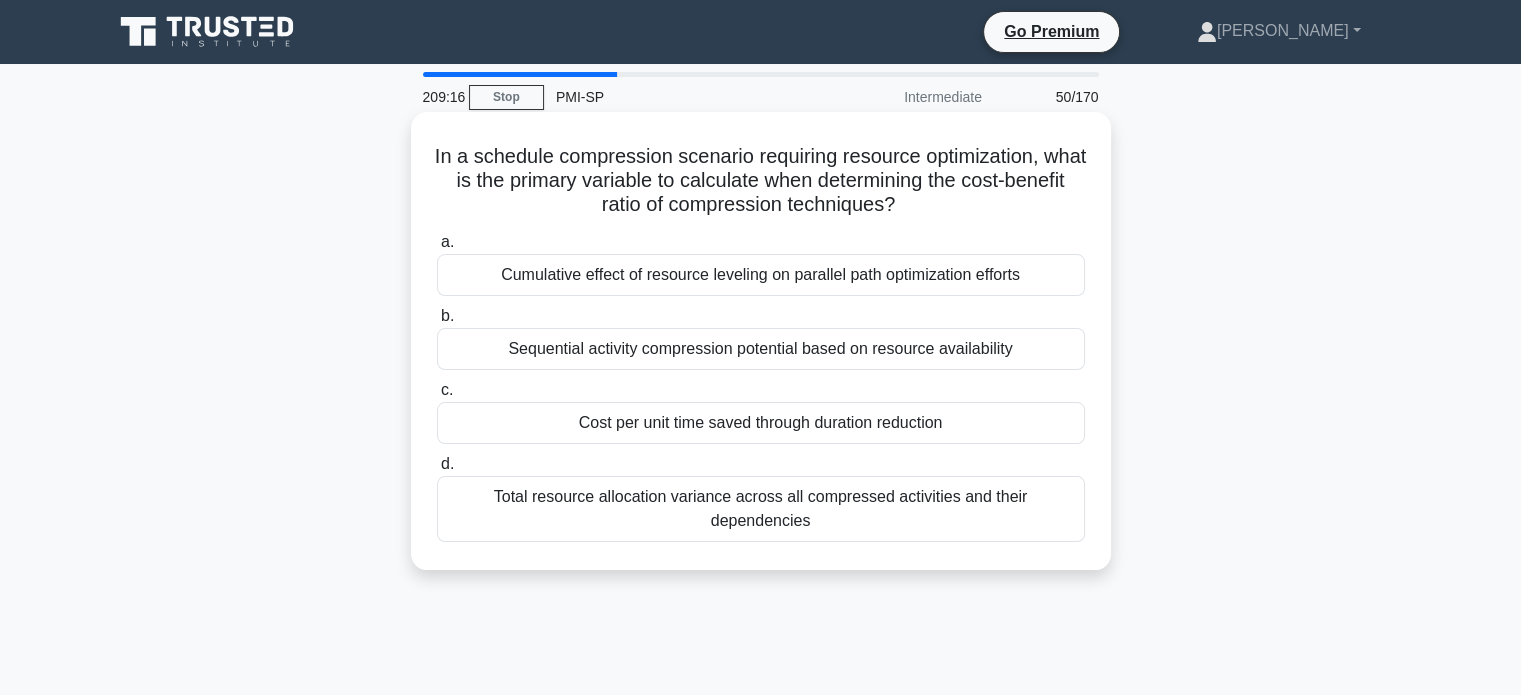 click on "Cost per unit time saved through duration reduction" at bounding box center [761, 423] 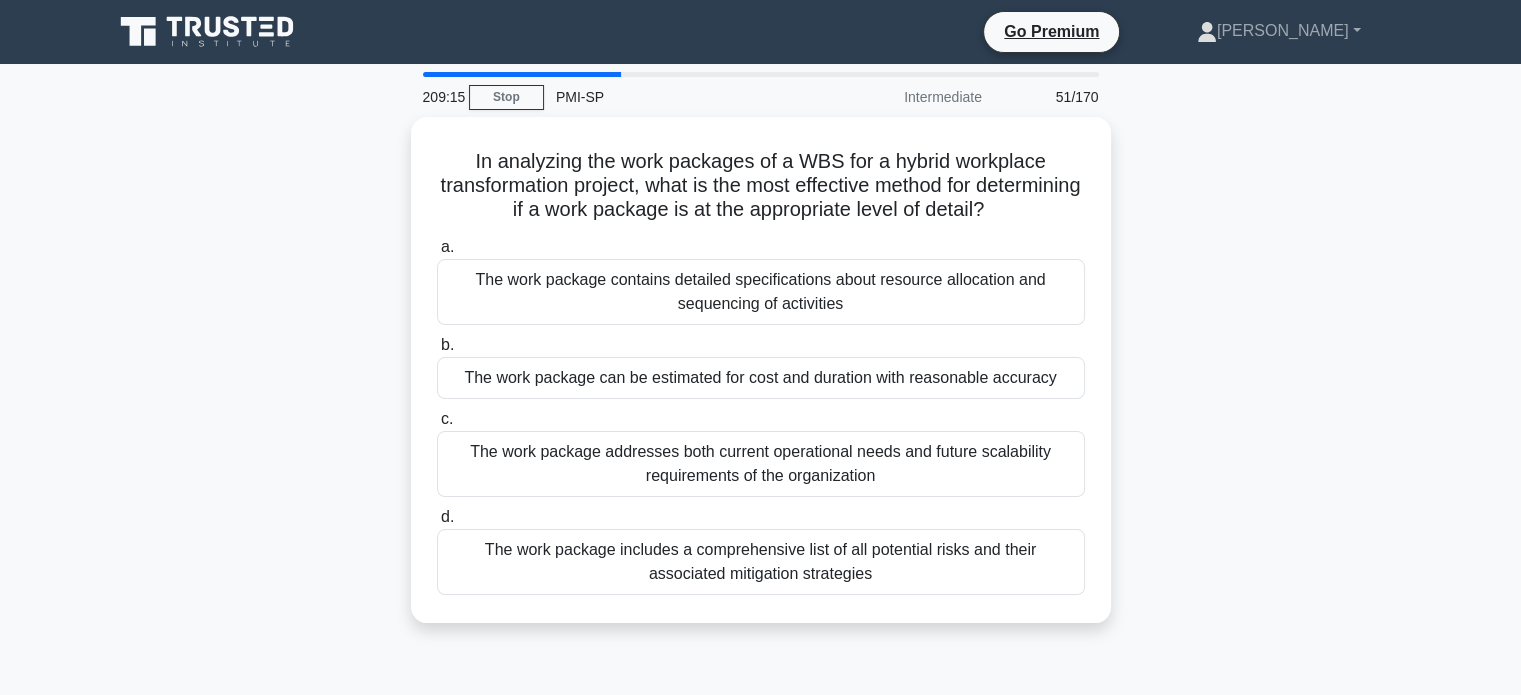 click on "The work package addresses both current operational needs and future scalability requirements of the organization" at bounding box center (761, 464) 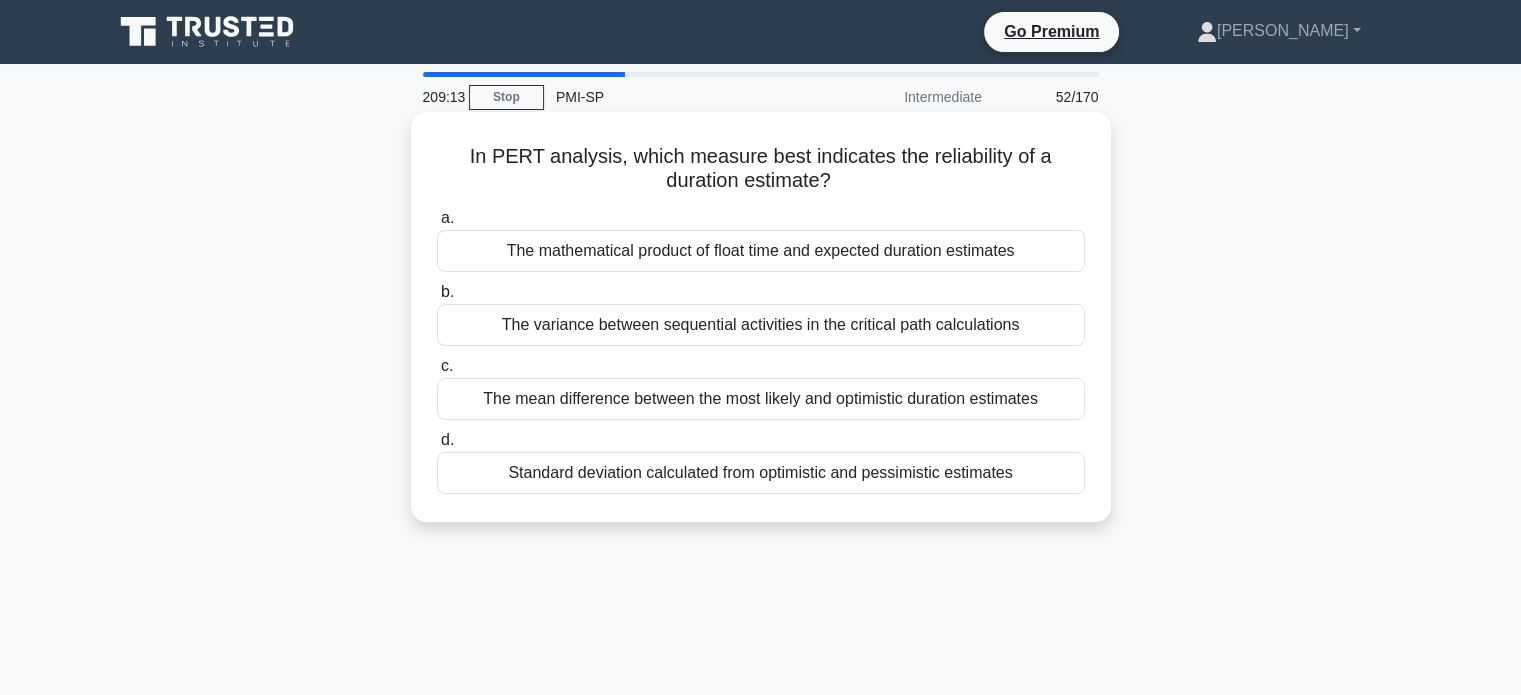 click on "The mean difference between the most likely and optimistic duration estimates" at bounding box center [761, 399] 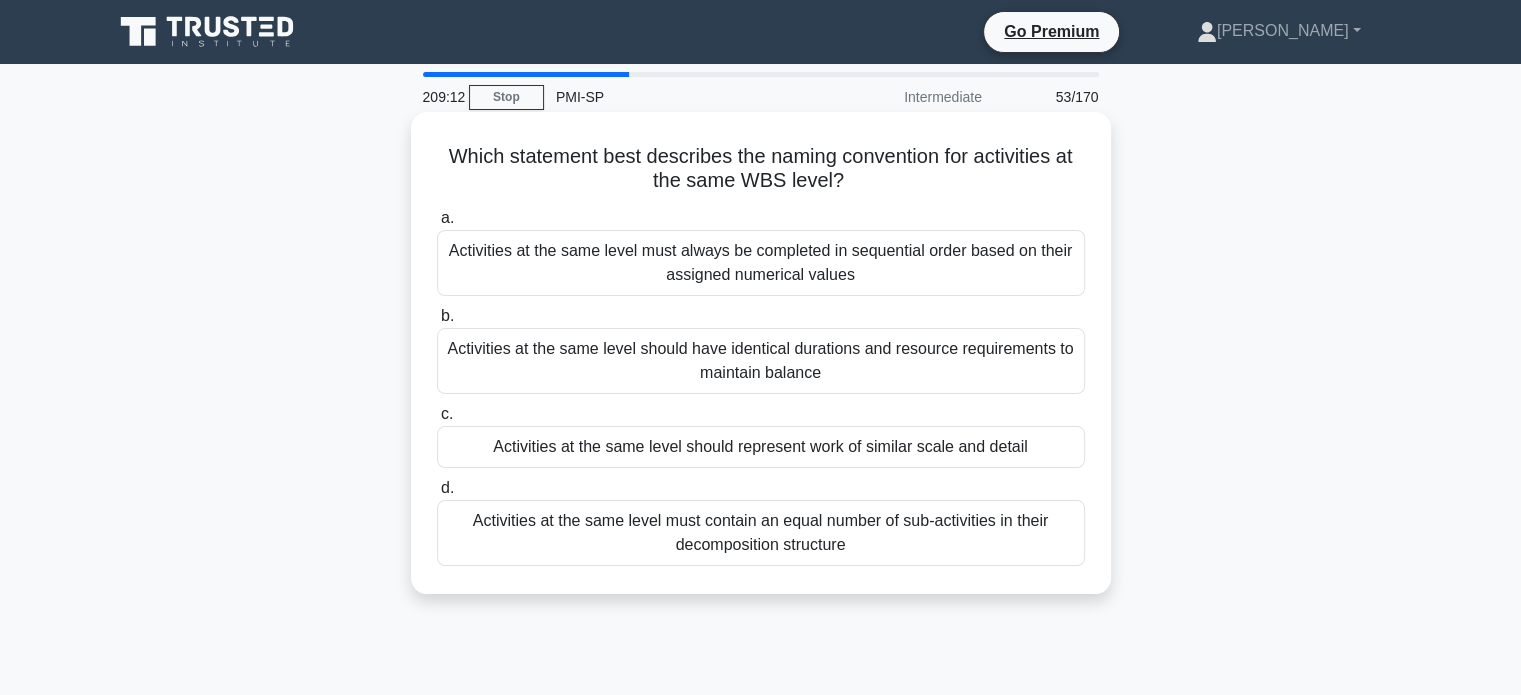 click on "Activities at the same level should represent work of similar scale and detail" at bounding box center [761, 447] 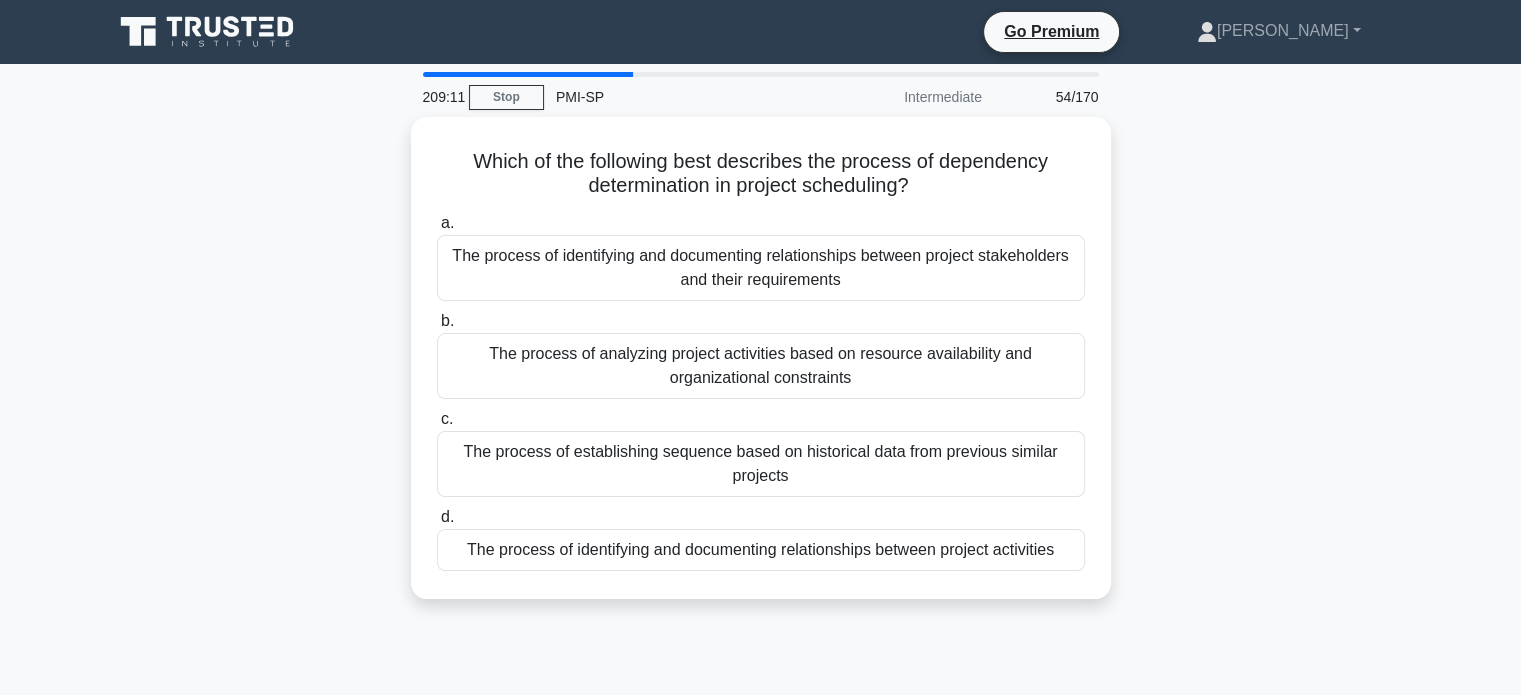 click on "The process of establishing sequence based on historical data from previous similar projects" at bounding box center (761, 464) 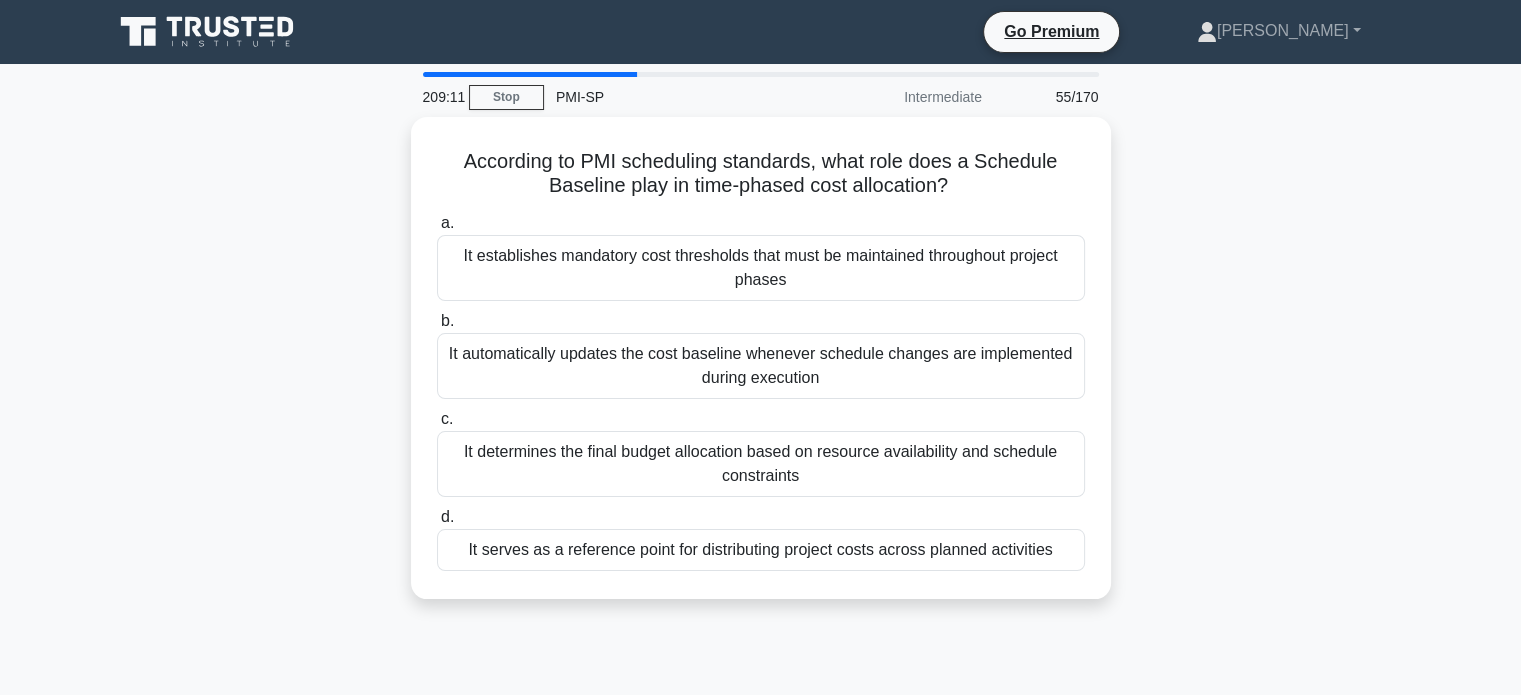 click on "It determines the final budget allocation based on resource availability and schedule constraints" at bounding box center (761, 464) 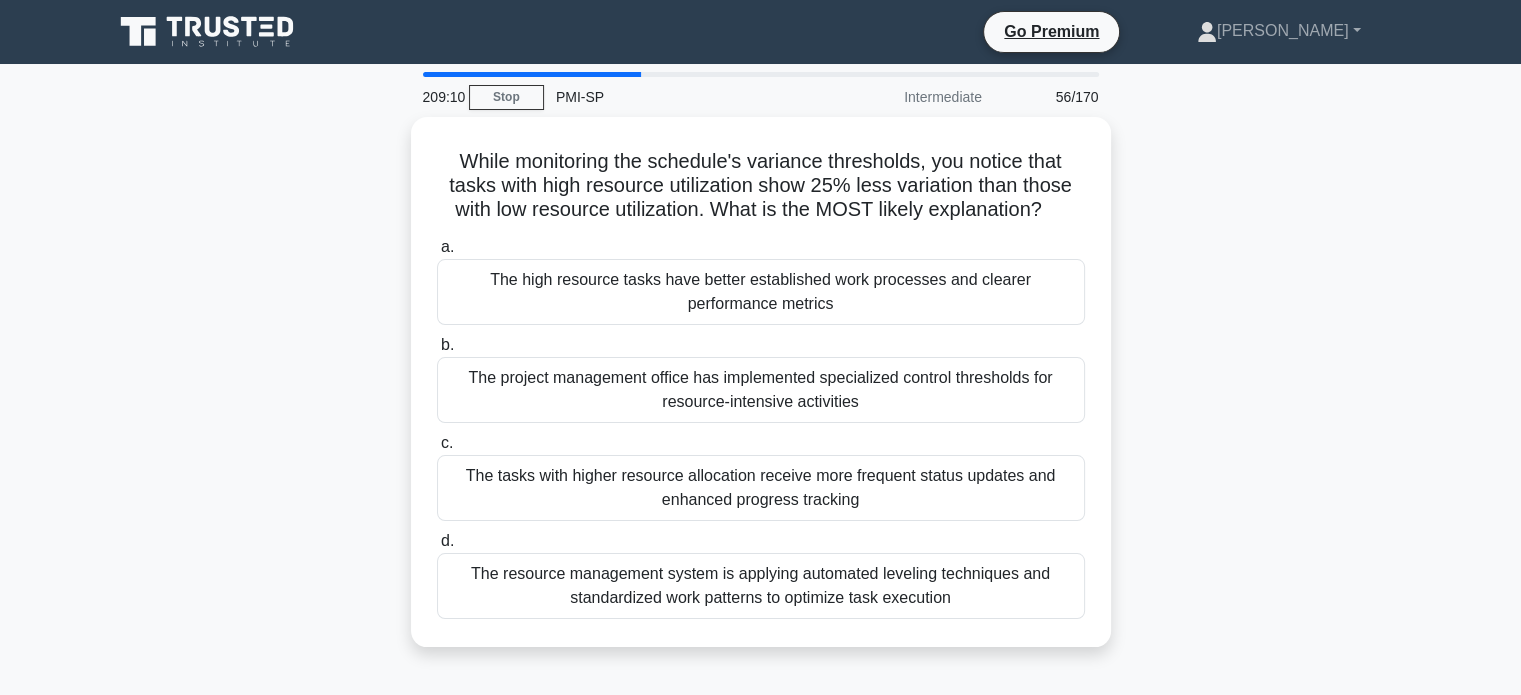 click on "c.
The tasks with higher resource allocation receive more frequent status updates and enhanced progress tracking" at bounding box center [761, 476] 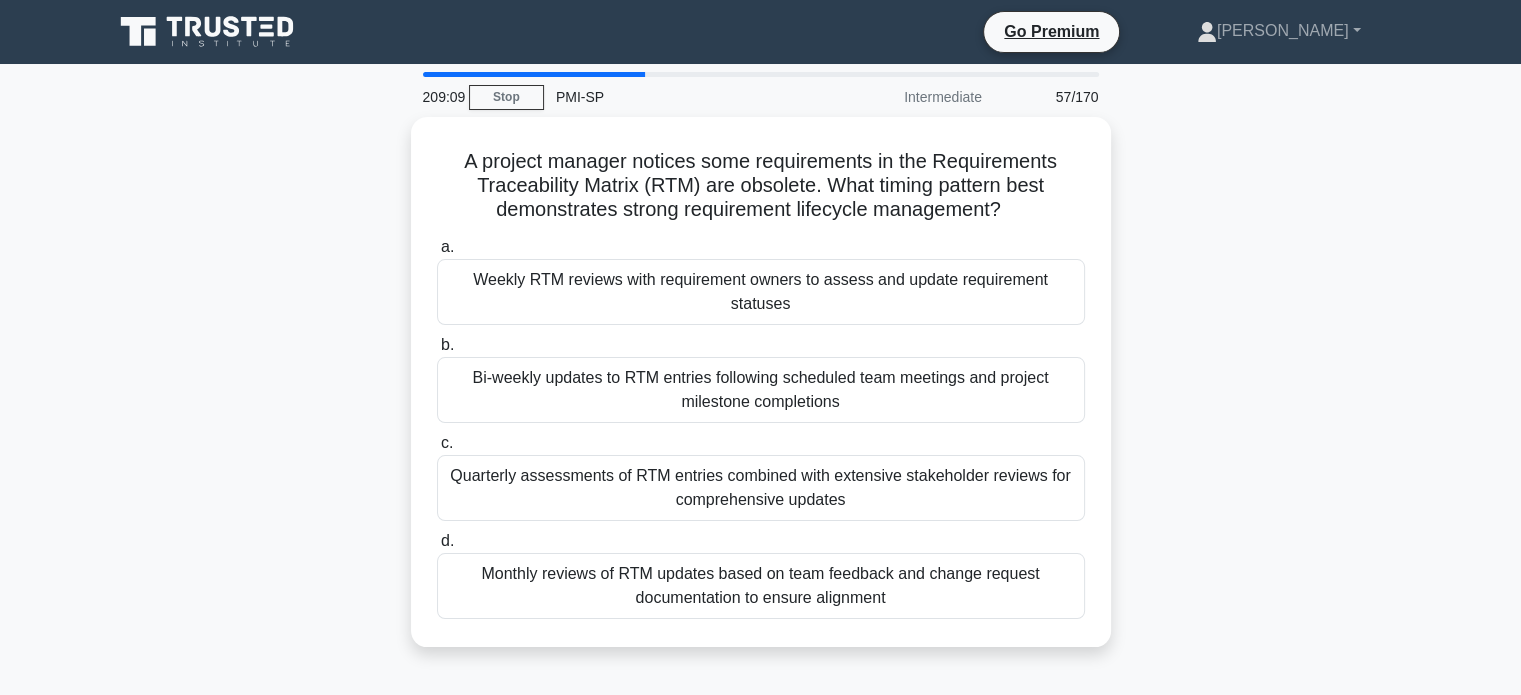 click on "Quarterly assessments of RTM entries combined with extensive stakeholder reviews for comprehensive updates" at bounding box center [761, 488] 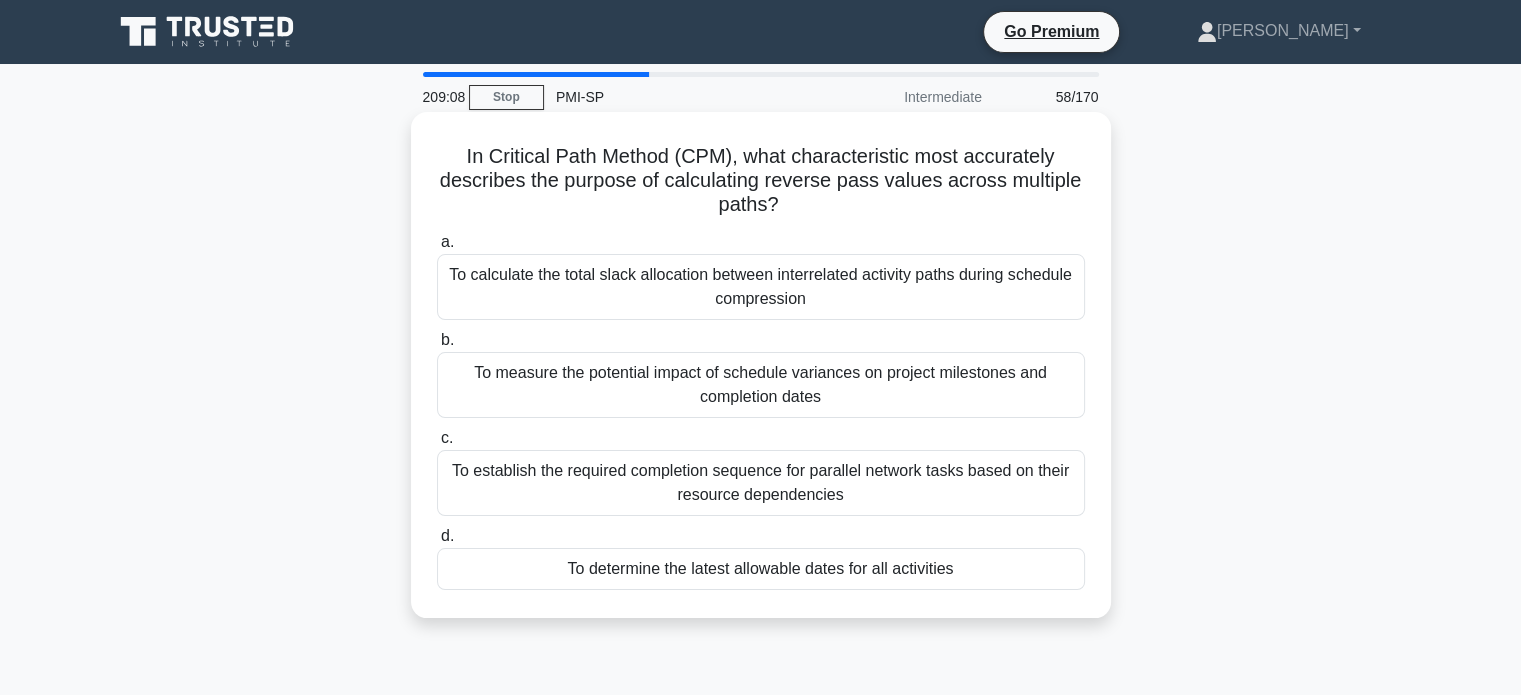 click on "c.
To establish the required completion sequence for parallel network tasks based on their resource dependencies" at bounding box center [761, 471] 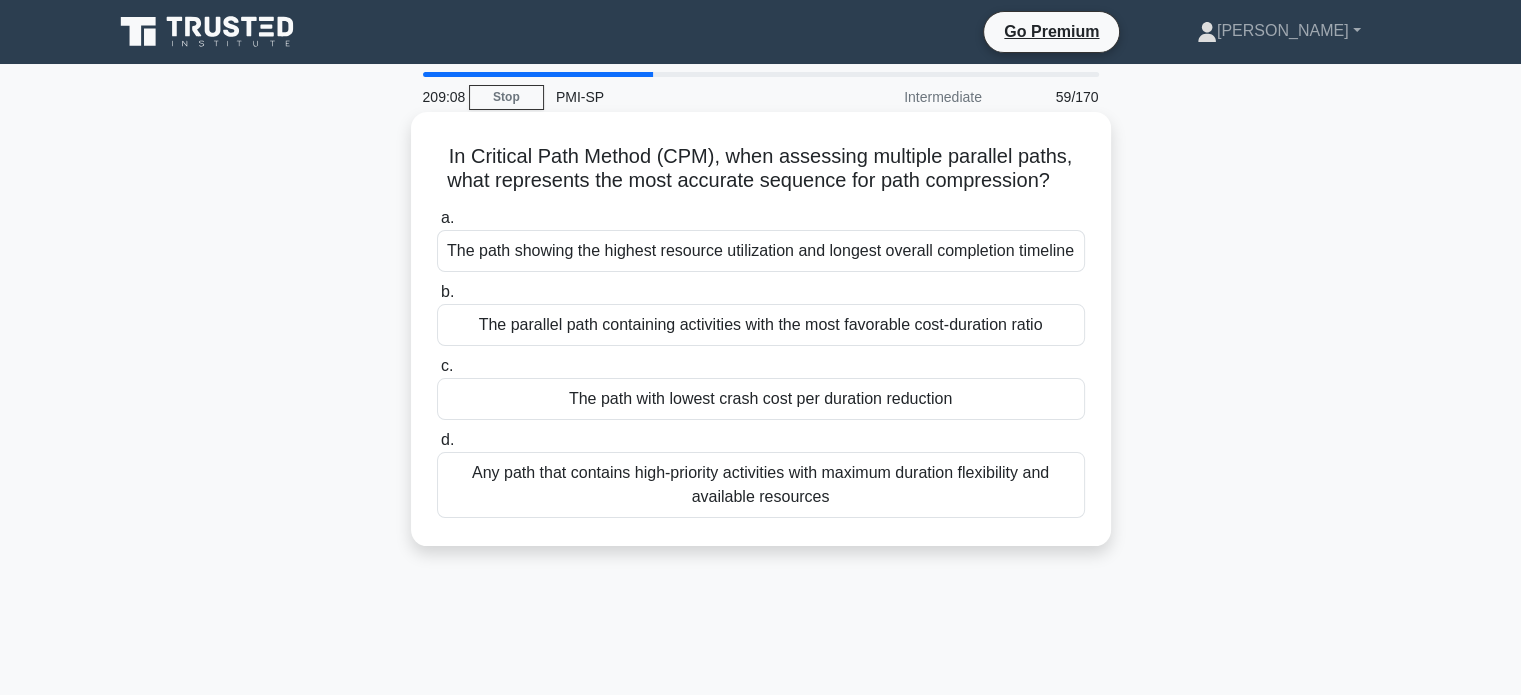 click on "The path with lowest crash cost per duration reduction" at bounding box center [761, 399] 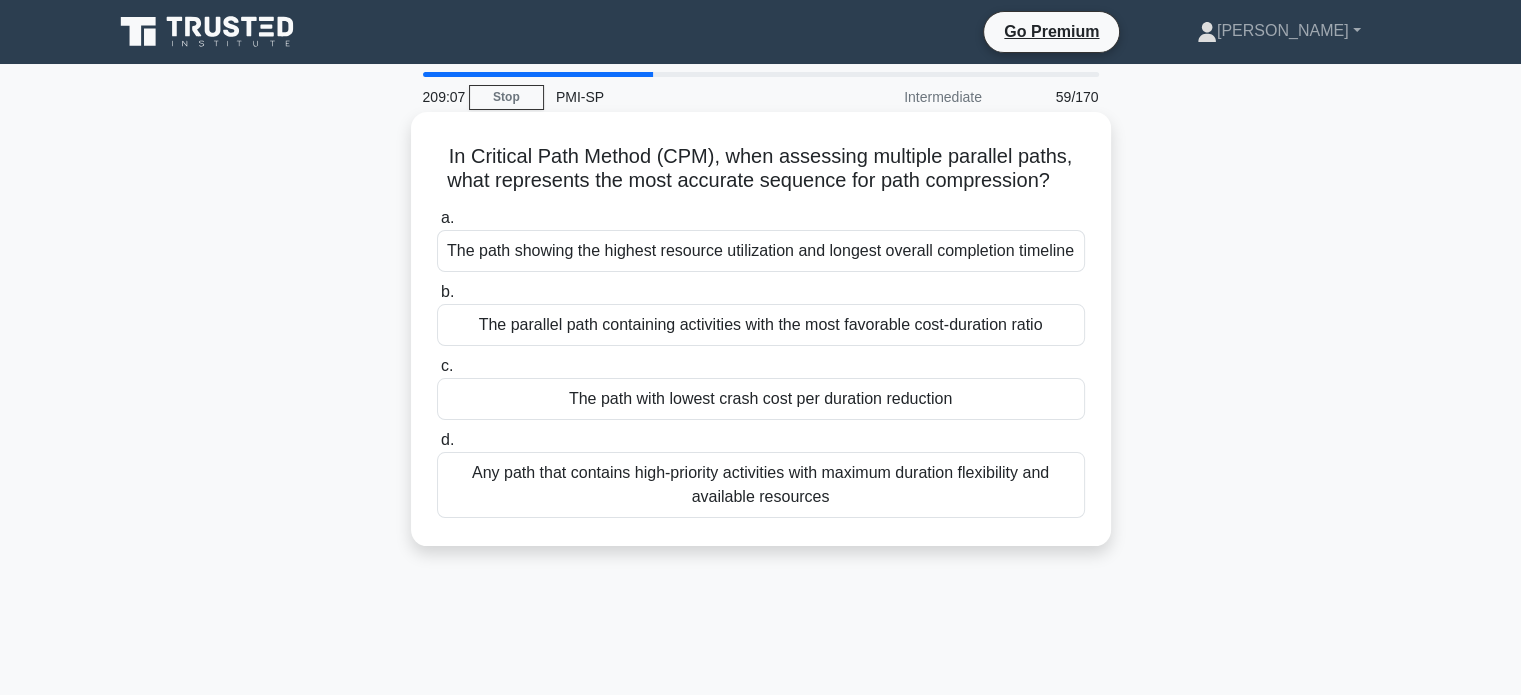 click on "The path with lowest crash cost per duration reduction" at bounding box center (761, 399) 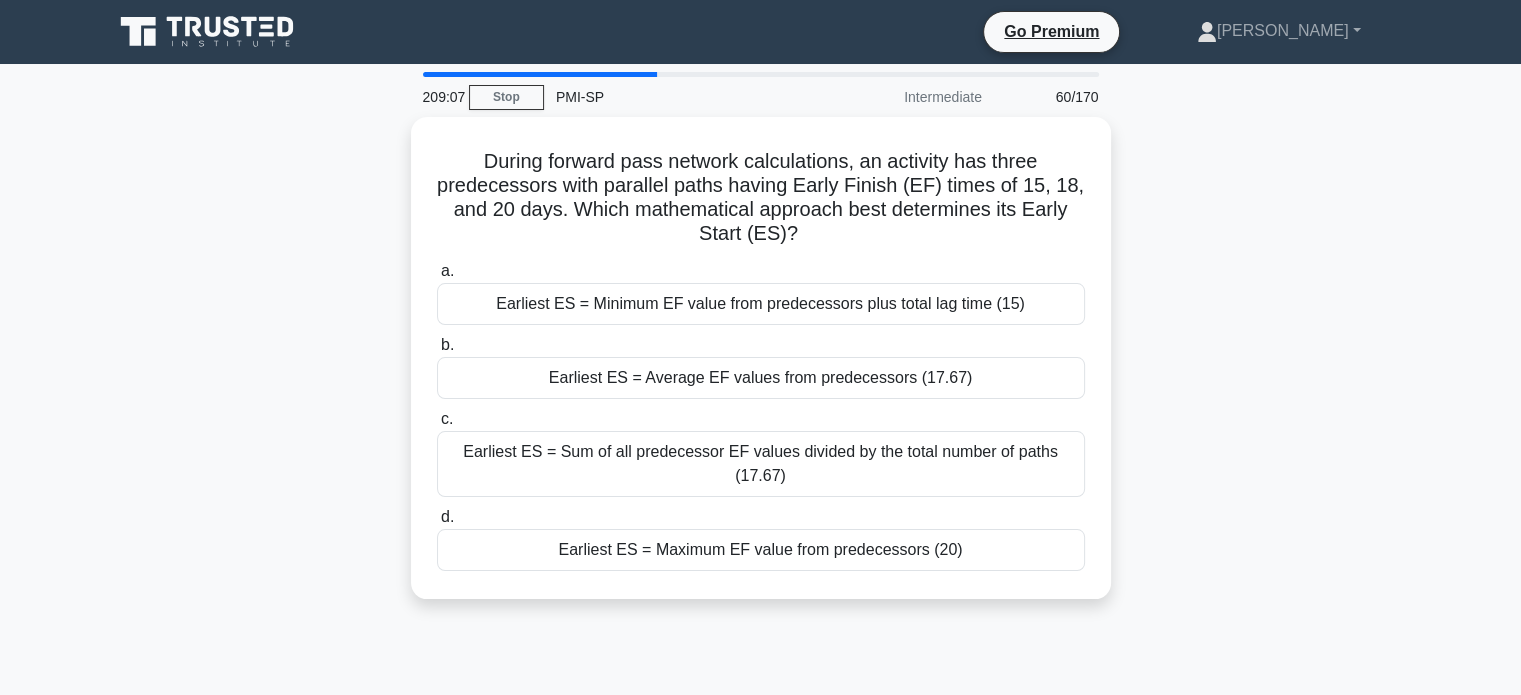 click on "Earliest ES = Sum of all predecessor EF values divided by the total number of paths (17.67)" at bounding box center [761, 464] 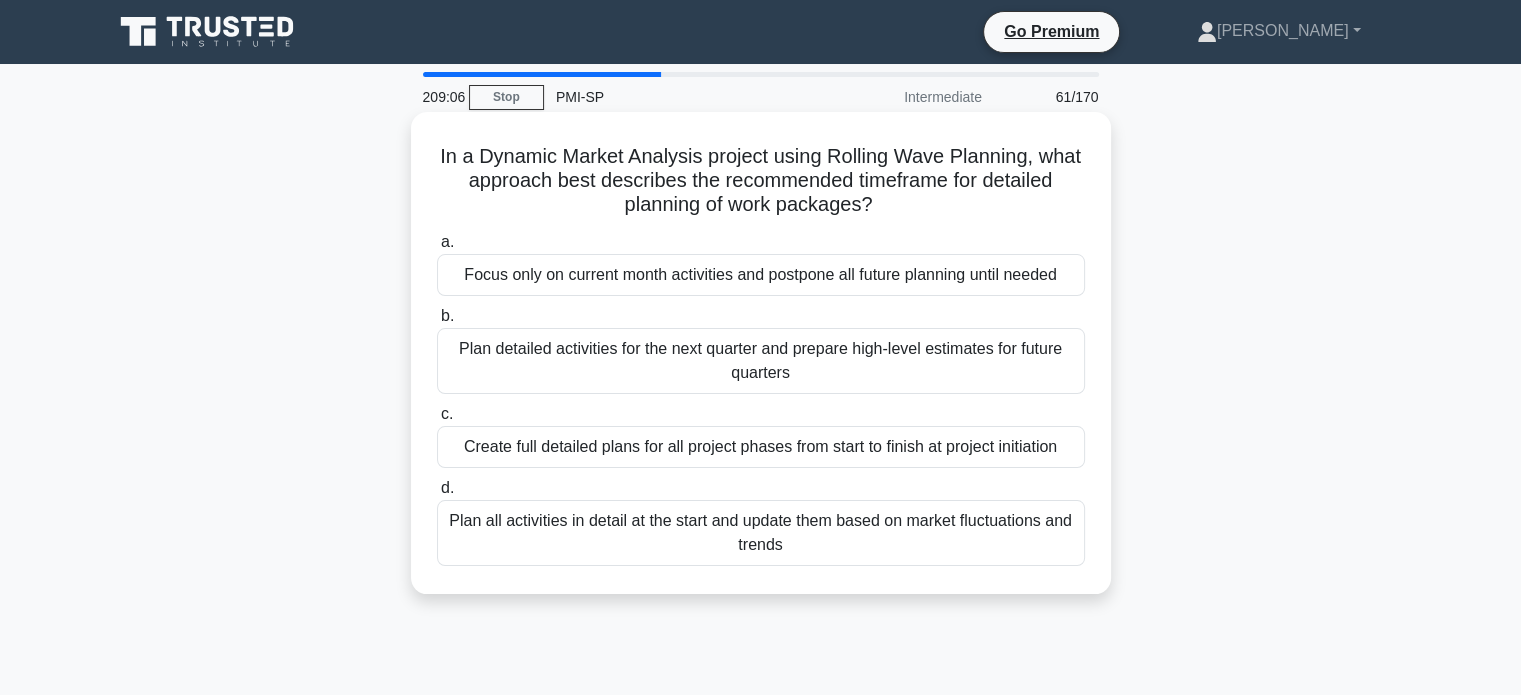 click on "Create full detailed plans for all project phases from start to finish at project initiation" at bounding box center (761, 447) 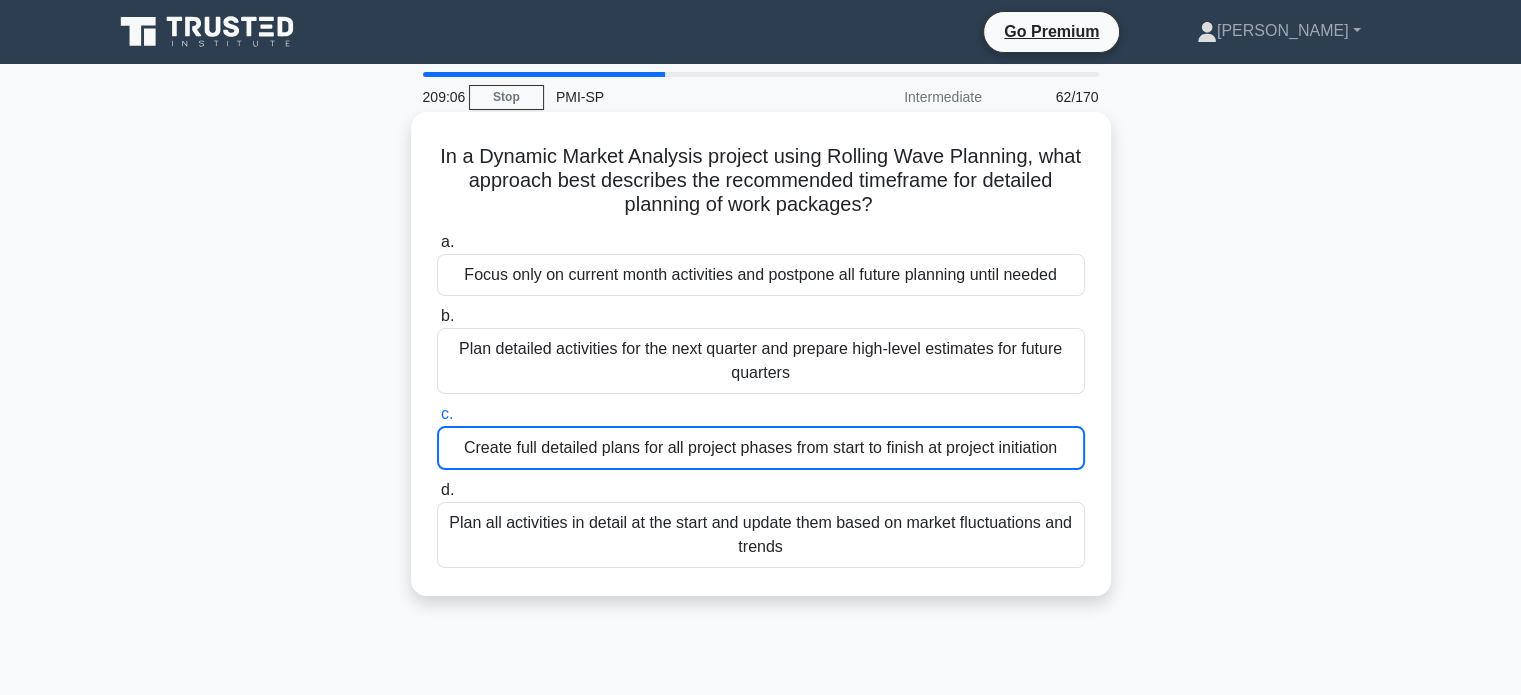 click on "Create full detailed plans for all project phases from start to finish at project initiation" at bounding box center [761, 448] 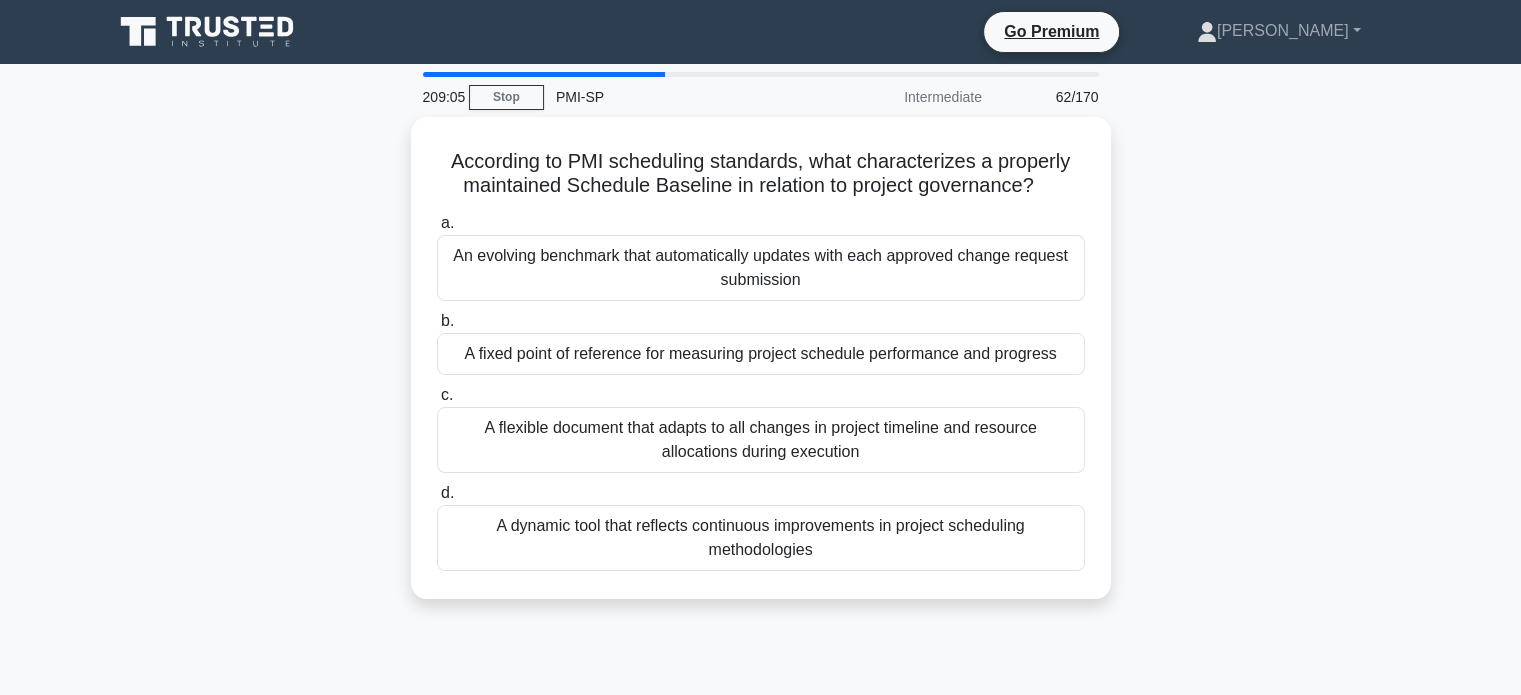 click on "A flexible document that adapts to all changes in project timeline and resource allocations during execution" at bounding box center (761, 440) 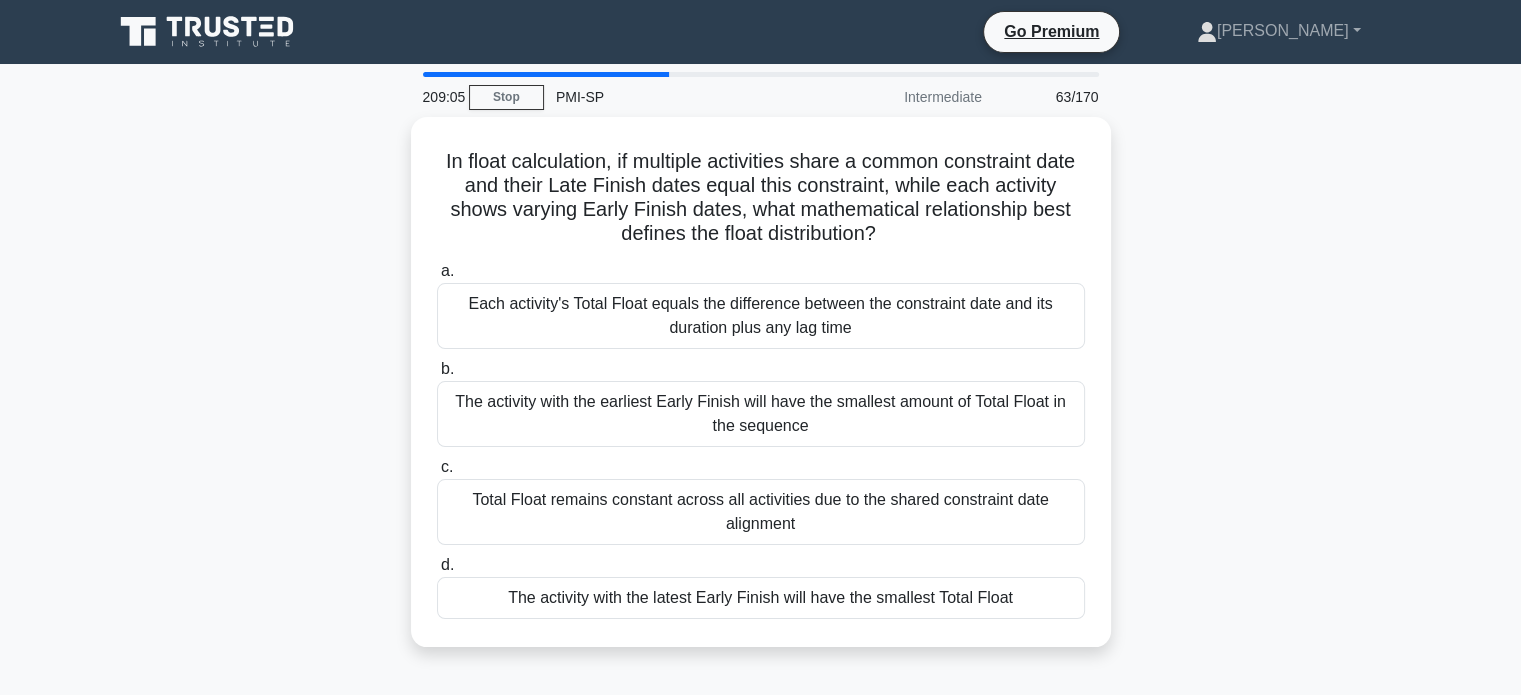 click on "a.
Each activity's Total Float equals the difference between the constraint date and its duration plus any lag time
b.
c.
d." at bounding box center [761, 439] 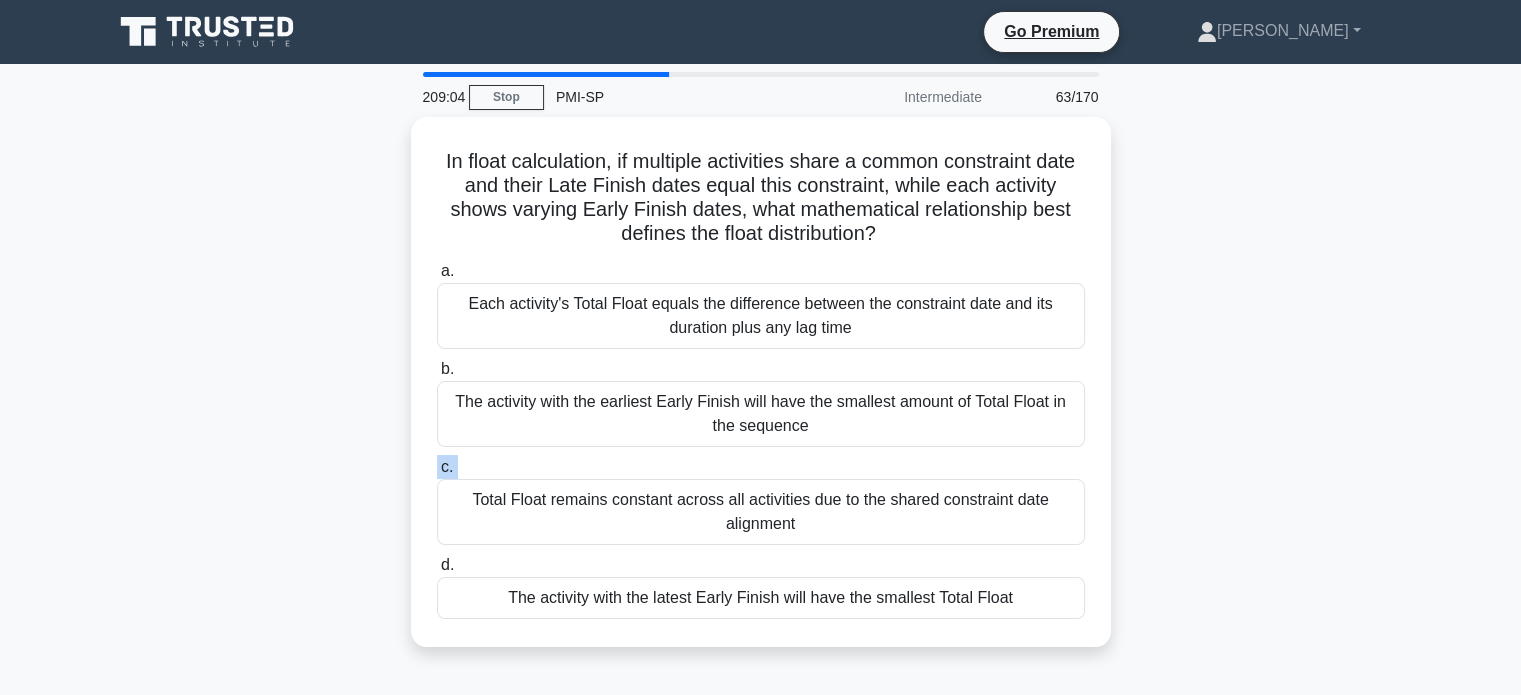 click on "a.
Each activity's Total Float equals the difference between the constraint date and its duration plus any lag time
b.
c.
d." at bounding box center [761, 439] 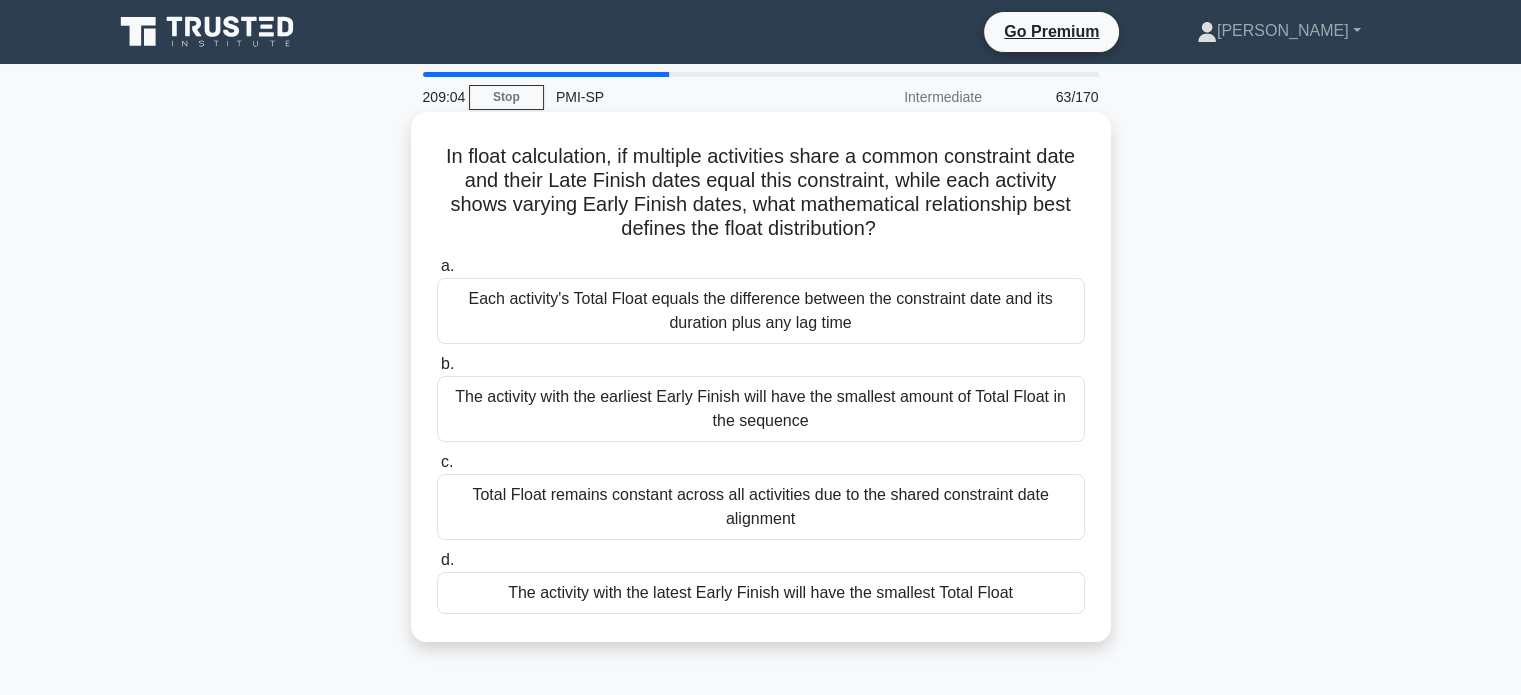 click on "The activity with the earliest Early Finish will have the smallest amount of Total Float in the sequence" at bounding box center (761, 409) 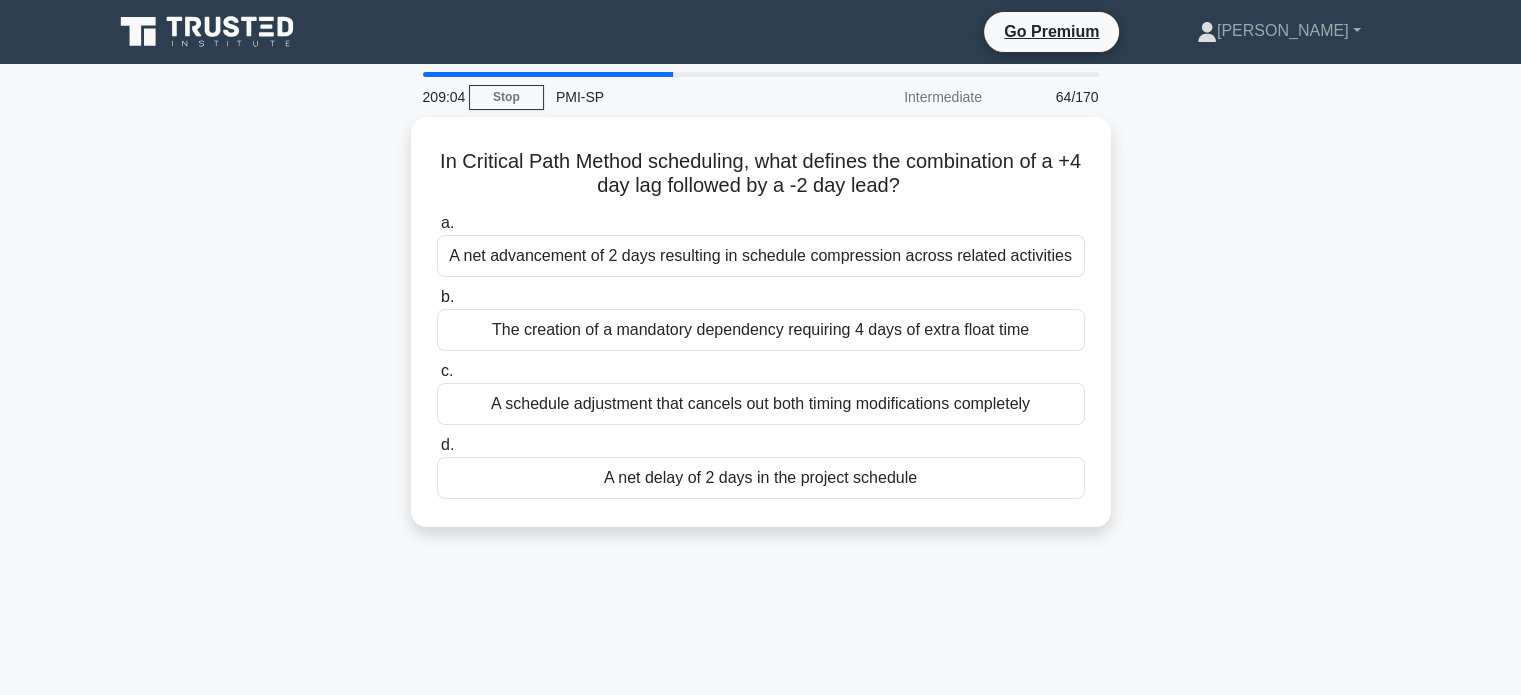 click on "A schedule adjustment that cancels out both timing modifications completely" at bounding box center (761, 404) 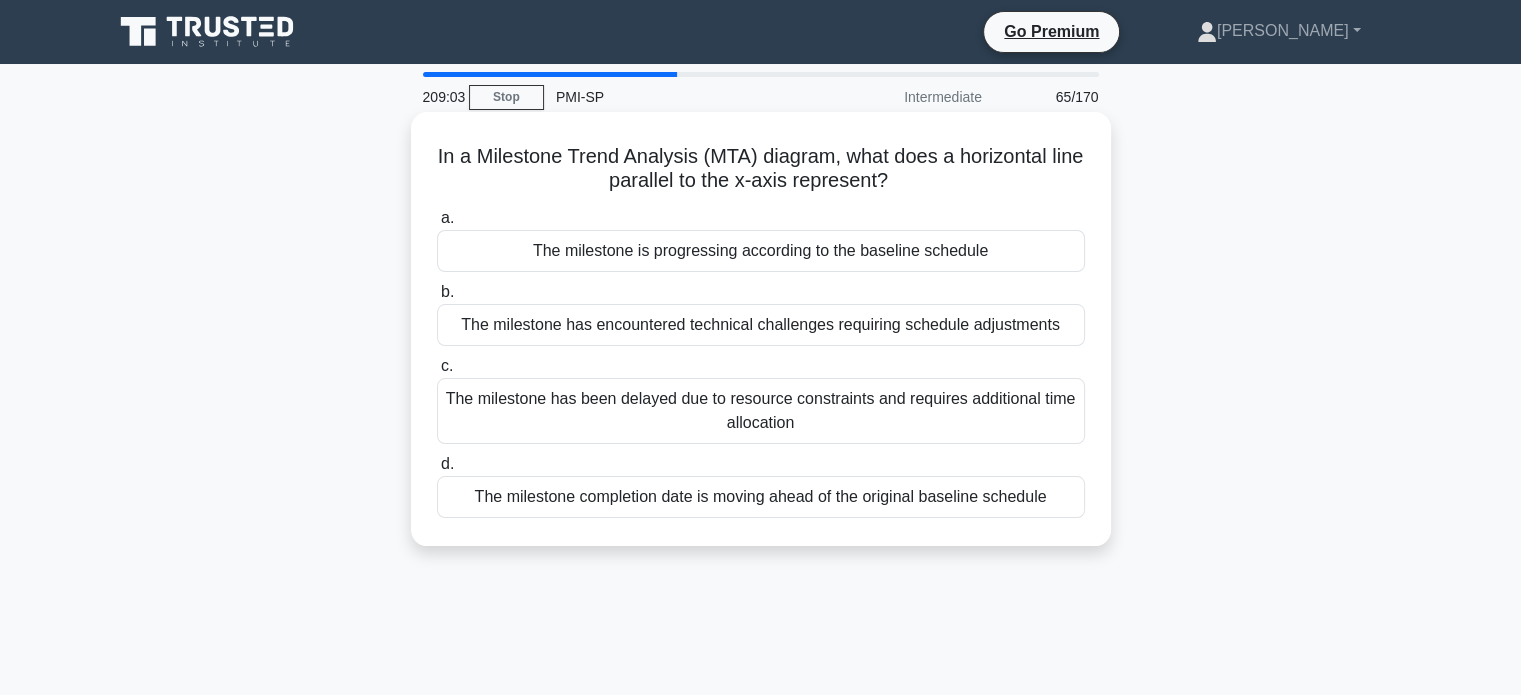 click on "The milestone has been delayed due to resource constraints and requires additional time allocation" at bounding box center (761, 411) 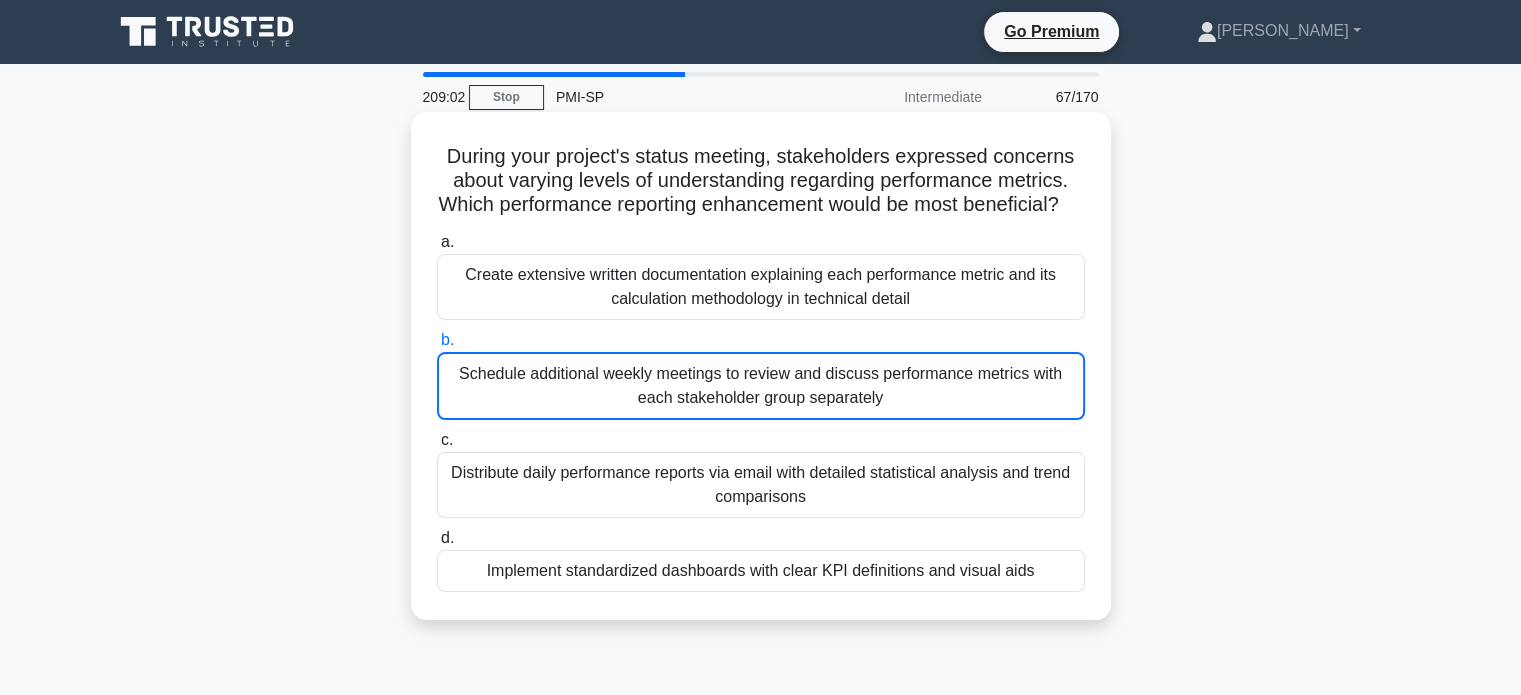 click on "Schedule additional weekly meetings to review and discuss performance metrics with each stakeholder group separately" at bounding box center [761, 386] 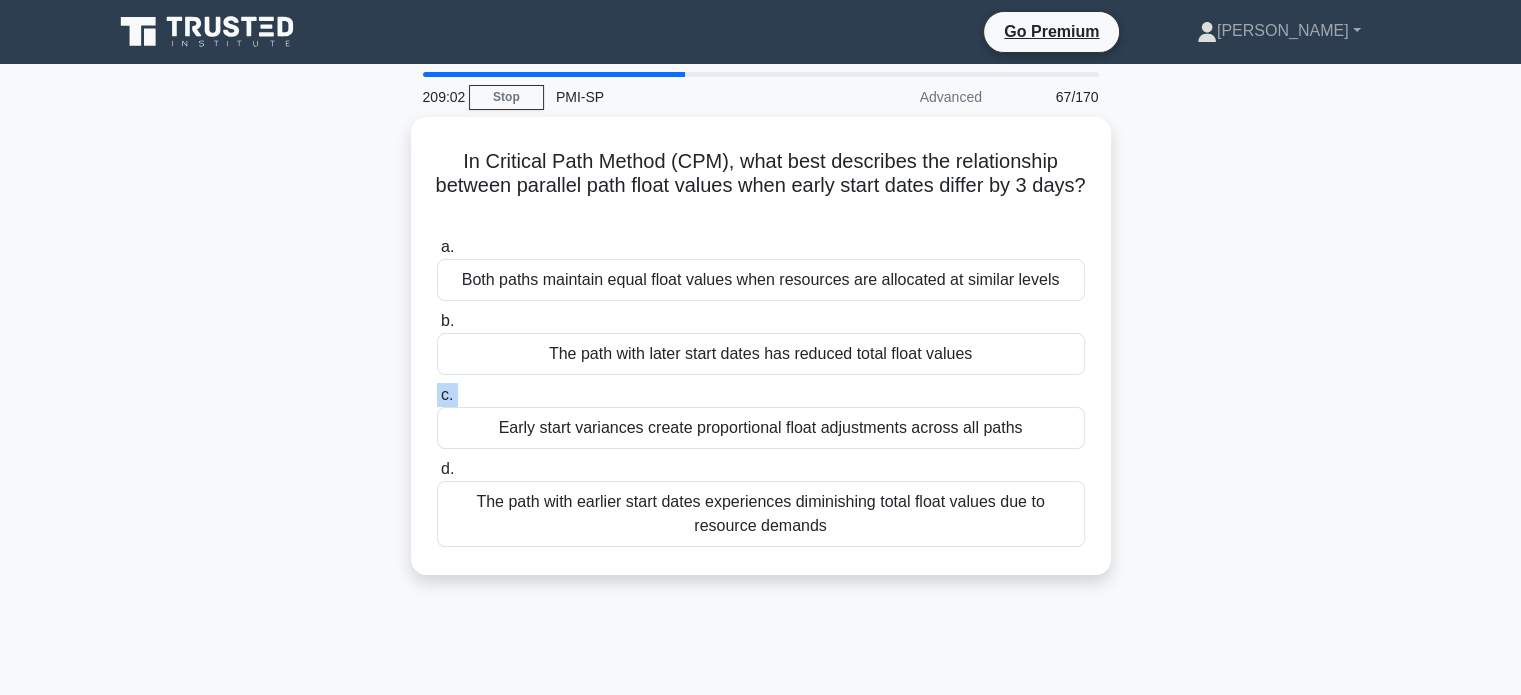 click on "c.
Early start variances create proportional float adjustments across all paths" at bounding box center [761, 416] 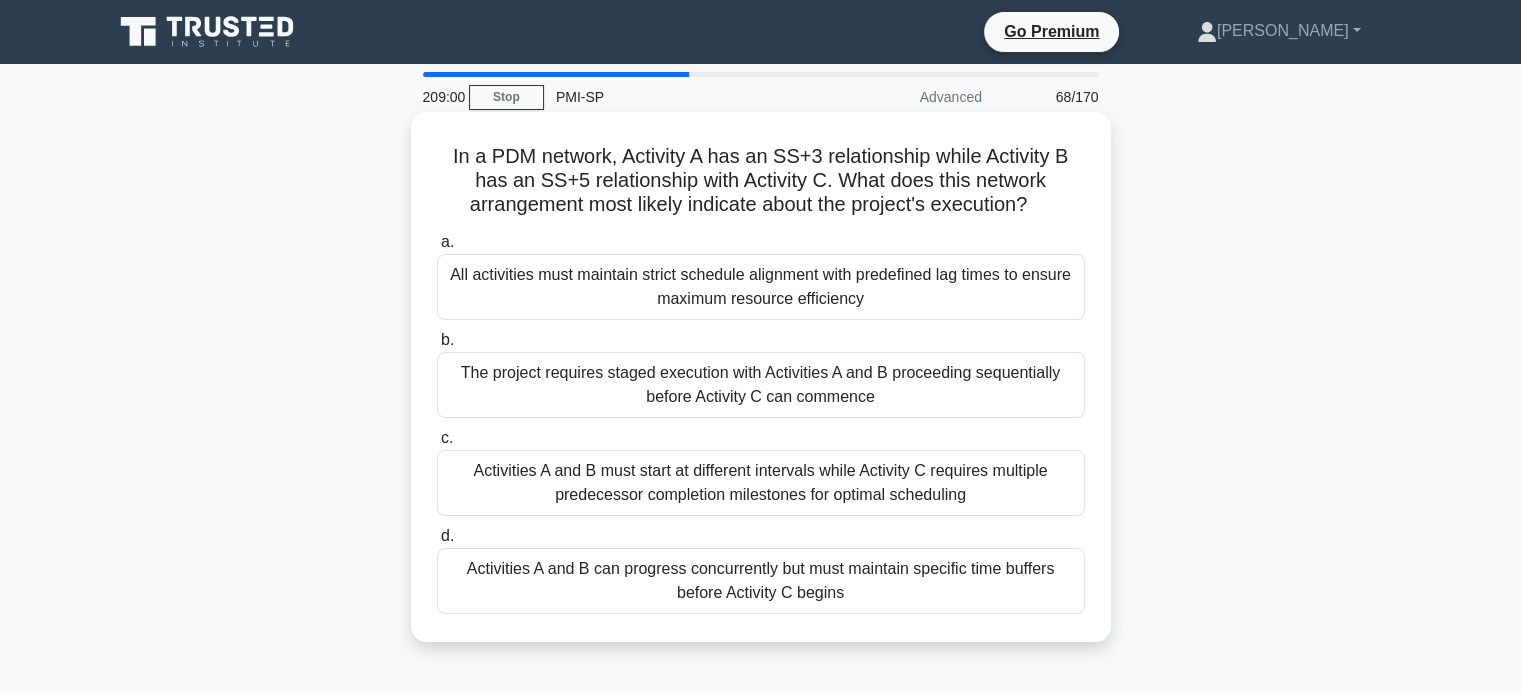 click on "The project requires staged execution with Activities A and B proceeding sequentially before Activity C can commence" at bounding box center (761, 385) 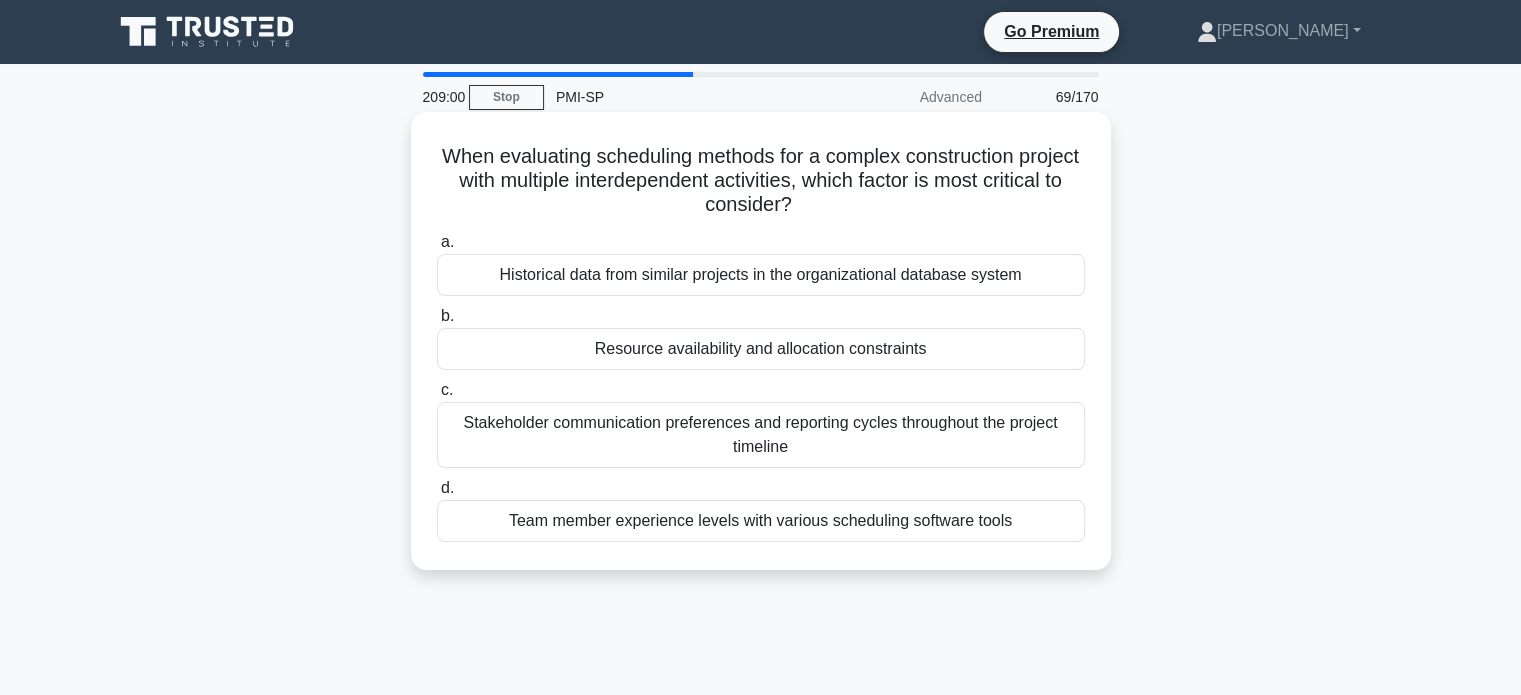 click on "a.
Historical data from similar projects in the organizational database system
b.
Resource availability and allocation constraints
c." at bounding box center [761, 386] 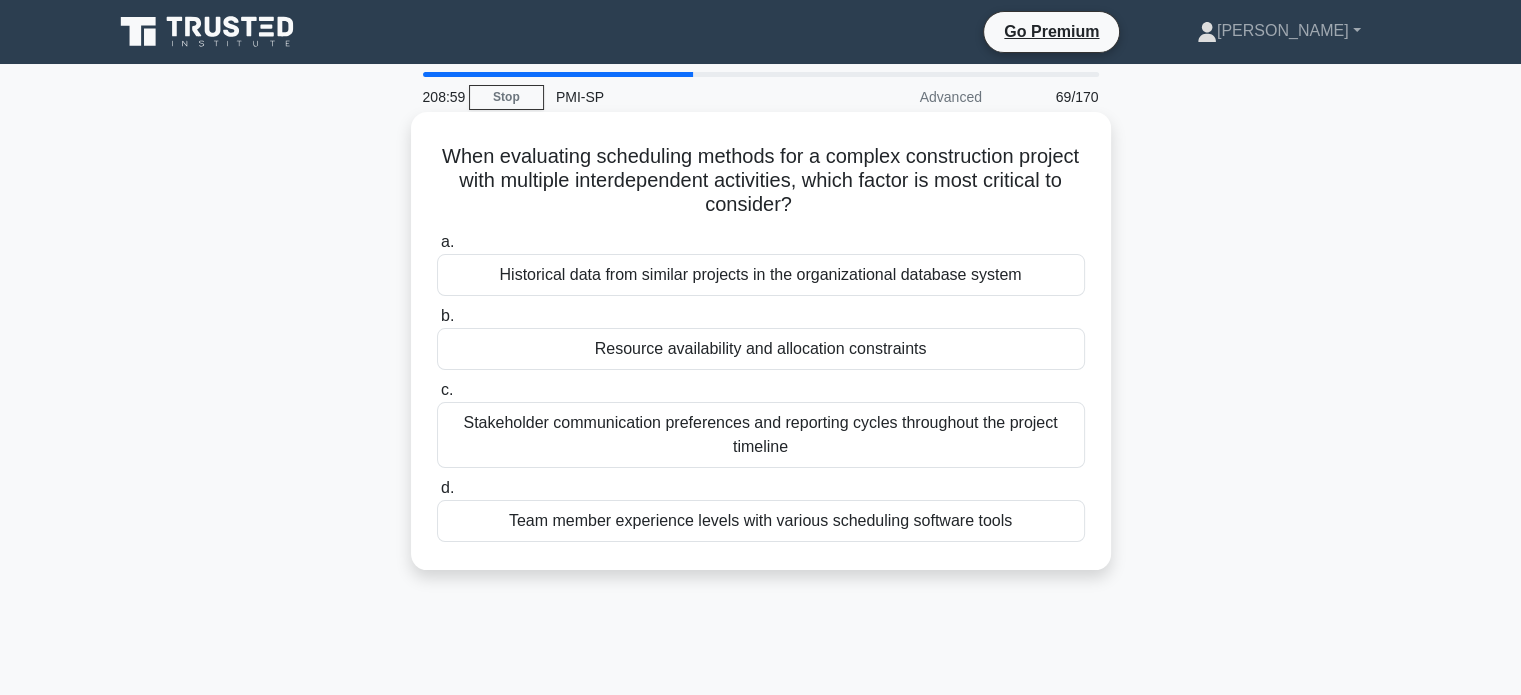 click on "a.
Historical data from similar projects in the organizational database system
b.
Resource availability and allocation constraints
c." at bounding box center [761, 386] 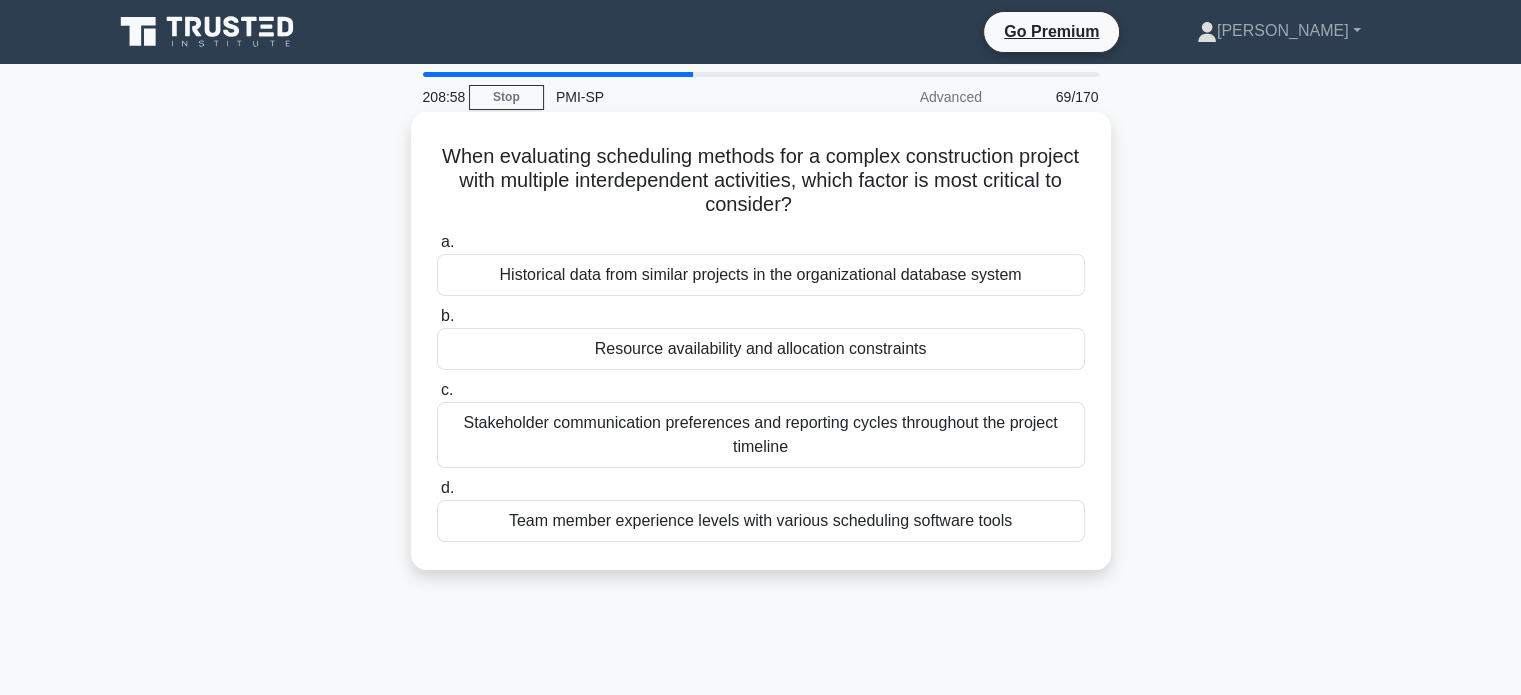 click on "c.
Stakeholder communication preferences and reporting cycles throughout the project timeline" at bounding box center [761, 423] 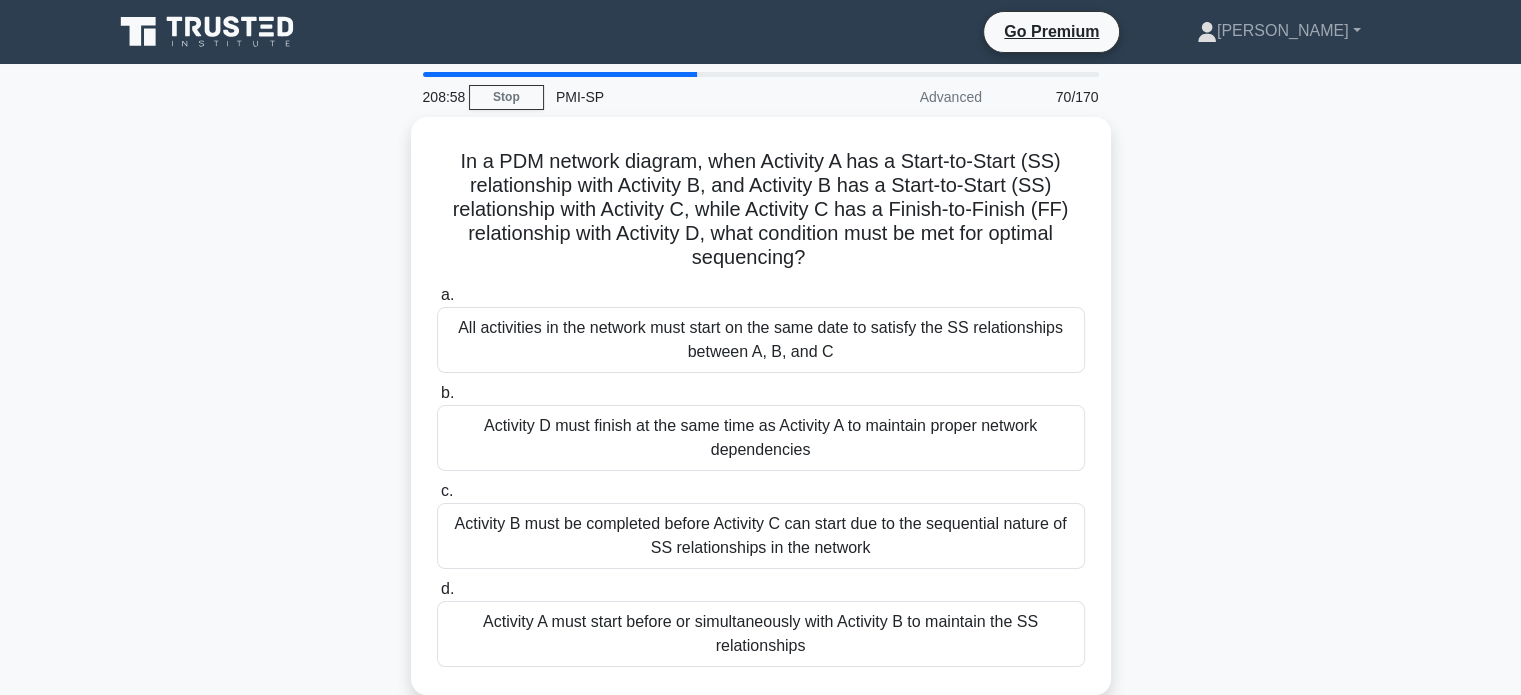 click on "b.
Activity D must finish at the same time as Activity A to maintain proper network dependencies" at bounding box center [761, 426] 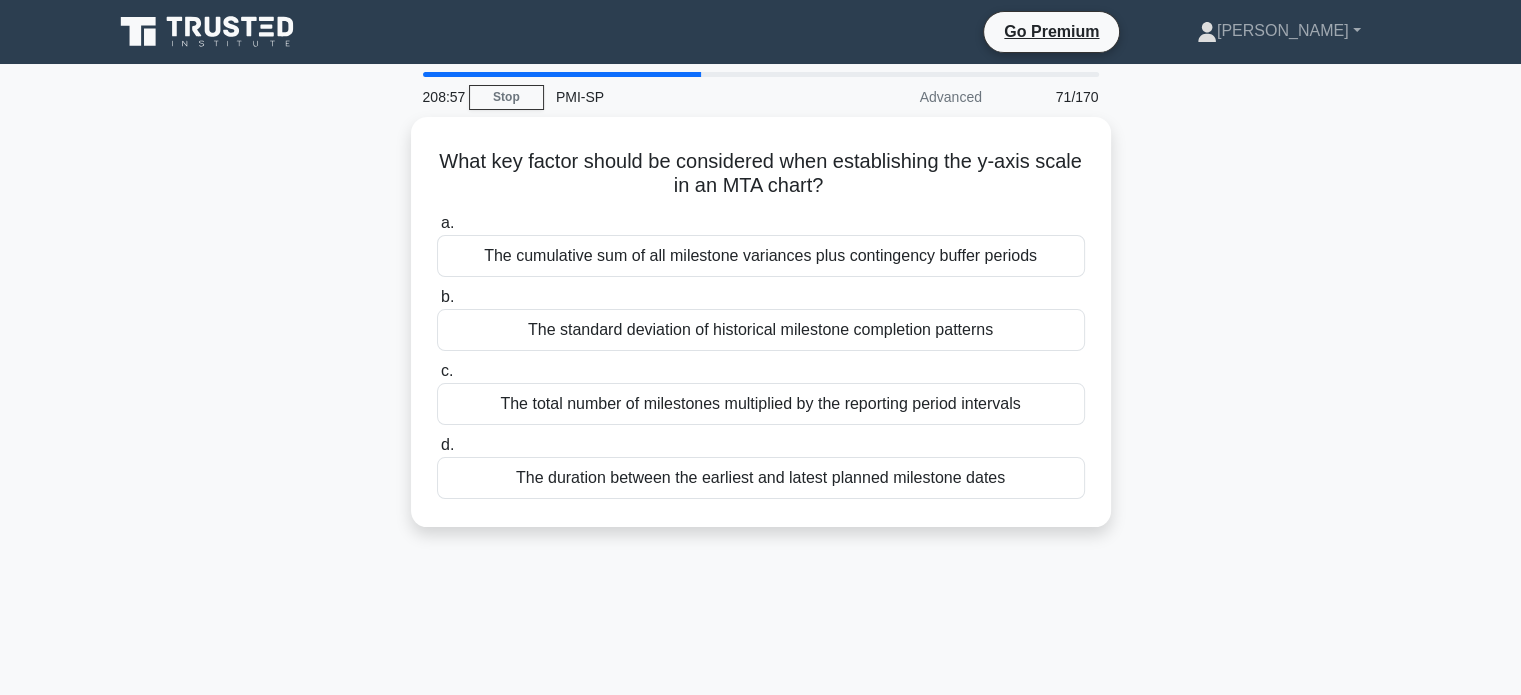 click on "The total number of milestones multiplied by the reporting period intervals" at bounding box center (761, 404) 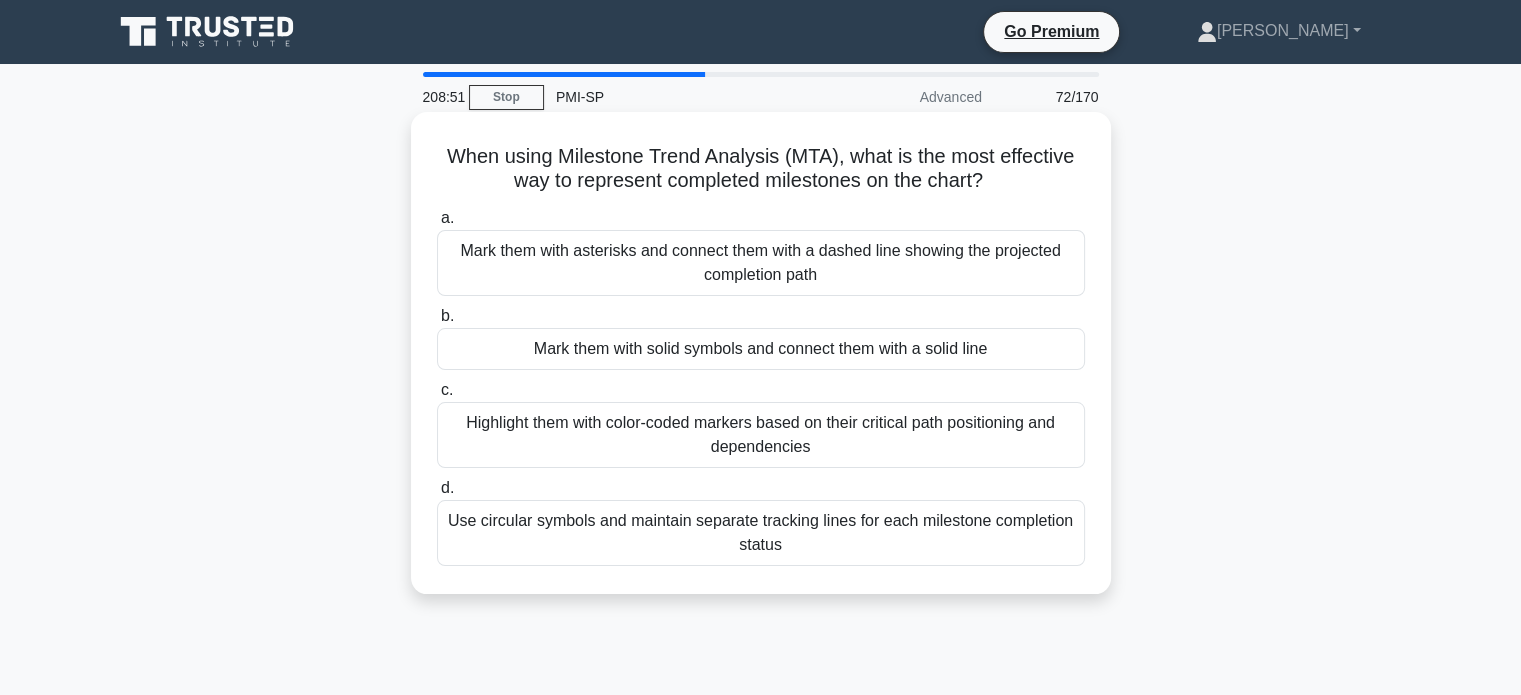 click on "Mark them with solid symbols and connect them with a solid line" at bounding box center [761, 349] 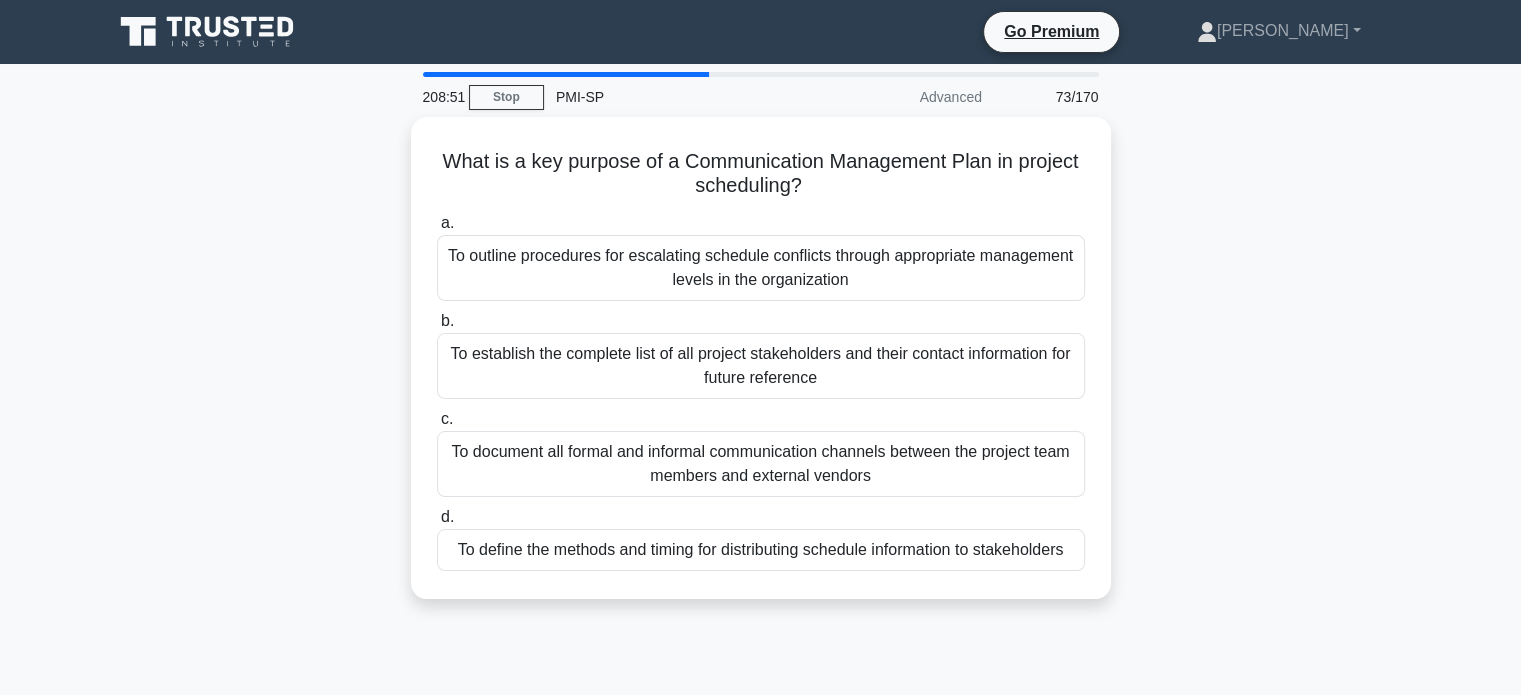 click on "To establish the complete list of all project stakeholders and their contact information for future reference" at bounding box center [761, 366] 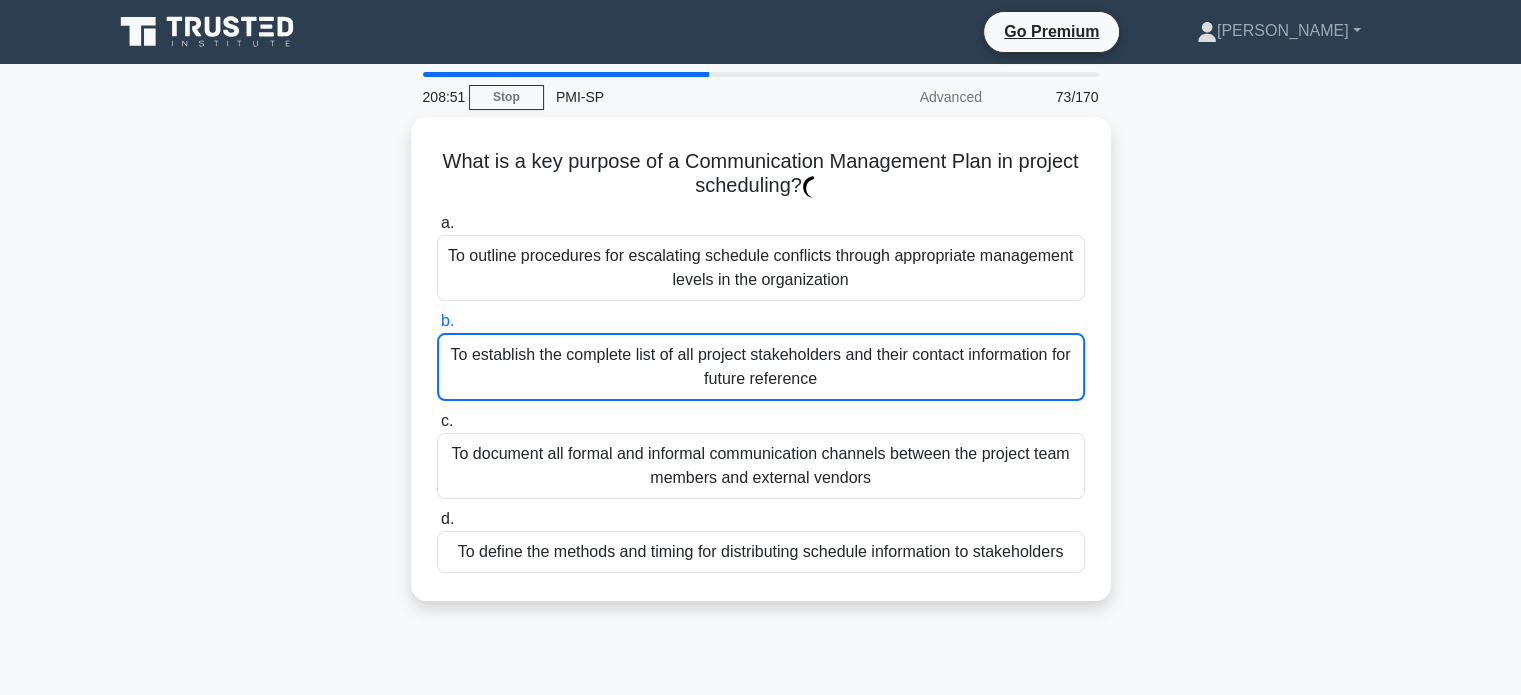 click on "To establish the complete list of all project stakeholders and their contact information for future reference" at bounding box center [761, 367] 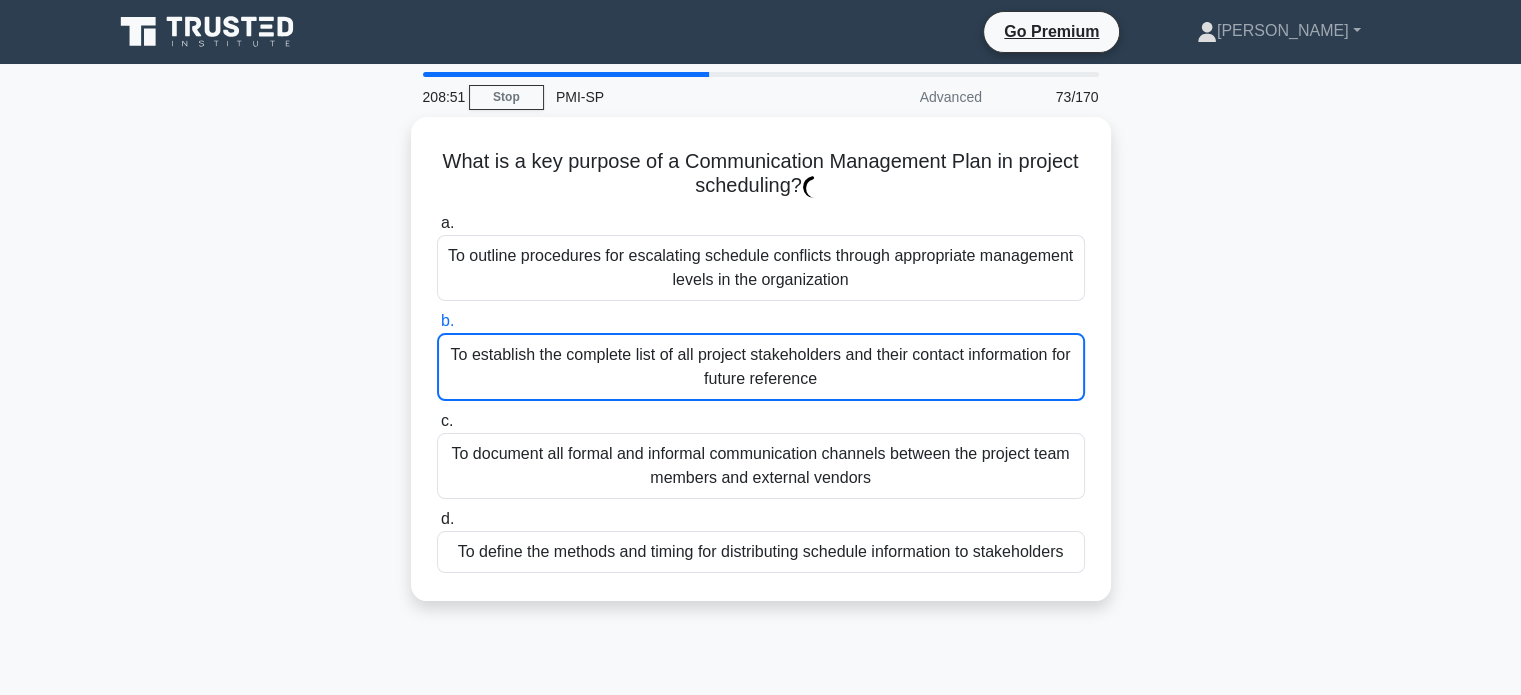 click on "b.
To establish the complete list of all project stakeholders and their contact information for future reference" at bounding box center (437, 321) 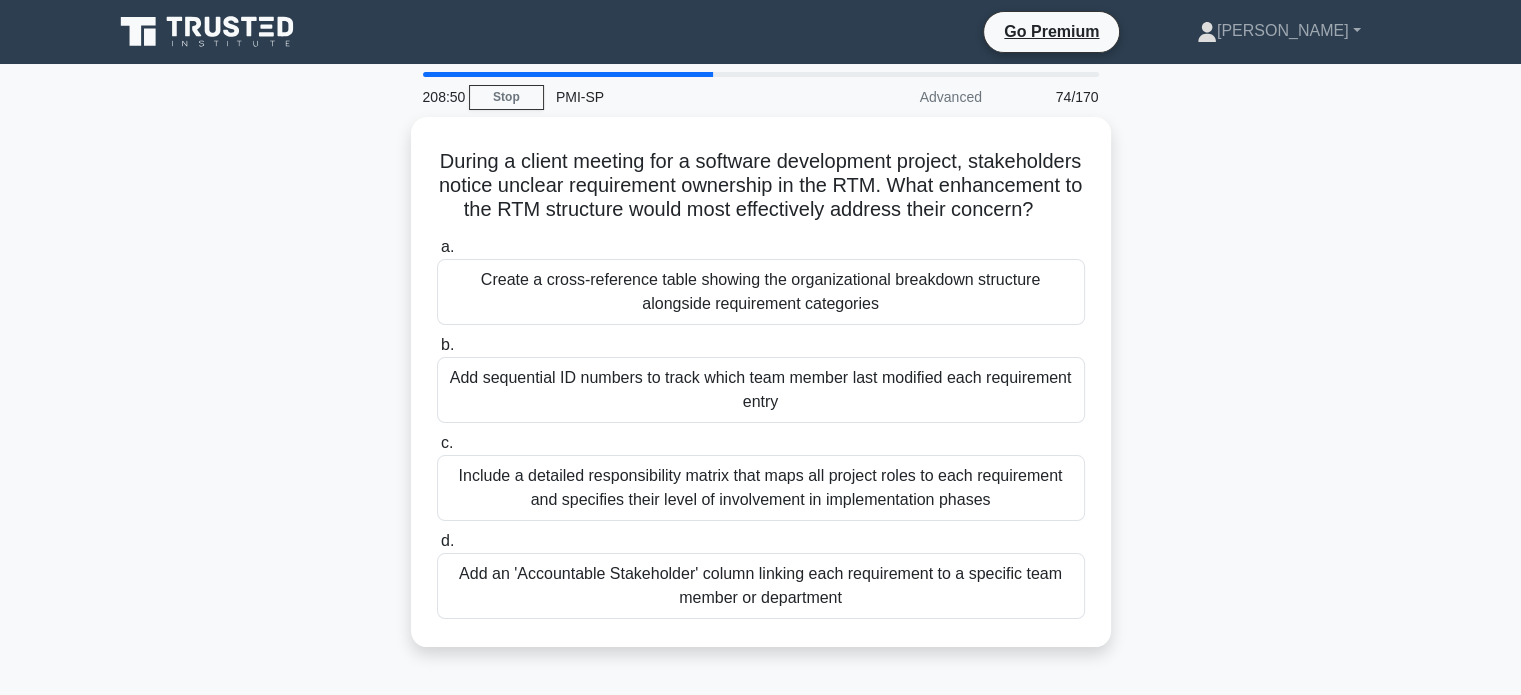 click on "b.
Add sequential ID numbers to track which team member last modified each requirement entry" at bounding box center (761, 378) 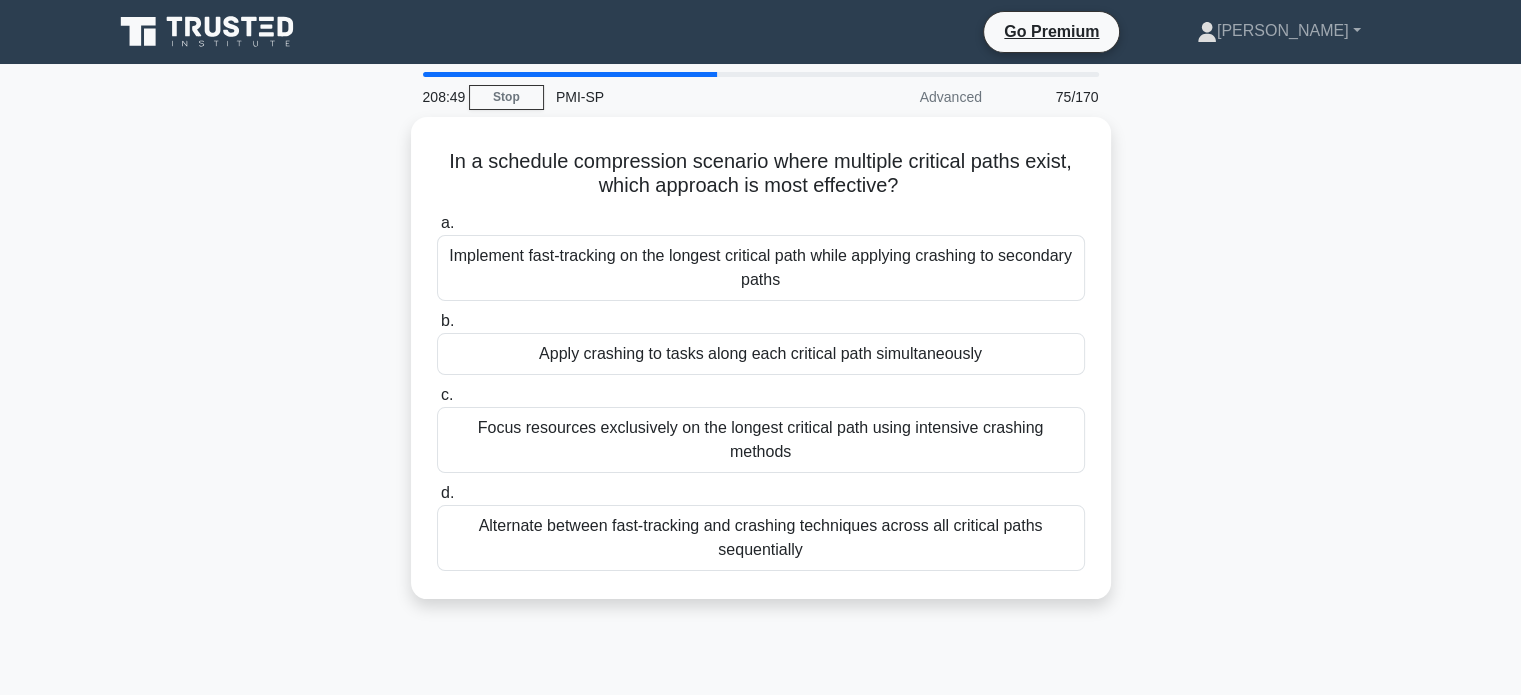 click on "Apply crashing to tasks along each critical path simultaneously" at bounding box center [761, 354] 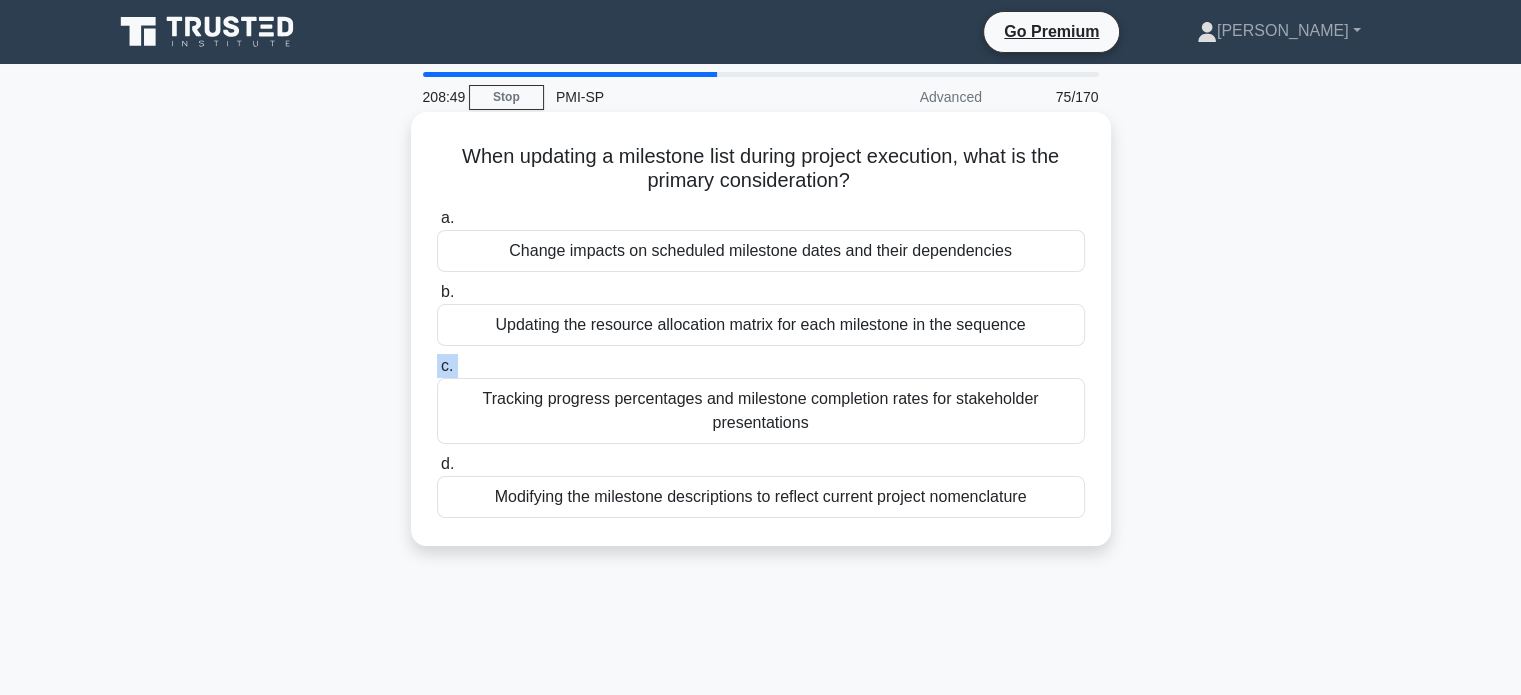 click on "c.
Tracking progress percentages and milestone completion rates for stakeholder presentations" at bounding box center [761, 399] 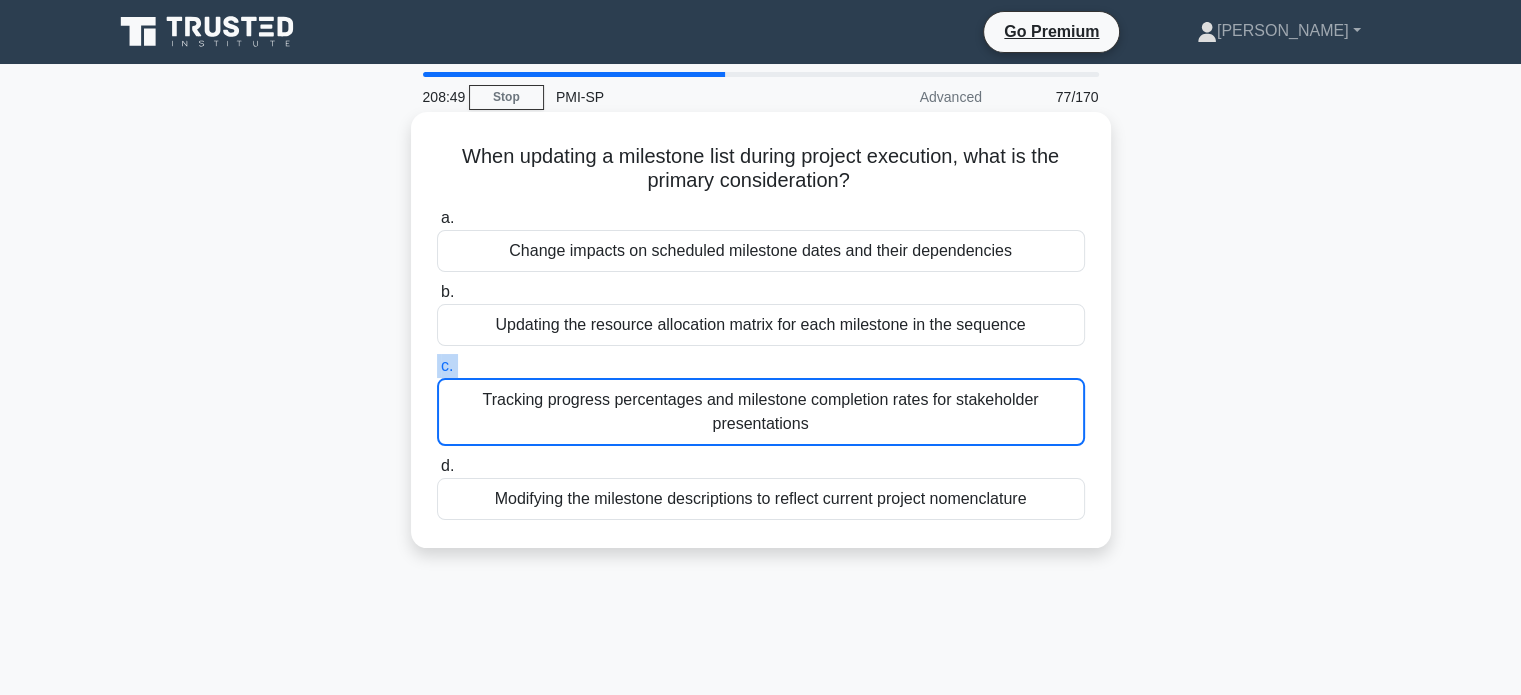 click on "c.
Tracking progress percentages and milestone completion rates for stakeholder presentations" at bounding box center [761, 400] 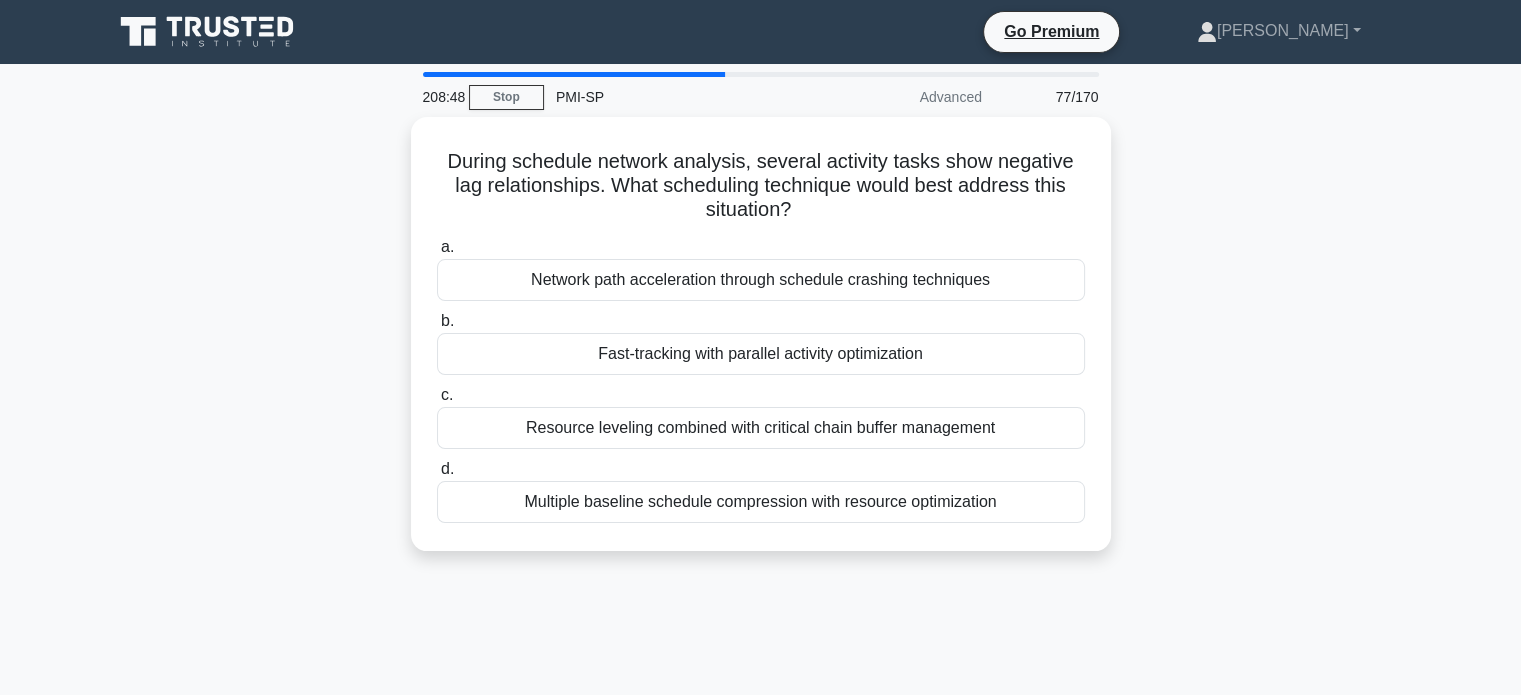 click on "Fast-tracking with parallel activity optimization" at bounding box center [761, 354] 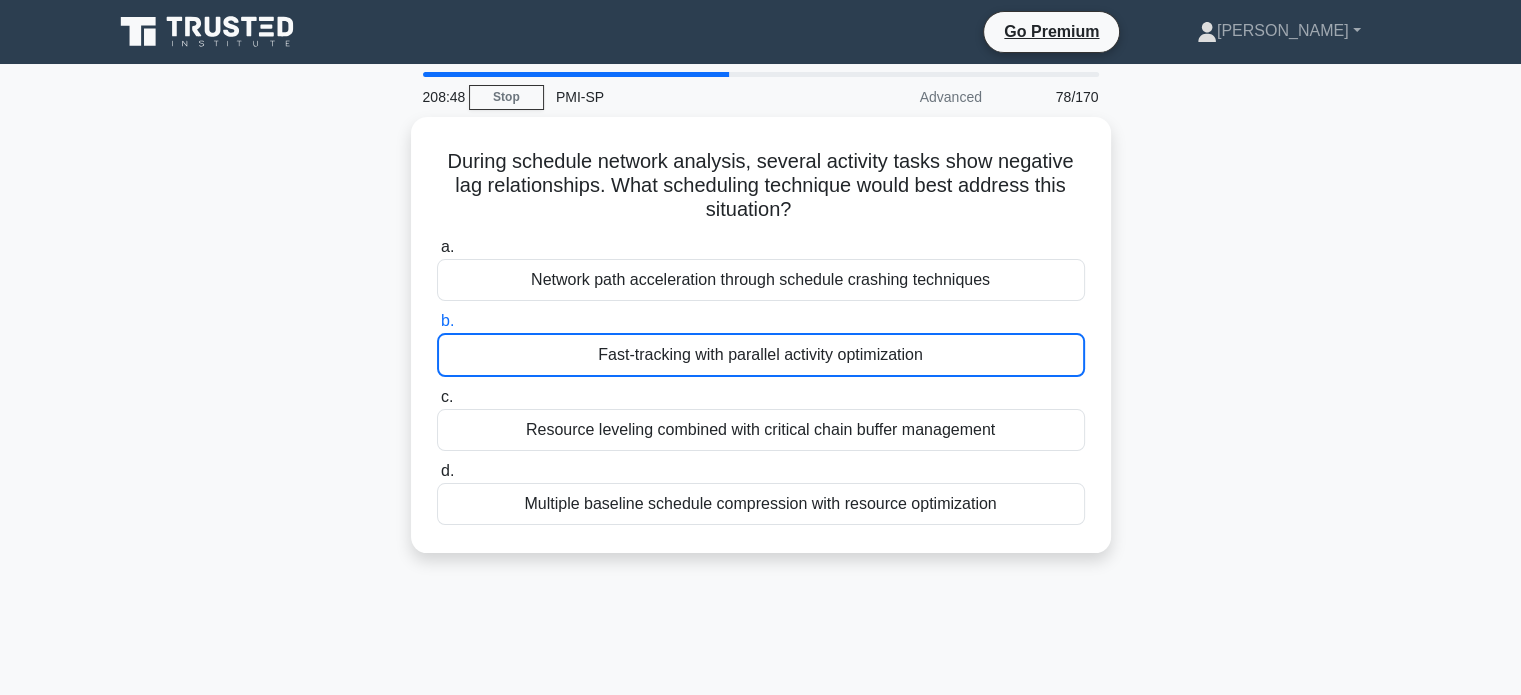 click on "Fast-tracking with parallel activity optimization" at bounding box center (761, 355) 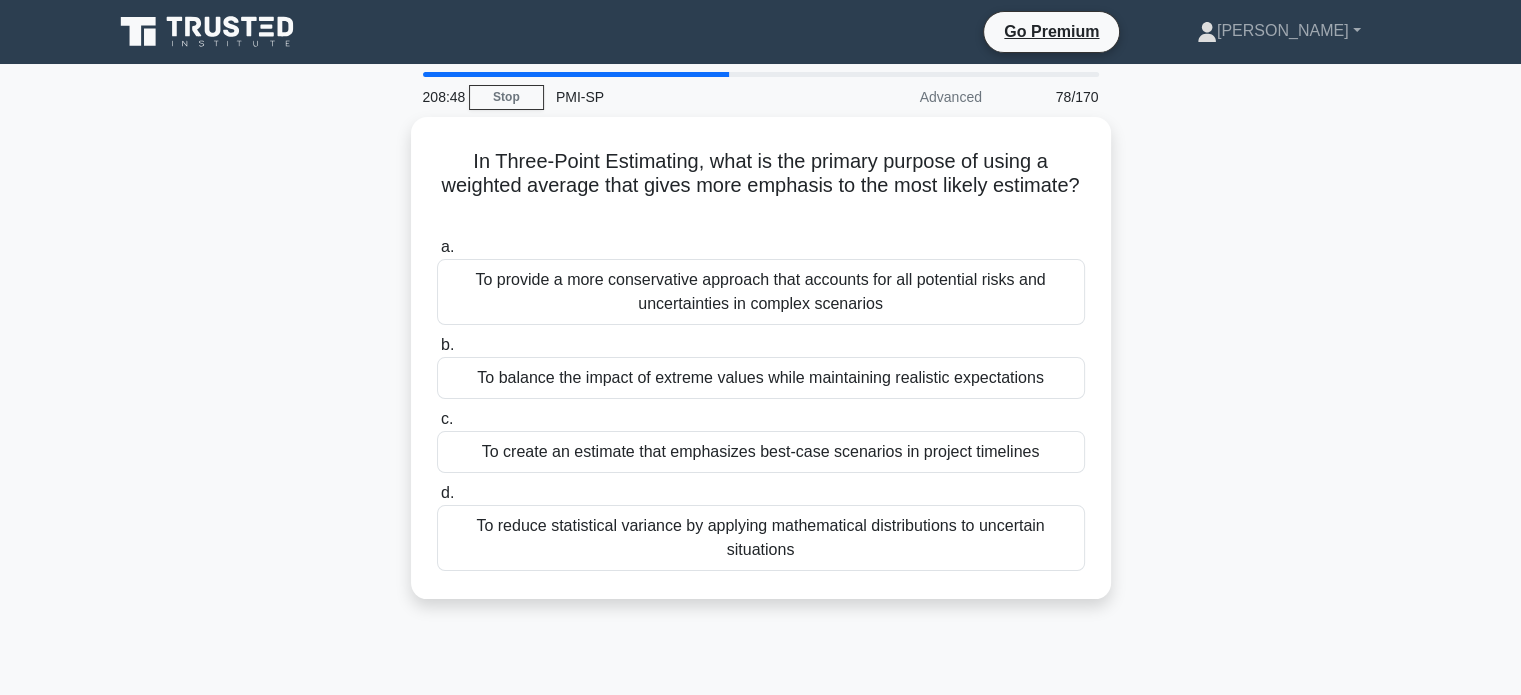 click on "To balance the impact of extreme values while maintaining realistic expectations" at bounding box center [761, 378] 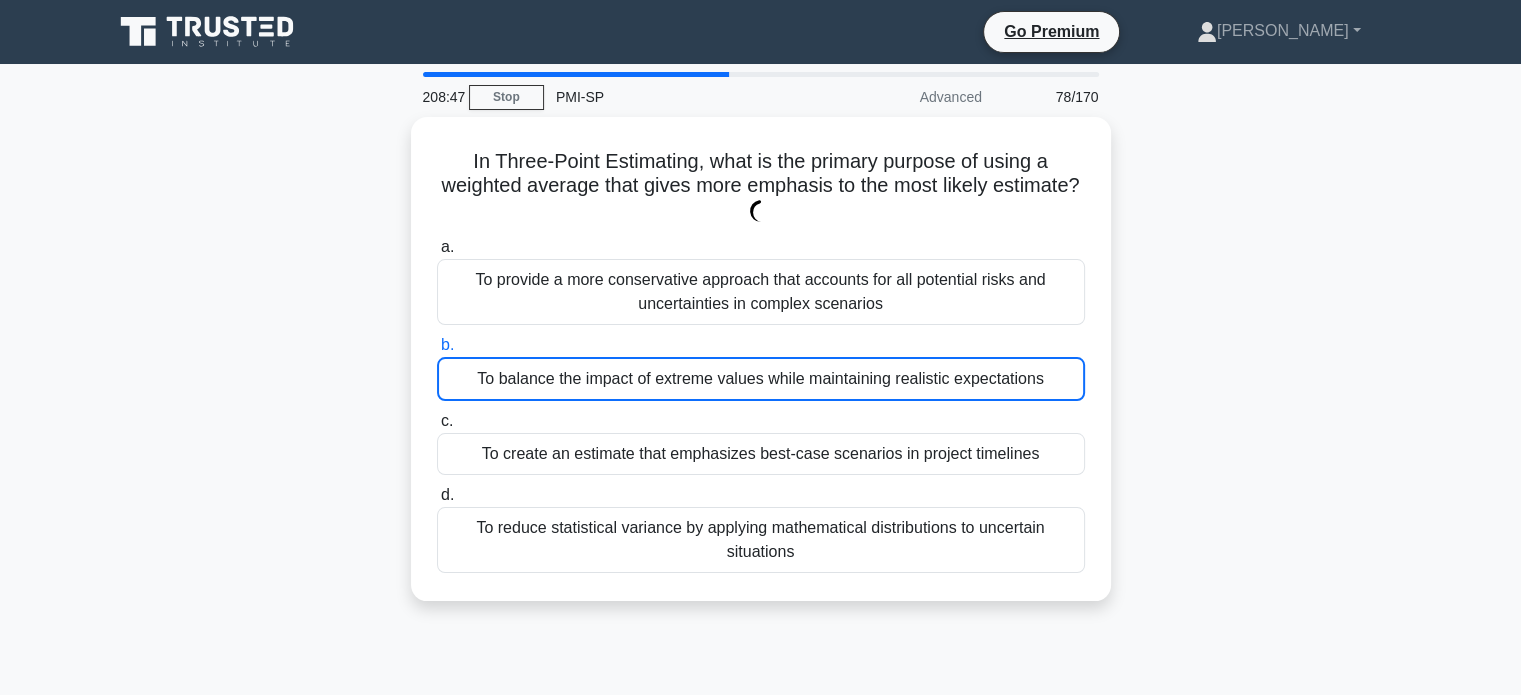 click on "To balance the impact of extreme values while maintaining realistic expectations" at bounding box center (761, 379) 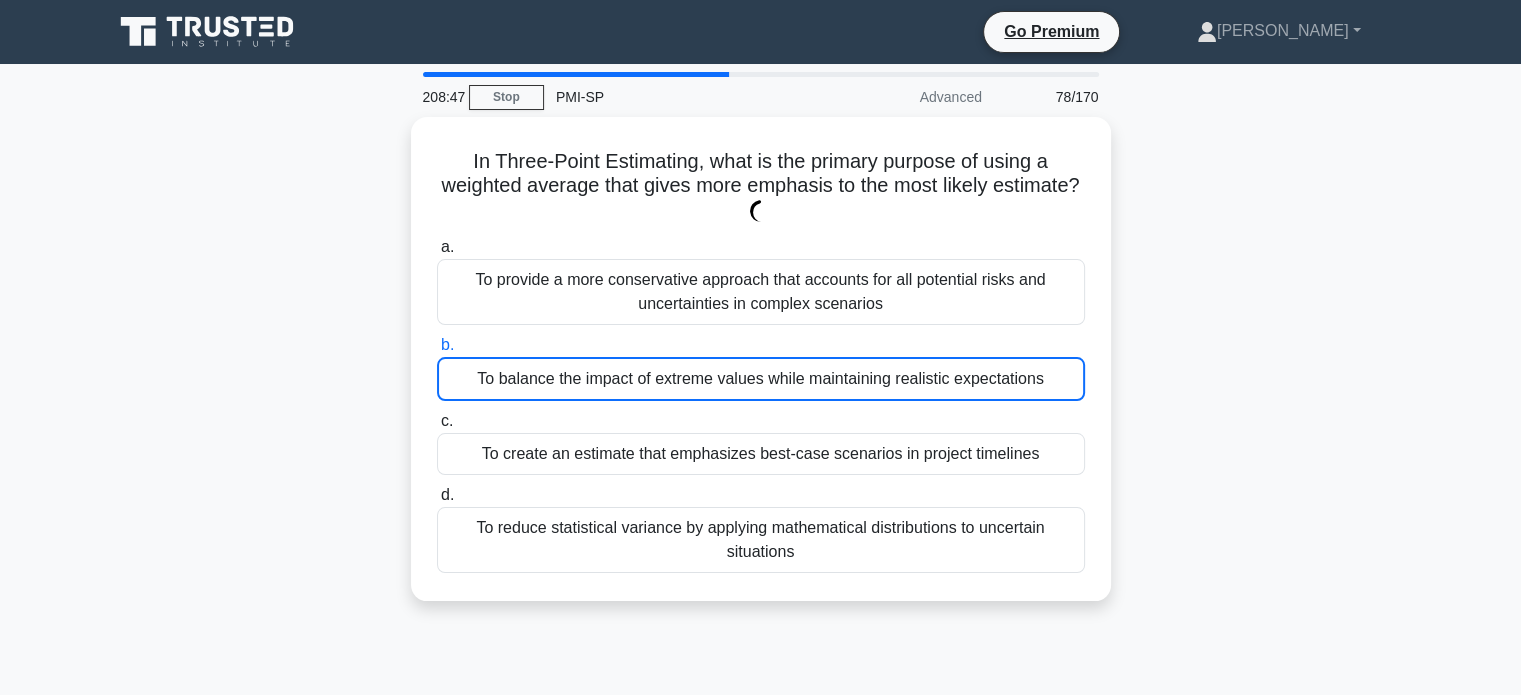 click on "b.
To balance the impact of extreme values while maintaining realistic expectations" at bounding box center [437, 345] 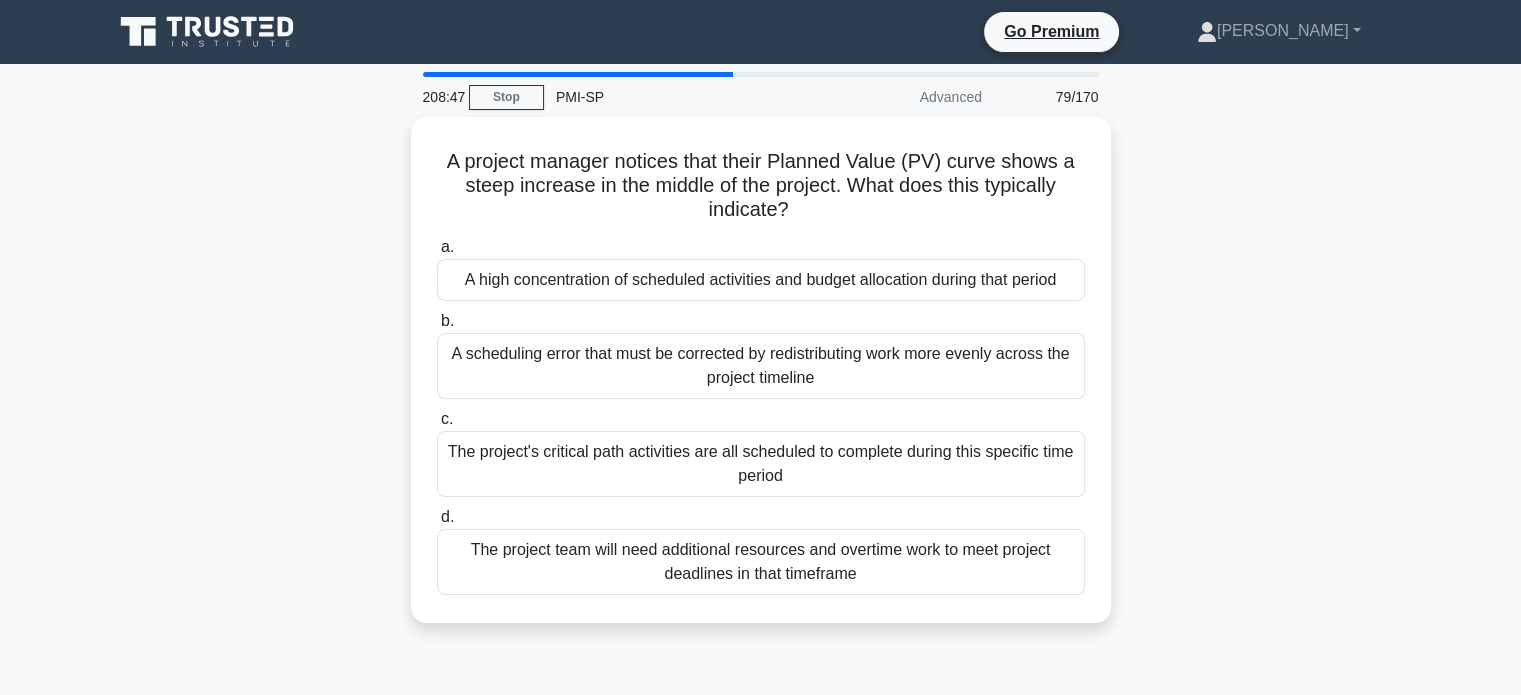 click on "A scheduling error that must be corrected by redistributing work more evenly across the project timeline" at bounding box center [761, 366] 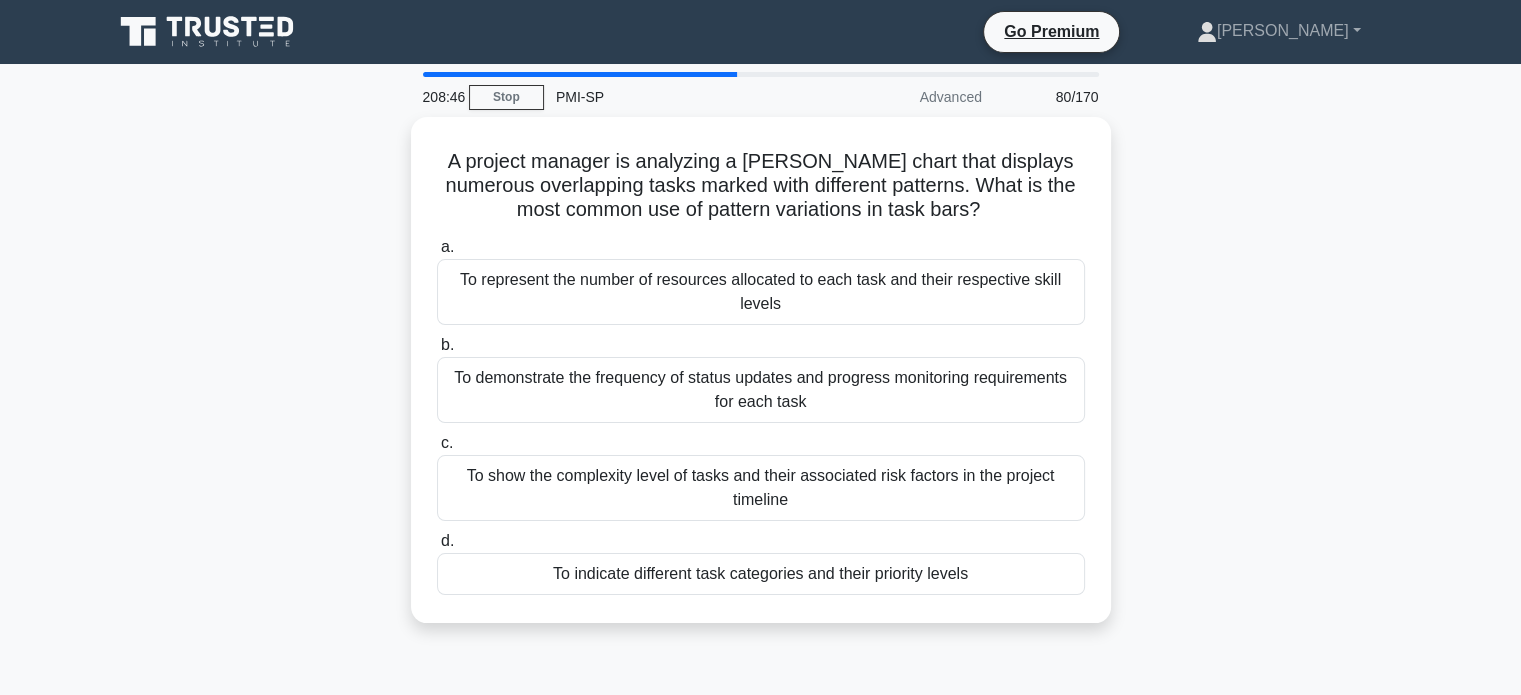 click on "To demonstrate the frequency of status updates and progress monitoring requirements for each task" at bounding box center [761, 390] 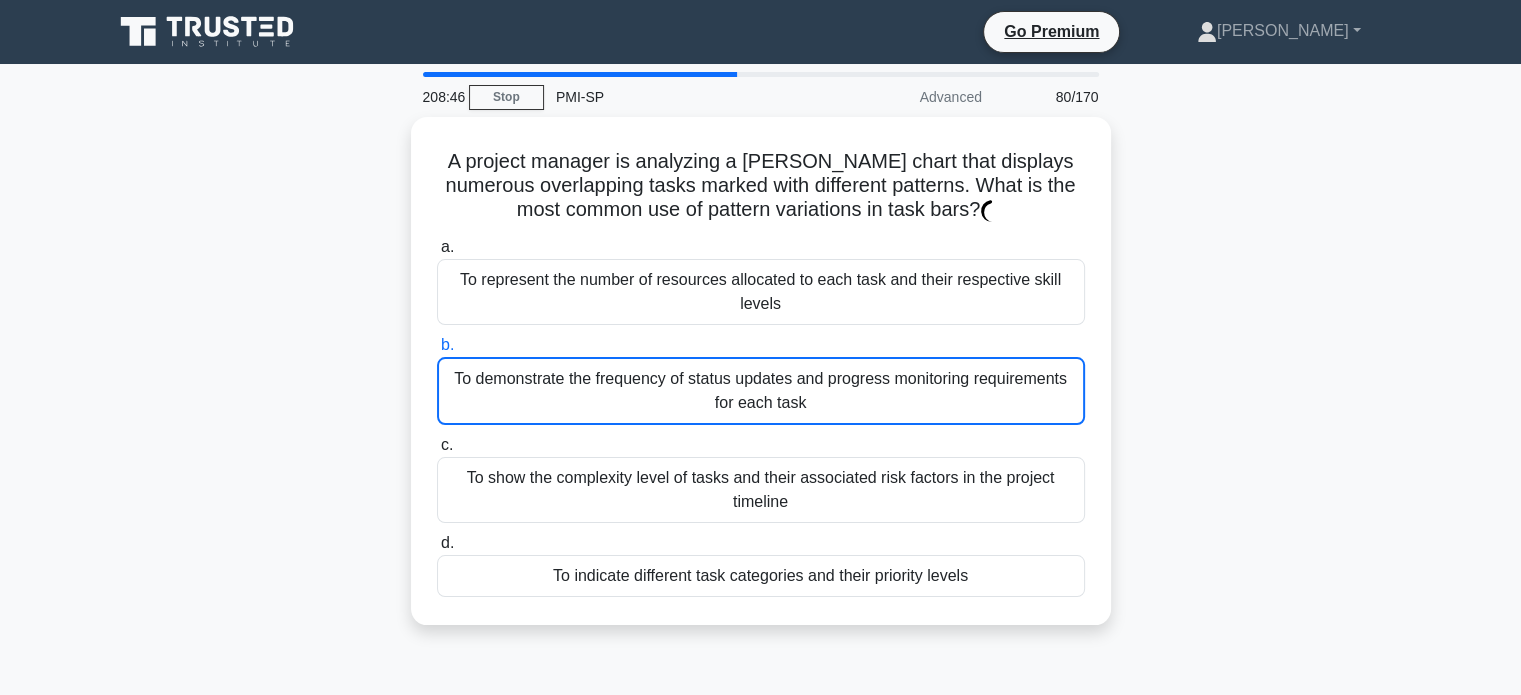 click on "To demonstrate the frequency of status updates and progress monitoring requirements for each task" at bounding box center [761, 391] 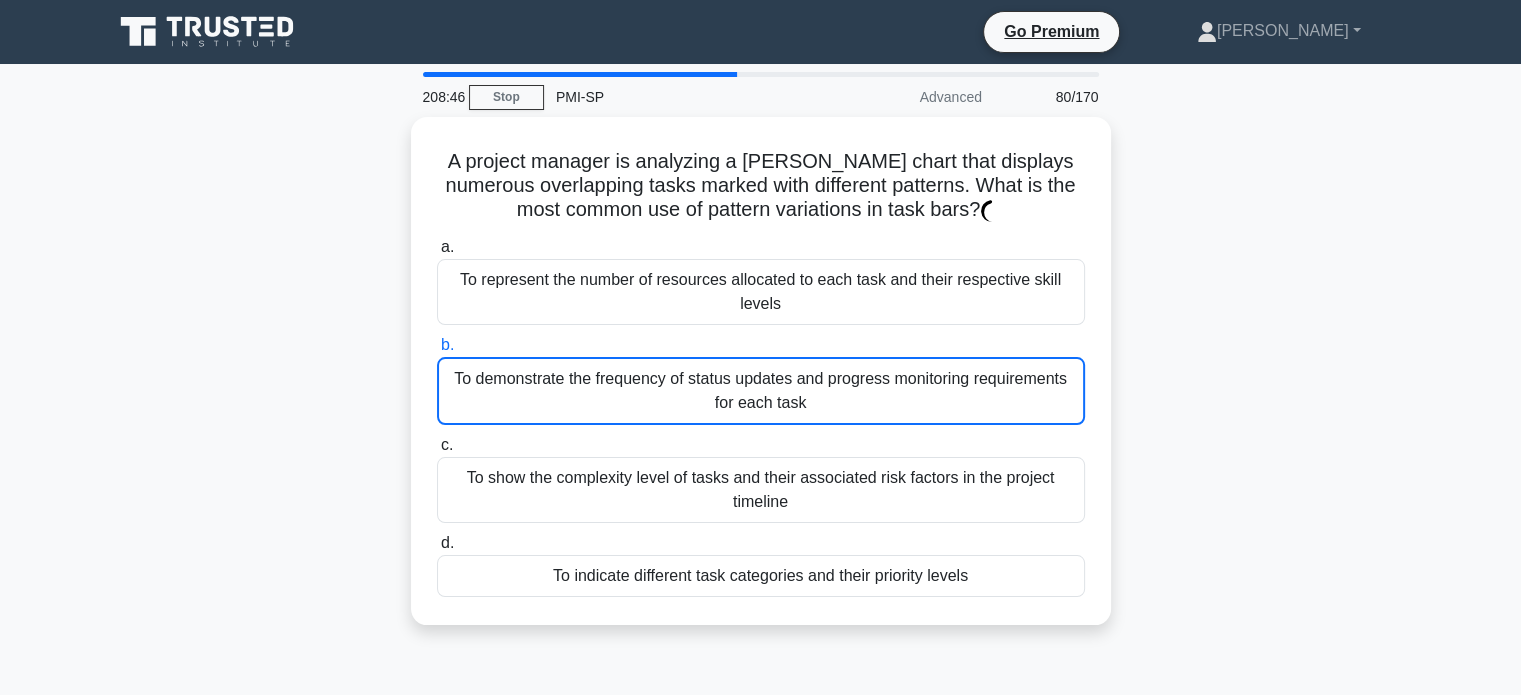 click on "b.
To demonstrate the frequency of status updates and progress monitoring requirements for each task" at bounding box center [437, 345] 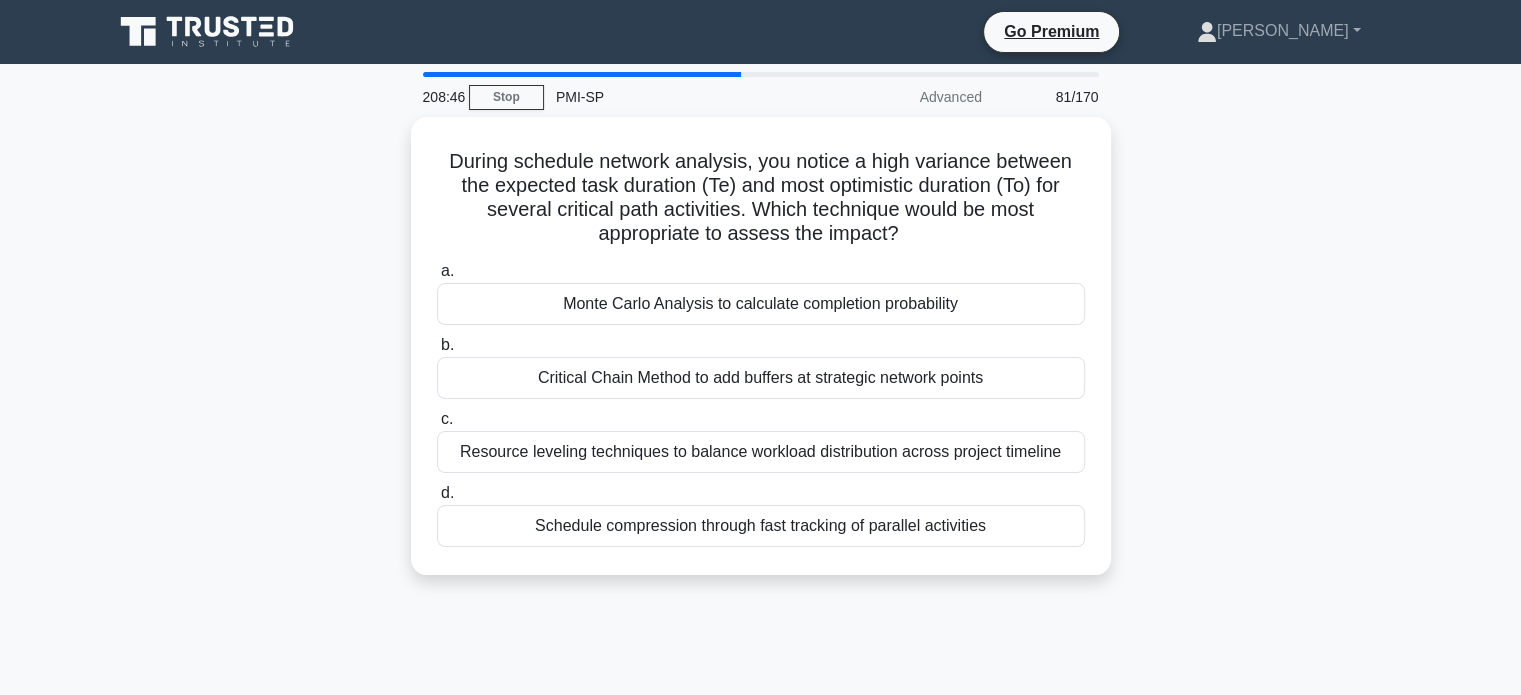 click on "Critical Chain Method to add buffers at strategic network points" at bounding box center (761, 378) 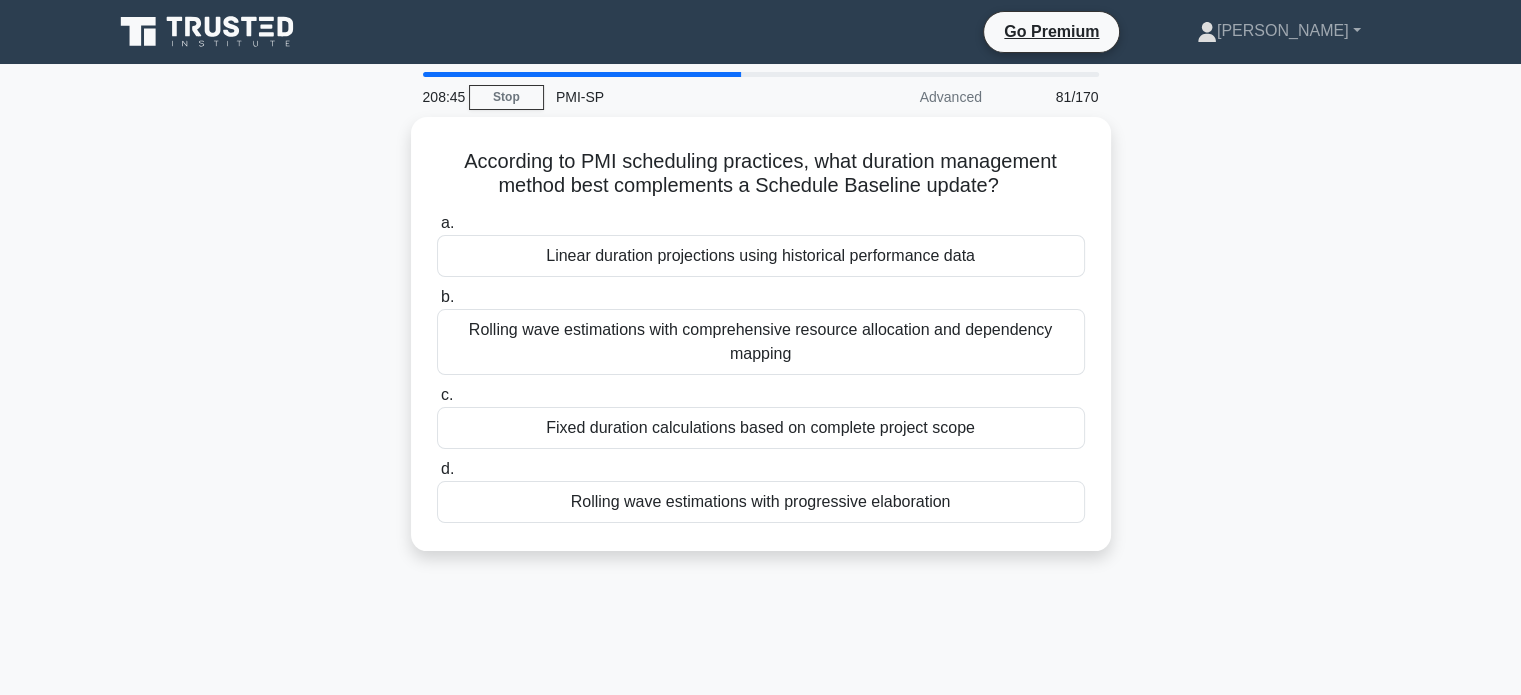 click on "Rolling wave estimations with comprehensive resource allocation and dependency mapping" at bounding box center [761, 342] 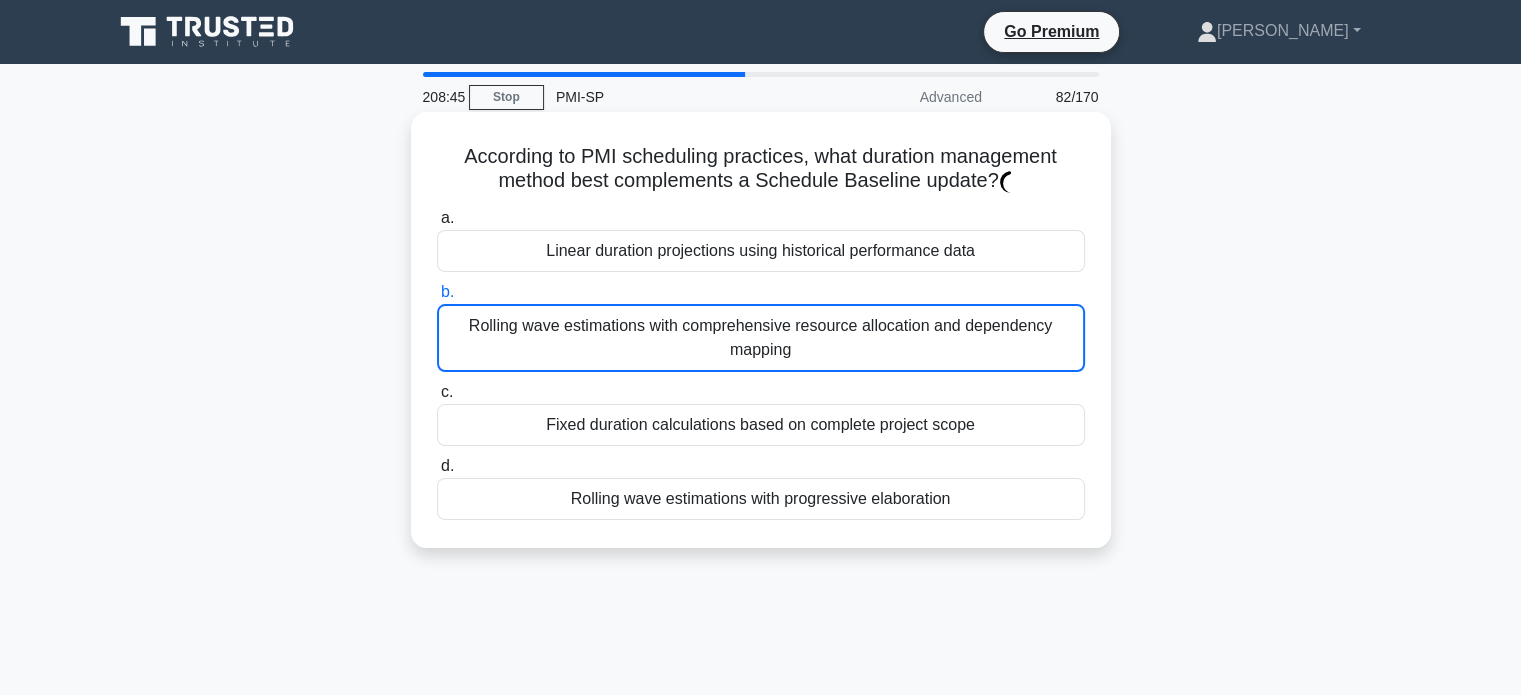 click on "Rolling wave estimations with comprehensive resource allocation and dependency mapping" at bounding box center (761, 338) 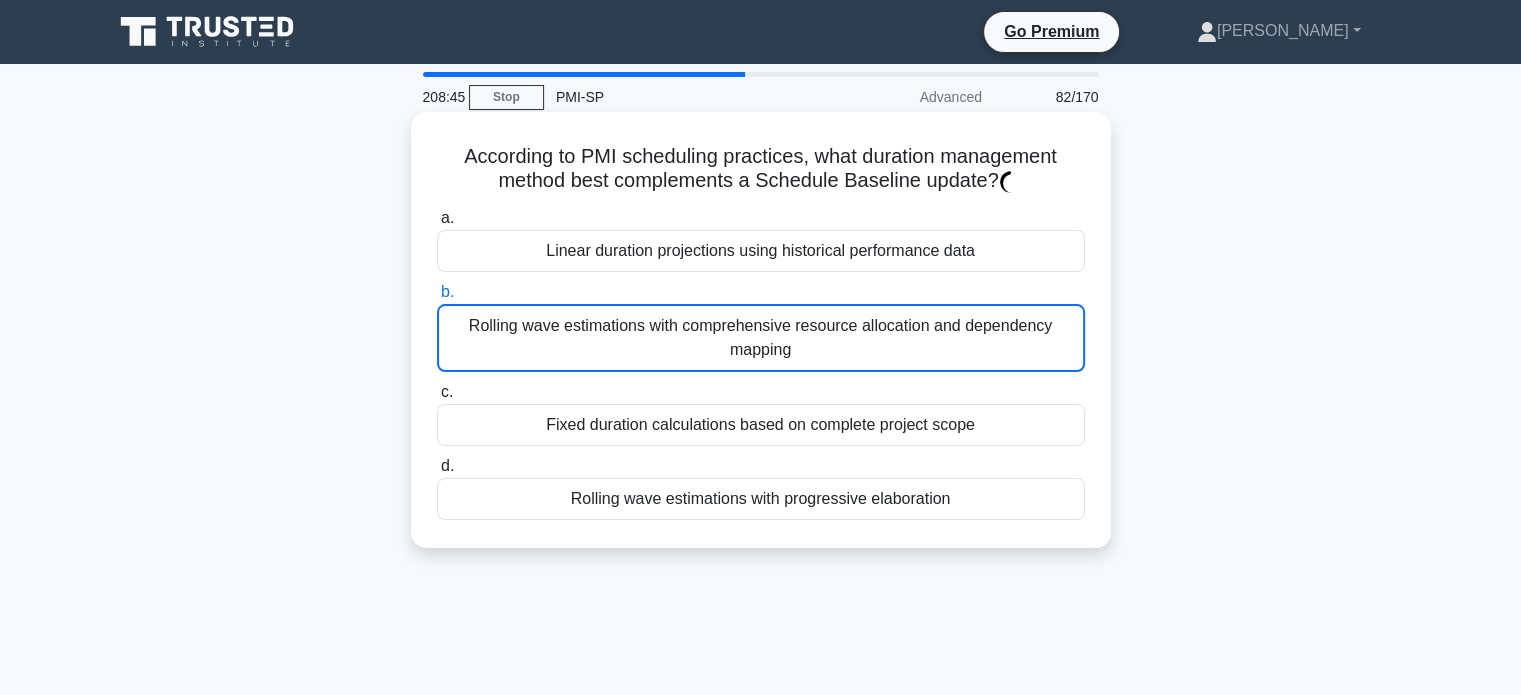 click on "b.
Rolling wave estimations with comprehensive resource allocation and dependency mapping" at bounding box center [437, 292] 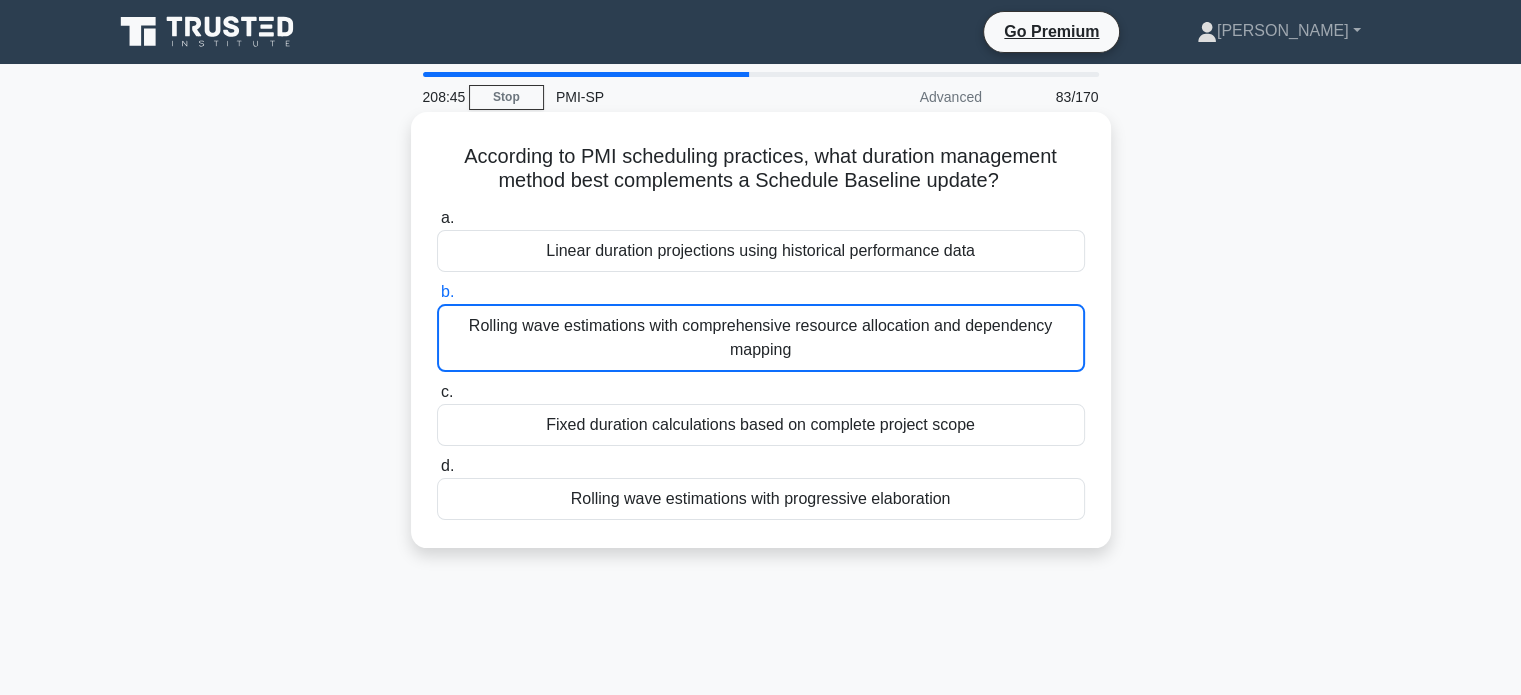 click on "Rolling wave estimations with comprehensive resource allocation and dependency mapping" at bounding box center (761, 338) 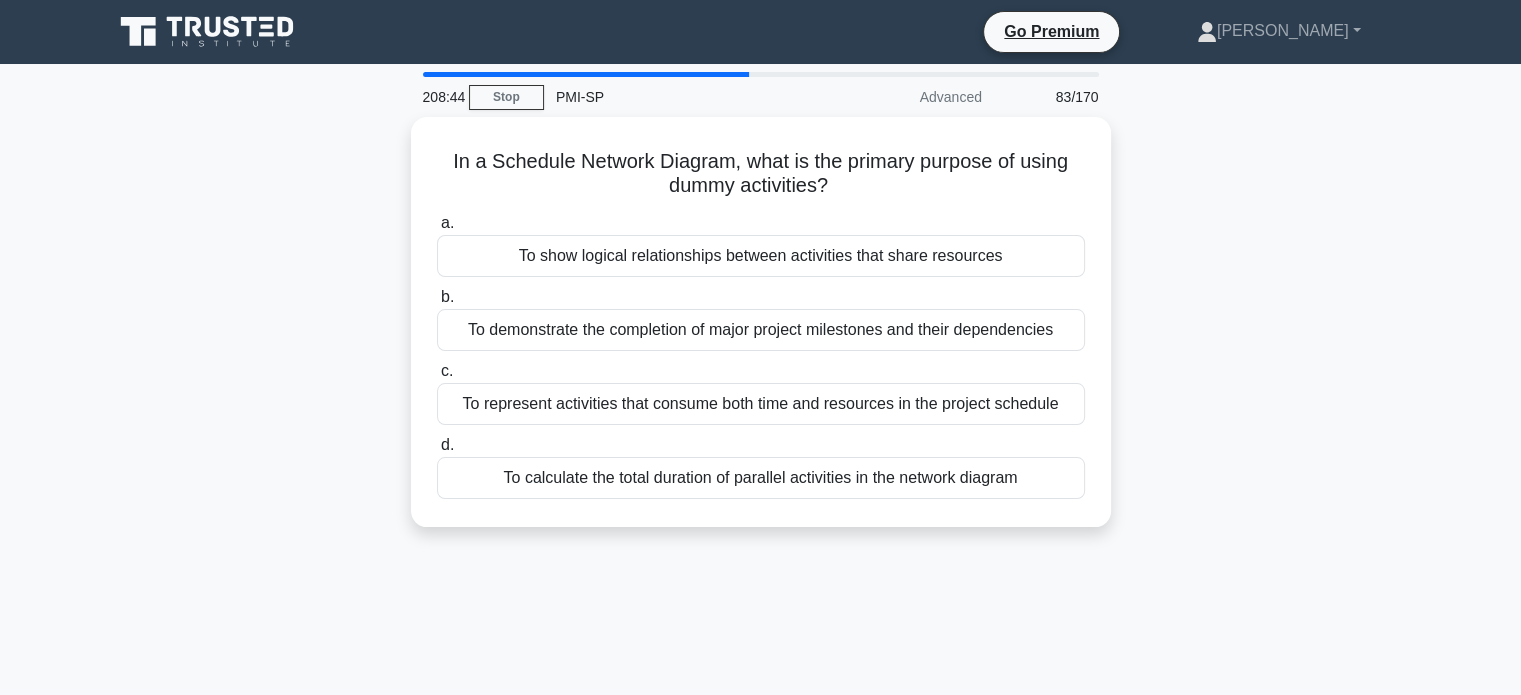 click on "c.
To represent activities that consume both time and resources in the project schedule" at bounding box center [761, 392] 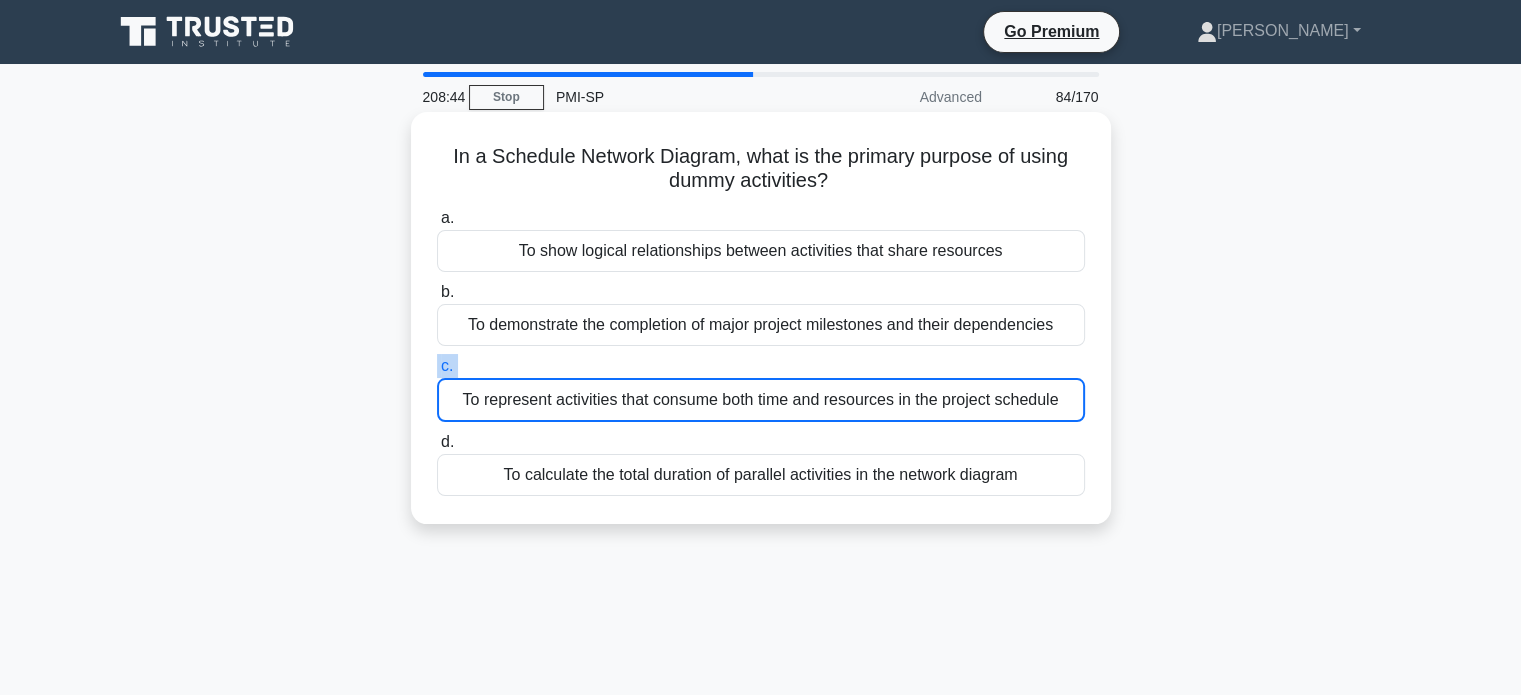 click on "c.
To represent activities that consume both time and resources in the project schedule" at bounding box center [761, 388] 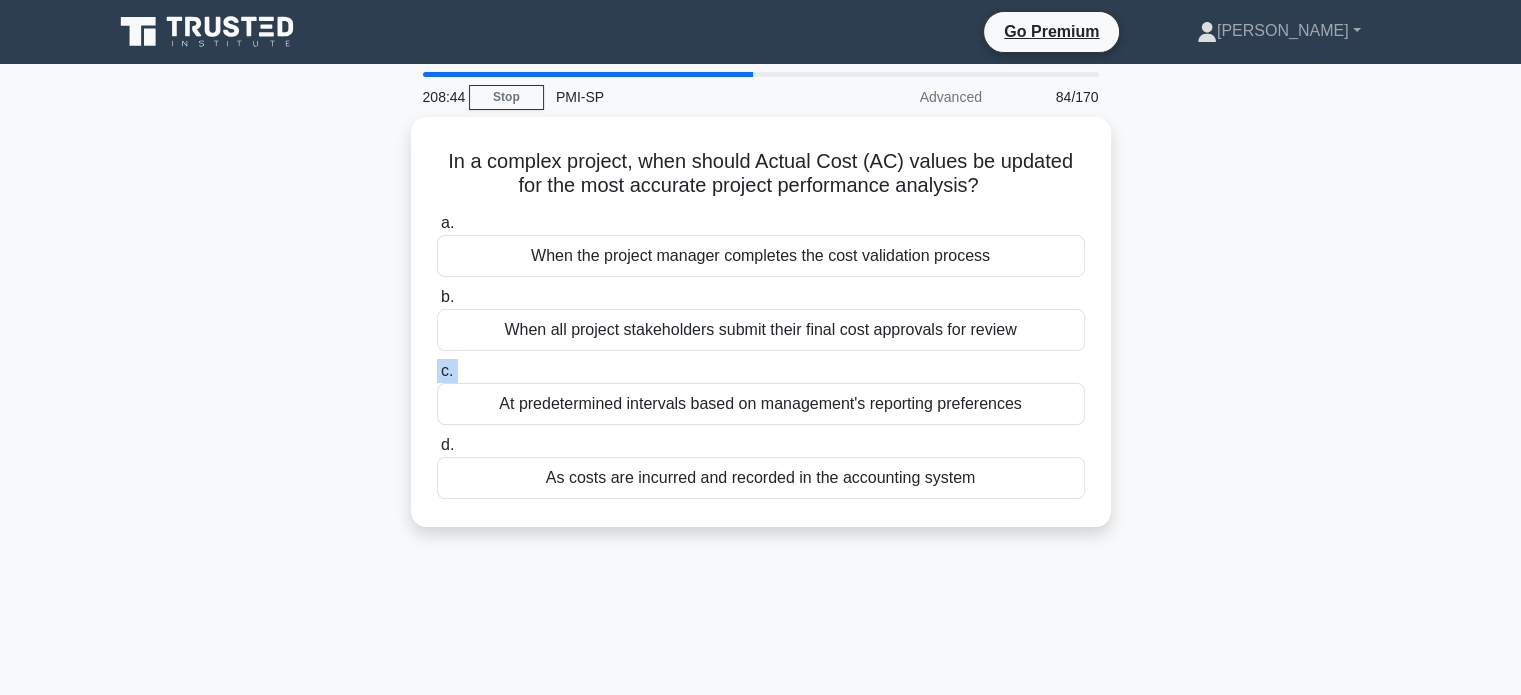 click on "c.
At predetermined intervals based on management's reporting preferences" at bounding box center [761, 392] 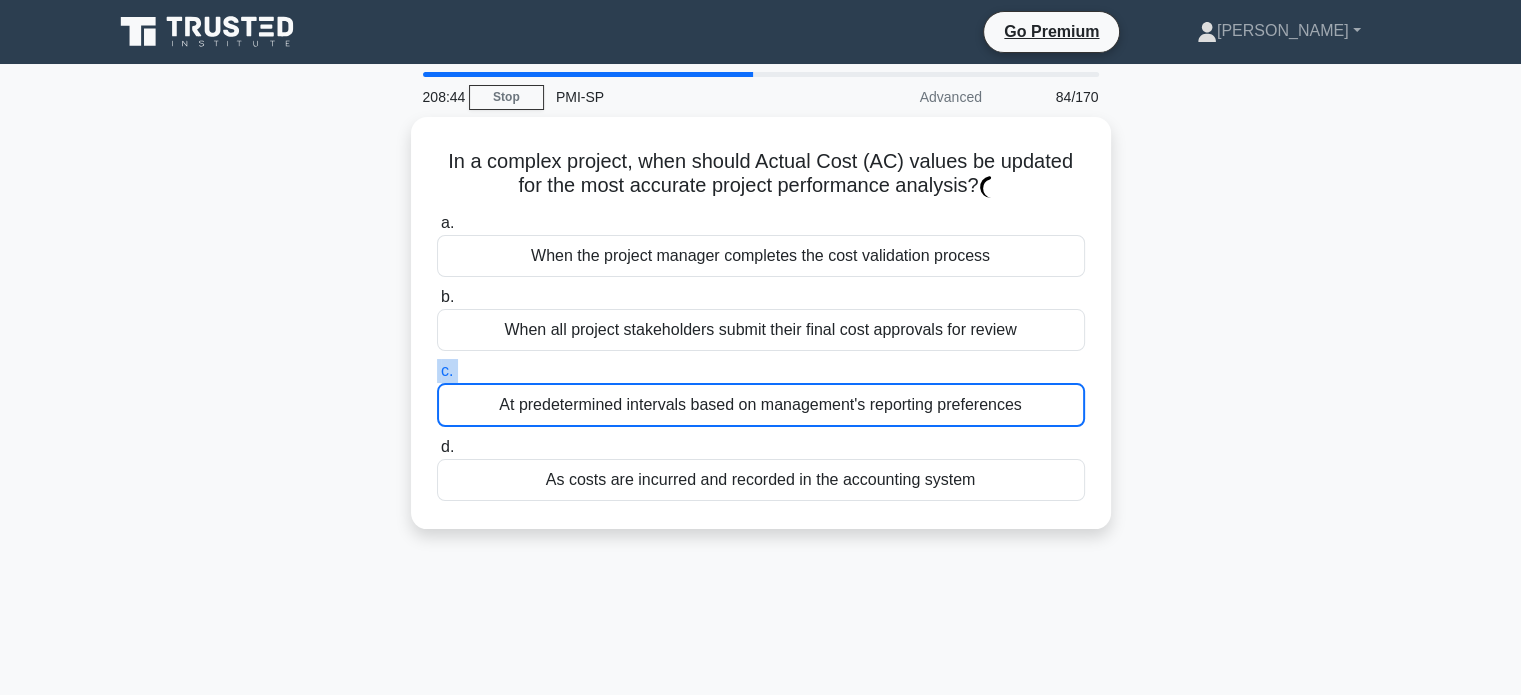 click on "c.
At predetermined intervals based on management's reporting preferences" at bounding box center [761, 393] 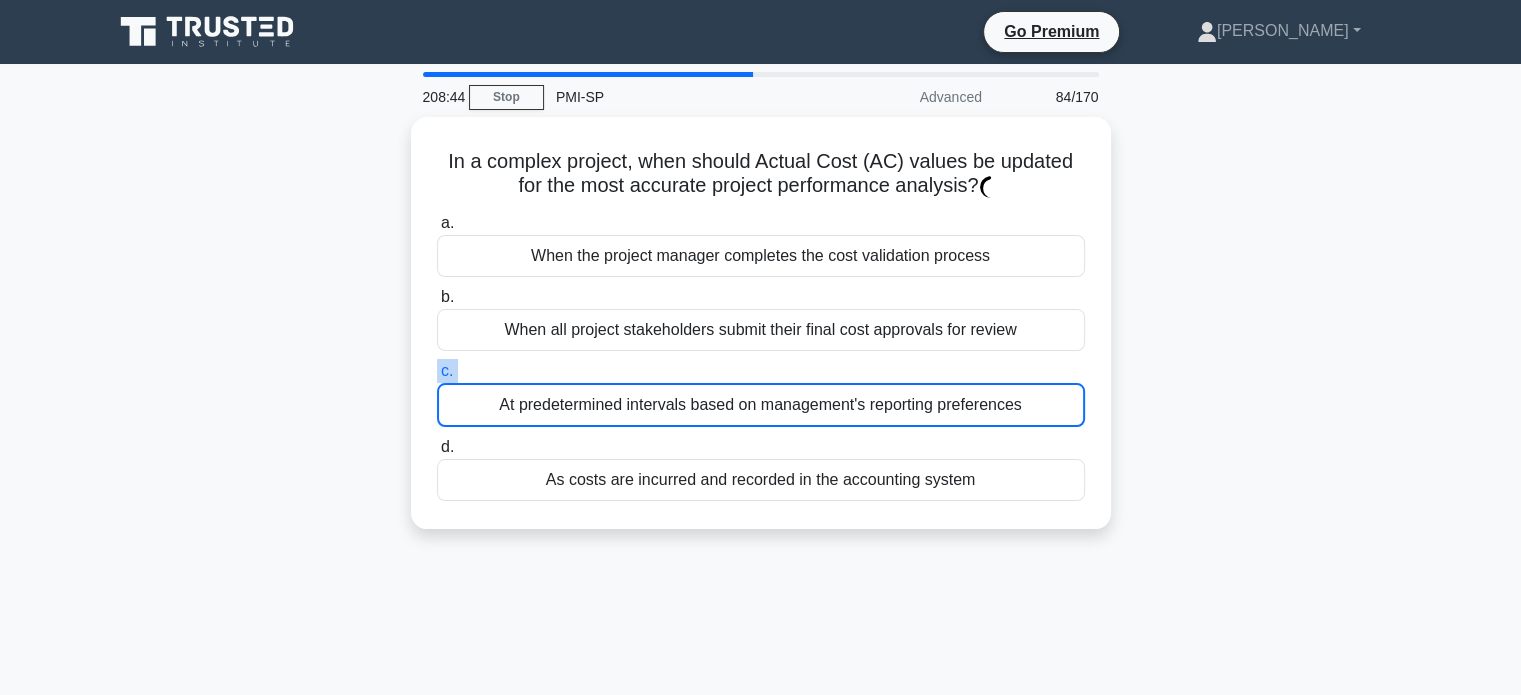 click on "c.
At predetermined intervals based on management's reporting preferences" at bounding box center (437, 371) 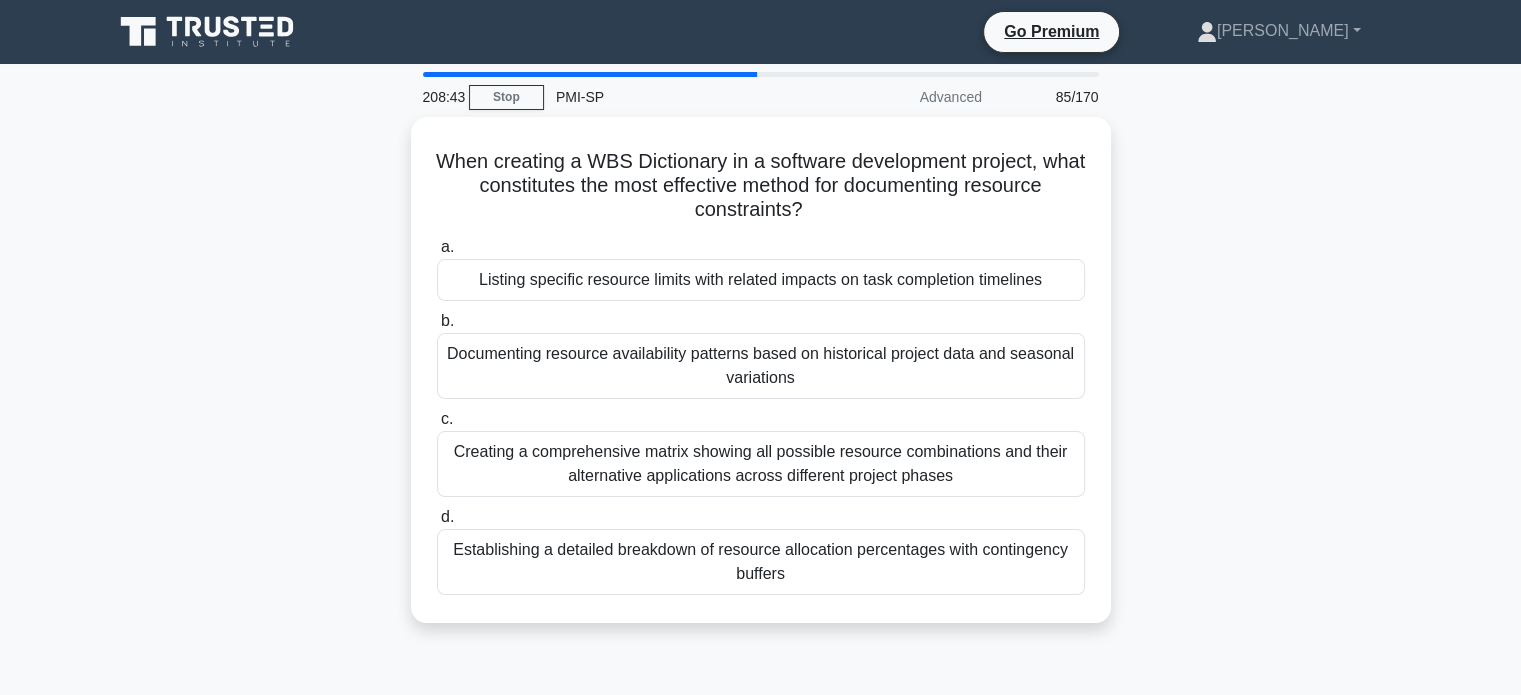 click on "Documenting resource availability patterns based on historical project data and seasonal variations" at bounding box center (761, 366) 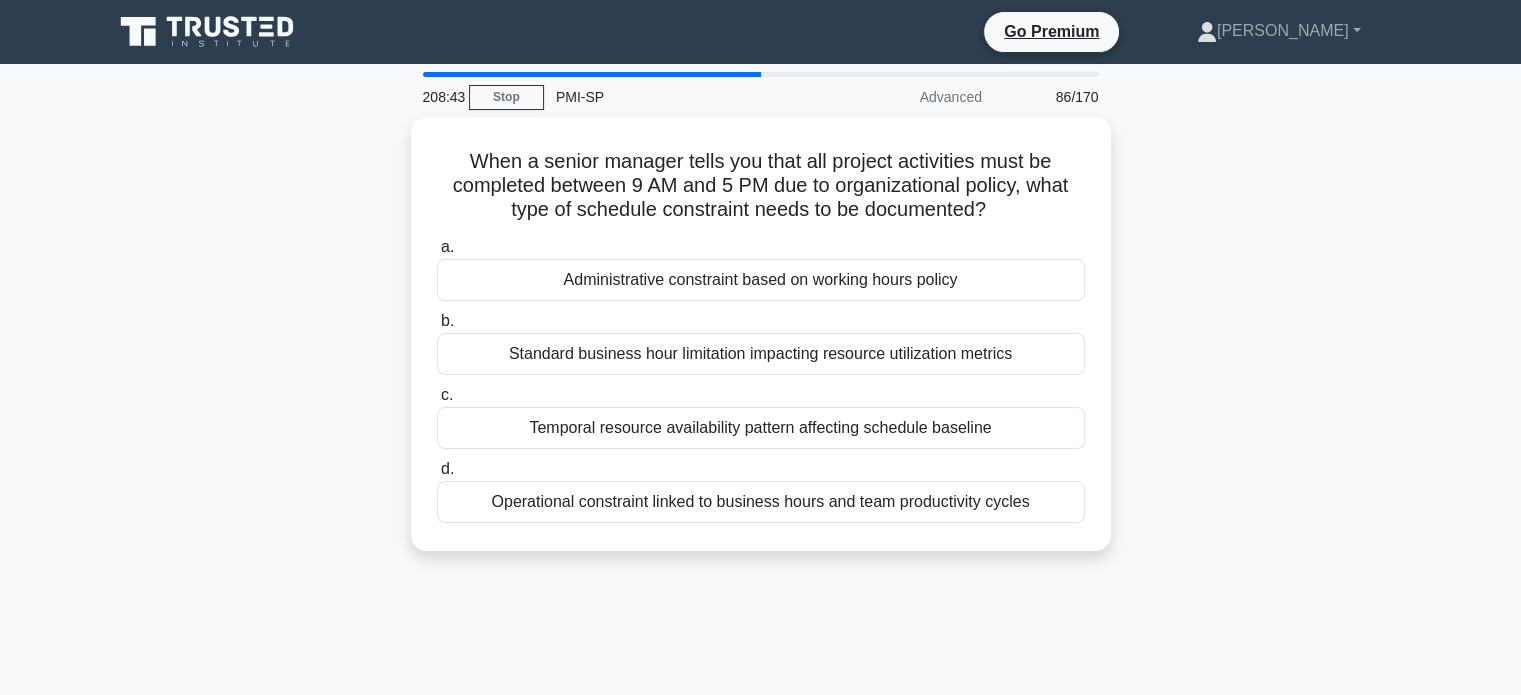 click on "Standard business hour limitation impacting resource utilization metrics" at bounding box center [761, 354] 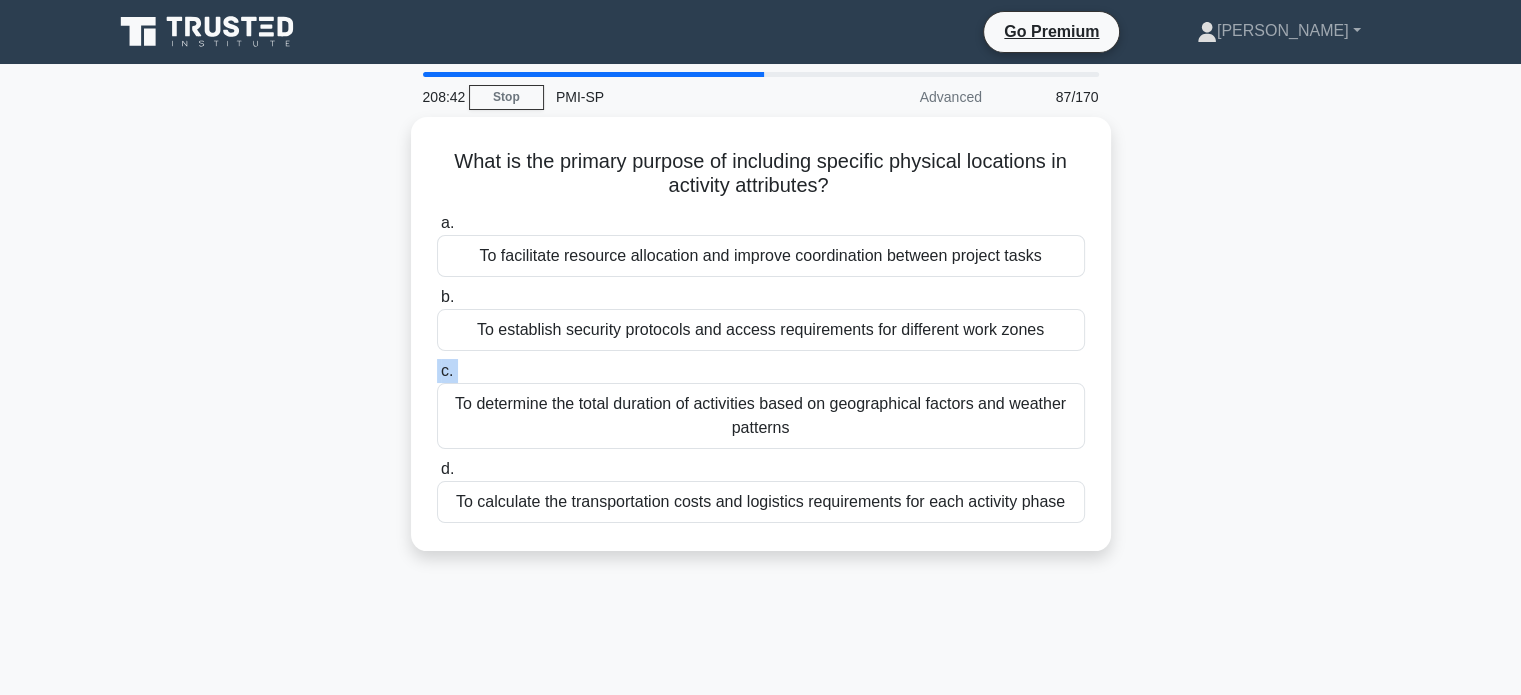 click on "c.
To determine the total duration of activities based on geographical factors and weather patterns" at bounding box center (761, 404) 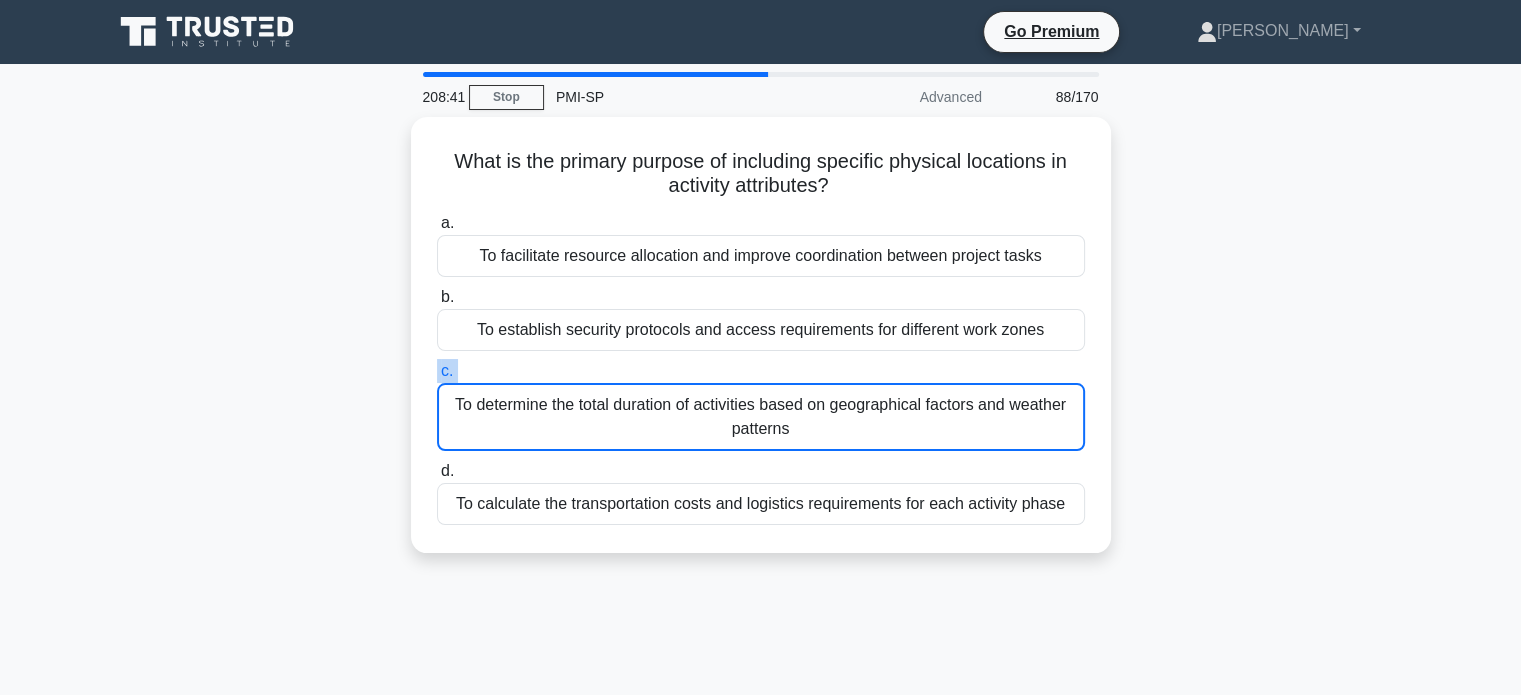click on "c.
To determine the total duration of activities based on geographical factors and weather patterns" at bounding box center [761, 405] 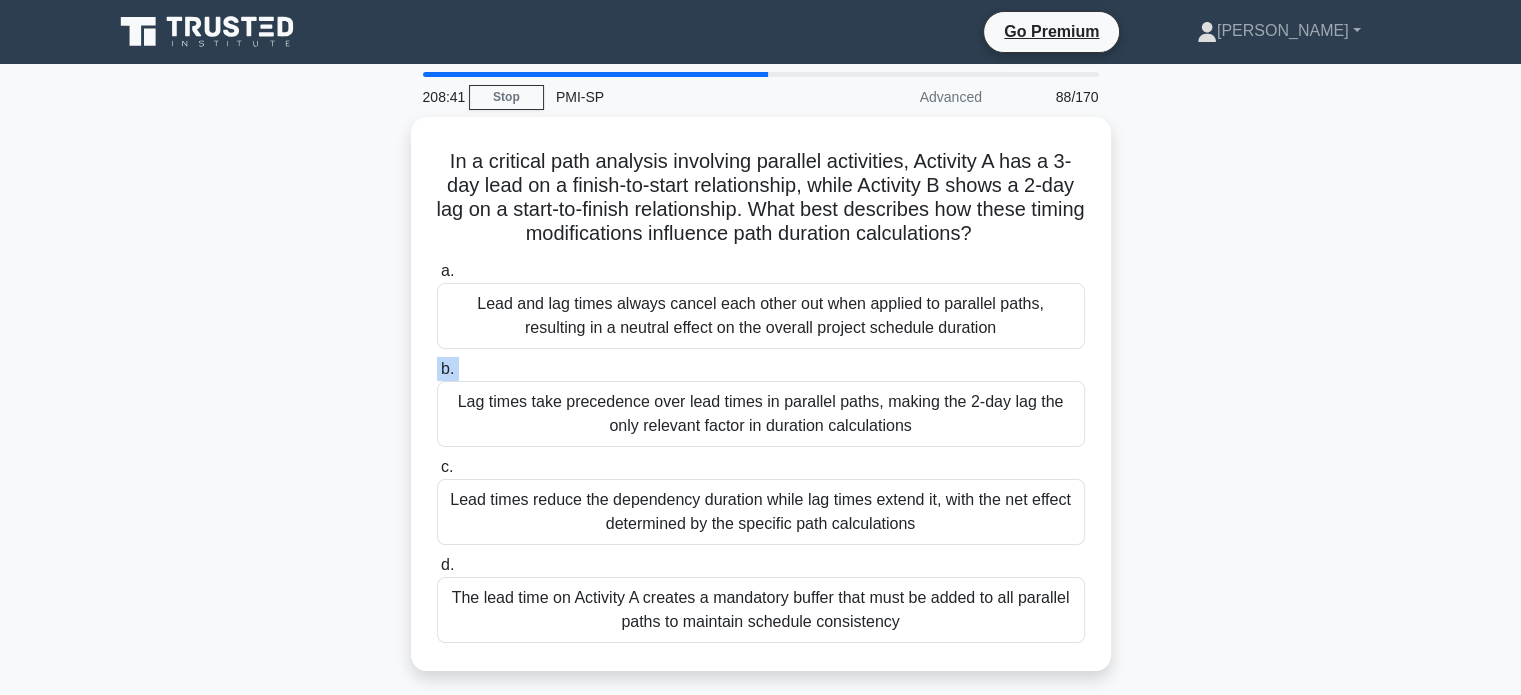 click on "b.
Lag times take precedence over lead times in parallel paths, making the 2-day lag the only relevant factor in duration calculations" at bounding box center (761, 402) 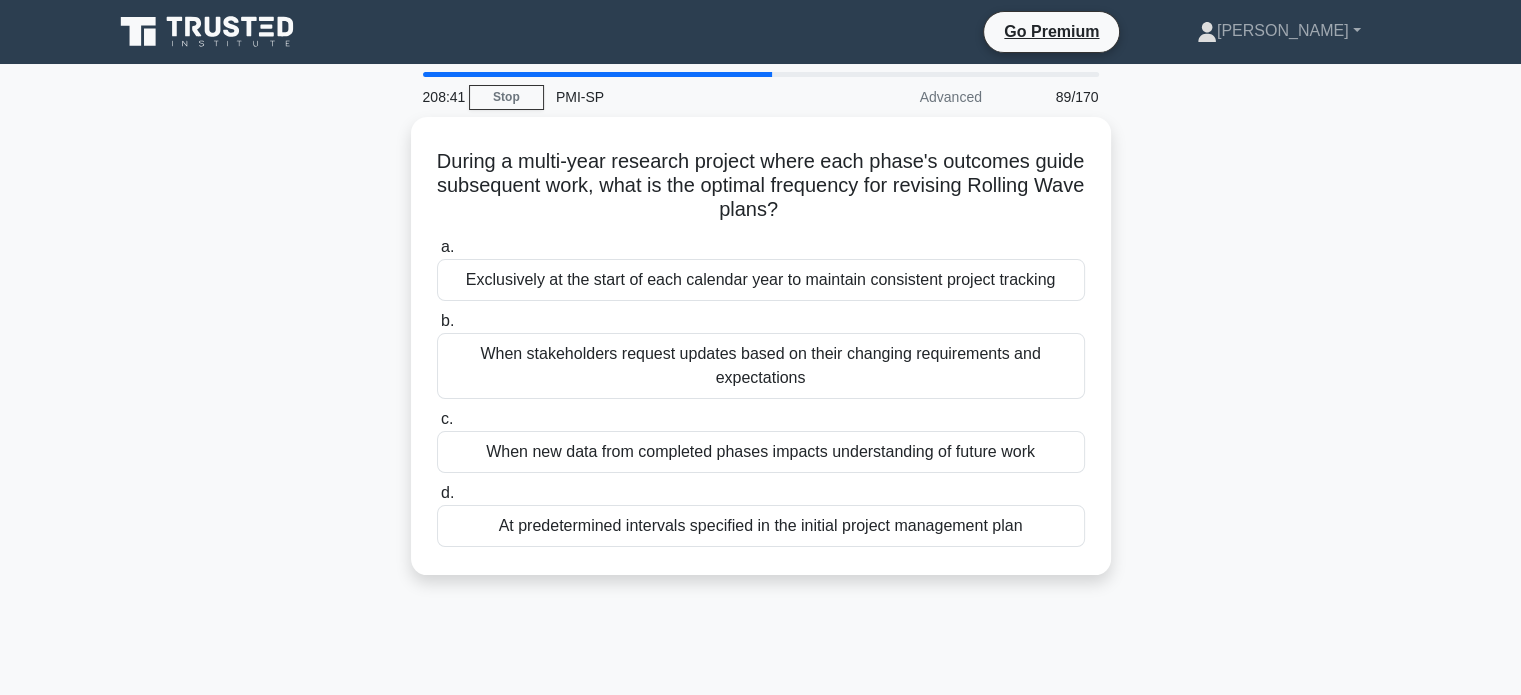 click on "When stakeholders request updates based on their changing requirements and expectations" at bounding box center (761, 366) 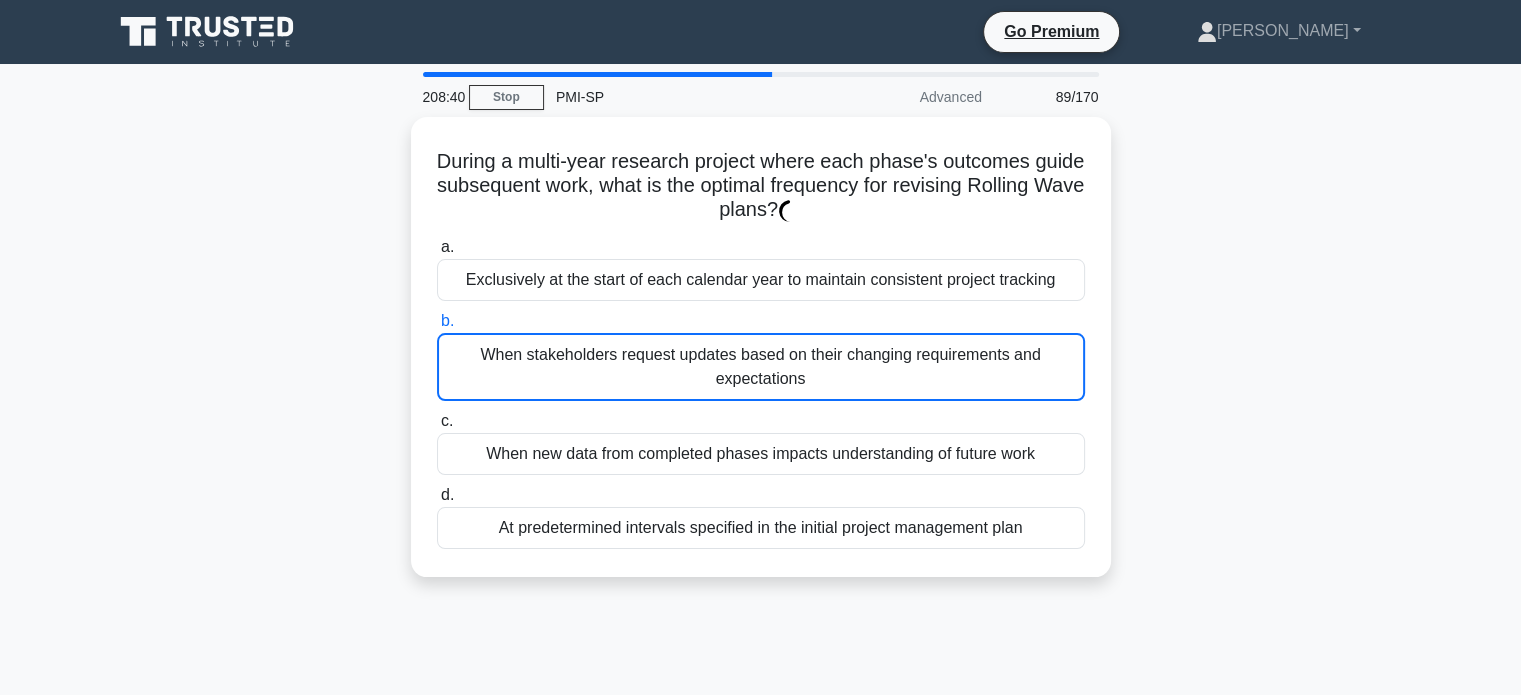 click on "When stakeholders request updates based on their changing requirements and expectations" at bounding box center (761, 367) 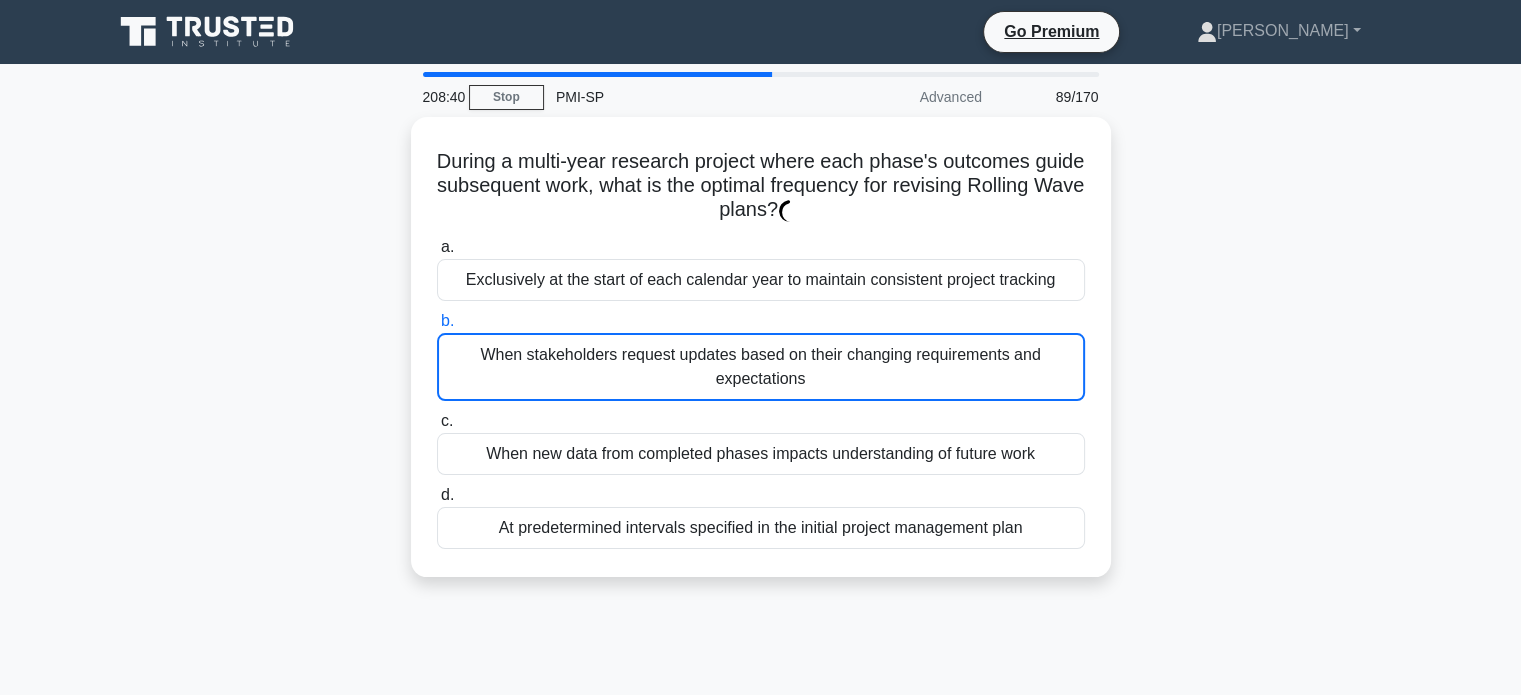 click on "b.
When stakeholders request updates based on their changing requirements and expectations" at bounding box center [437, 321] 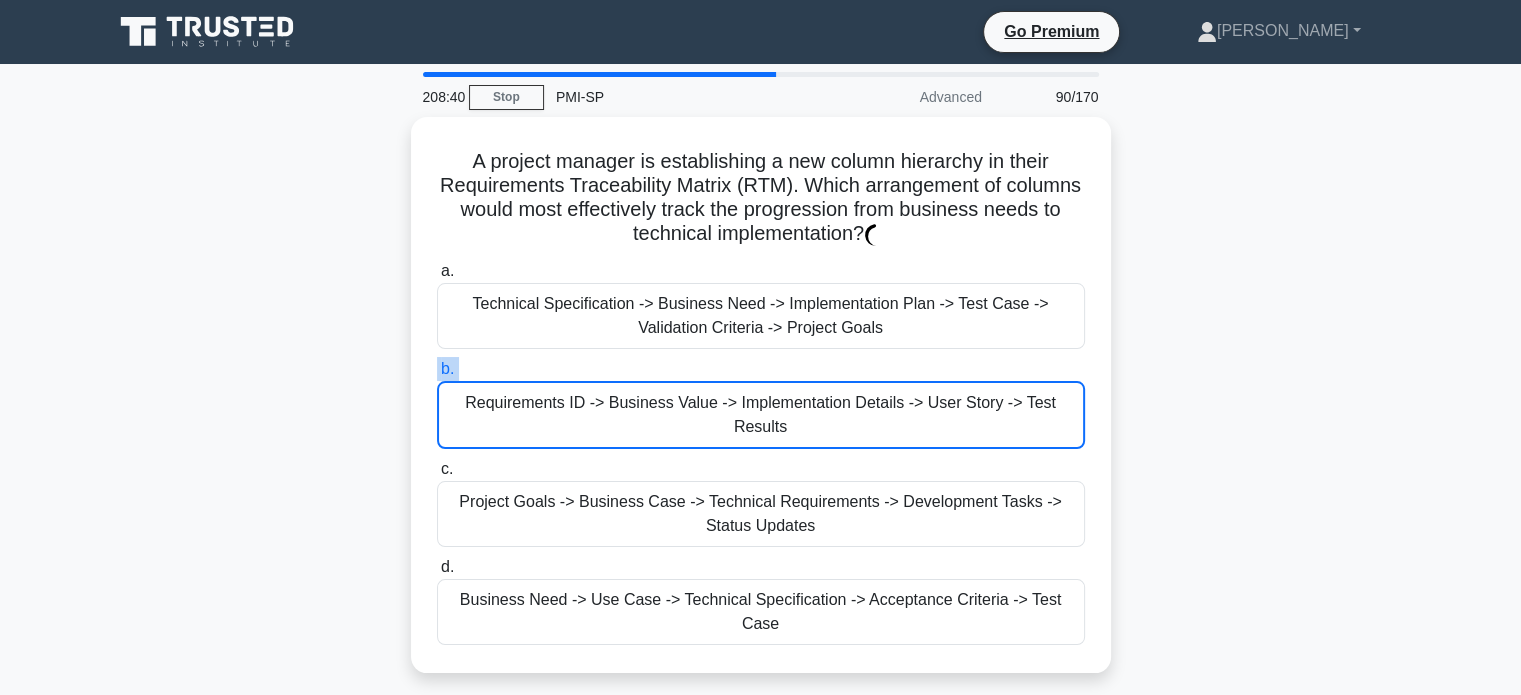 click on "b.
Requirements ID -> Business Value -> Implementation Details -> User Story -> Test Results" at bounding box center (761, 403) 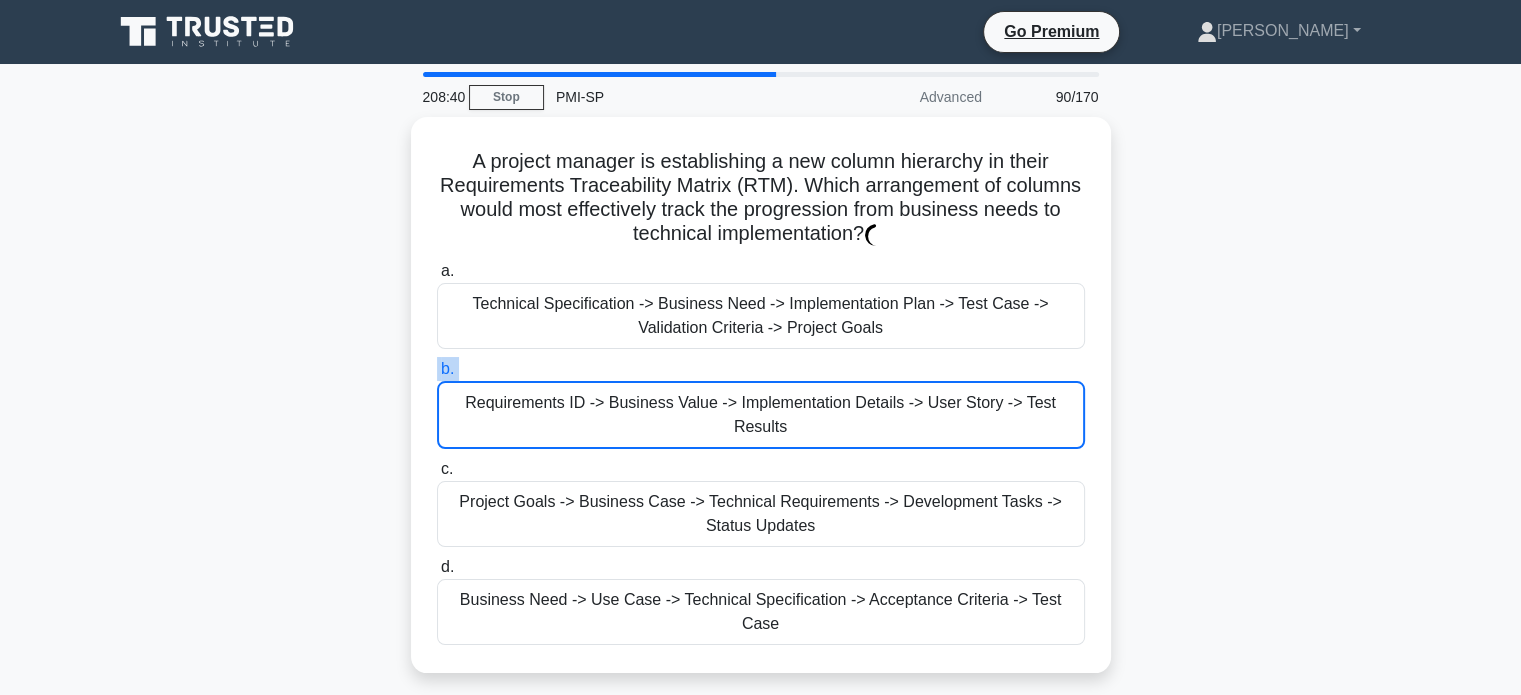 click on "b.
Requirements ID -> Business Value -> Implementation Details -> User Story -> Test Results" at bounding box center (437, 369) 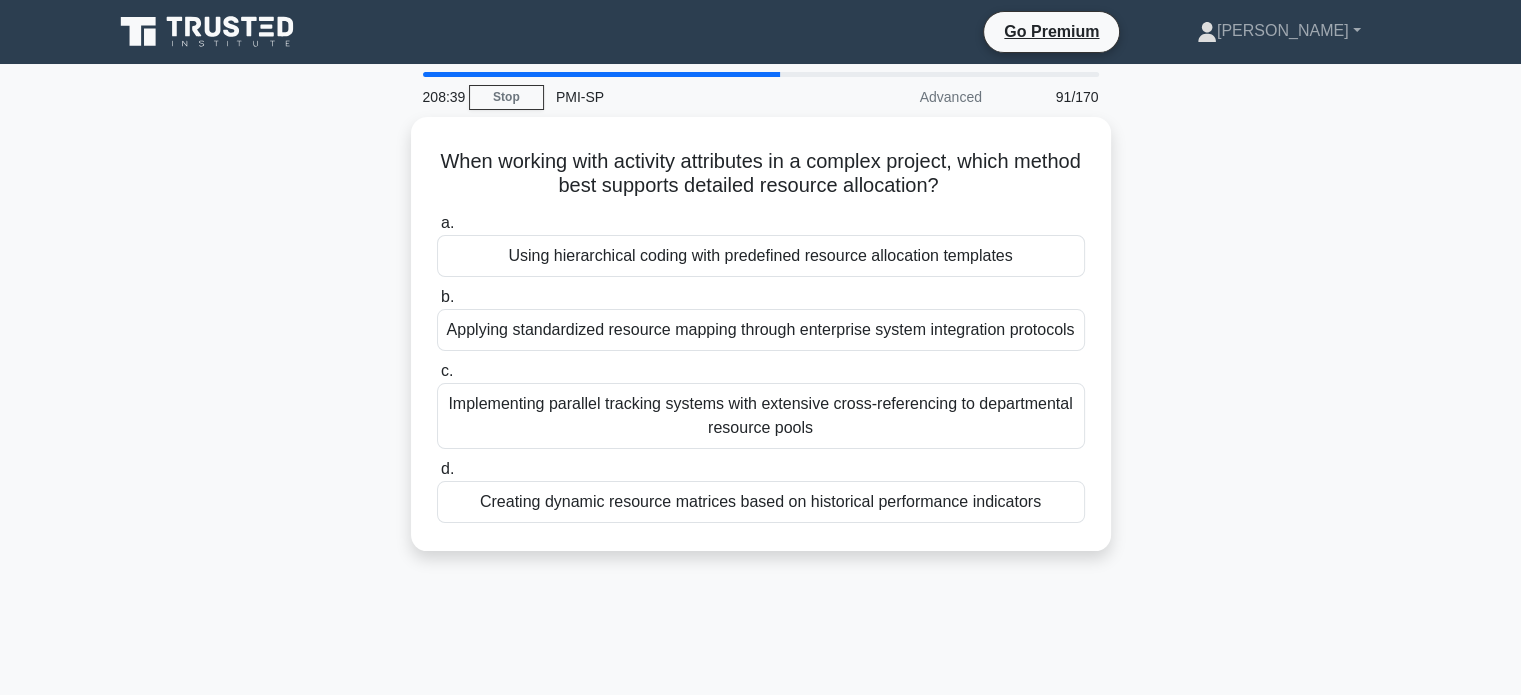click on "Applying standardized resource mapping through enterprise system integration protocols" at bounding box center (761, 330) 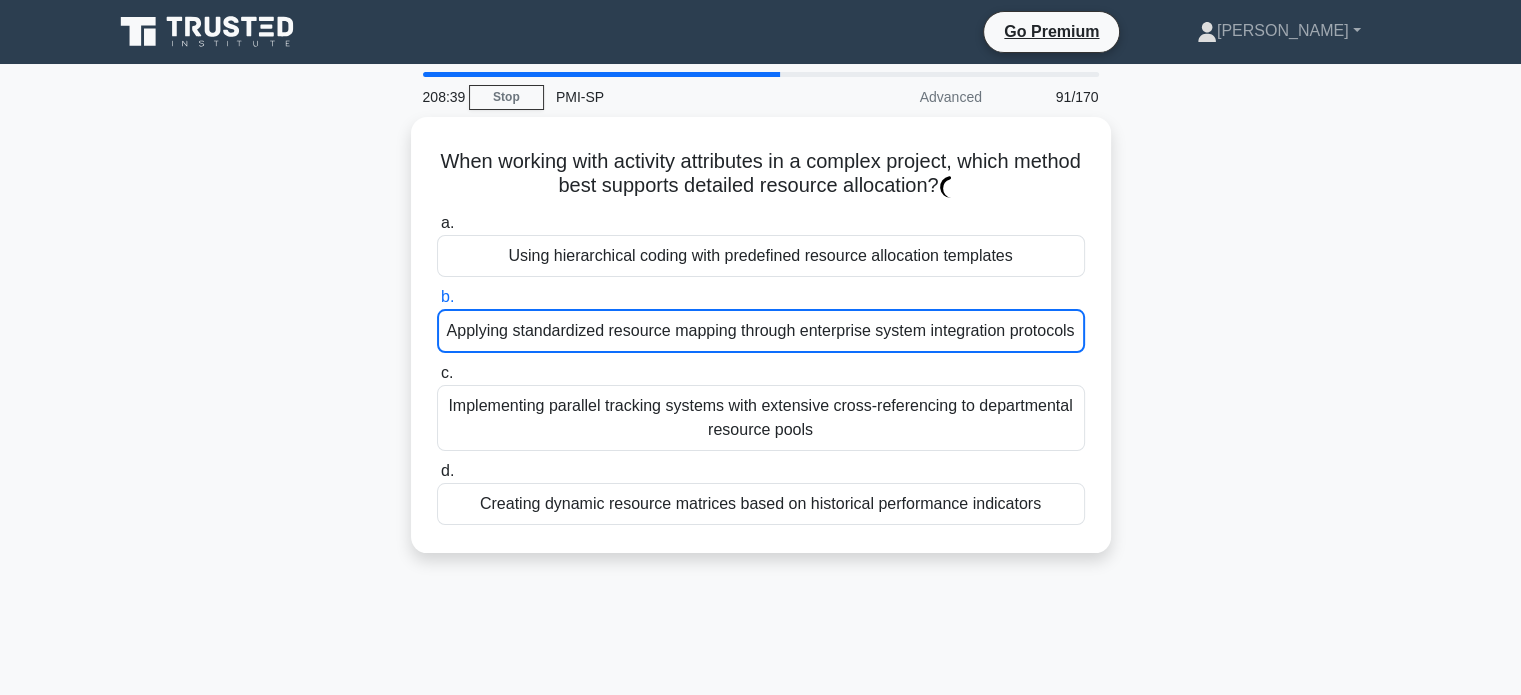 click on "Applying standardized resource mapping through enterprise system integration protocols" at bounding box center (761, 331) 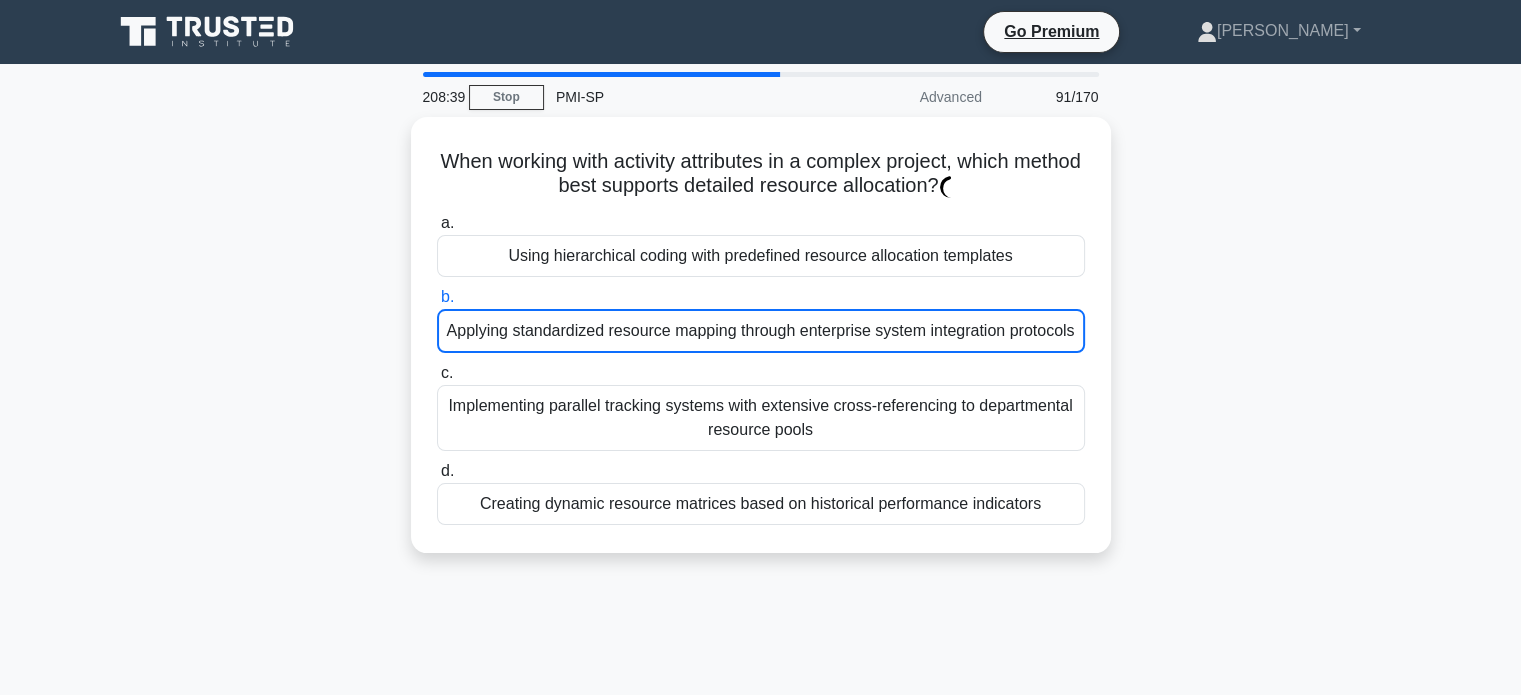 click on "b.
Applying standardized resource mapping through enterprise system integration protocols" at bounding box center [437, 297] 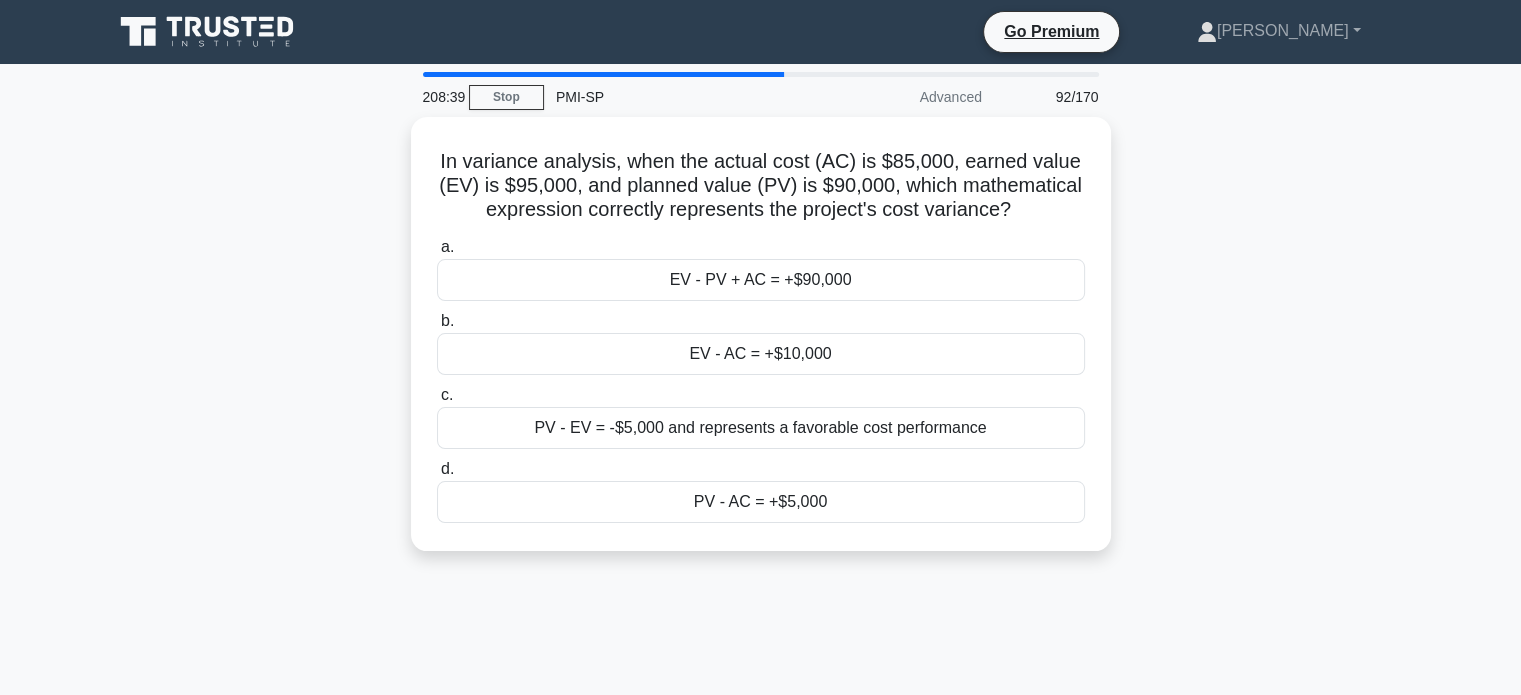 click on "EV - AC = +$10,000" at bounding box center [761, 354] 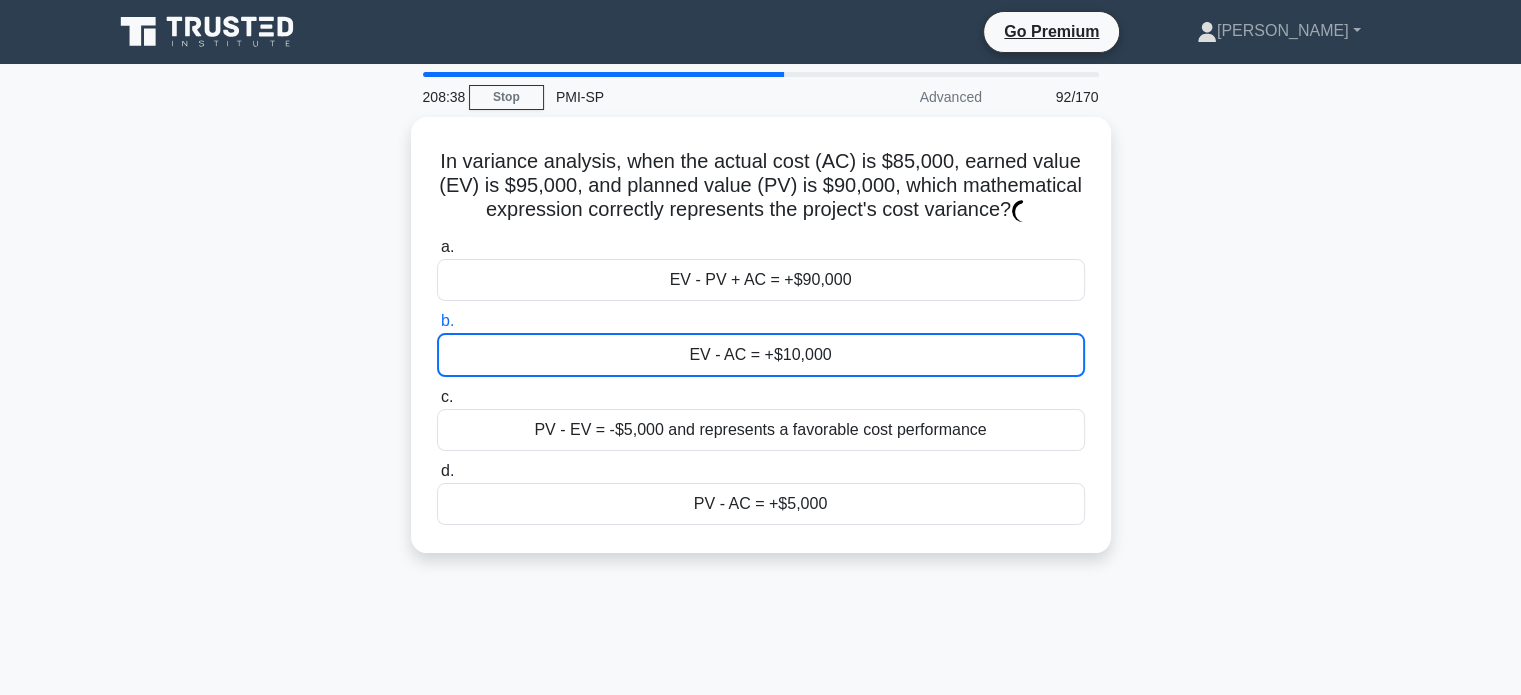 click on "EV - AC = +$10,000" at bounding box center (761, 355) 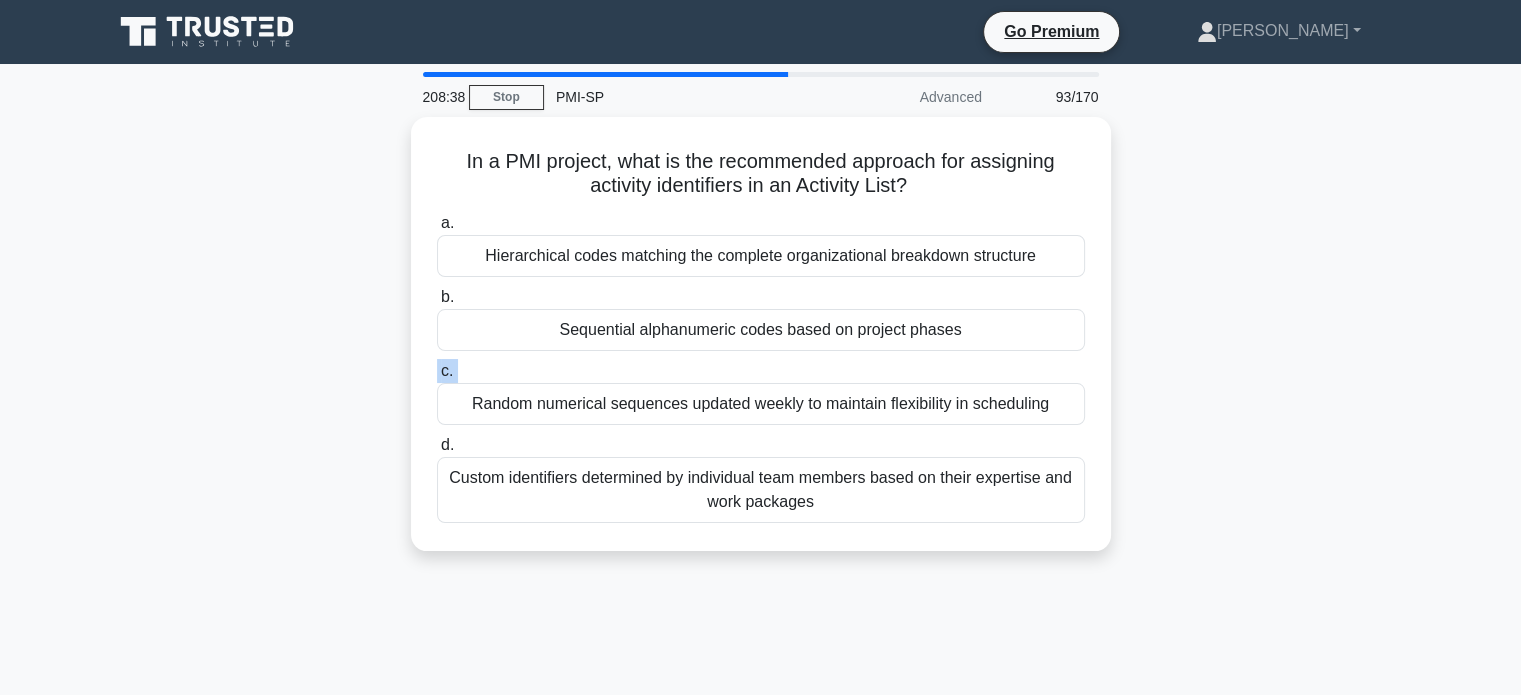click on "c.
Random numerical sequences updated weekly to maintain flexibility in scheduling" at bounding box center [761, 392] 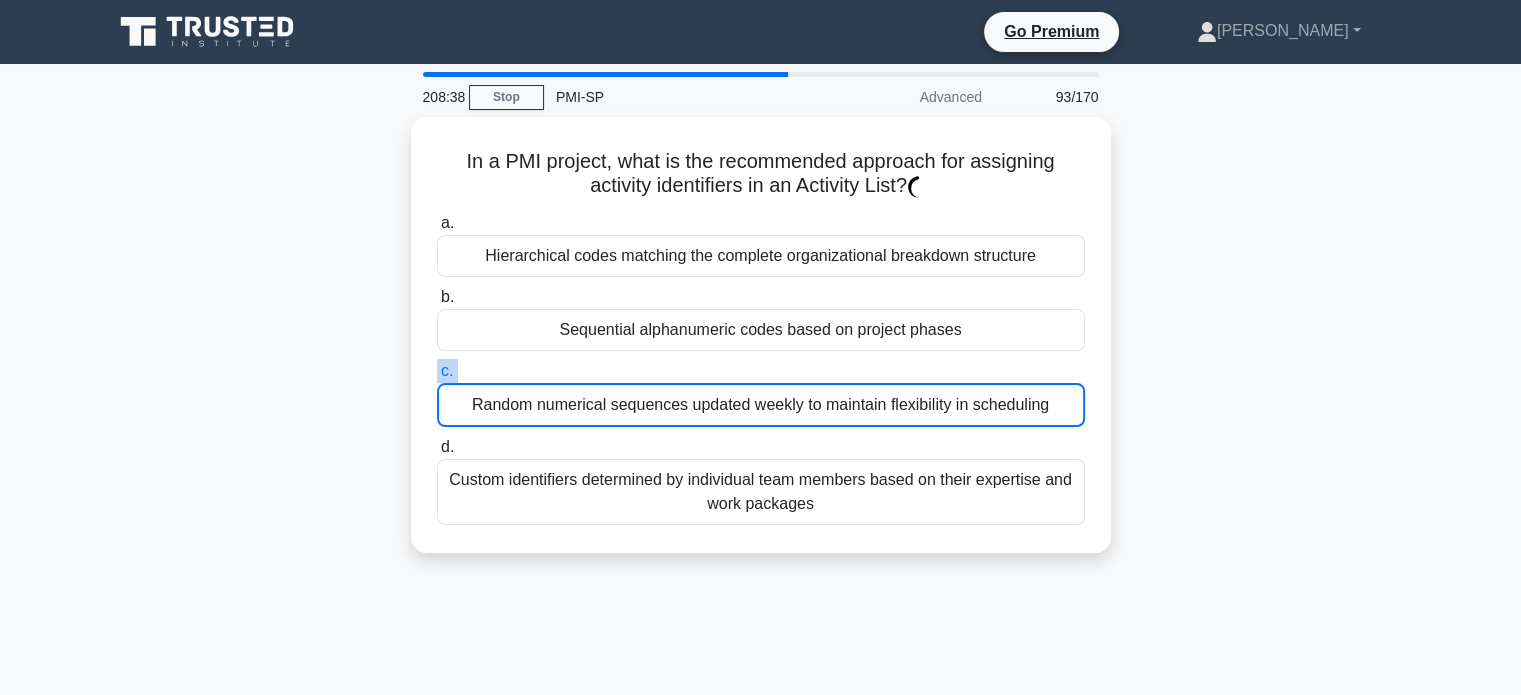 click on "c.
Random numerical sequences updated weekly to maintain flexibility in scheduling" at bounding box center [761, 393] 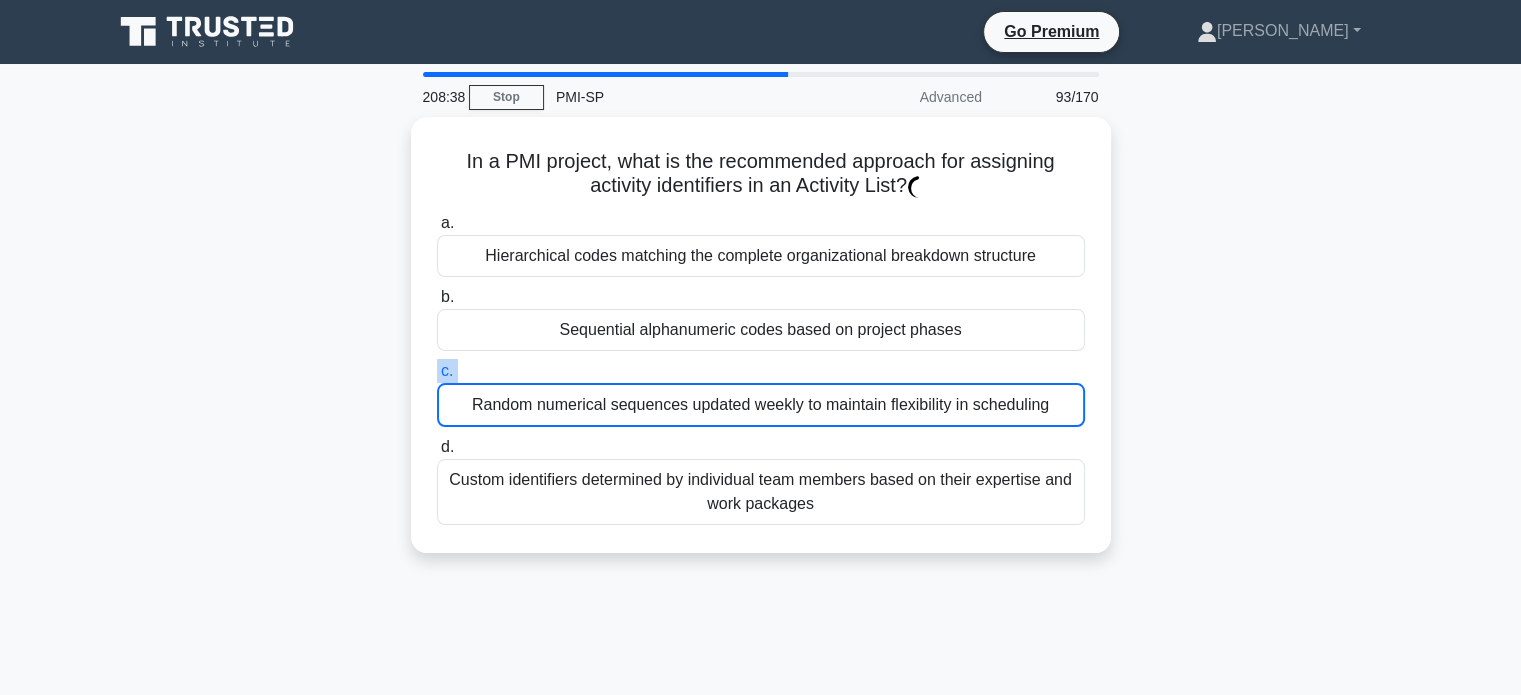 click on "c.
Random numerical sequences updated weekly to maintain flexibility in scheduling" at bounding box center [437, 371] 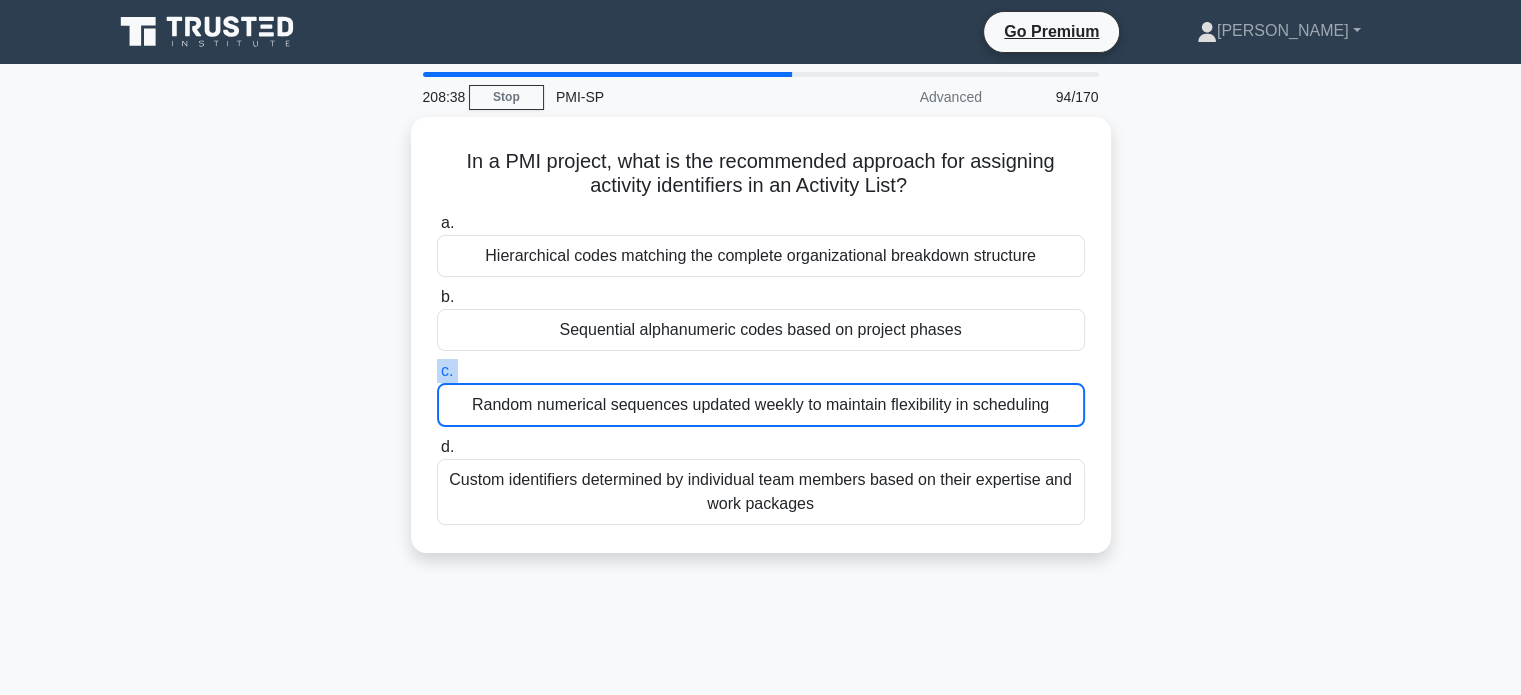 click on "c.
Random numerical sequences updated weekly to maintain flexibility in scheduling" at bounding box center (761, 393) 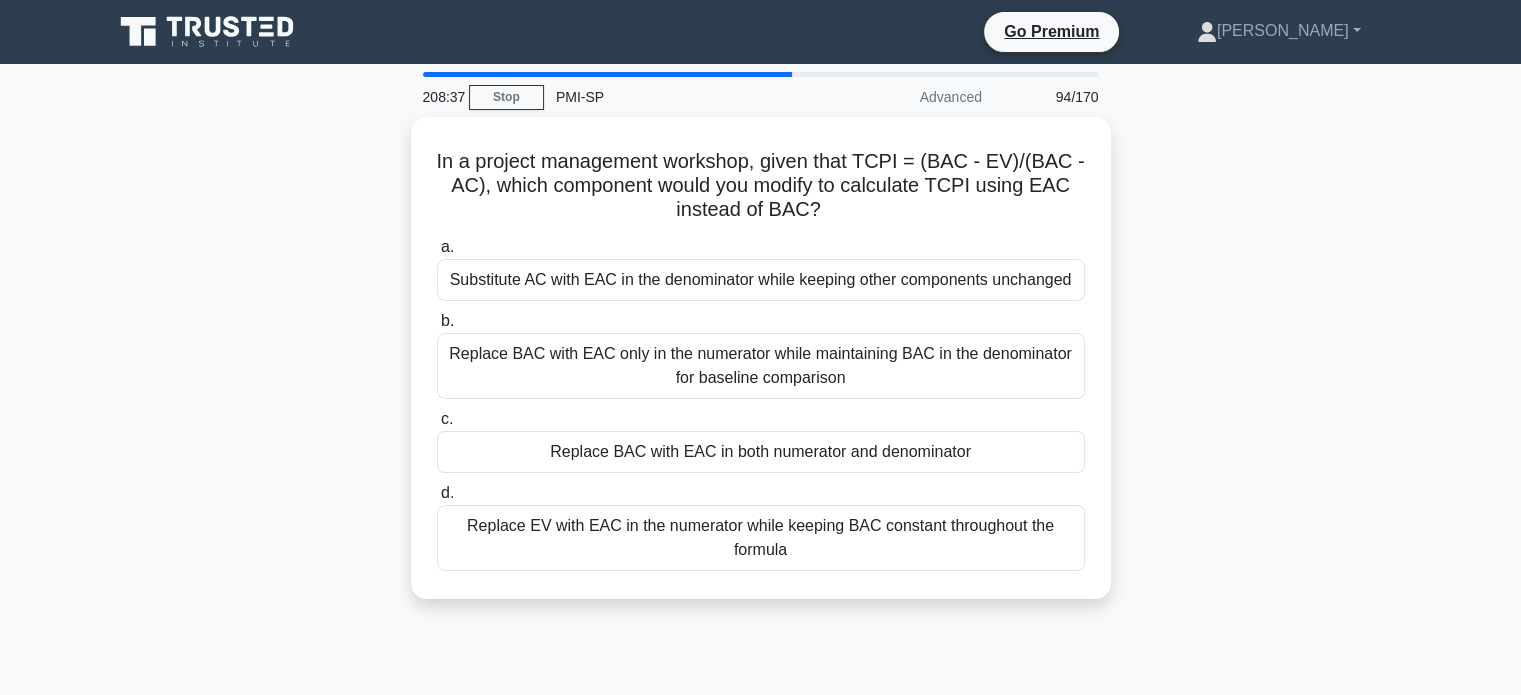 click on "Replace BAC with EAC only in the numerator while maintaining BAC in the denominator for baseline comparison" at bounding box center (761, 366) 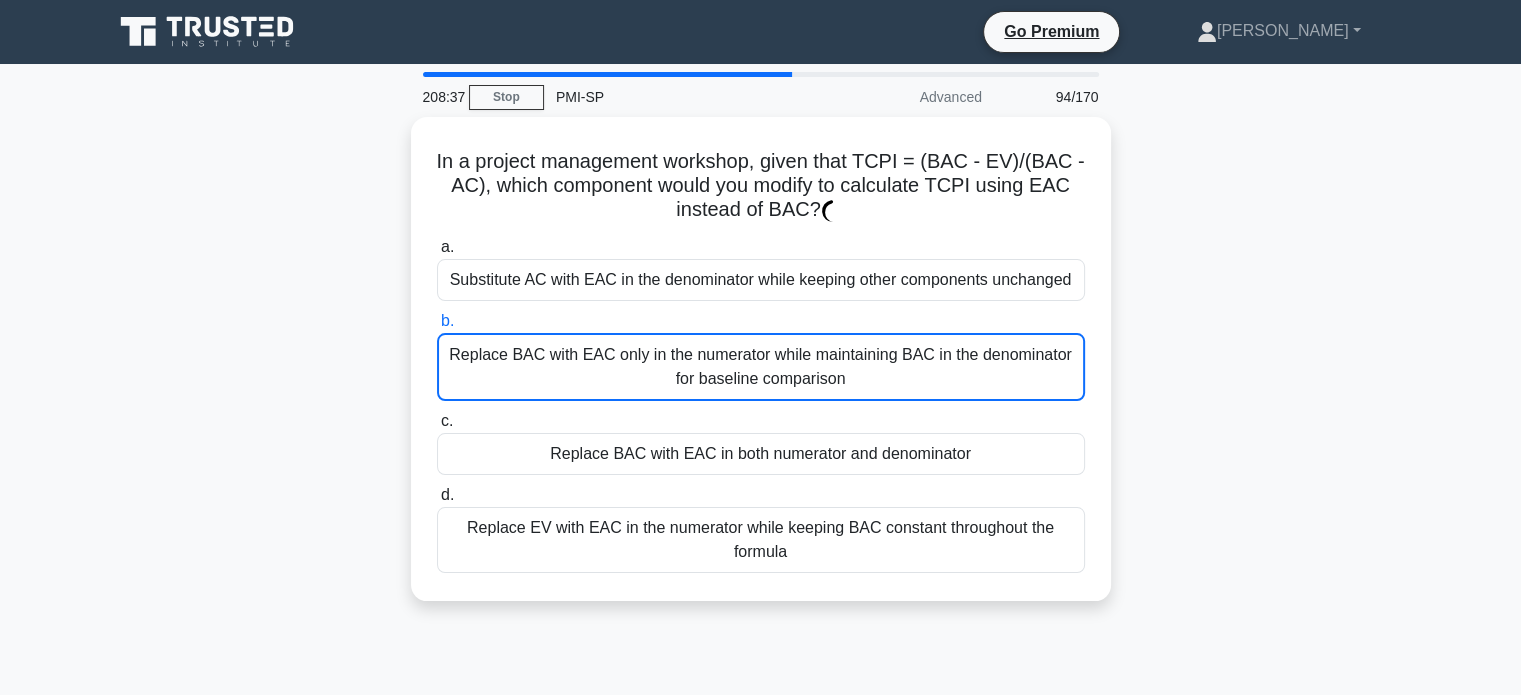 click on "Replace BAC with EAC only in the numerator while maintaining BAC in the denominator for baseline comparison" at bounding box center [761, 367] 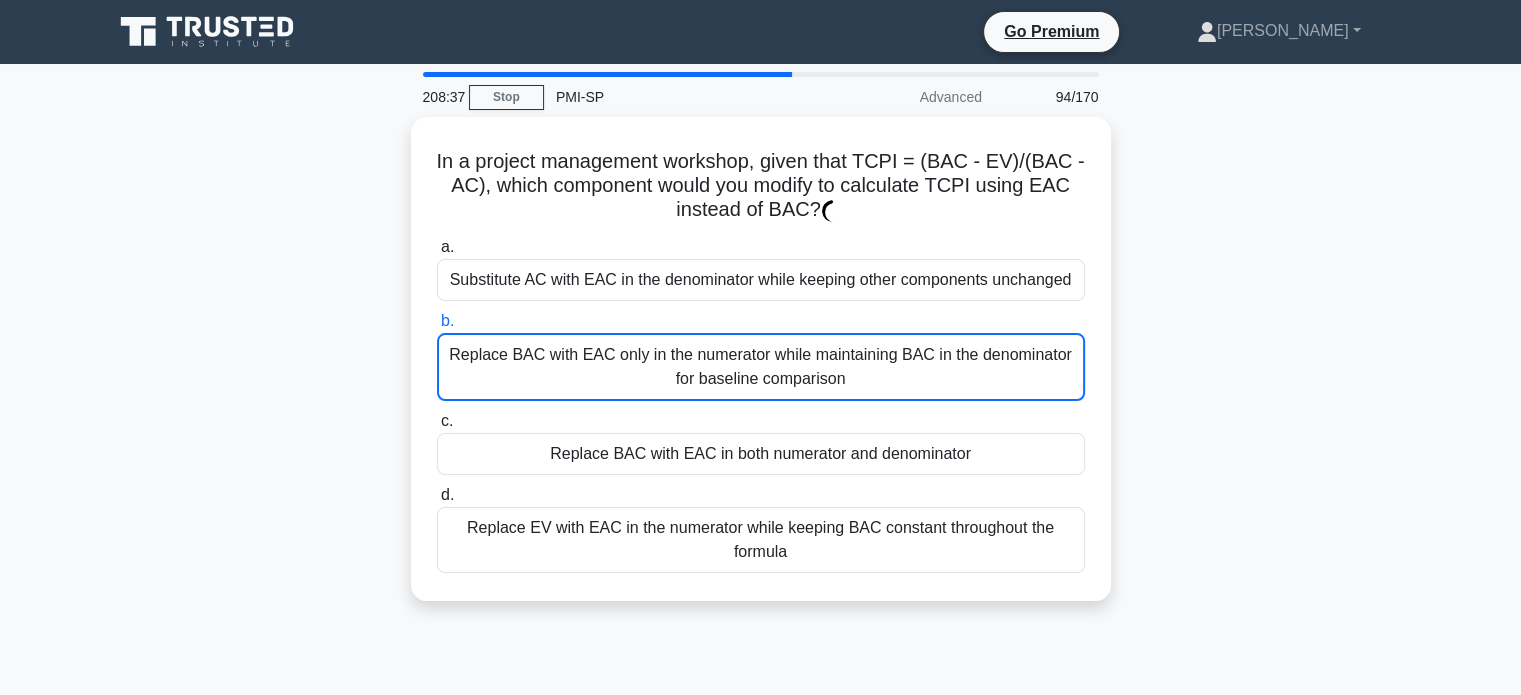 click on "b.
Replace BAC with EAC only in the numerator while maintaining BAC in the denominator for baseline comparison" at bounding box center (437, 321) 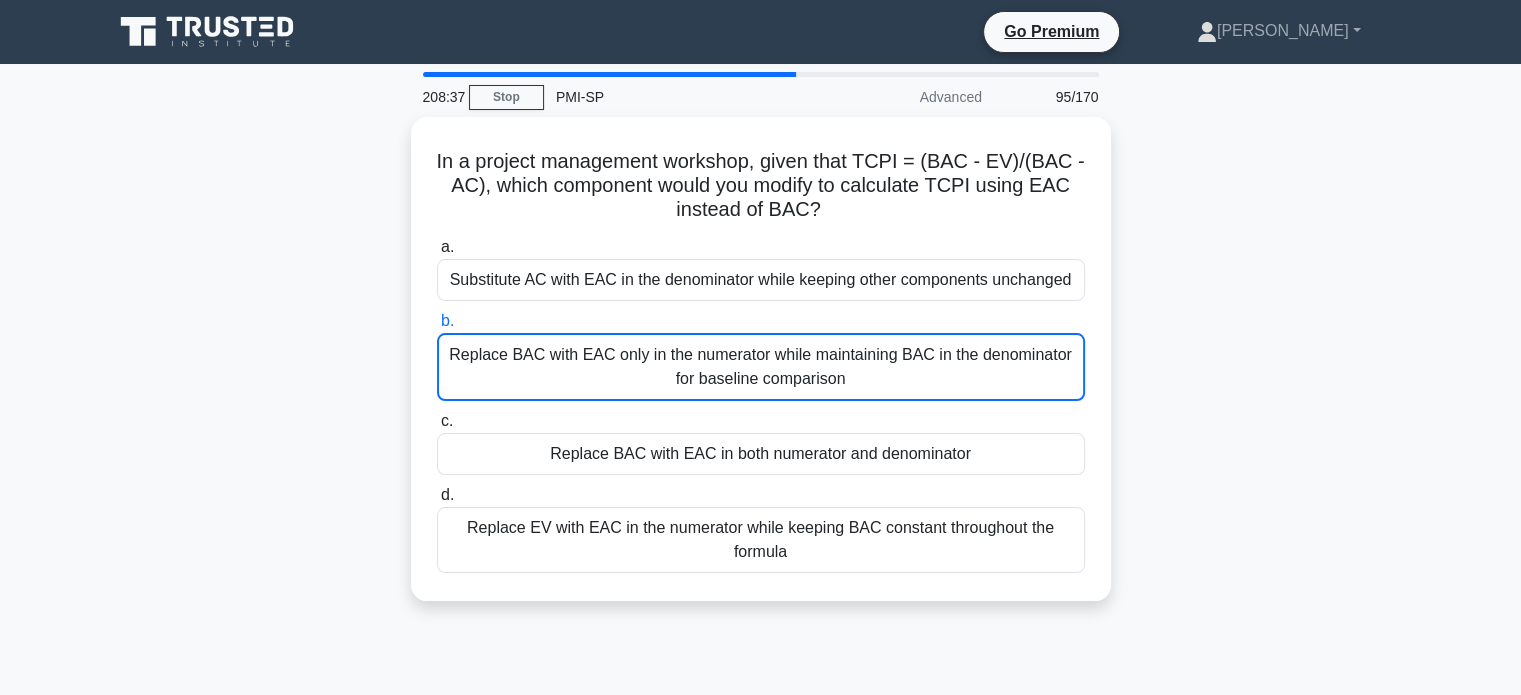 click on "Replace BAC with EAC only in the numerator while maintaining BAC in the denominator for baseline comparison" at bounding box center [761, 367] 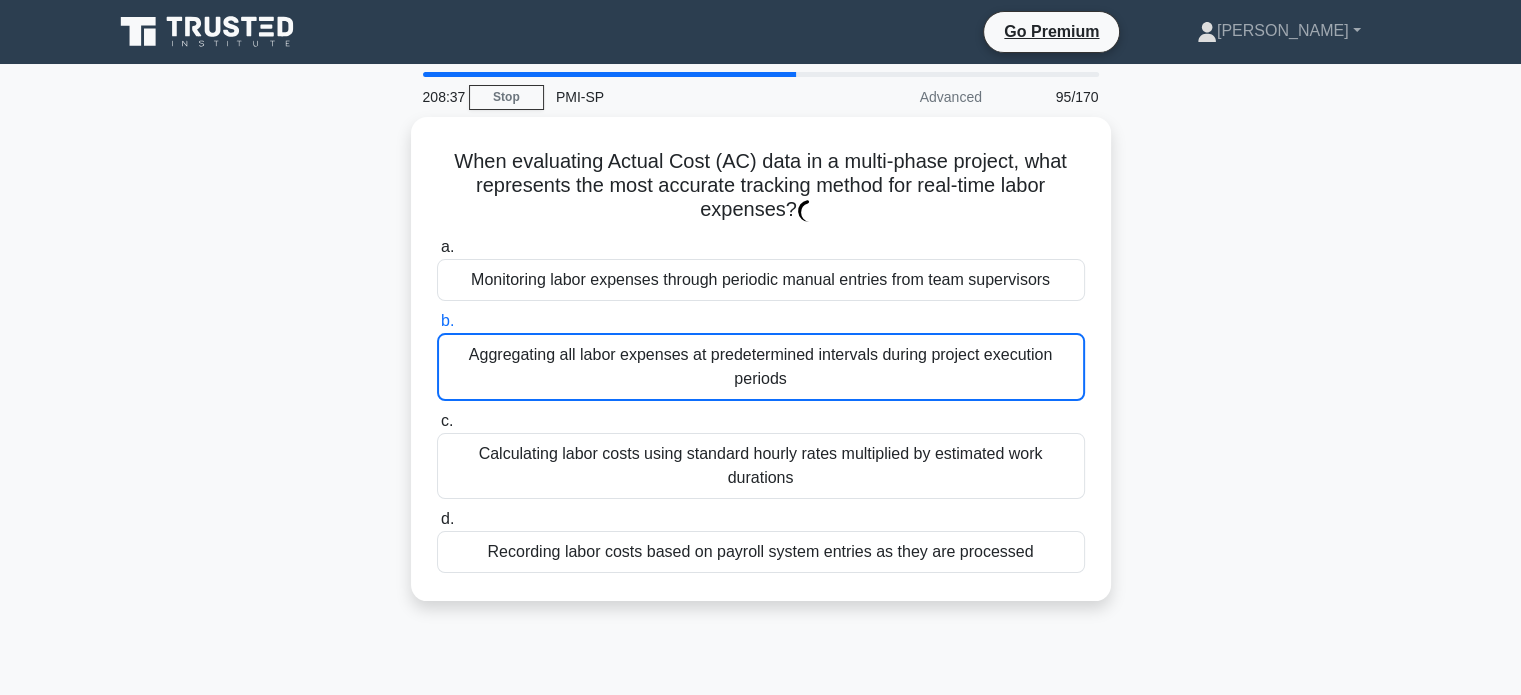 click on "Aggregating all labor expenses at predetermined intervals during project execution periods" at bounding box center (761, 367) 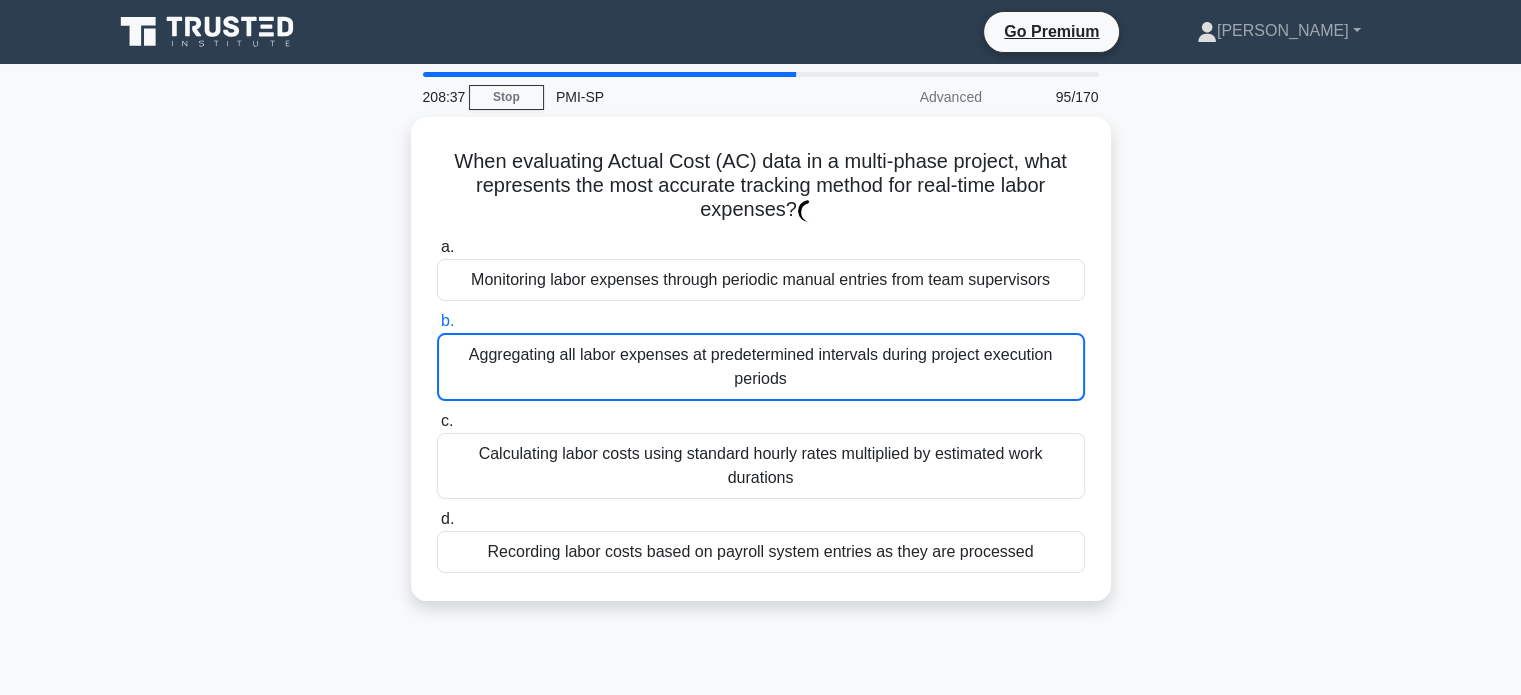 click on "b.
Aggregating all labor expenses at predetermined intervals during project execution periods" at bounding box center (437, 321) 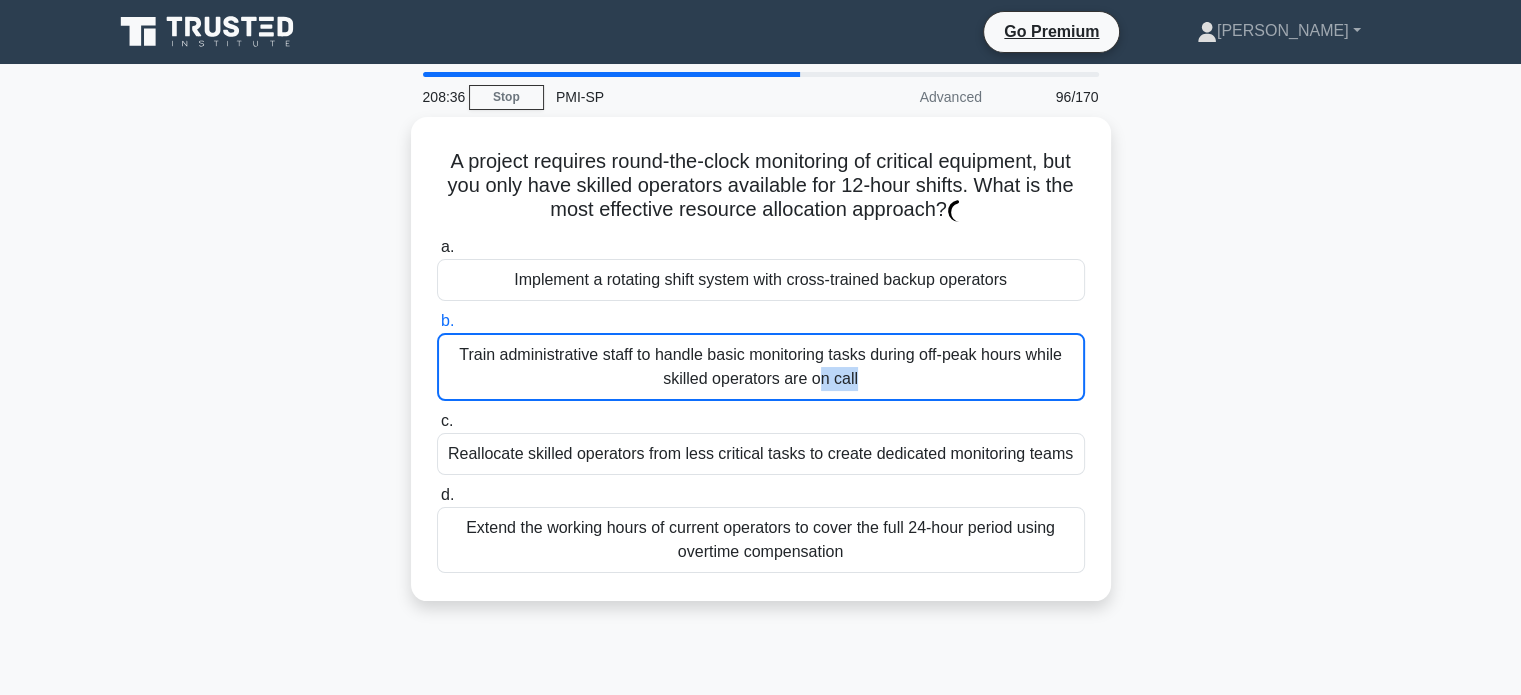 click on "Train administrative staff to handle basic monitoring tasks during off-peak hours while skilled operators are on call" at bounding box center (761, 367) 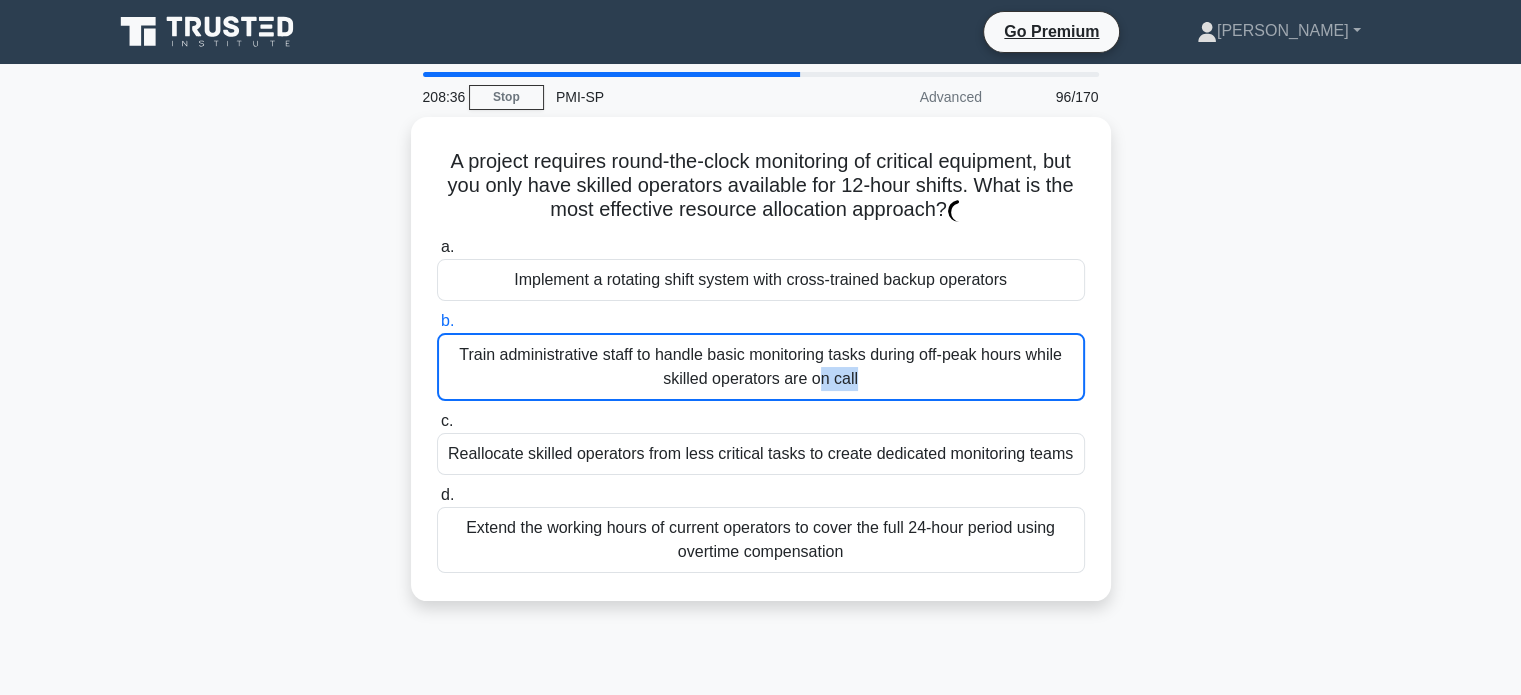 click on "b.
Train administrative staff to handle basic monitoring tasks during off-peak hours while skilled operators are on call" at bounding box center [437, 321] 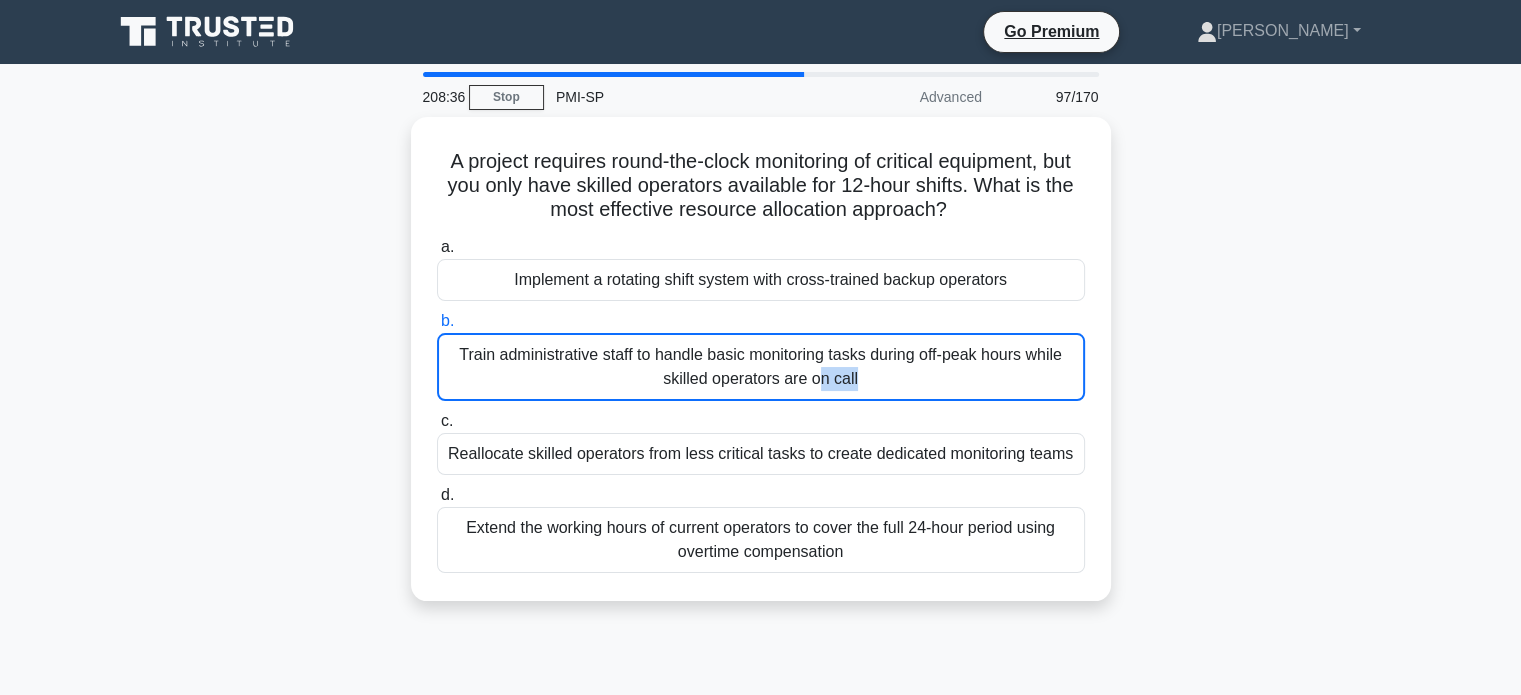 click on "Train administrative staff to handle basic monitoring tasks during off-peak hours while skilled operators are on call" at bounding box center (761, 367) 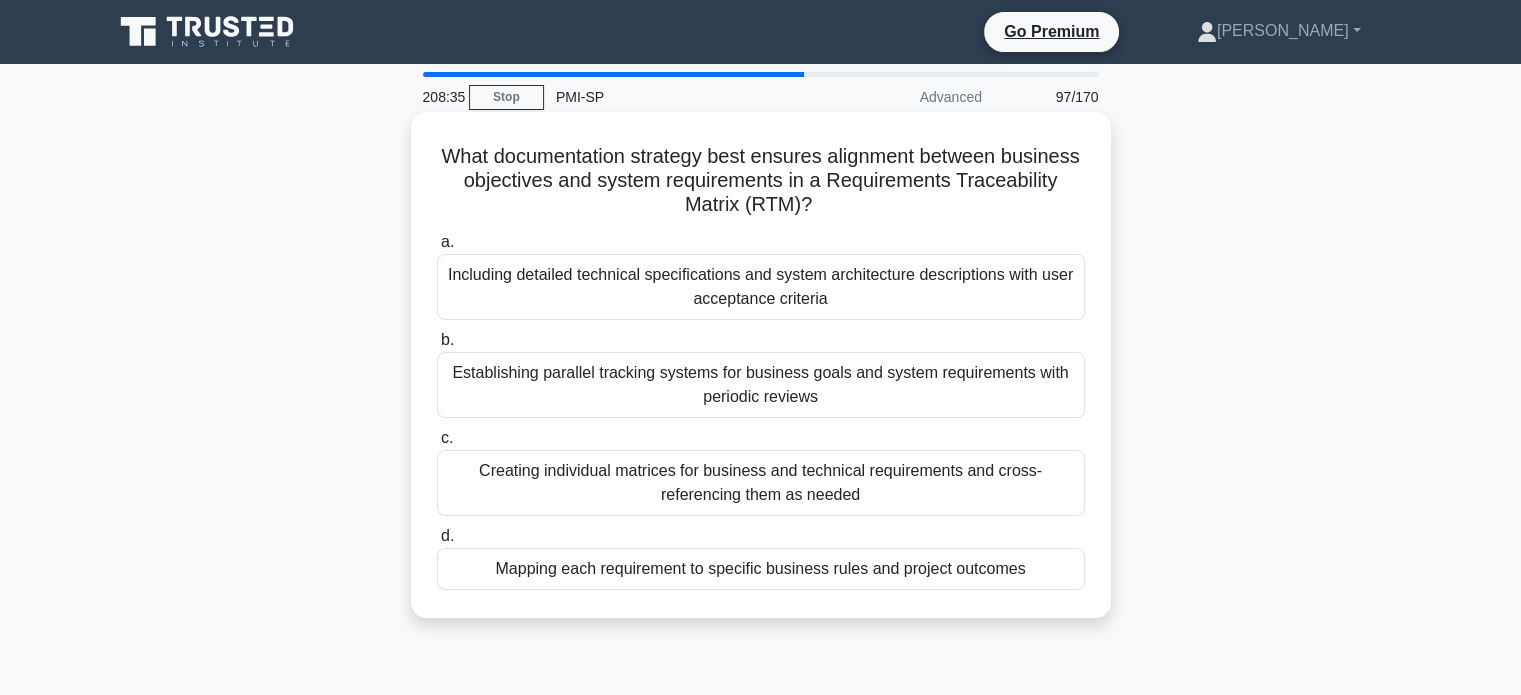 click on "Establishing parallel tracking systems for business goals and system requirements with periodic reviews" at bounding box center (761, 385) 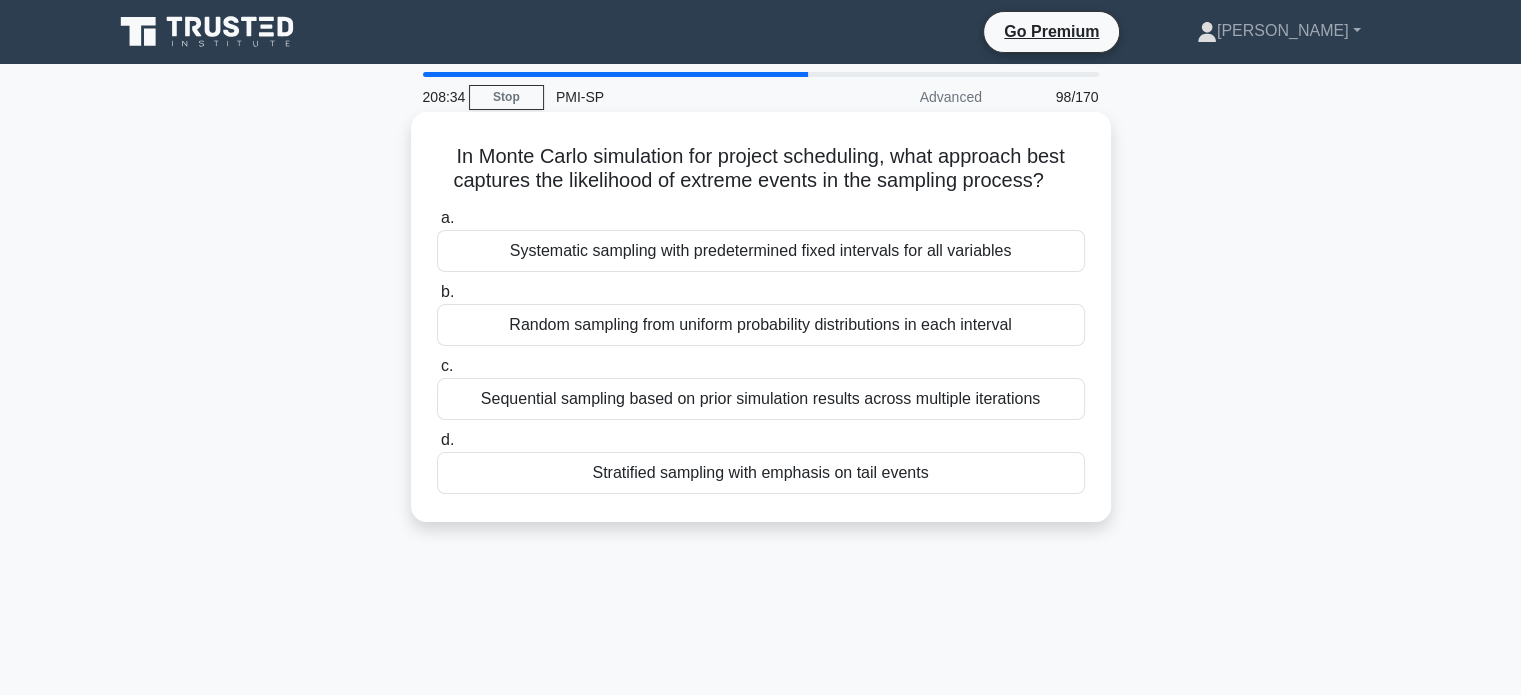 click on "Sequential sampling based on prior simulation results across multiple iterations" at bounding box center (761, 399) 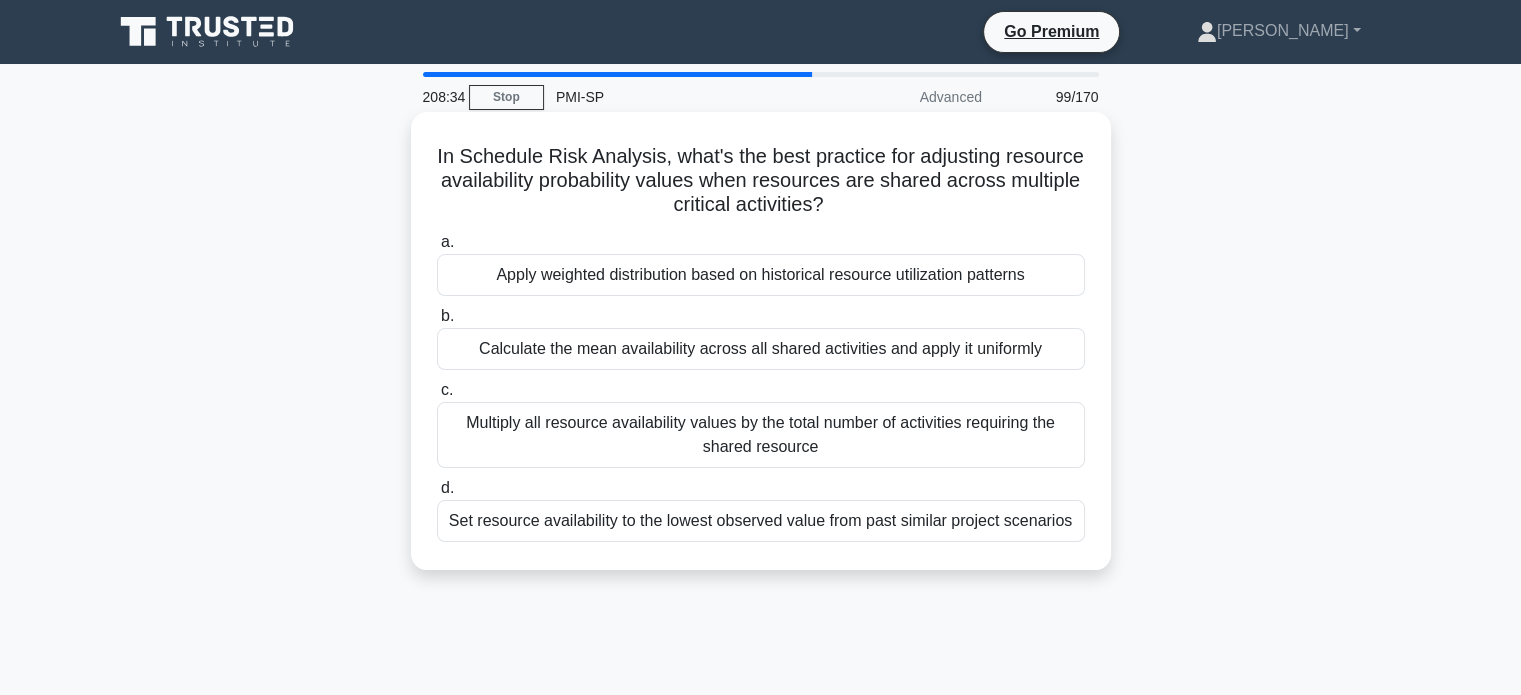 click on "c.
Multiply all resource availability values by the total number of activities requiring the shared resource" at bounding box center (761, 423) 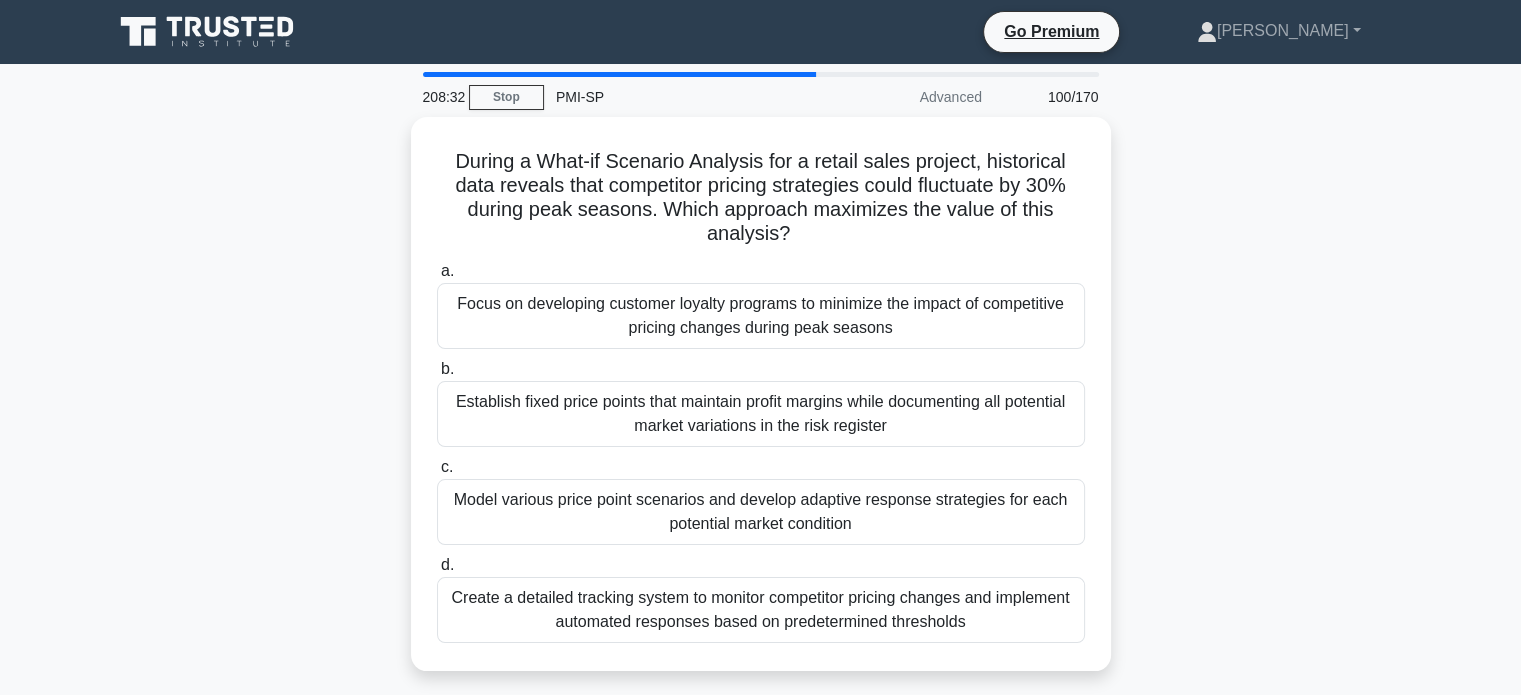 click on "Establish fixed price points that maintain profit margins while documenting all potential market variations in the risk register" at bounding box center [761, 414] 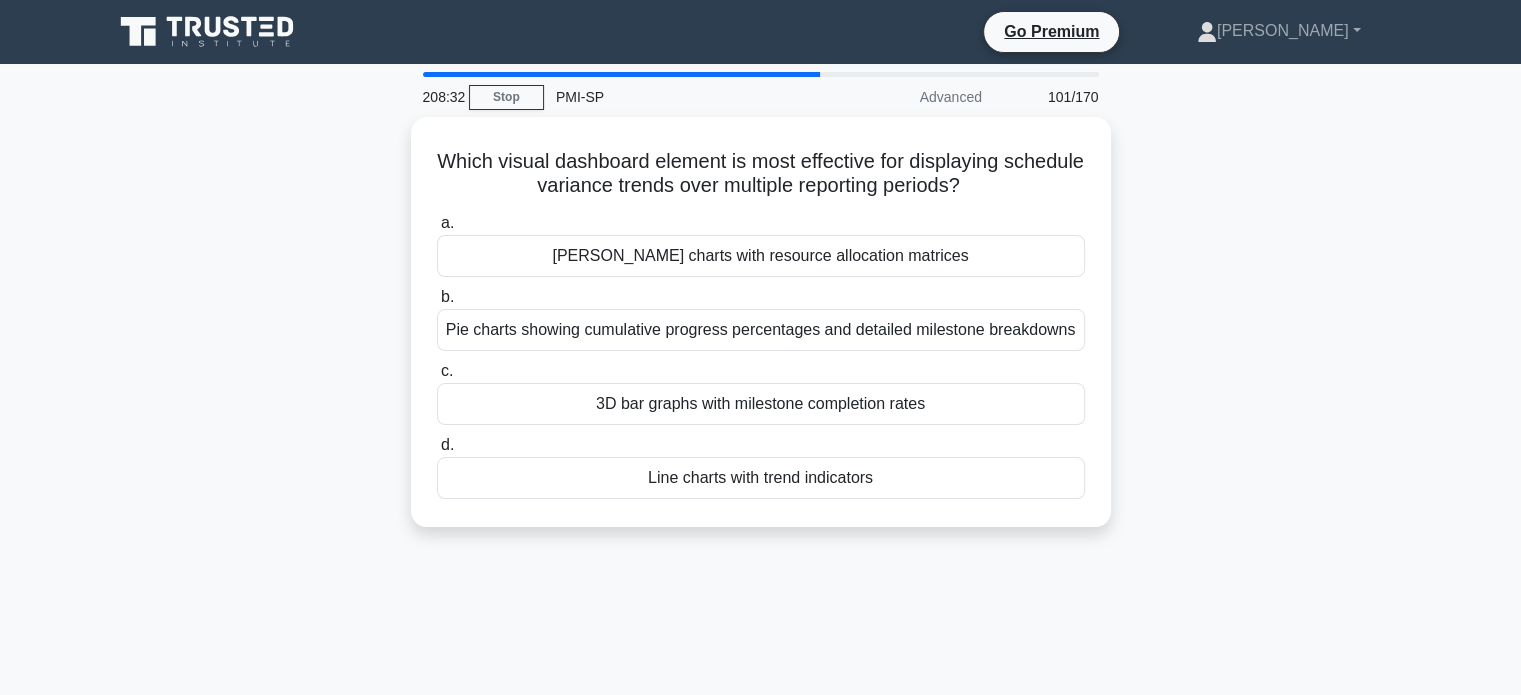 click on "3D bar graphs with milestone completion rates" at bounding box center [761, 404] 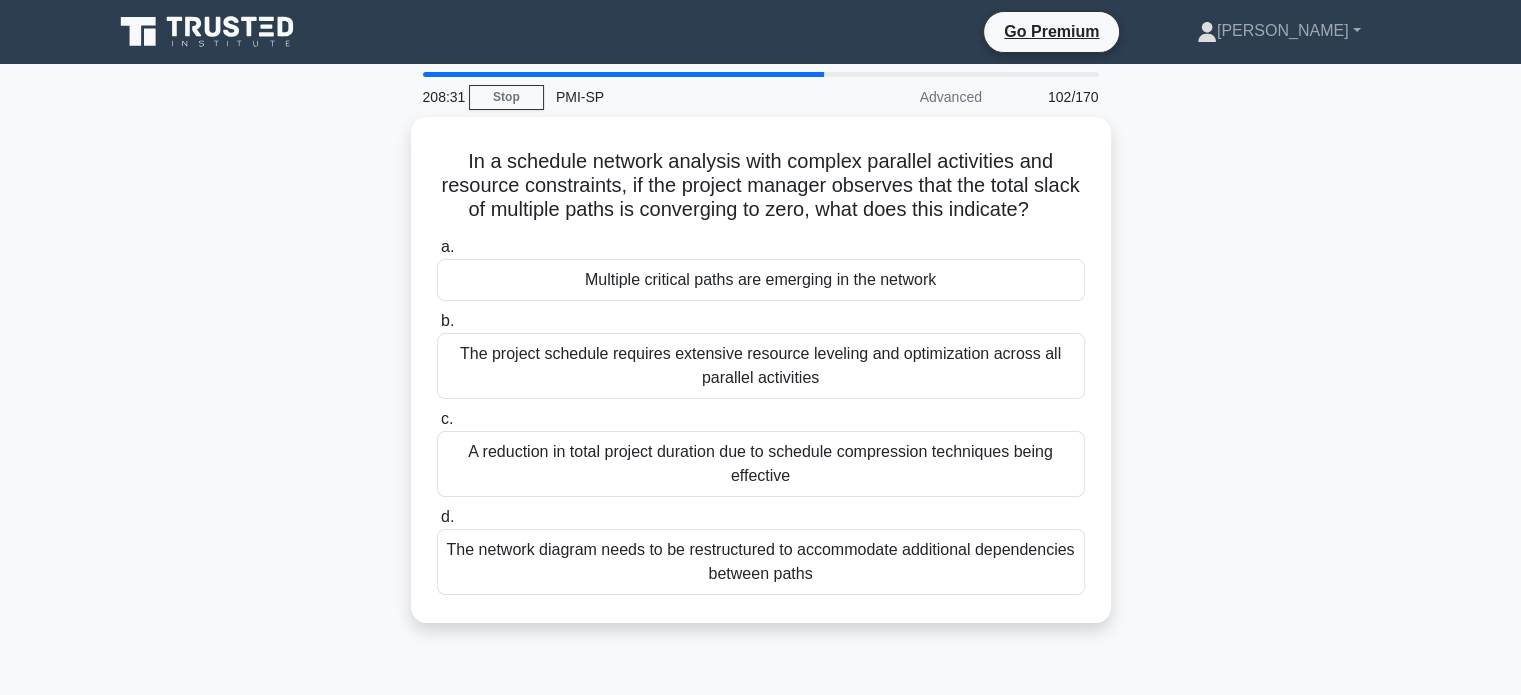 click on "The project schedule requires extensive resource leveling and optimization across all parallel activities" at bounding box center [761, 366] 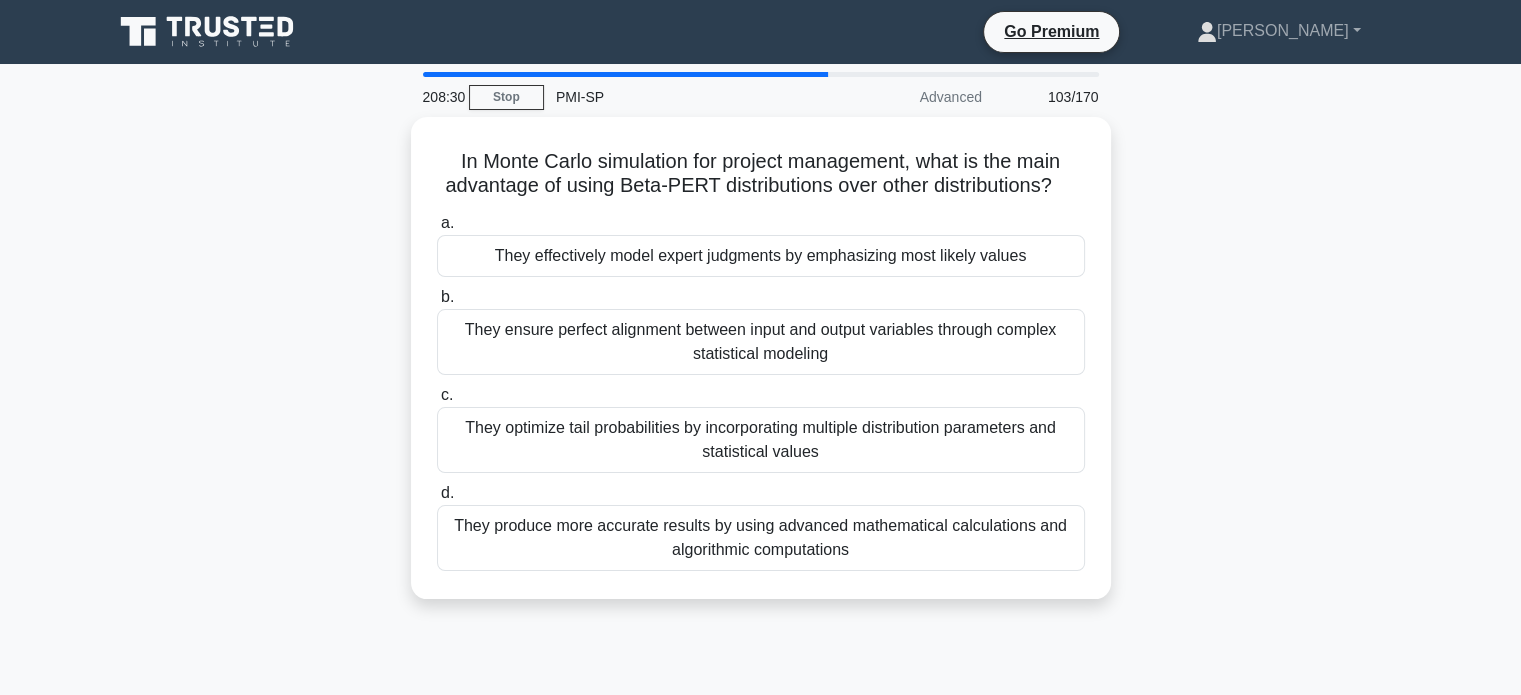 click on "c.
They optimize tail probabilities by incorporating multiple distribution parameters and statistical values" at bounding box center [761, 428] 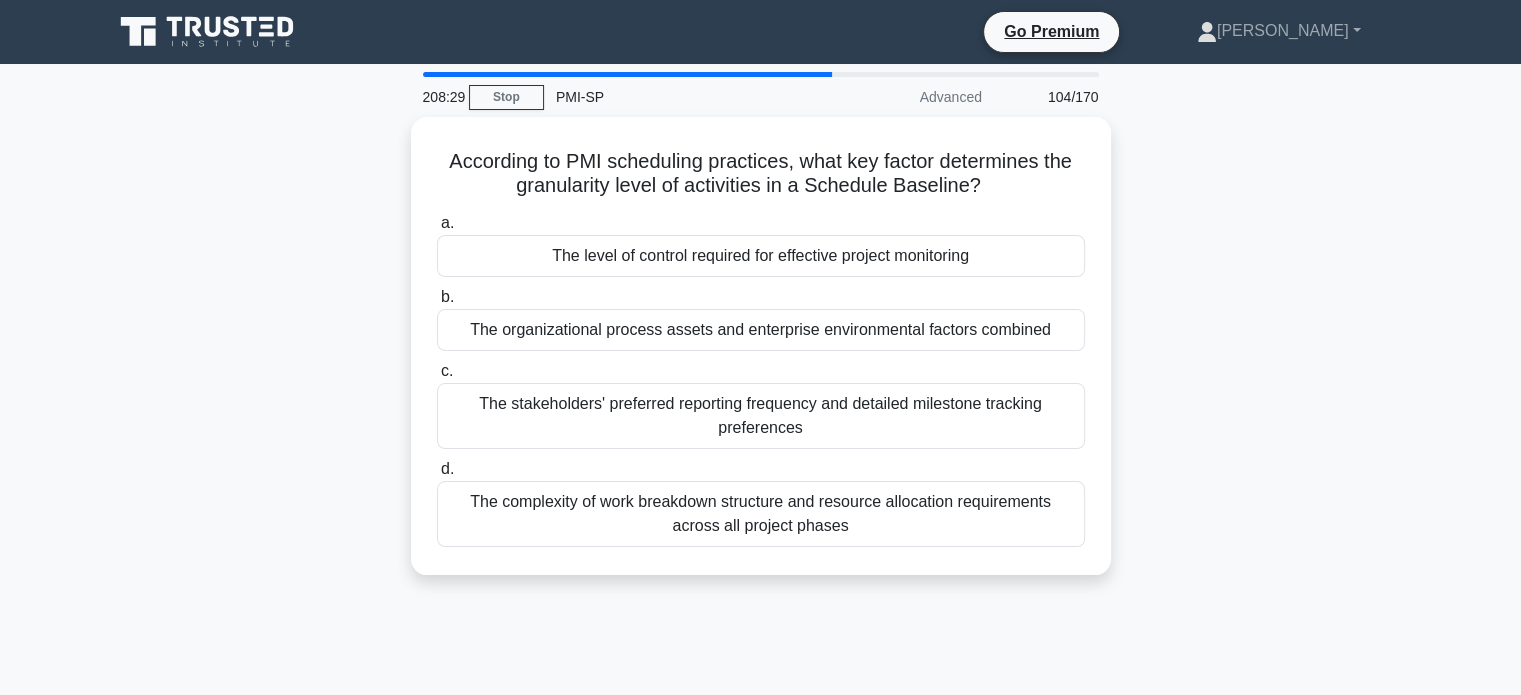 click on "The stakeholders' preferred reporting frequency and detailed milestone tracking preferences" at bounding box center [761, 416] 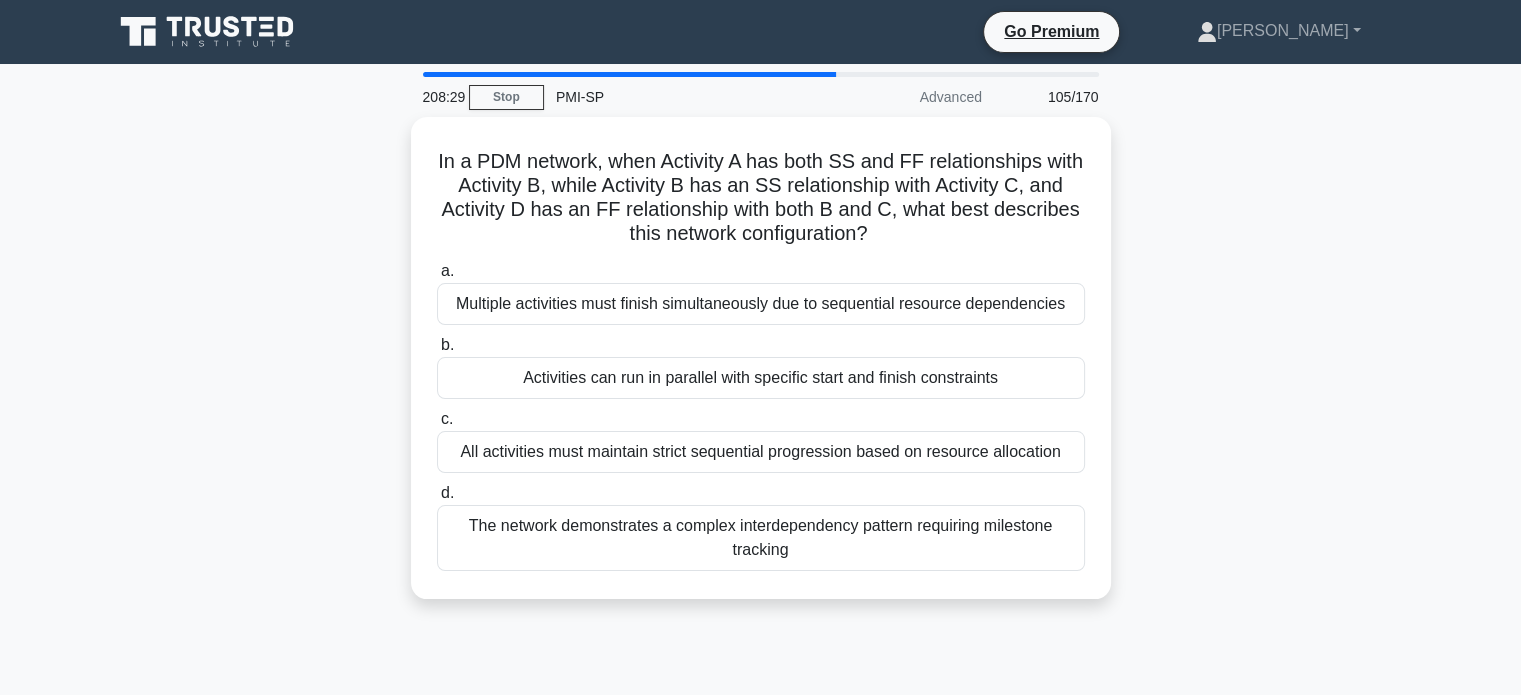 click on "a.
Multiple activities must finish simultaneously due to sequential resource dependencies
b.
Activities can run in parallel with specific start and finish constraints
c. d." at bounding box center [761, 415] 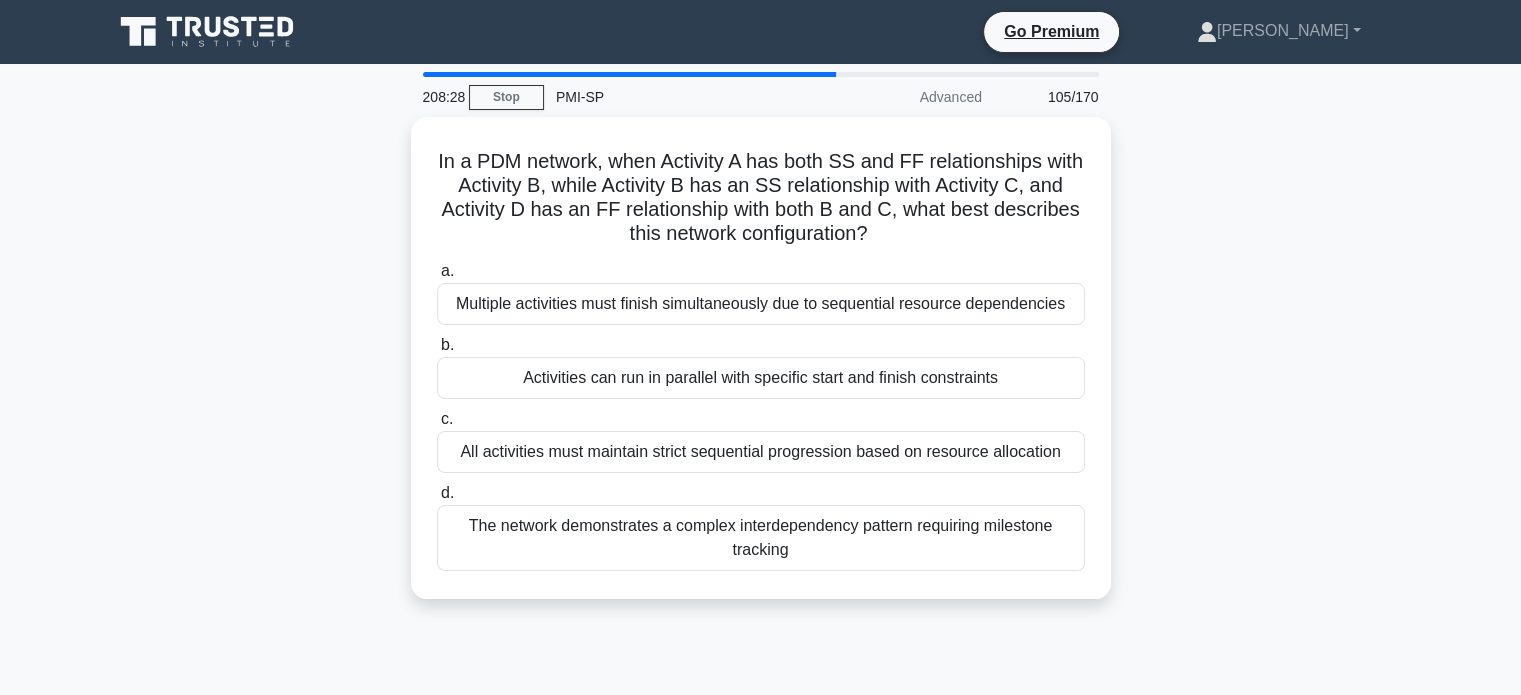click on "a.
Multiple activities must finish simultaneously due to sequential resource dependencies
b.
Activities can run in parallel with specific start and finish constraints
c. d." at bounding box center (761, 415) 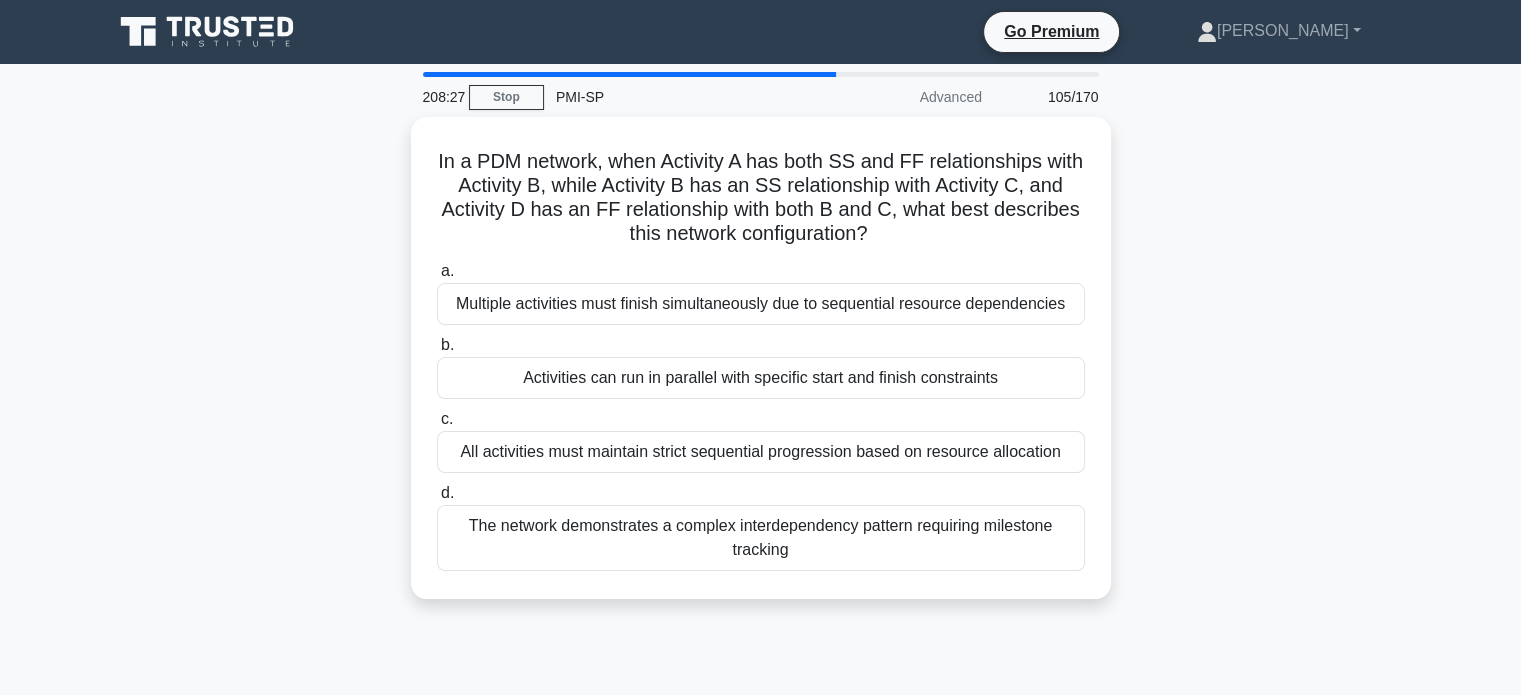click on "a.
Multiple activities must finish simultaneously due to sequential resource dependencies
b.
Activities can run in parallel with specific start and finish constraints
c. d." at bounding box center [761, 415] 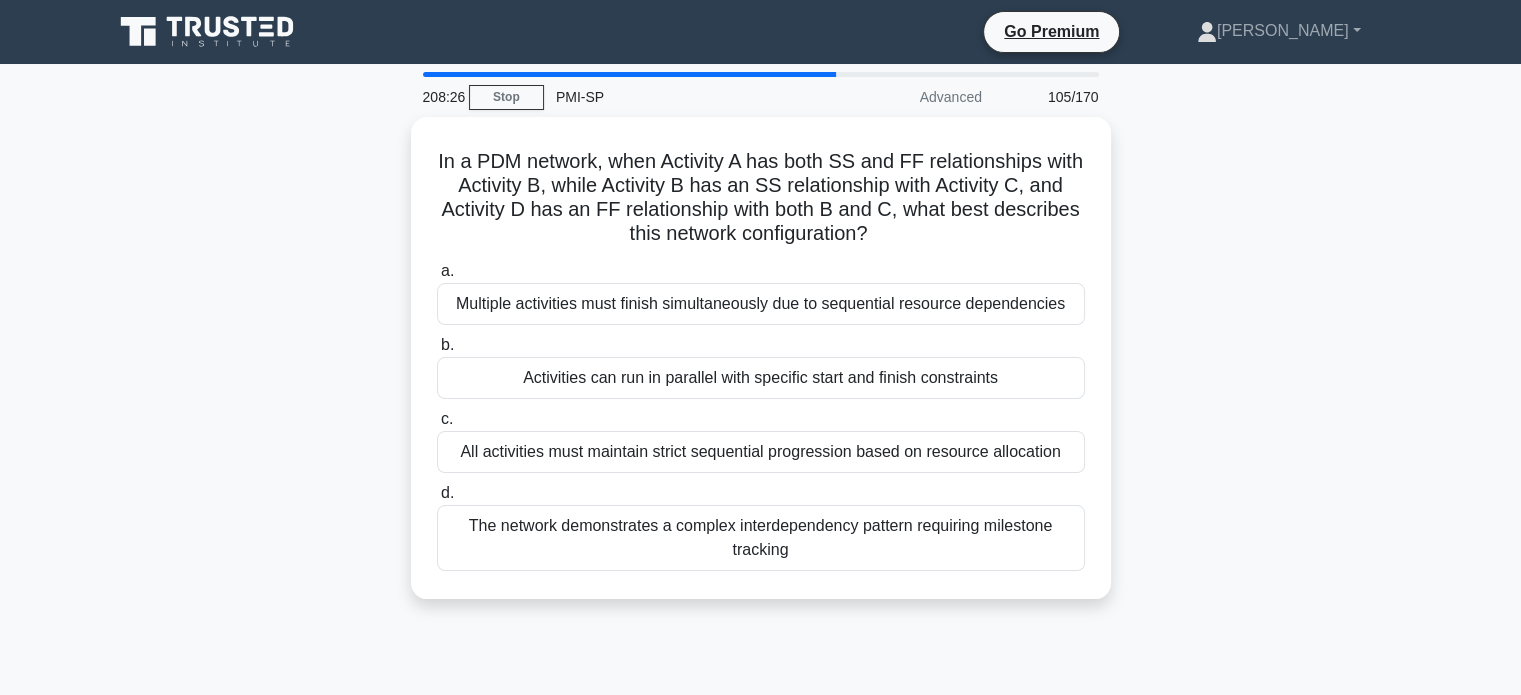 click on "a.
Multiple activities must finish simultaneously due to sequential resource dependencies
b.
Activities can run in parallel with specific start and finish constraints
c. d." at bounding box center (761, 415) 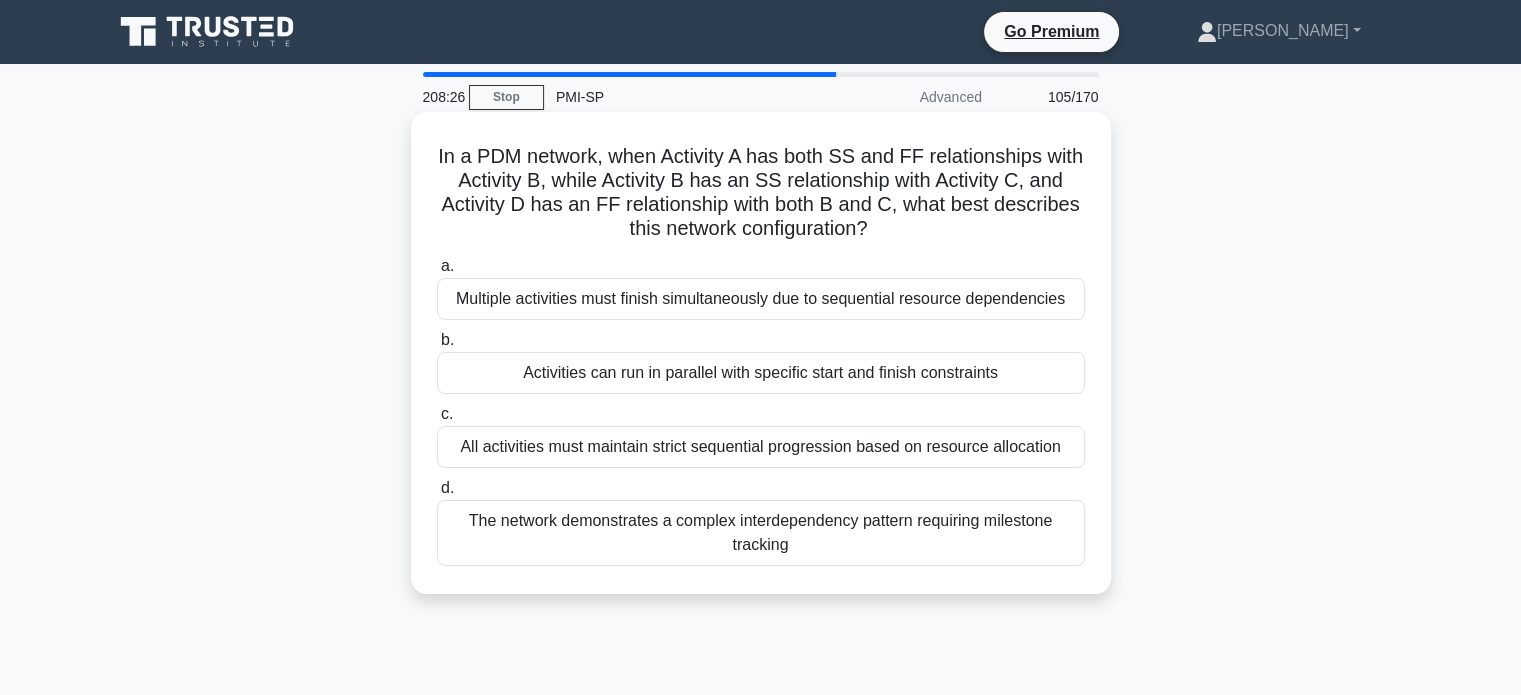click on "Activities can run in parallel with specific start and finish constraints" at bounding box center (761, 373) 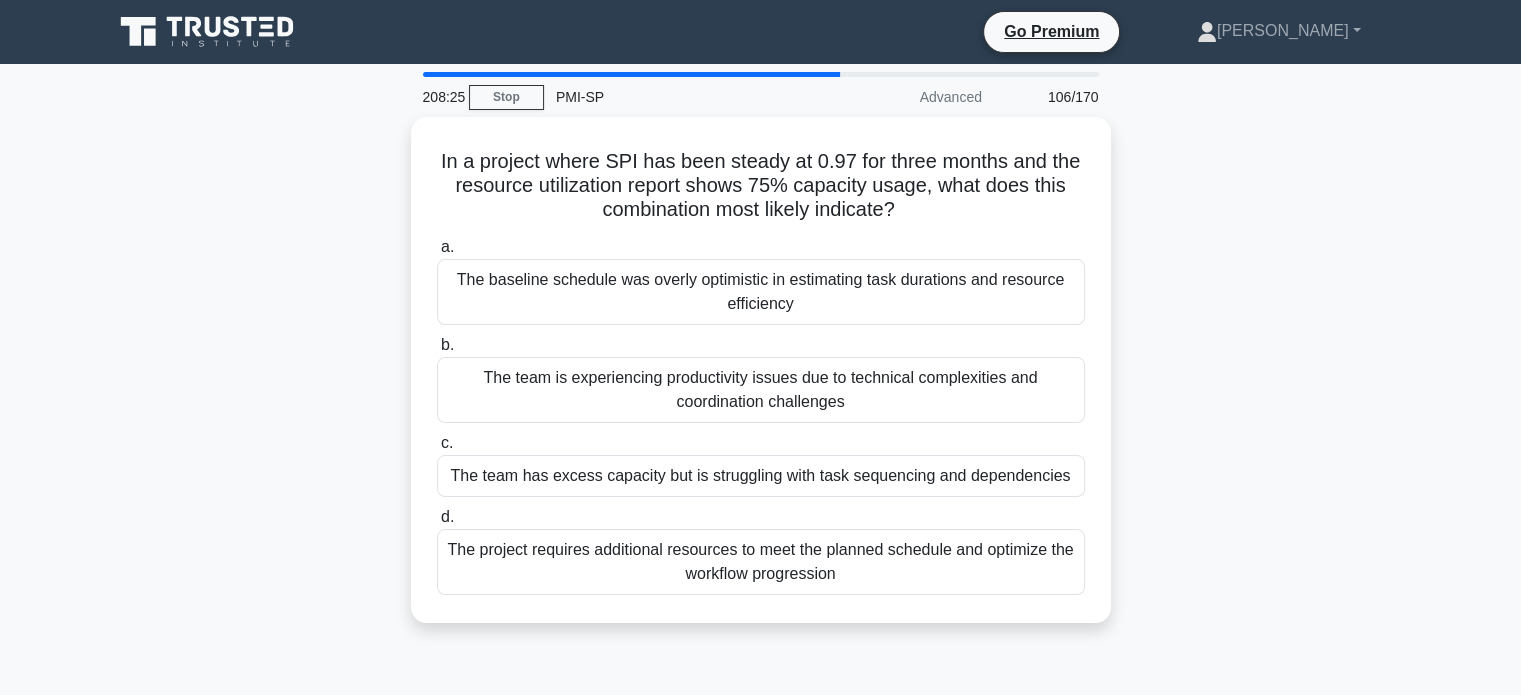 click on "The team is experiencing productivity issues due to technical complexities and coordination challenges" at bounding box center (761, 390) 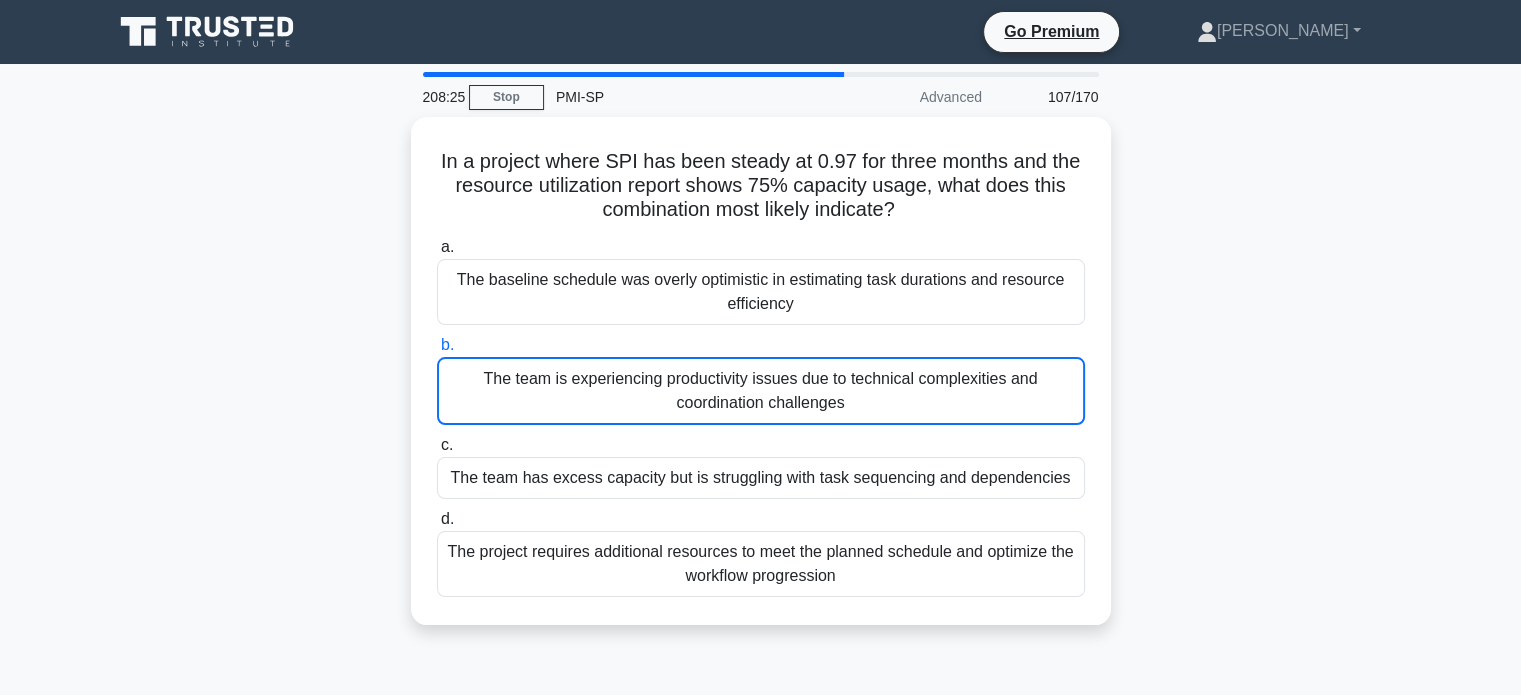 click on "The team is experiencing productivity issues due to technical complexities and coordination challenges" at bounding box center (761, 391) 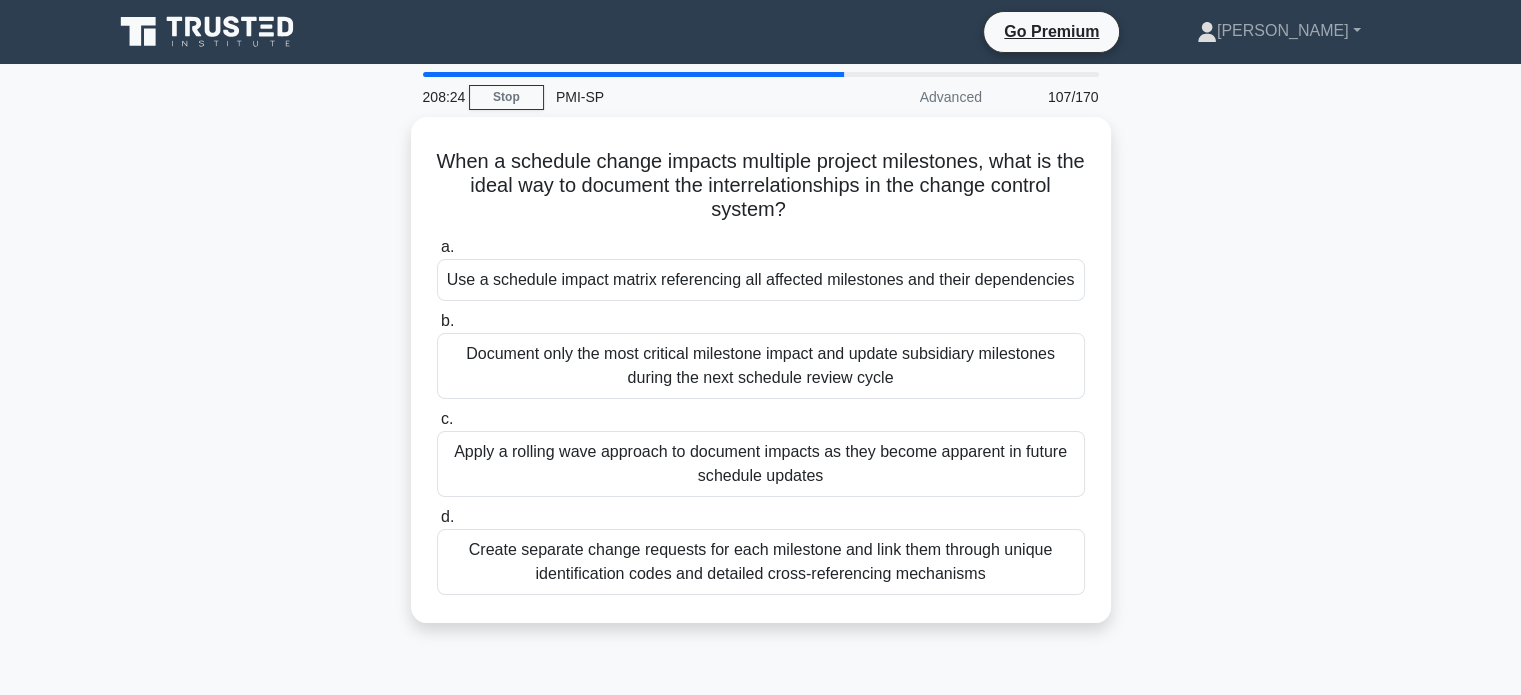 click on "Document only the most critical milestone impact and update subsidiary milestones during the next schedule review cycle" at bounding box center [761, 366] 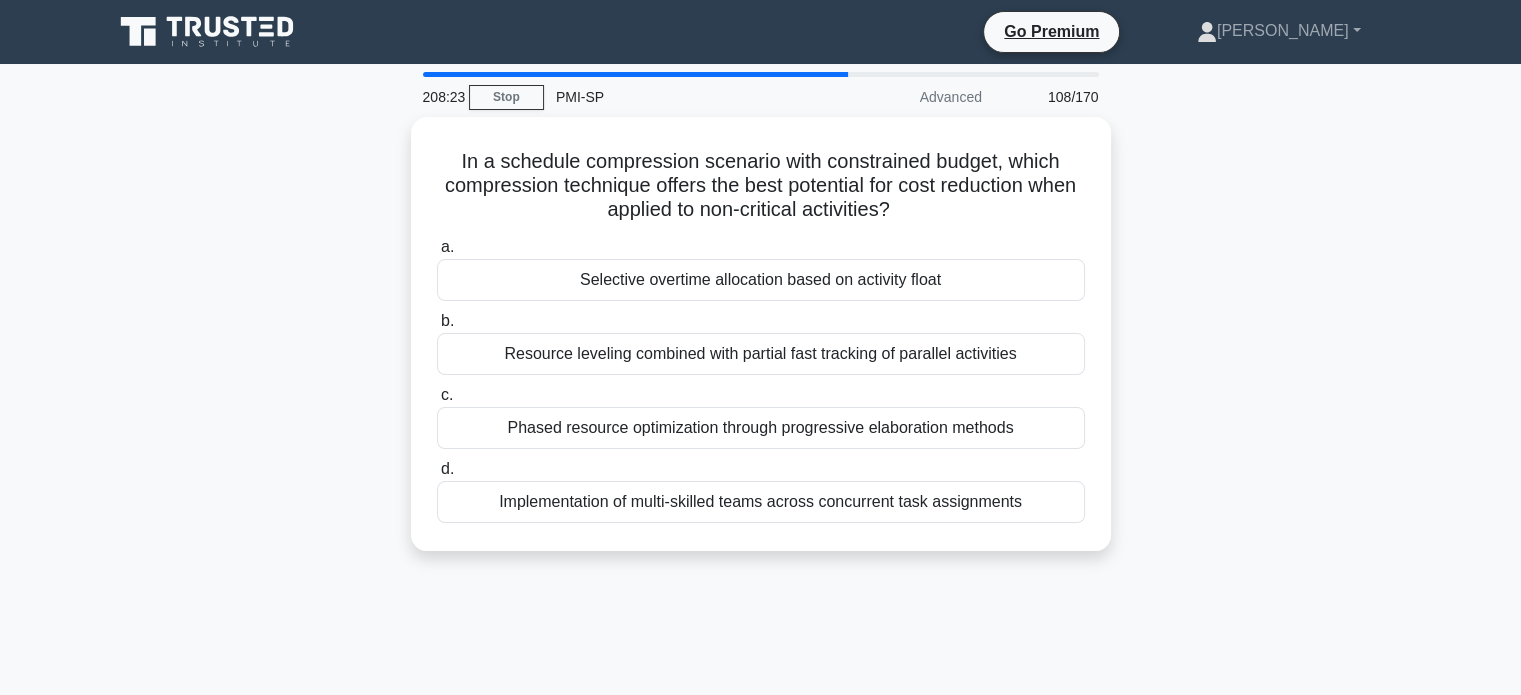 click on "a.
Selective overtime allocation based on activity float
b.
Resource leveling combined with partial fast tracking of parallel activities
c. d." at bounding box center [761, 379] 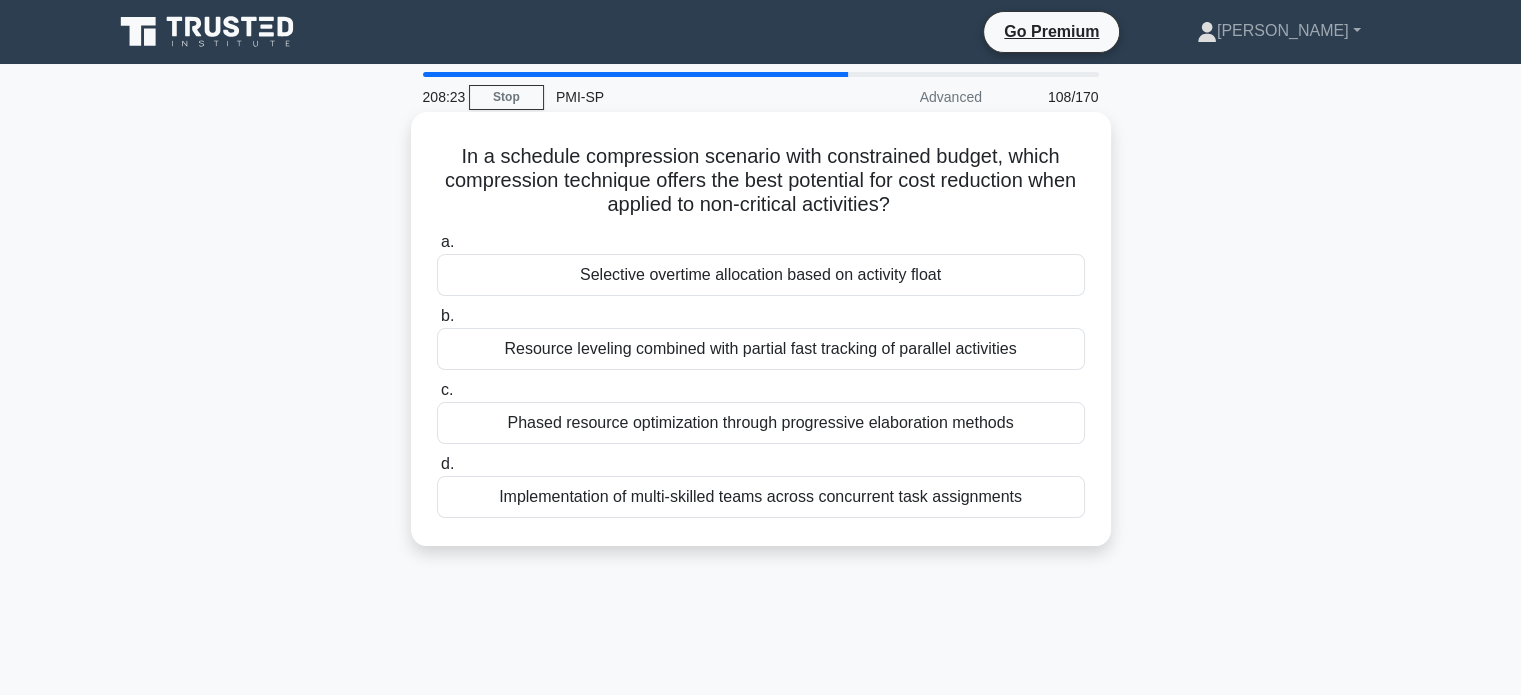 click on "Resource leveling combined with partial fast tracking of parallel activities" at bounding box center (761, 349) 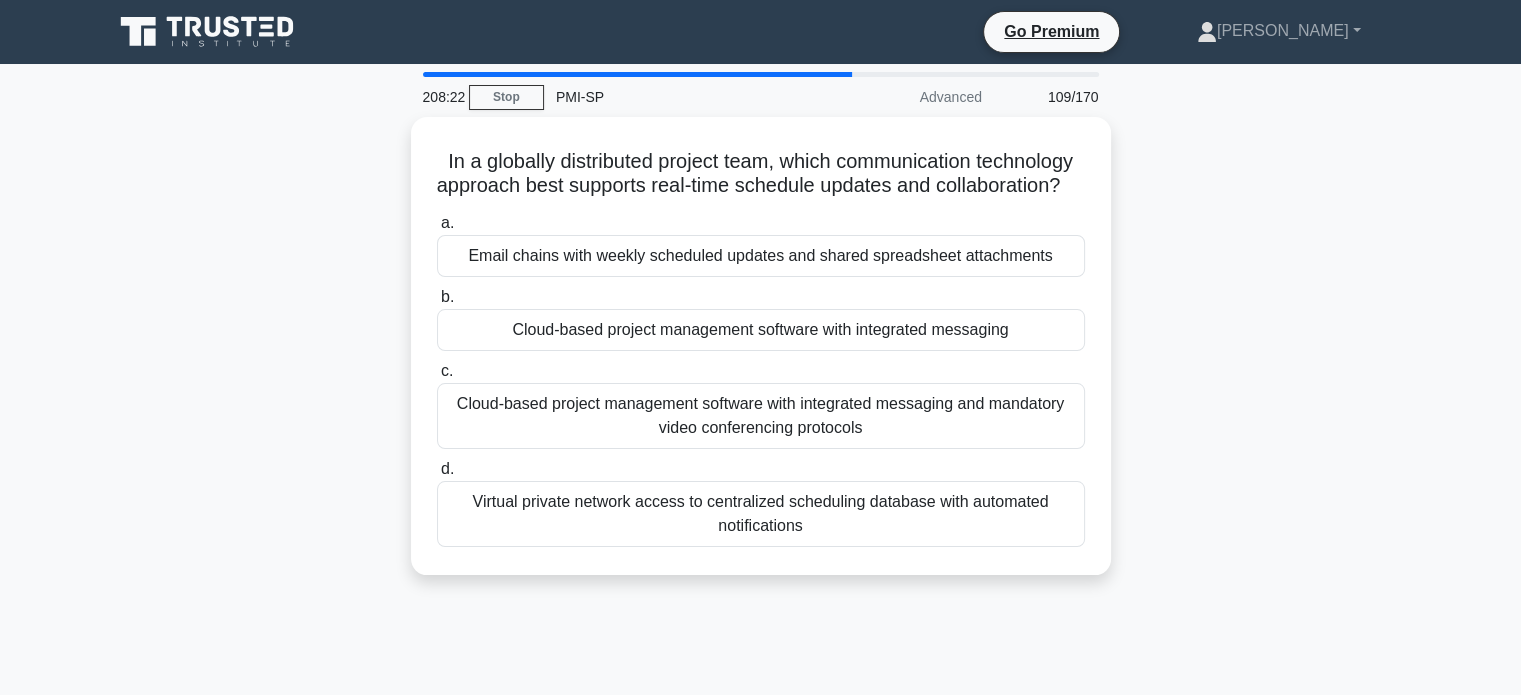 click on "Cloud-based project management software with integrated messaging" at bounding box center [761, 330] 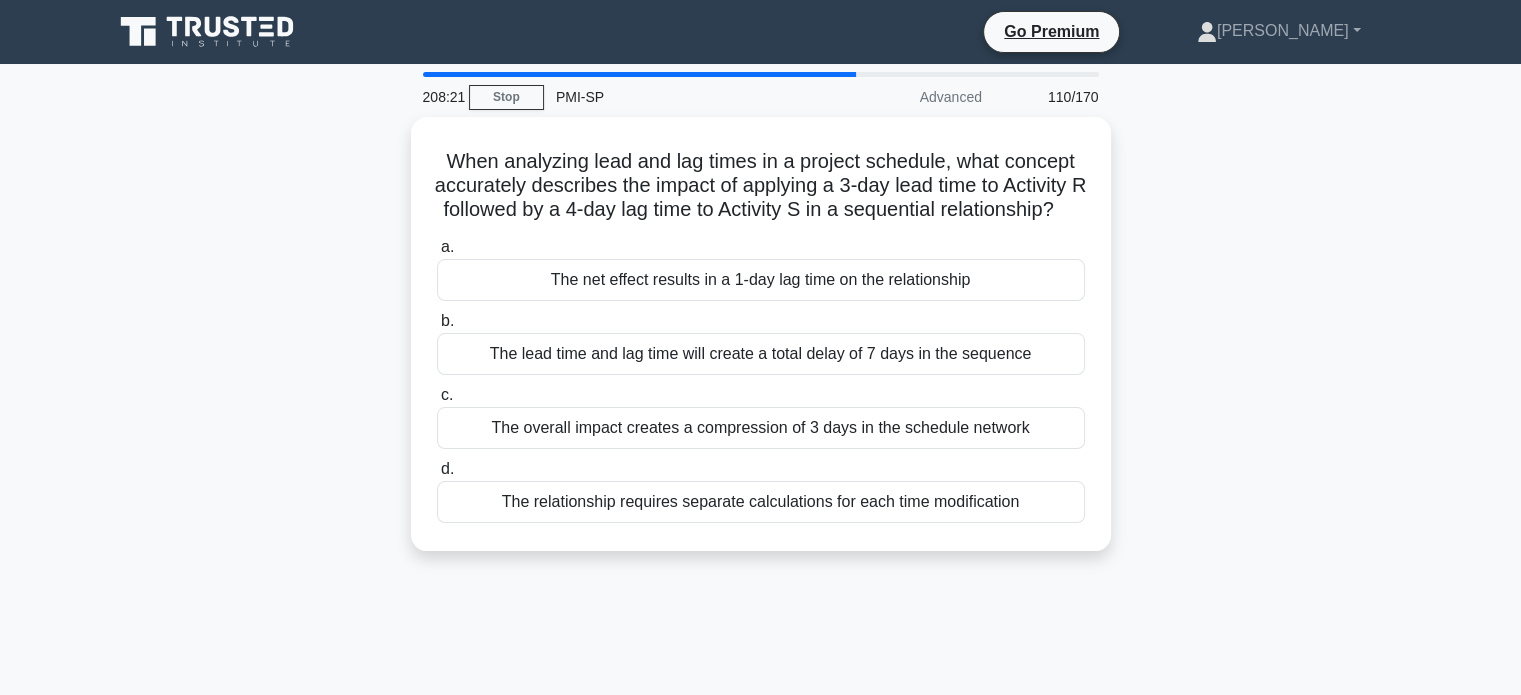 click on "The lead time and lag time will create a total delay of 7 days in the sequence" at bounding box center [761, 354] 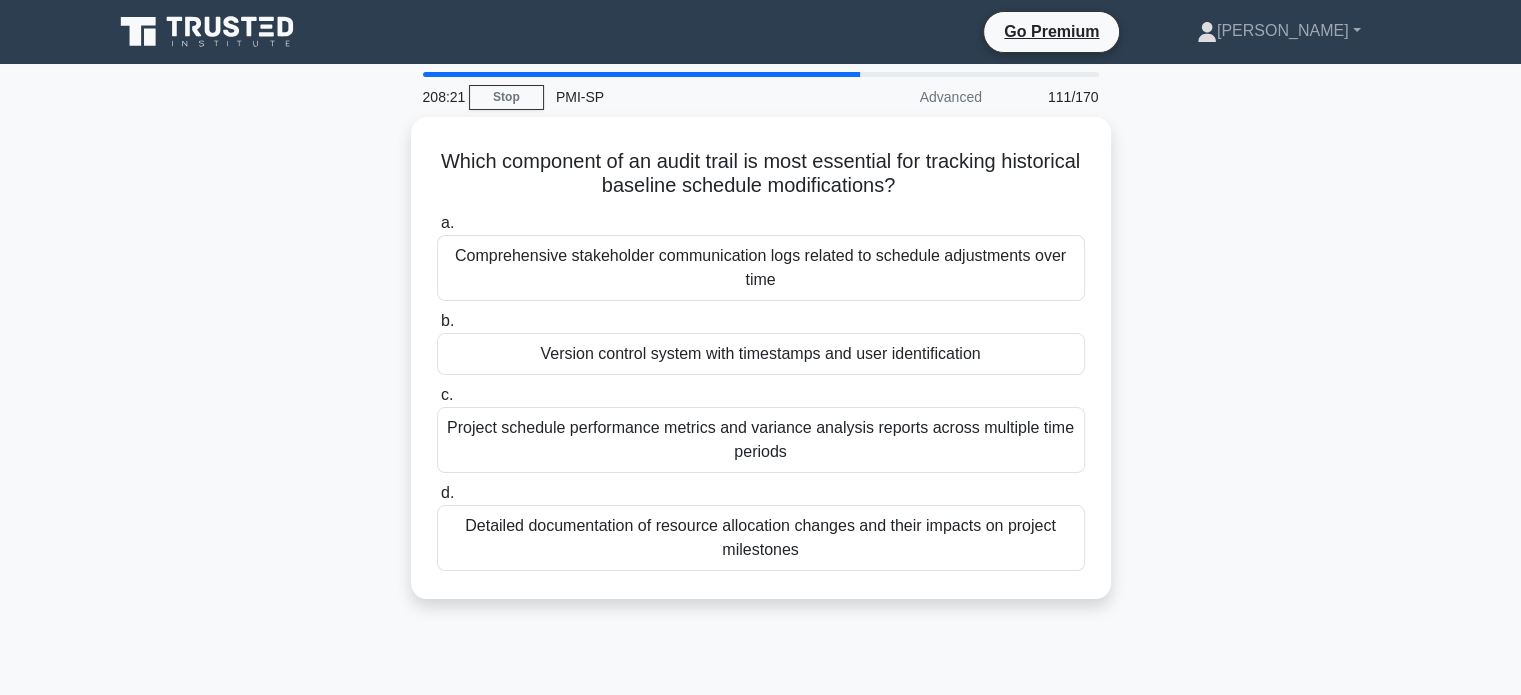 click on "c.
Project schedule performance metrics and variance analysis reports across multiple time periods" at bounding box center [761, 428] 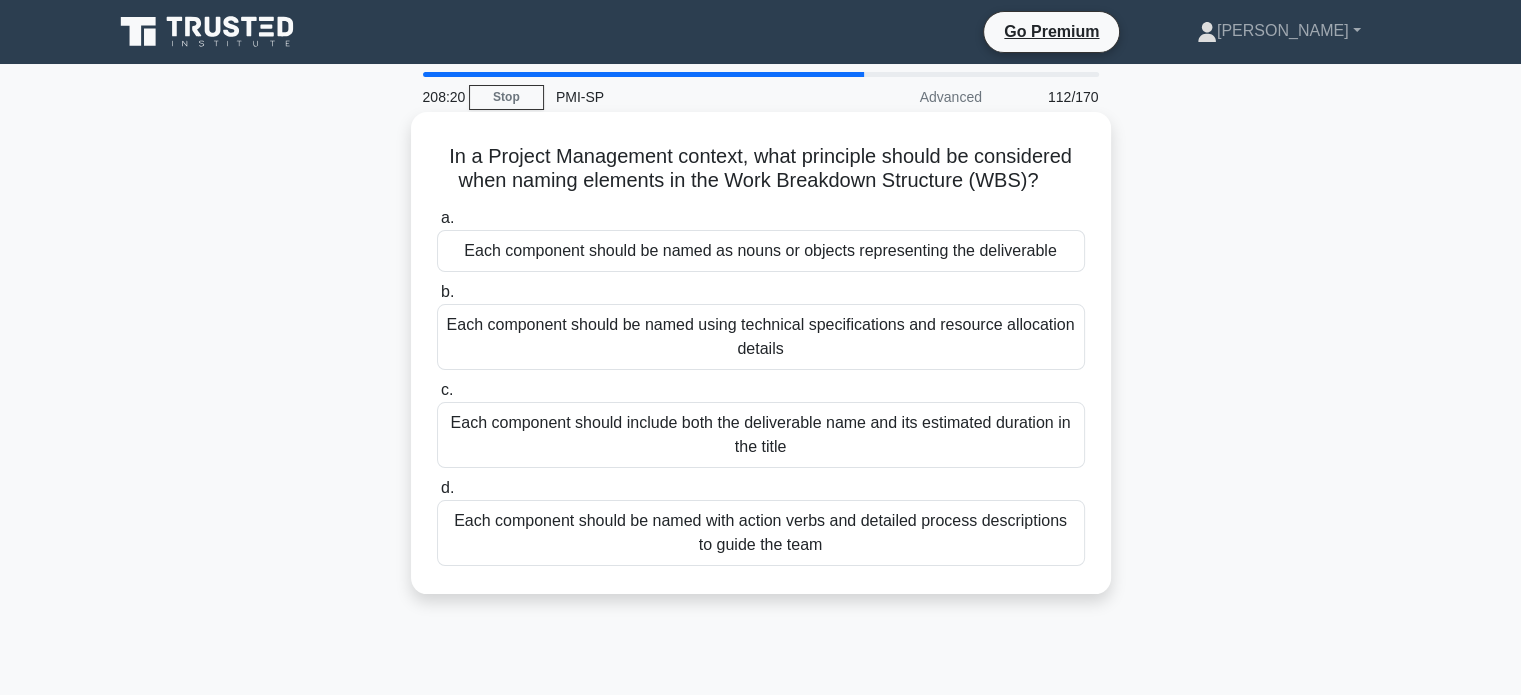 click on "c.
Each component should include both the deliverable name and its estimated duration in the title" at bounding box center [761, 423] 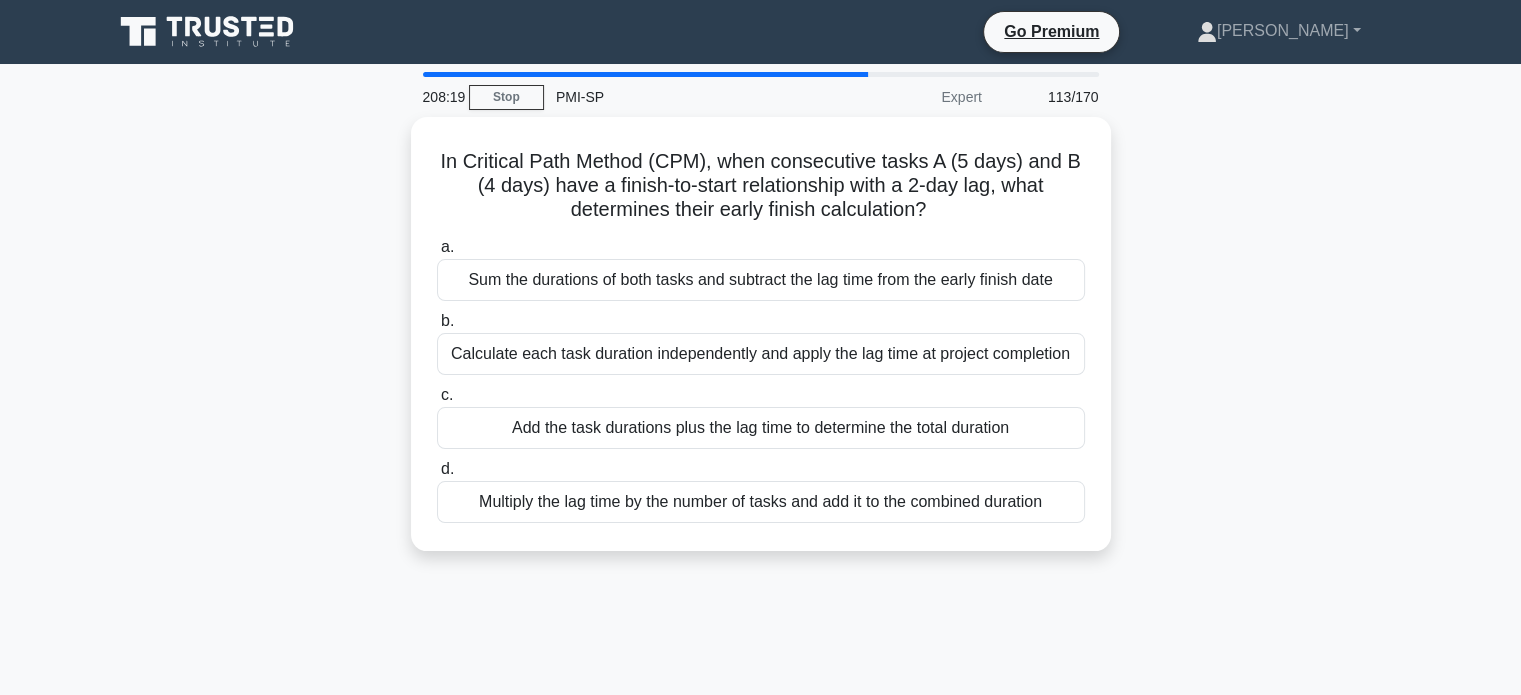 click on "Add the task durations plus the lag time to determine the total duration" at bounding box center (761, 428) 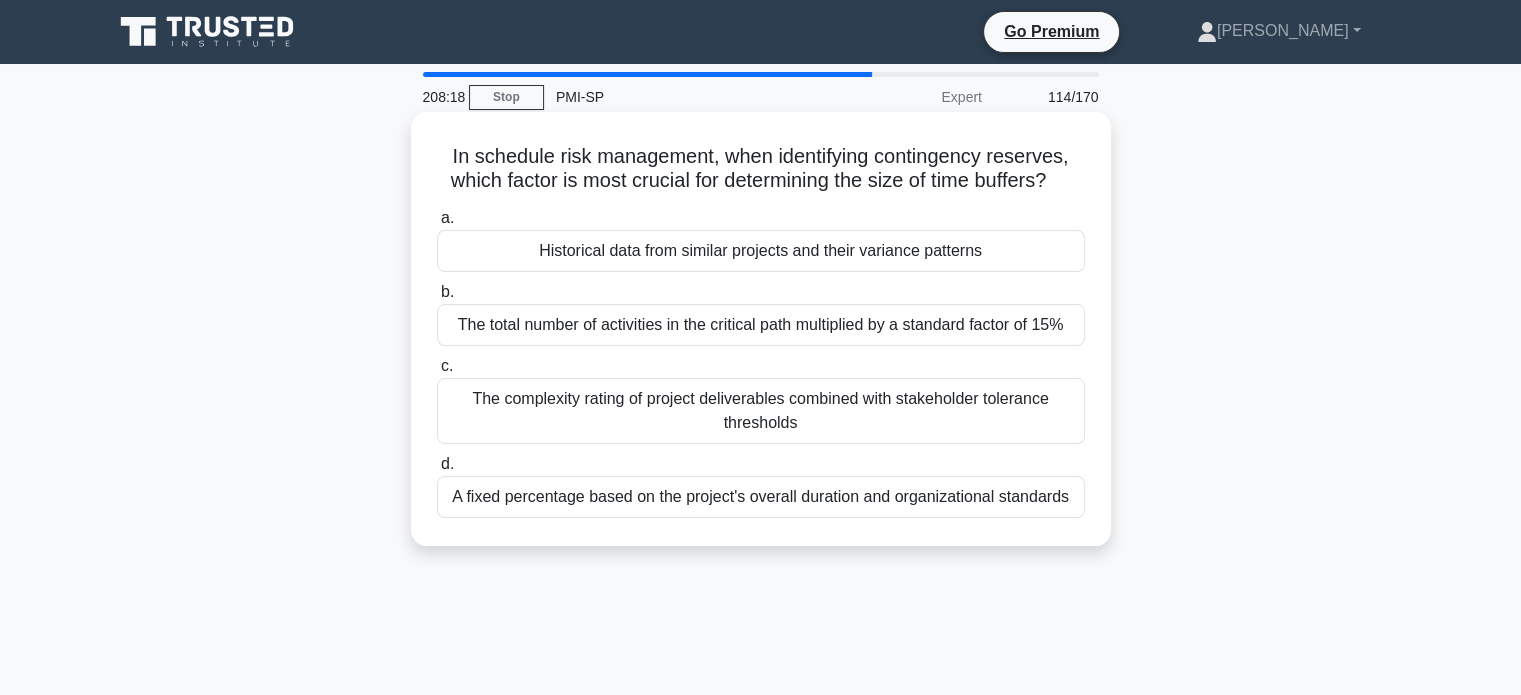click on "The complexity rating of project deliverables combined with stakeholder tolerance thresholds" at bounding box center (761, 411) 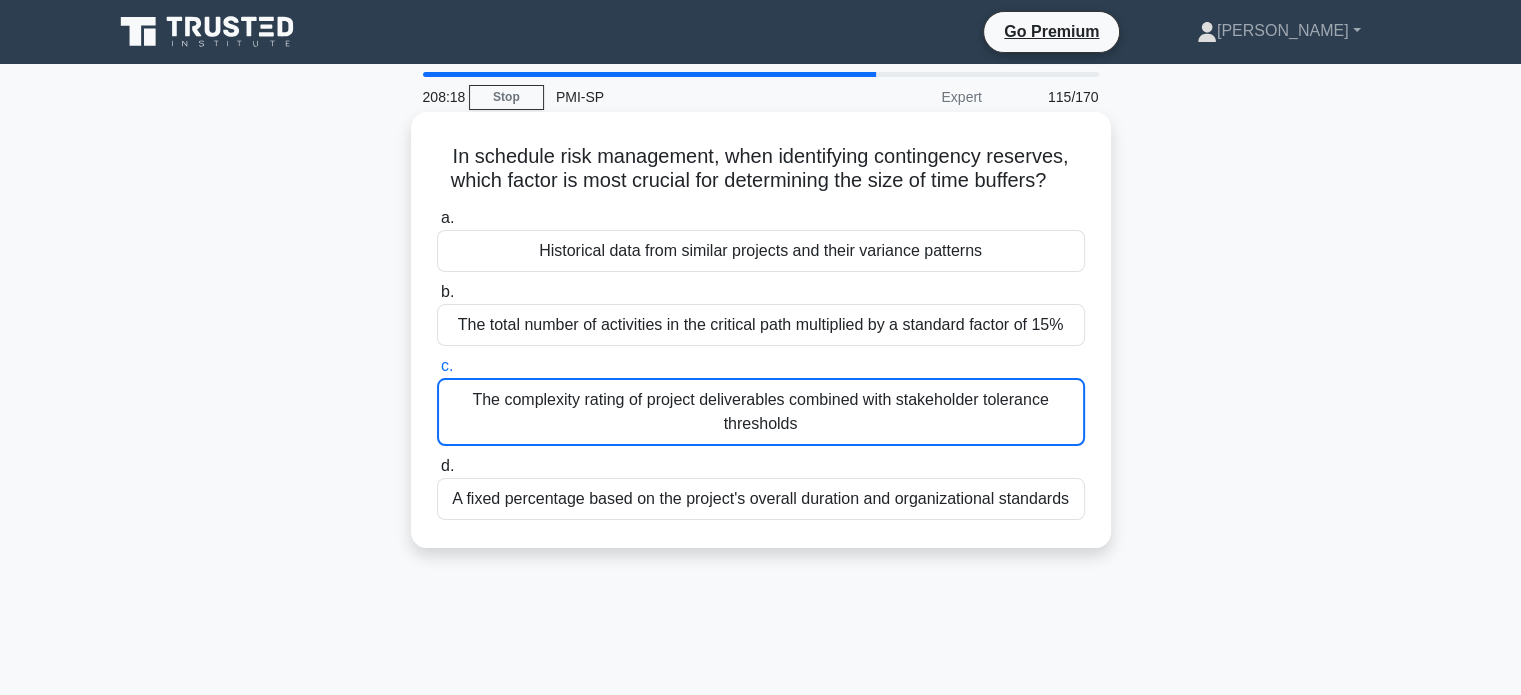 click on "The complexity rating of project deliverables combined with stakeholder tolerance thresholds" at bounding box center (761, 412) 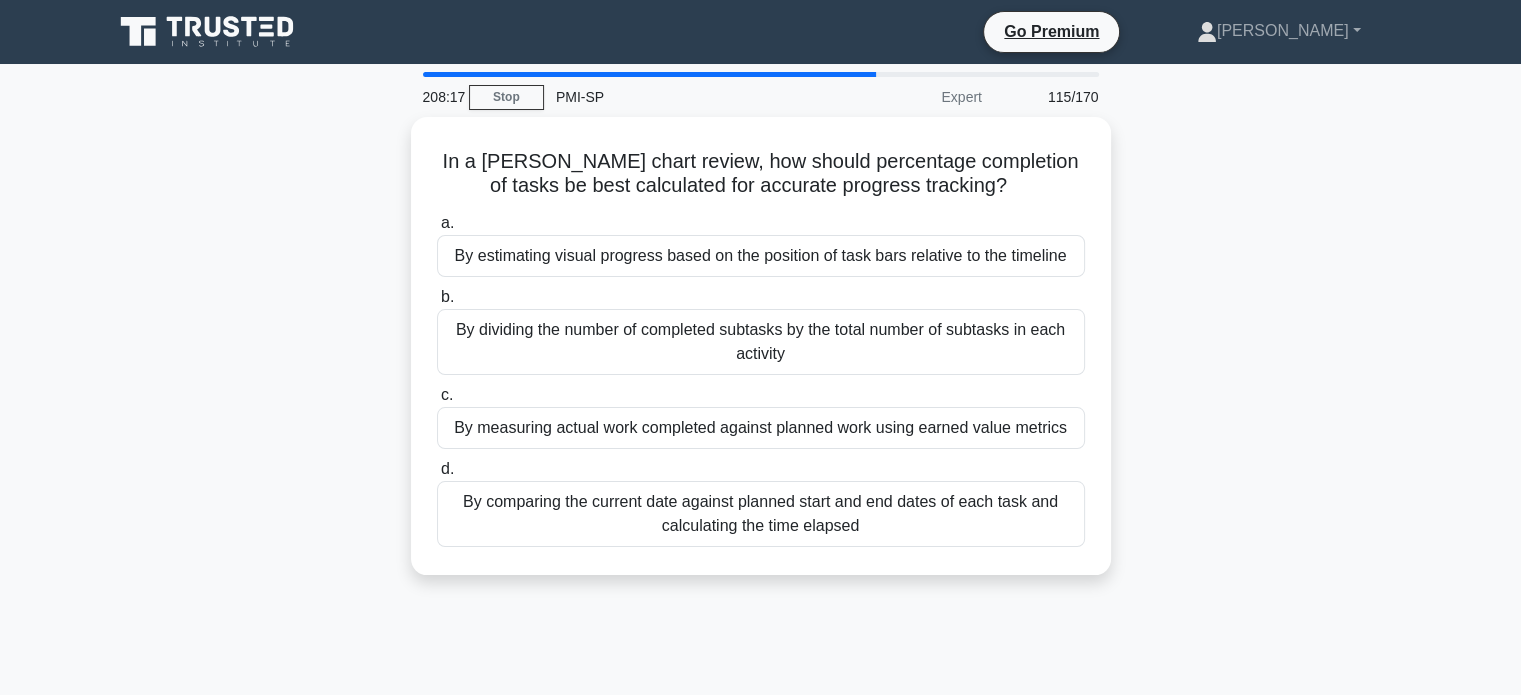 click on "By measuring actual work completed against planned work using earned value metrics" at bounding box center (761, 428) 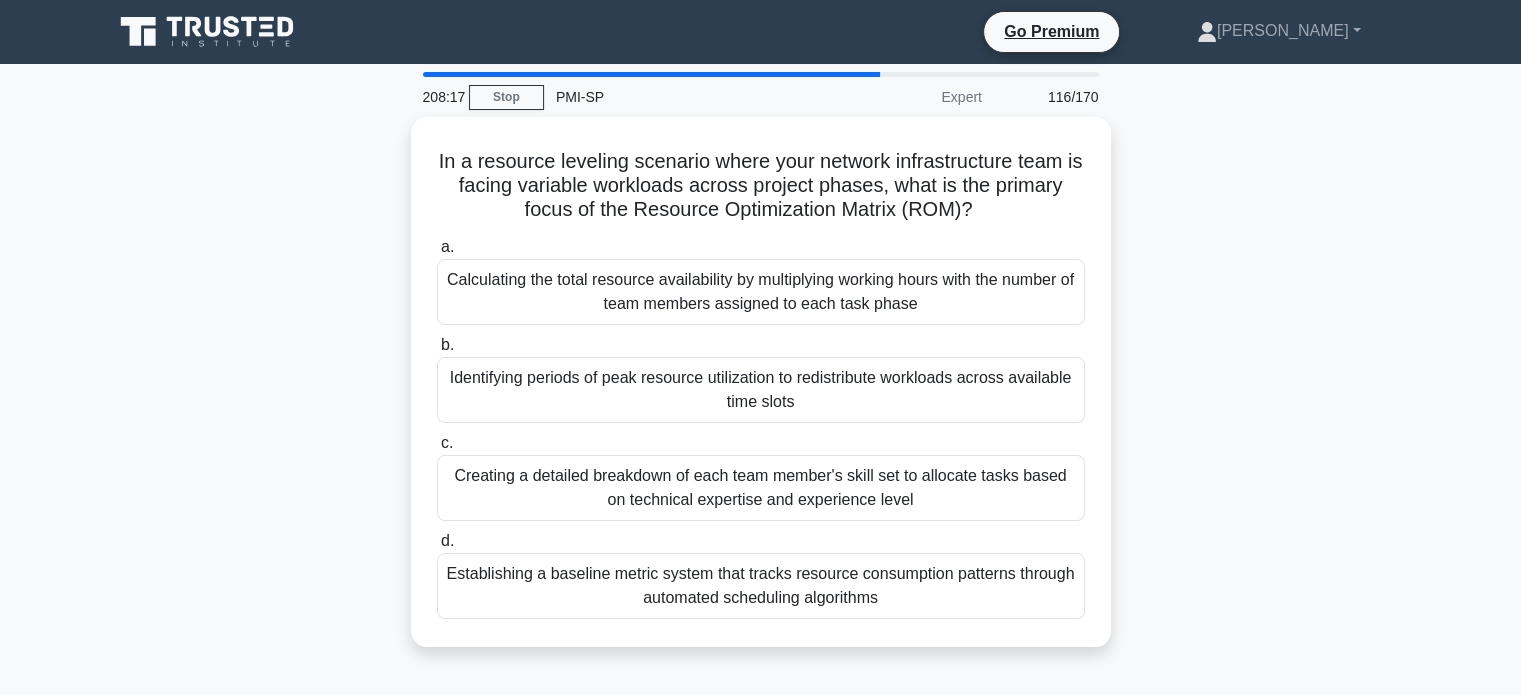 click on "Identifying periods of peak resource utilization to redistribute workloads across available time slots" at bounding box center [761, 390] 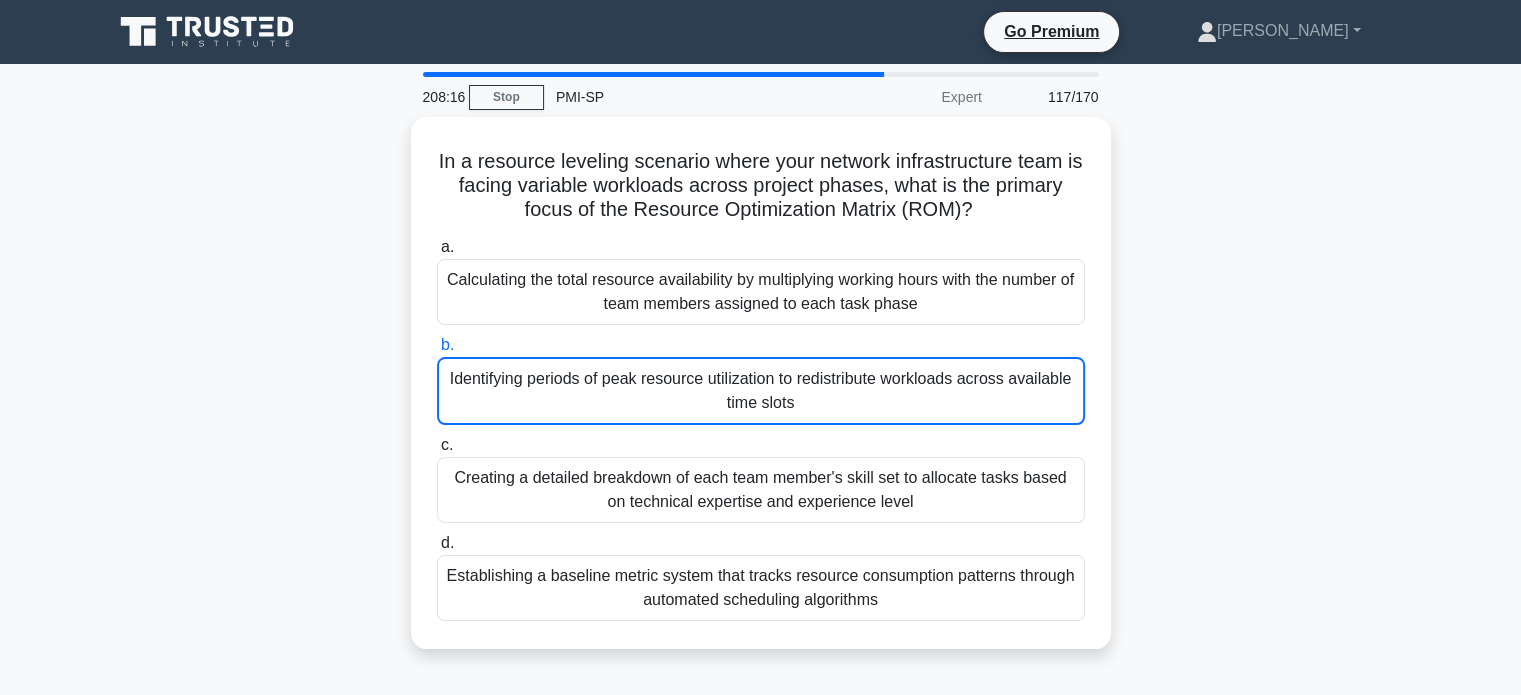 click on "Identifying periods of peak resource utilization to redistribute workloads across available time slots" at bounding box center (761, 391) 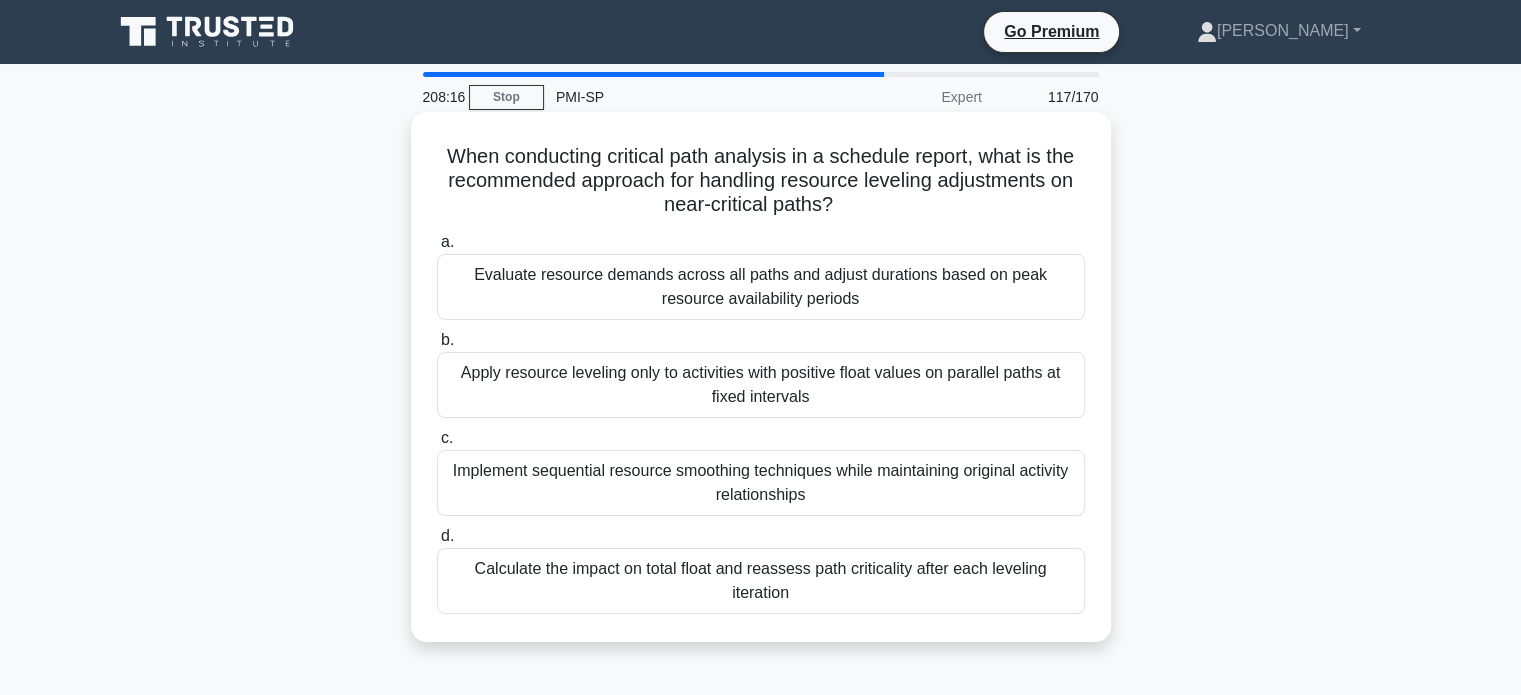click on "Apply resource leveling only to activities with positive float values on parallel paths at fixed intervals" at bounding box center (761, 385) 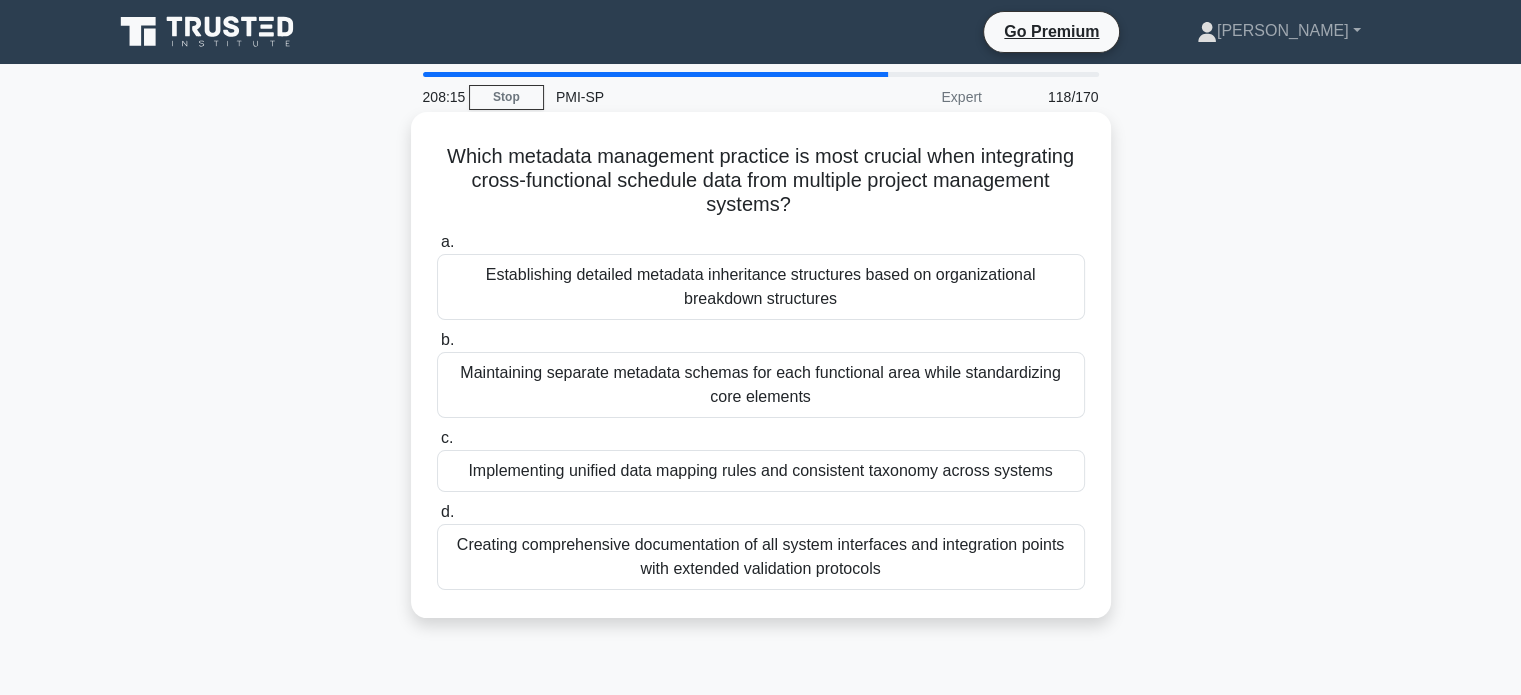 click on "Maintaining separate metadata schemas for each functional area while standardizing core elements" at bounding box center [761, 385] 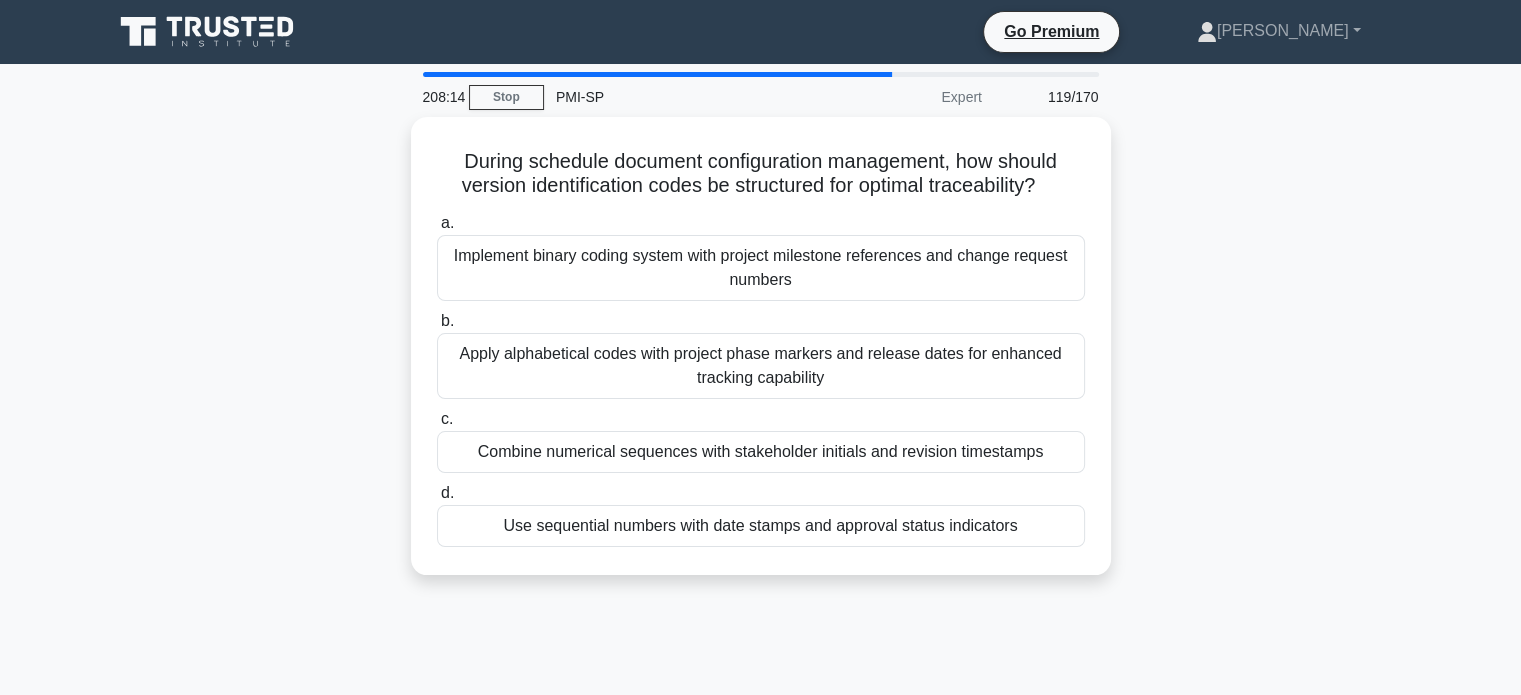 click on "Apply alphabetical codes with project phase markers and release dates for enhanced tracking capability" at bounding box center (761, 366) 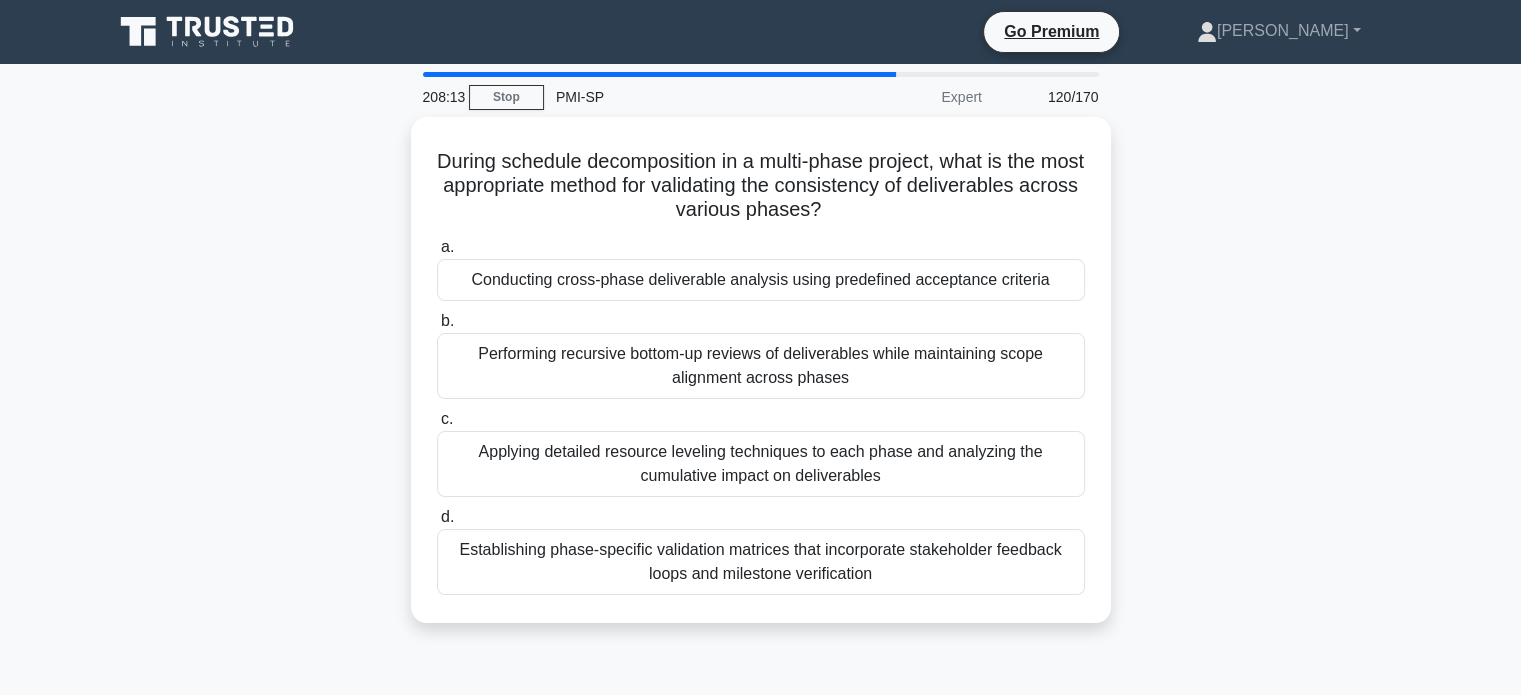 click on "Performing recursive bottom-up reviews of deliverables while maintaining scope alignment across phases" at bounding box center [761, 366] 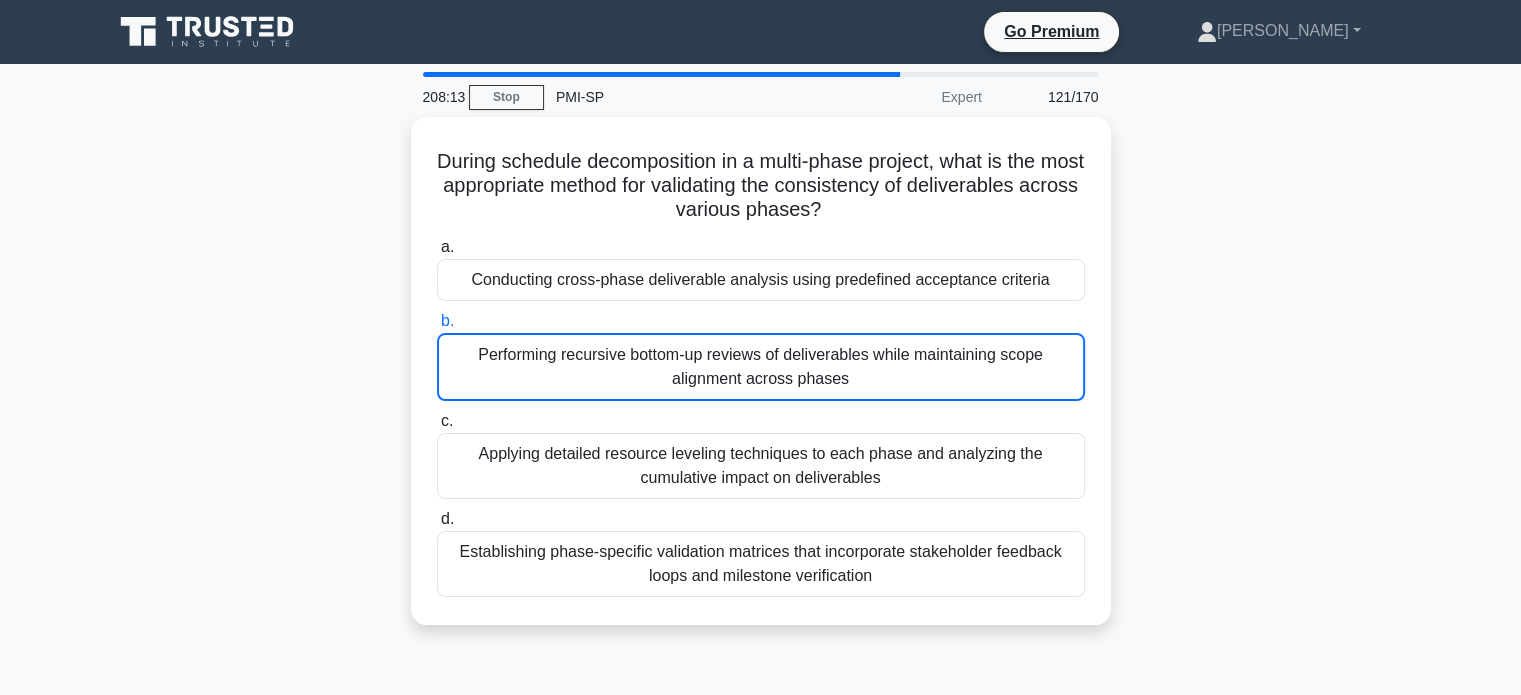 click on "Performing recursive bottom-up reviews of deliverables while maintaining scope alignment across phases" at bounding box center (761, 367) 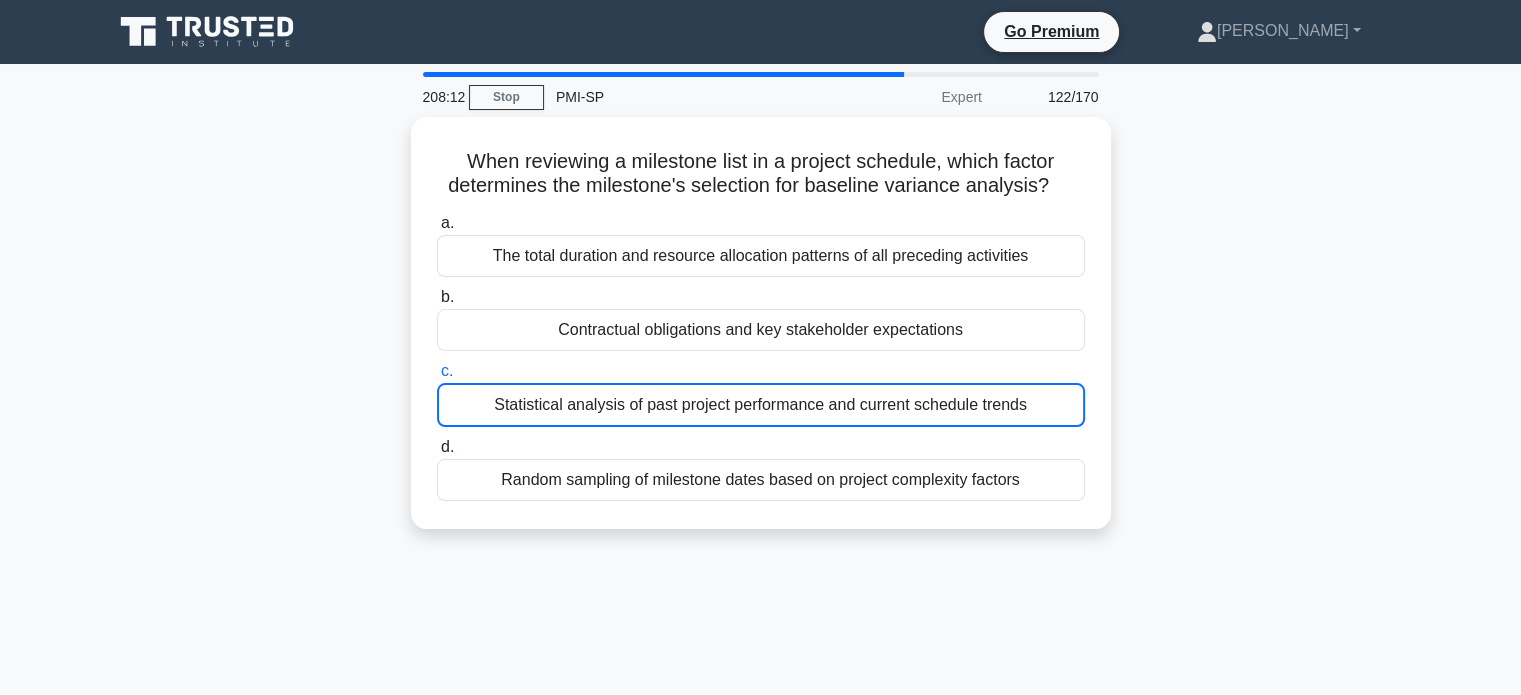 click on "Statistical analysis of past project performance and current schedule trends" at bounding box center (761, 405) 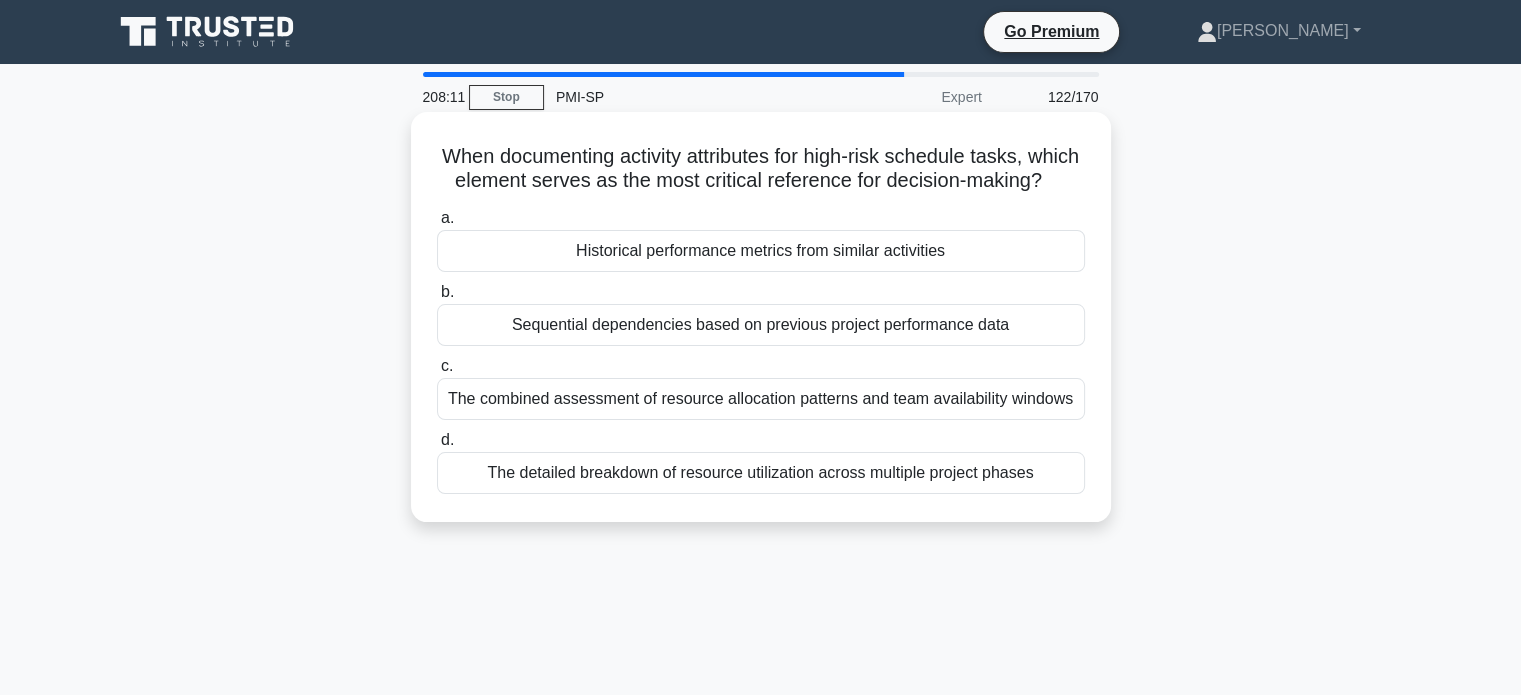 click on "The combined assessment of resource allocation patterns and team availability windows" at bounding box center (761, 399) 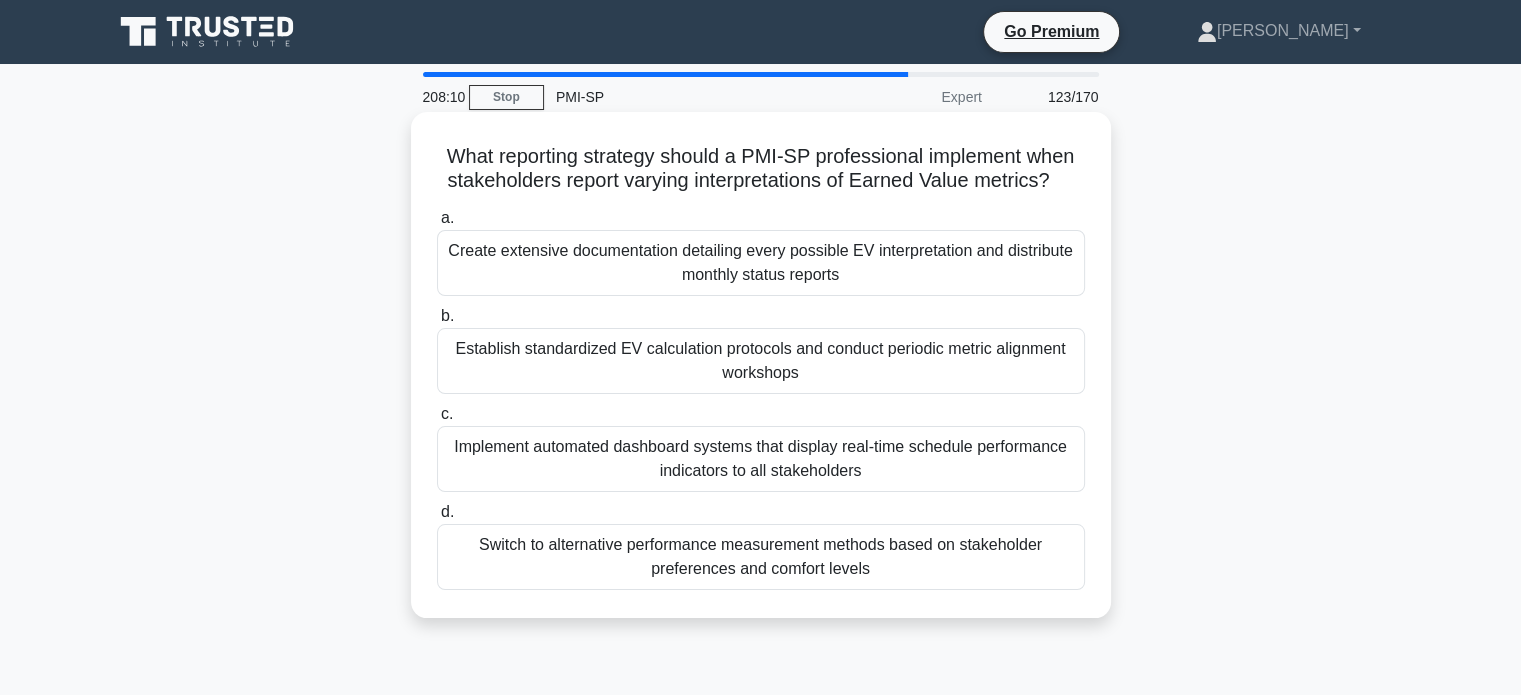 click on "Implement automated dashboard systems that display real-time schedule performance indicators to all stakeholders" at bounding box center [761, 459] 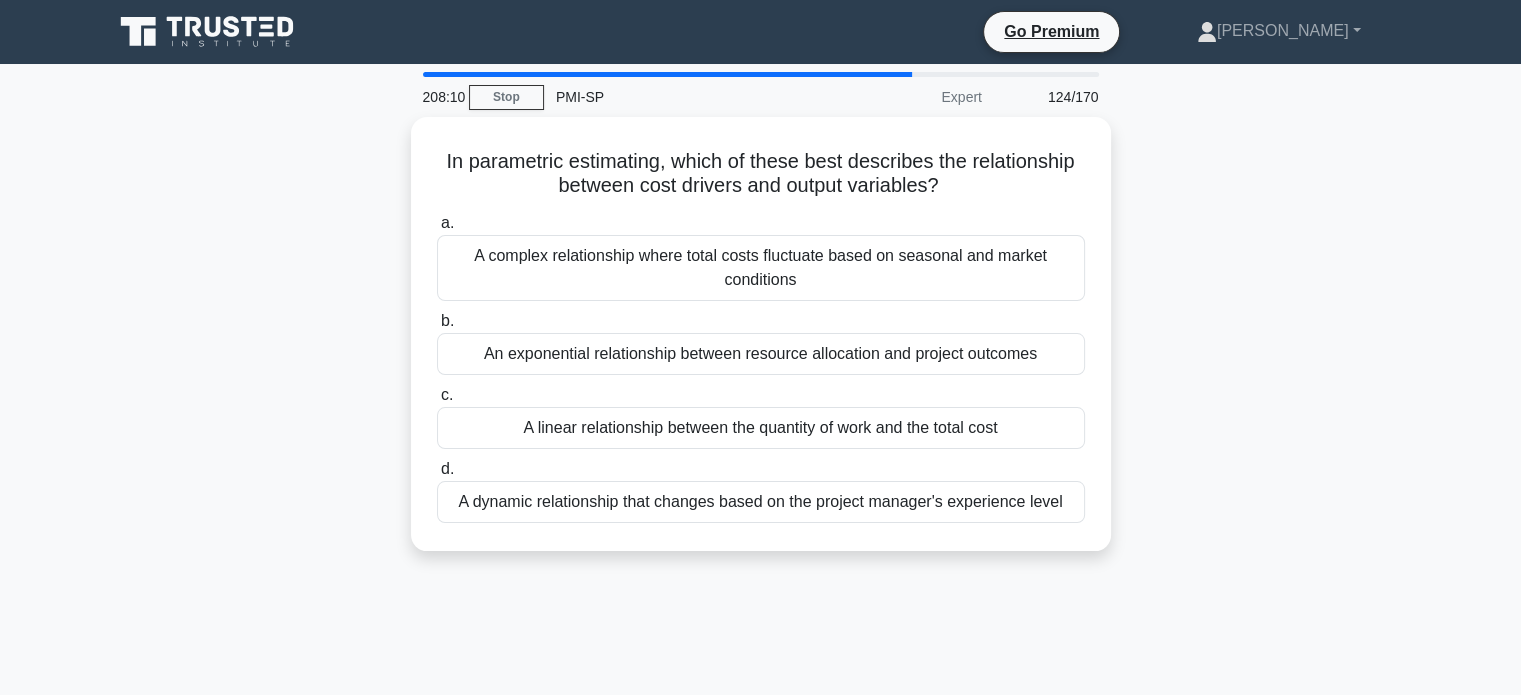 click on "A linear relationship between the quantity of work and the total cost" at bounding box center (761, 428) 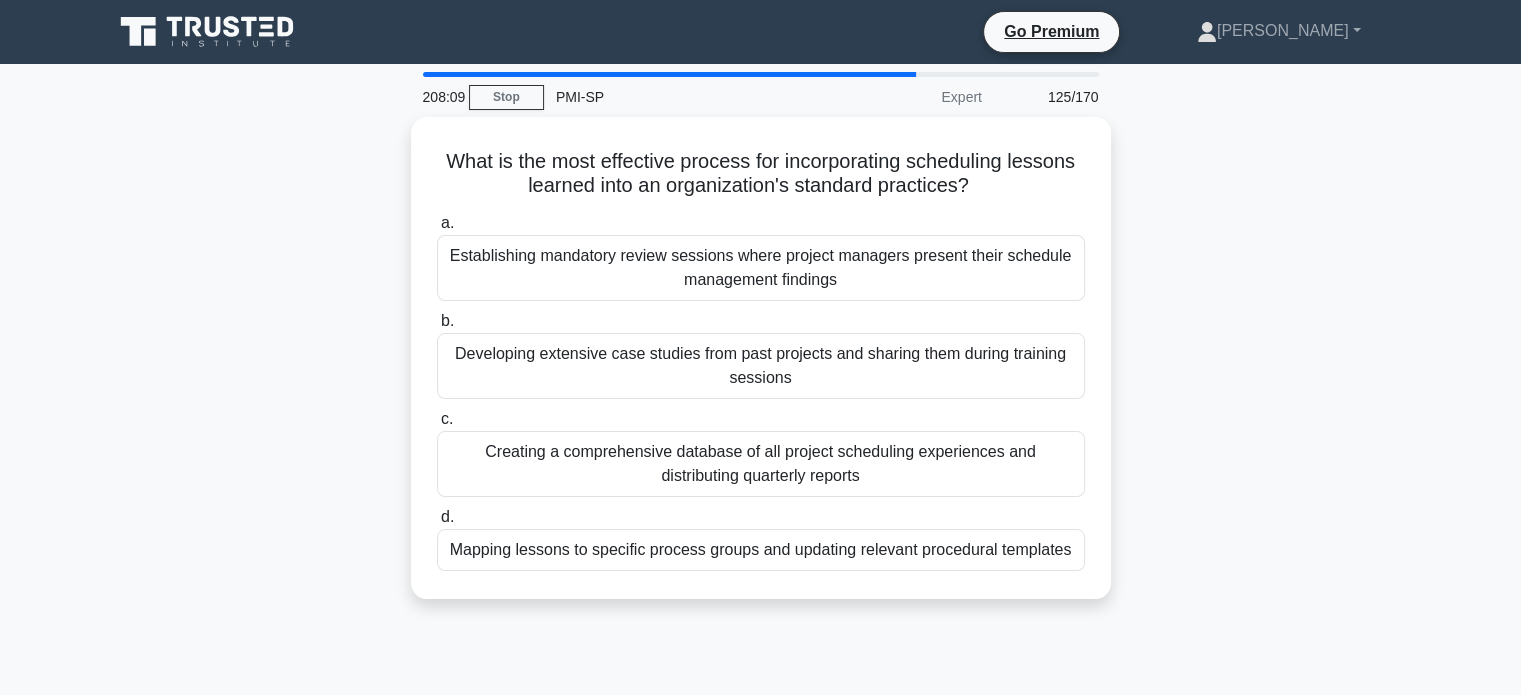 click on "Creating a comprehensive database of all project scheduling experiences and distributing quarterly reports" at bounding box center (761, 464) 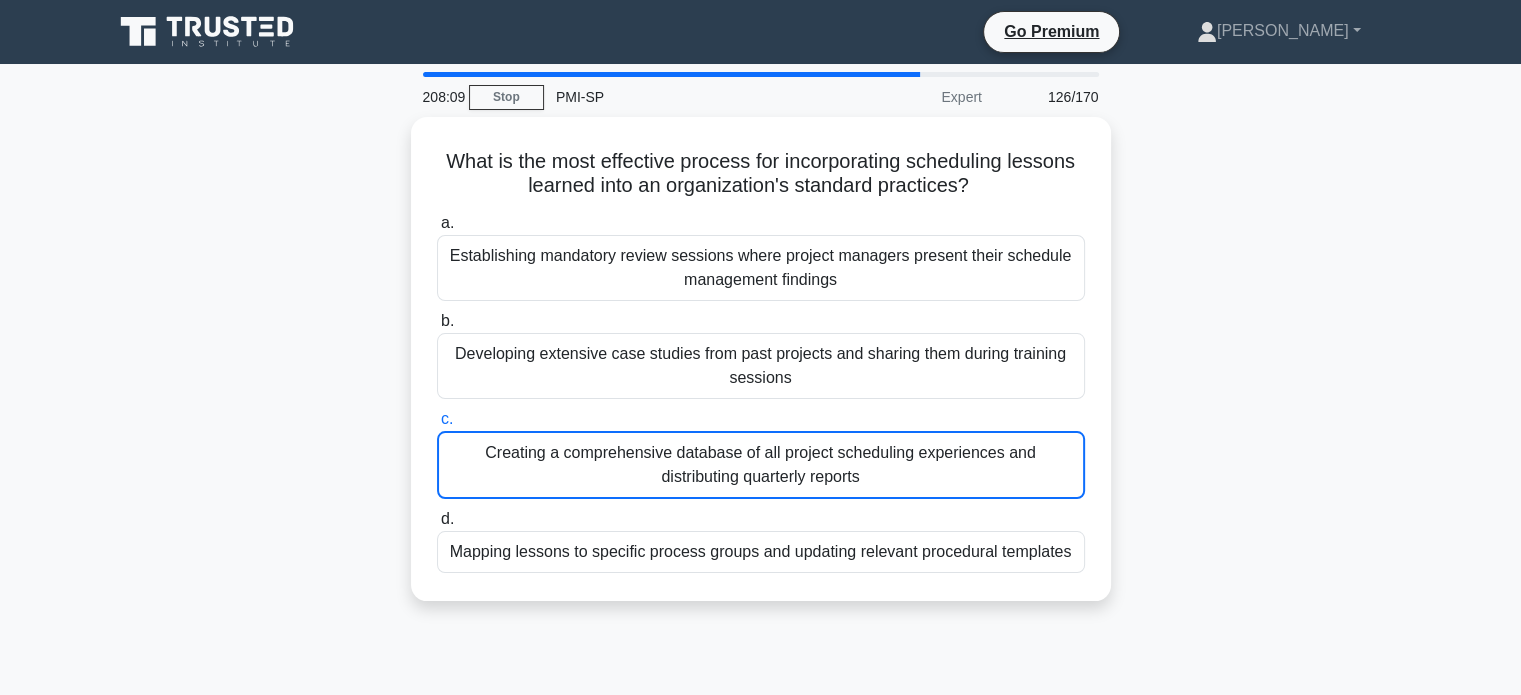 click on "Creating a comprehensive database of all project scheduling experiences and distributing quarterly reports" at bounding box center [761, 465] 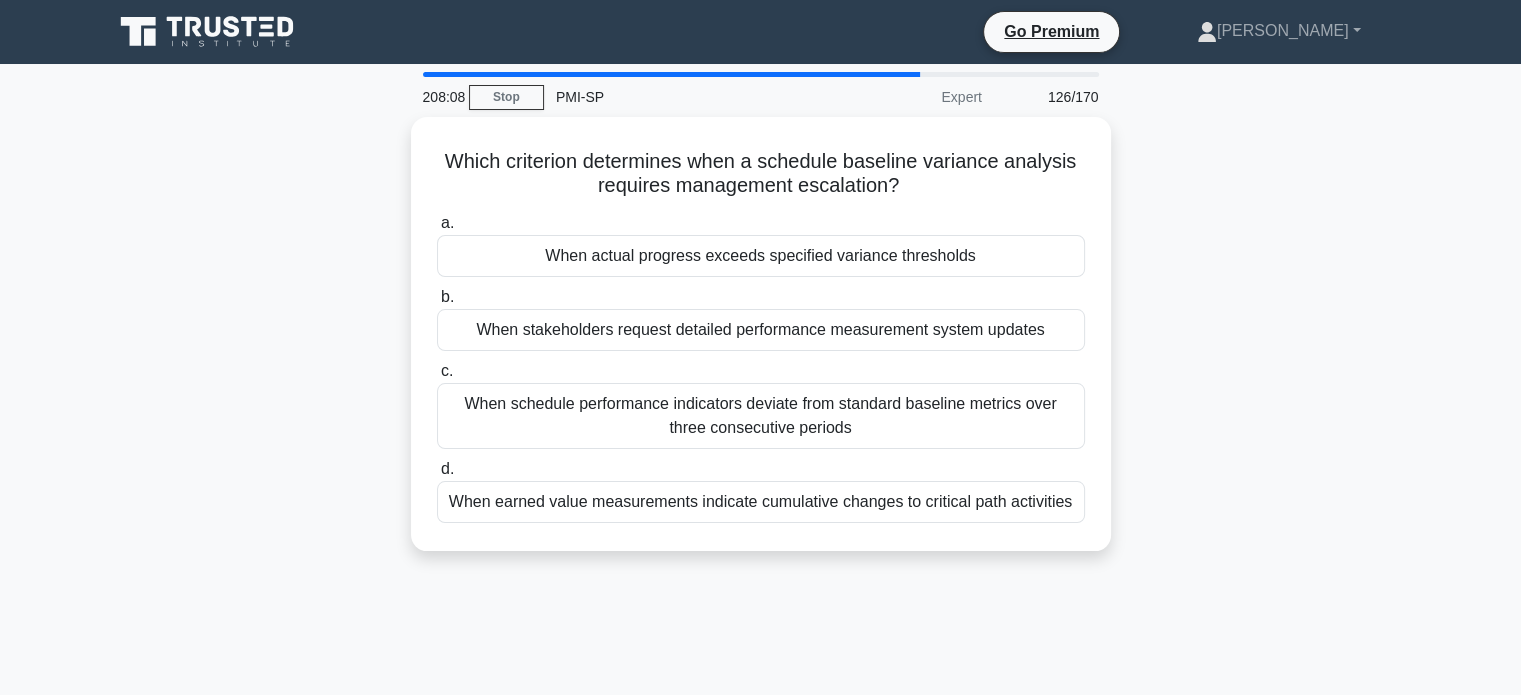 click on "When schedule performance indicators deviate from standard baseline metrics over three consecutive periods" at bounding box center [761, 416] 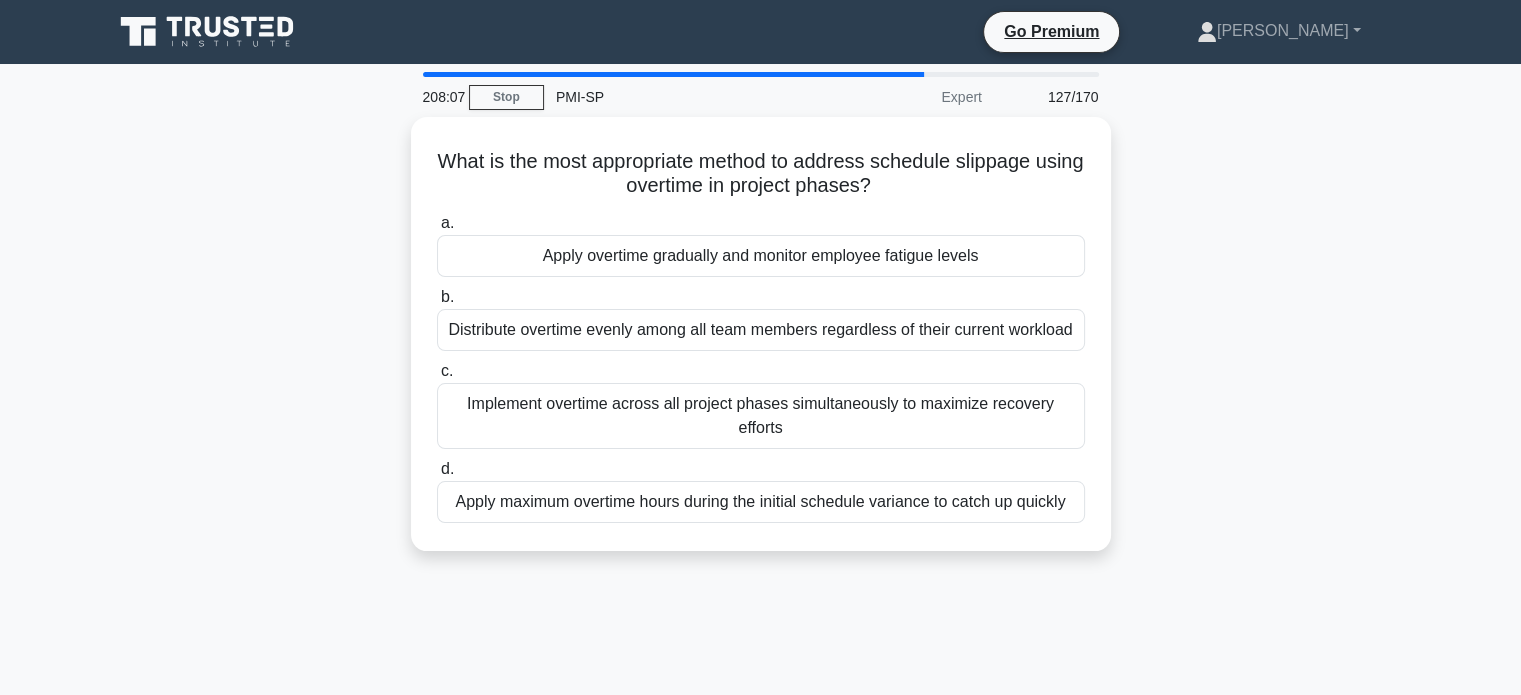 click on "Implement overtime across all project phases simultaneously to maximize recovery efforts" at bounding box center [761, 416] 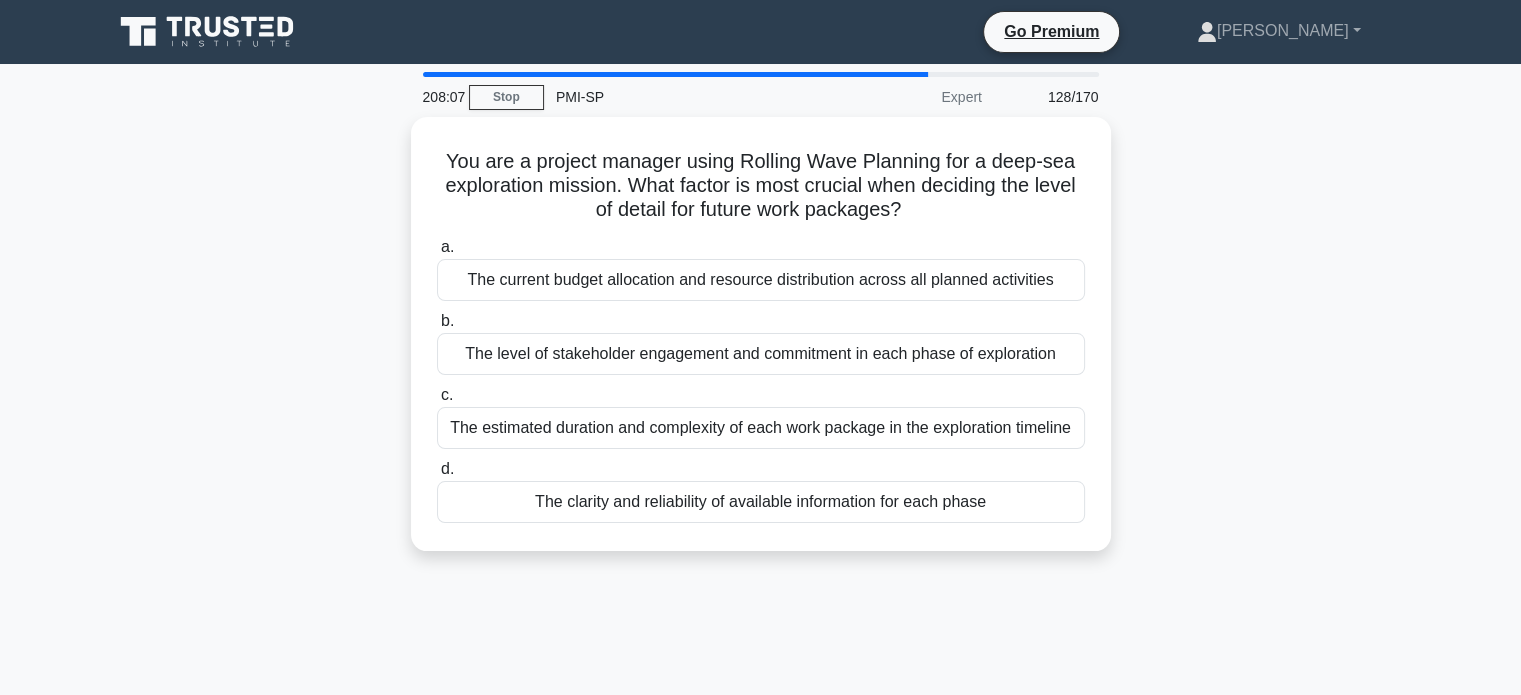 click on "The estimated duration and complexity of each work package in the exploration timeline" at bounding box center (761, 428) 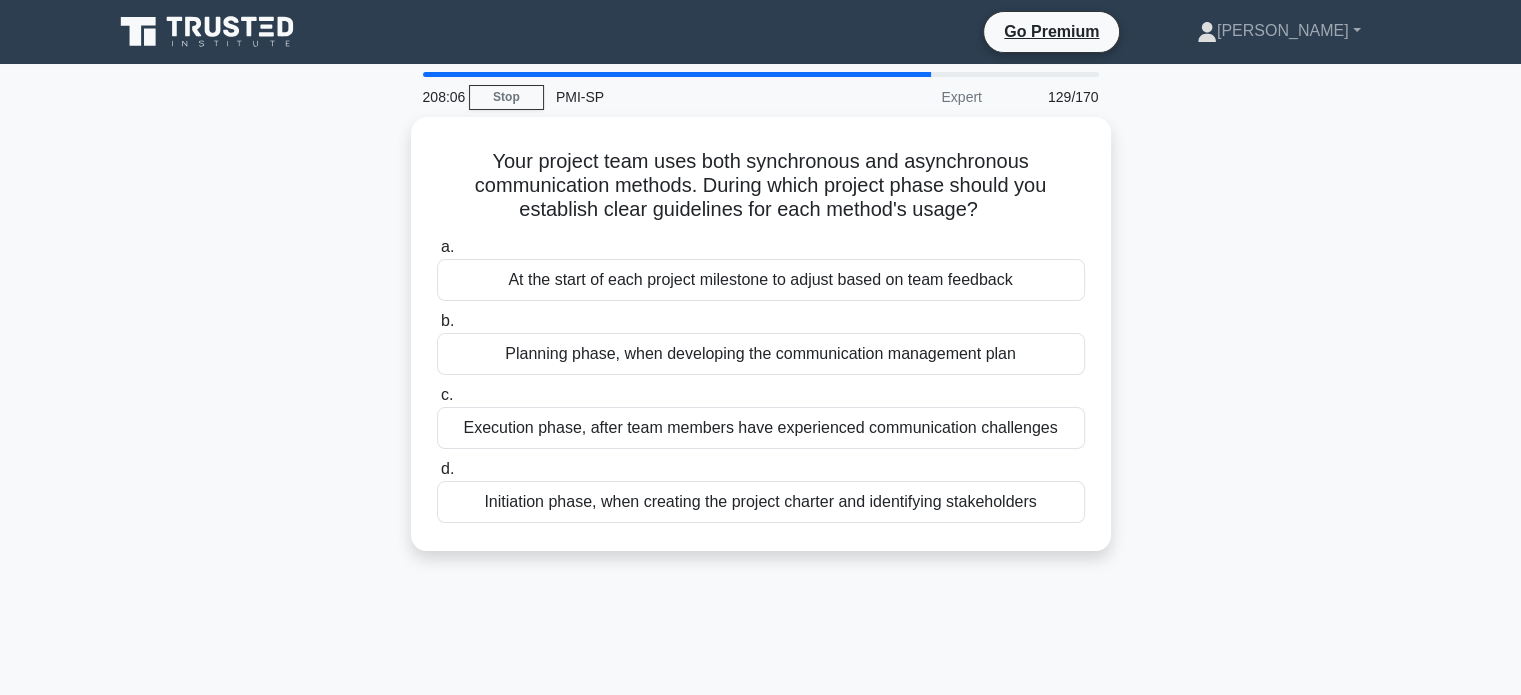 click on "Execution phase, after team members have experienced communication challenges" at bounding box center (761, 428) 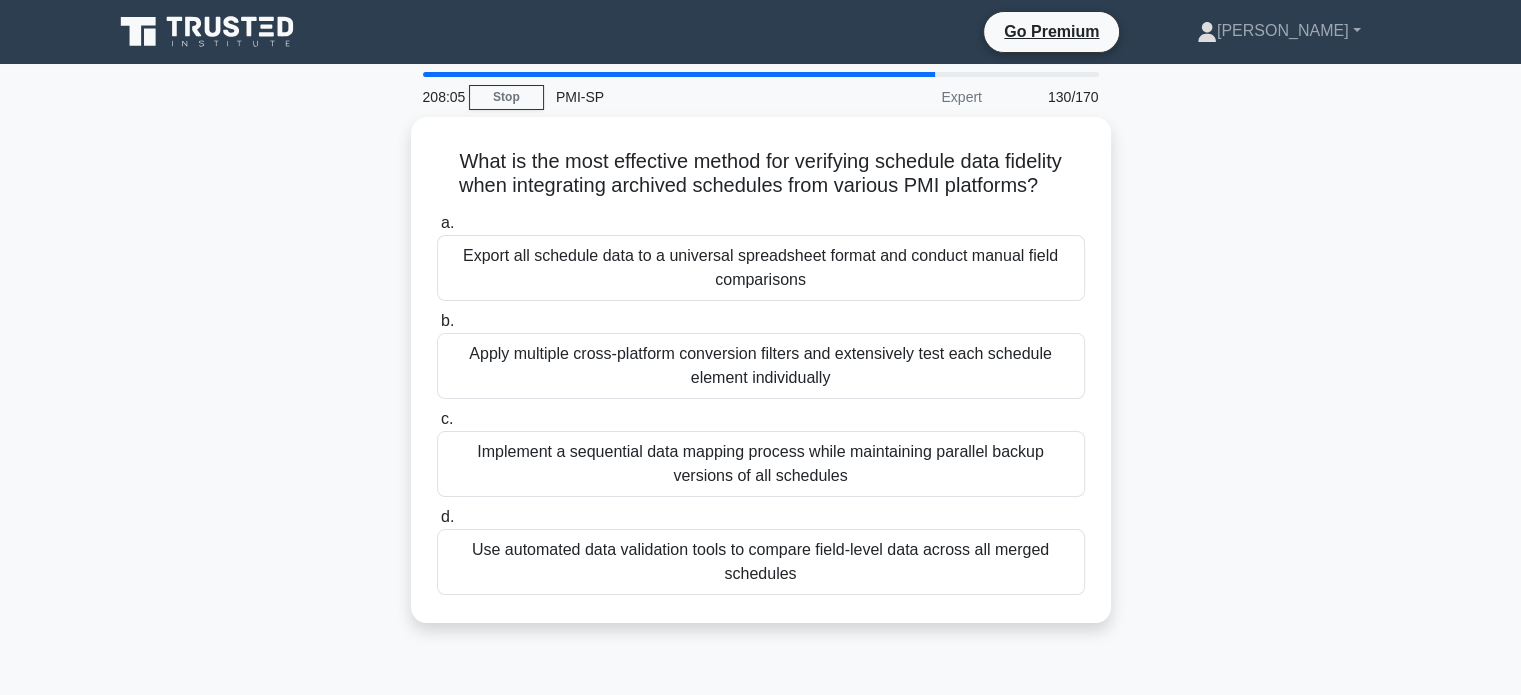 click on "Implement a sequential data mapping process while maintaining parallel backup versions of all schedules" at bounding box center (761, 464) 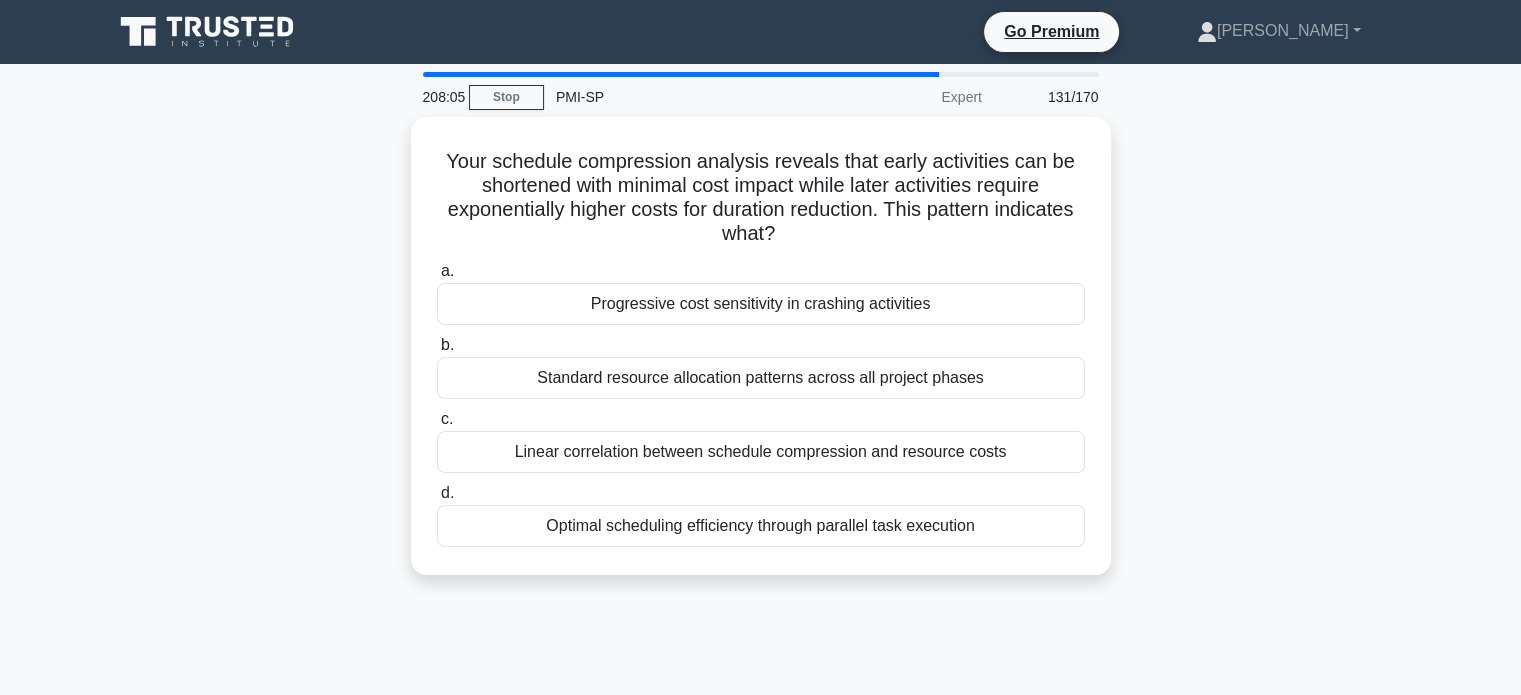 click on "Linear correlation between schedule compression and resource costs" at bounding box center (761, 452) 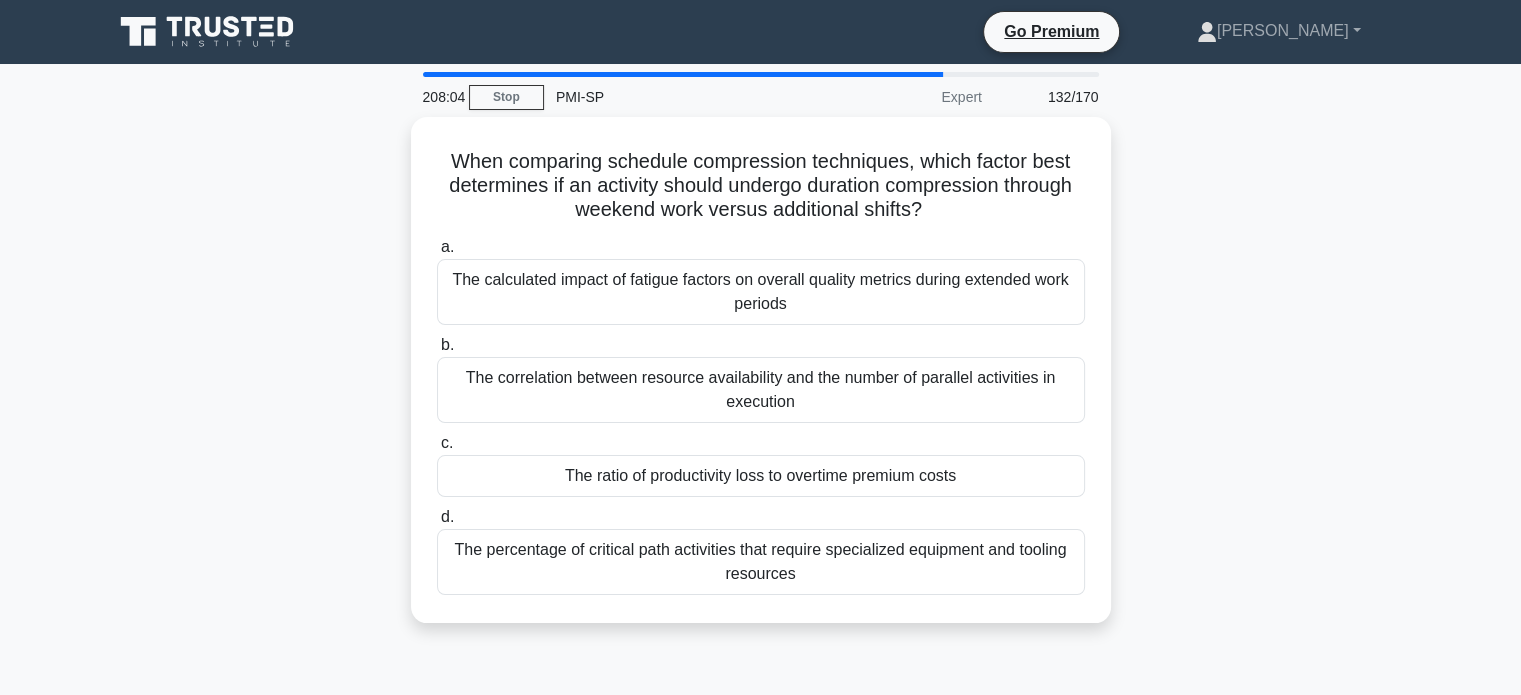 click on "c.
The ratio of productivity loss to overtime premium costs" at bounding box center [761, 464] 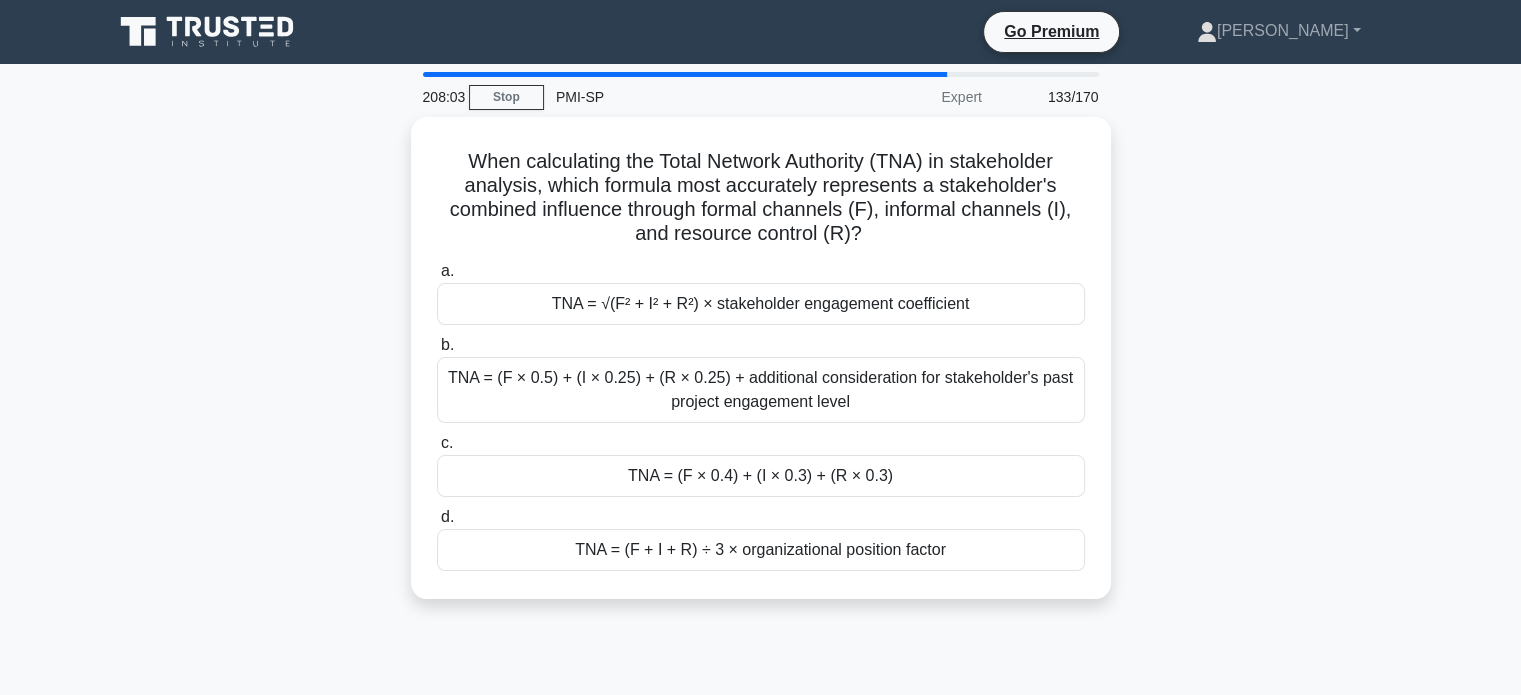 click on "a.
TNA = √(F² + I² + R²) × stakeholder engagement coefficient
b.
c." at bounding box center (761, 415) 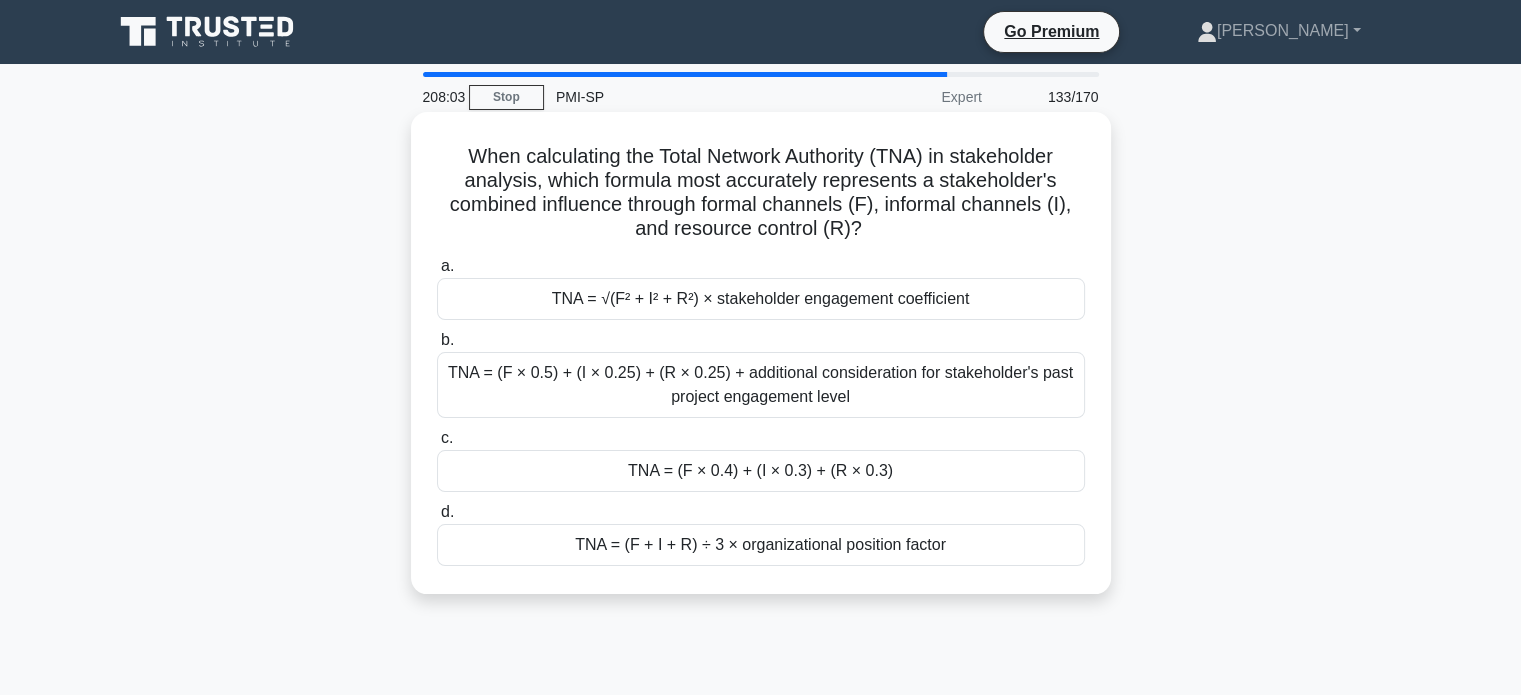 click on "TNA = (F × 0.5) + (I × 0.25) + (R × 0.25) + additional consideration for stakeholder's past project engagement level" at bounding box center [761, 385] 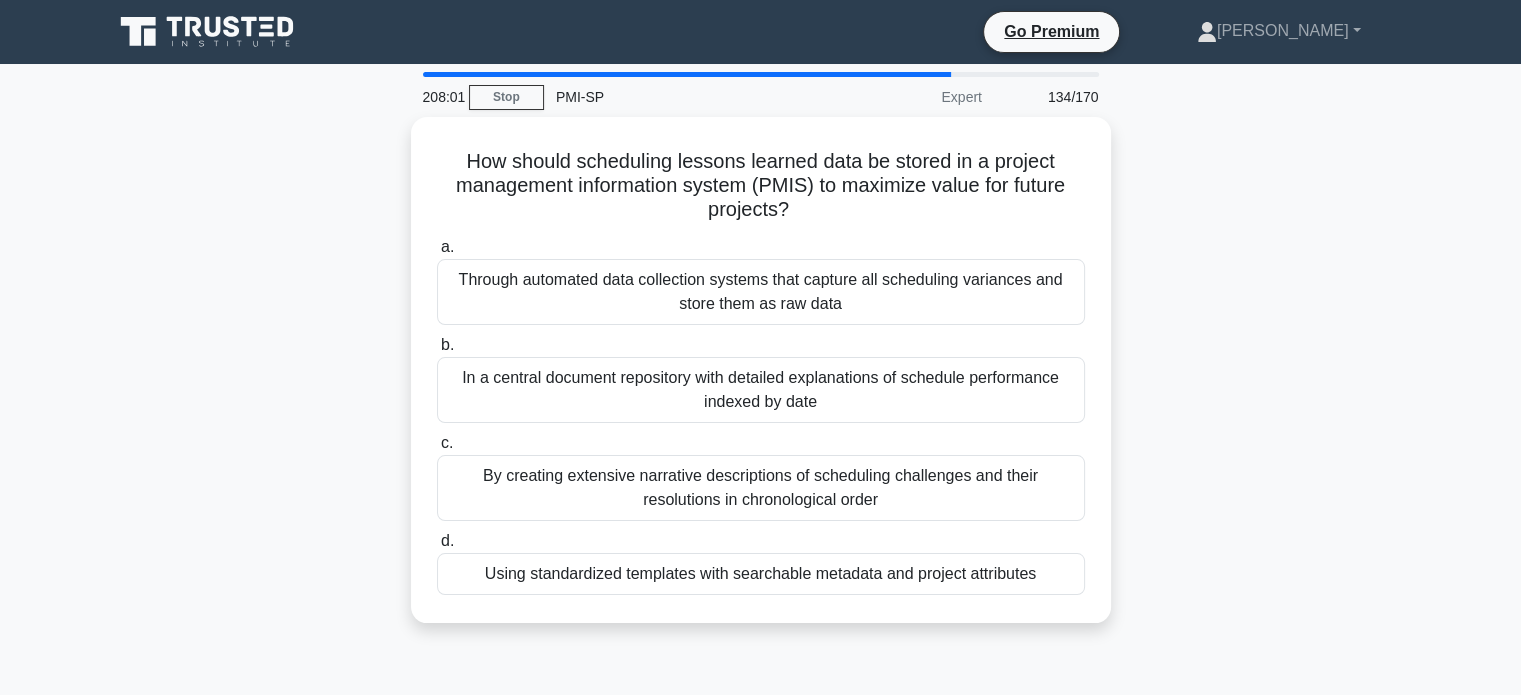 click on "In a central document repository with detailed explanations of schedule performance indexed by date" at bounding box center (761, 390) 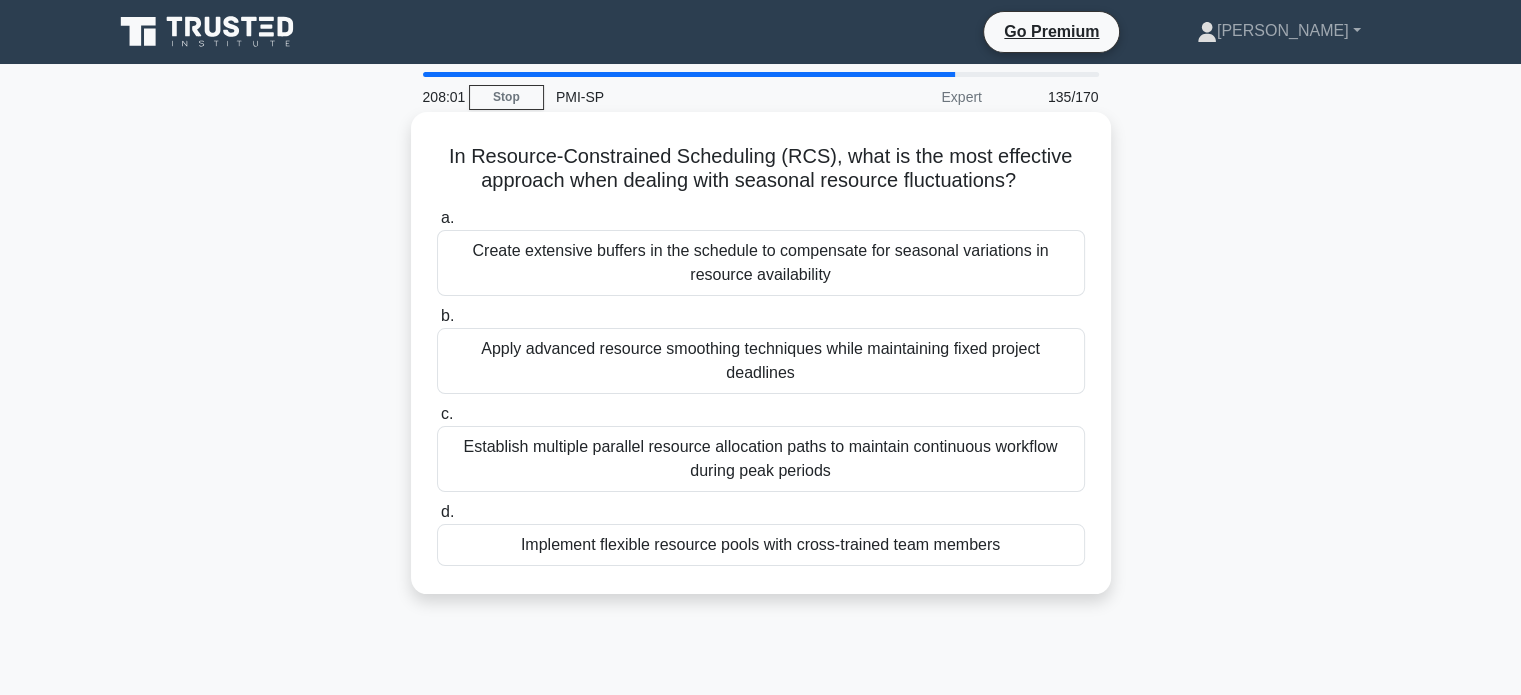 click on "Apply advanced resource smoothing techniques while maintaining fixed project deadlines" at bounding box center (761, 361) 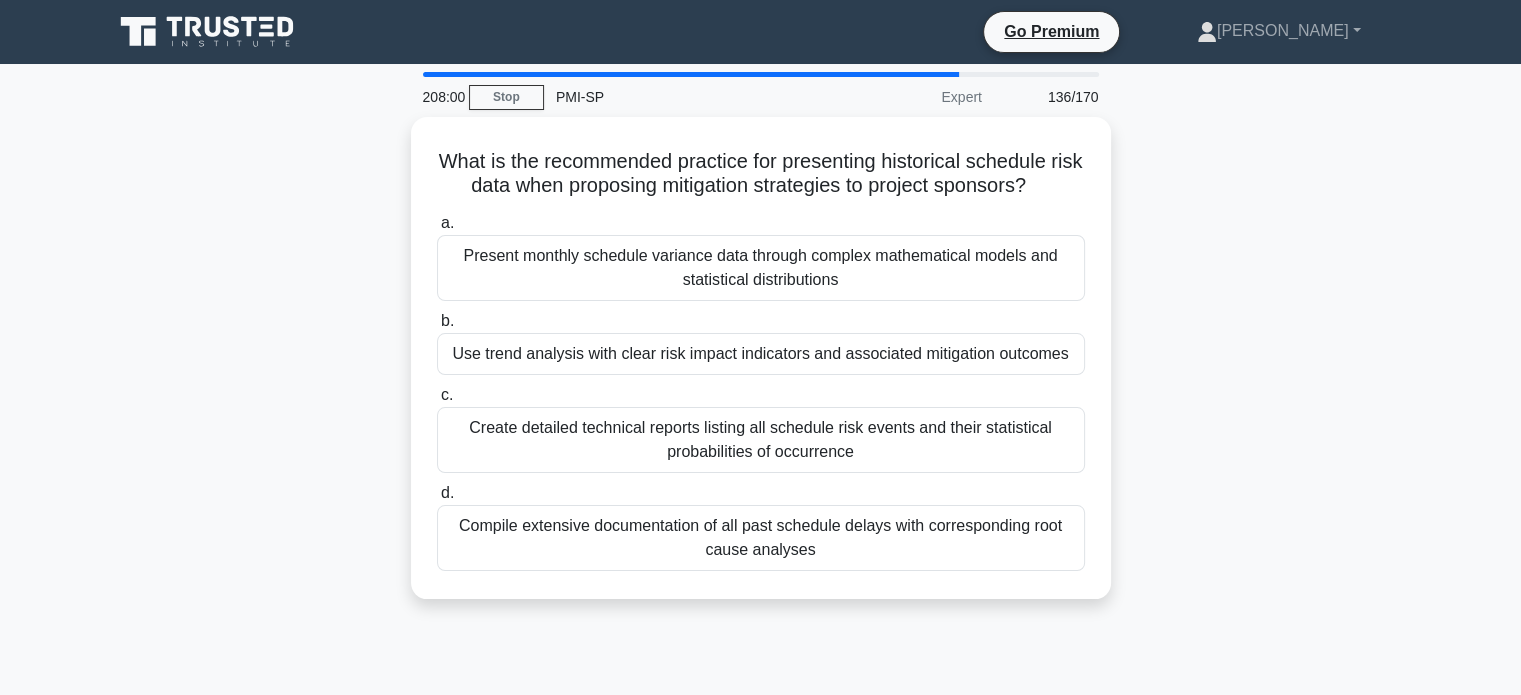 click on "Use trend analysis with clear risk impact indicators and associated mitigation outcomes" at bounding box center [761, 354] 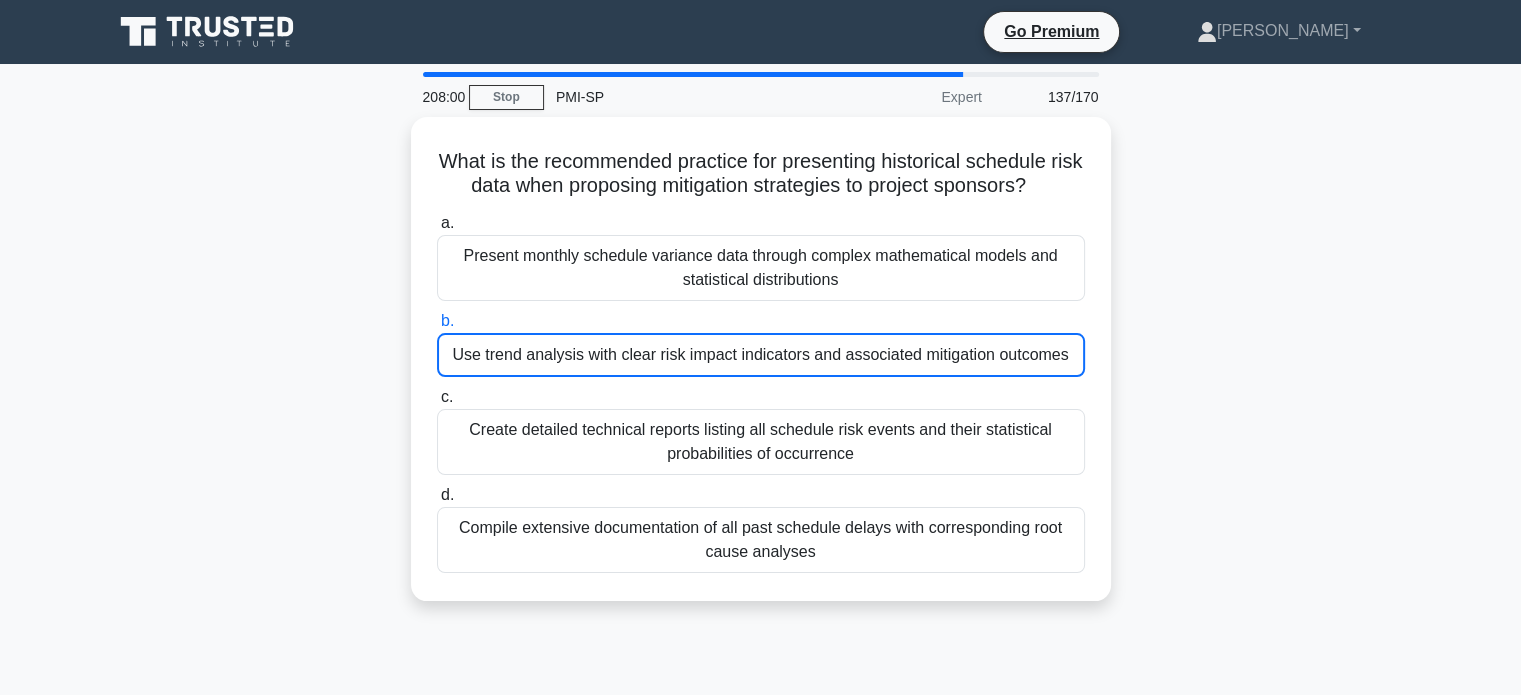 click on "Use trend analysis with clear risk impact indicators and associated mitigation outcomes" at bounding box center [761, 355] 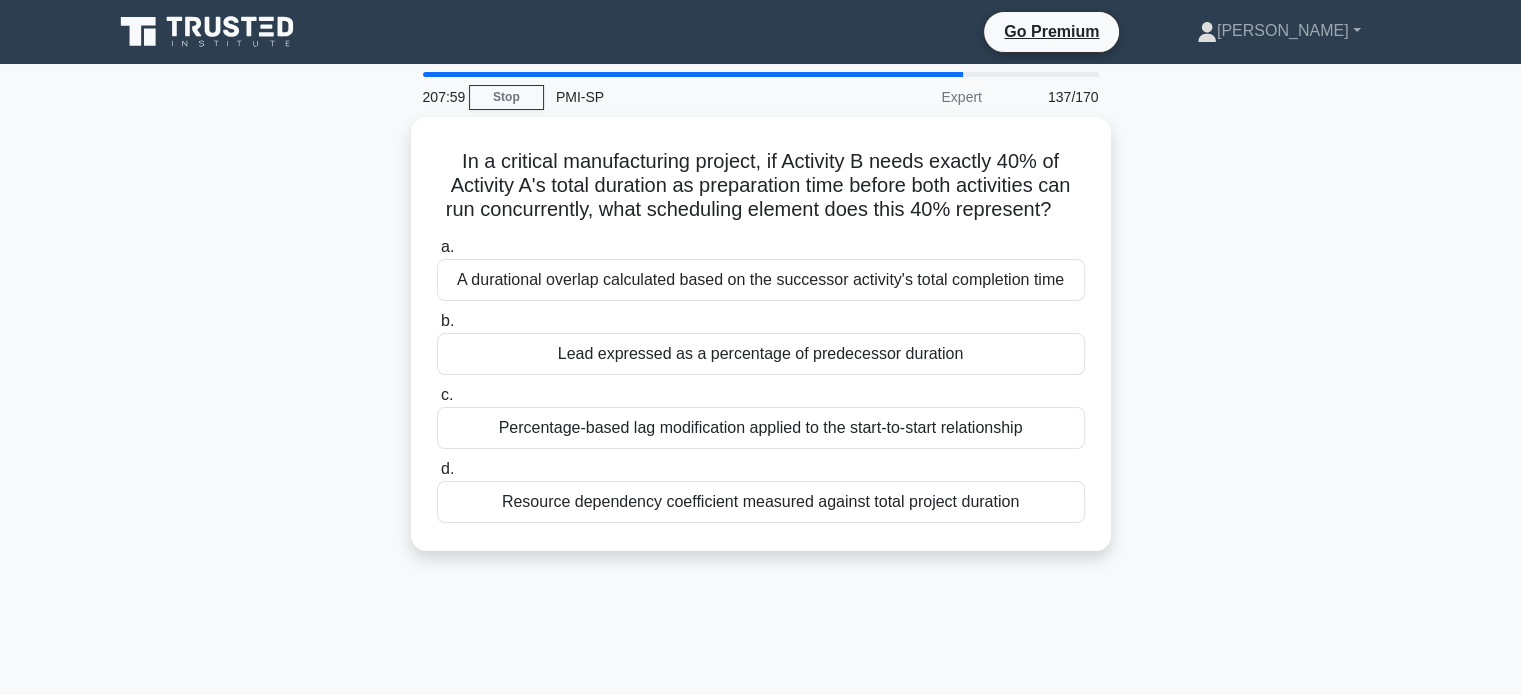 click on "Lead expressed as a percentage of predecessor duration" at bounding box center (761, 354) 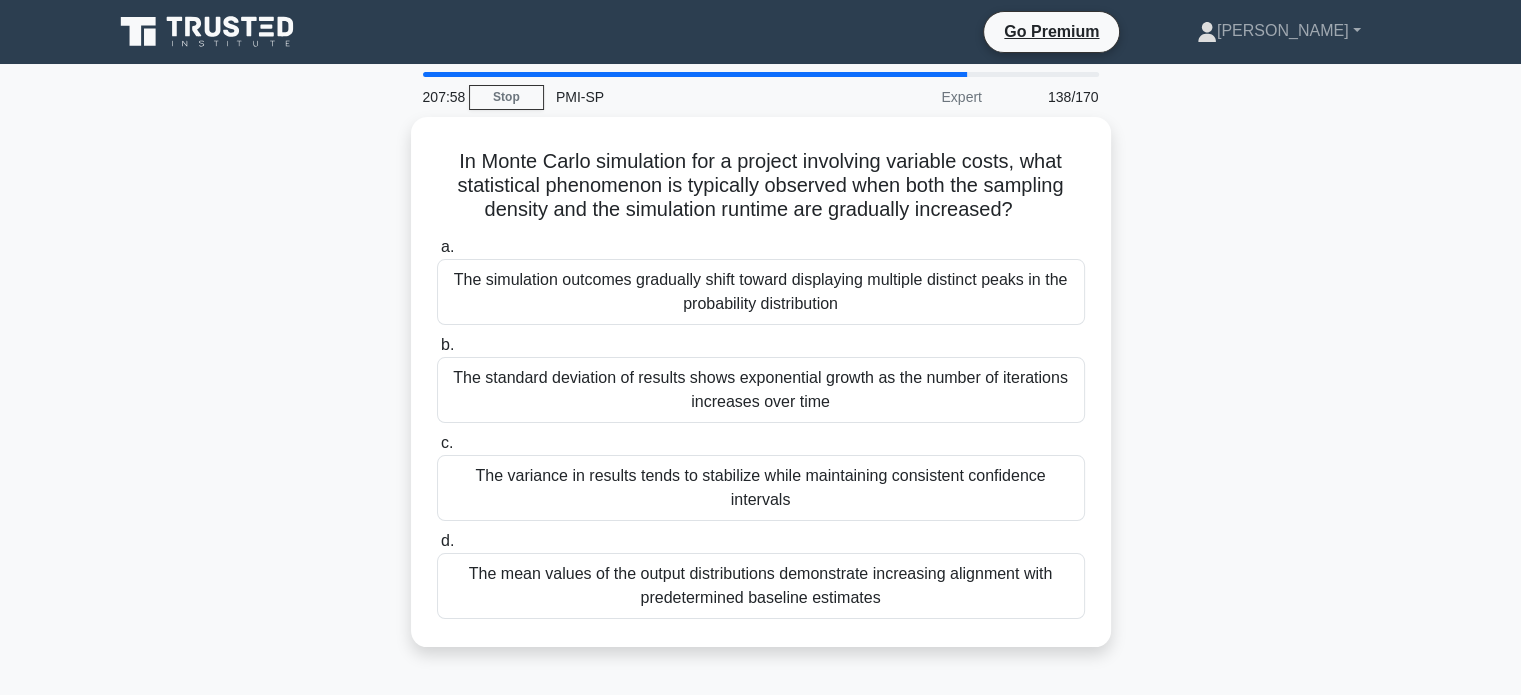 click on "The standard deviation of results shows exponential growth as the number of iterations increases over time" at bounding box center [761, 390] 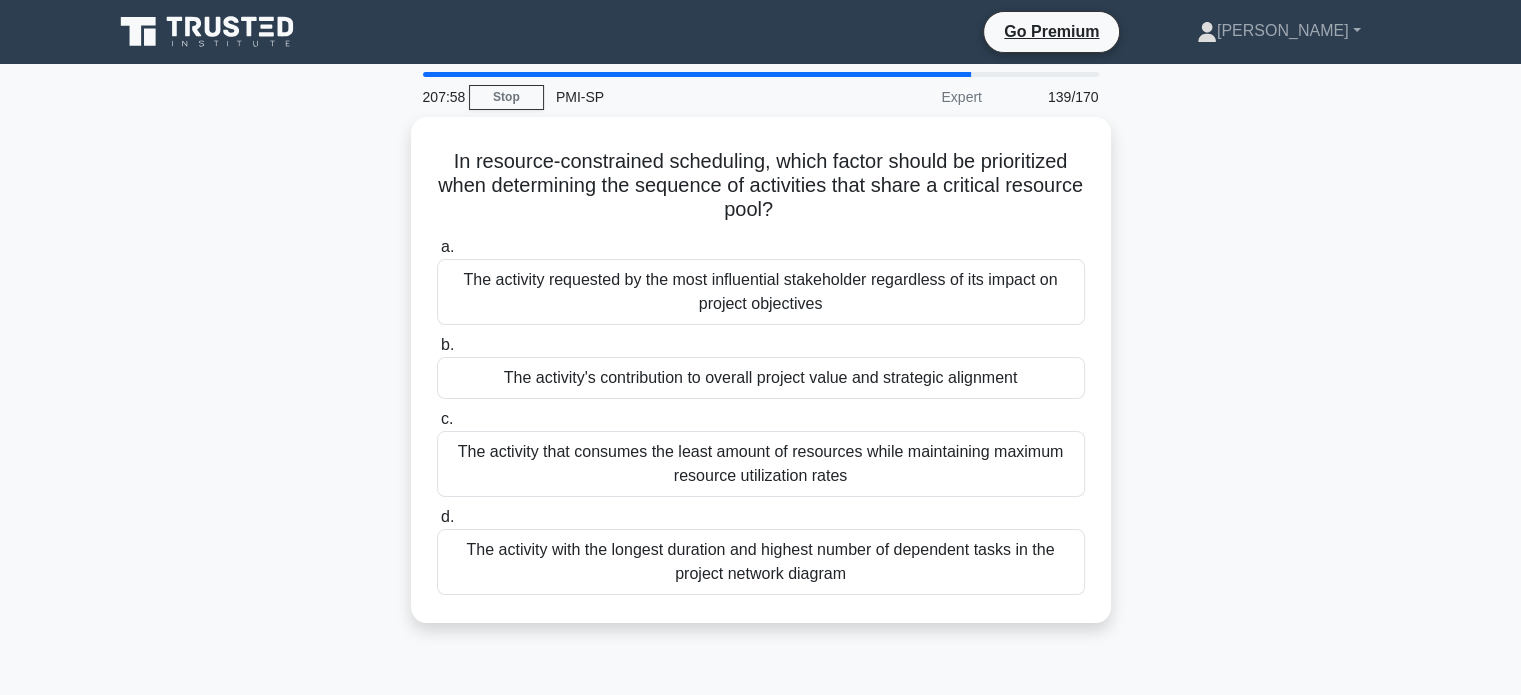 click on "The activity's contribution to overall project value and strategic alignment" at bounding box center [761, 378] 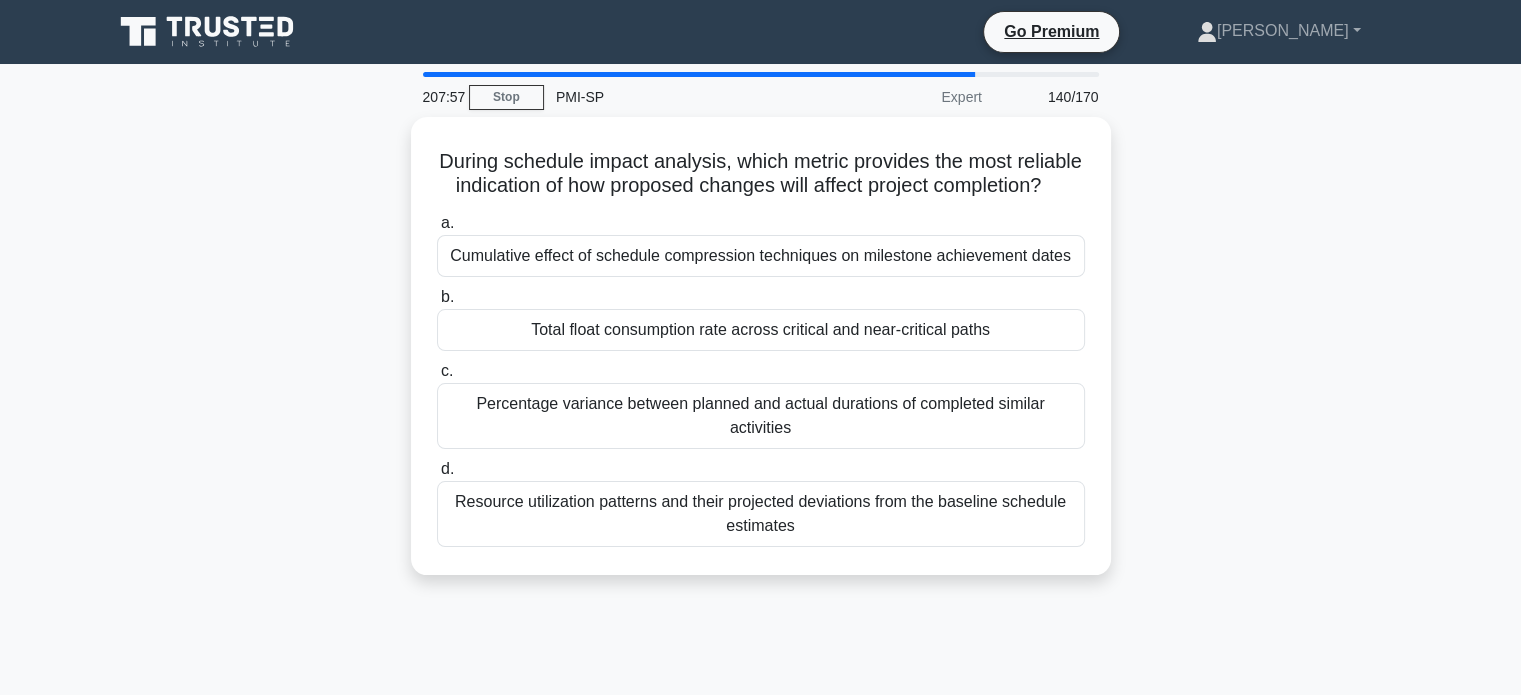click on "Total float consumption rate across critical and near-critical paths" at bounding box center (761, 330) 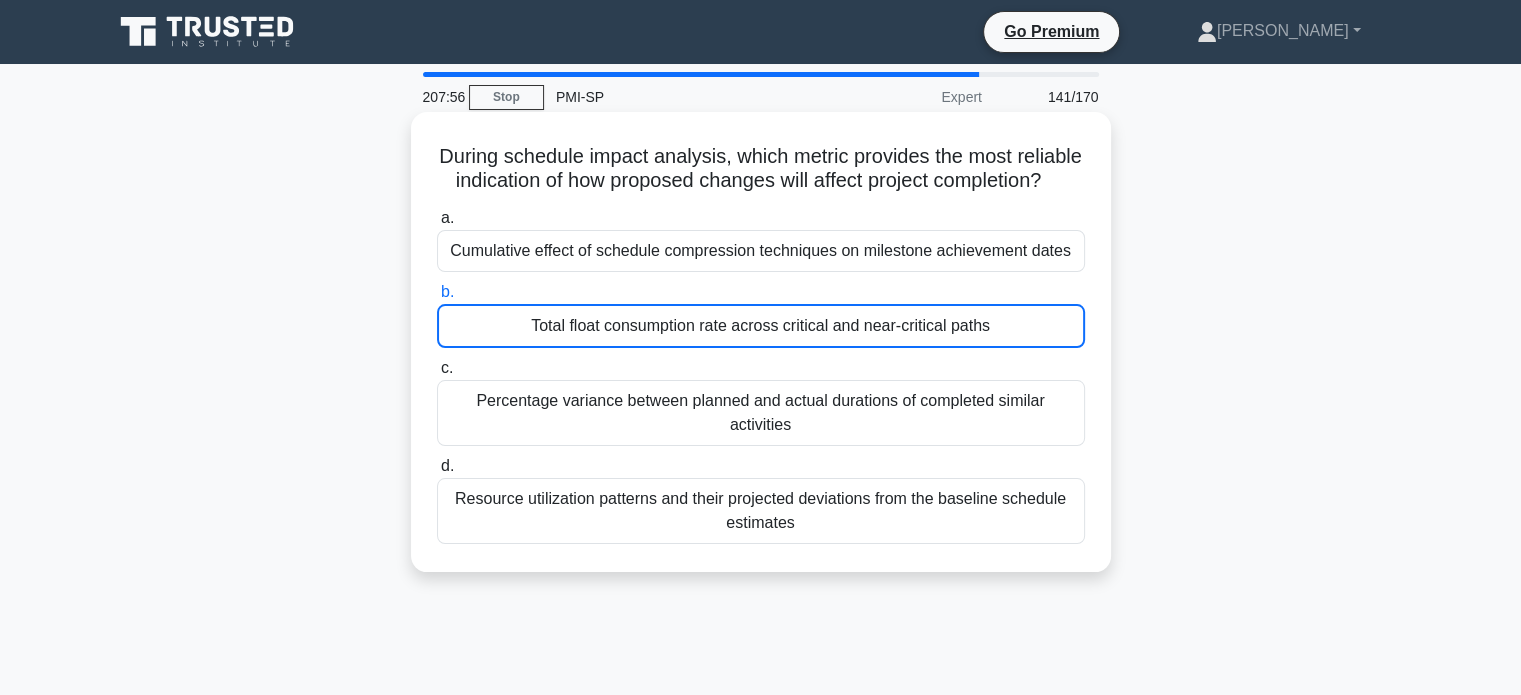 click on "Total float consumption rate across critical and near-critical paths" at bounding box center (761, 326) 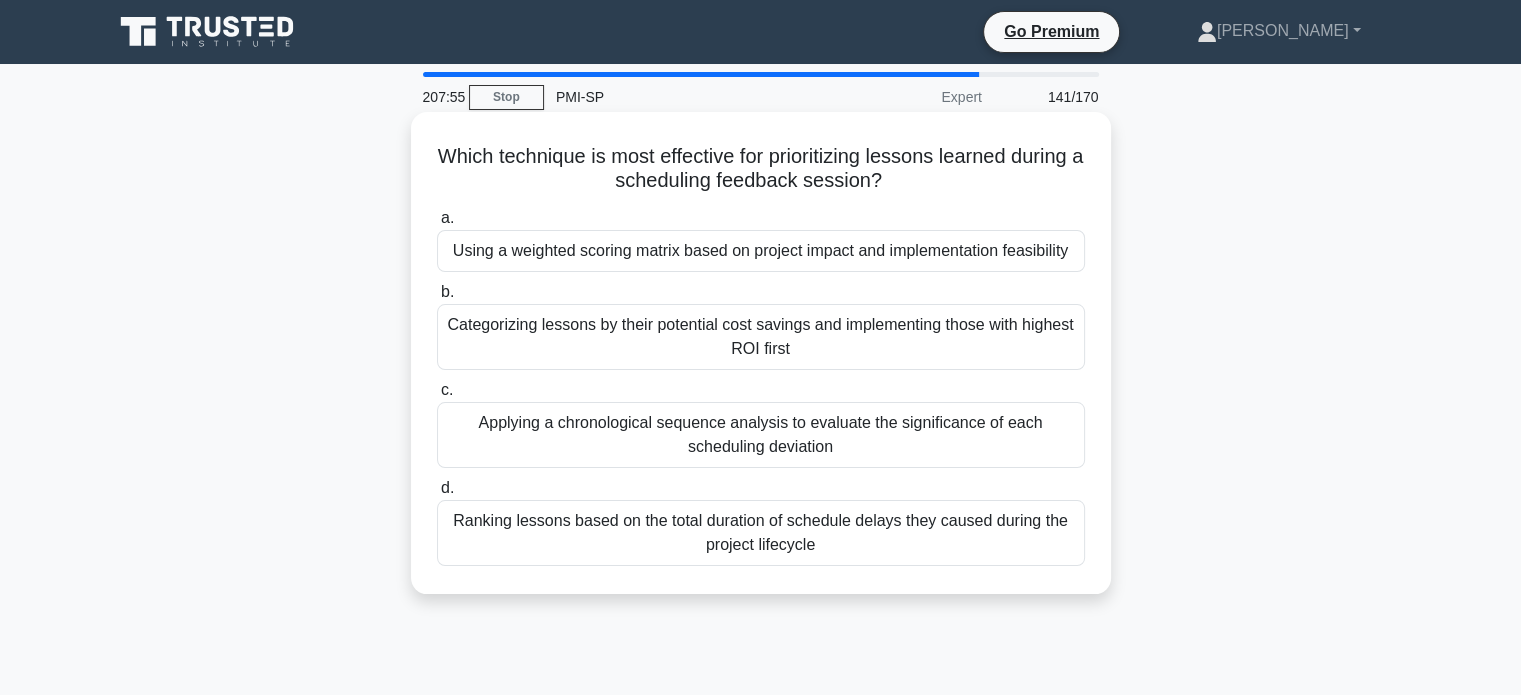 click on "Categorizing lessons by their potential cost savings and implementing those with highest ROI first" at bounding box center [761, 337] 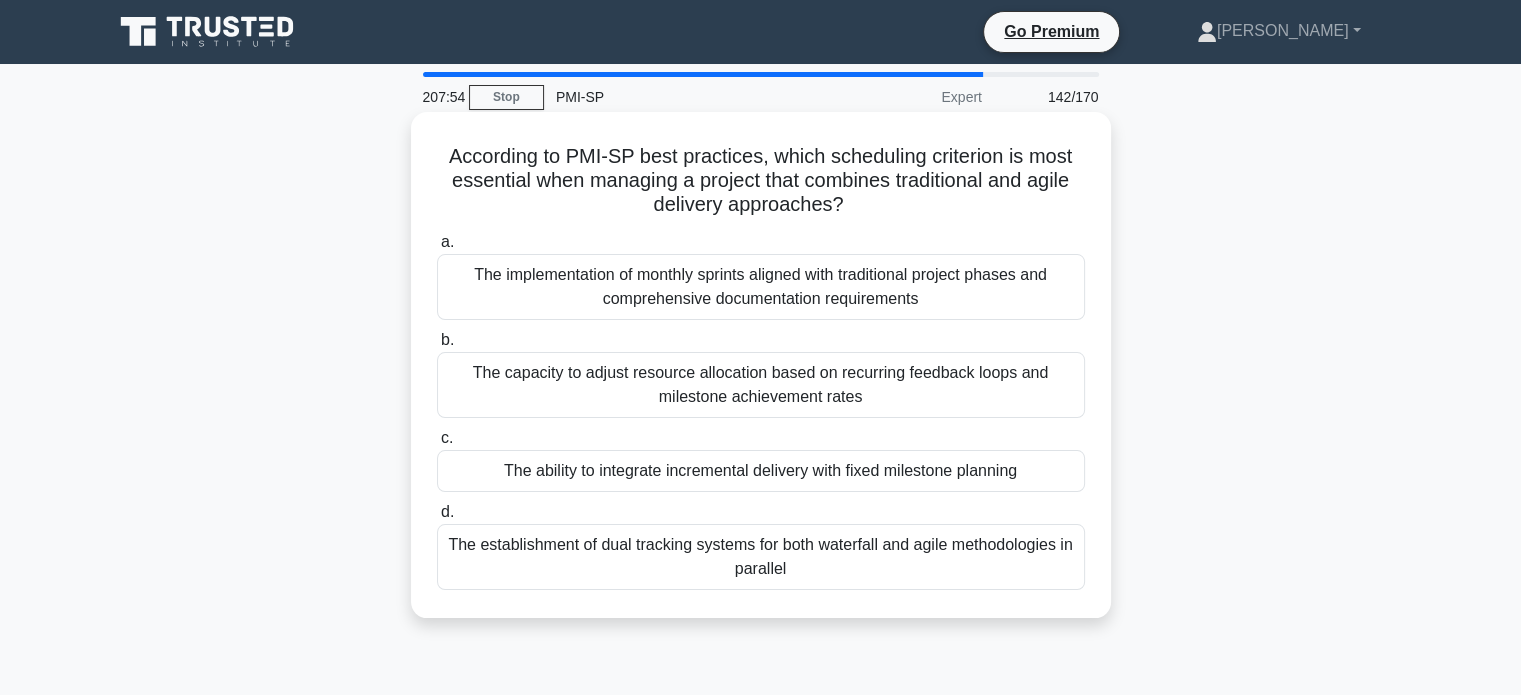 click on "b.
The capacity to adjust resource allocation based on recurring feedback loops and milestone achievement rates" at bounding box center (761, 373) 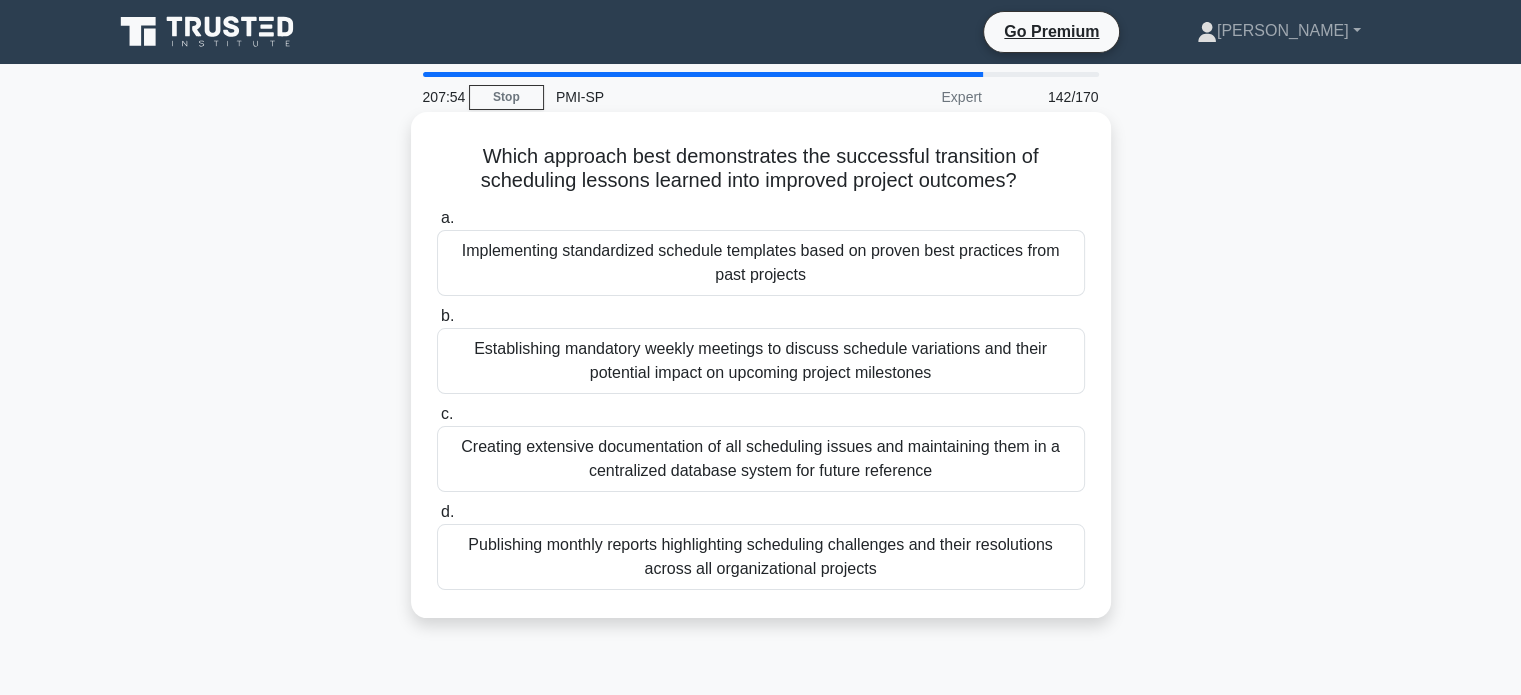 click on "Implementing standardized schedule templates based on proven best practices from past projects" at bounding box center (761, 263) 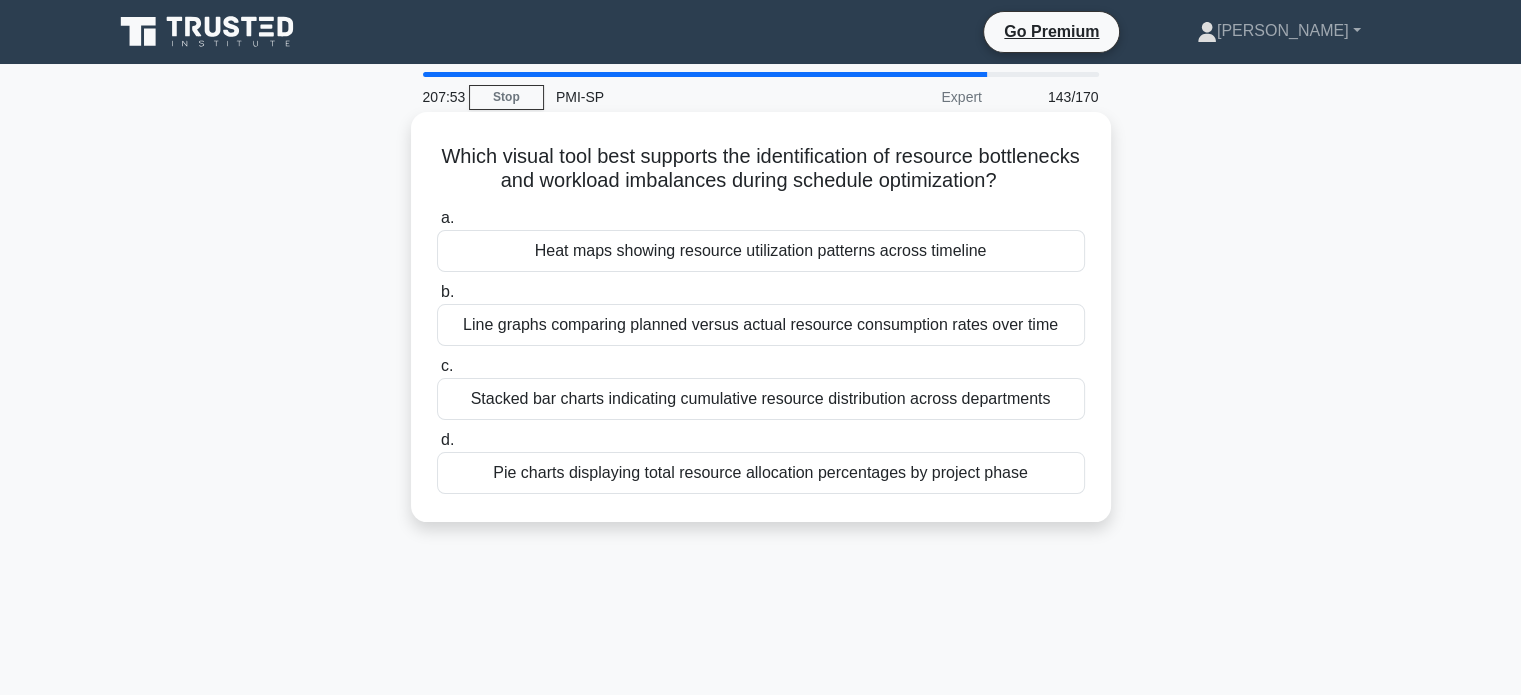 click on "b.
Line graphs comparing planned versus actual resource consumption rates over time" at bounding box center (761, 313) 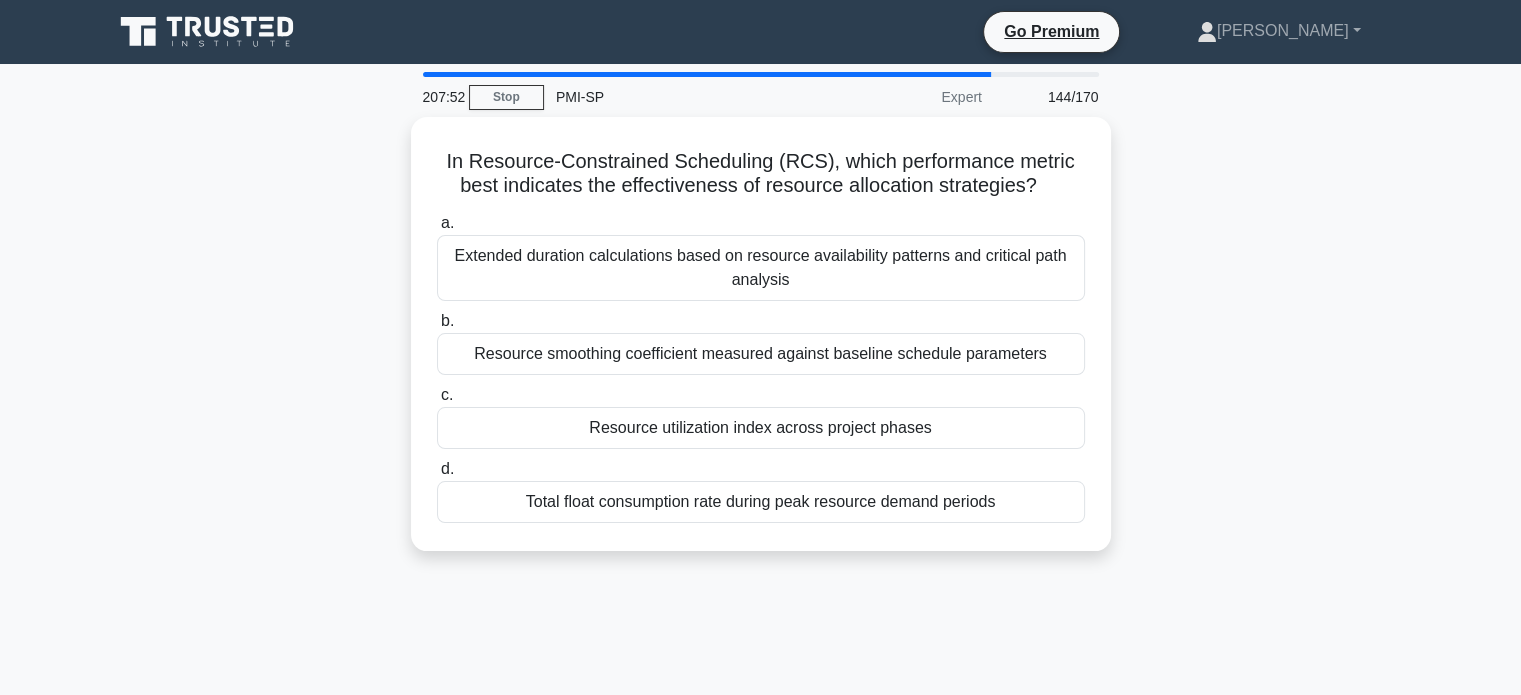 click on "Extended duration calculations based on resource availability patterns and critical path analysis" at bounding box center (761, 268) 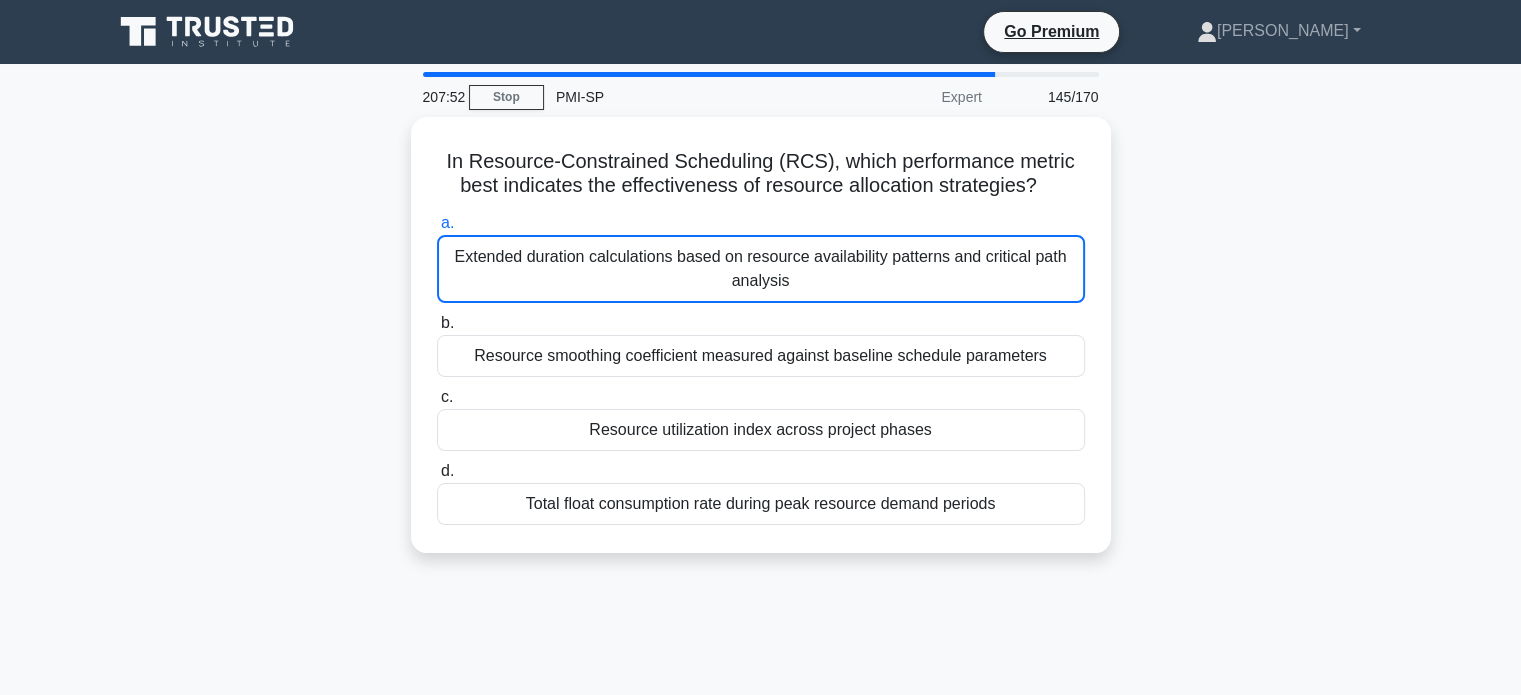 click on "Extended duration calculations based on resource availability patterns and critical path analysis" at bounding box center (761, 269) 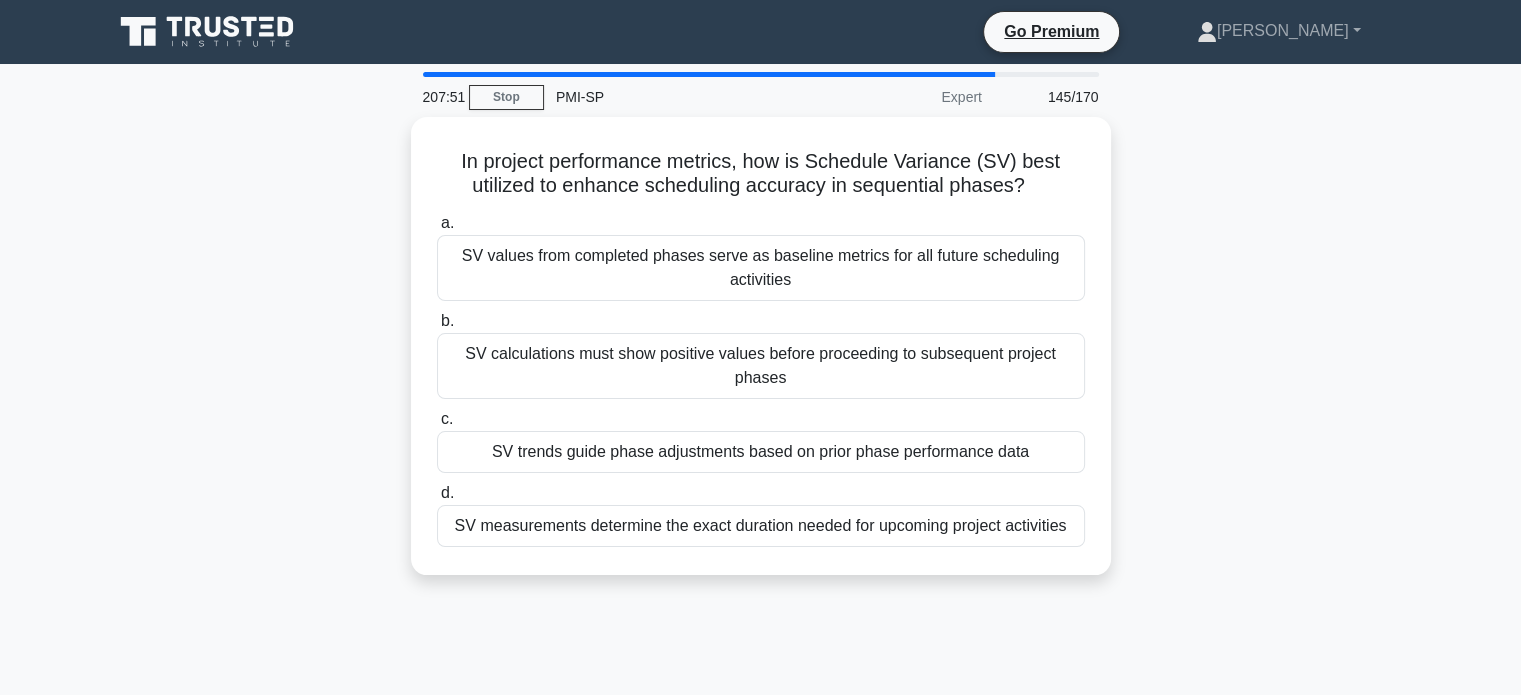 click on "SV values from completed phases serve as baseline metrics for all future scheduling activities" at bounding box center (761, 268) 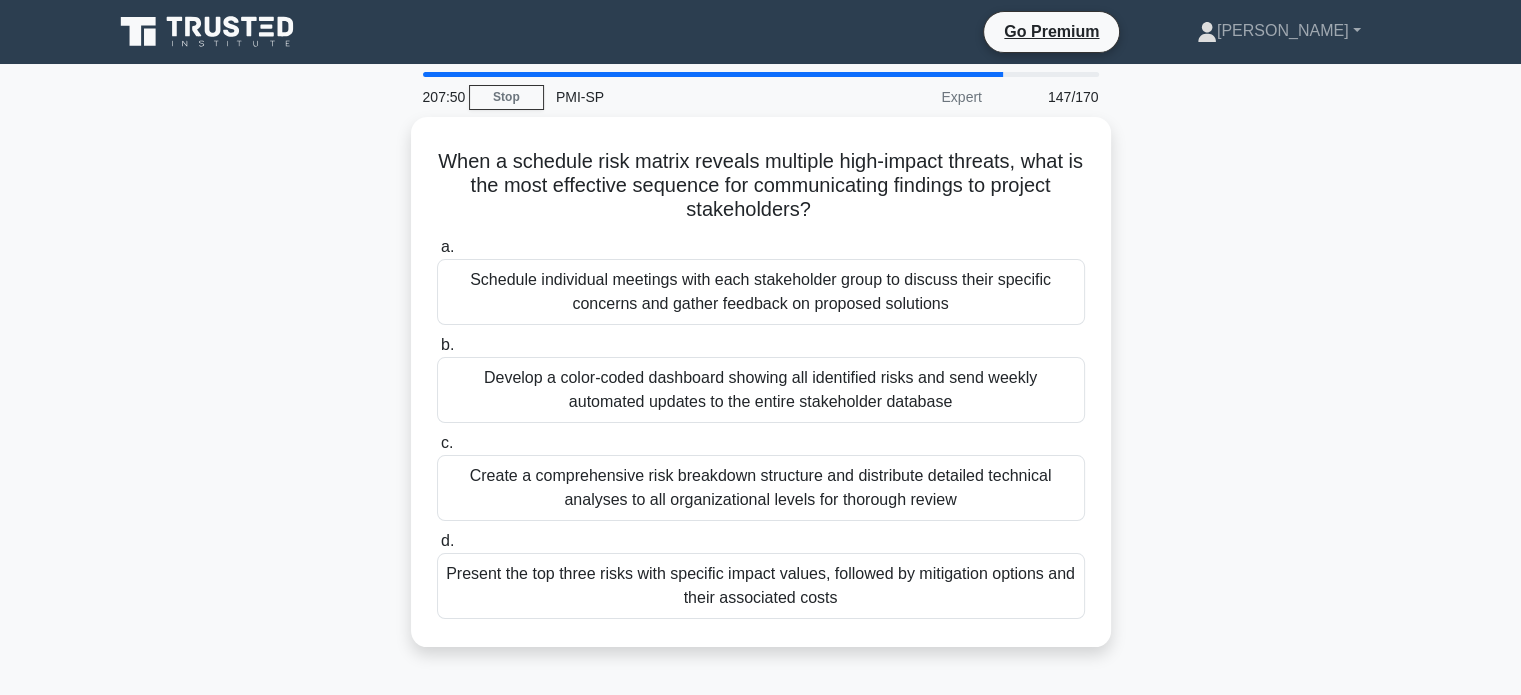 click on "Schedule individual meetings with each stakeholder group to discuss their specific concerns and gather feedback on proposed solutions" at bounding box center [761, 292] 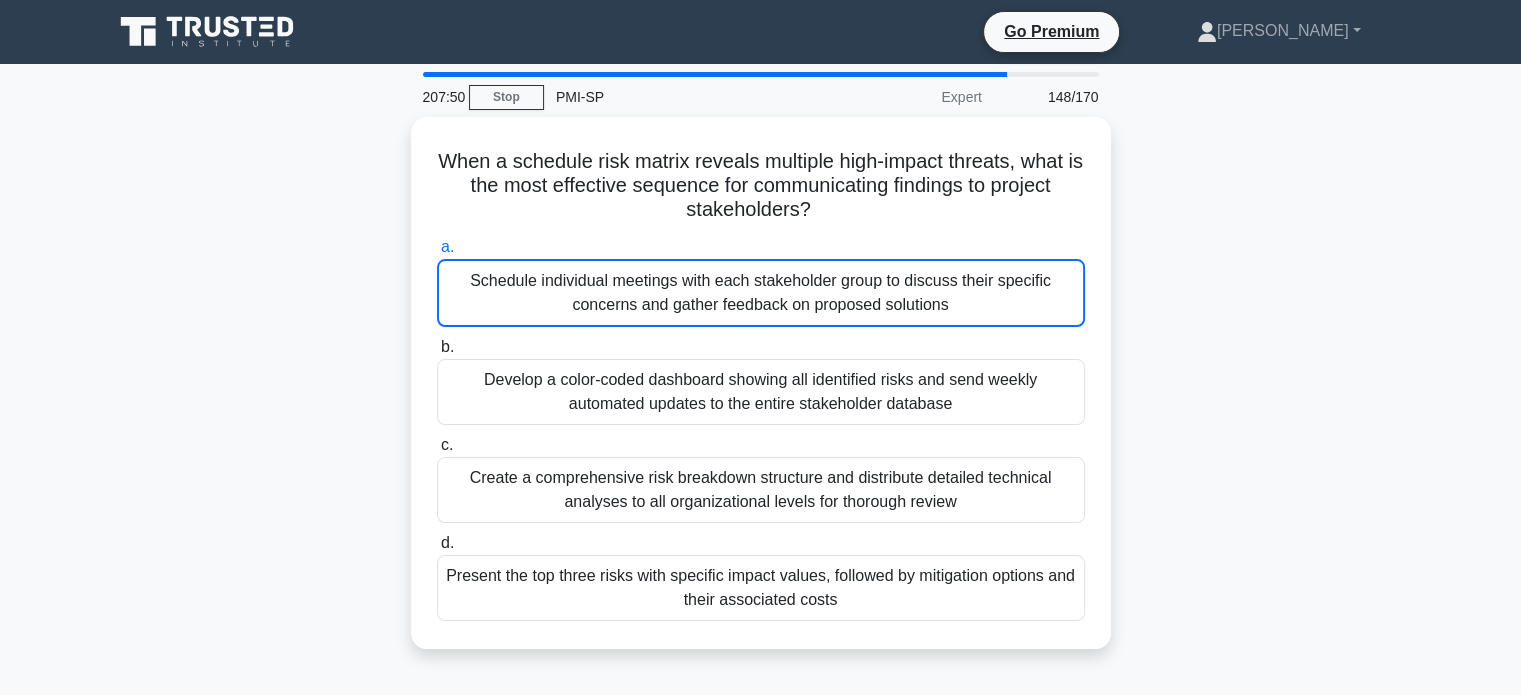 click on "Schedule individual meetings with each stakeholder group to discuss their specific concerns and gather feedback on proposed solutions" at bounding box center [761, 293] 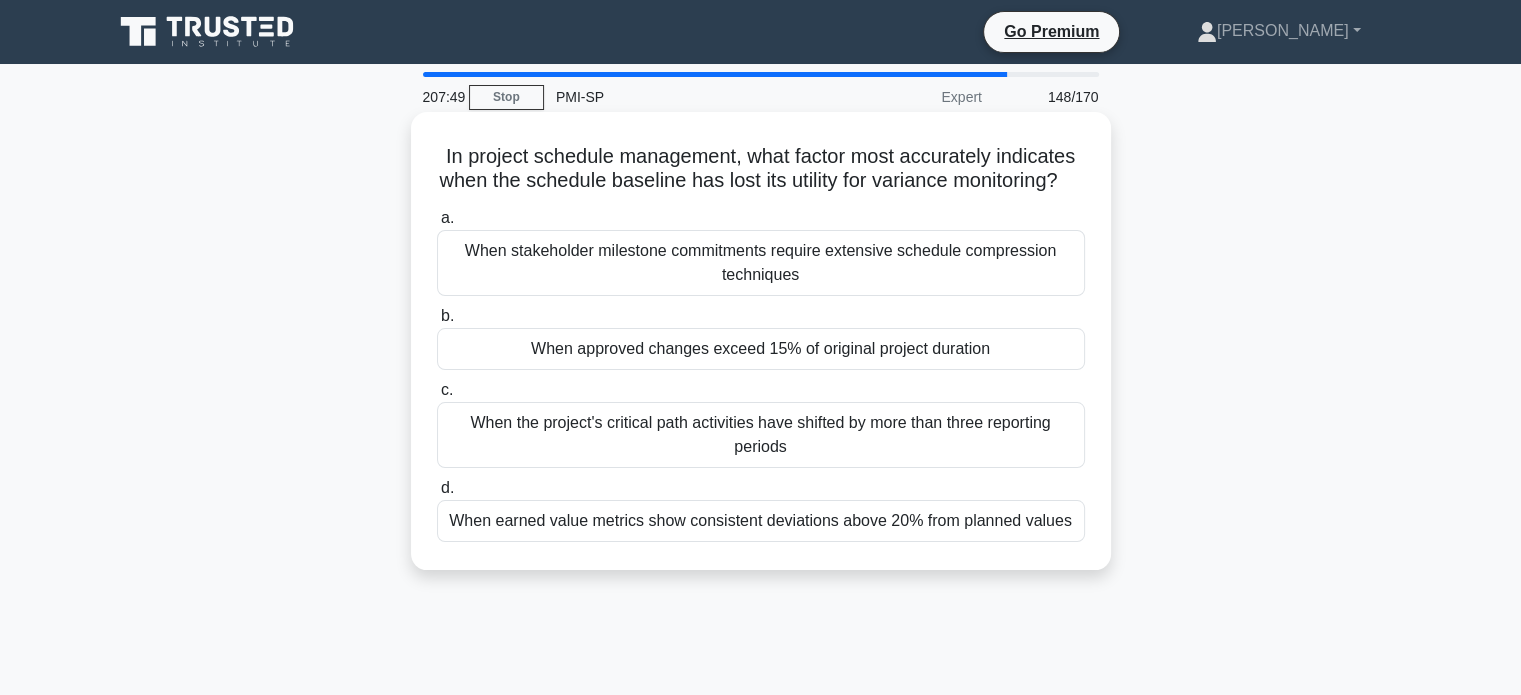 click on "When stakeholder milestone commitments require extensive schedule compression techniques" at bounding box center [761, 263] 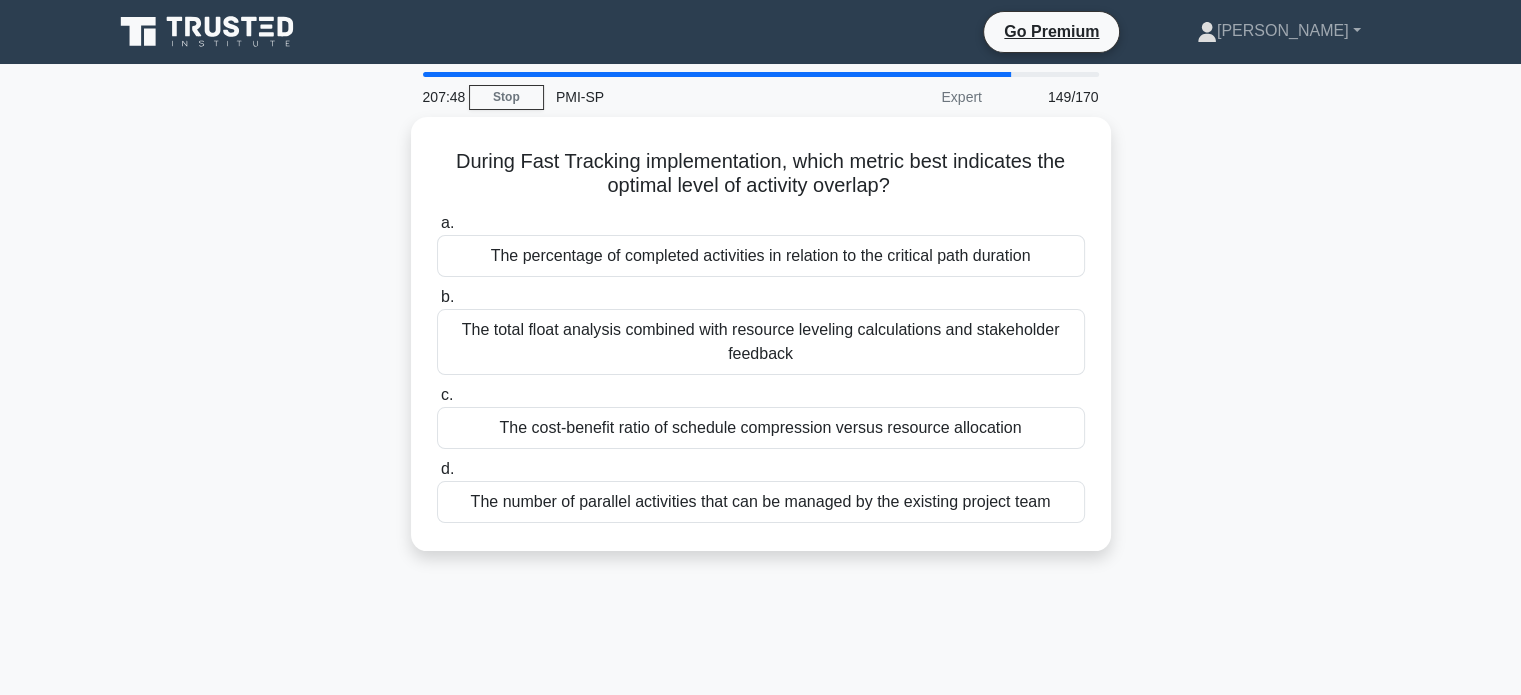 click on "b.
The total float analysis combined with resource leveling calculations and stakeholder feedback" at bounding box center [761, 330] 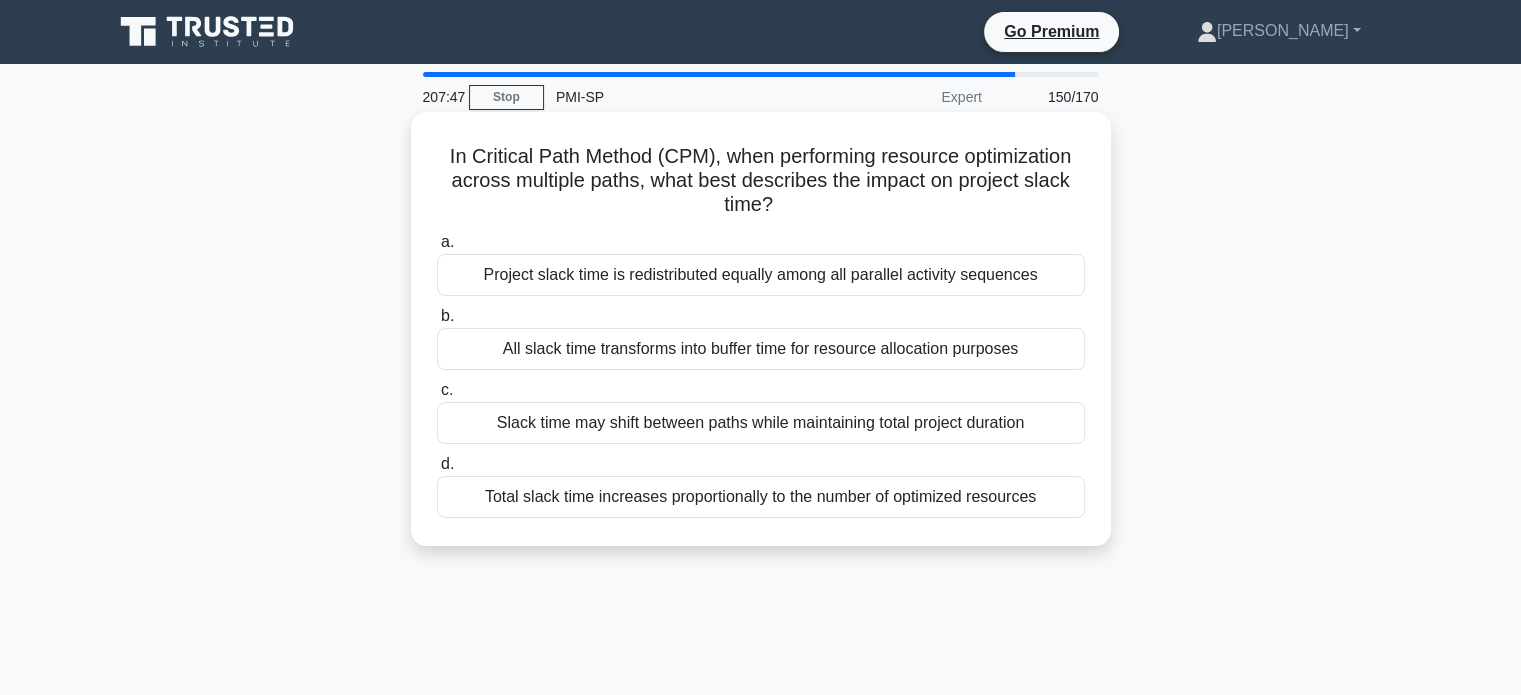 click on "Project slack time is redistributed equally among all parallel activity sequences" at bounding box center [761, 275] 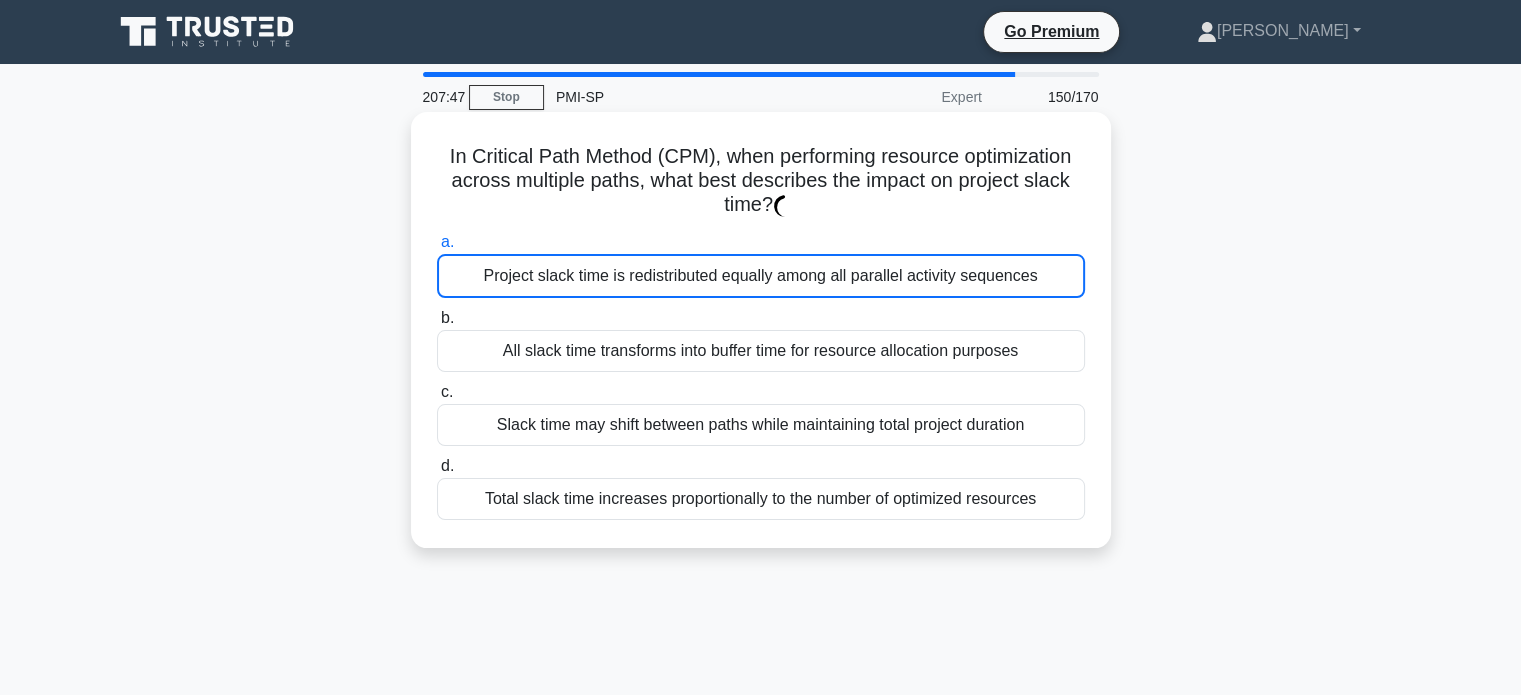 click on "Project slack time is redistributed equally among all parallel activity sequences" at bounding box center [761, 276] 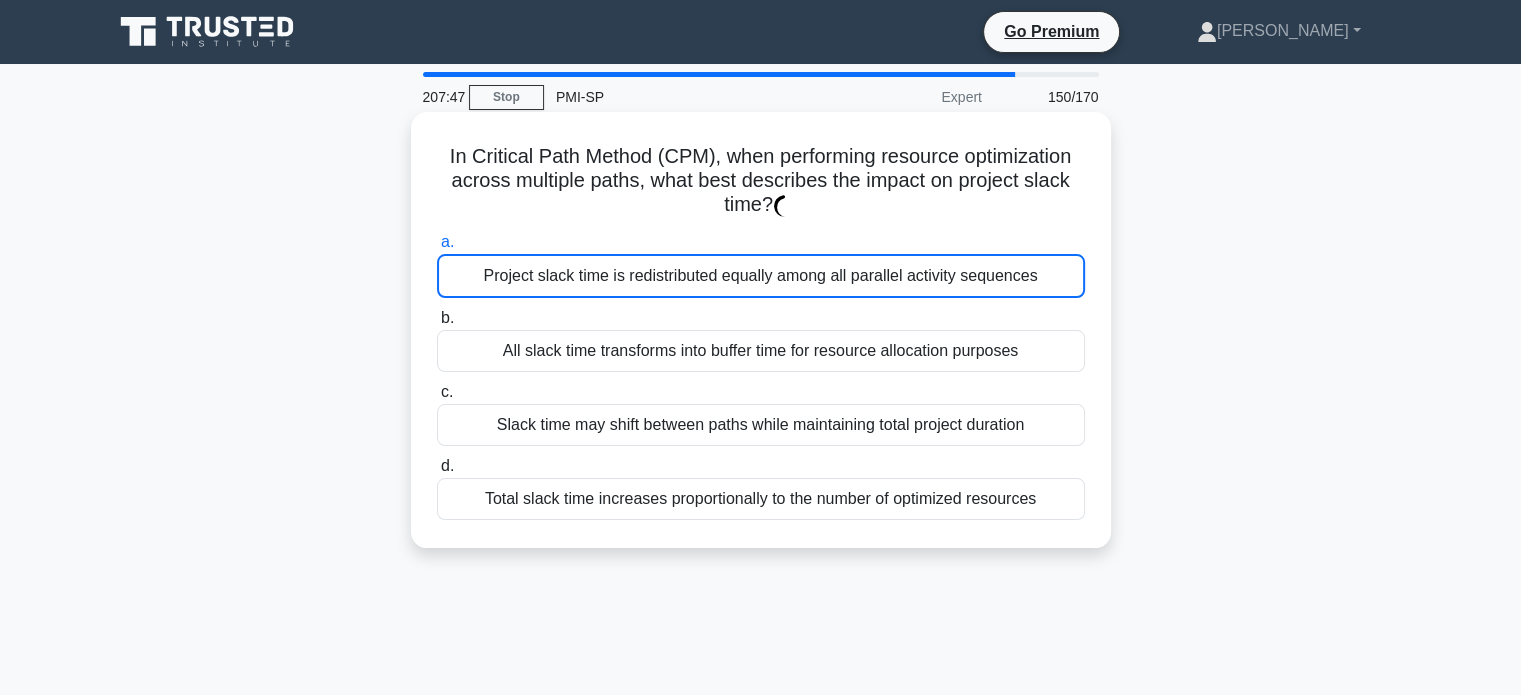 click on "a.
Project slack time is redistributed equally among all parallel activity sequences" at bounding box center (437, 242) 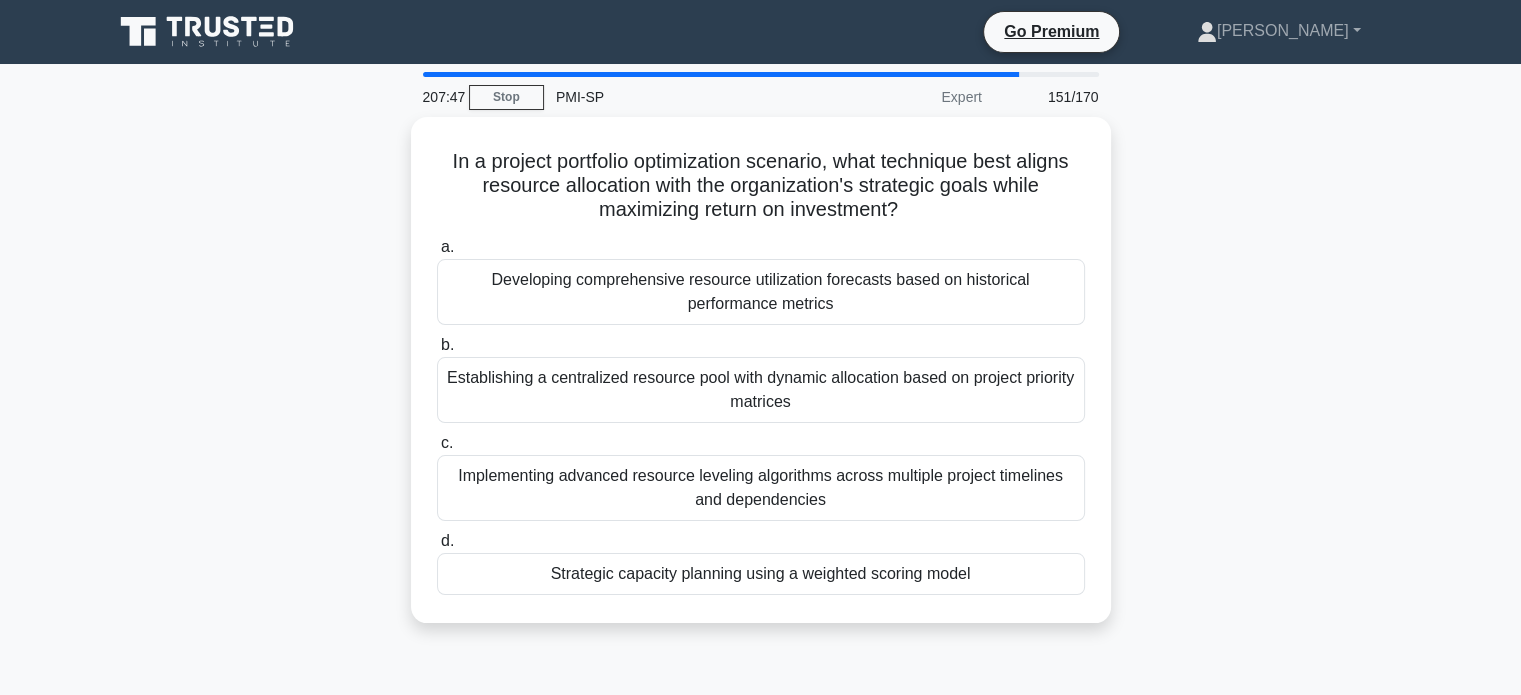 click on "Developing comprehensive resource utilization forecasts based on historical performance metrics" at bounding box center [761, 292] 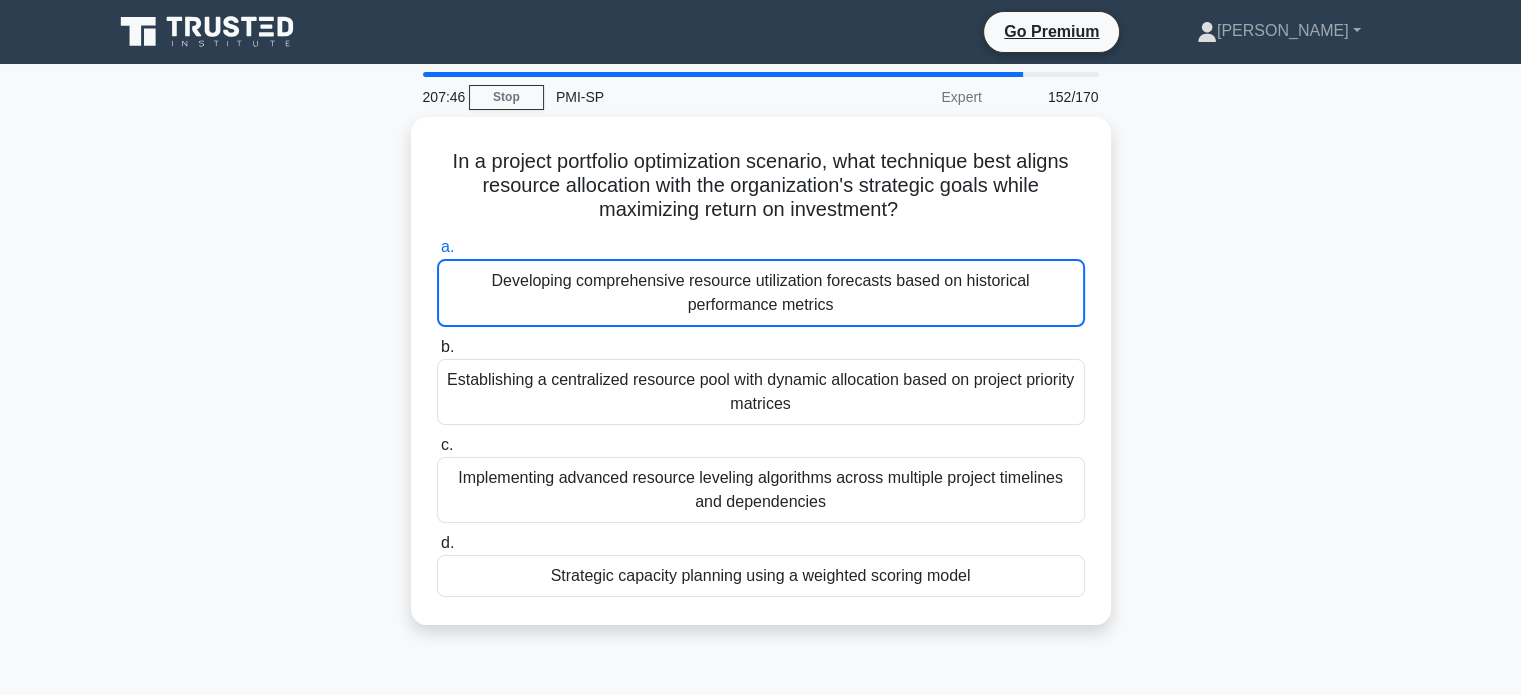 click on "Developing comprehensive resource utilization forecasts based on historical performance metrics" at bounding box center [761, 293] 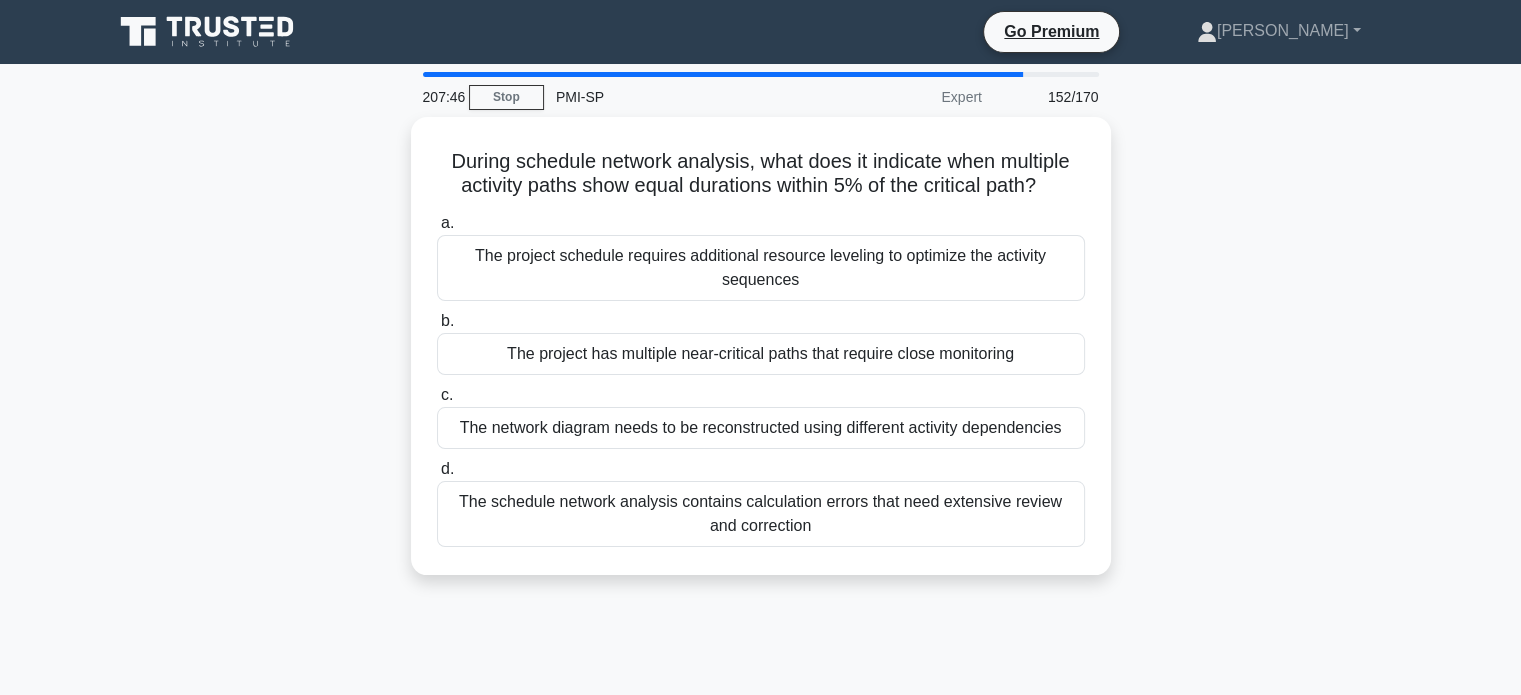 click on "The project schedule requires additional resource leveling to optimize the activity sequences" at bounding box center (761, 268) 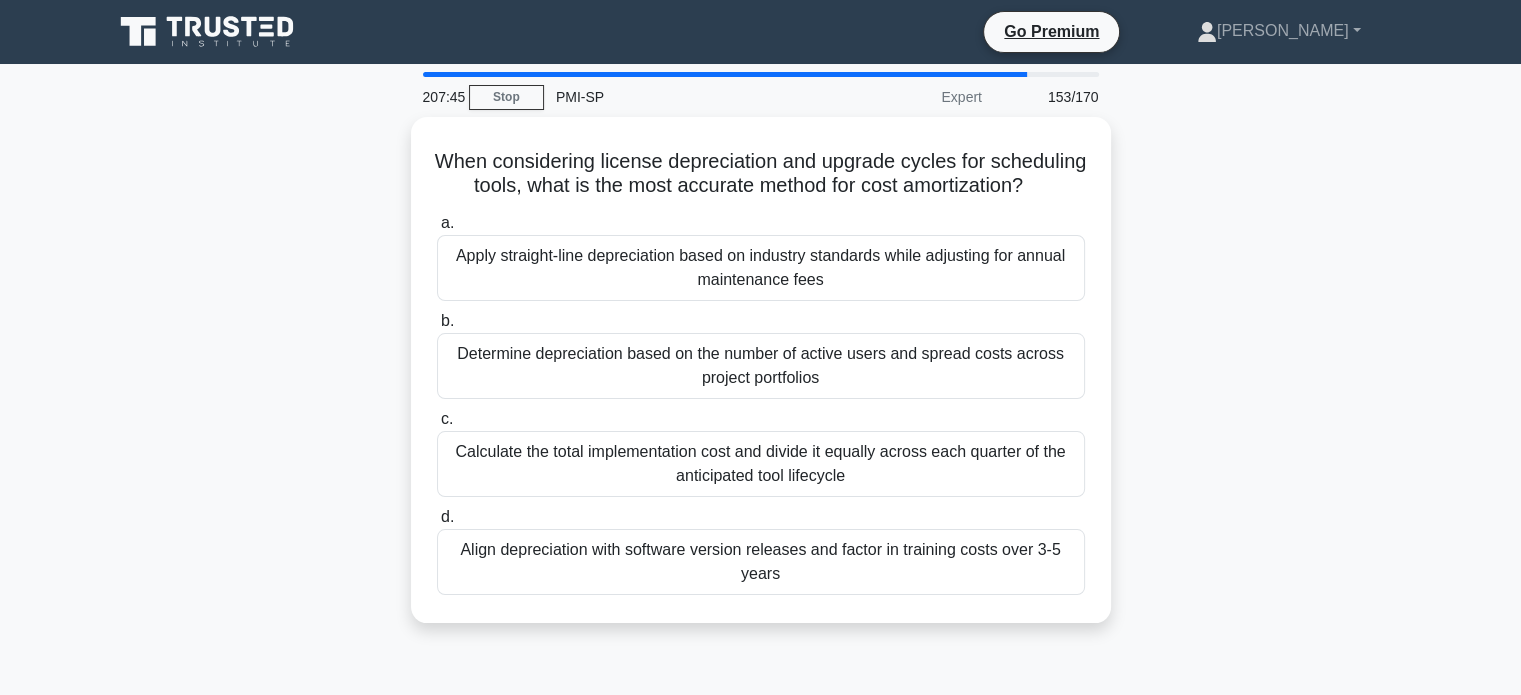 click on "Apply straight-line depreciation based on industry standards while adjusting for annual maintenance fees" at bounding box center [761, 268] 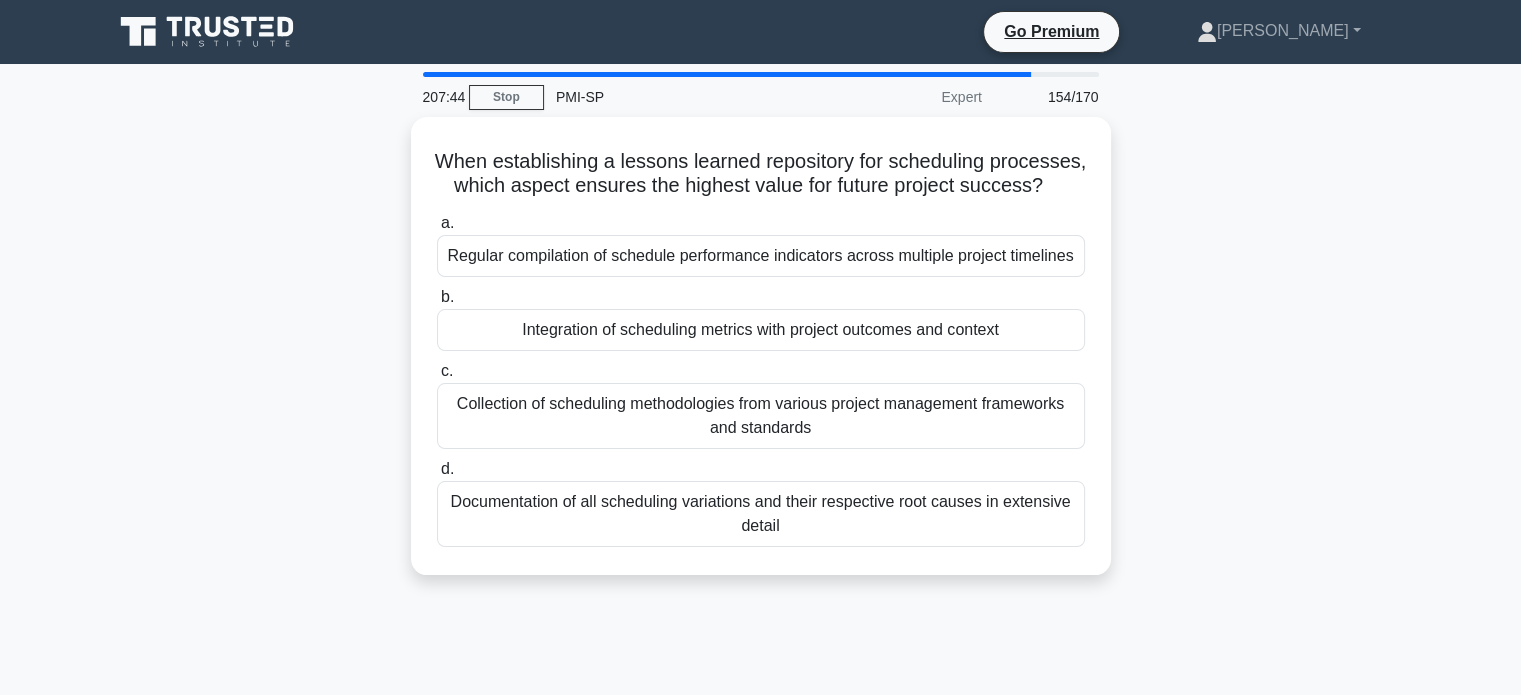 click on "Regular compilation of schedule performance indicators across multiple project timelines" at bounding box center (761, 256) 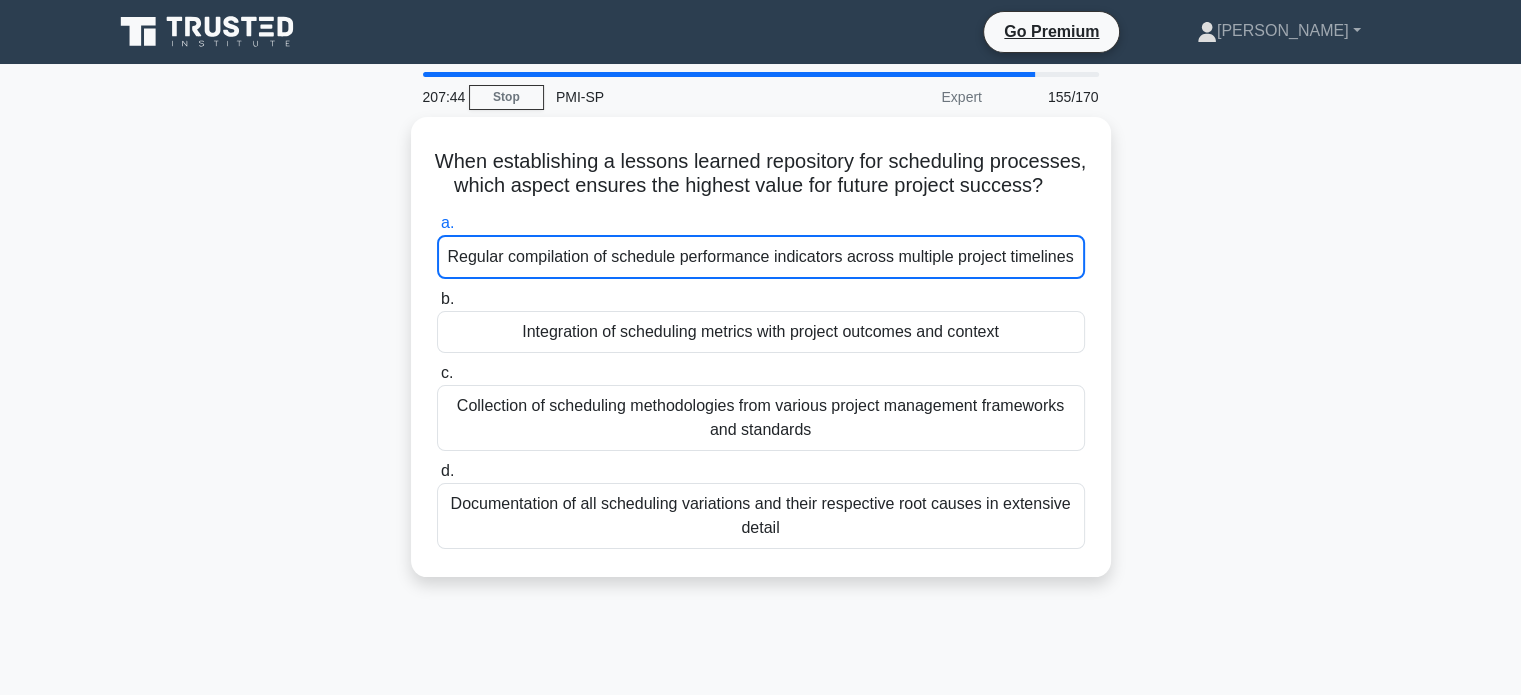 click on "Regular compilation of schedule performance indicators across multiple project timelines" at bounding box center [761, 257] 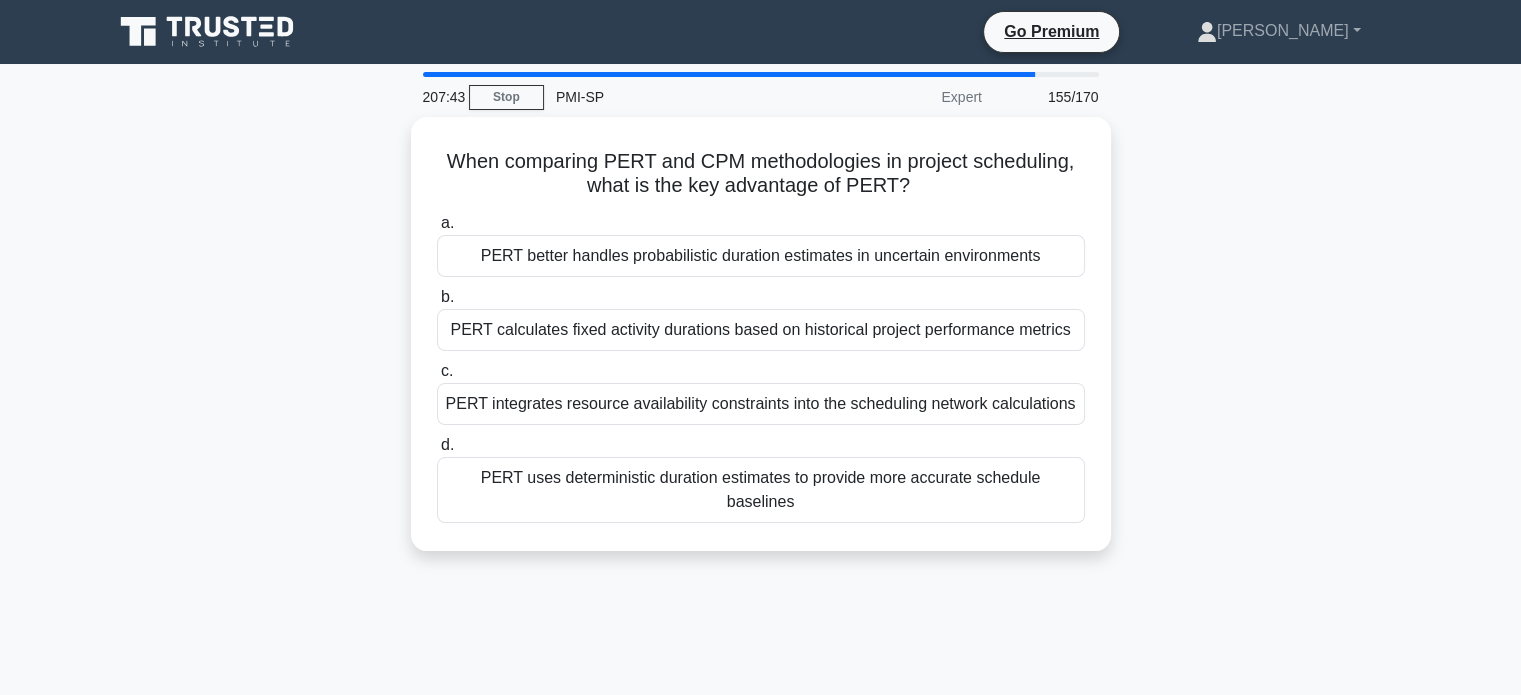 click on "b.
PERT calculates fixed activity durations based on historical project performance metrics" at bounding box center [761, 318] 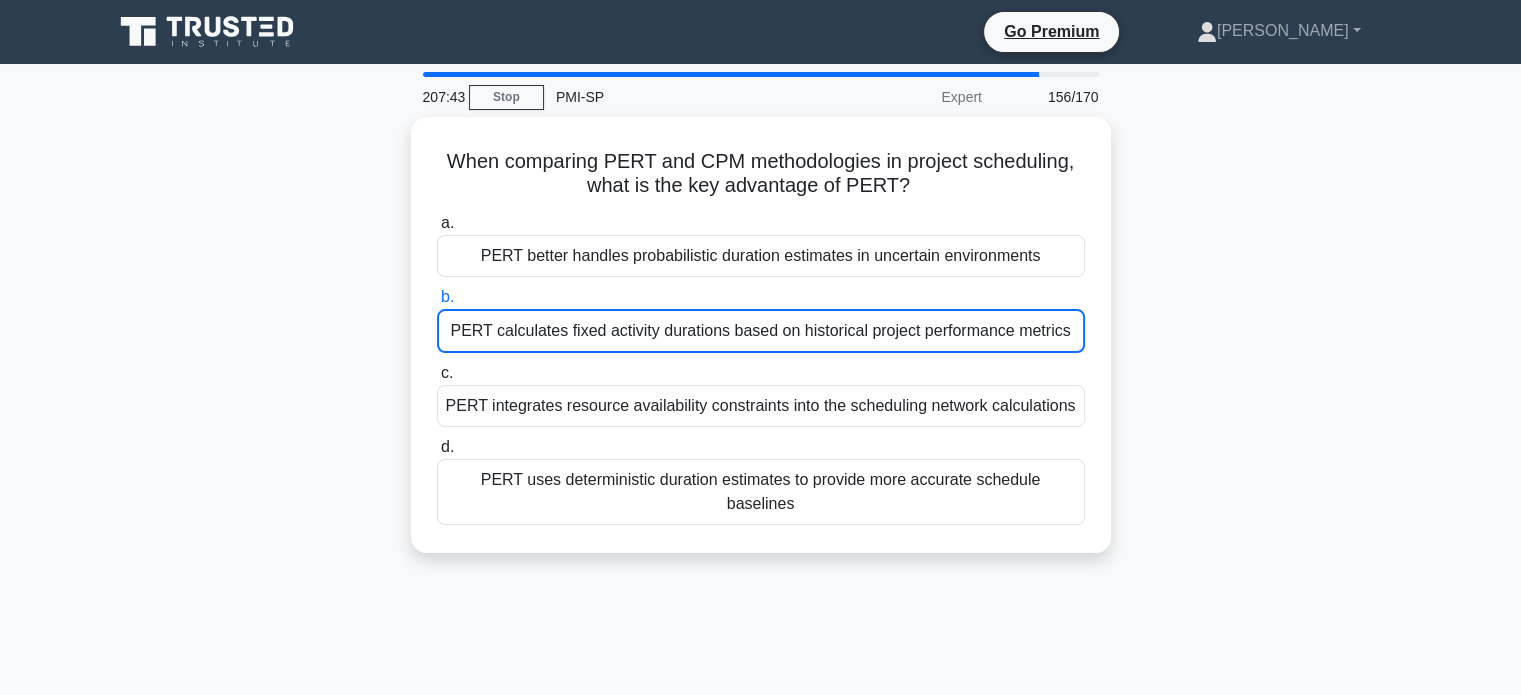 click on "b.
PERT calculates fixed activity durations based on historical project performance metrics" at bounding box center (761, 319) 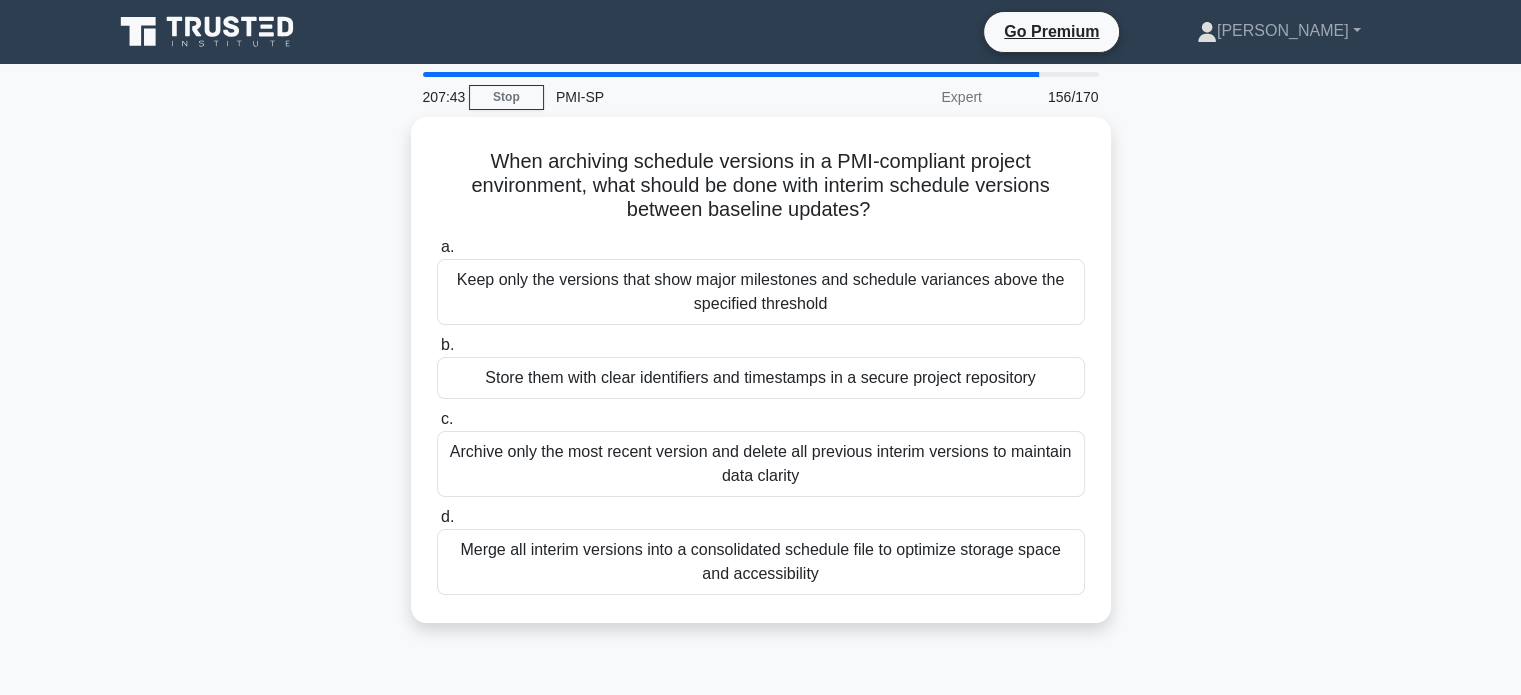 click on "Keep only the versions that show major milestones and schedule variances above the specified threshold" at bounding box center (761, 292) 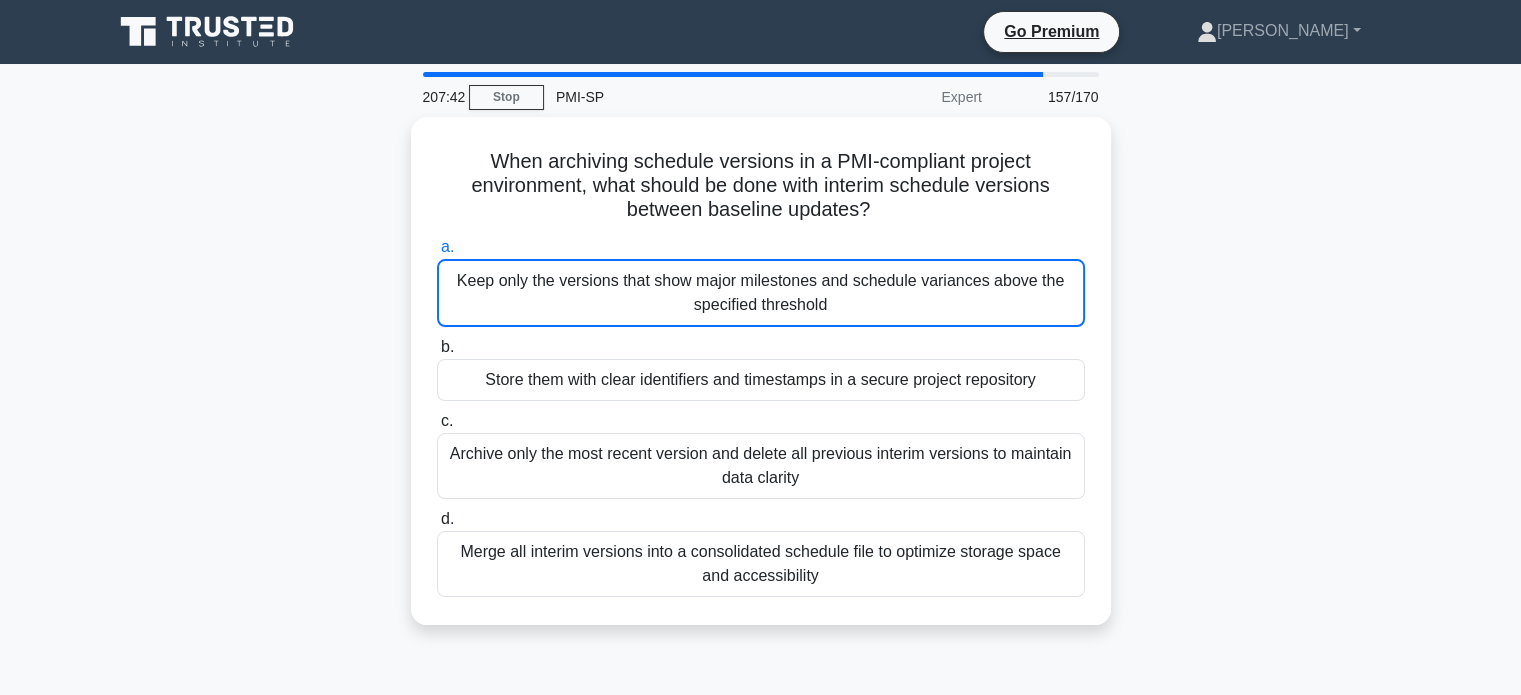 click on "Keep only the versions that show major milestones and schedule variances above the specified threshold" at bounding box center (761, 293) 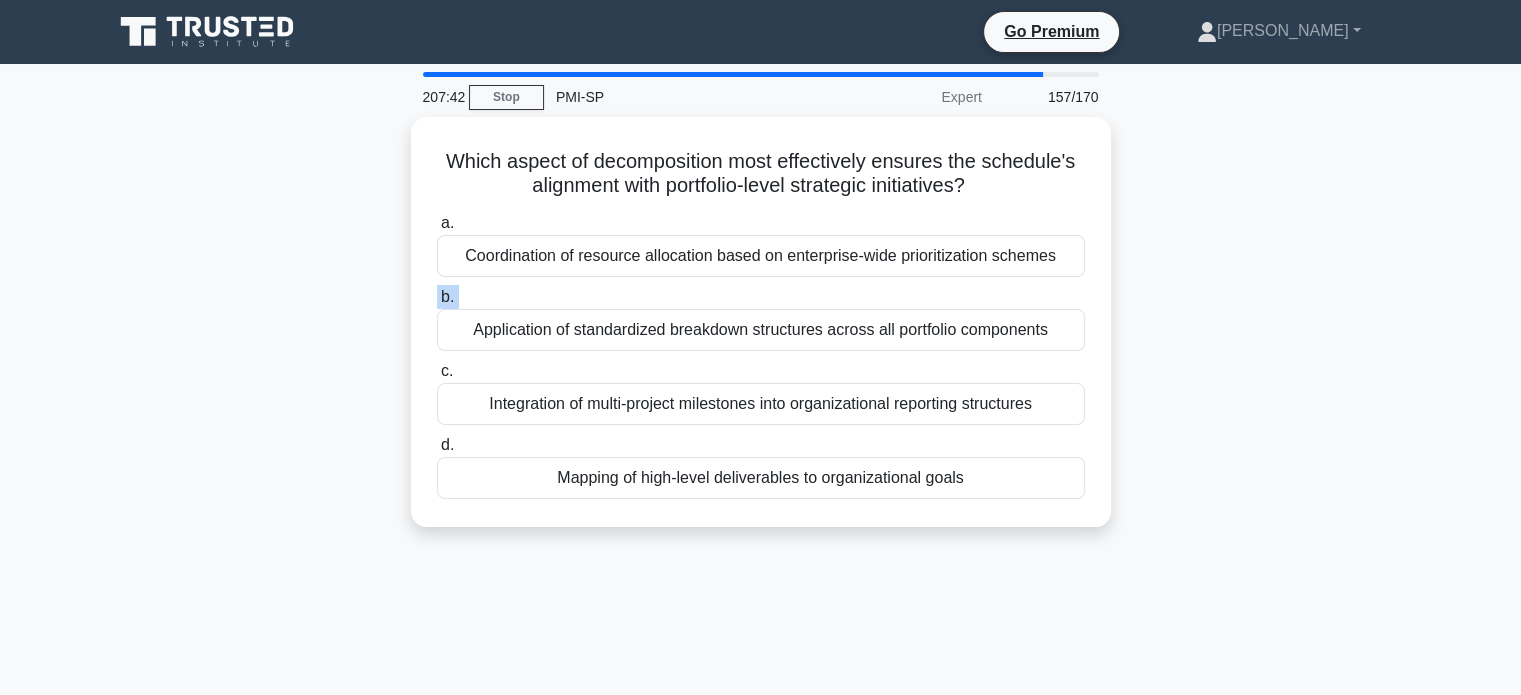 click on "b.
Application of standardized breakdown structures across all portfolio components" at bounding box center (761, 318) 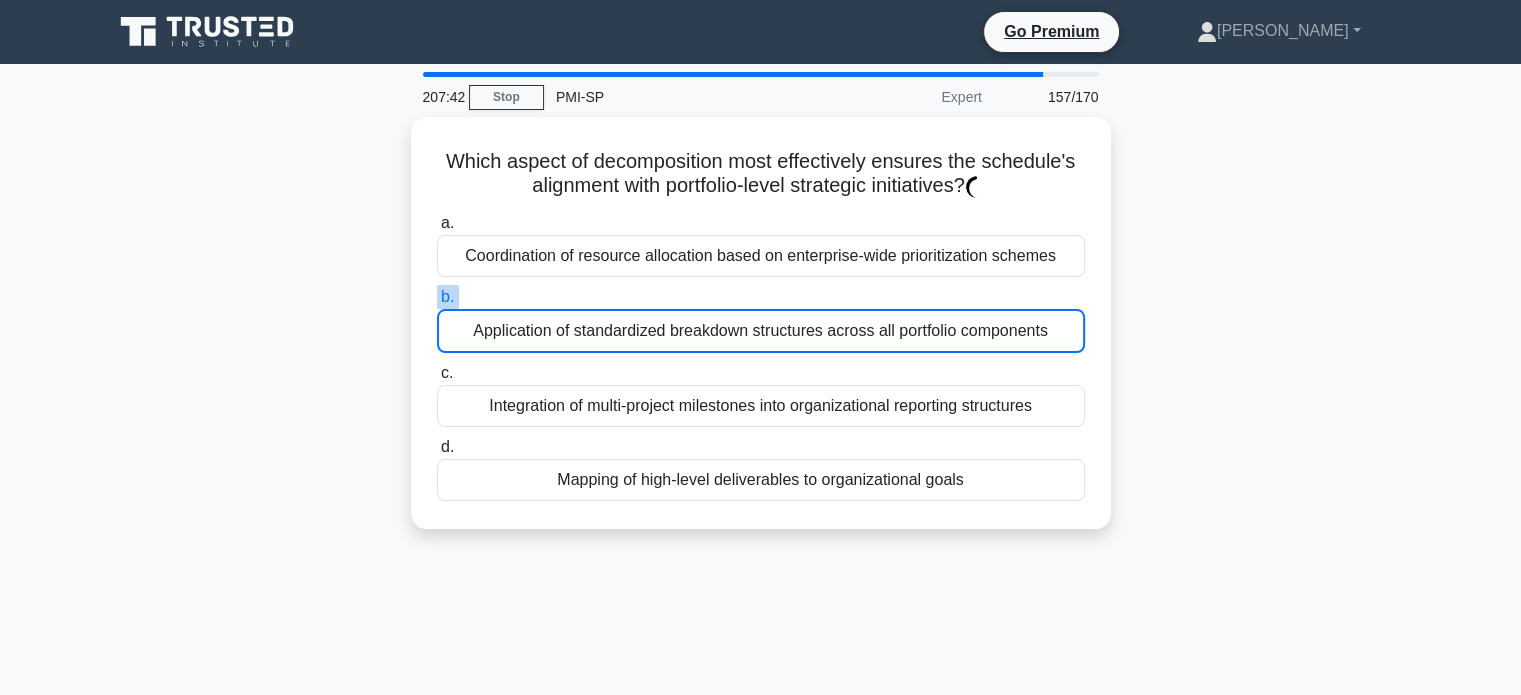 click on "b.
Application of standardized breakdown structures across all portfolio components" at bounding box center [761, 319] 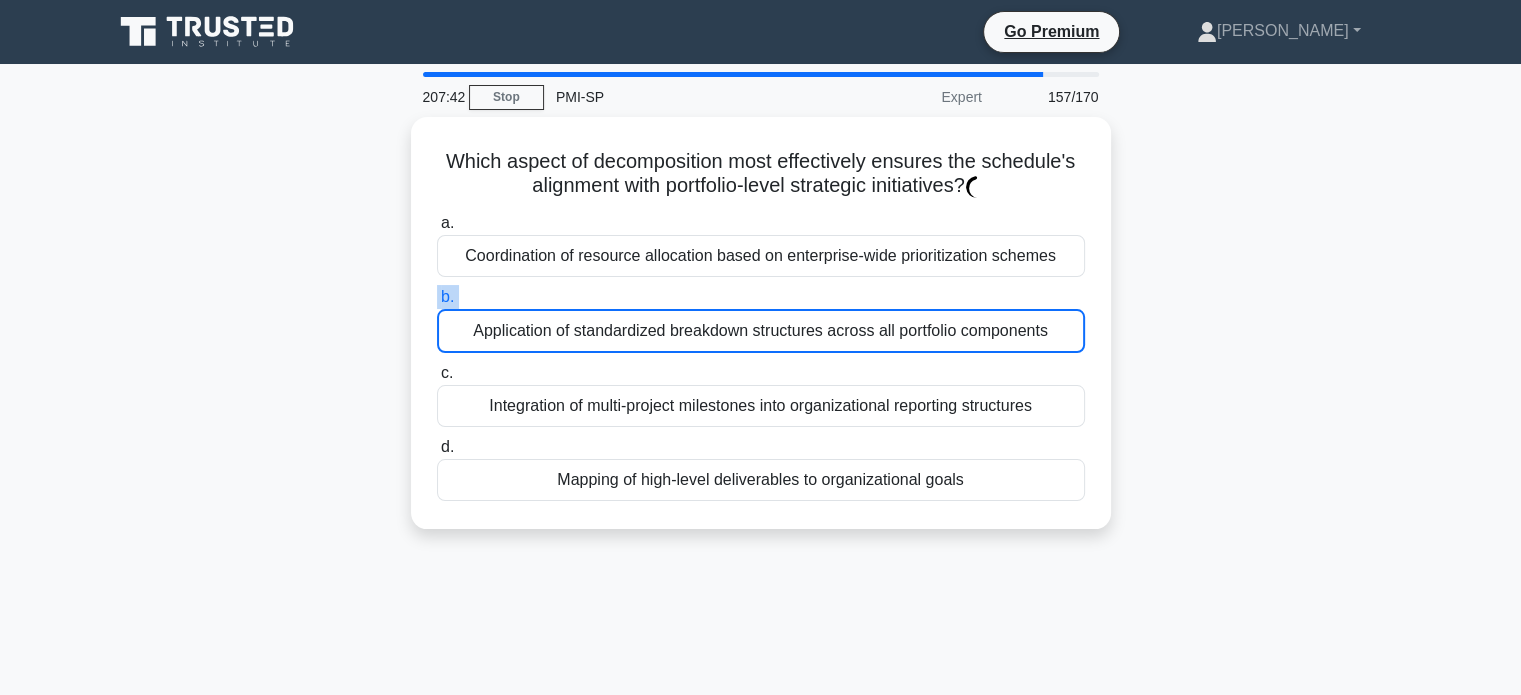 click on "b.
Application of standardized breakdown structures across all portfolio components" at bounding box center [437, 297] 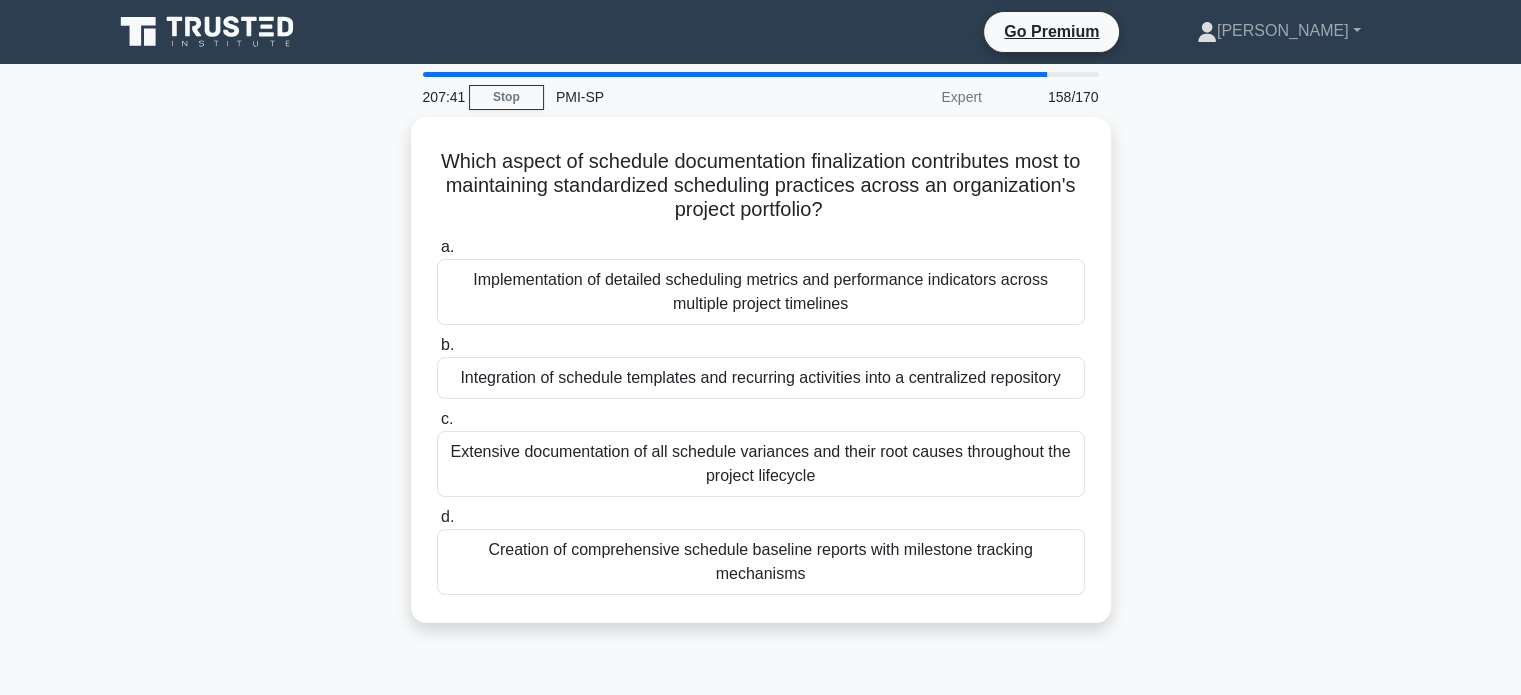click on "Implementation of detailed scheduling metrics and performance indicators across multiple project timelines" at bounding box center (761, 292) 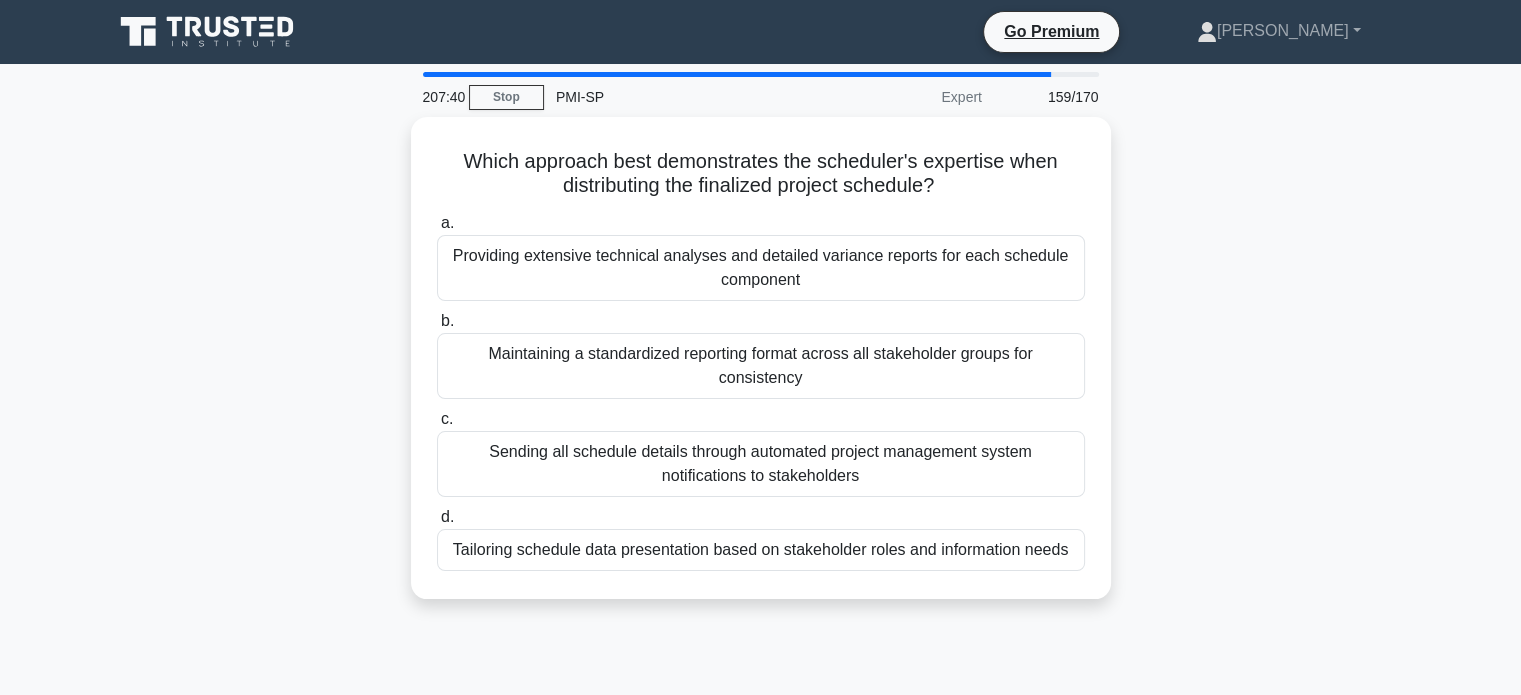 click on "Providing extensive technical analyses and detailed variance reports for each schedule component" at bounding box center [761, 268] 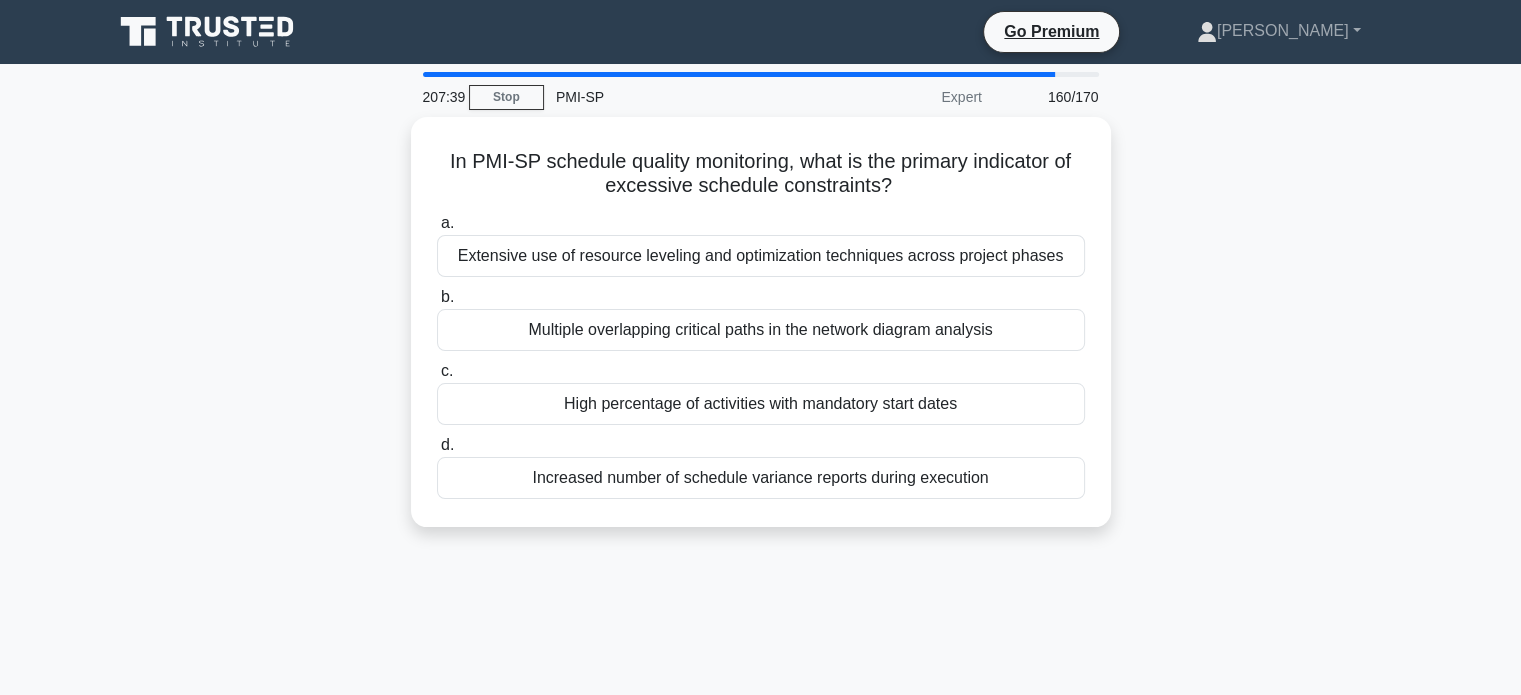 click on "b.
Multiple overlapping critical paths in the network diagram analysis" at bounding box center [761, 318] 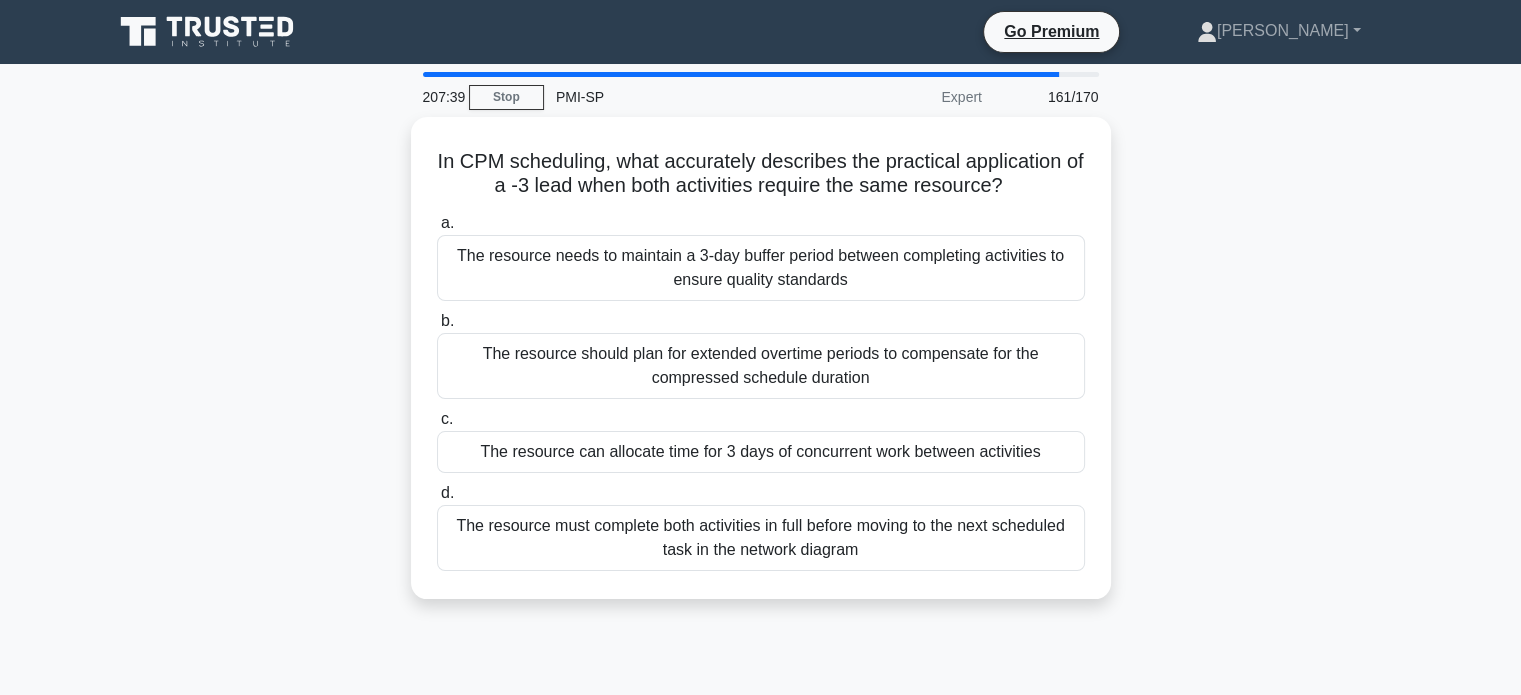 click on "The resource needs to maintain a 3-day buffer period between completing activities to ensure quality standards" at bounding box center (761, 268) 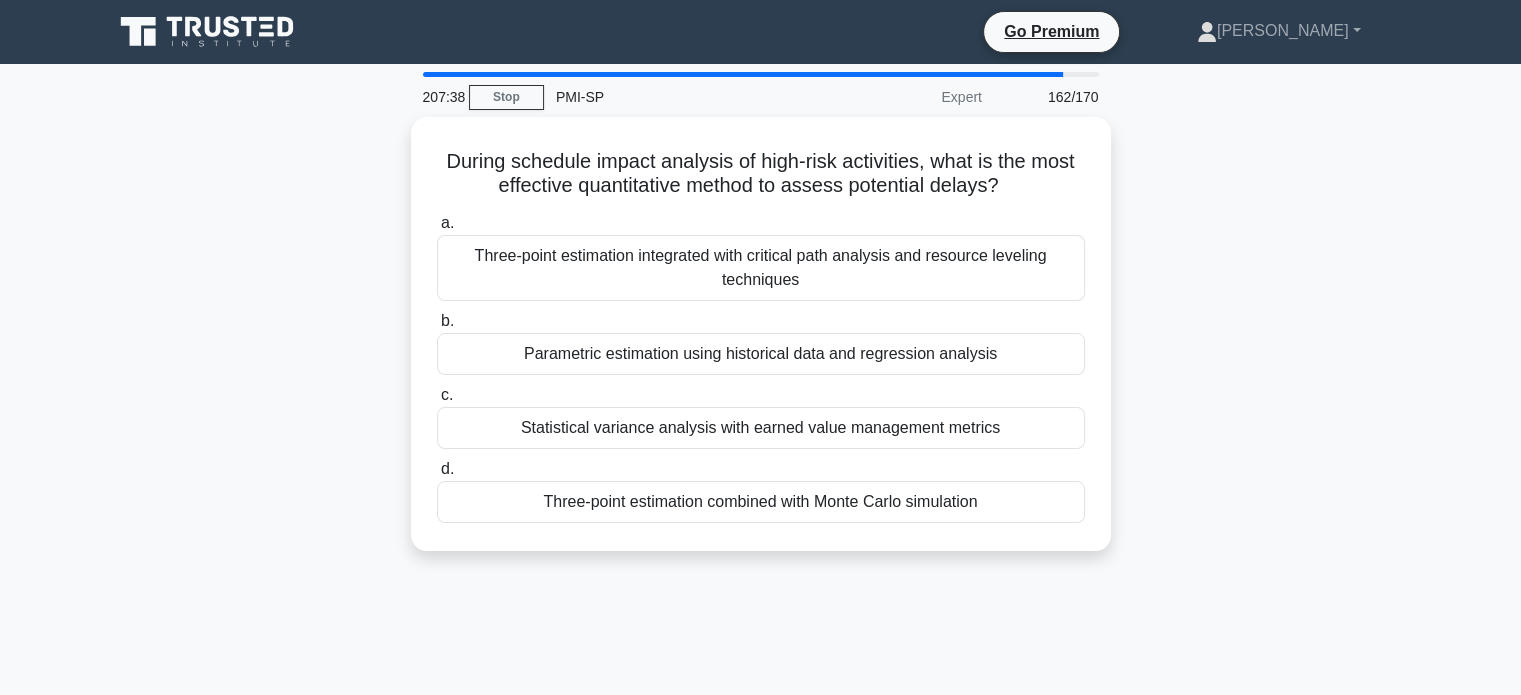 click on "Three-point estimation integrated with critical path analysis and resource leveling techniques" at bounding box center [761, 268] 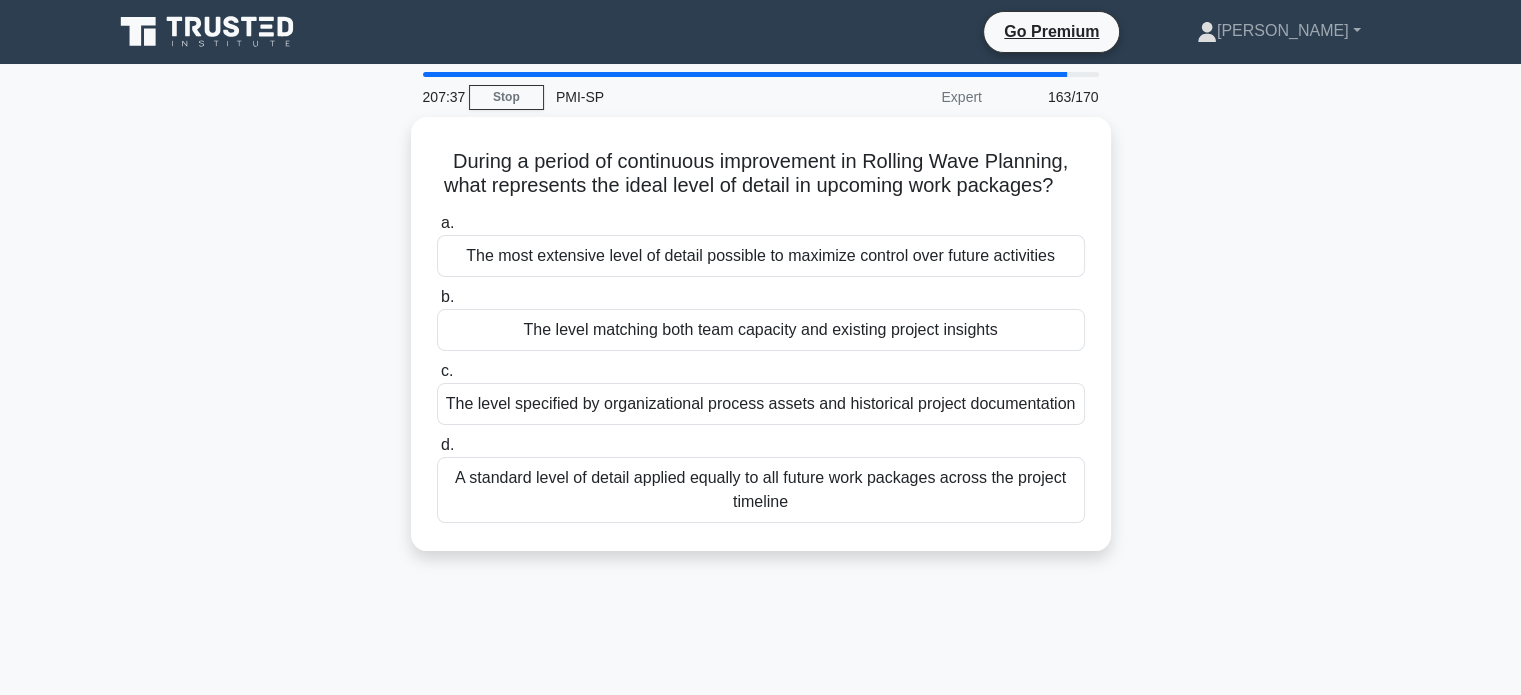 click on "The most extensive level of detail possible to maximize control over future activities" at bounding box center [761, 256] 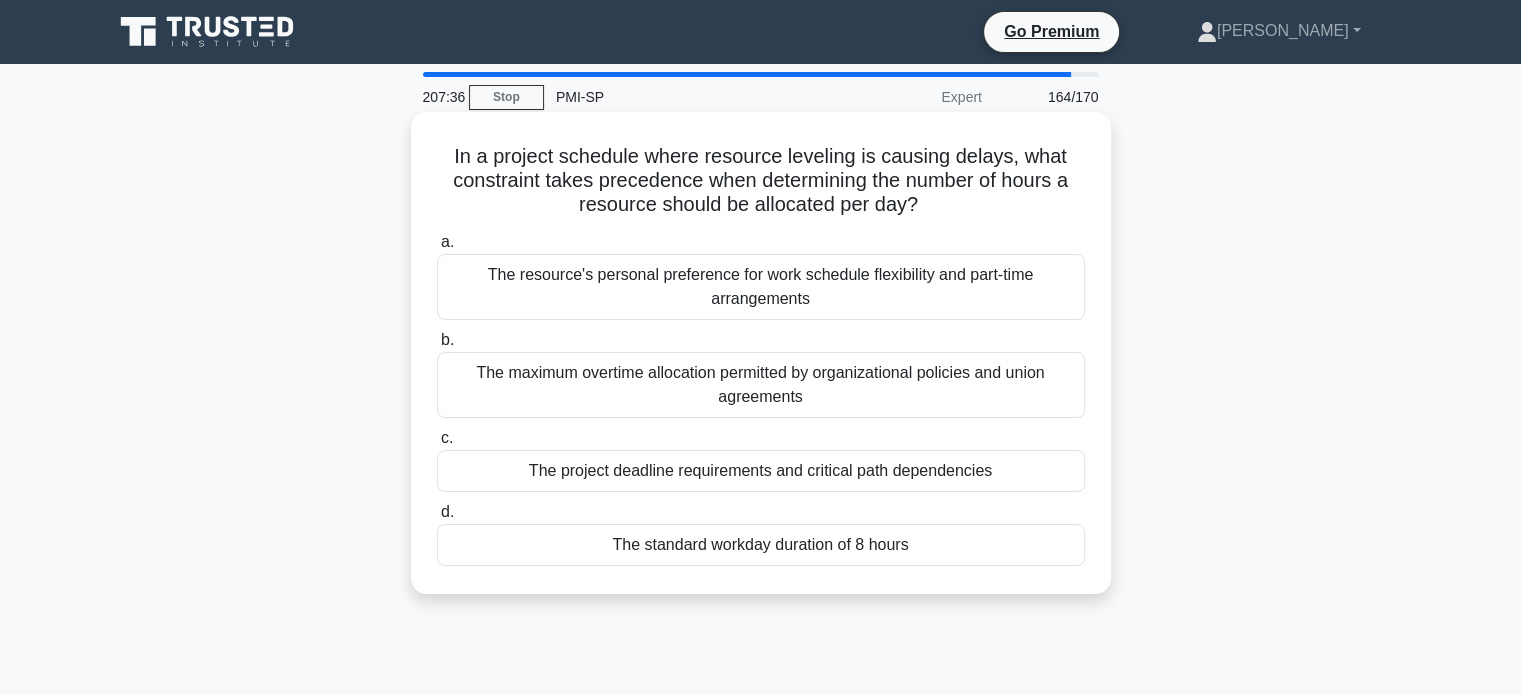 click on "The project deadline requirements and critical path dependencies" at bounding box center (761, 471) 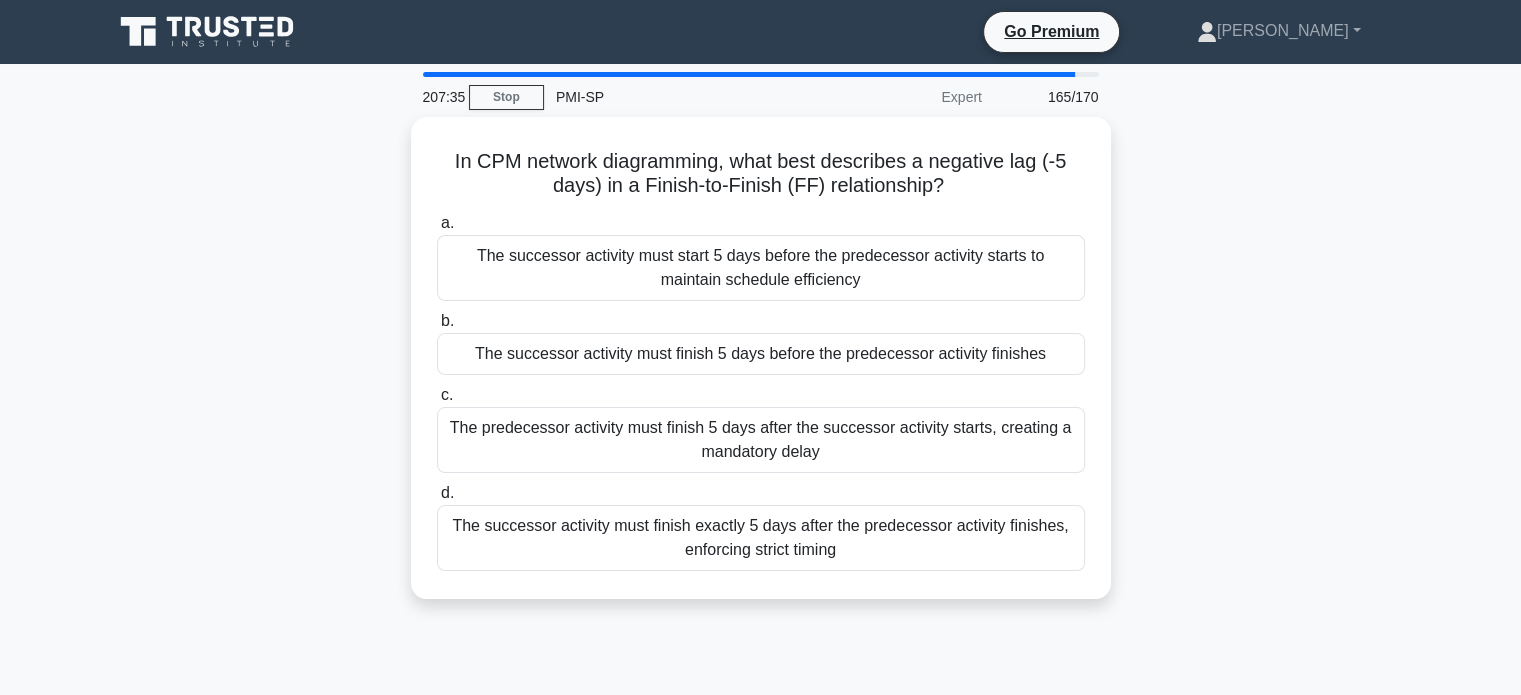 click on "d.
The successor activity must finish exactly 5 days after the predecessor activity finishes, enforcing strict timing" at bounding box center [761, 526] 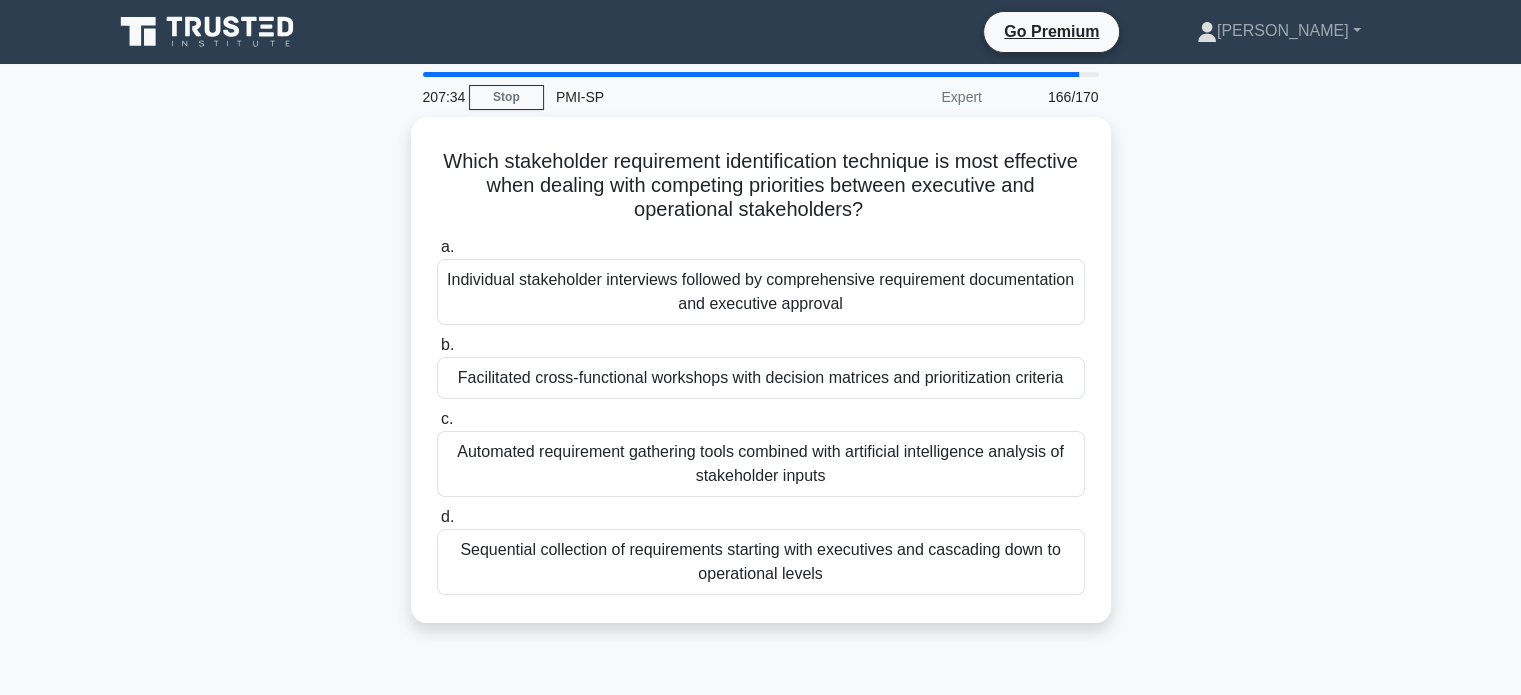 click on "Automated requirement gathering tools combined with artificial intelligence analysis of stakeholder inputs" at bounding box center (761, 464) 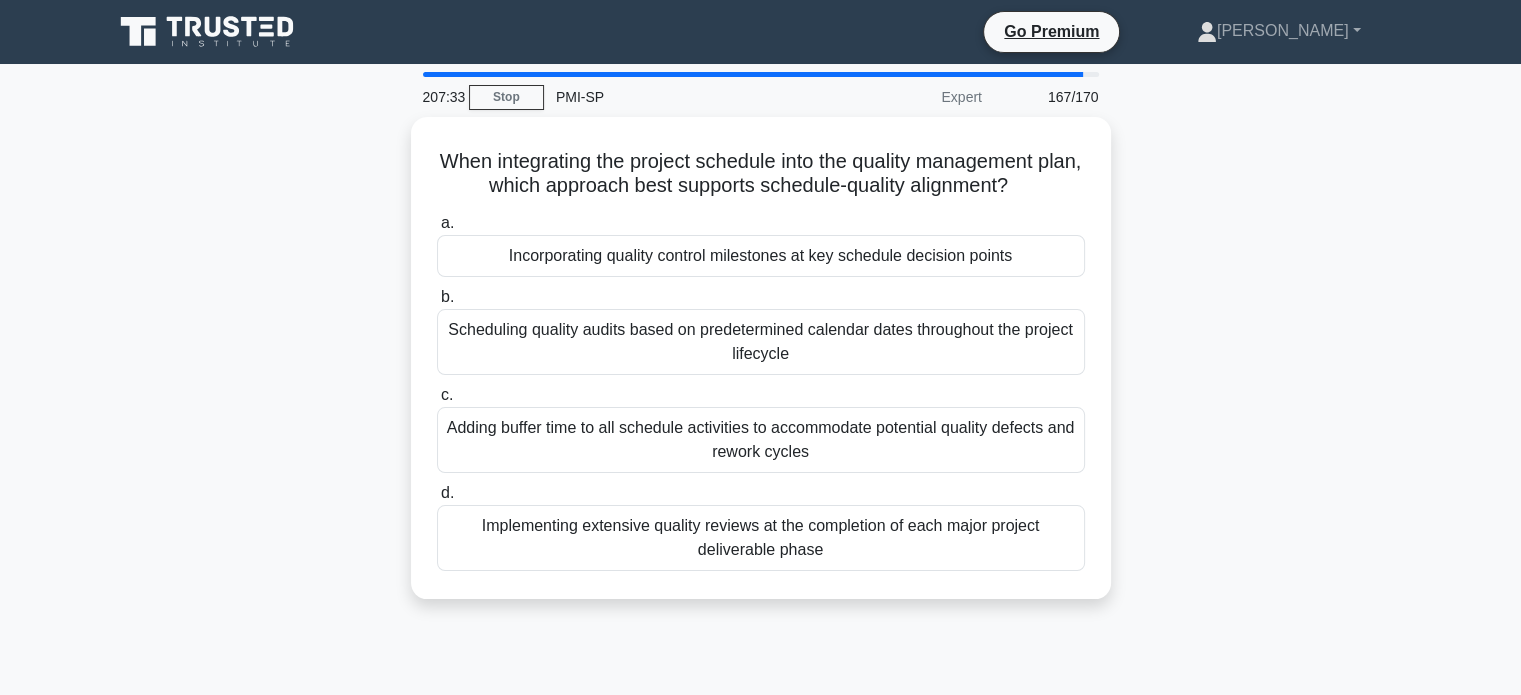 click on "d.
Implementing extensive quality reviews at the completion of each major project deliverable phase" at bounding box center (761, 526) 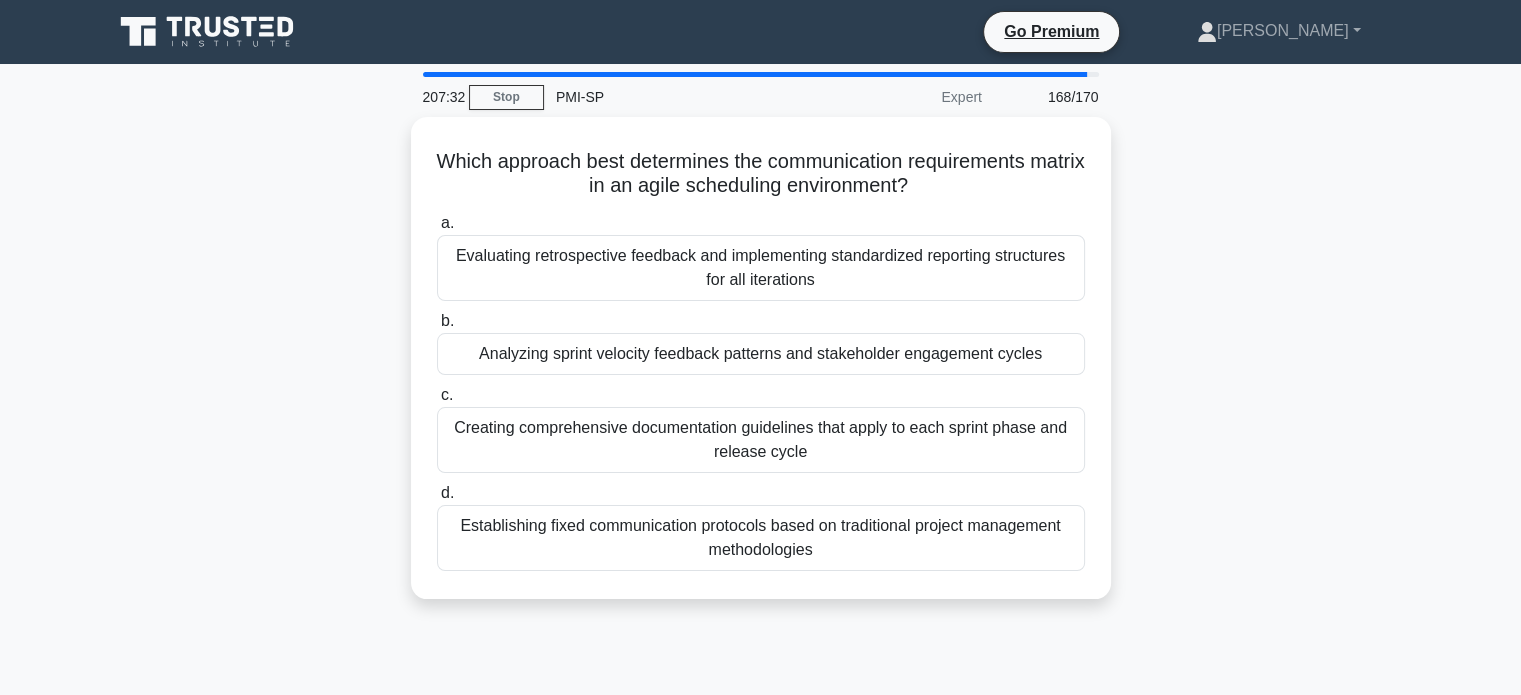 click on "d.
Establishing fixed communication protocols based on traditional project management methodologies" at bounding box center [761, 526] 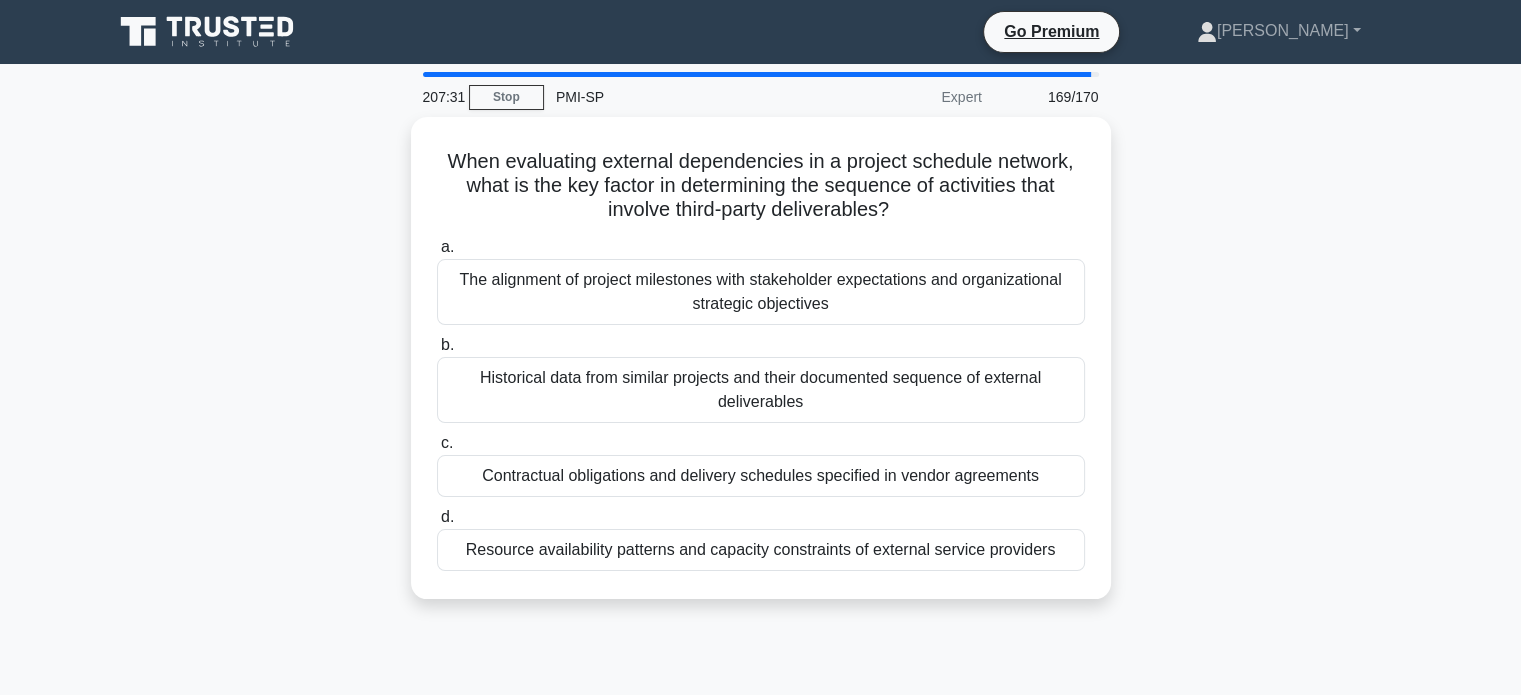 click on "Contractual obligations and delivery schedules specified in vendor agreements" at bounding box center [761, 476] 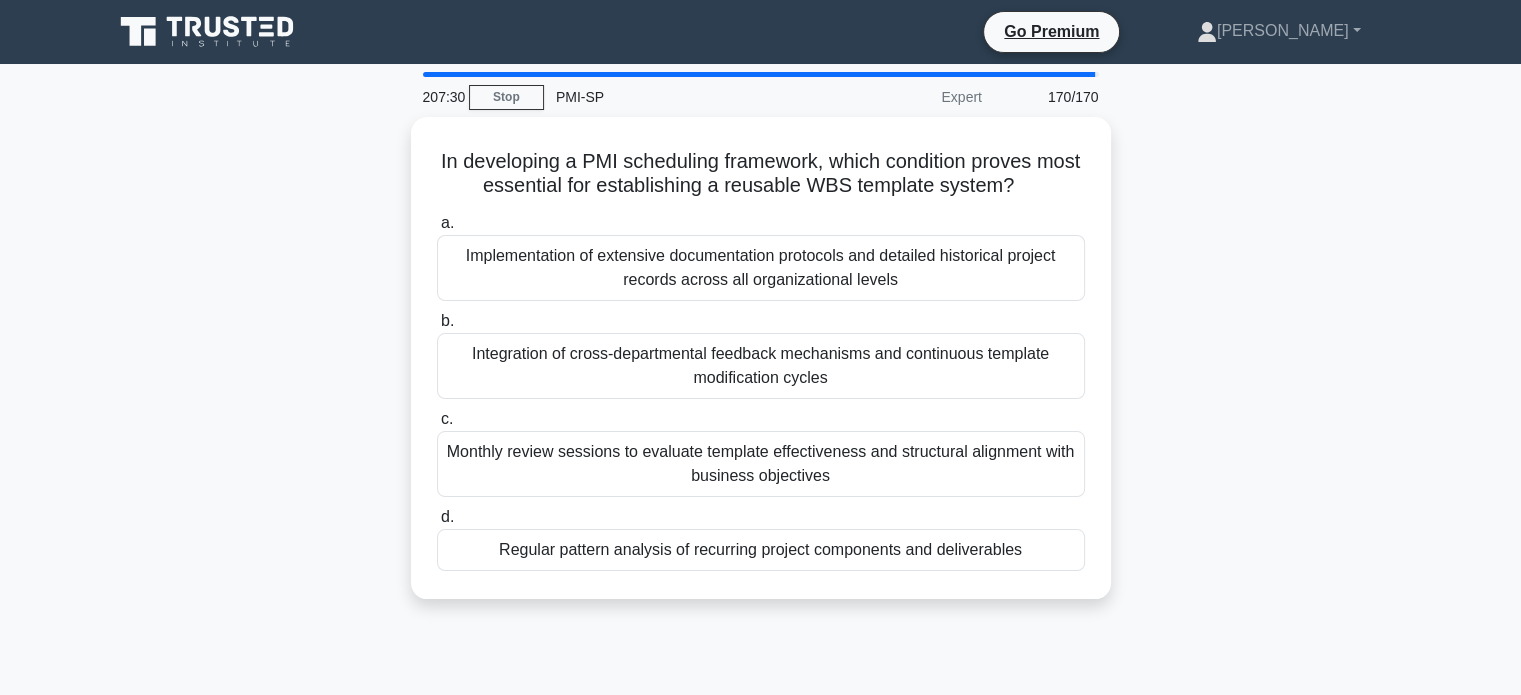 click on "Monthly review sessions to evaluate template effectiveness and structural alignment with business objectives" at bounding box center (761, 464) 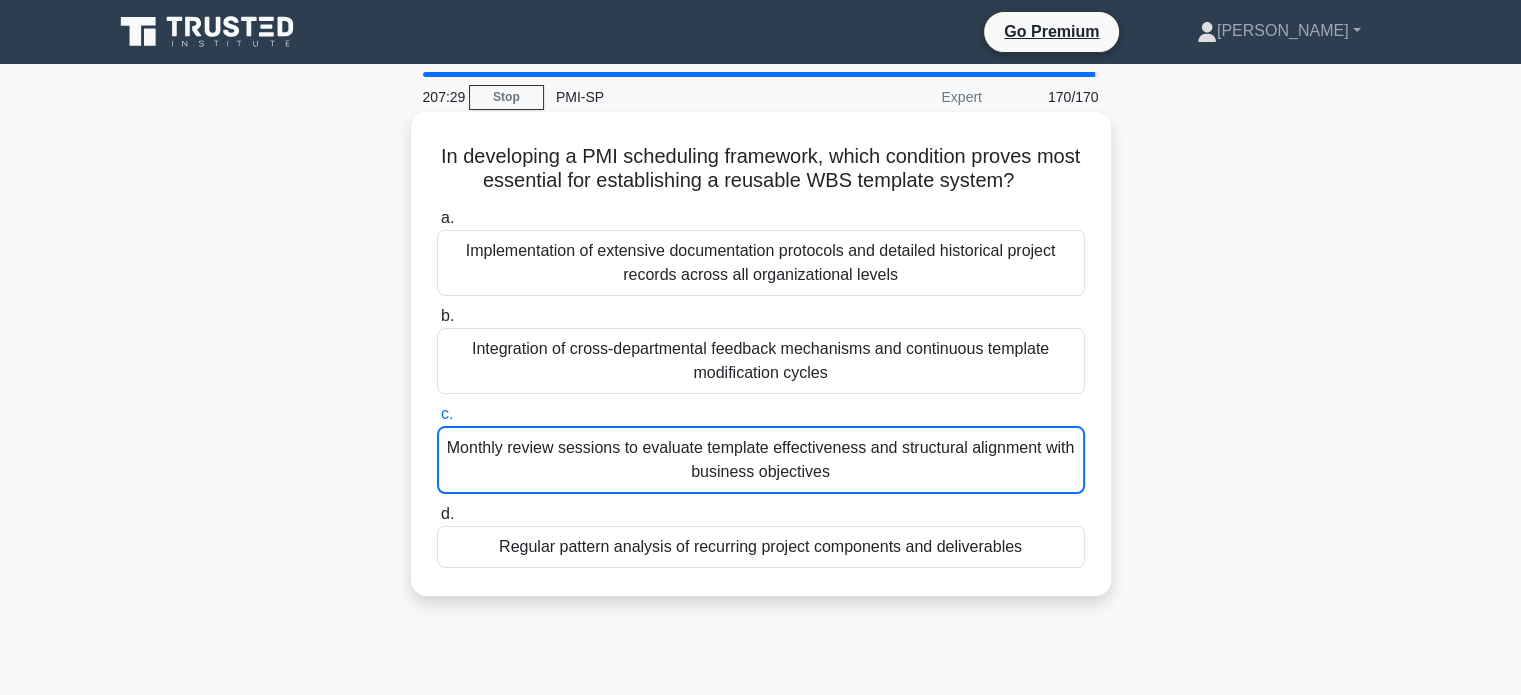 click on "Monthly review sessions to evaluate template effectiveness and structural alignment with business objectives" at bounding box center (761, 460) 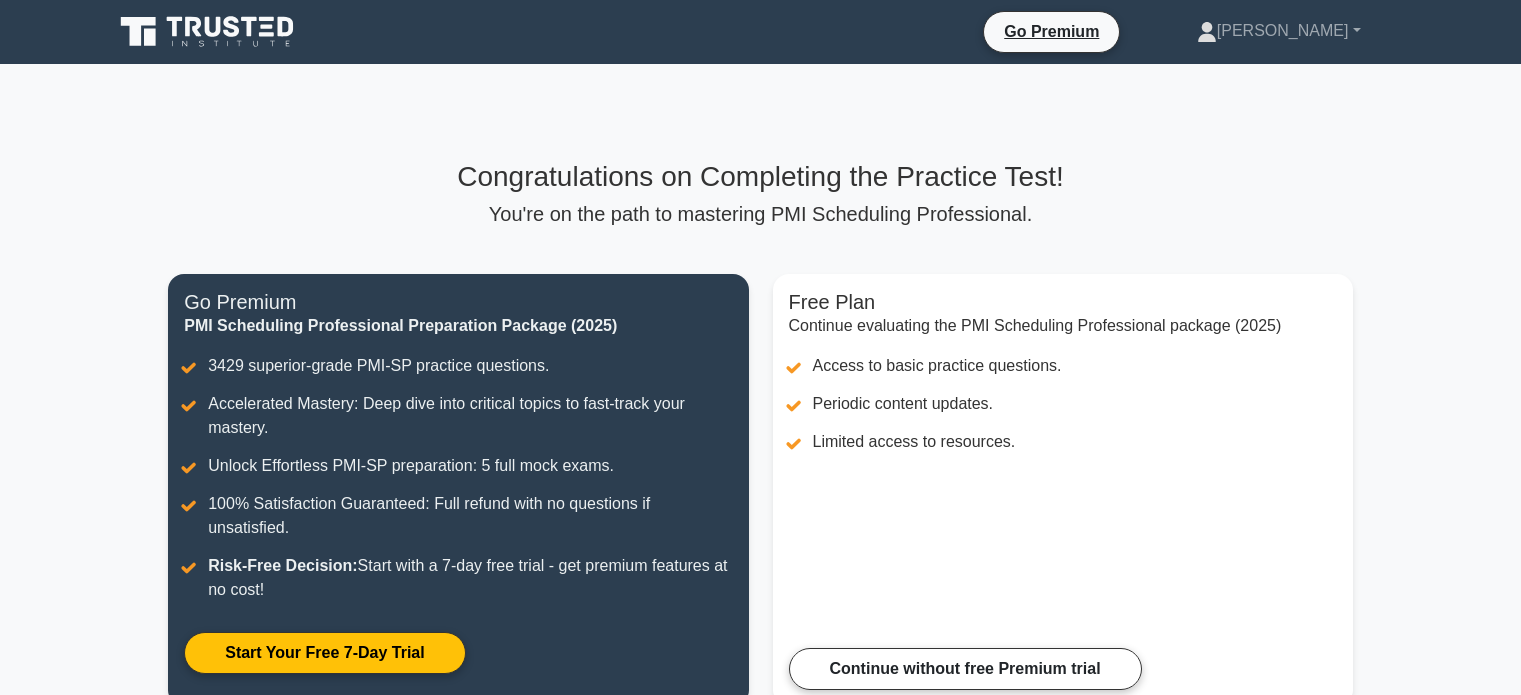 scroll, scrollTop: 0, scrollLeft: 0, axis: both 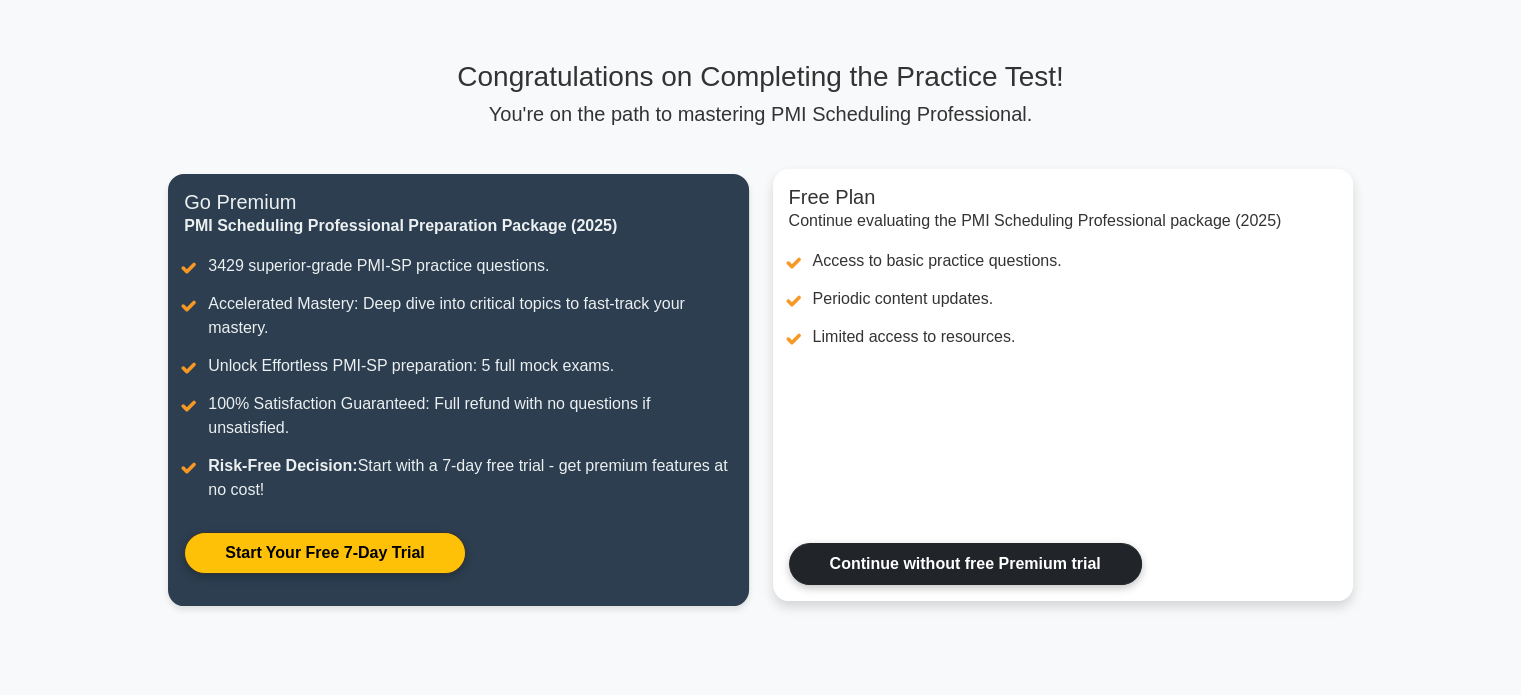 click on "Continue without free Premium trial" at bounding box center [965, 564] 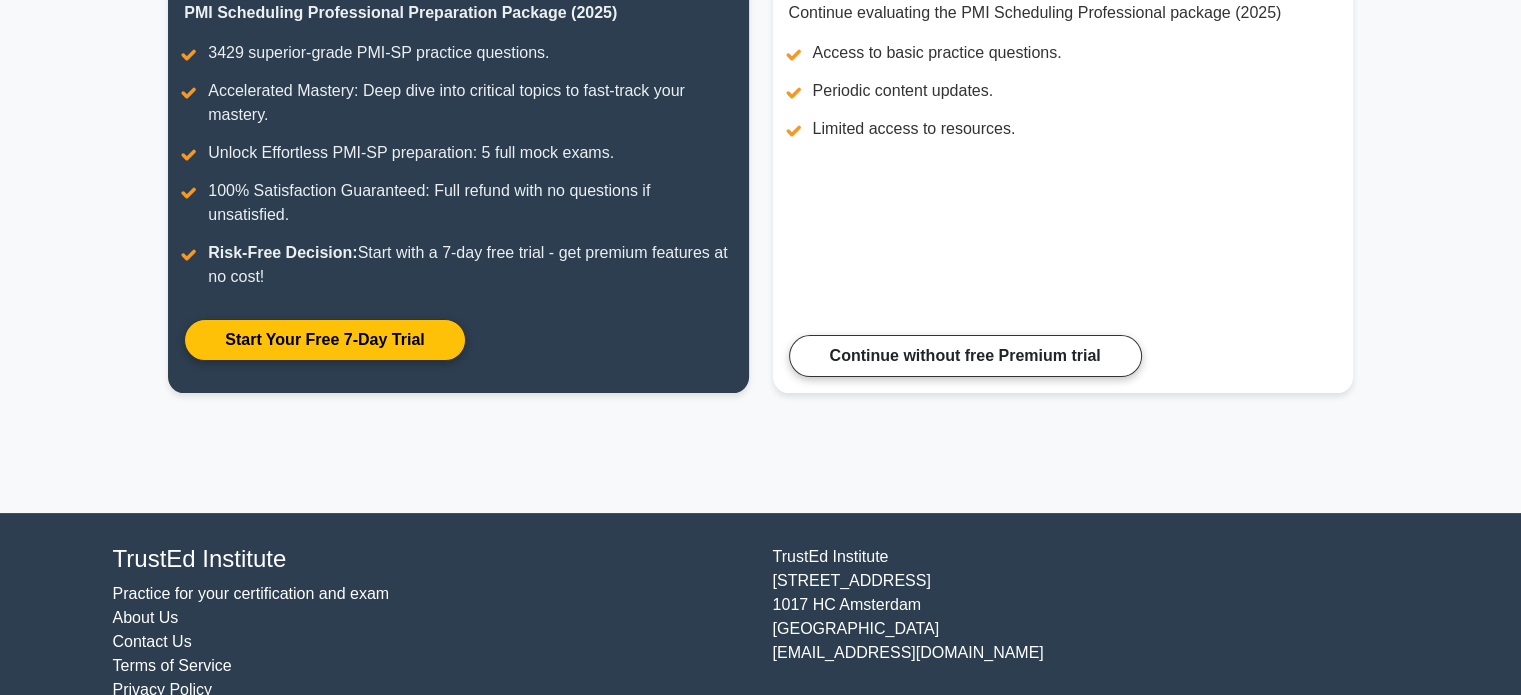 scroll, scrollTop: 351, scrollLeft: 0, axis: vertical 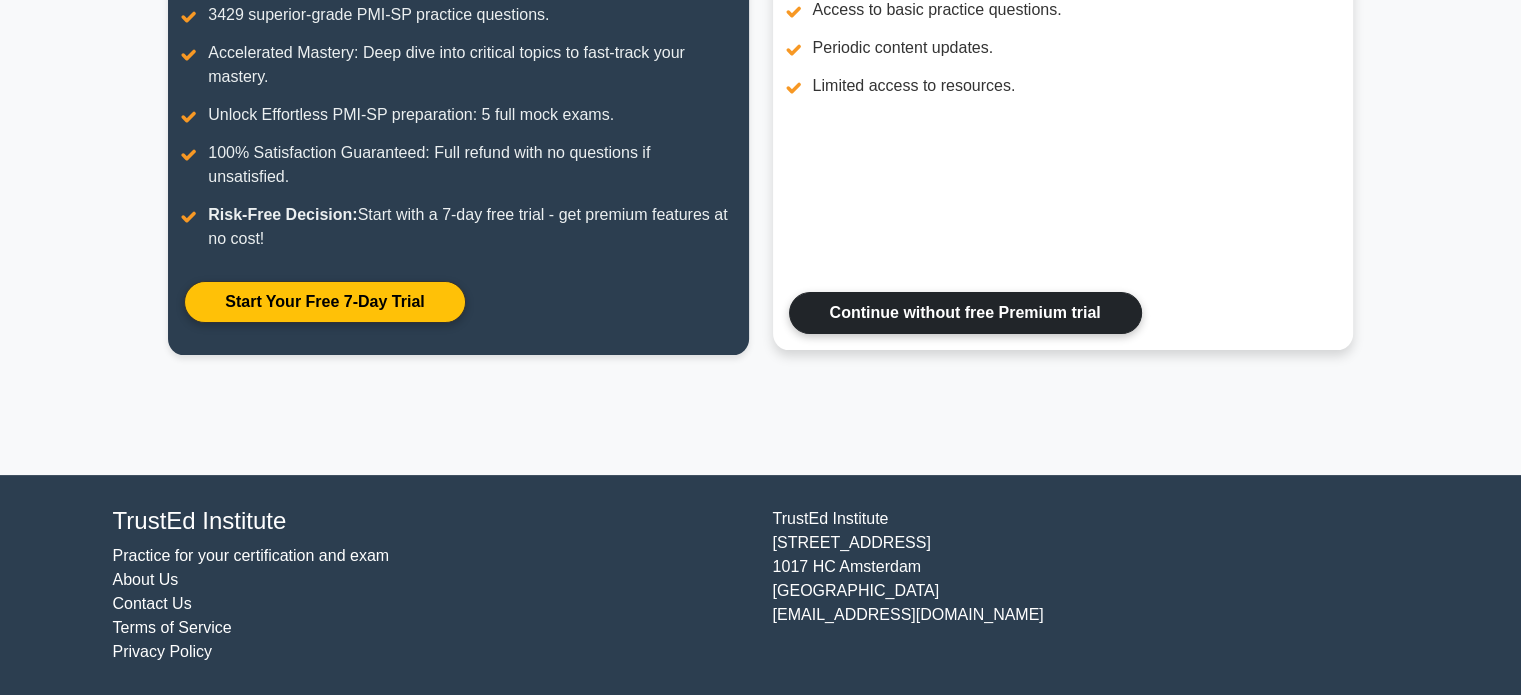 click on "Continue without free Premium trial" at bounding box center [965, 313] 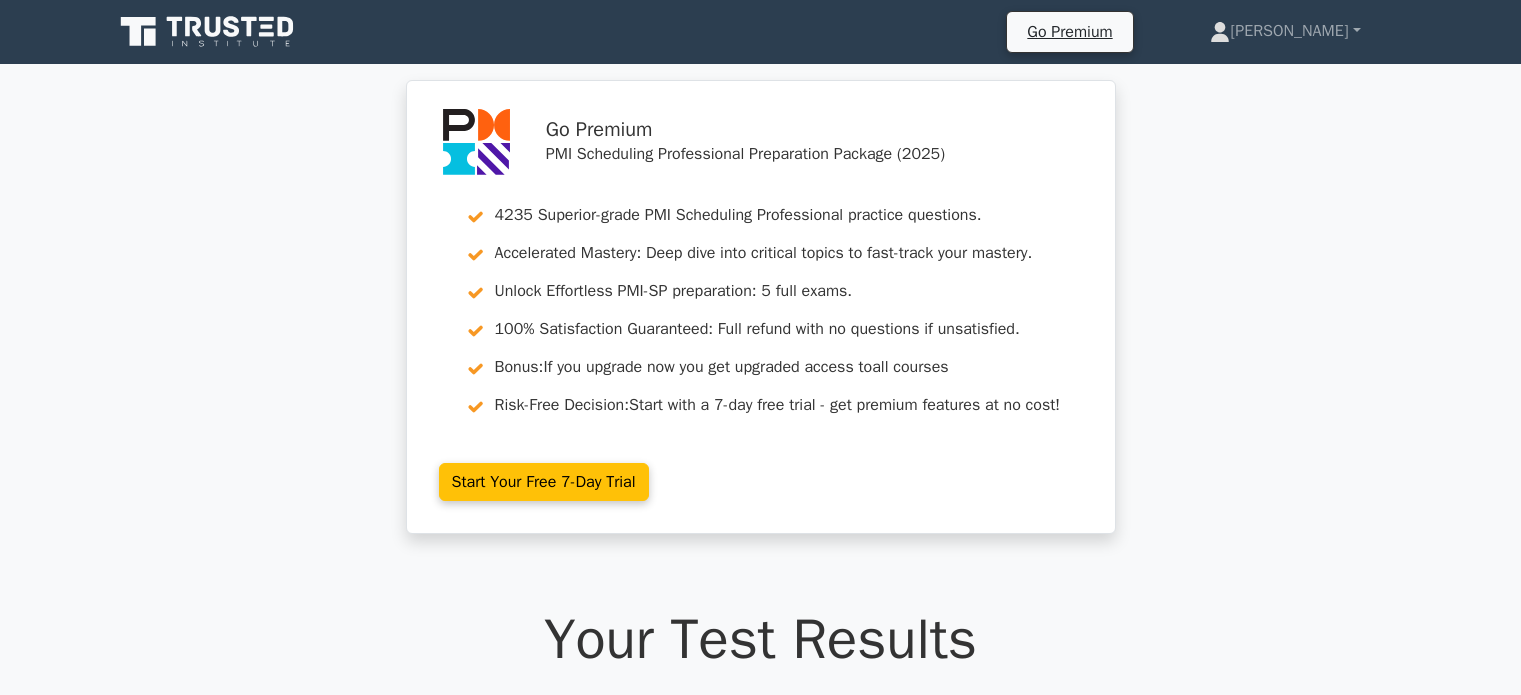 scroll, scrollTop: 0, scrollLeft: 0, axis: both 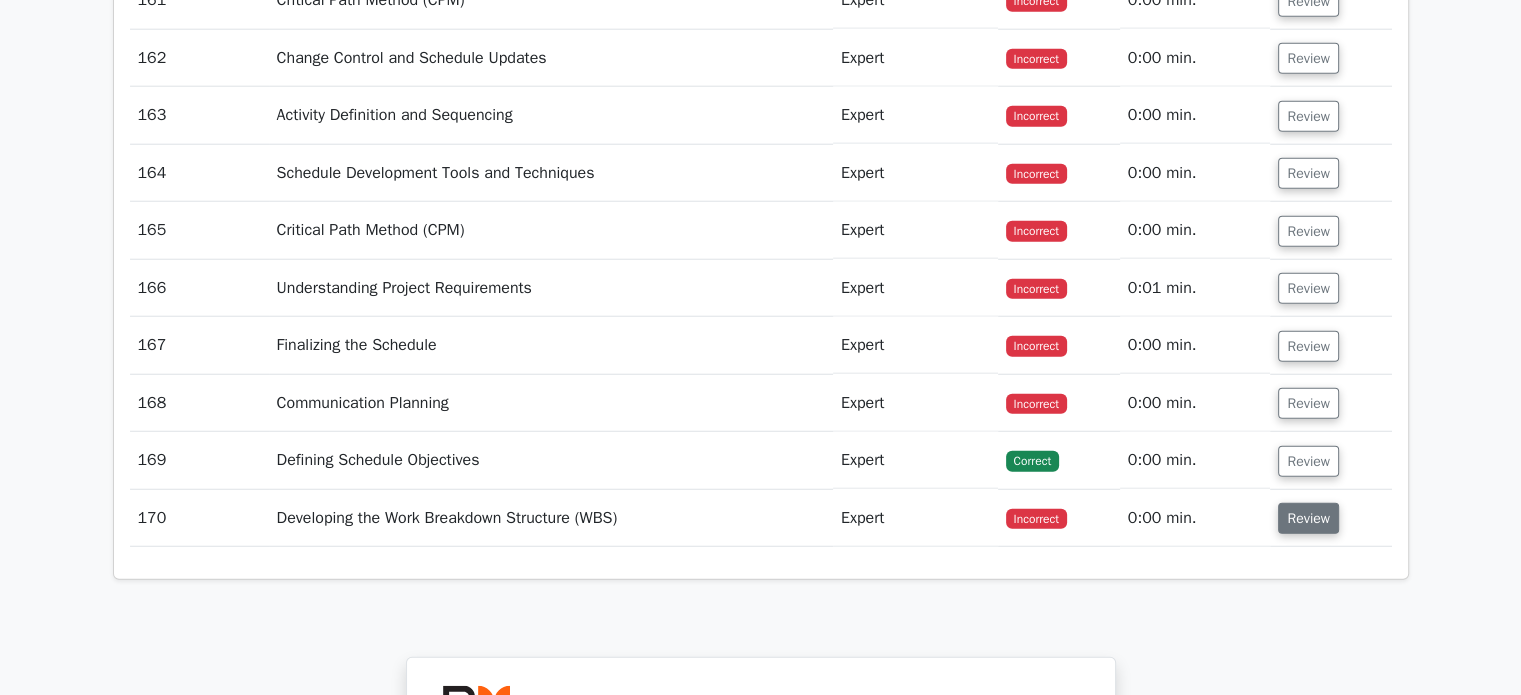 click on "Review" at bounding box center [1308, 518] 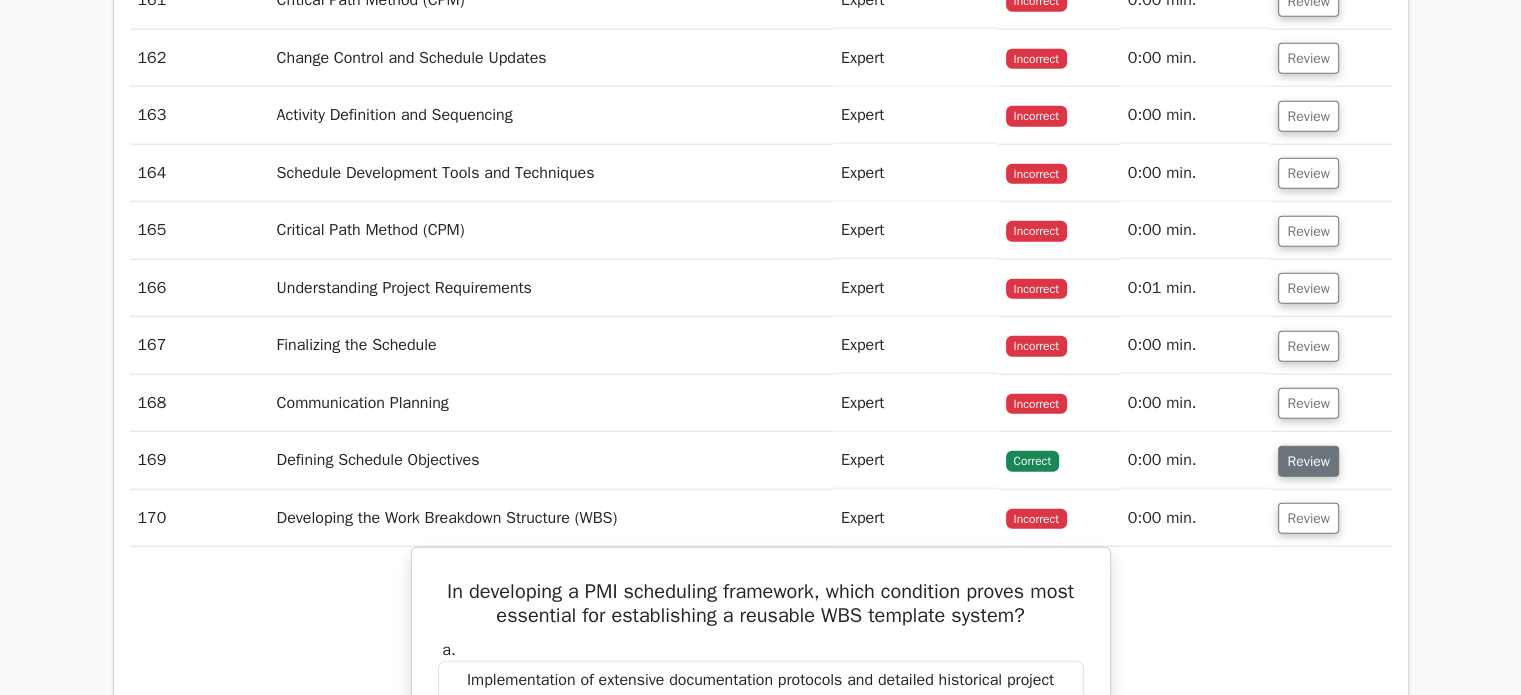 click on "Review" at bounding box center [1308, 461] 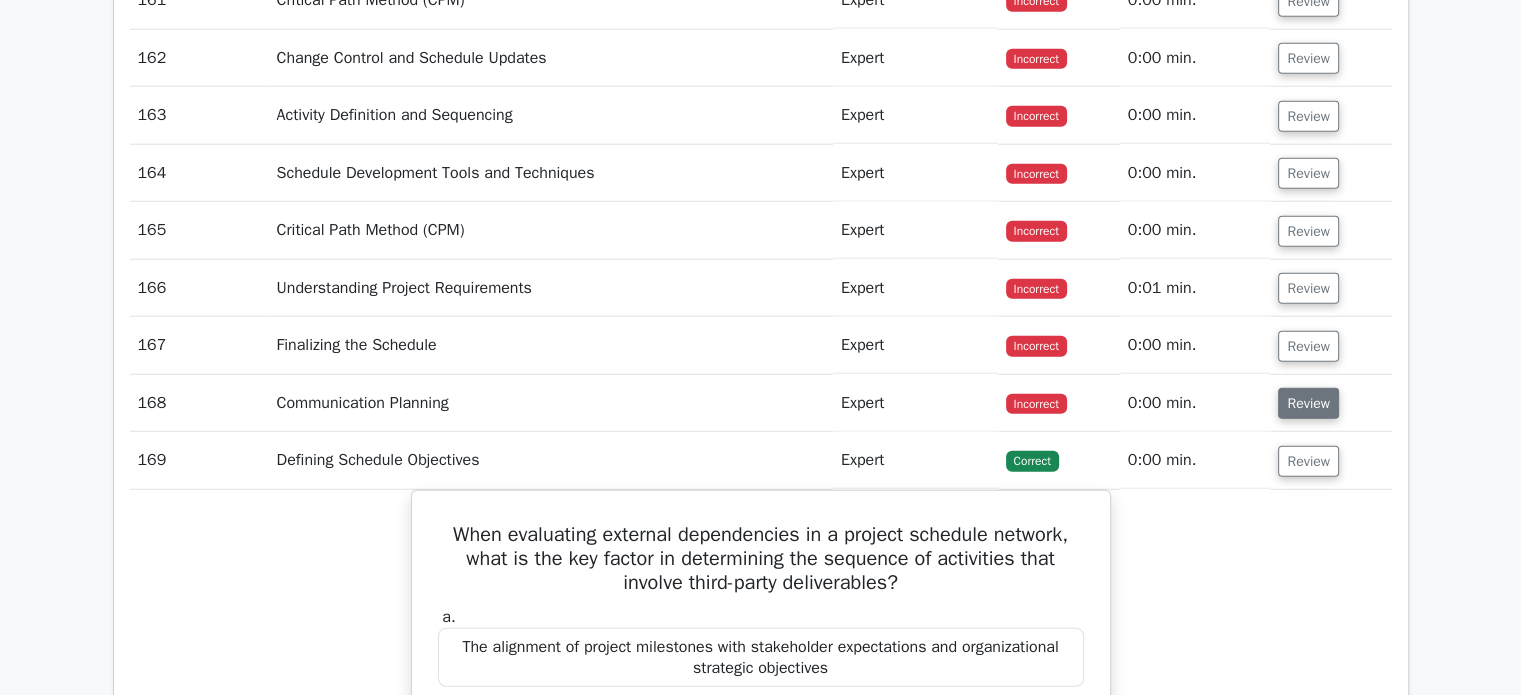 click on "Review" at bounding box center [1308, 403] 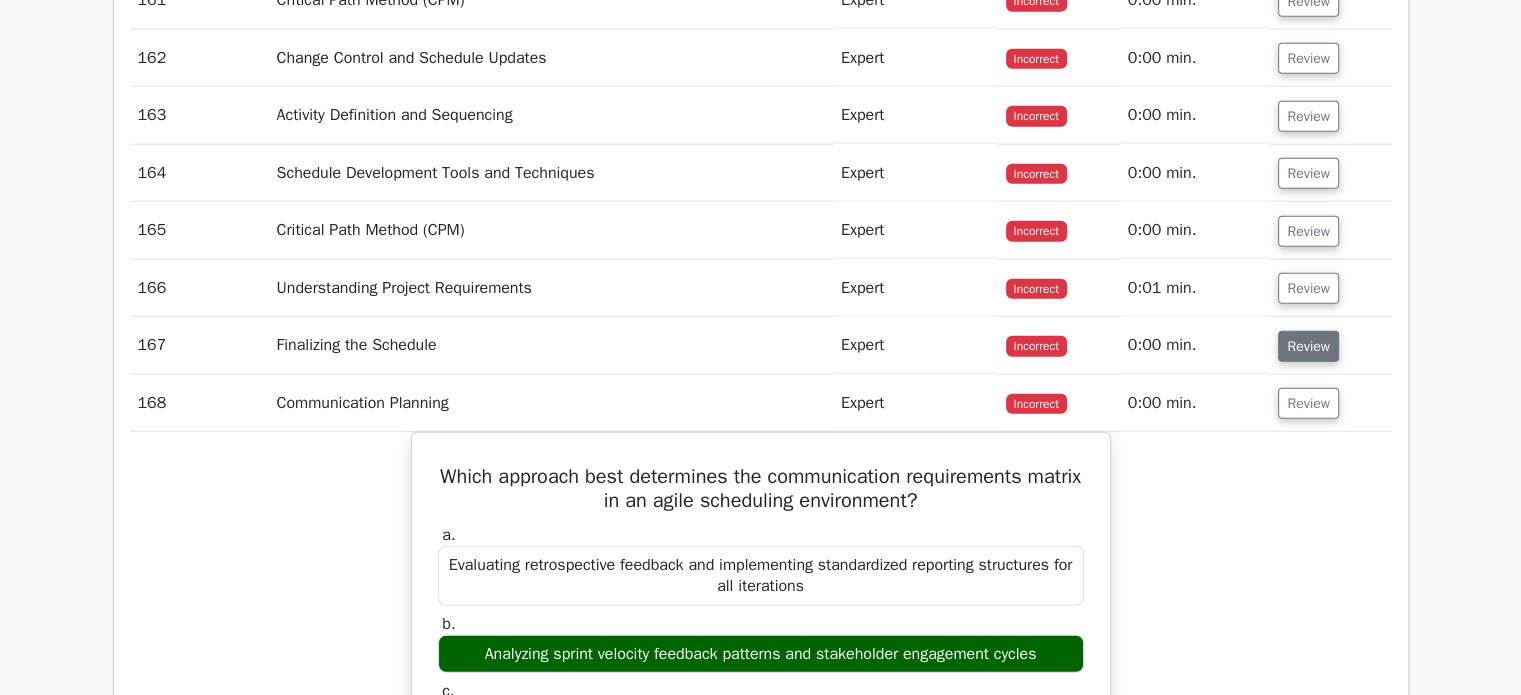 click on "Review" at bounding box center (1308, 346) 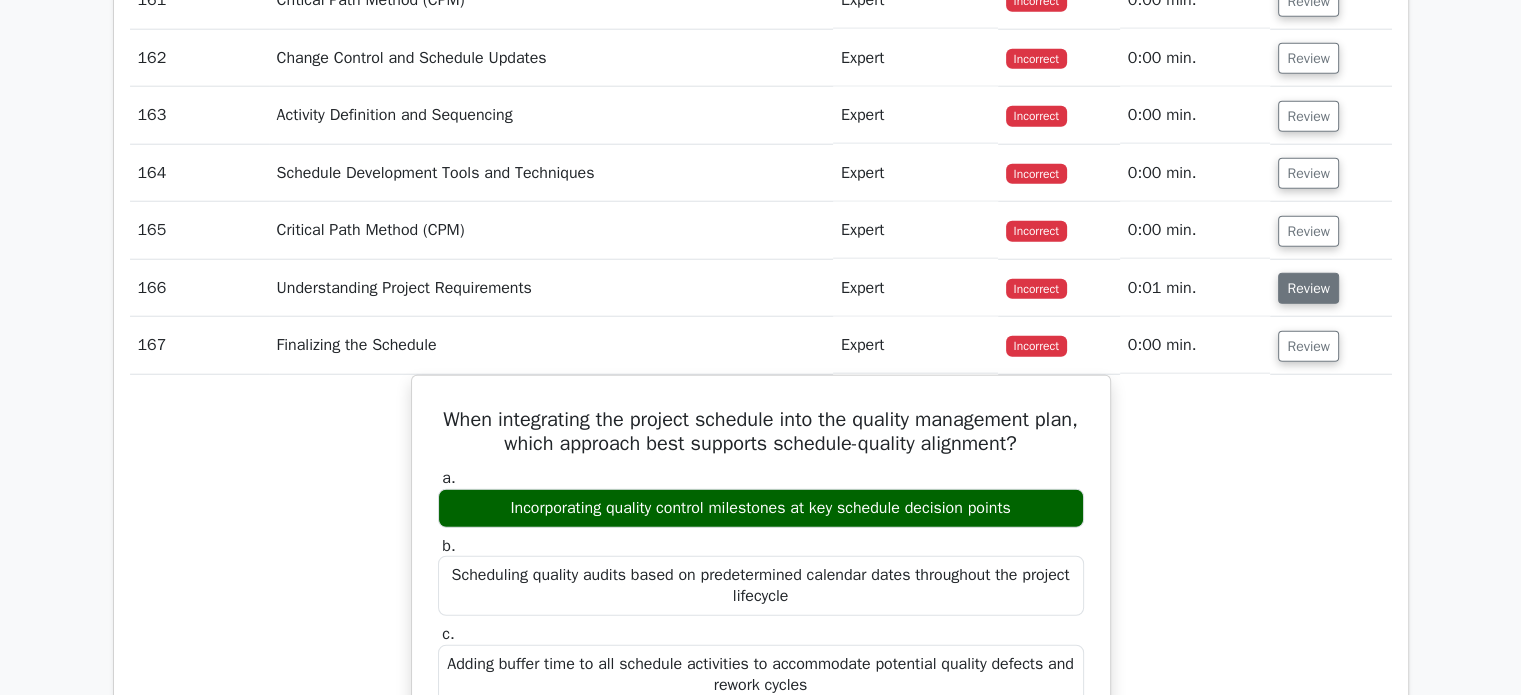 click on "Review" at bounding box center [1308, 288] 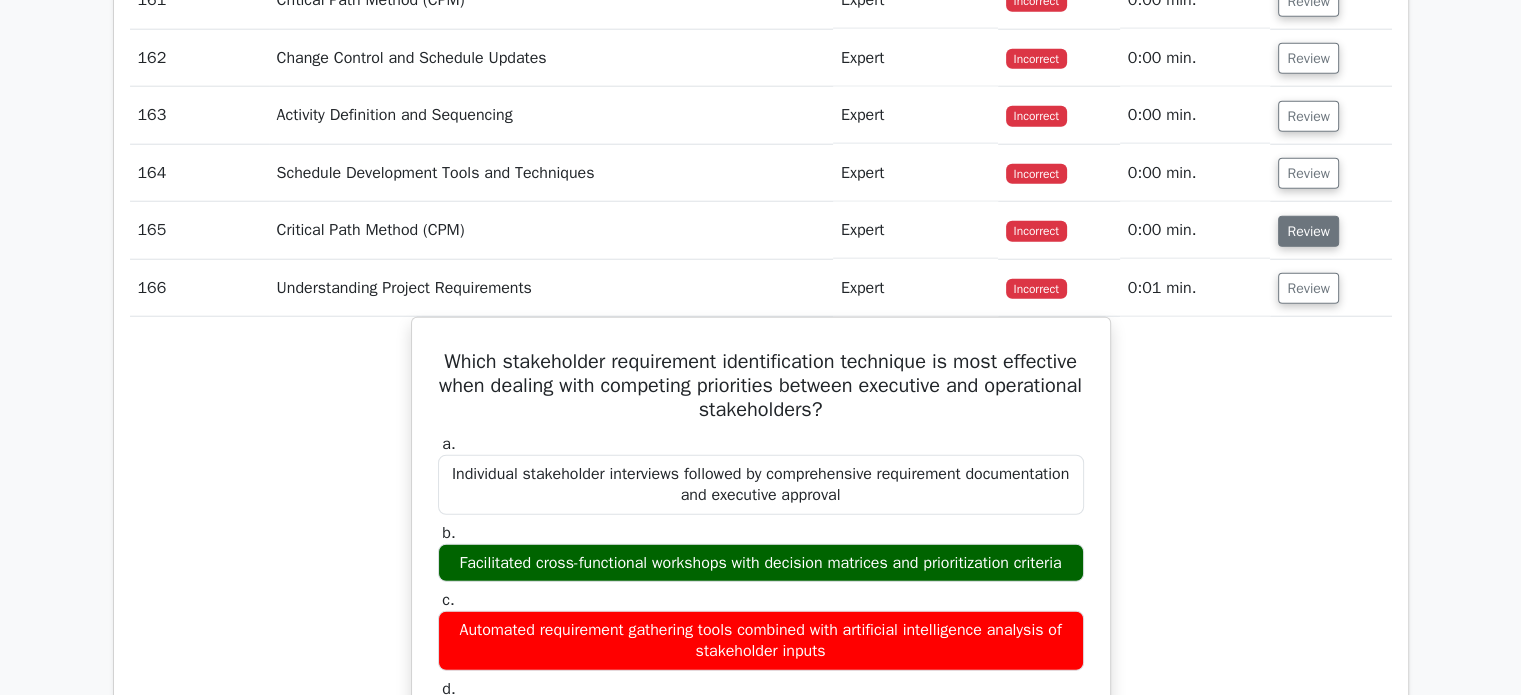 click on "Review" at bounding box center (1308, 231) 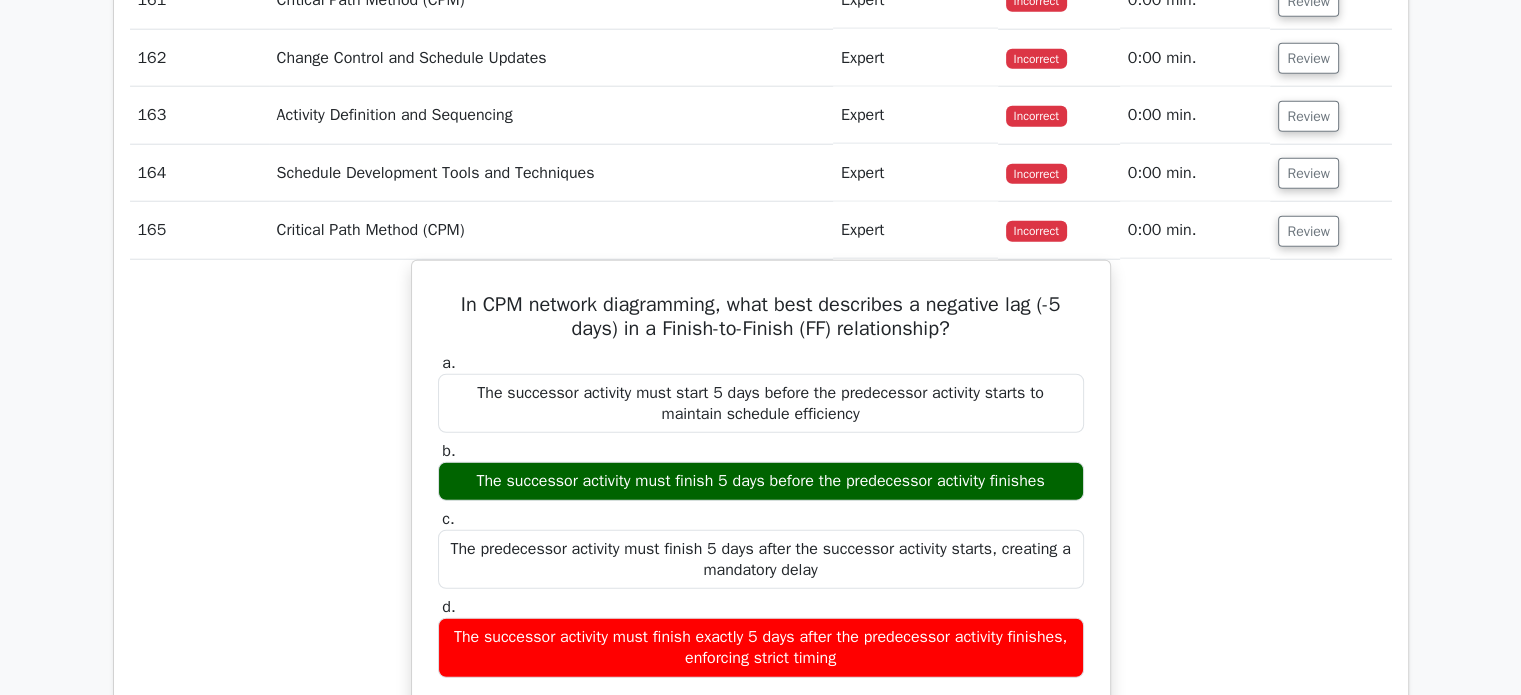 drag, startPoint x: 1322, startPoint y: 144, endPoint x: 1316, endPoint y: 106, distance: 38.470768 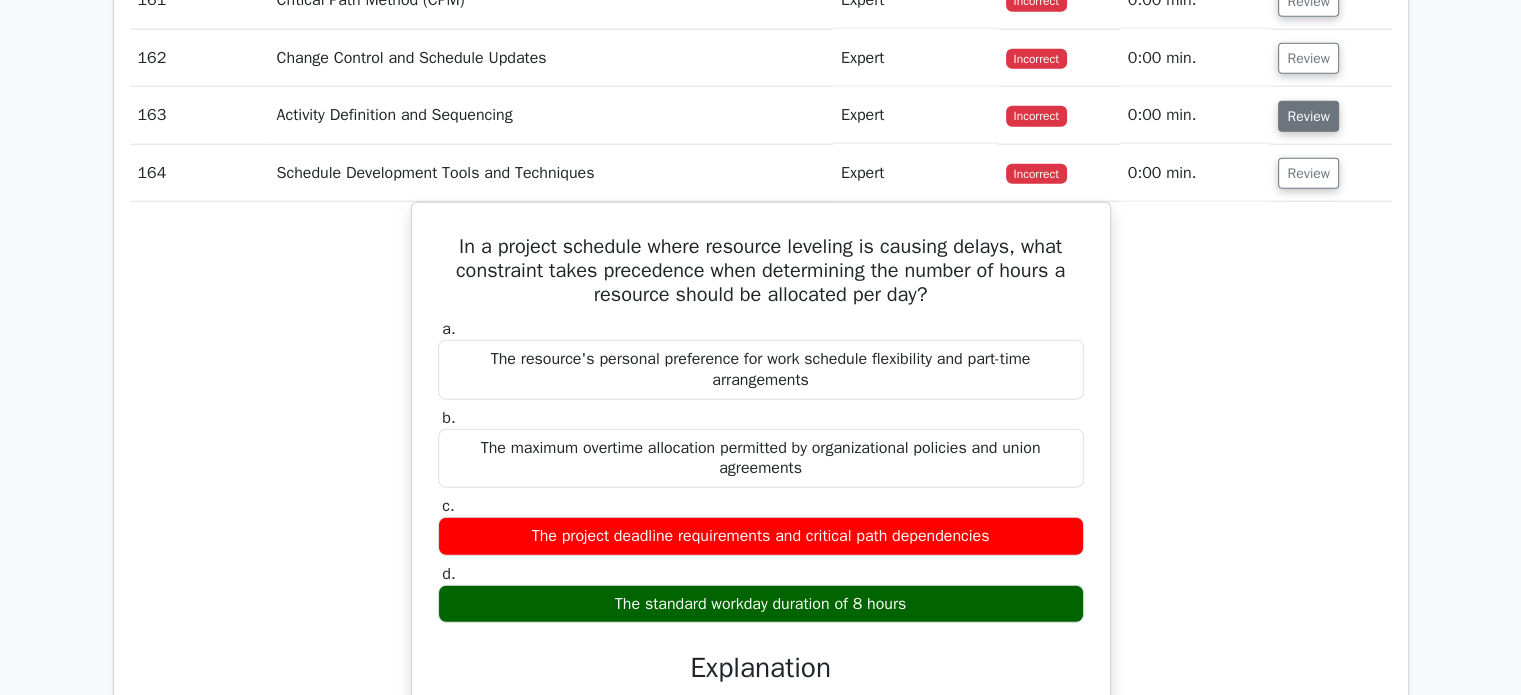 click on "Review" at bounding box center [1308, 116] 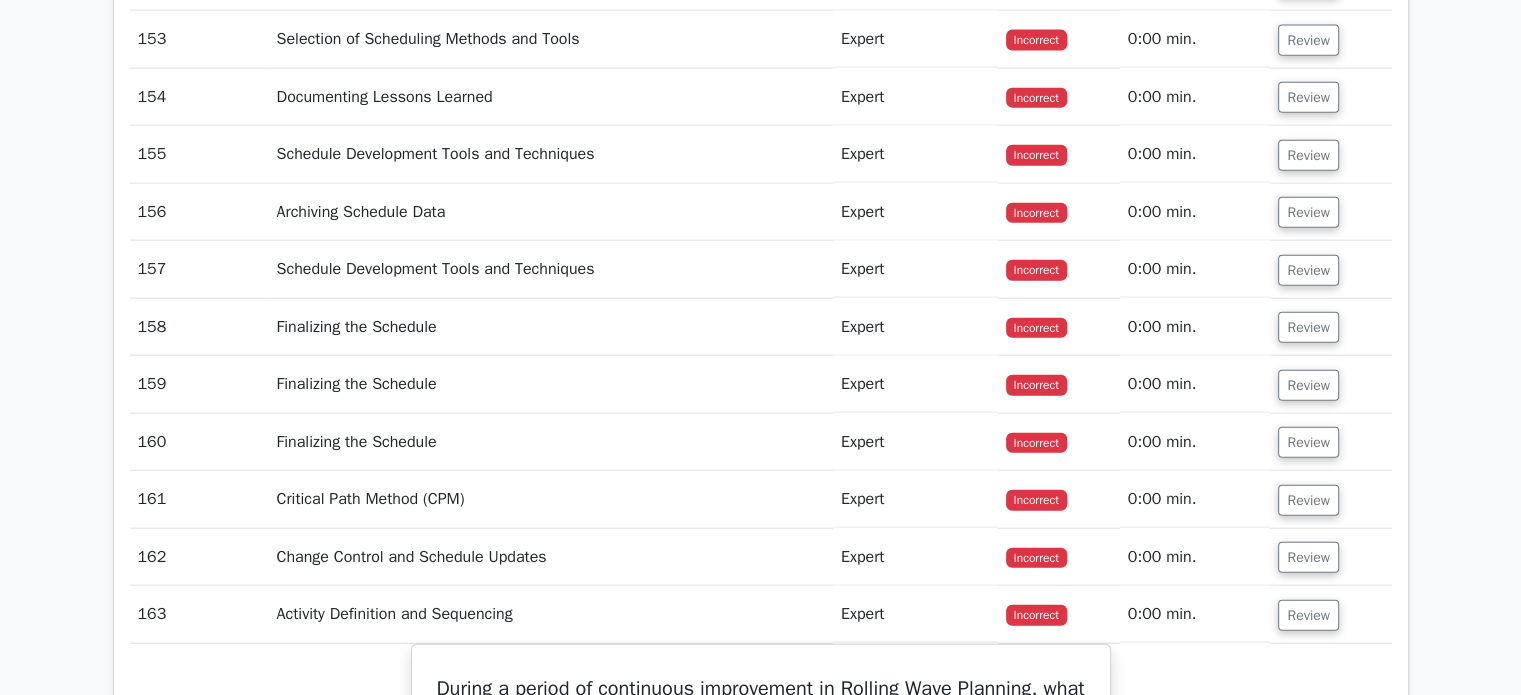 scroll, scrollTop: 12300, scrollLeft: 0, axis: vertical 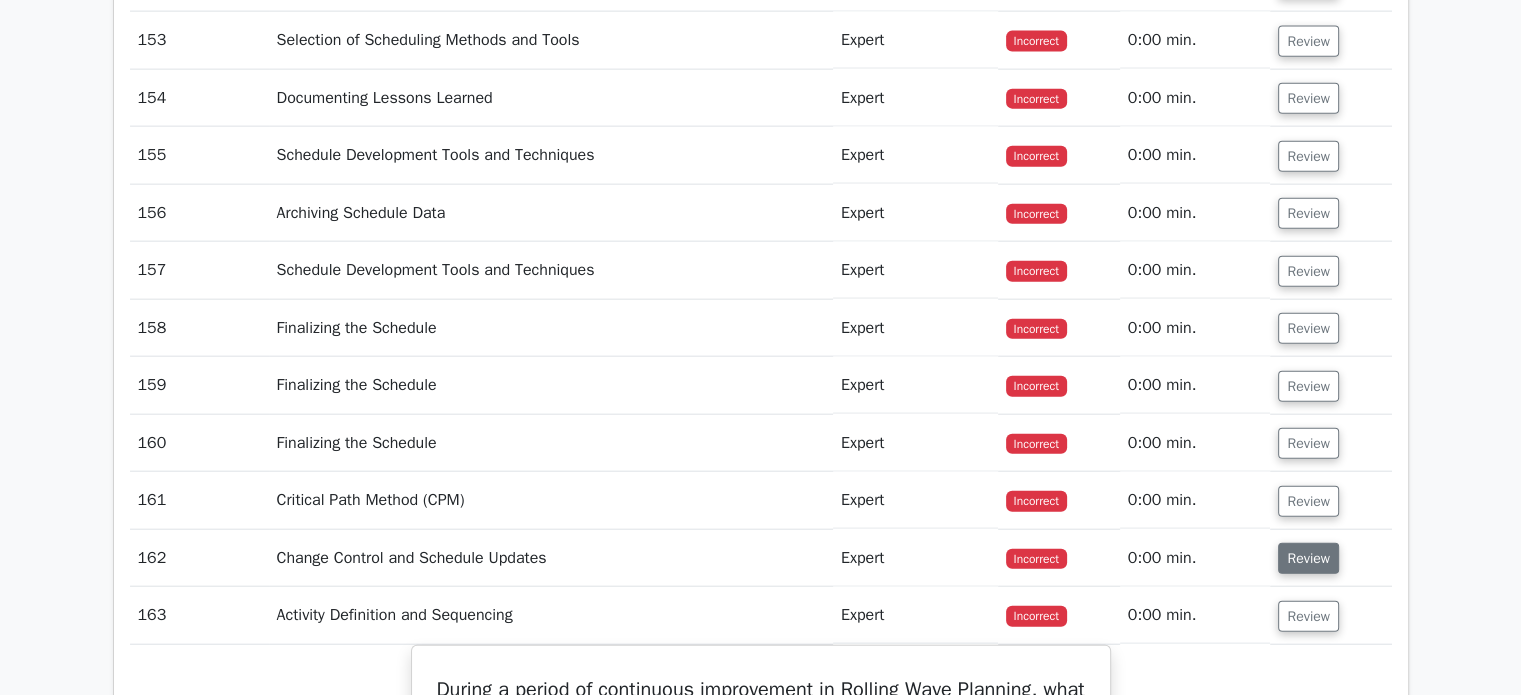 click on "Review" at bounding box center [1308, 558] 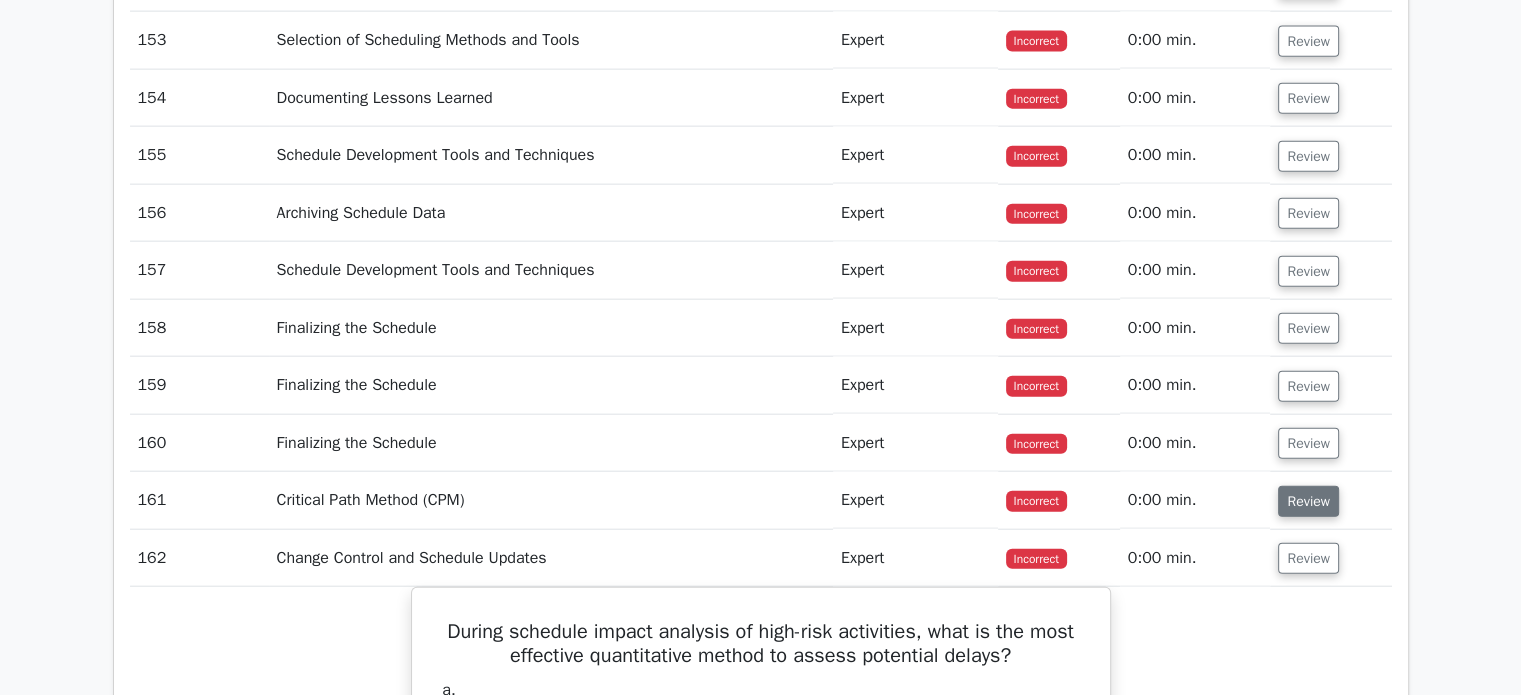 click on "Review" at bounding box center [1308, 501] 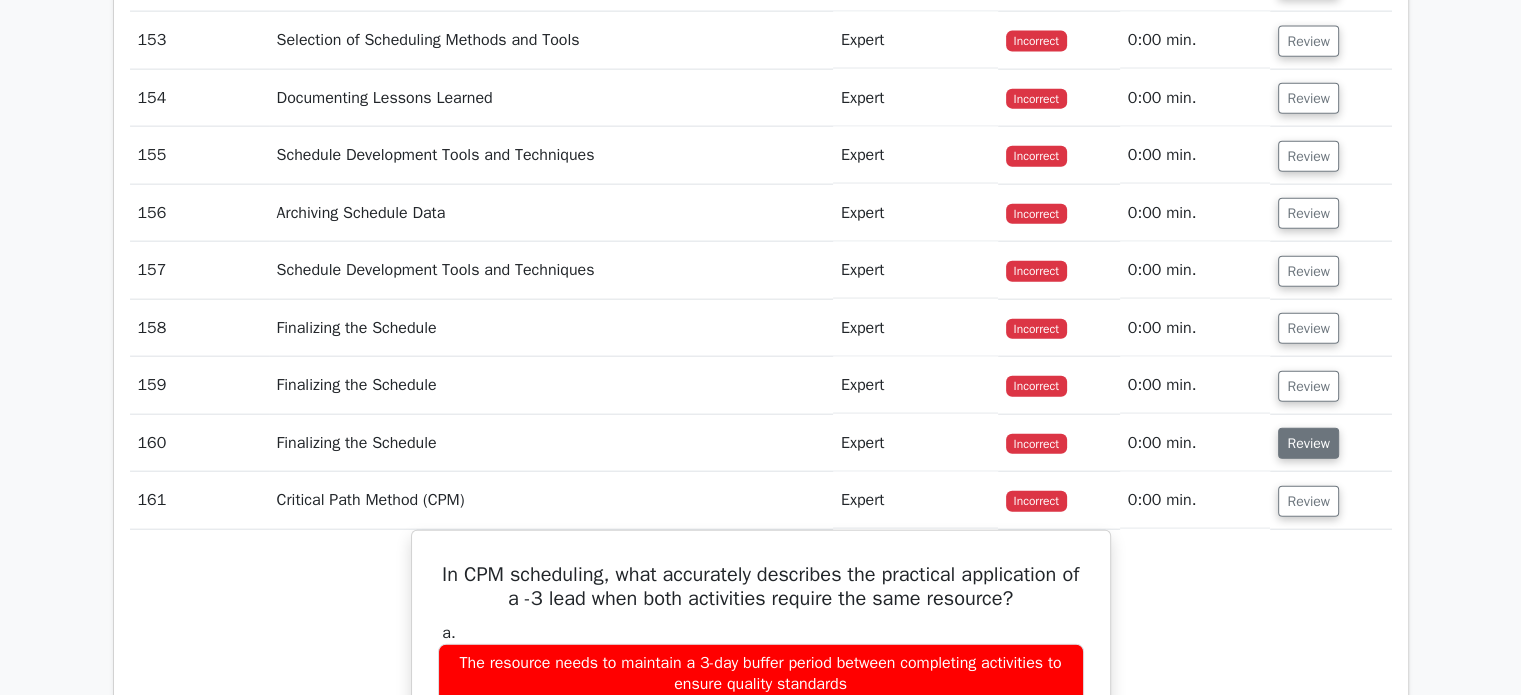 click on "Review" at bounding box center [1308, 443] 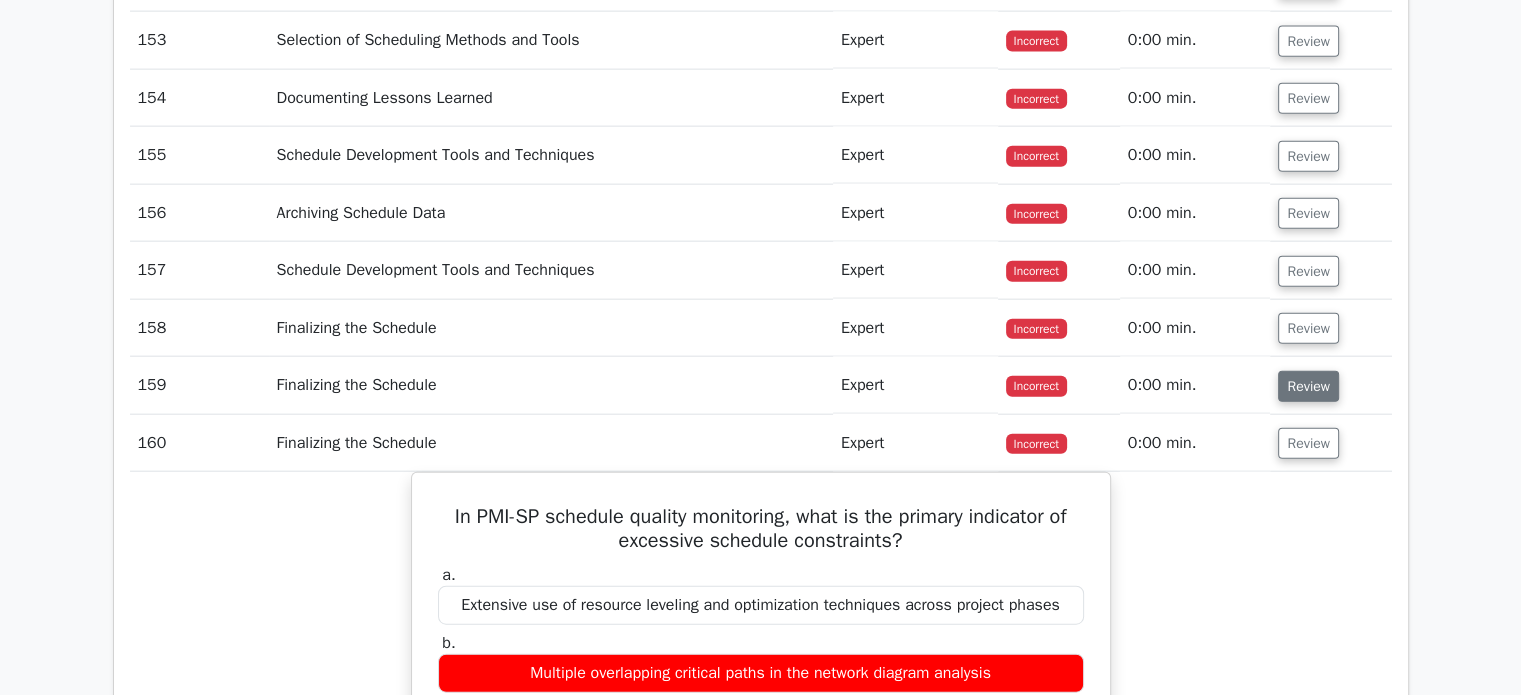 click on "Review" at bounding box center (1308, 386) 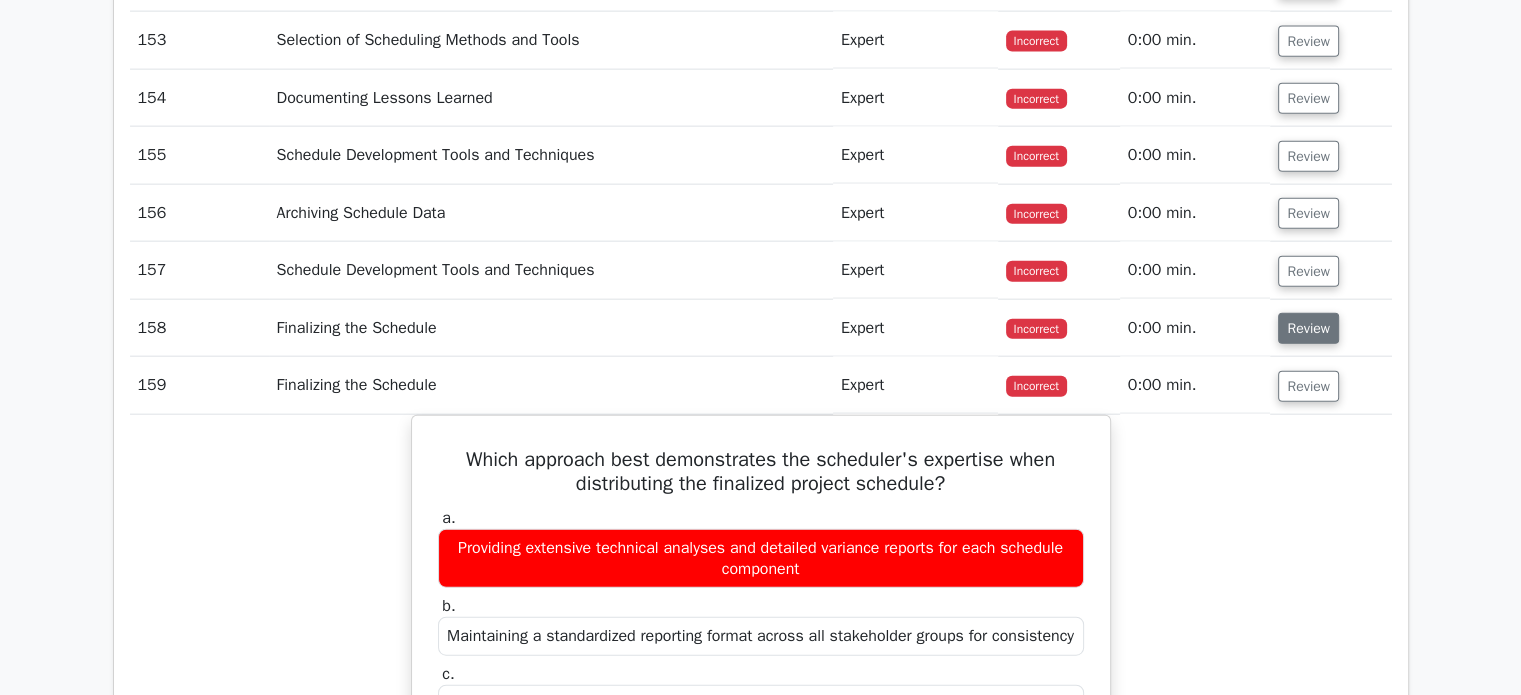 click on "Review" at bounding box center (1308, 328) 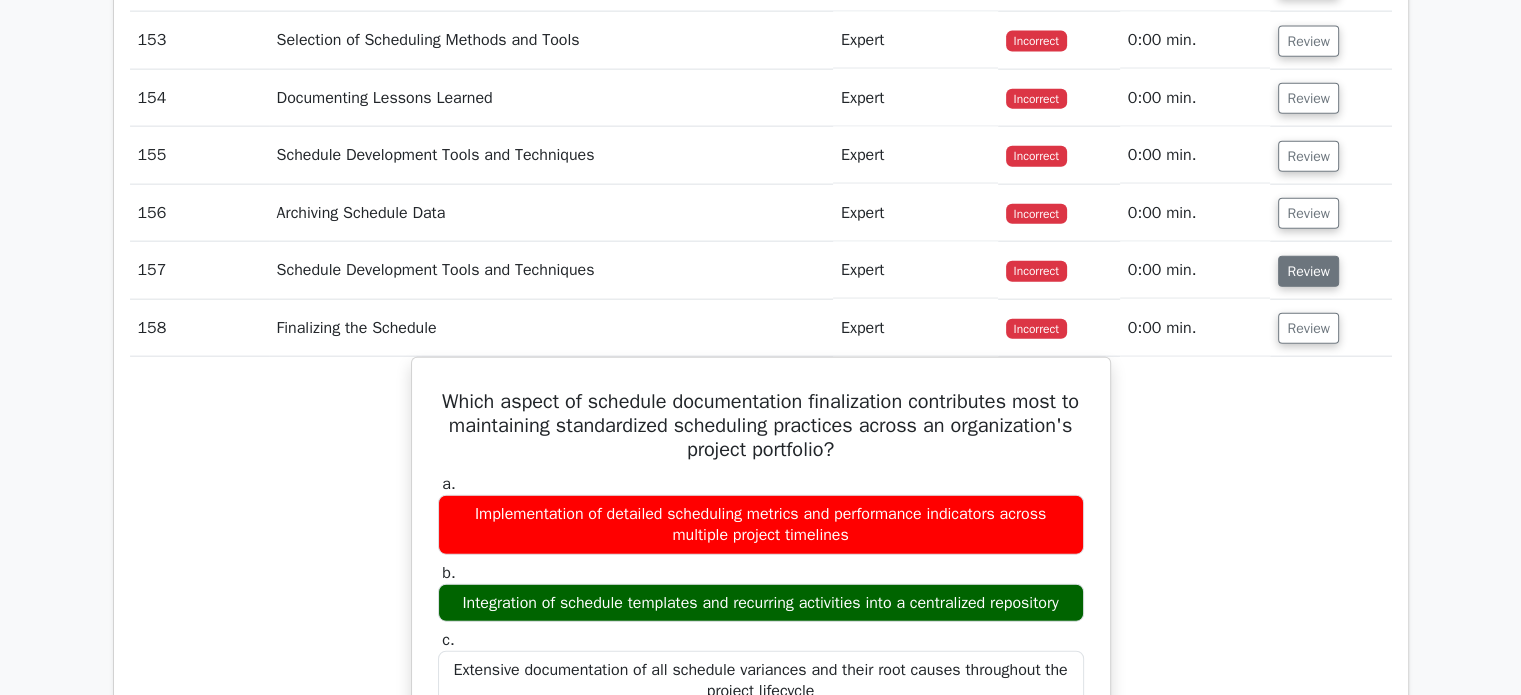 click on "Review" at bounding box center [1308, 271] 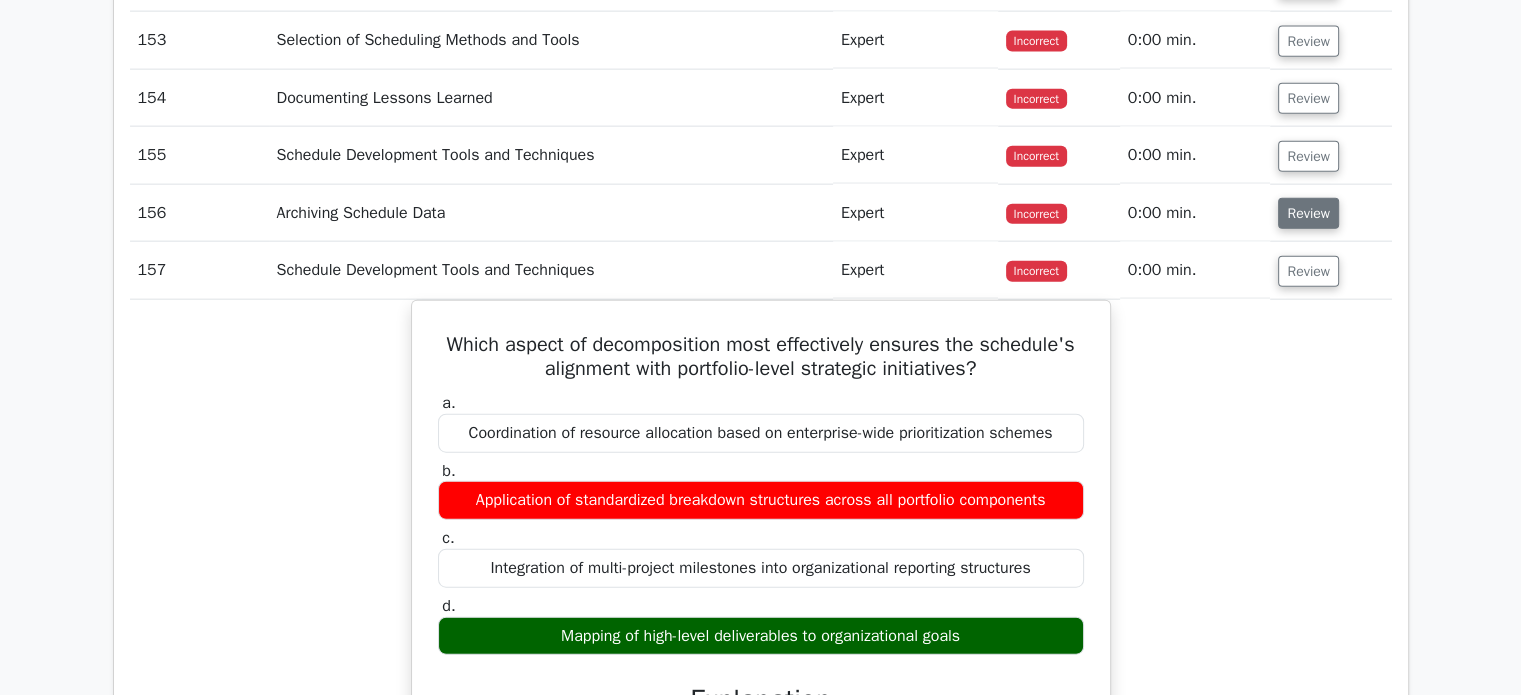 click on "Review" at bounding box center [1308, 213] 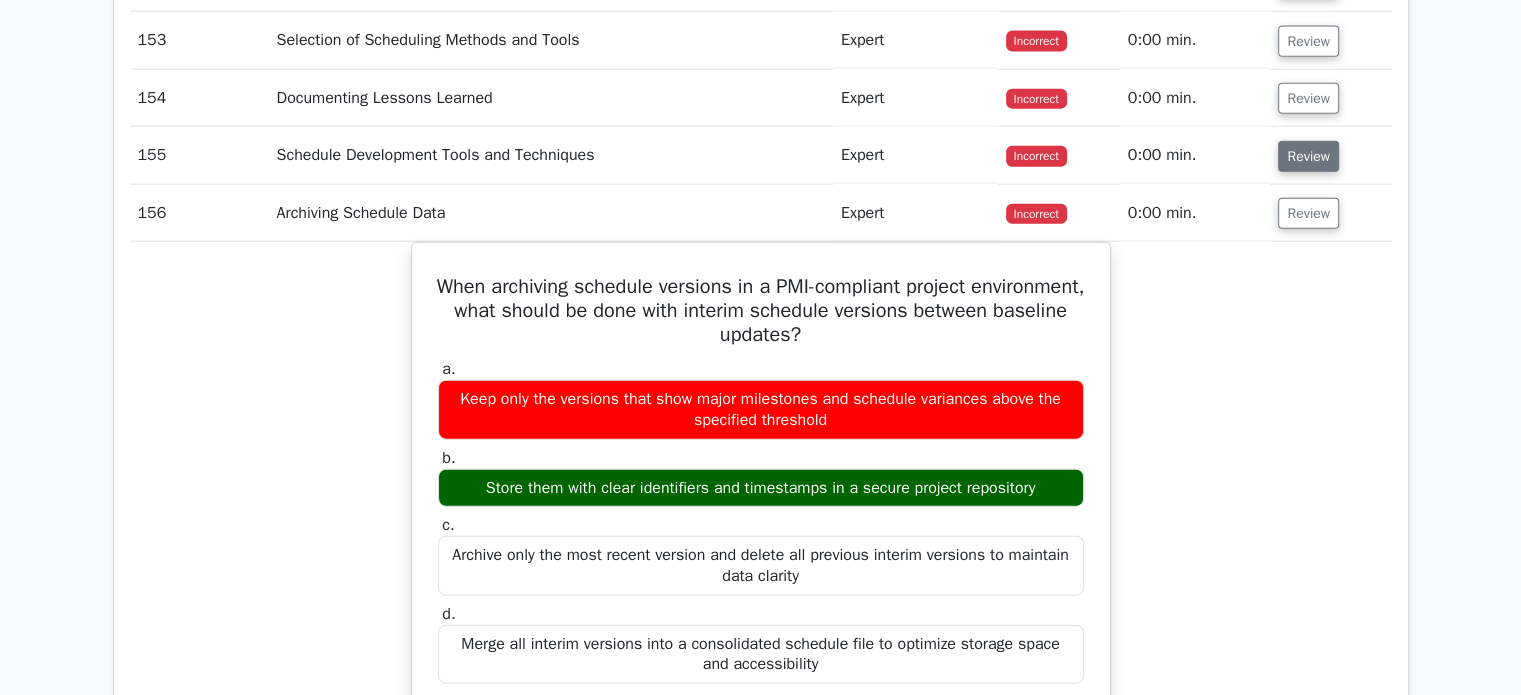 click on "Review" at bounding box center [1308, 156] 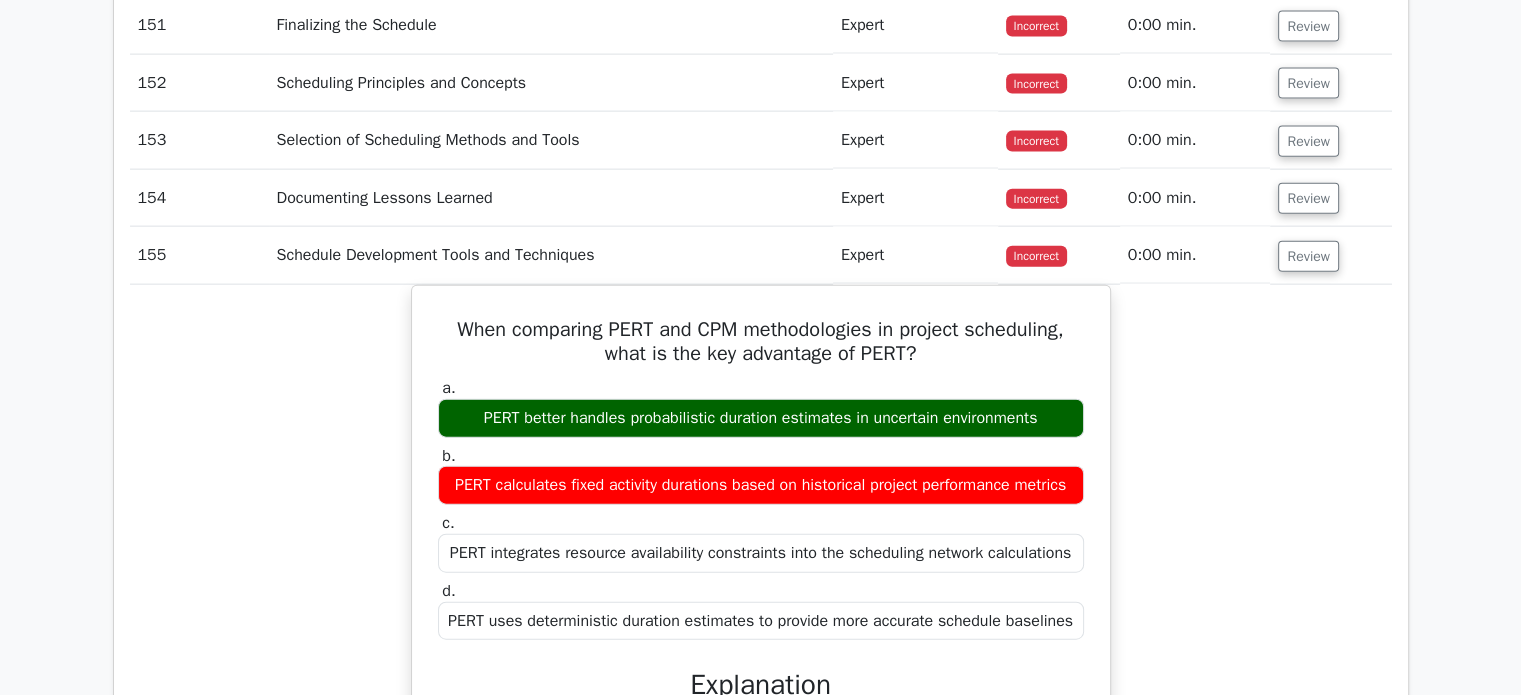 scroll, scrollTop: 12000, scrollLeft: 0, axis: vertical 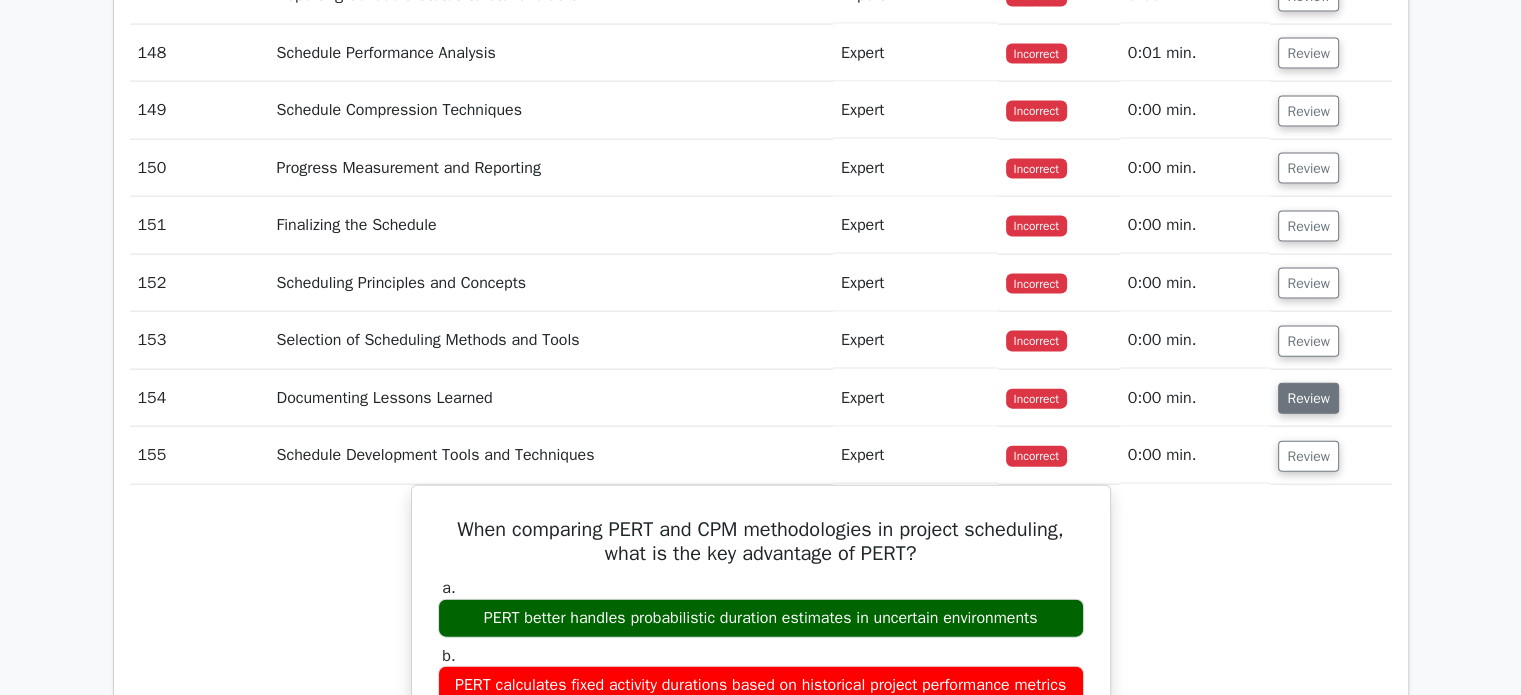 click on "Review" at bounding box center [1308, 398] 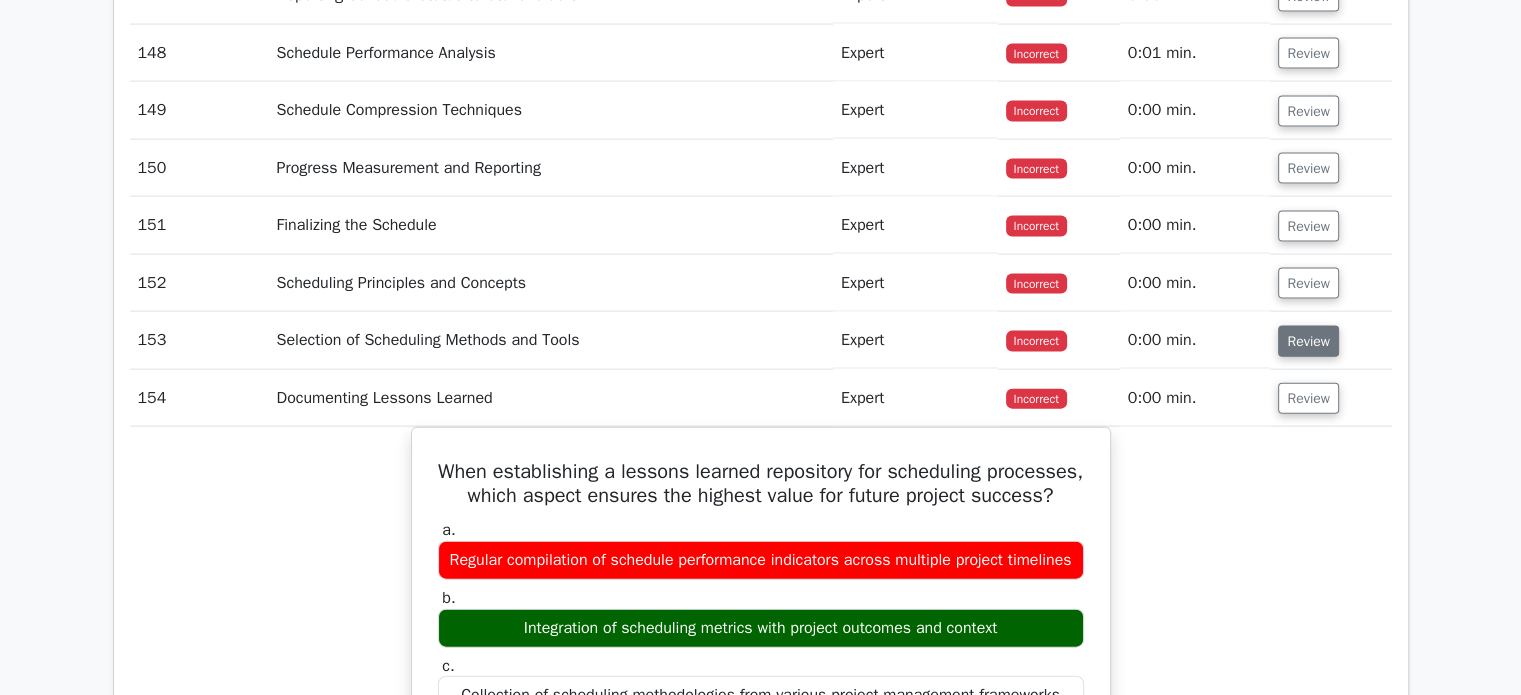 click on "Review" at bounding box center (1308, 341) 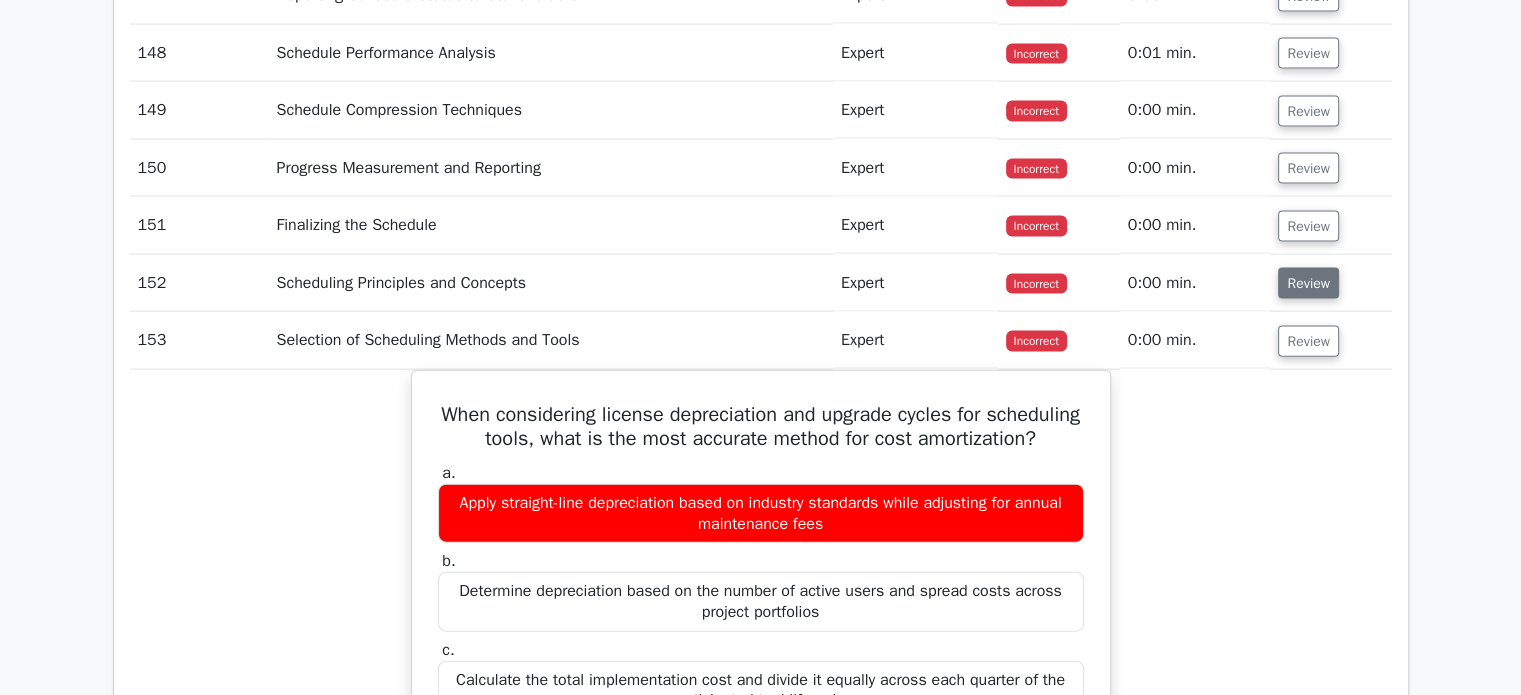 click on "Review" at bounding box center [1308, 283] 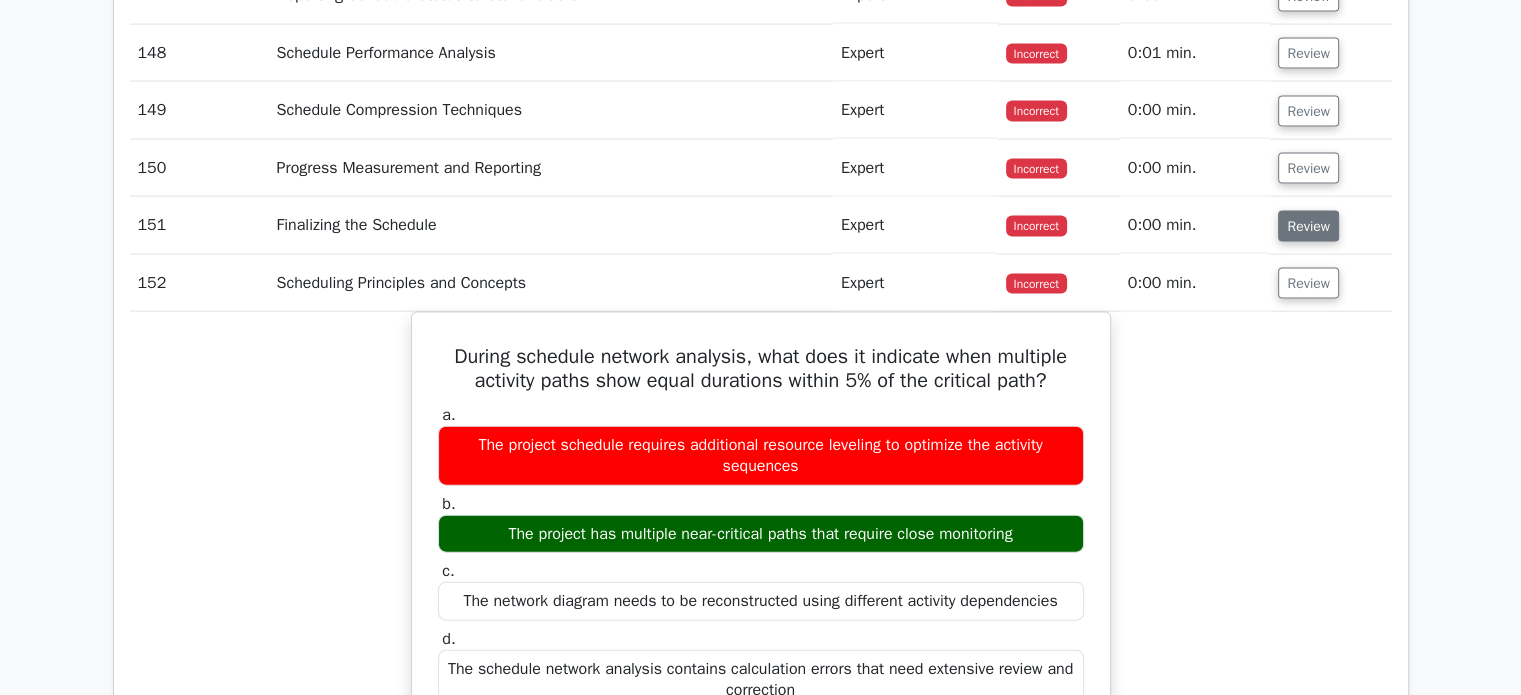 click on "Review" at bounding box center (1308, 226) 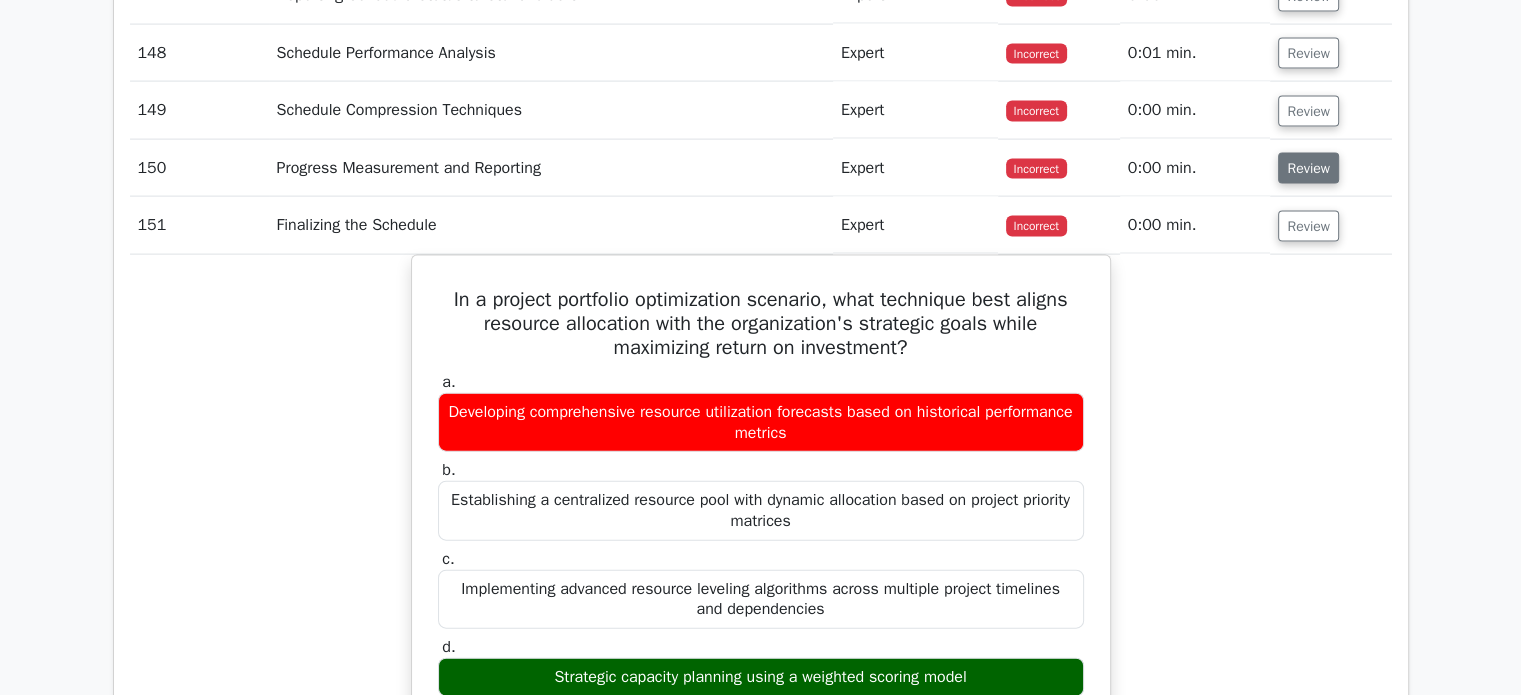 click on "Review" at bounding box center (1308, 168) 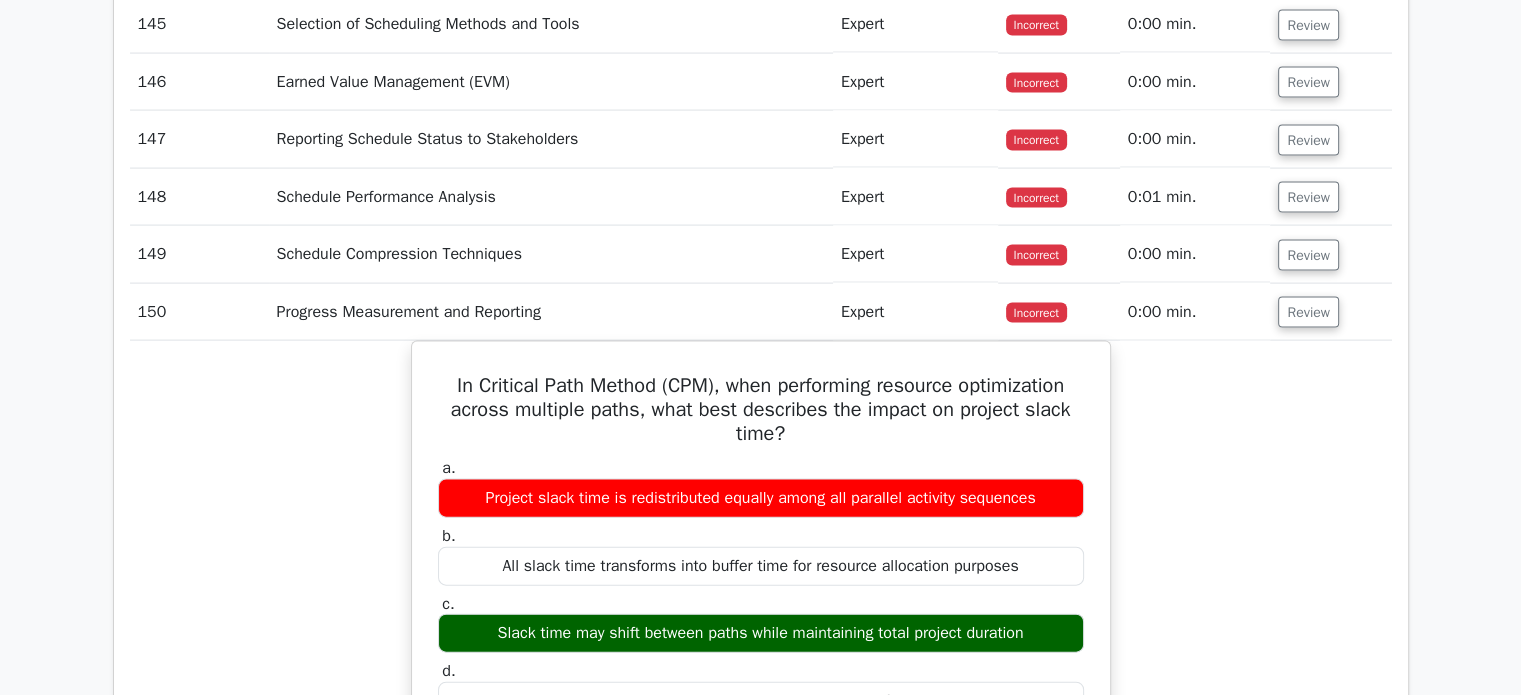 scroll, scrollTop: 11600, scrollLeft: 0, axis: vertical 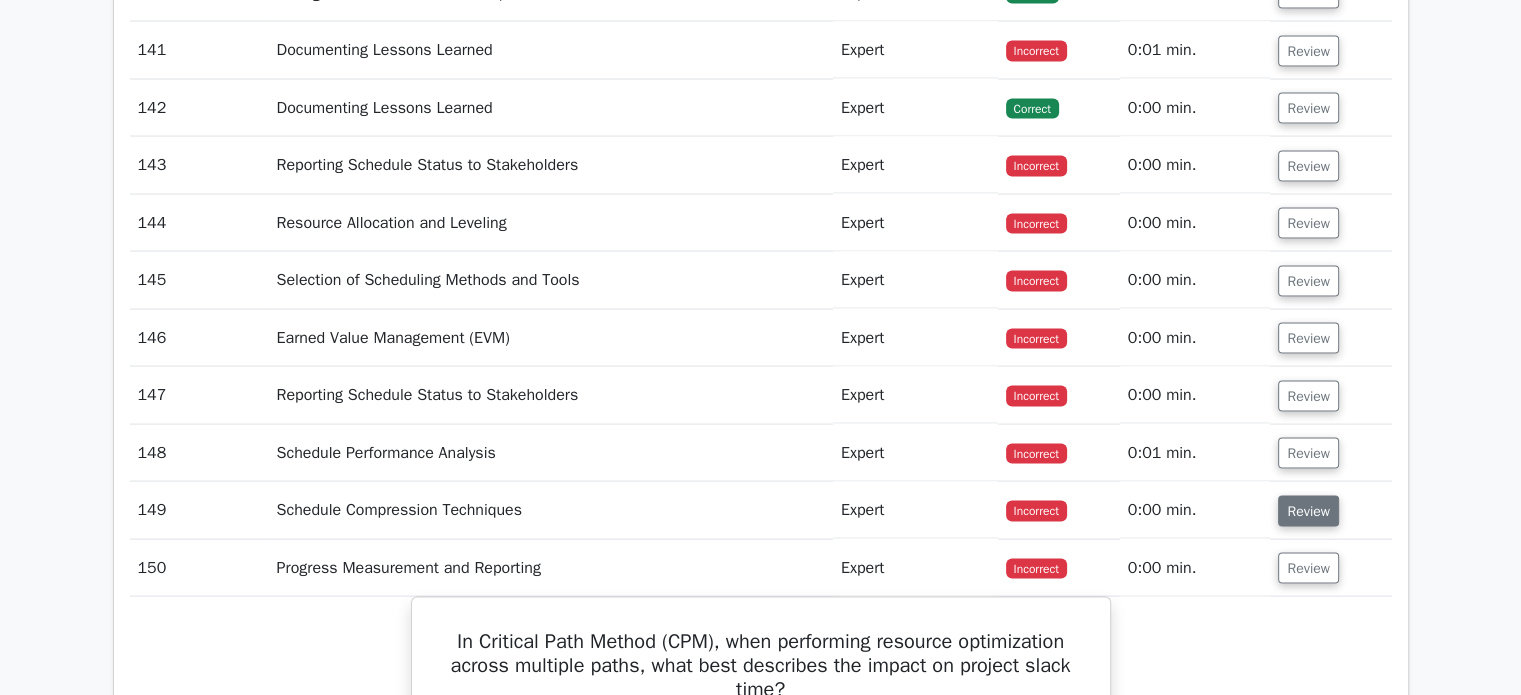 click on "Review" at bounding box center (1308, 511) 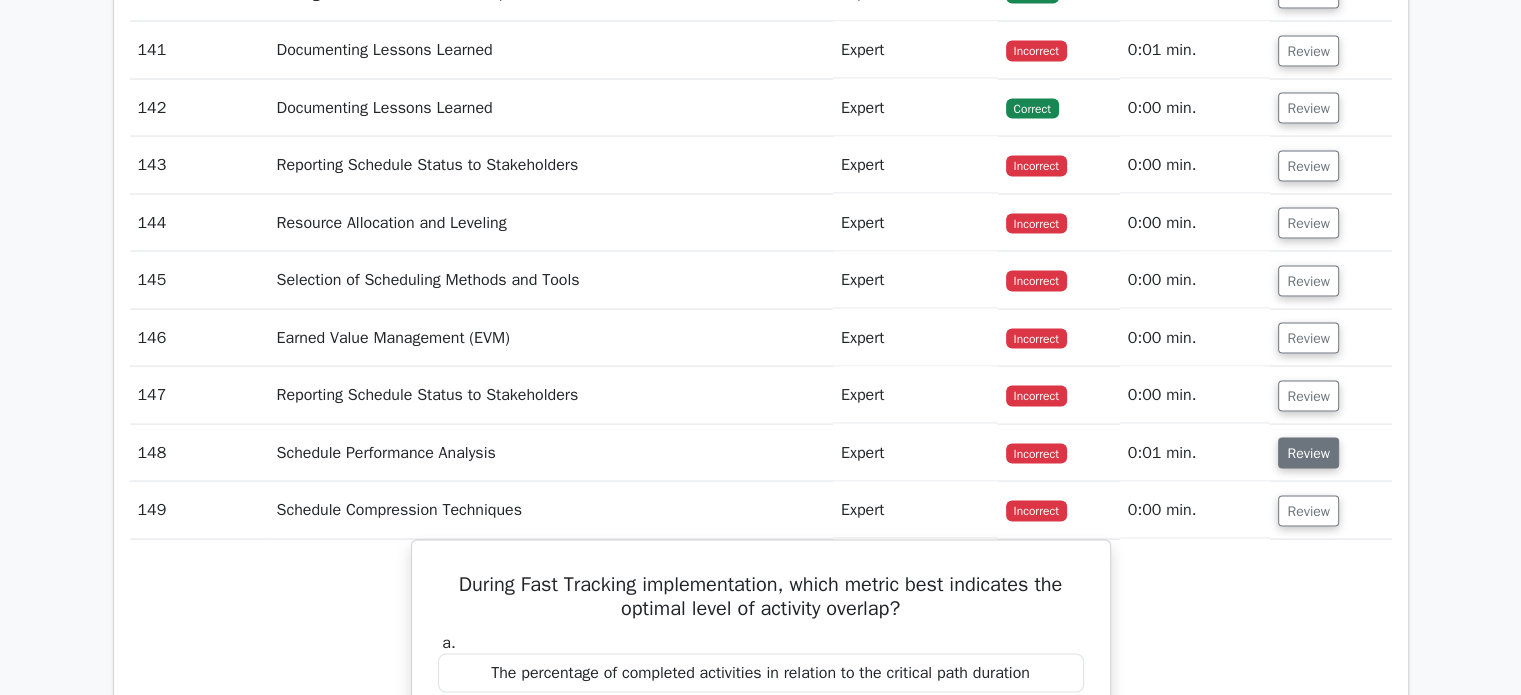 click on "Review" at bounding box center (1308, 453) 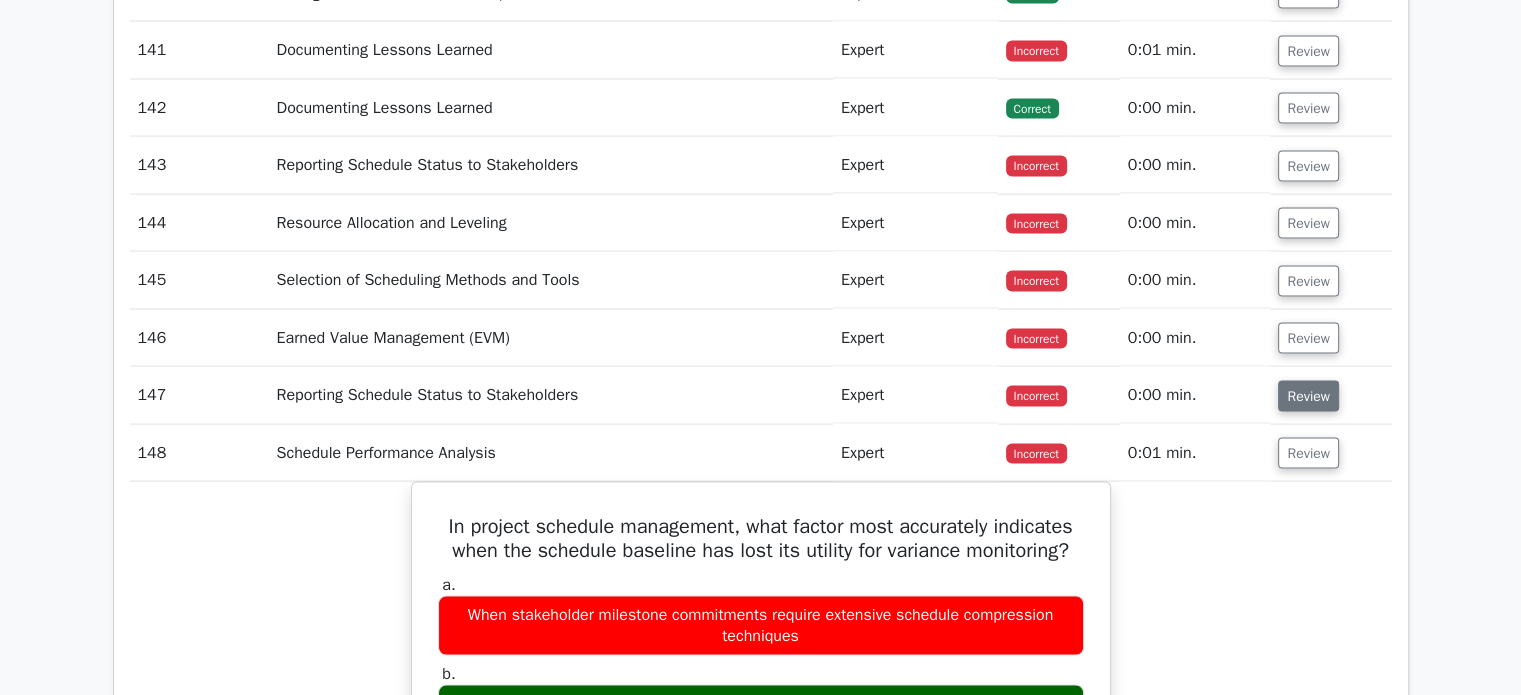click on "Review" at bounding box center (1308, 396) 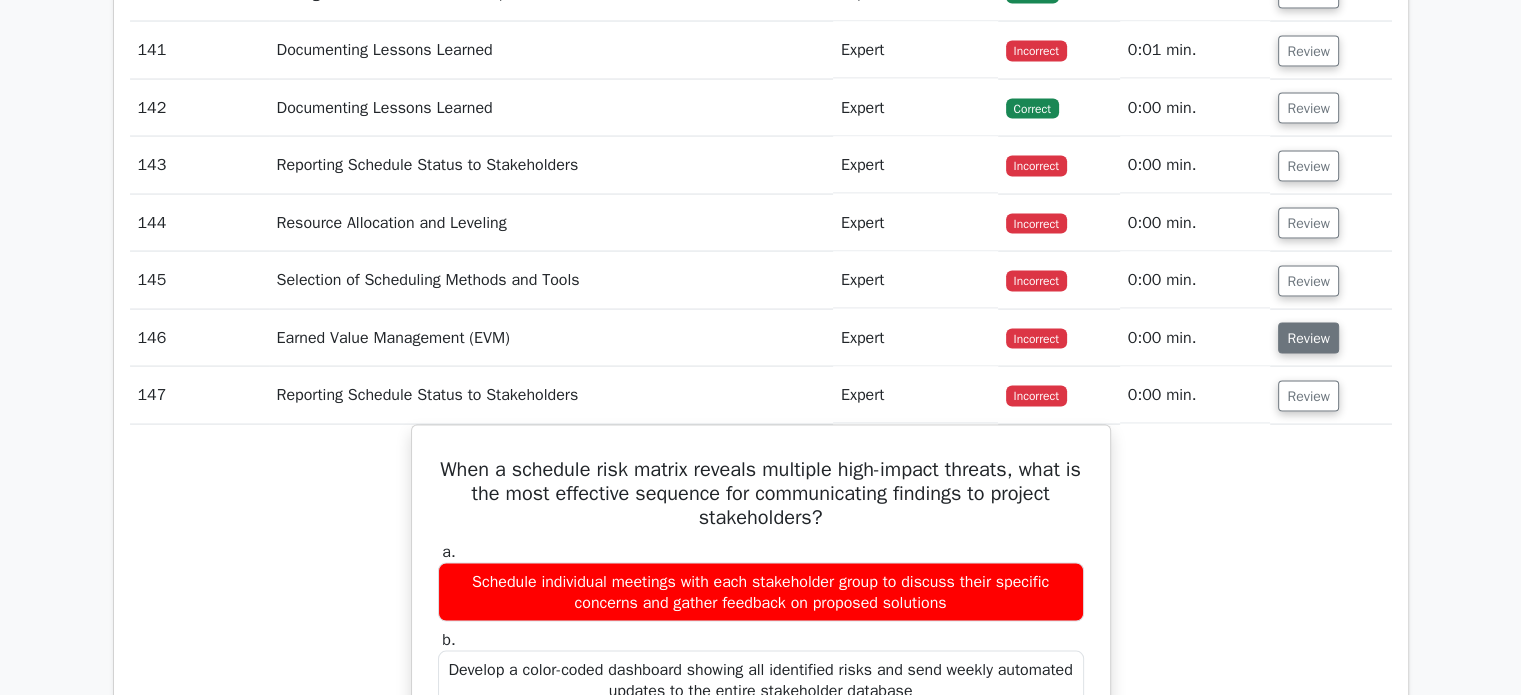 click on "Review" at bounding box center [1308, 338] 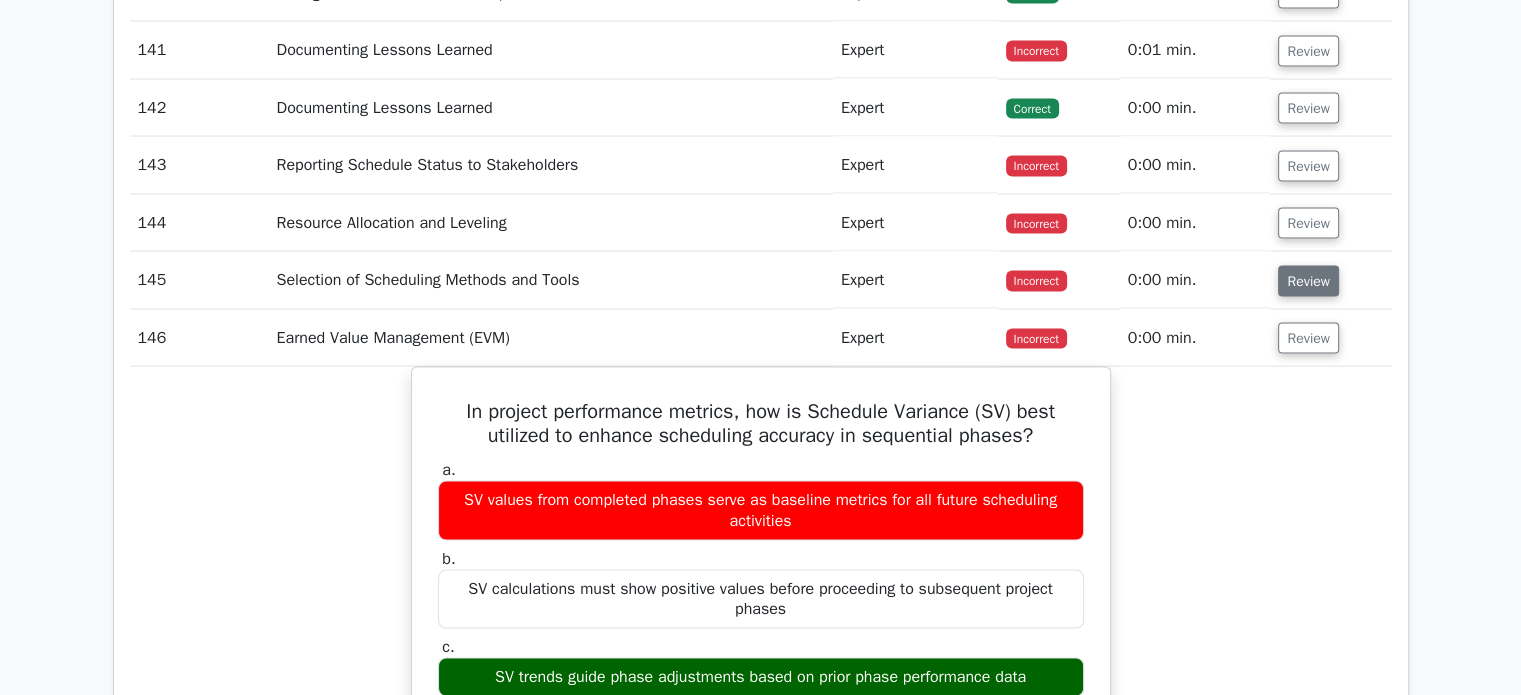 click on "Review" at bounding box center [1308, 281] 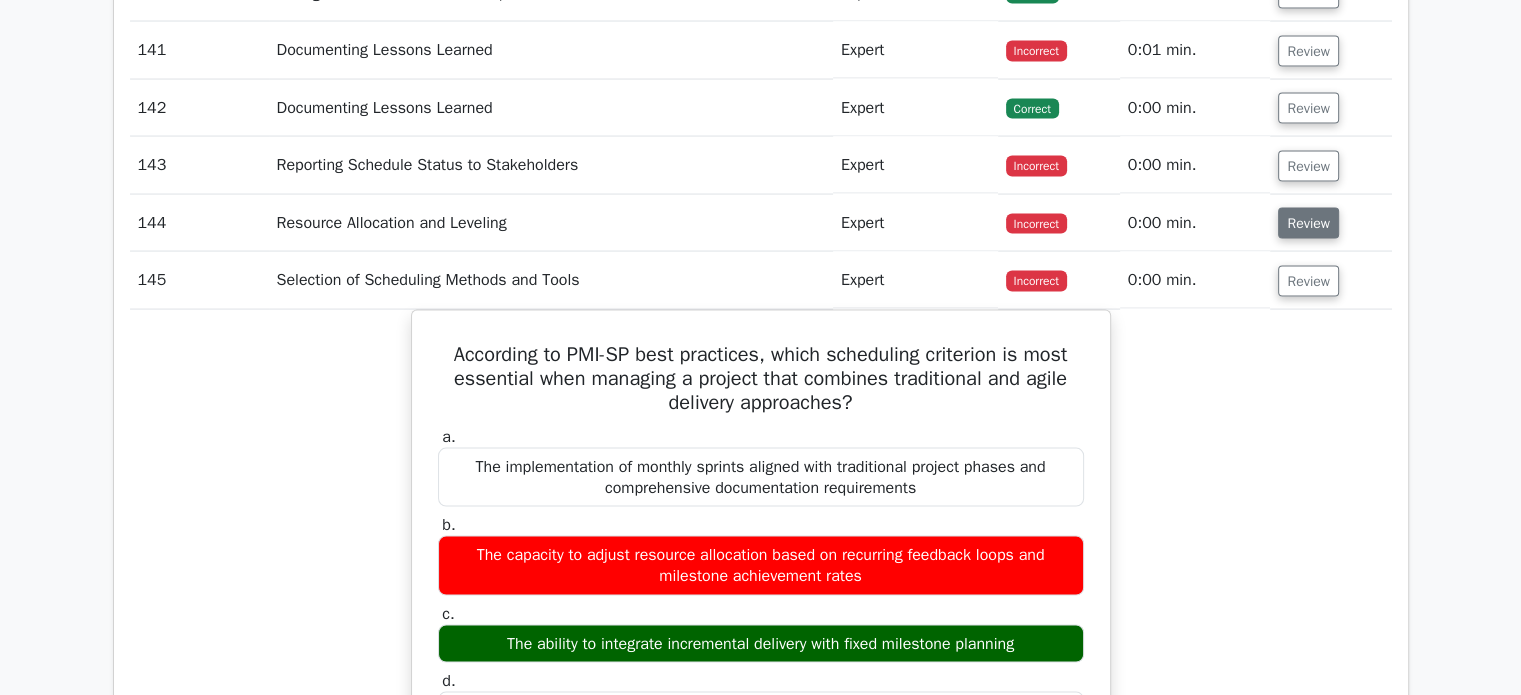 click on "Review" at bounding box center (1308, 223) 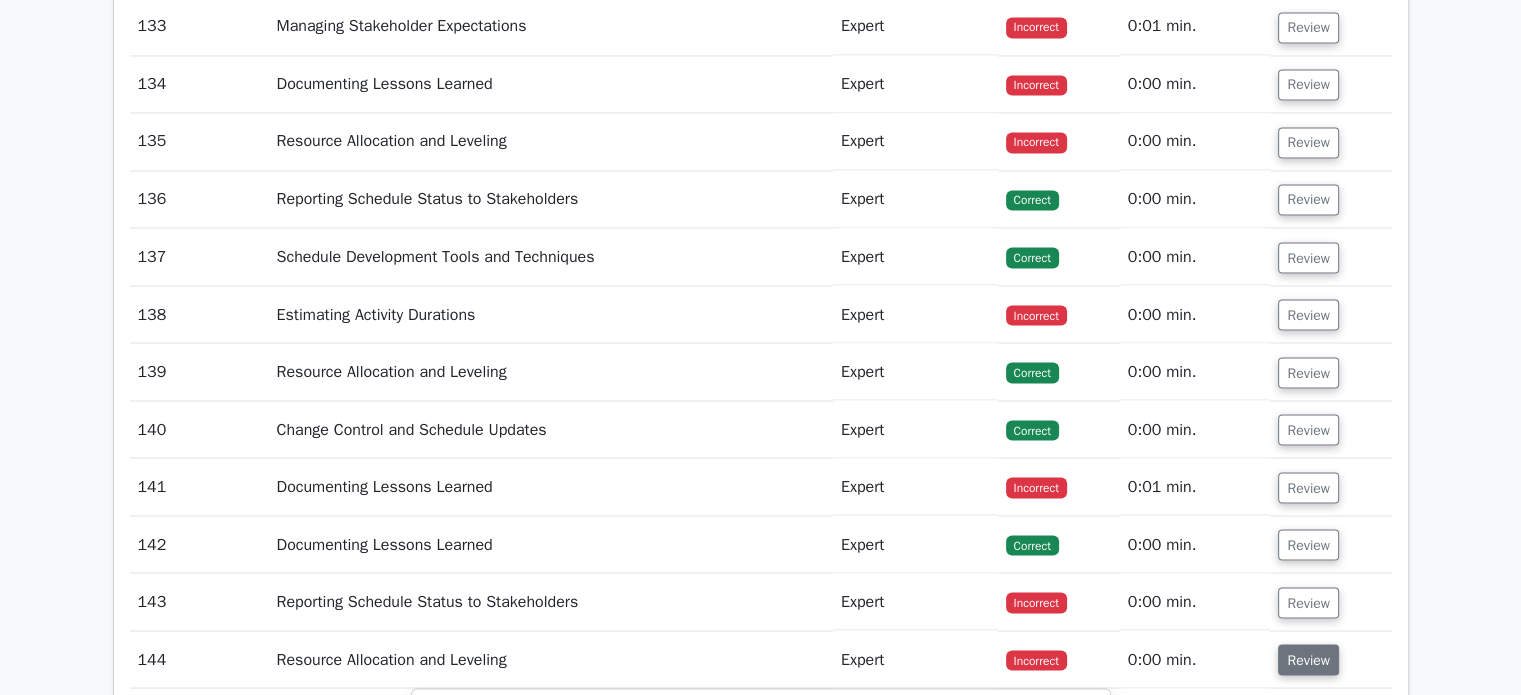 scroll, scrollTop: 11200, scrollLeft: 0, axis: vertical 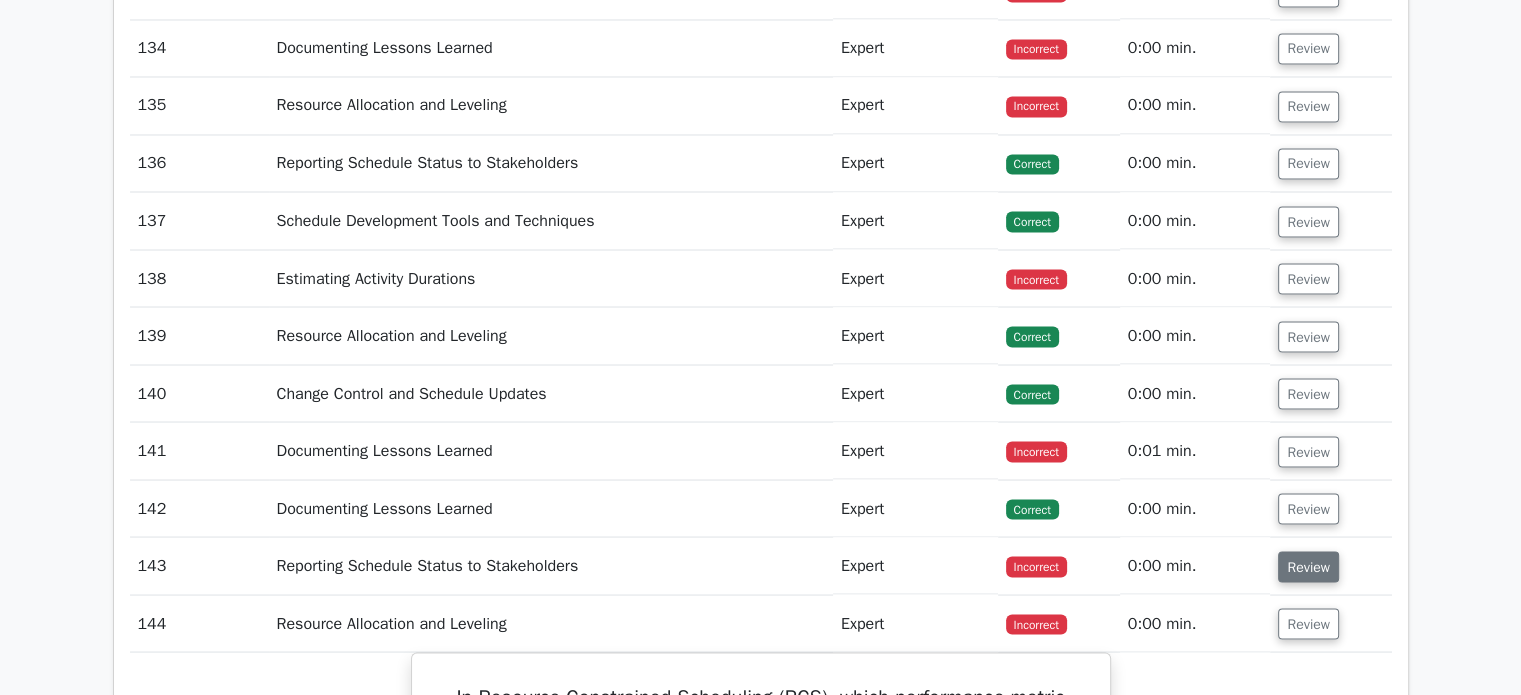 click on "Review" at bounding box center [1308, 566] 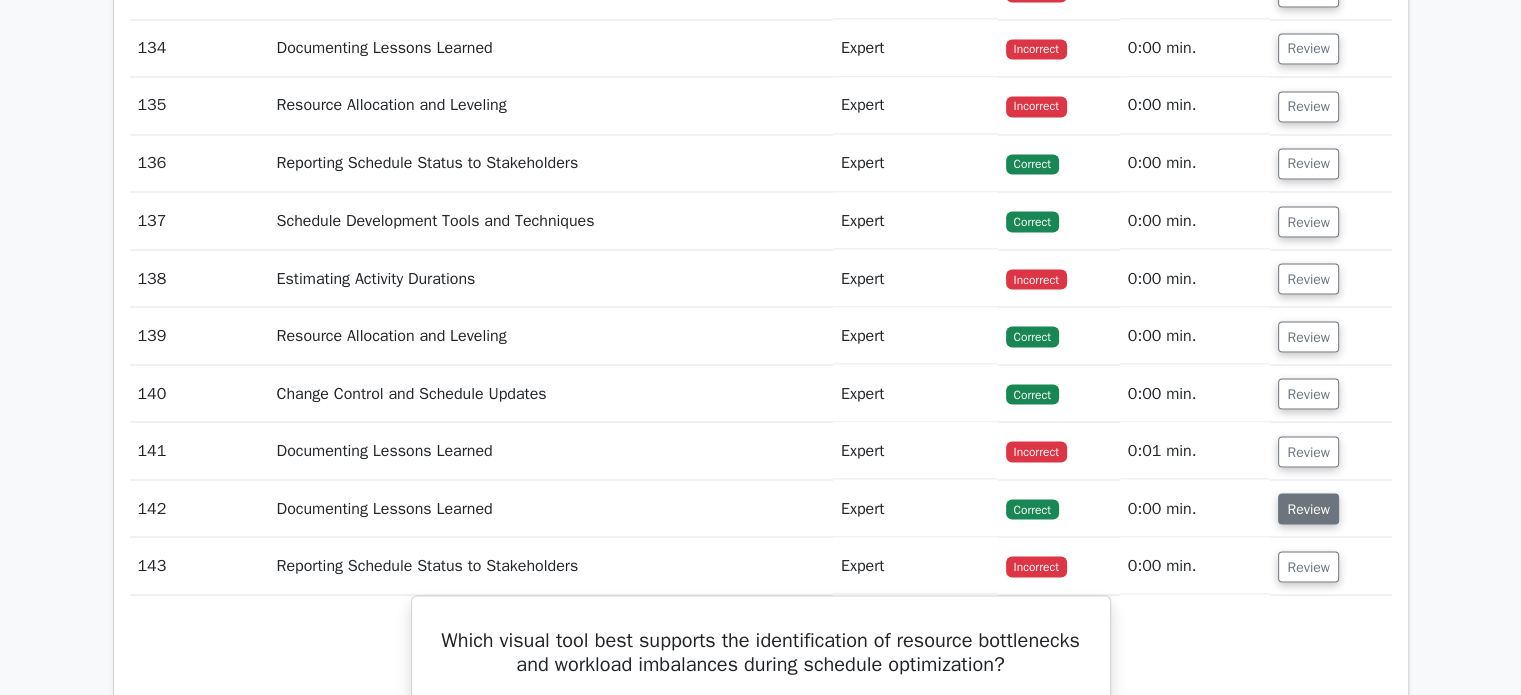 click on "Review" at bounding box center [1308, 508] 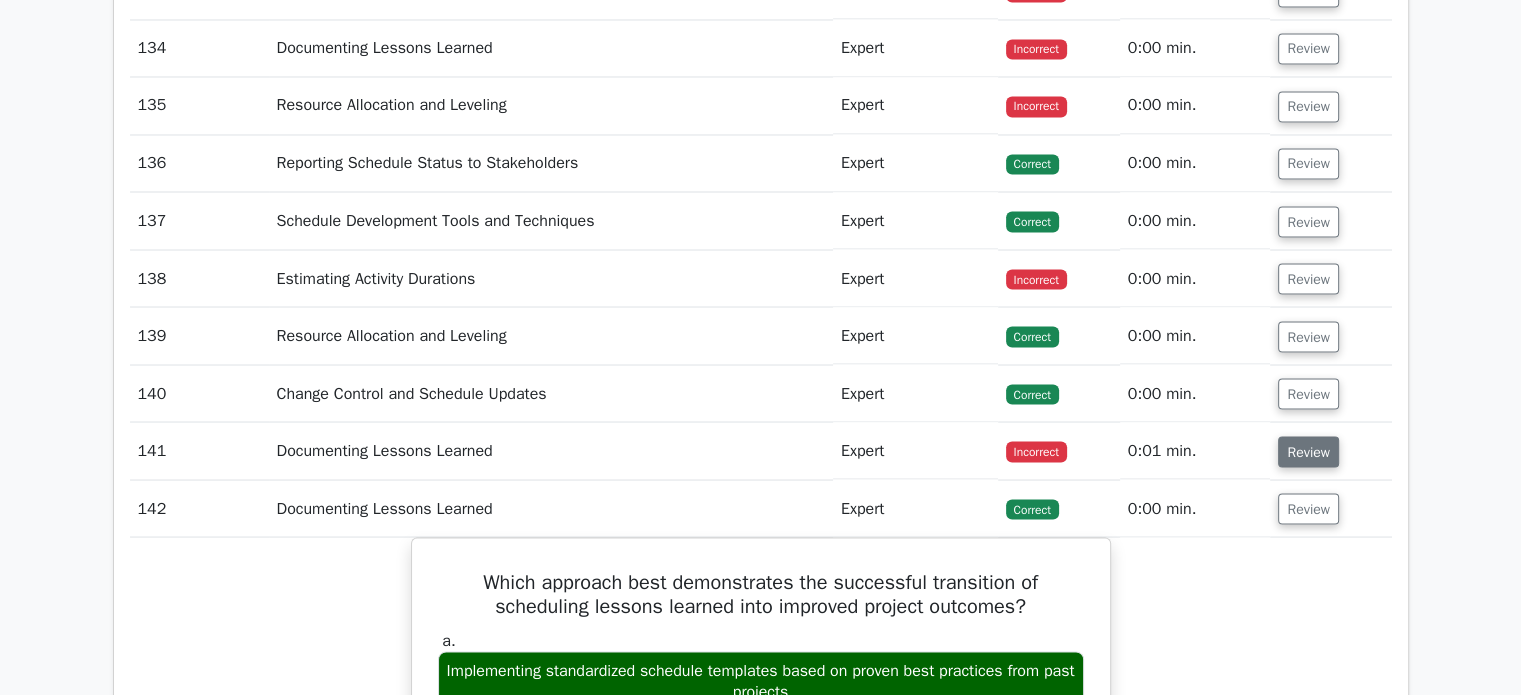 click on "Review" at bounding box center (1308, 451) 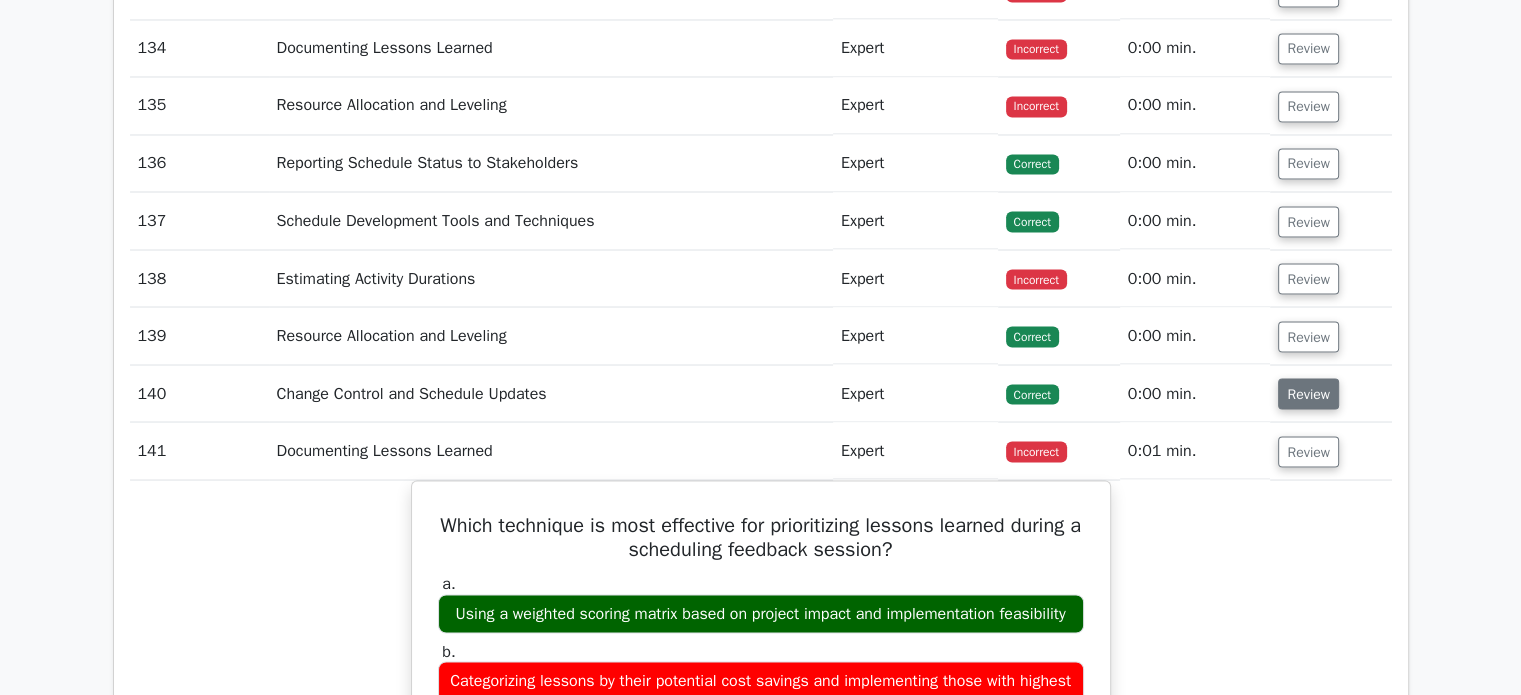 click on "Review" at bounding box center (1308, 393) 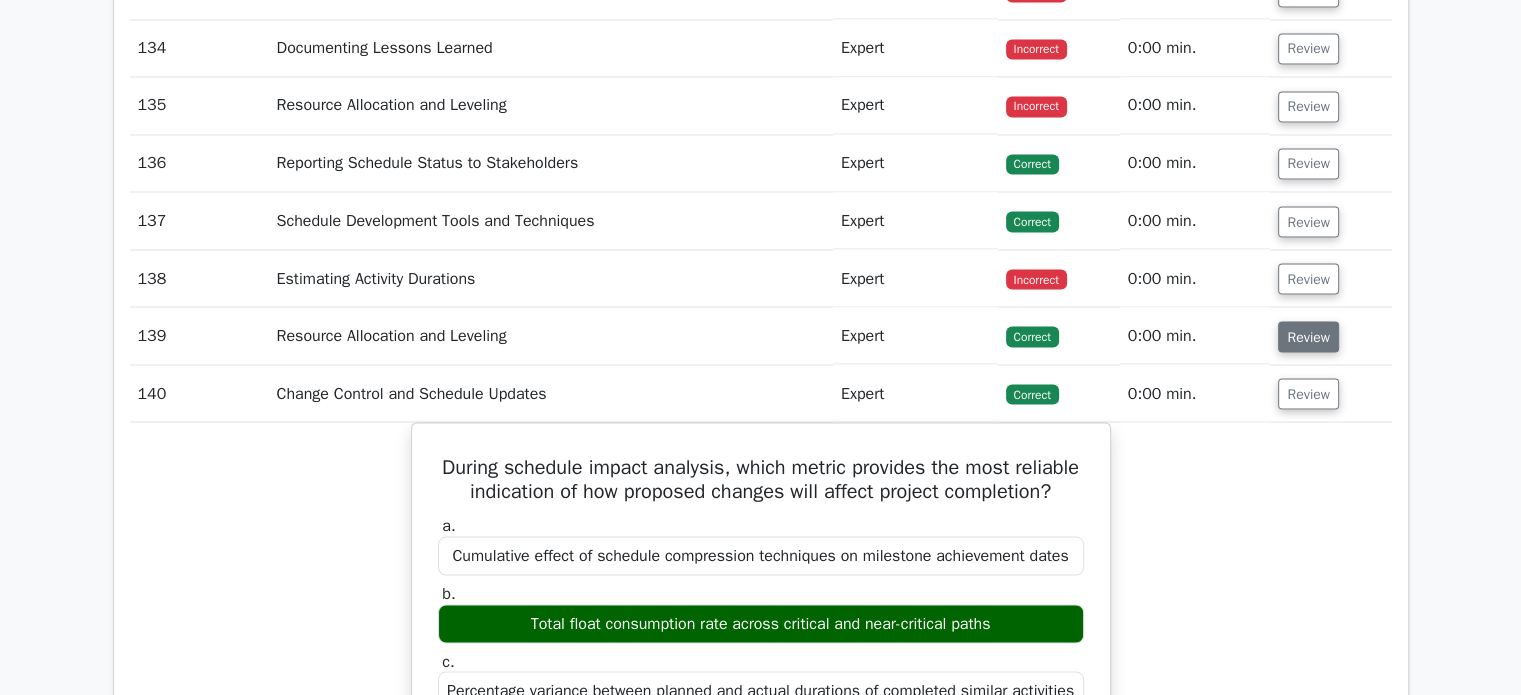 click on "Review" at bounding box center (1308, 336) 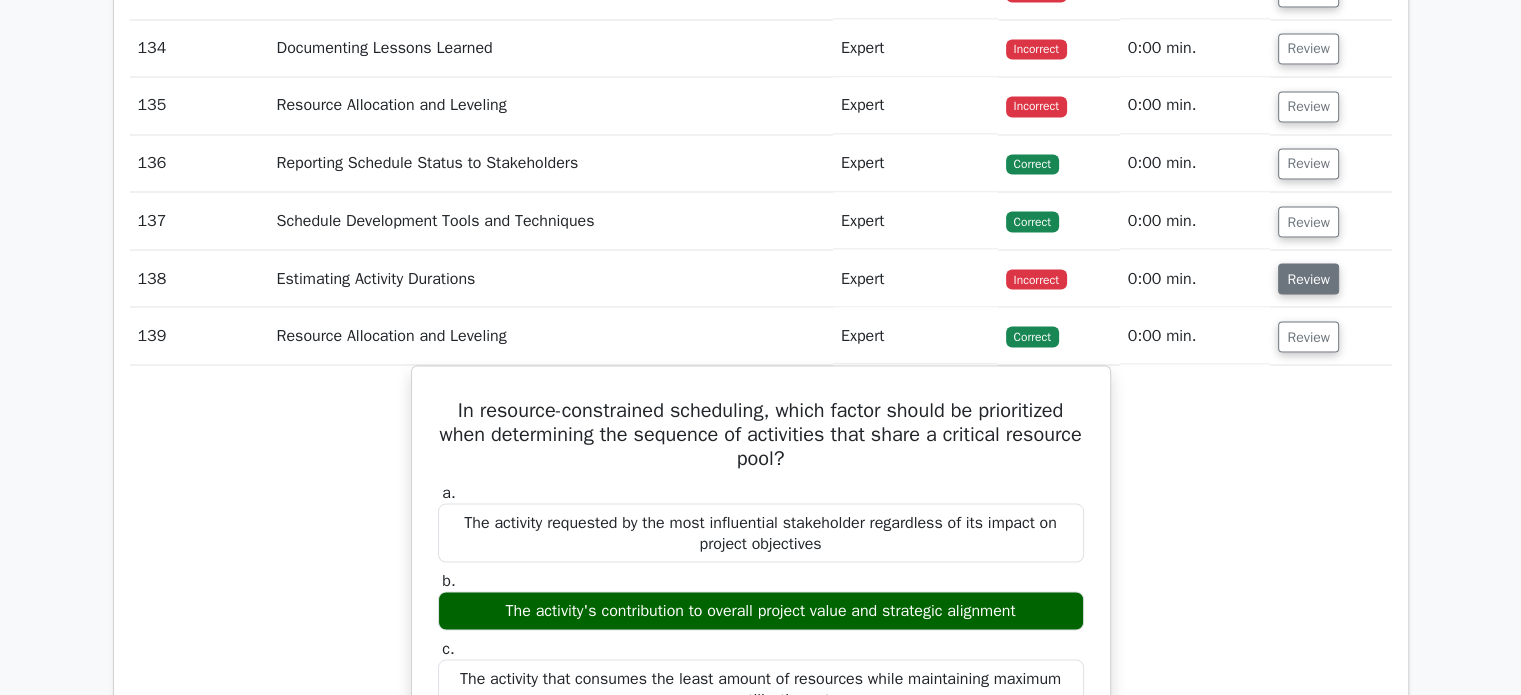 click on "Review" at bounding box center (1308, 278) 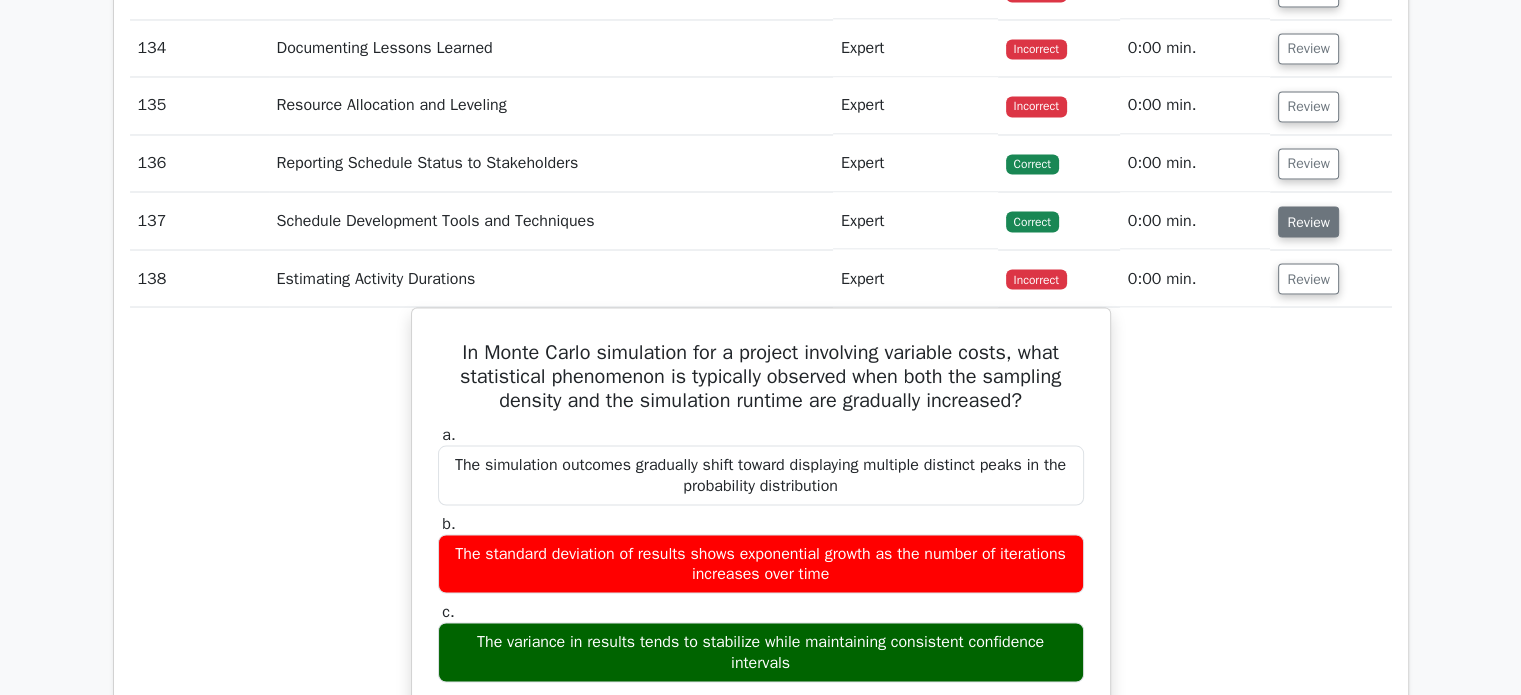 click on "Review" at bounding box center [1308, 221] 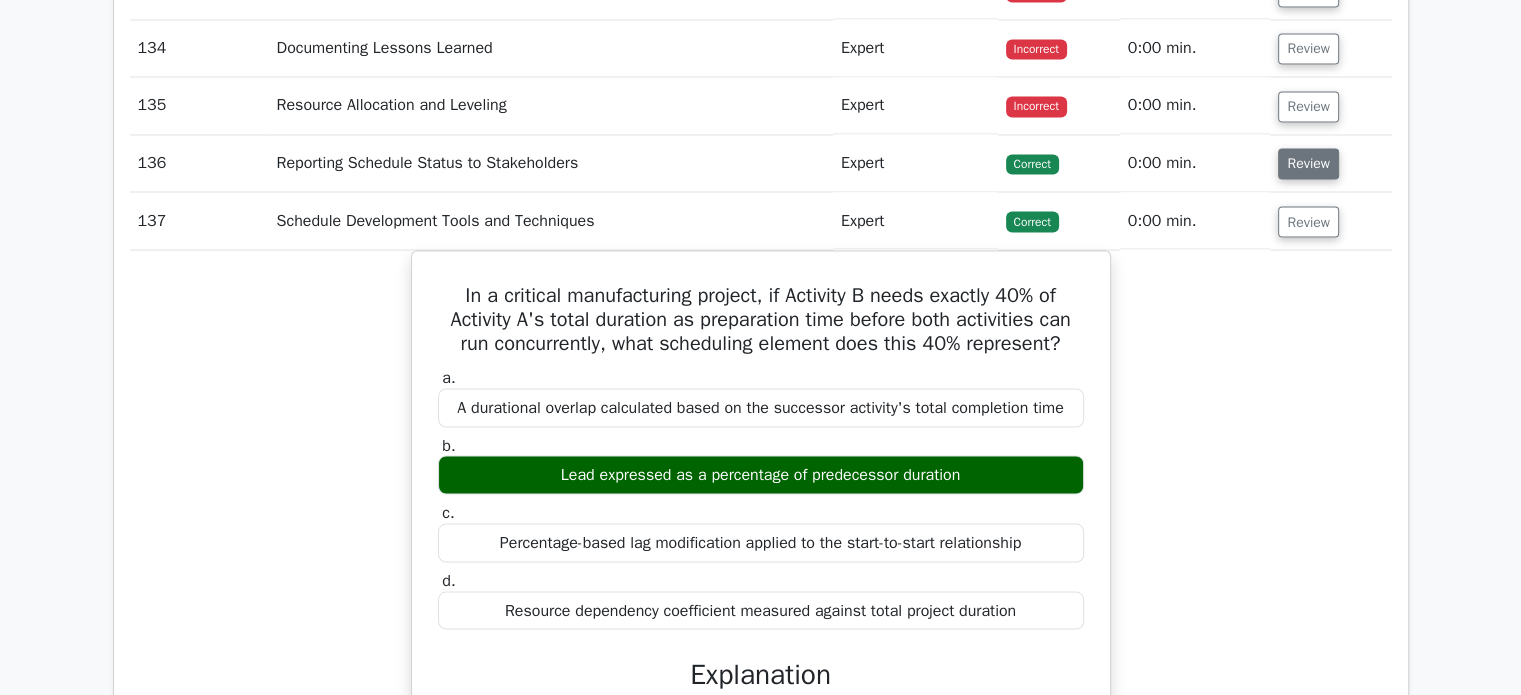 click on "Review" at bounding box center (1308, 163) 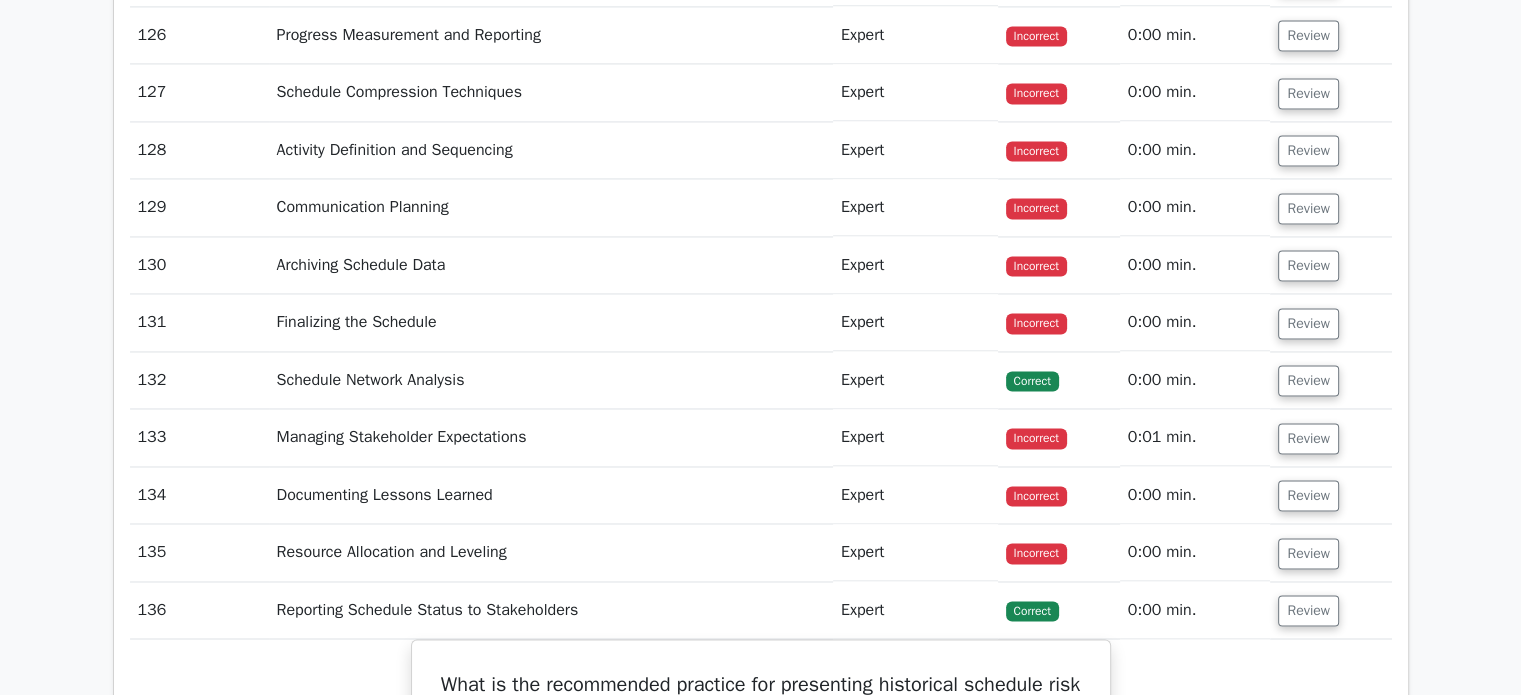 scroll, scrollTop: 10800, scrollLeft: 0, axis: vertical 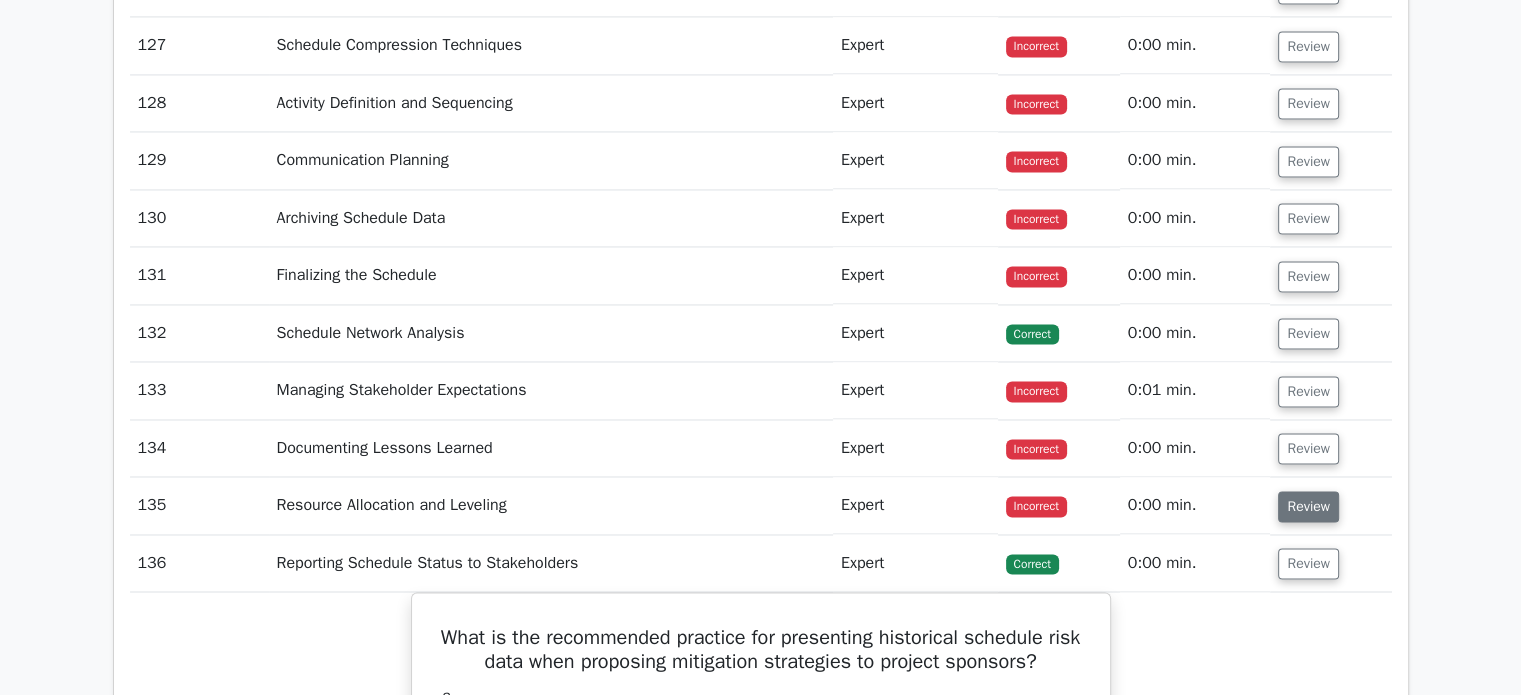click on "Review" at bounding box center (1308, 506) 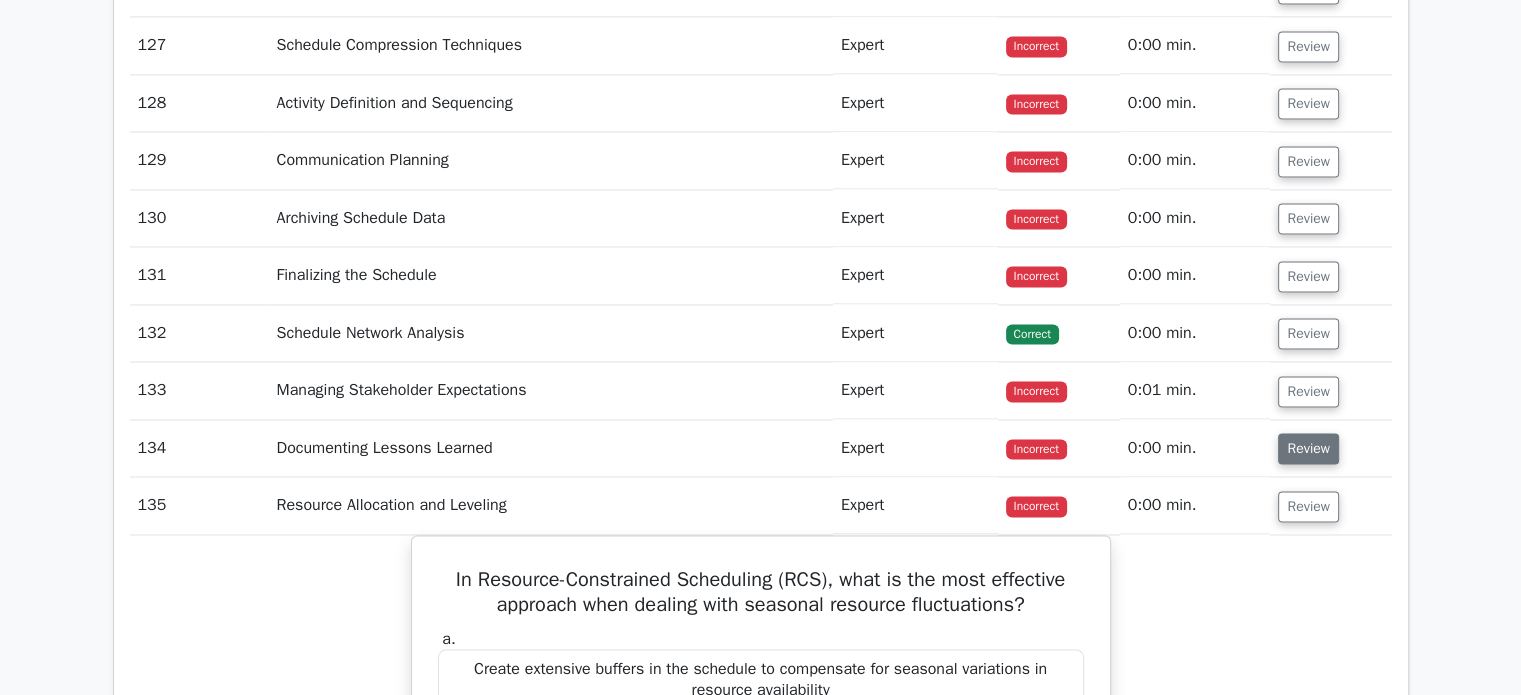 click on "Review" at bounding box center [1308, 448] 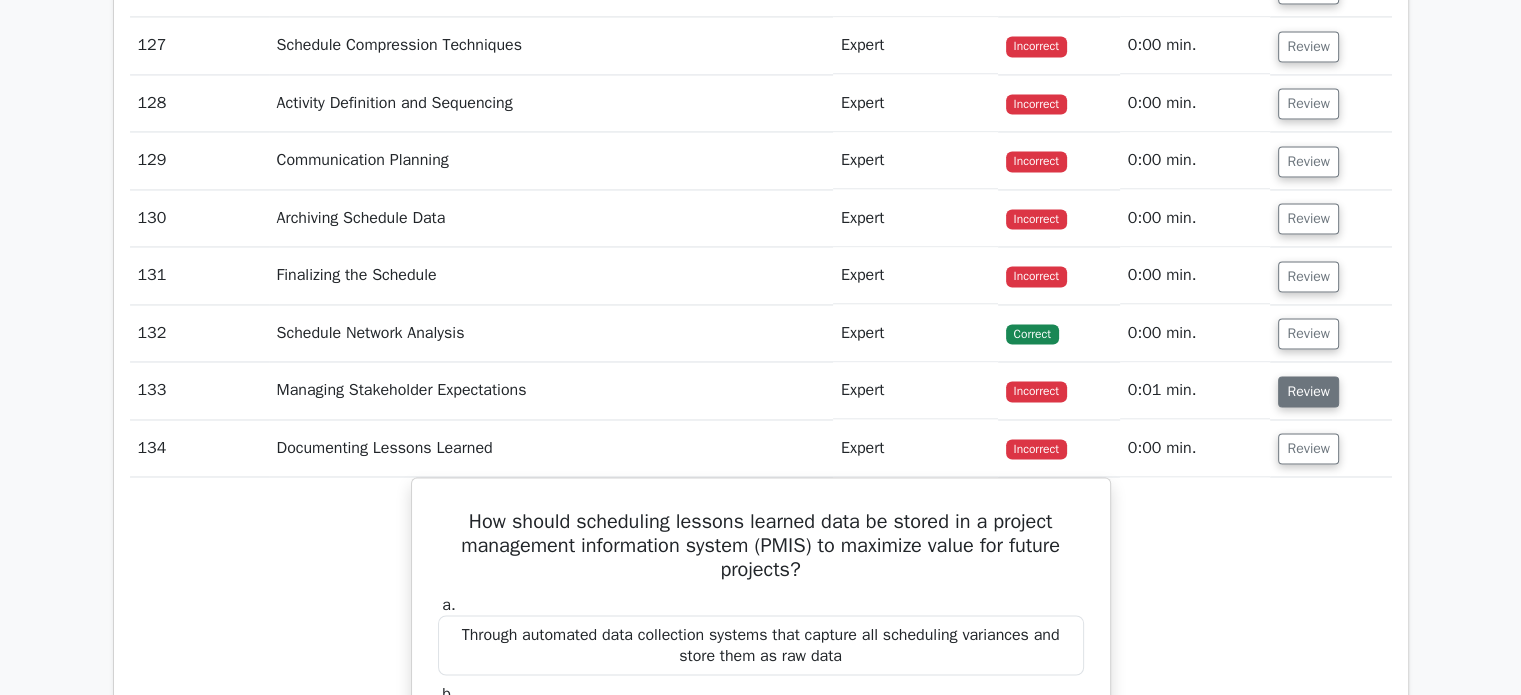 click on "Review" at bounding box center [1308, 391] 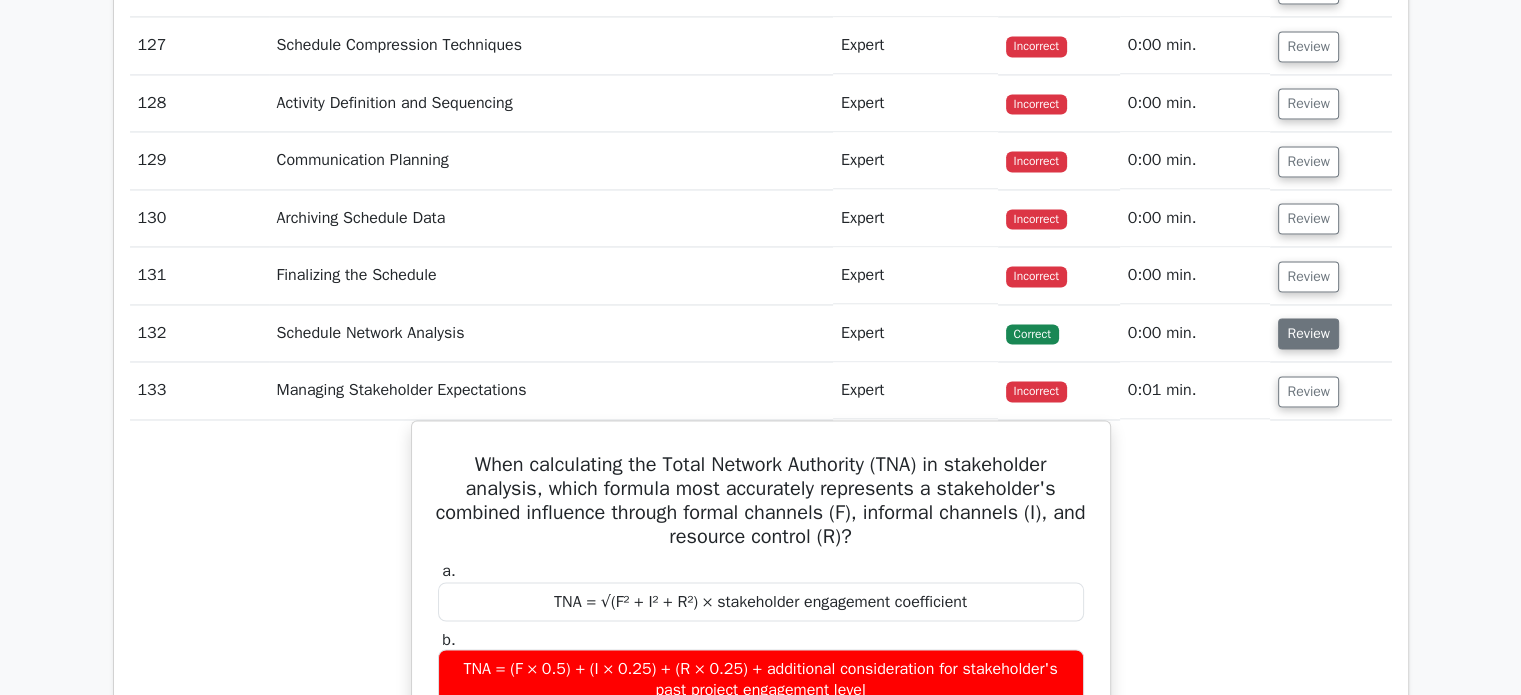 click on "Review" at bounding box center [1308, 333] 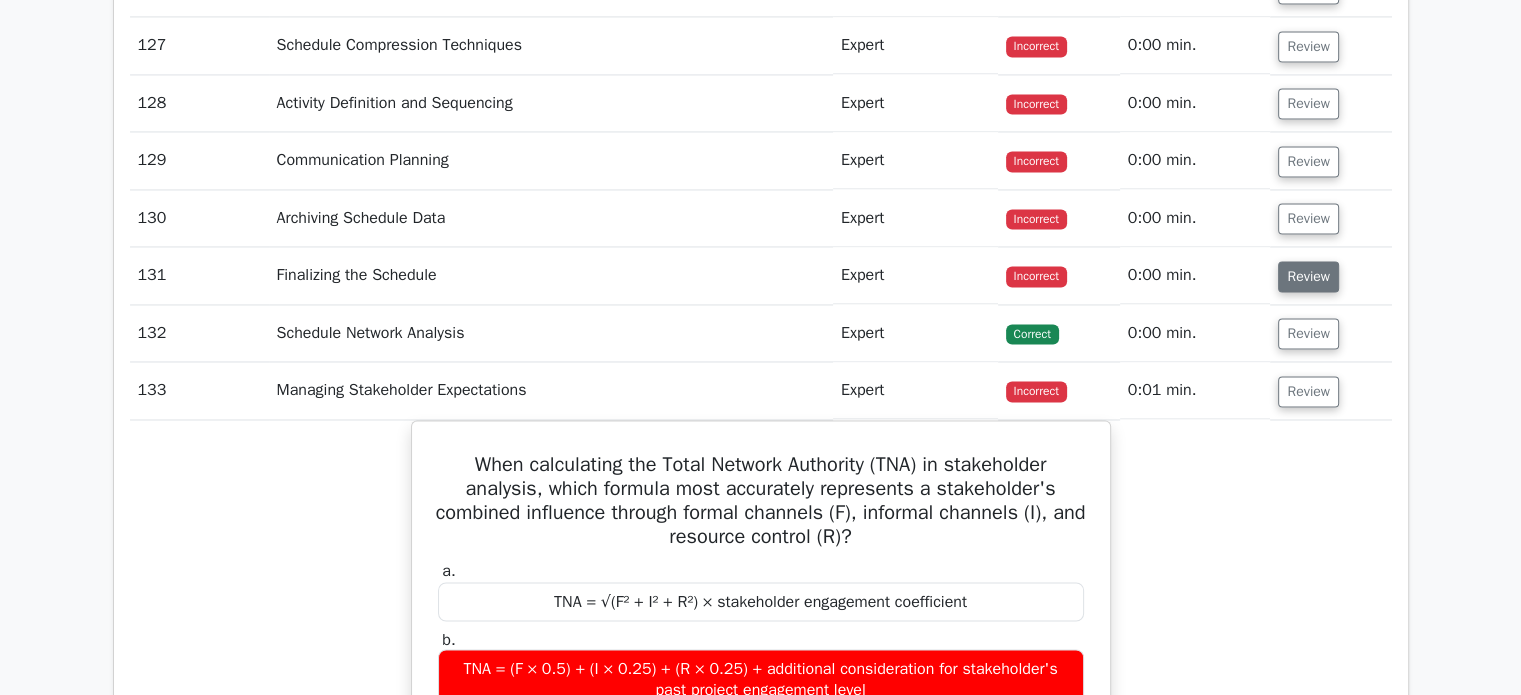 click on "Review" at bounding box center (1308, 276) 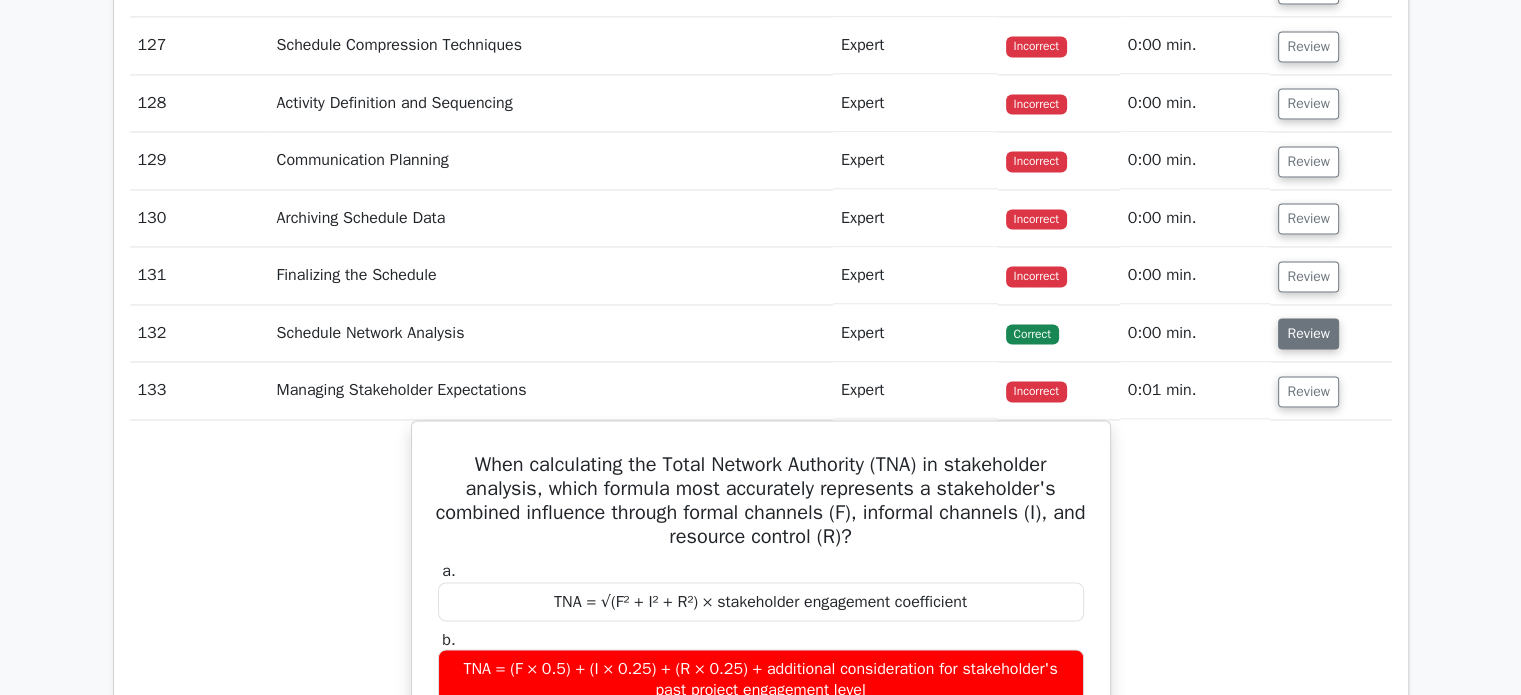 click on "Review" at bounding box center (1308, 333) 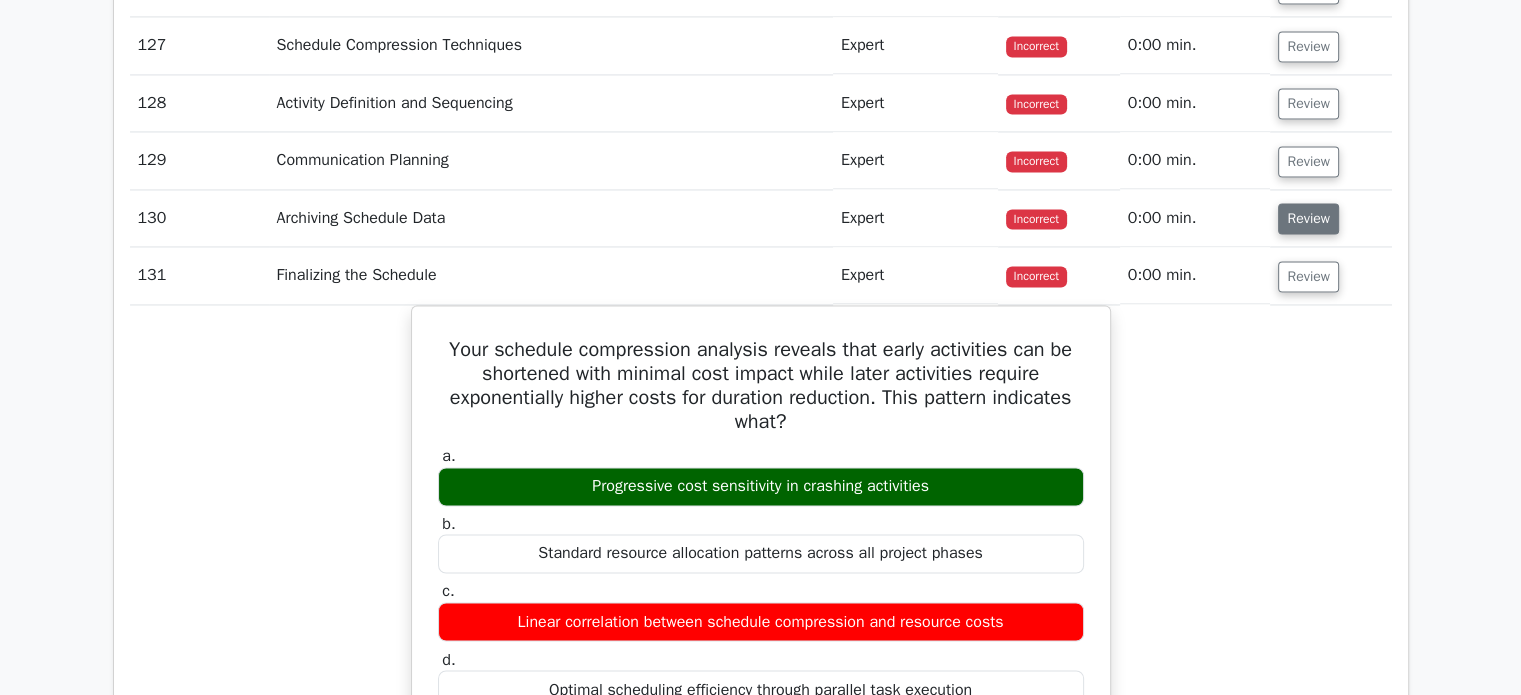 click on "Review" at bounding box center [1308, 218] 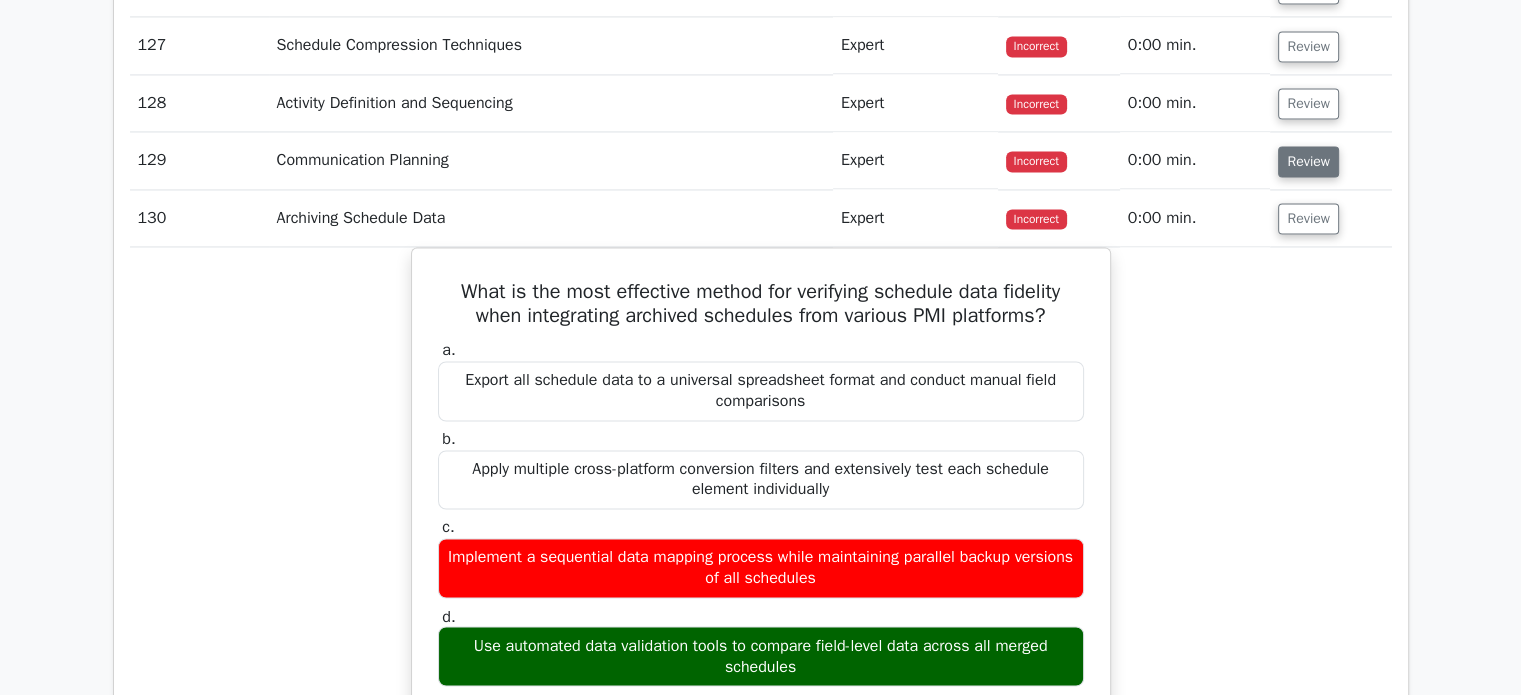 click on "Review" at bounding box center (1308, 161) 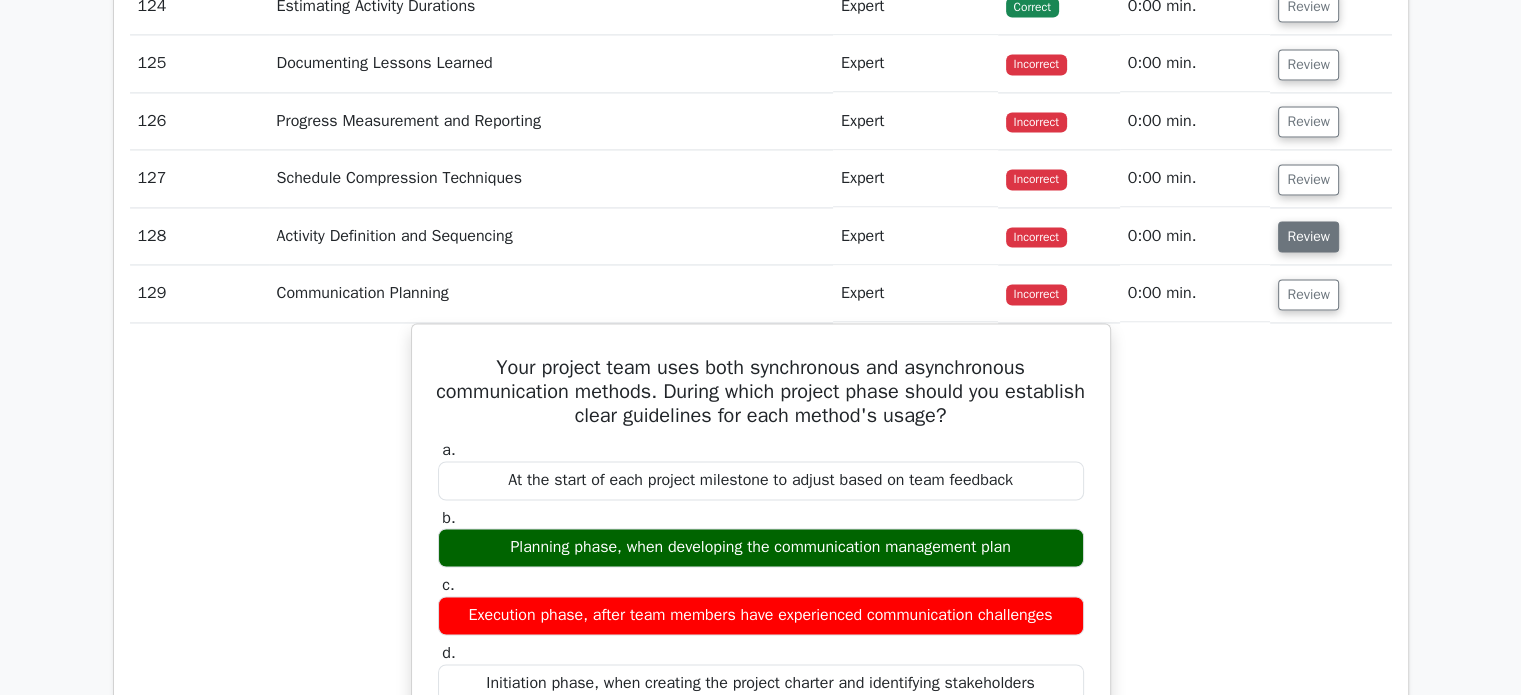 scroll, scrollTop: 10400, scrollLeft: 0, axis: vertical 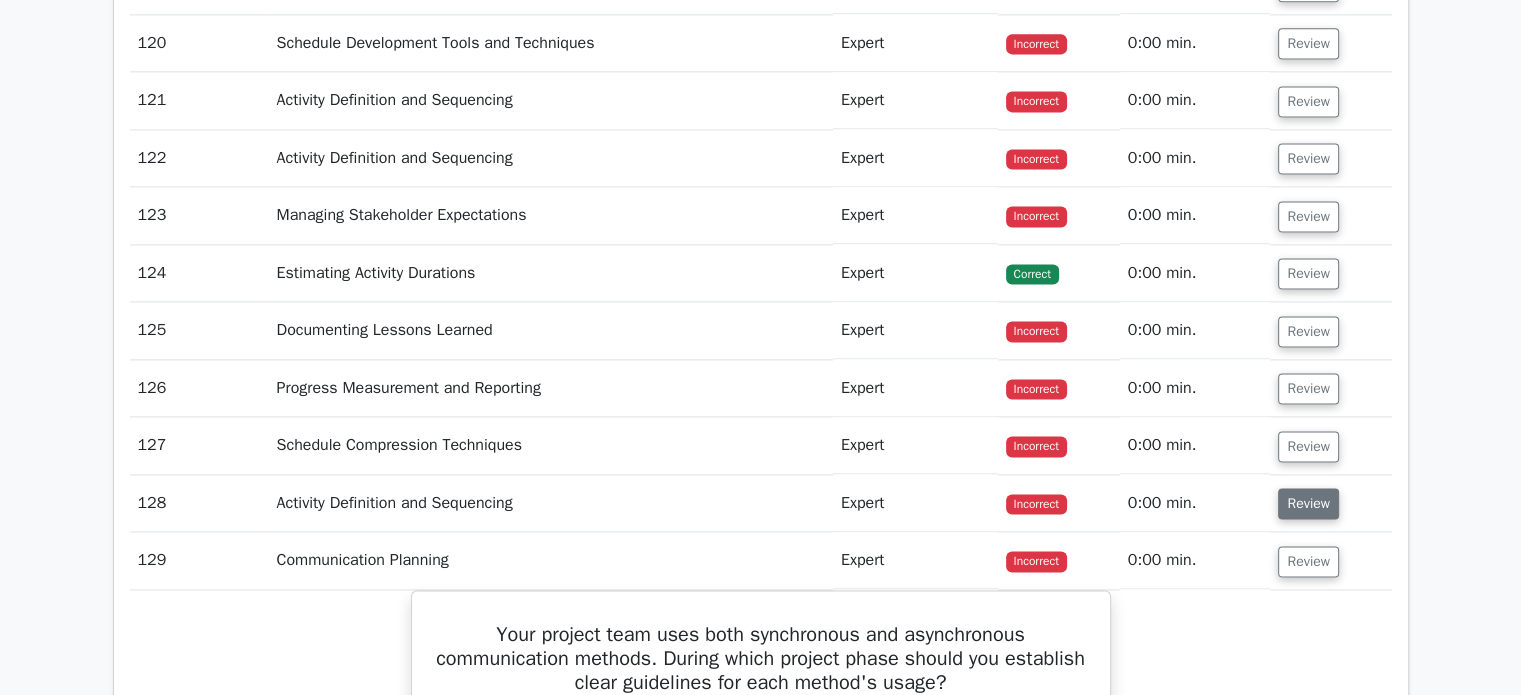 click on "Review" at bounding box center [1308, 503] 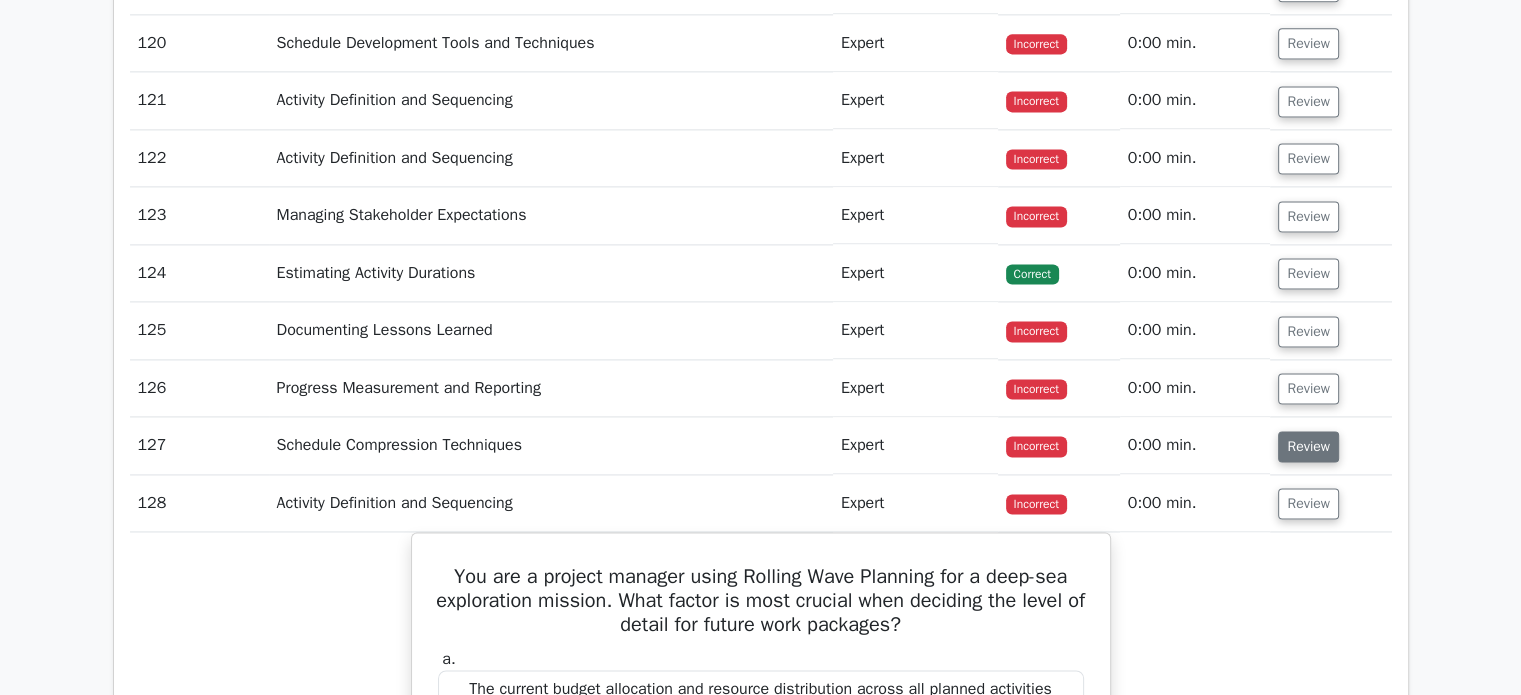 click on "Review" at bounding box center (1308, 446) 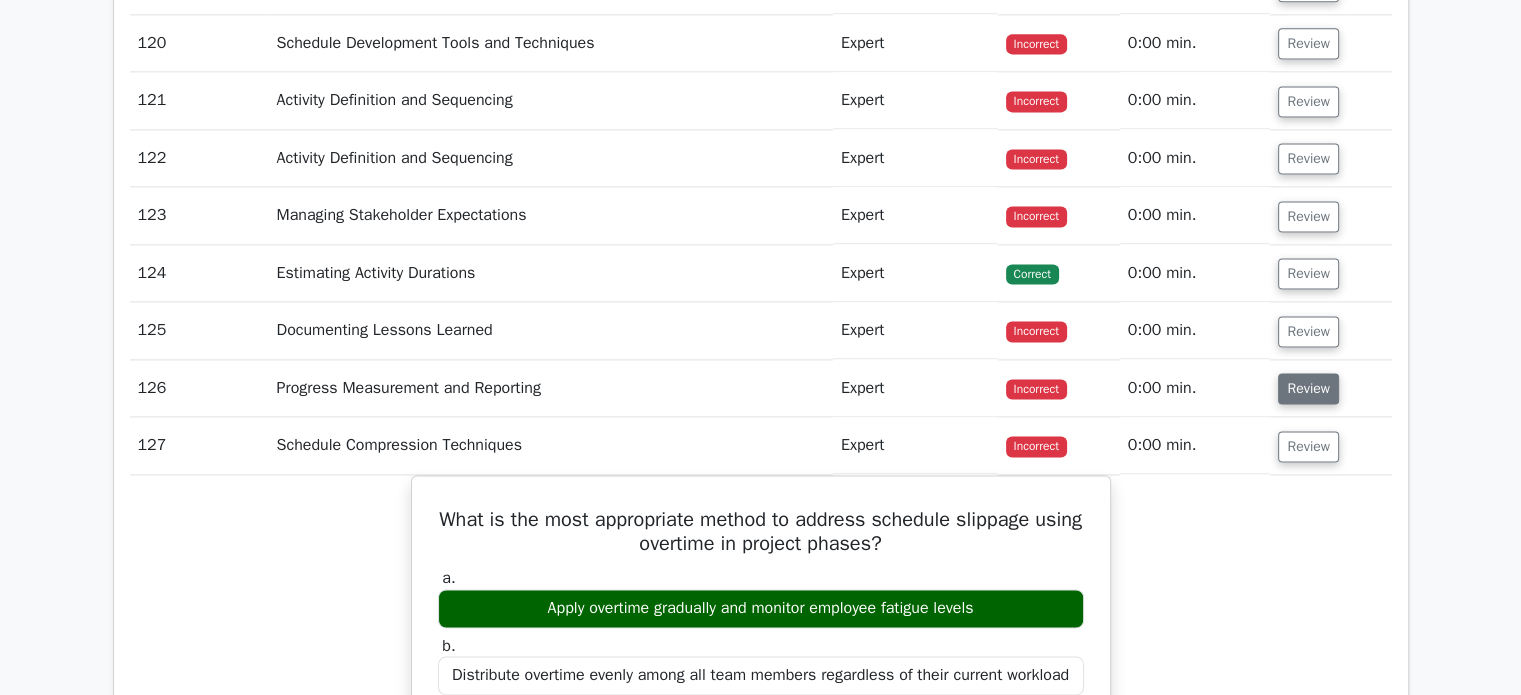 click on "Review" at bounding box center (1308, 388) 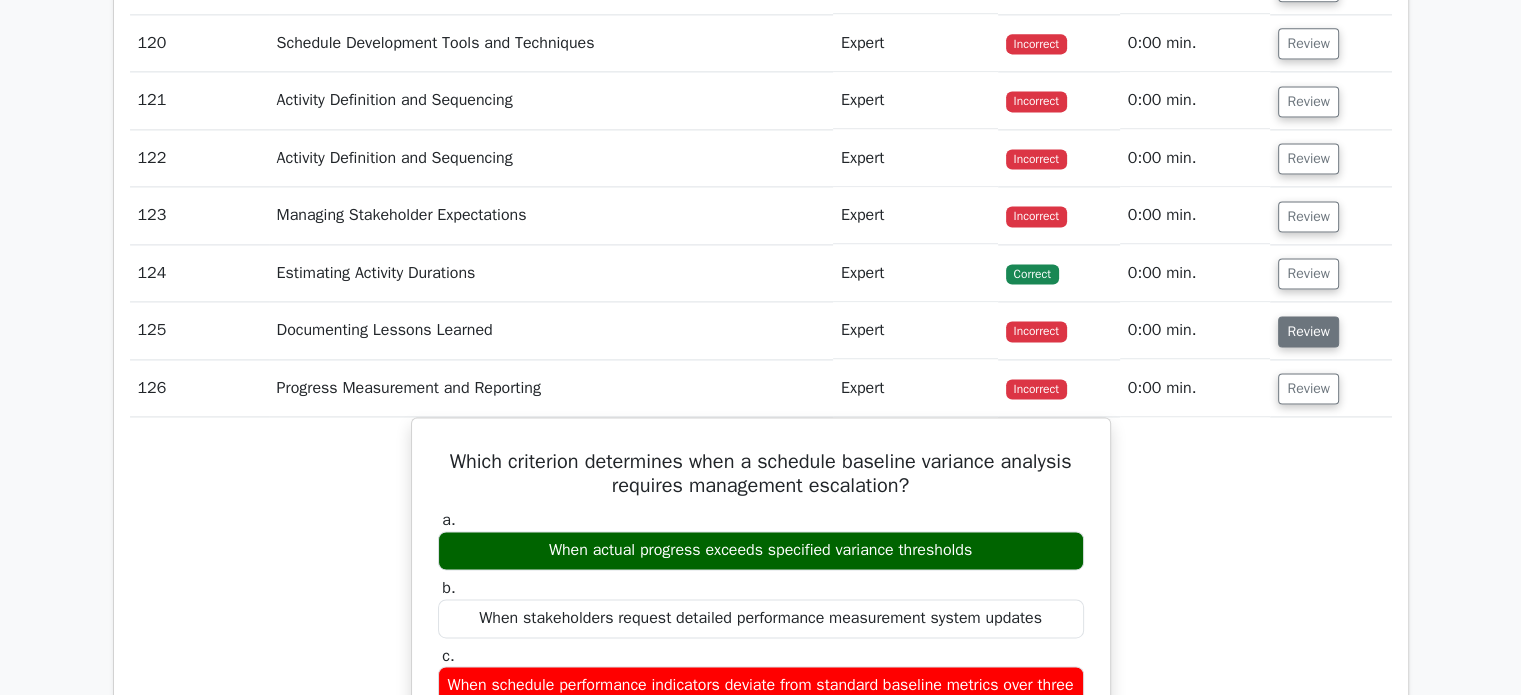 click on "Review" at bounding box center (1308, 331) 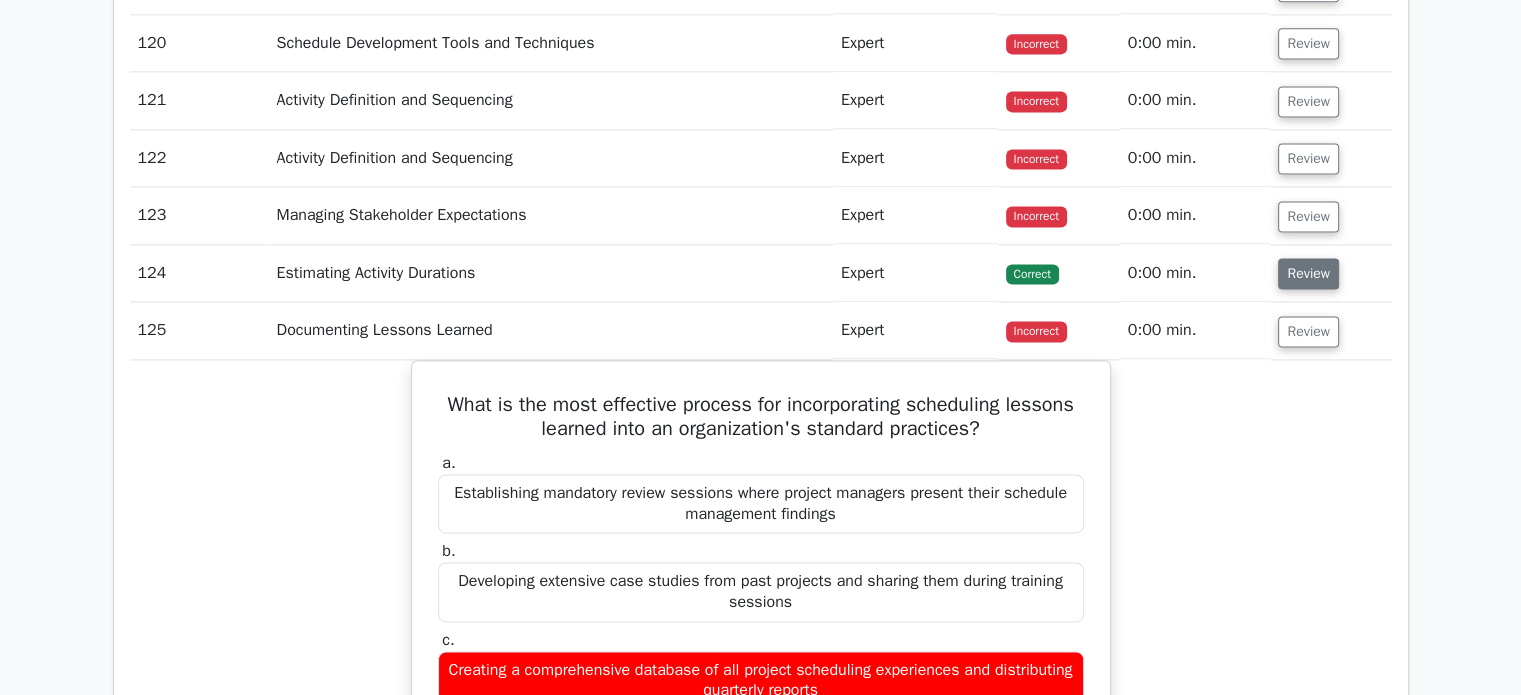click on "Review" at bounding box center (1308, 273) 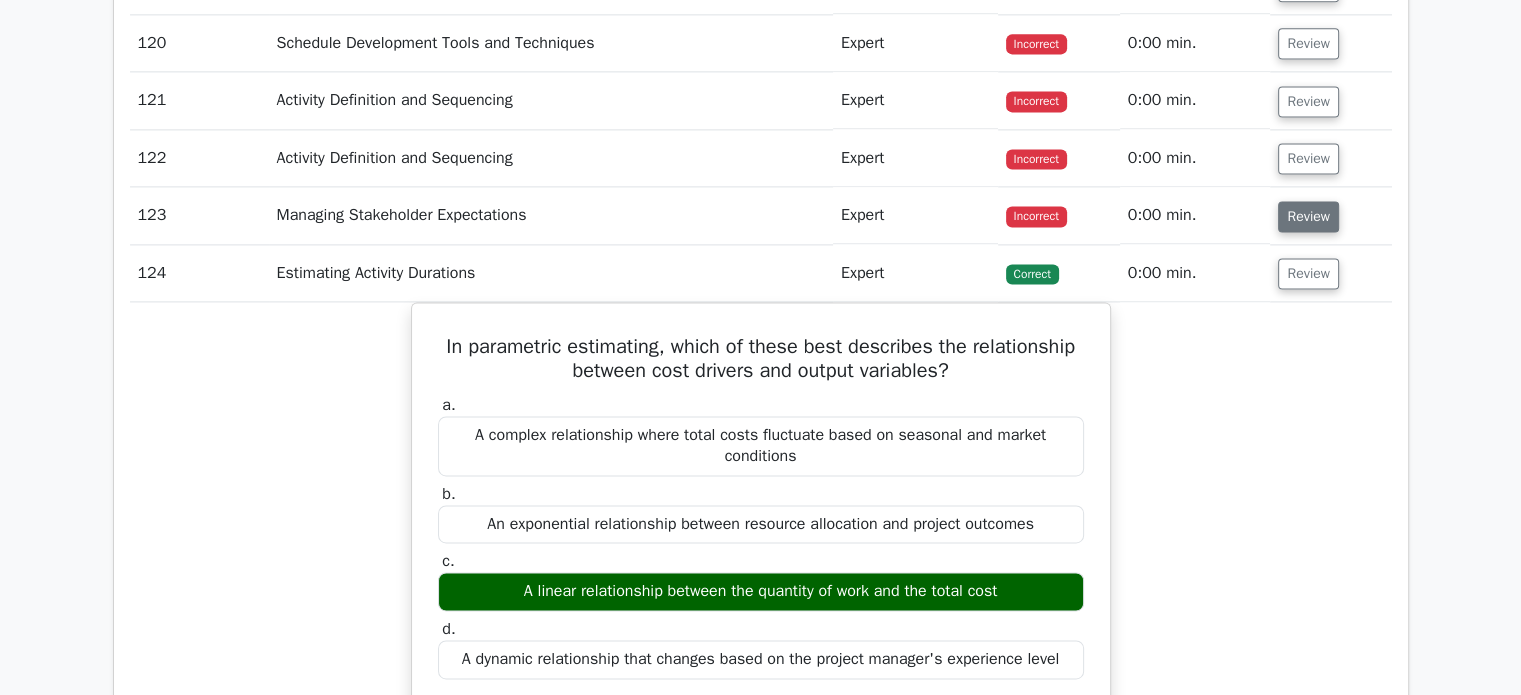 click on "Review" at bounding box center (1308, 216) 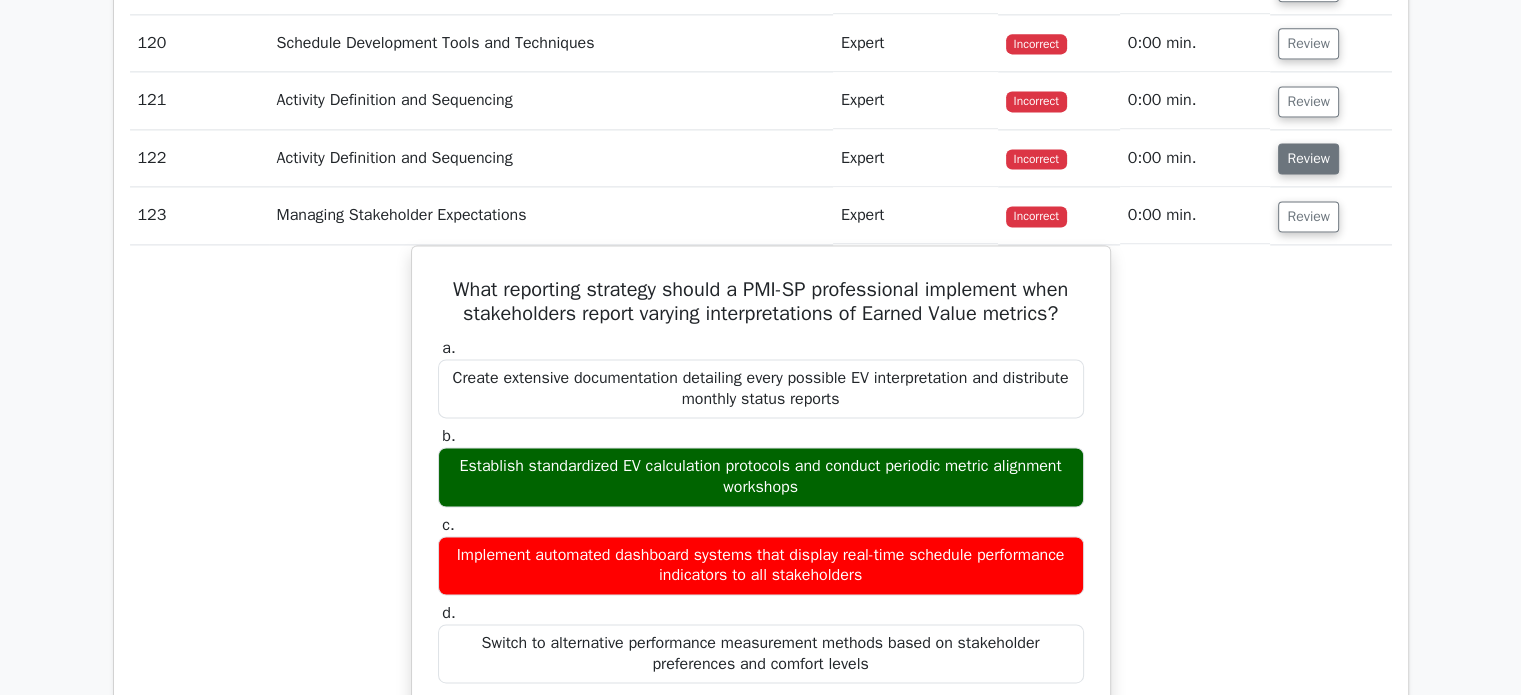 click on "Review" at bounding box center [1308, 158] 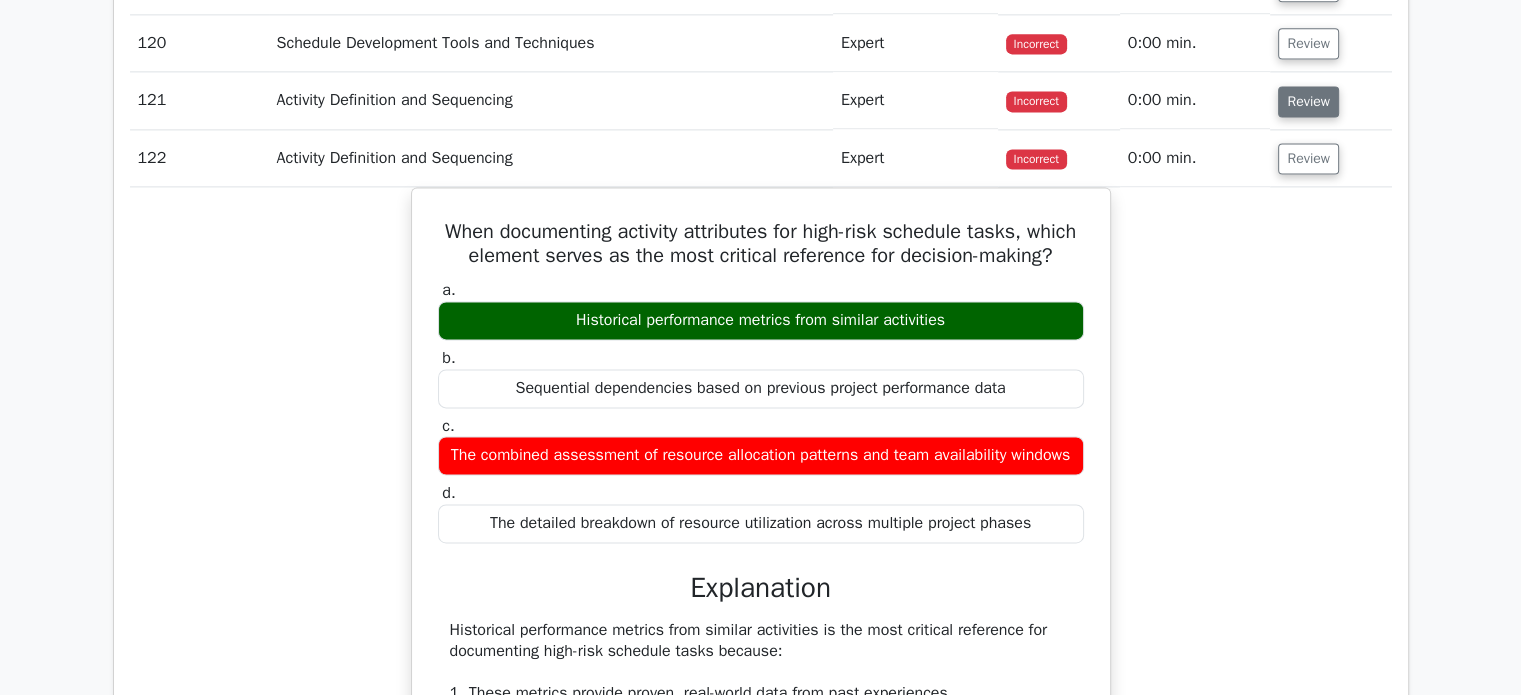 click on "Review" at bounding box center (1308, 101) 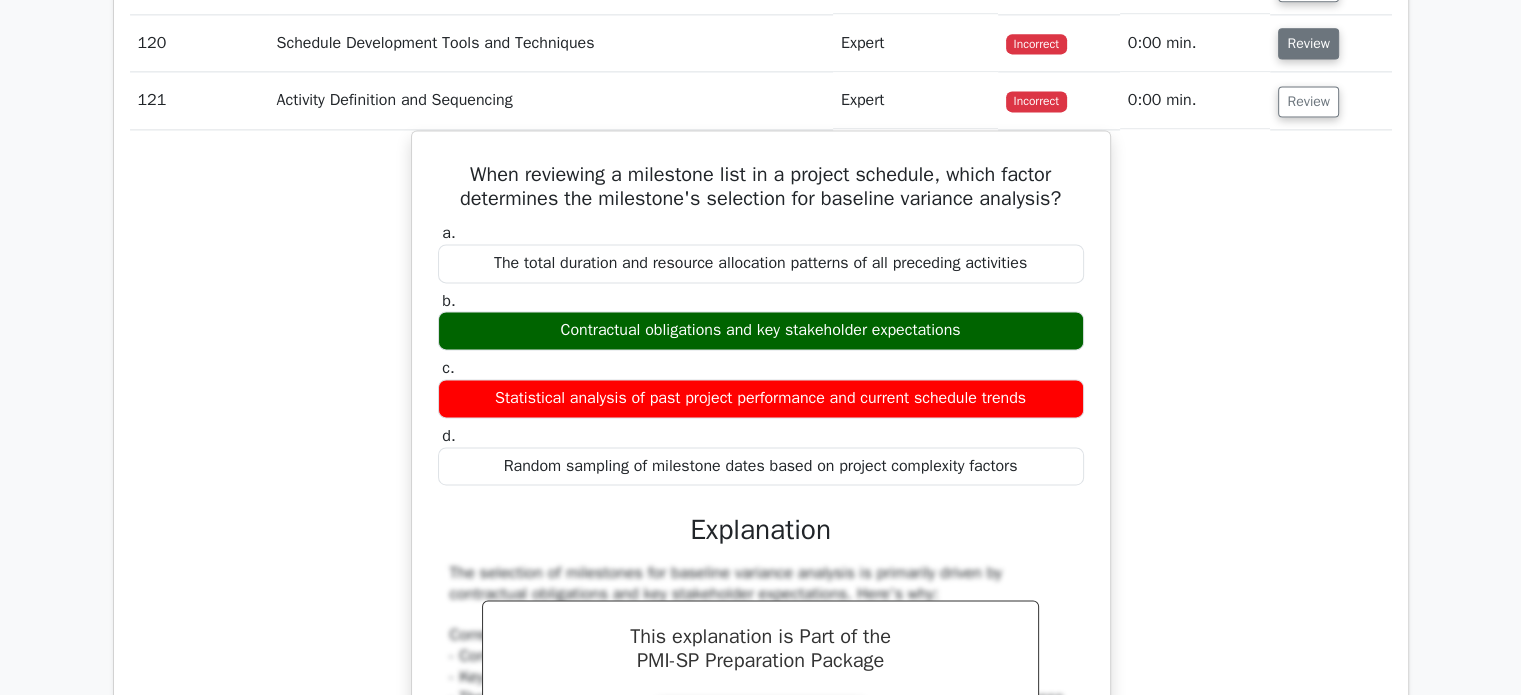 click on "Review" at bounding box center [1308, 43] 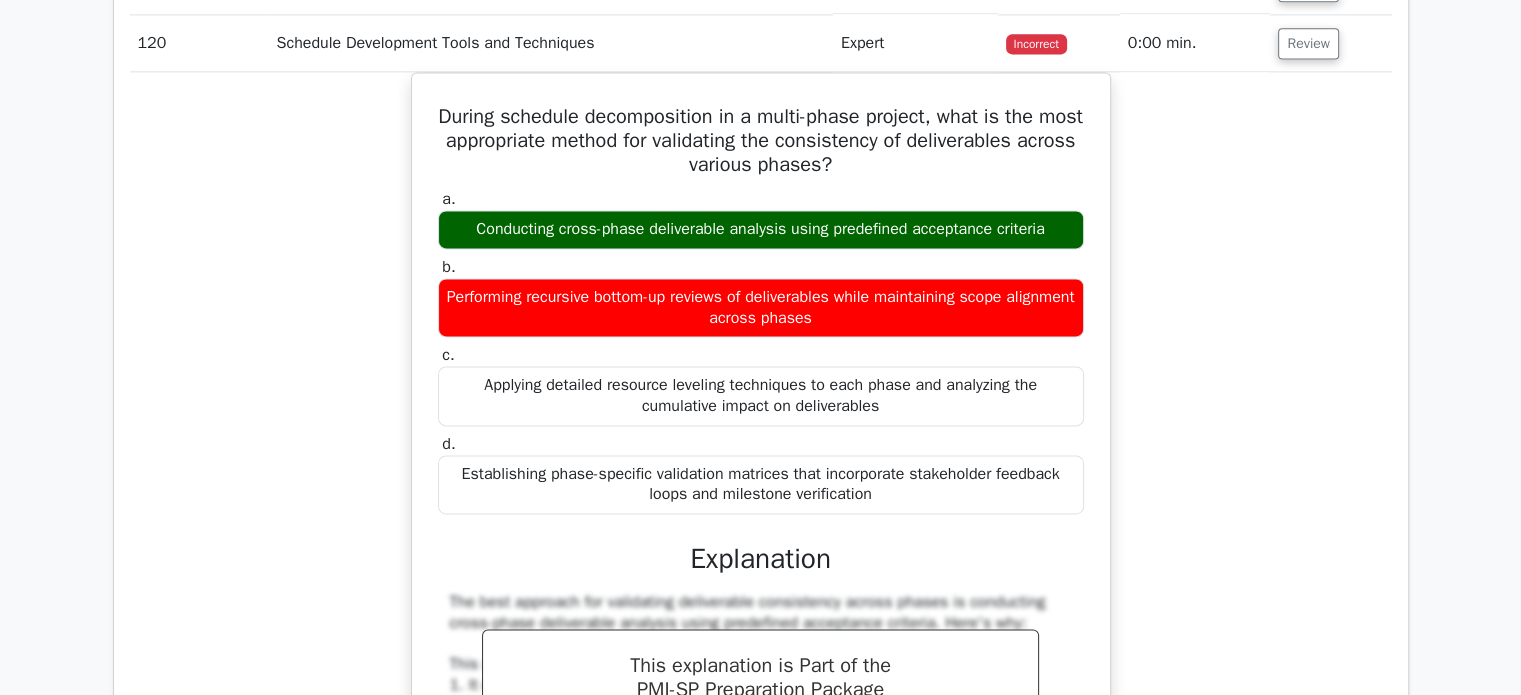 scroll, scrollTop: 9900, scrollLeft: 0, axis: vertical 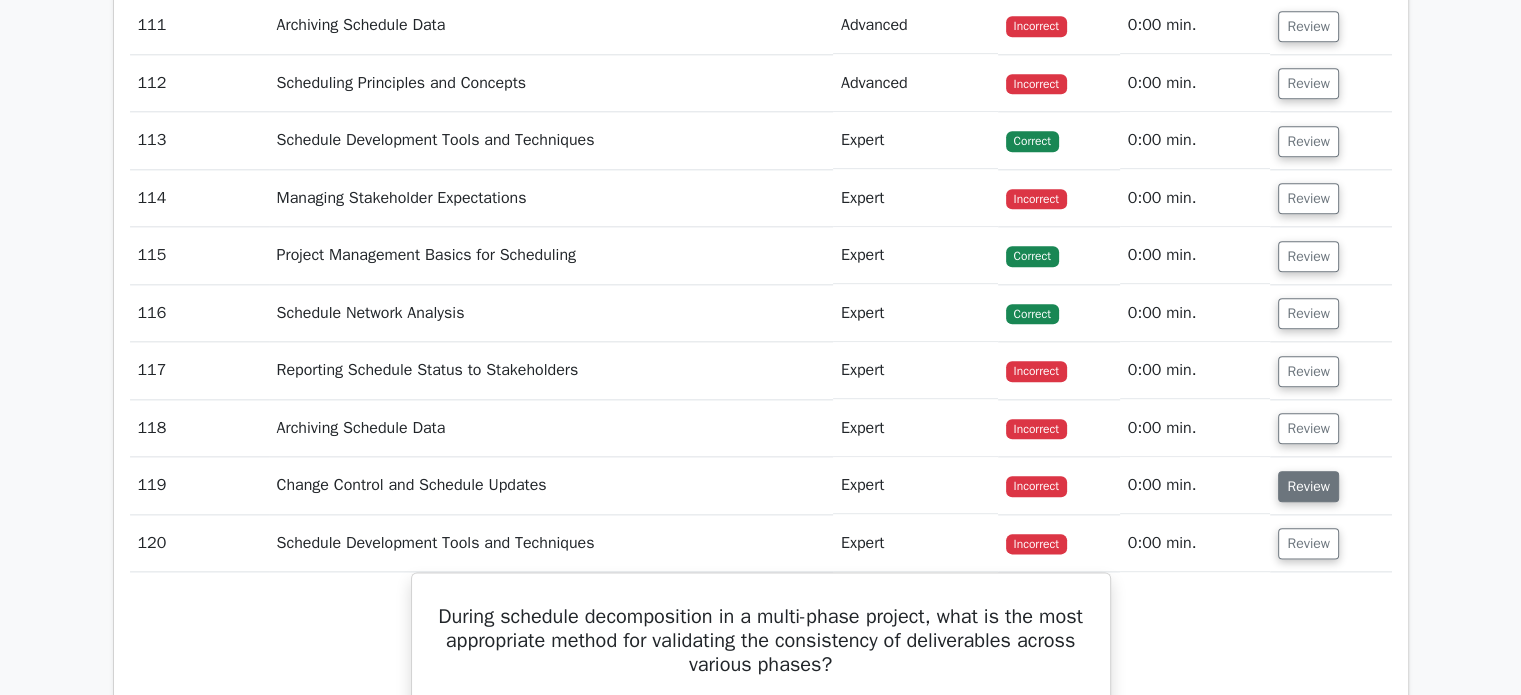 click on "Review" at bounding box center (1308, 486) 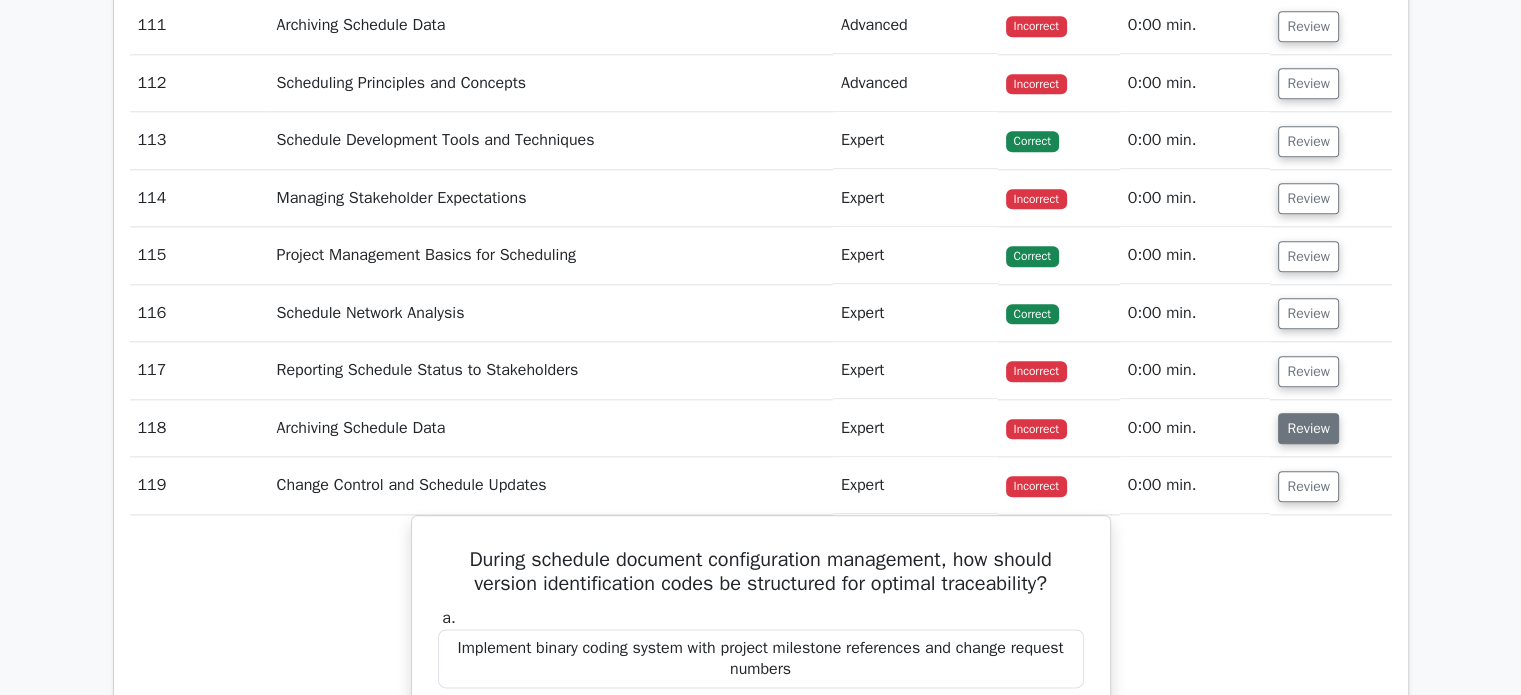 click on "Review" at bounding box center (1308, 428) 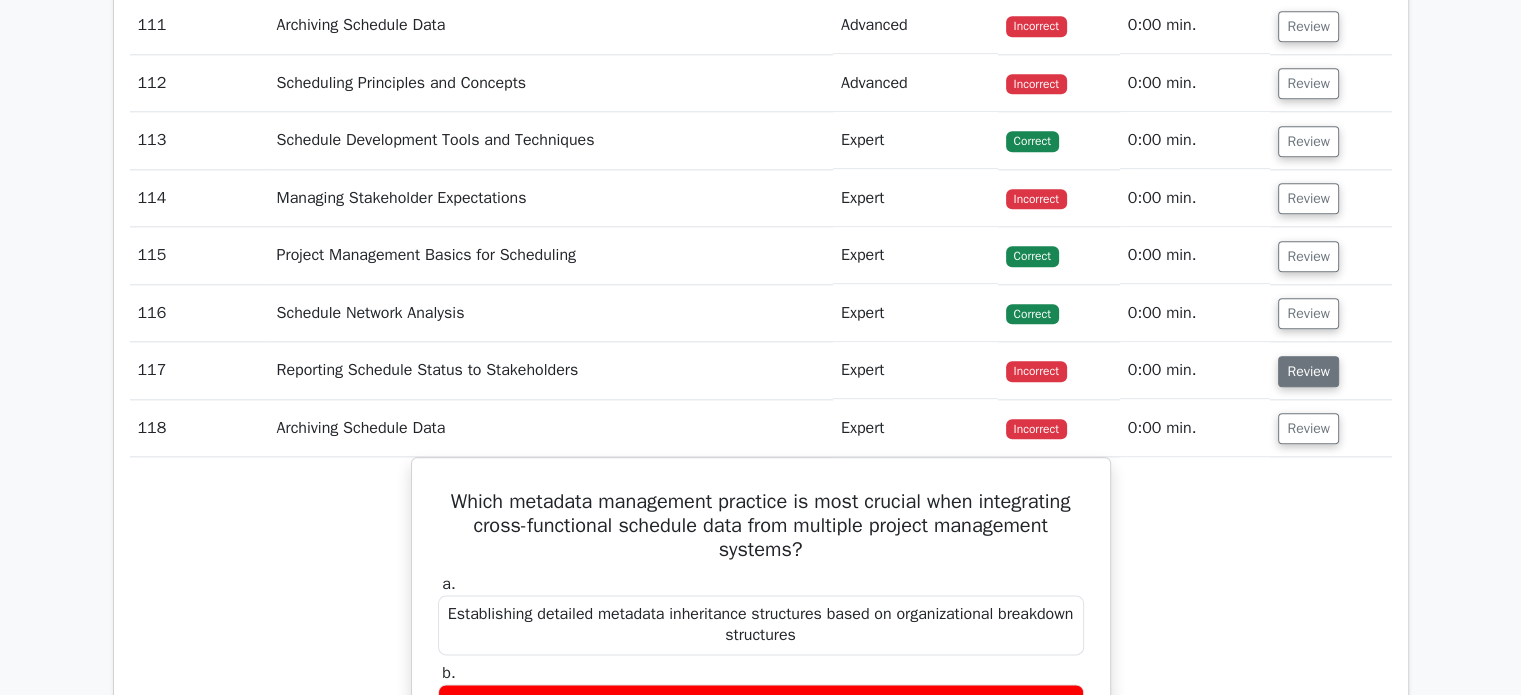 click on "Review" at bounding box center (1308, 371) 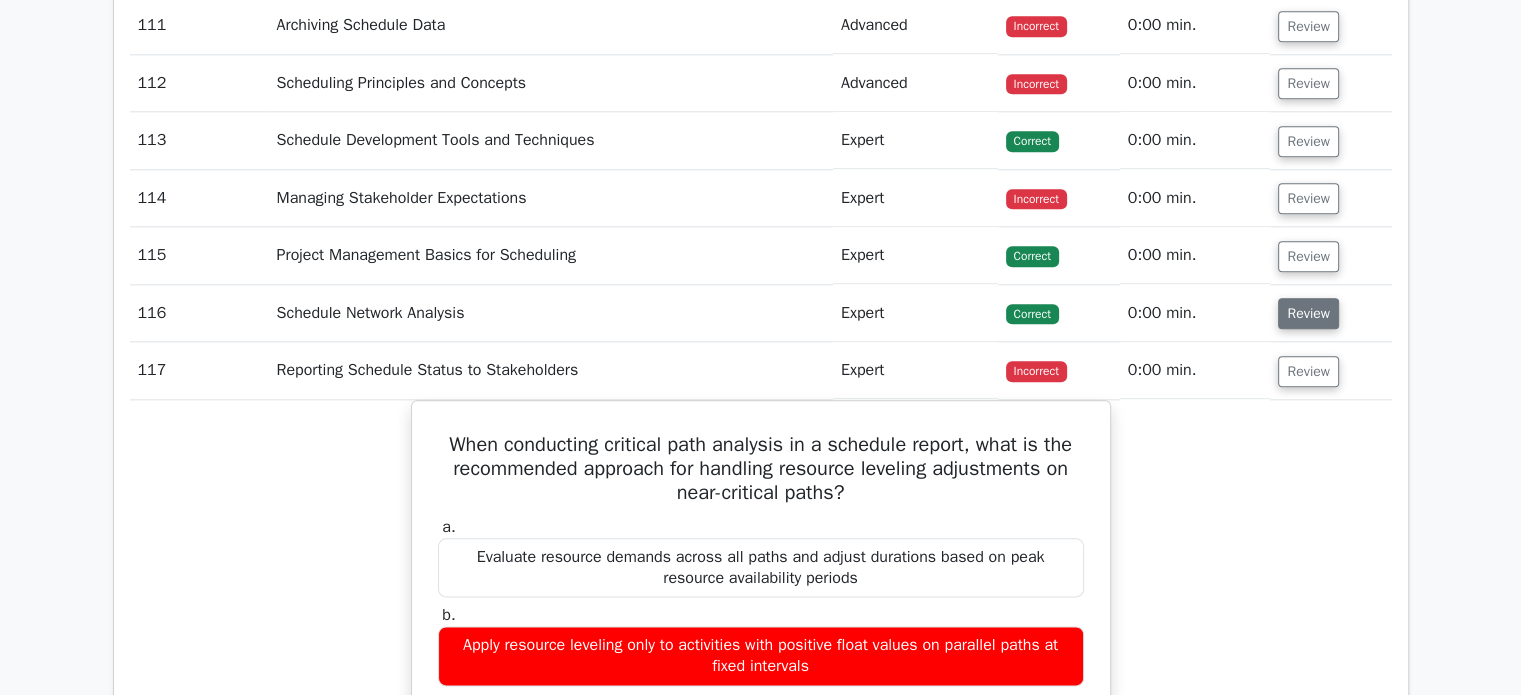 click on "Review" at bounding box center [1308, 313] 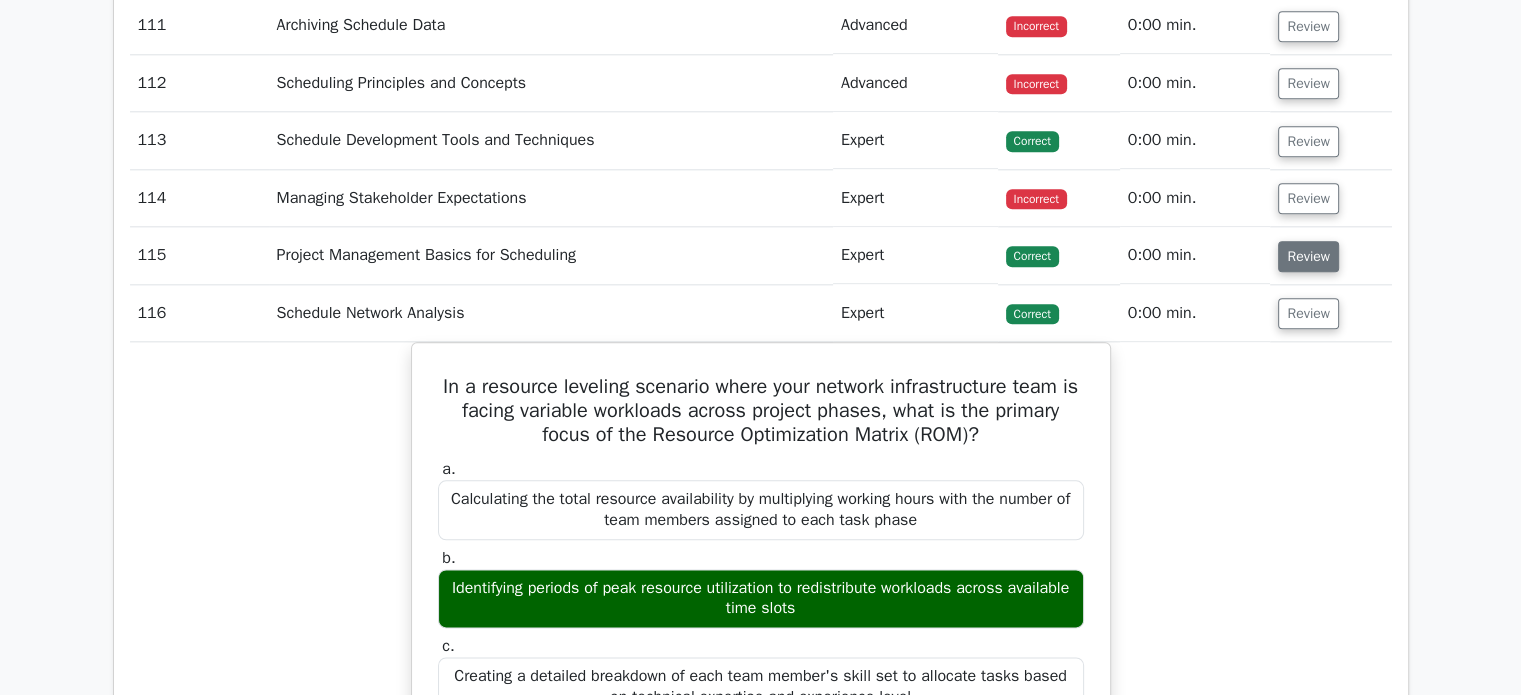 click on "Review" at bounding box center [1308, 256] 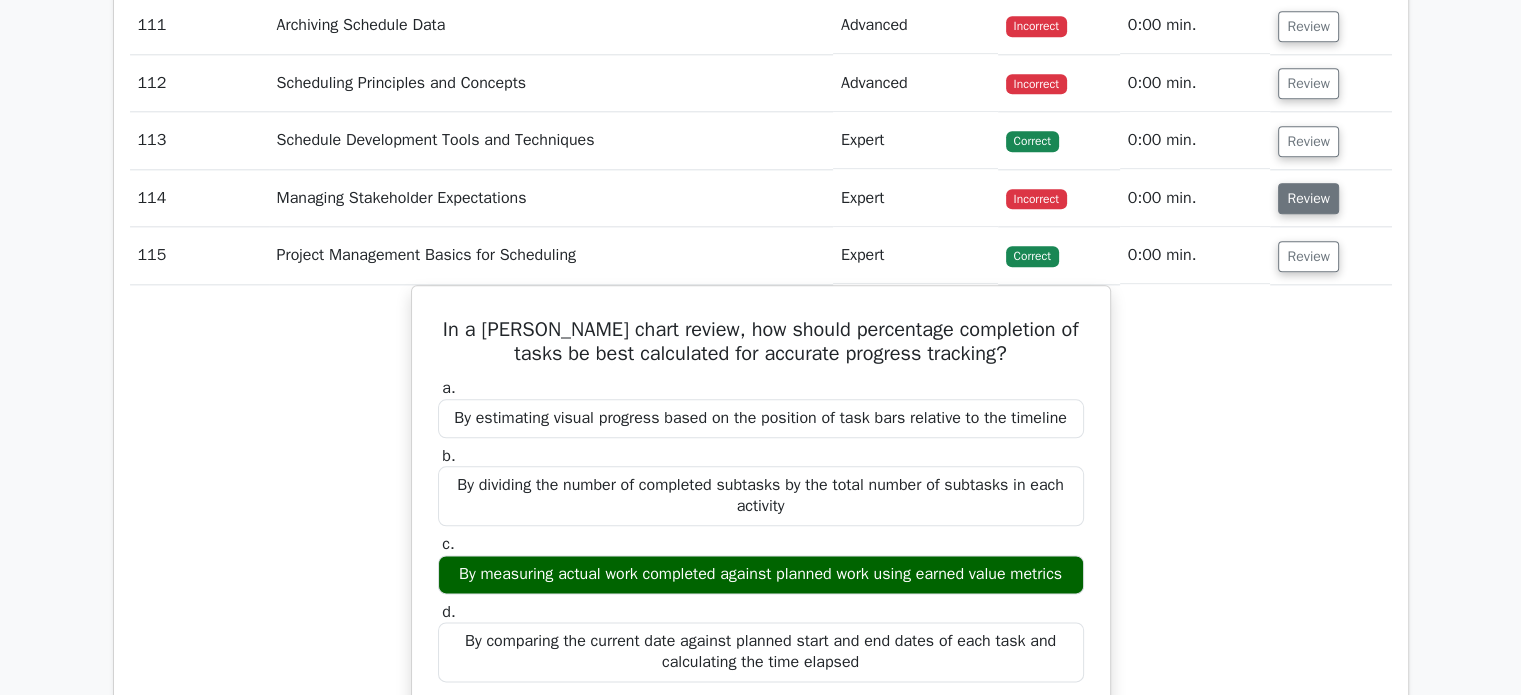 click on "Review" at bounding box center (1308, 198) 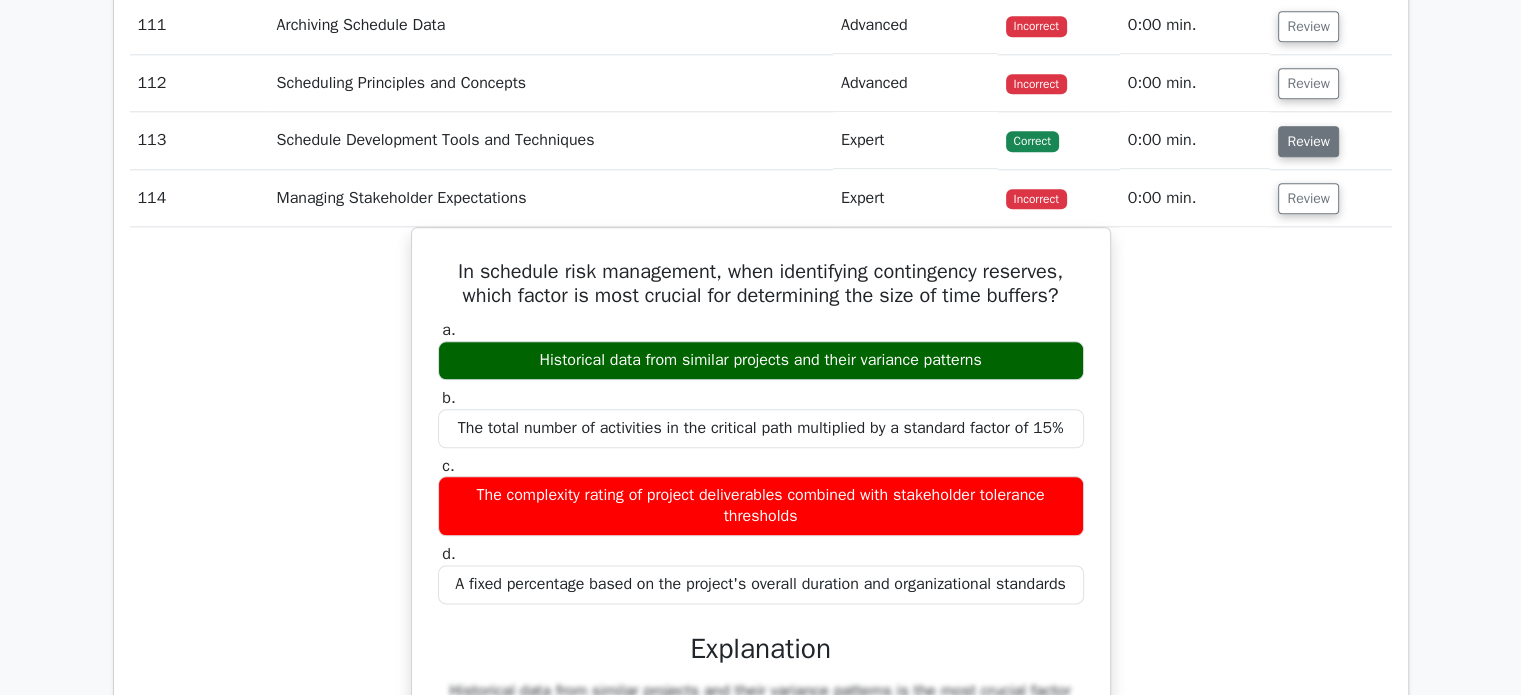 click on "Review" at bounding box center [1308, 141] 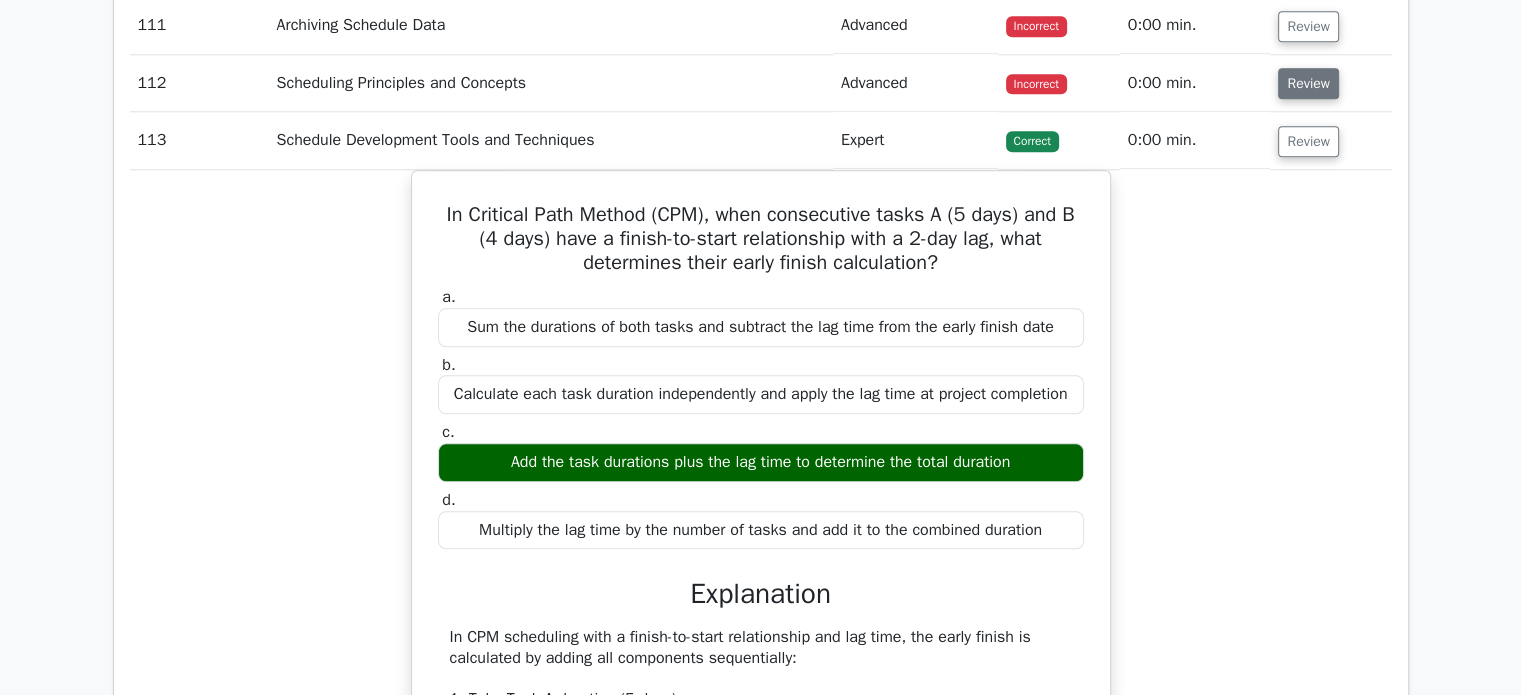 click on "Review" at bounding box center (1308, 83) 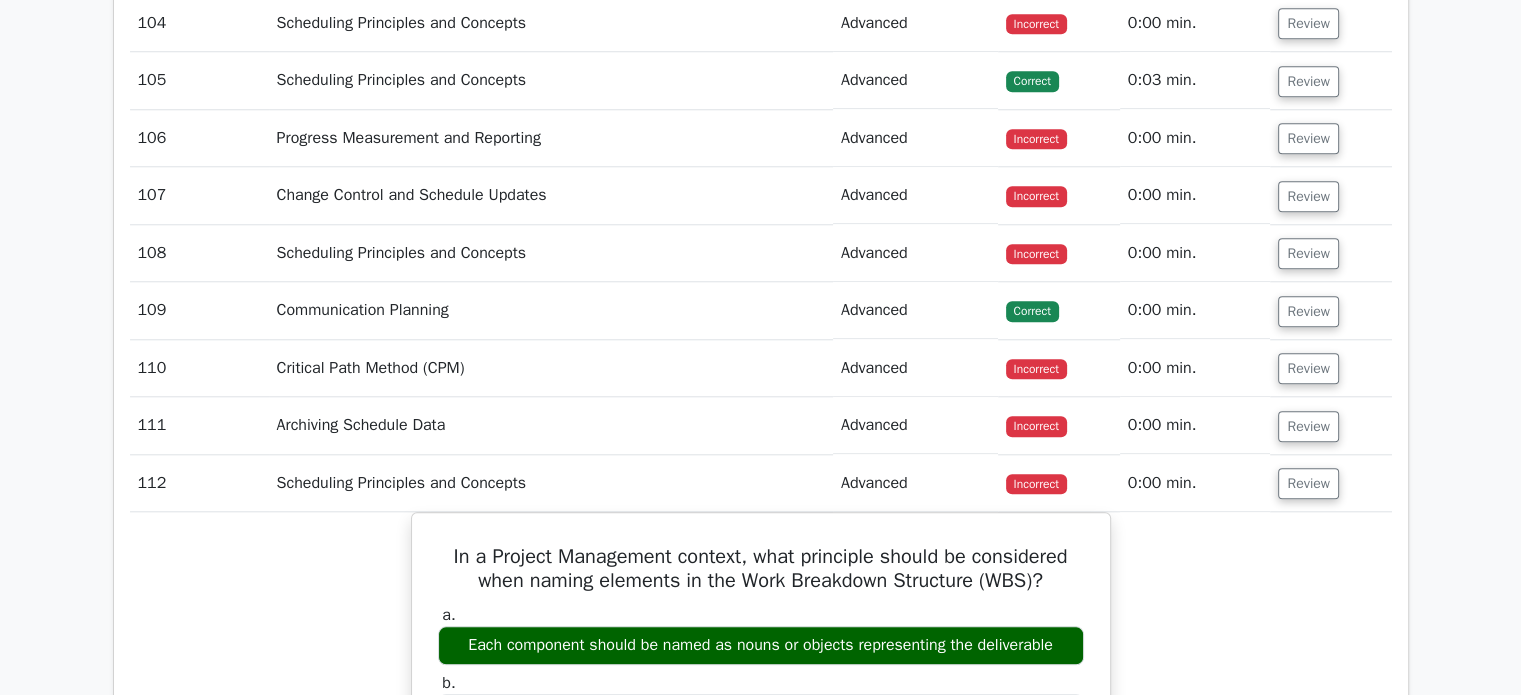 scroll, scrollTop: 9500, scrollLeft: 0, axis: vertical 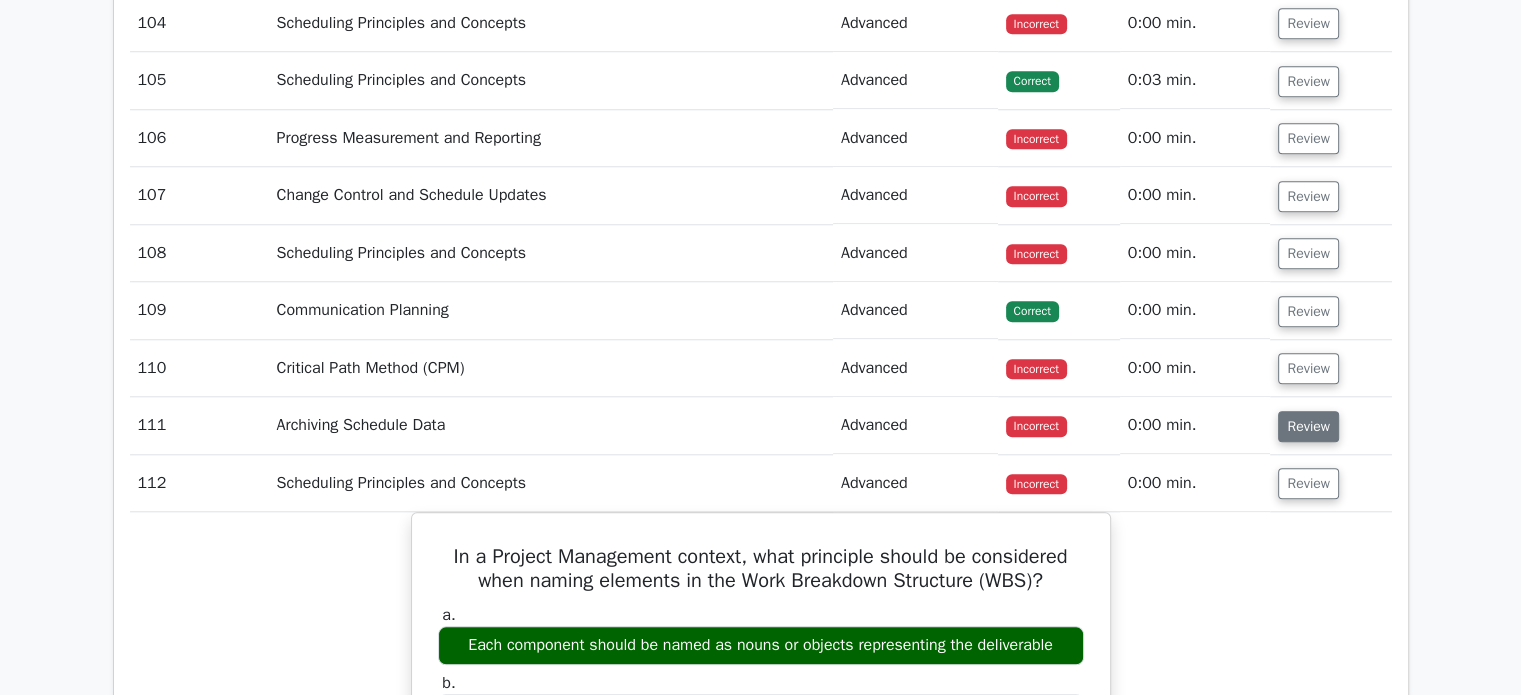 click on "Review" at bounding box center (1308, 426) 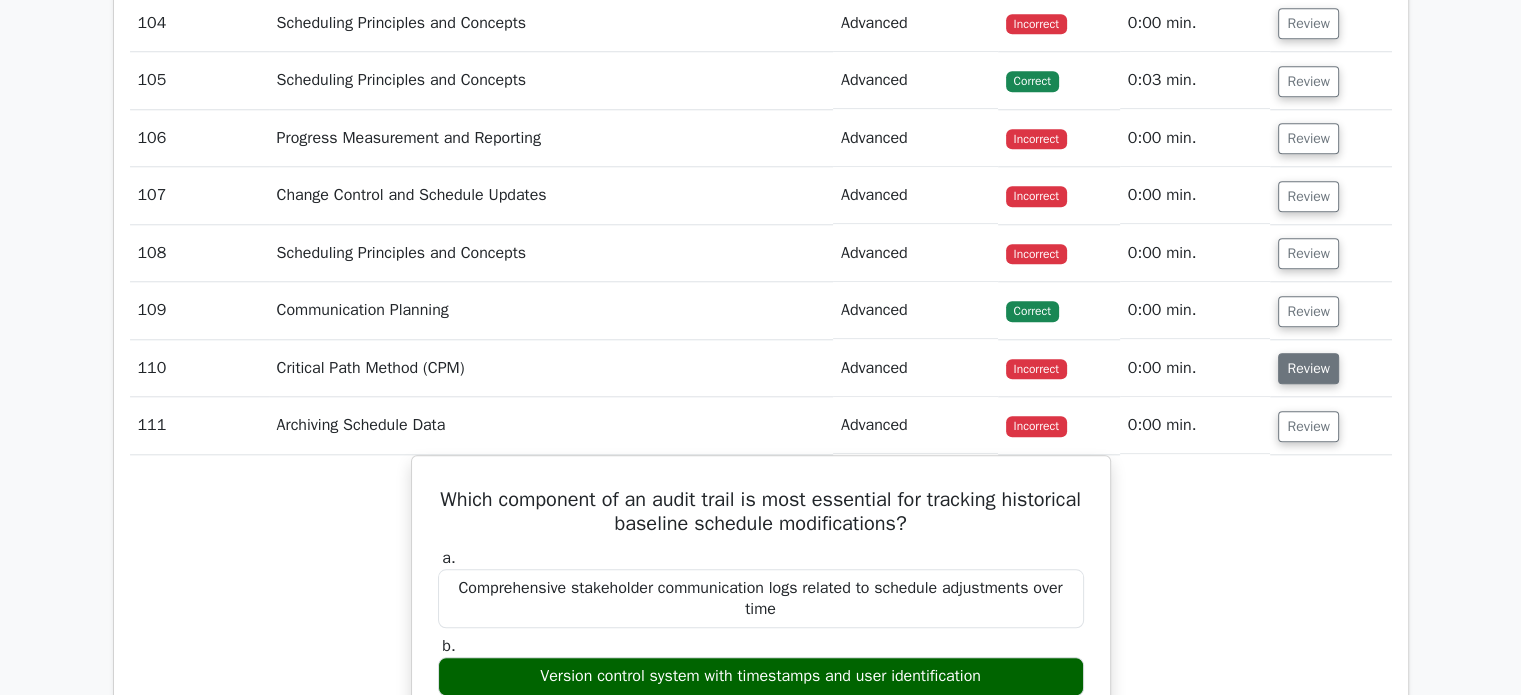 click on "Review" at bounding box center (1308, 368) 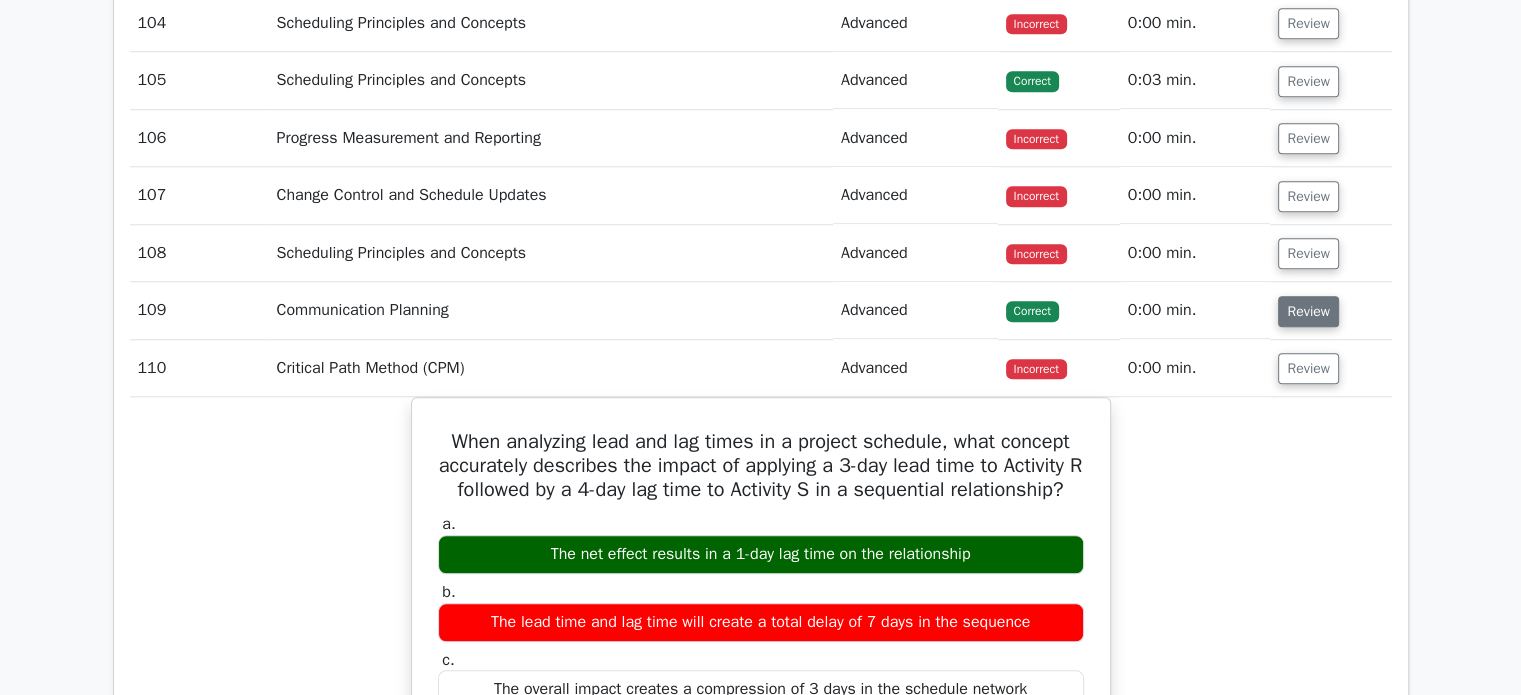 click on "Review" at bounding box center (1308, 311) 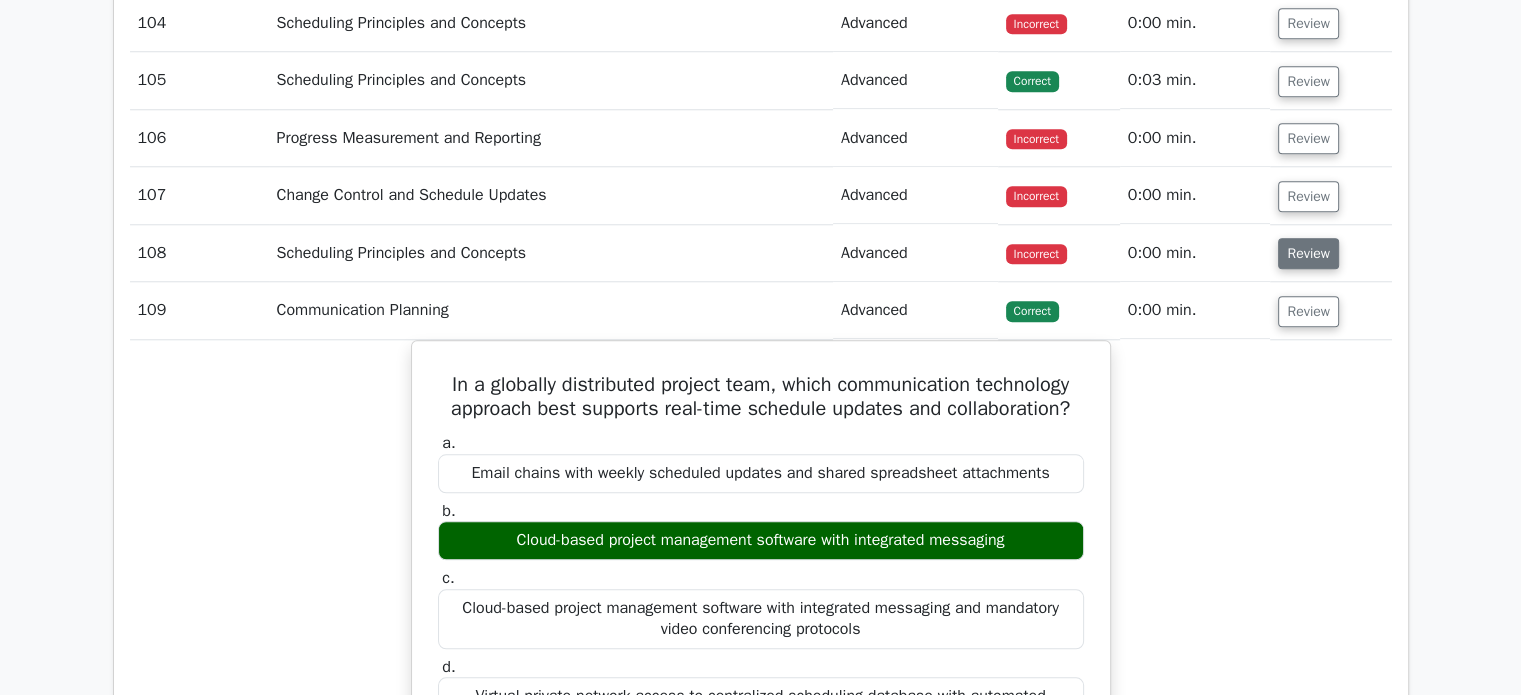 click on "Review" at bounding box center (1308, 253) 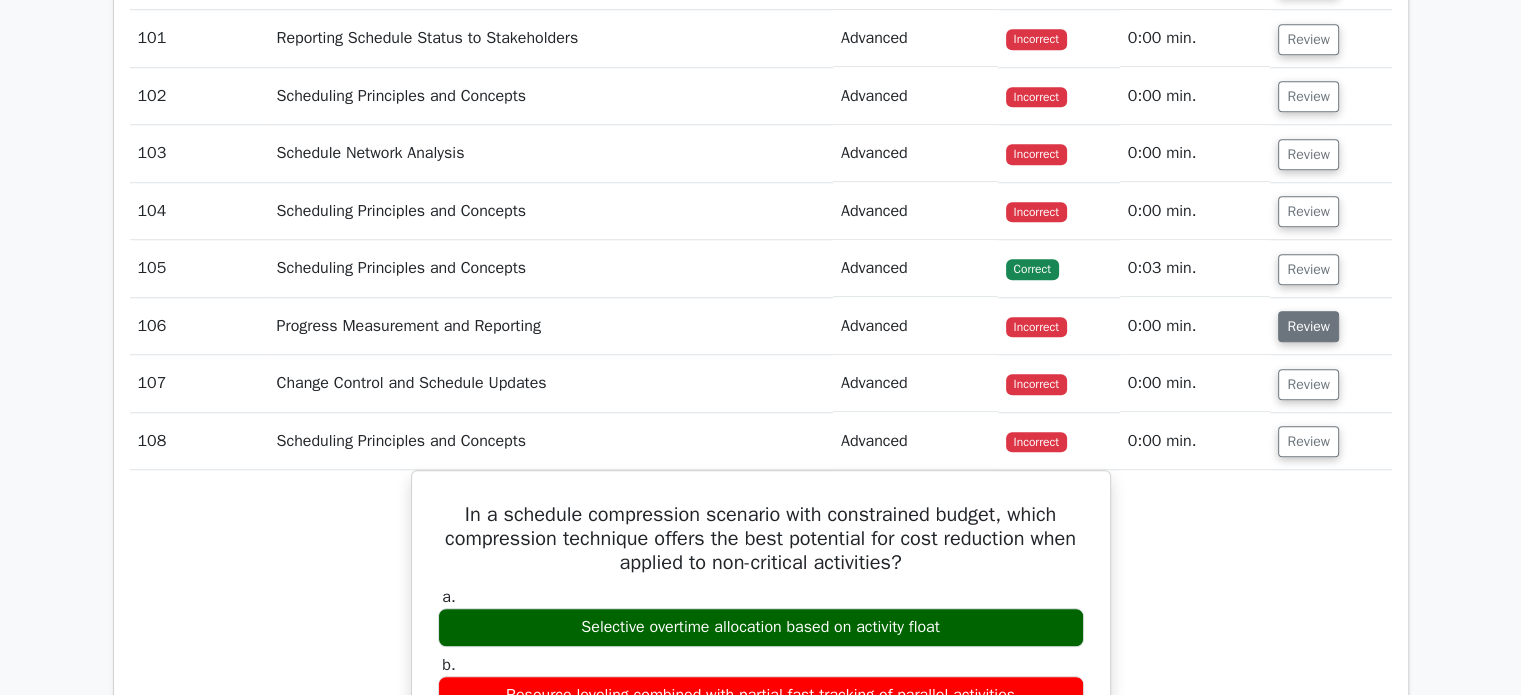 scroll, scrollTop: 9300, scrollLeft: 0, axis: vertical 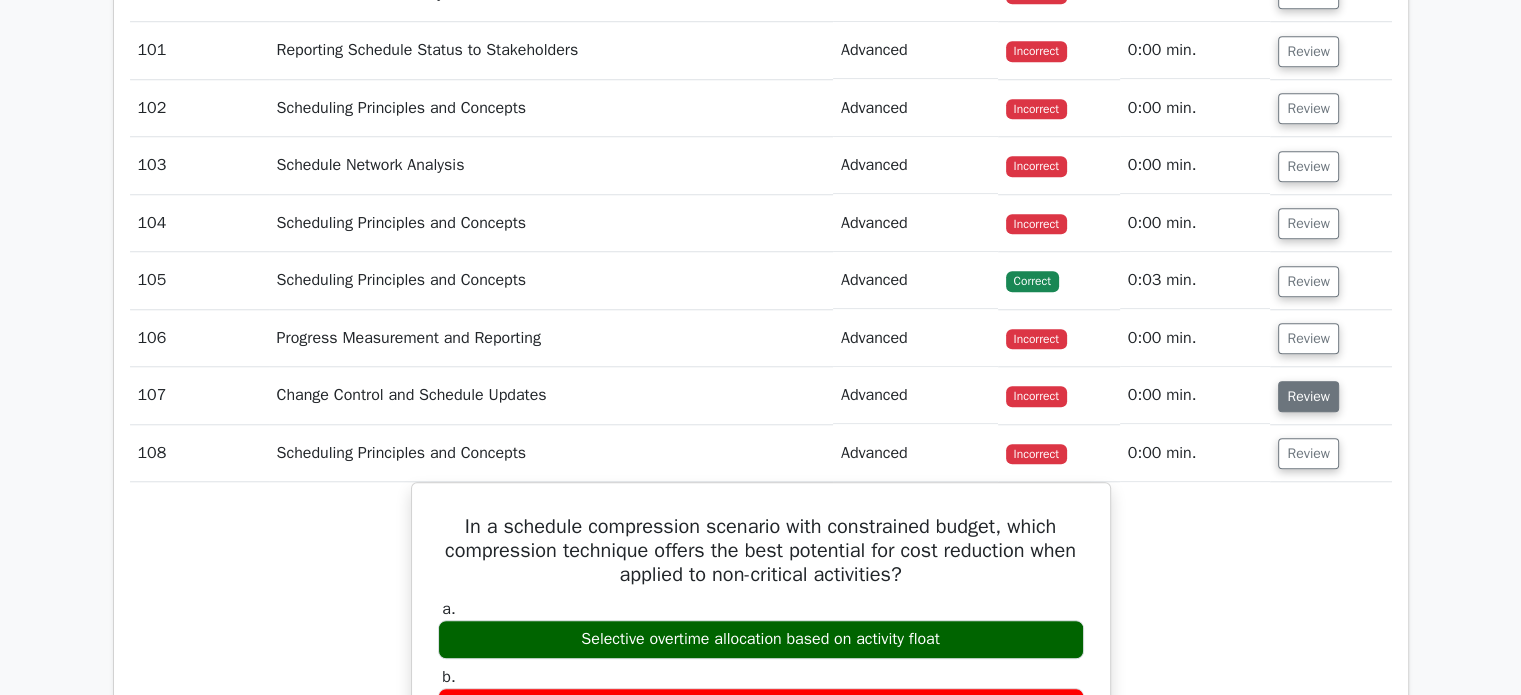 click on "Review" at bounding box center (1308, 396) 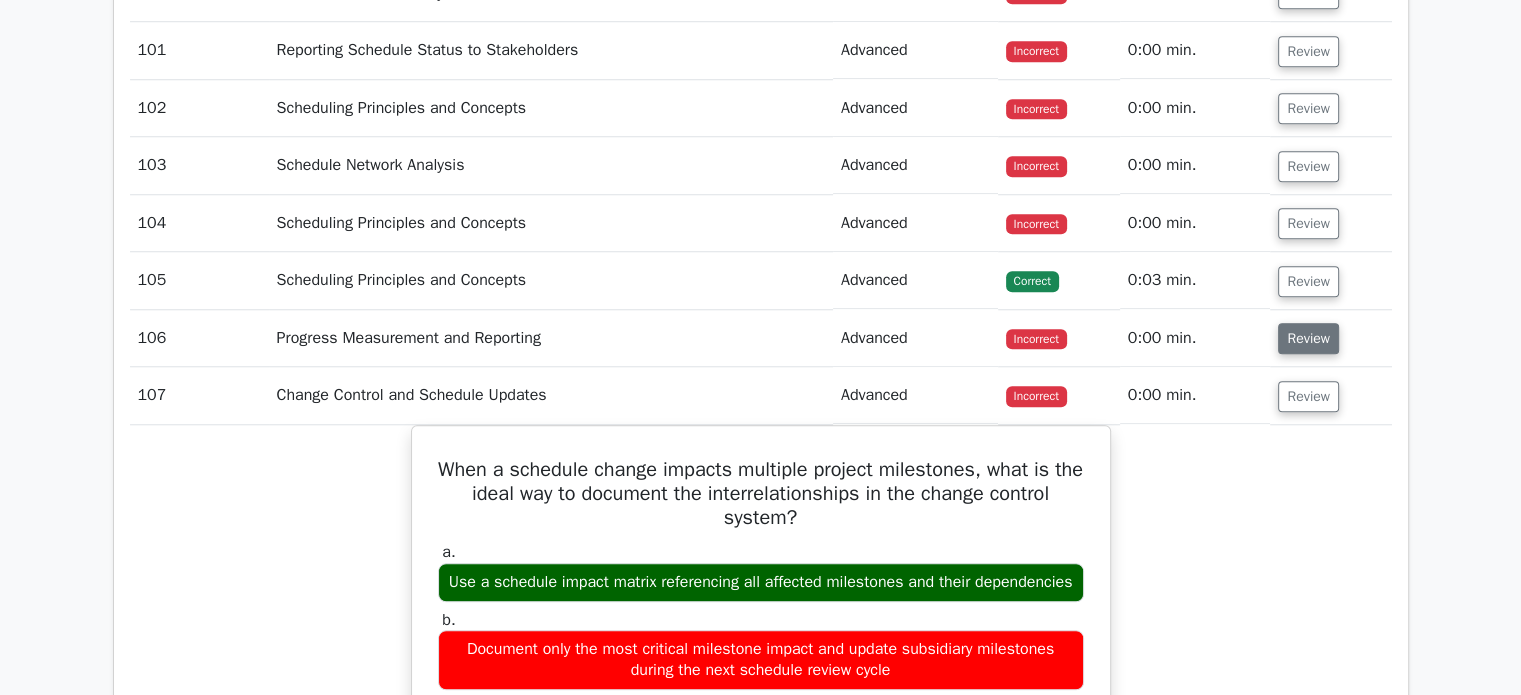click on "Review" at bounding box center [1308, 338] 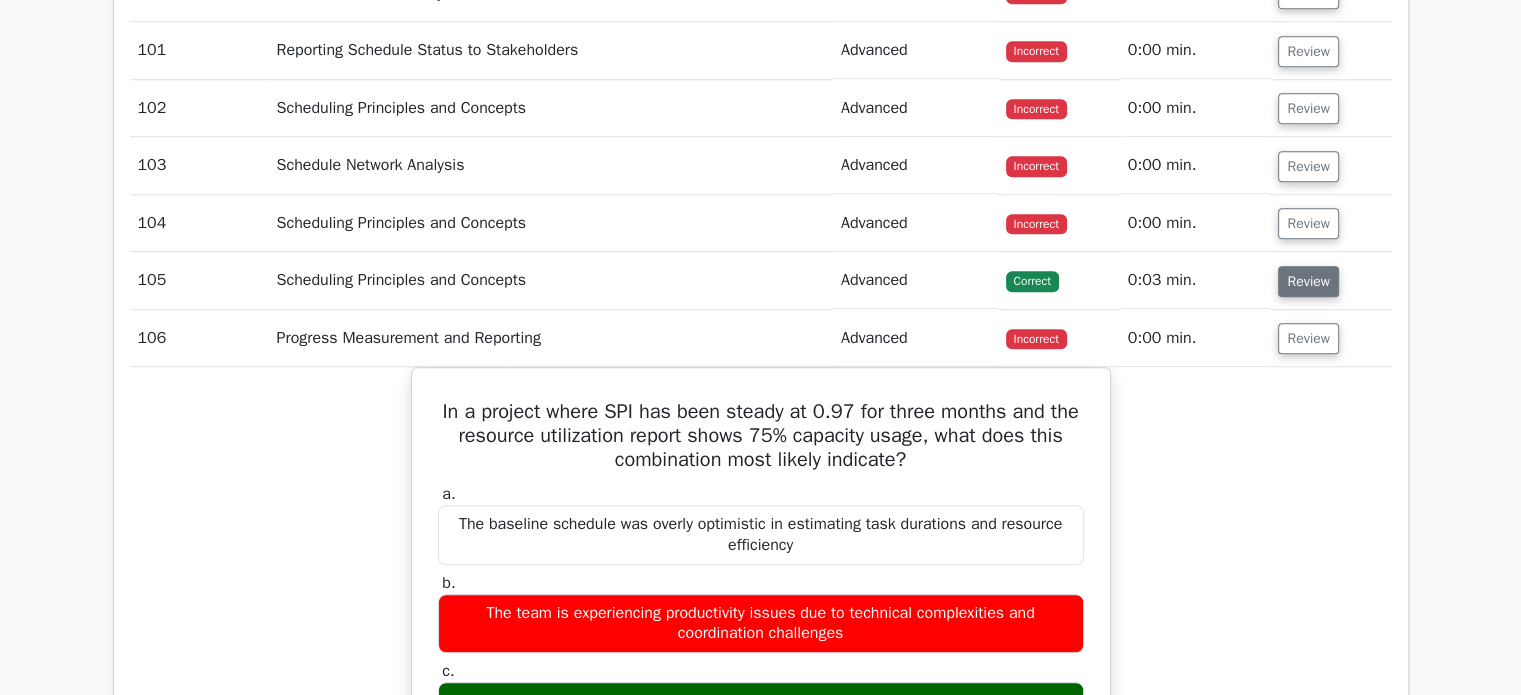 click on "Review" at bounding box center (1308, 281) 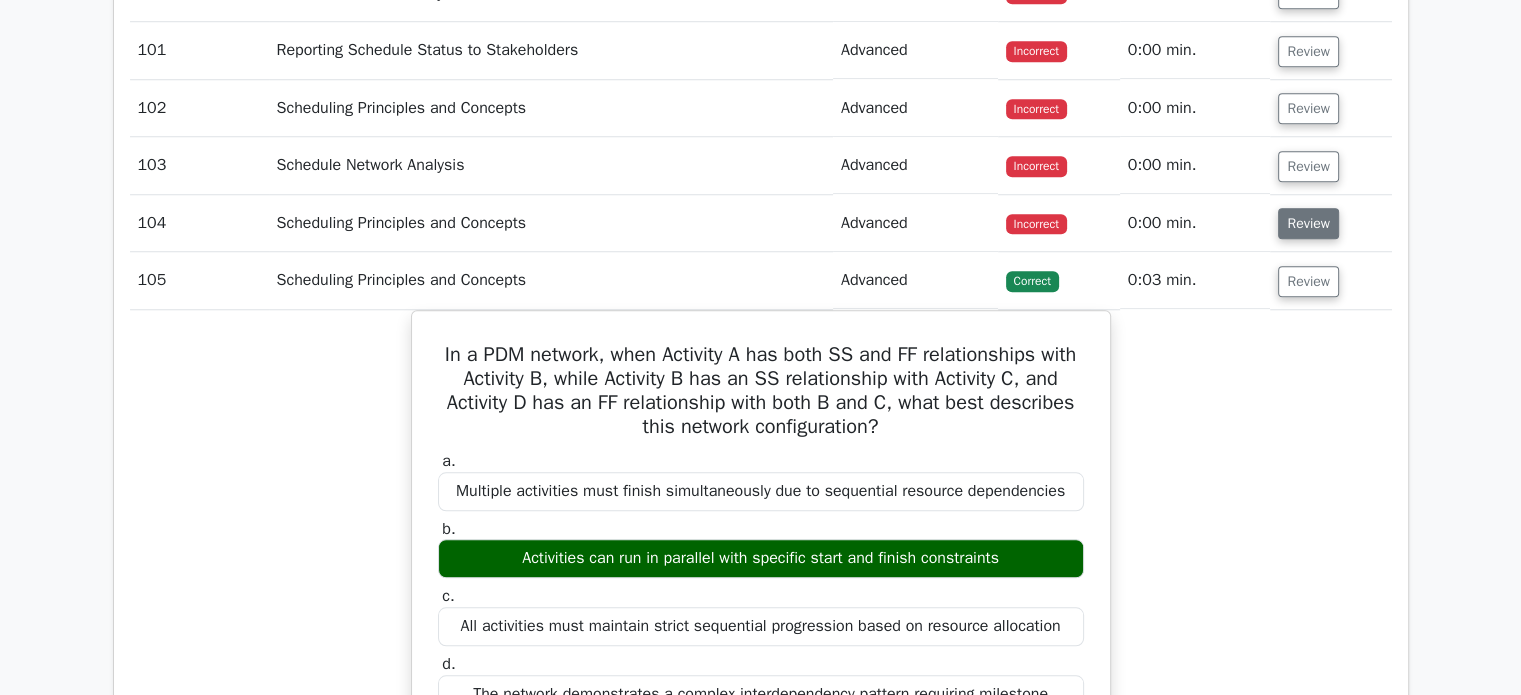 click on "Review" at bounding box center [1308, 223] 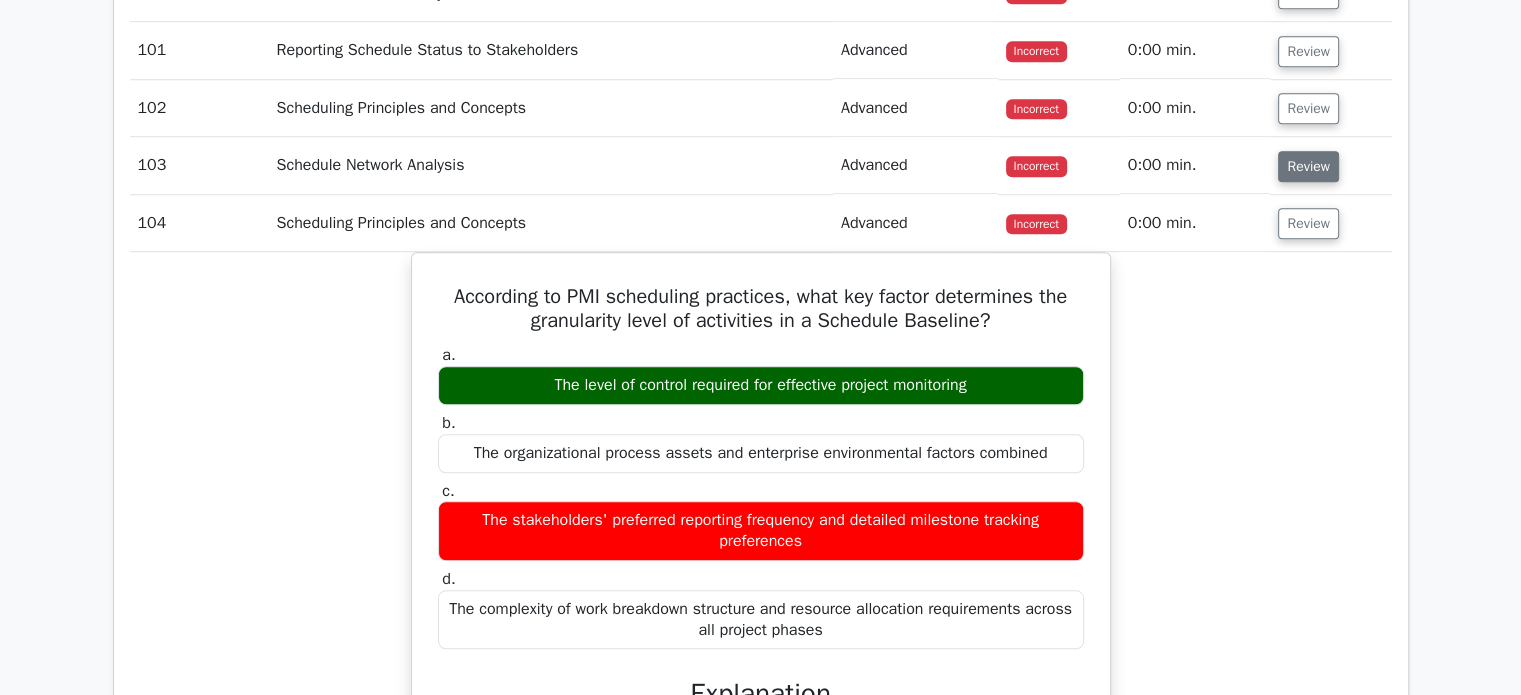 click on "Review" at bounding box center (1308, 166) 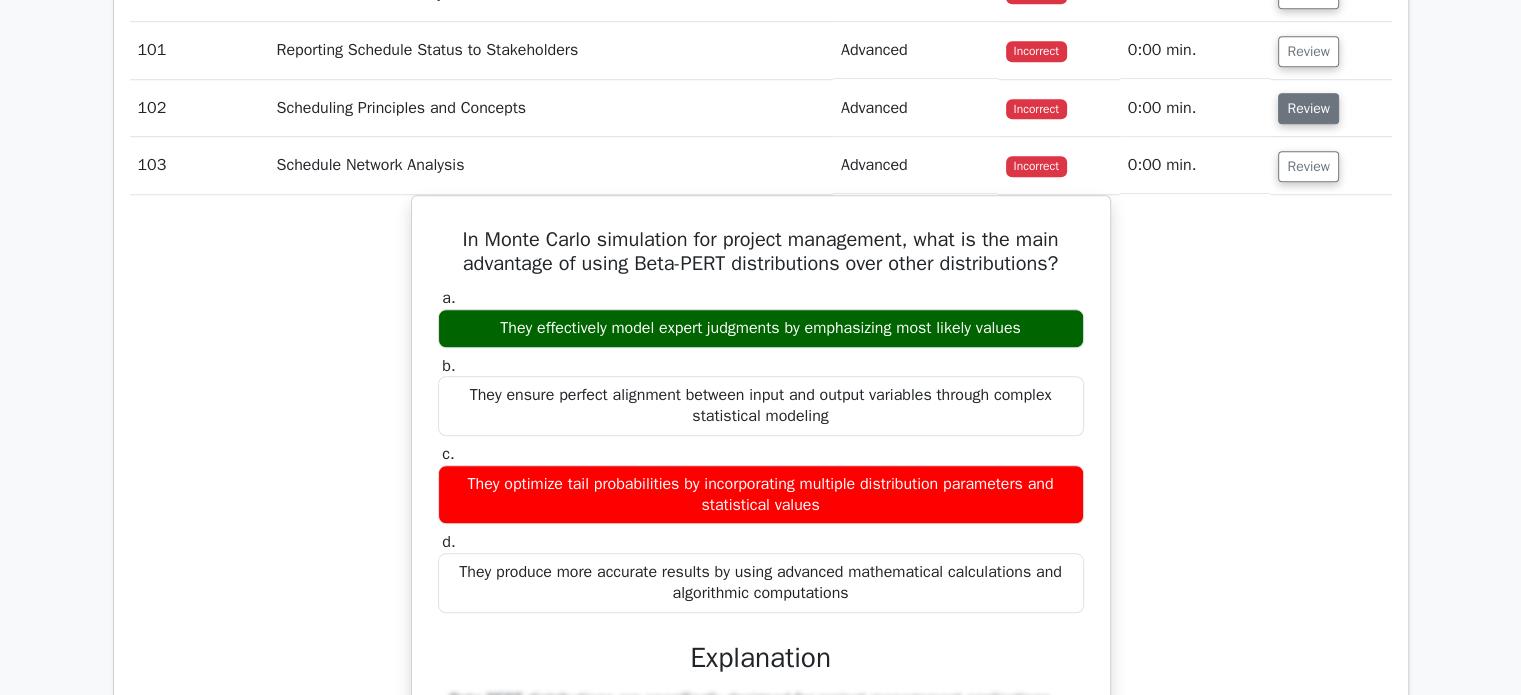 click on "Review" at bounding box center (1308, 108) 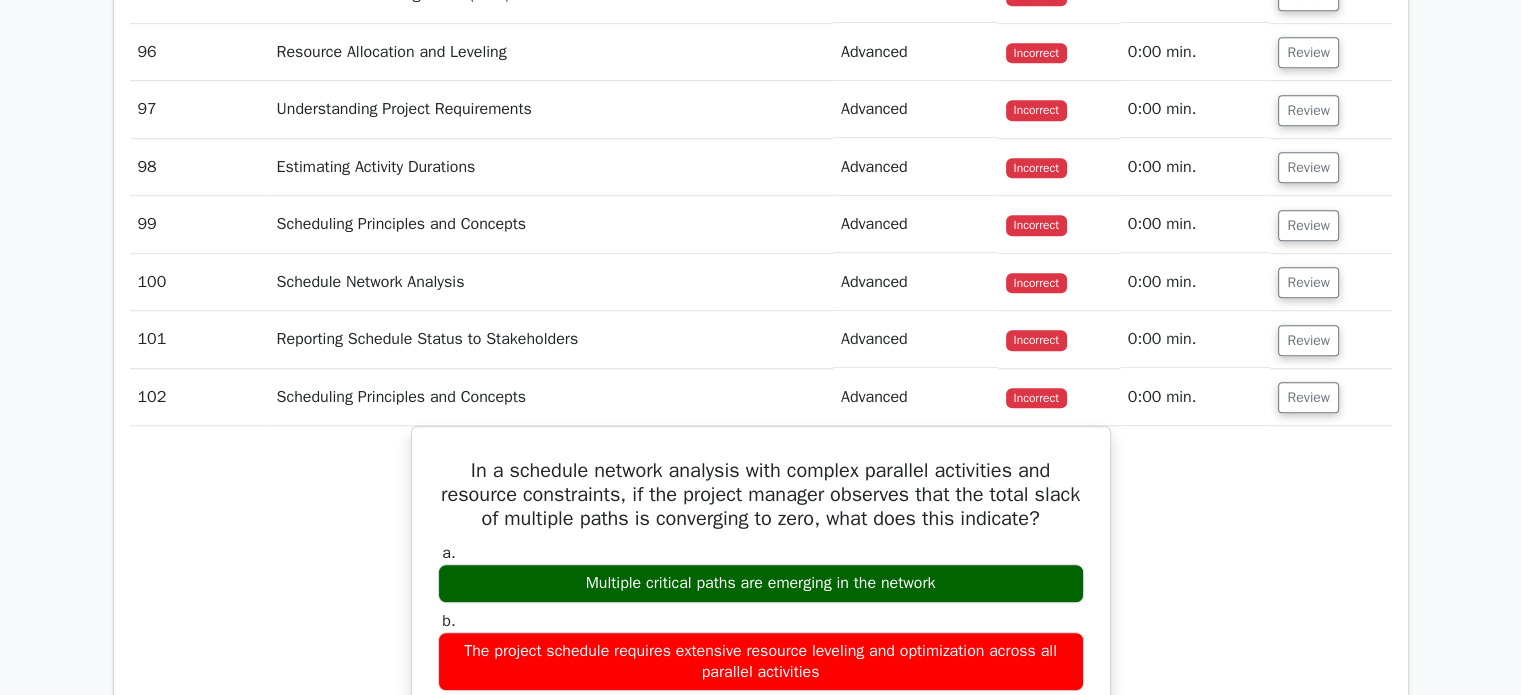 scroll, scrollTop: 9000, scrollLeft: 0, axis: vertical 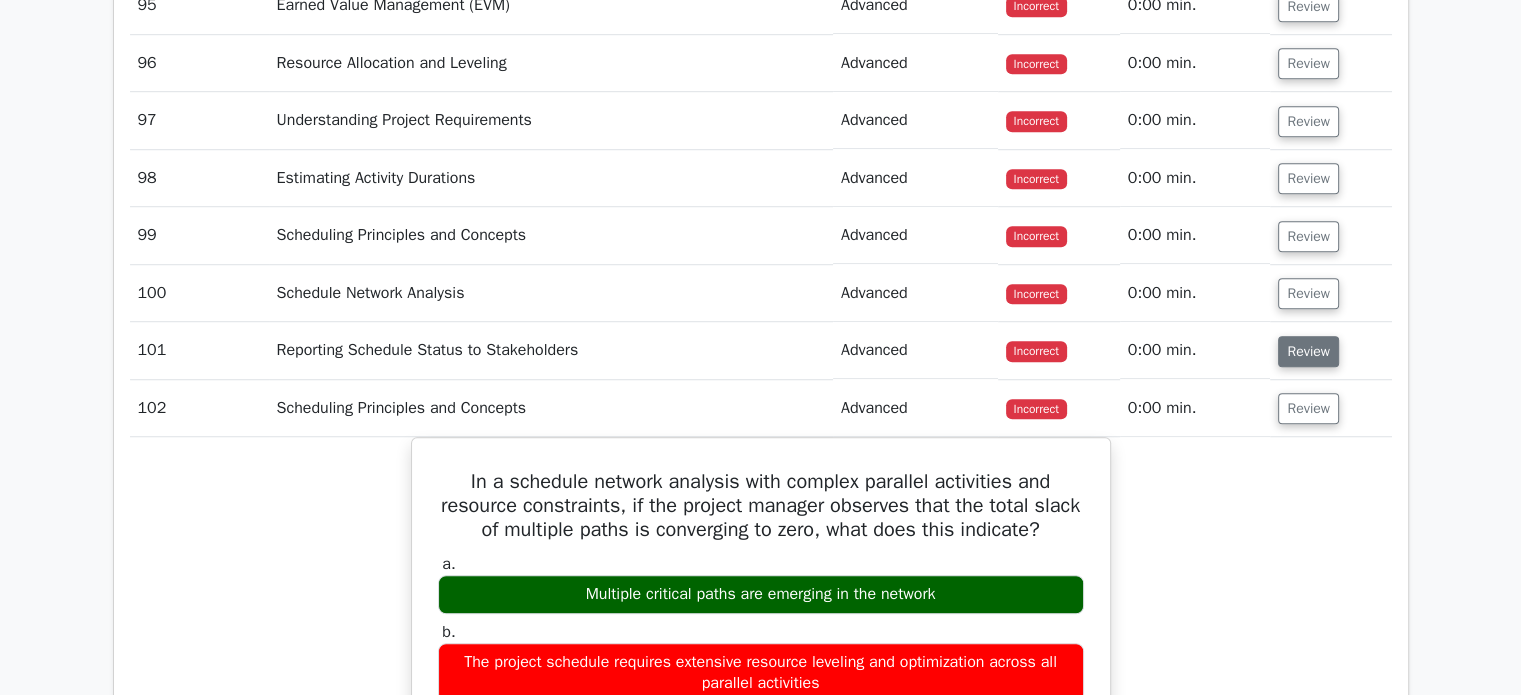 click on "Review" at bounding box center [1308, 351] 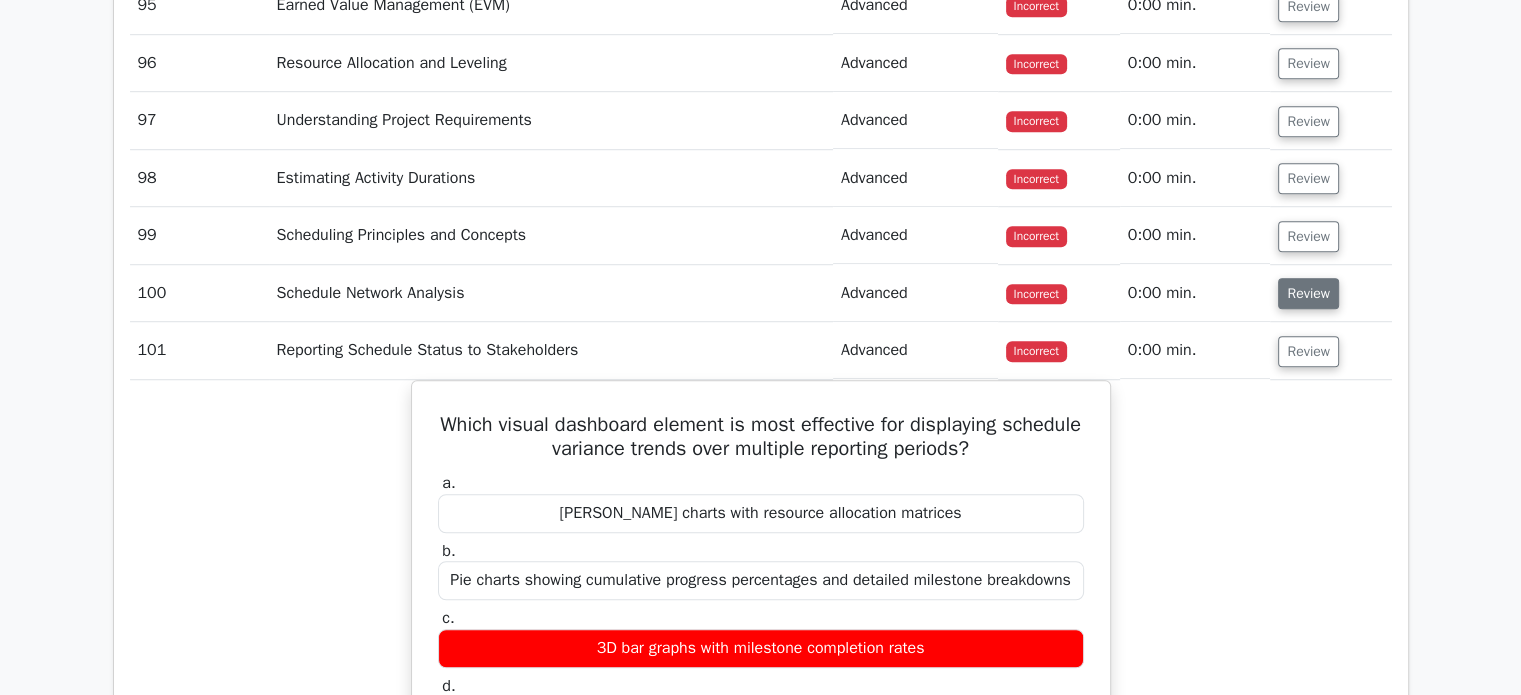 click on "Review" at bounding box center (1308, 293) 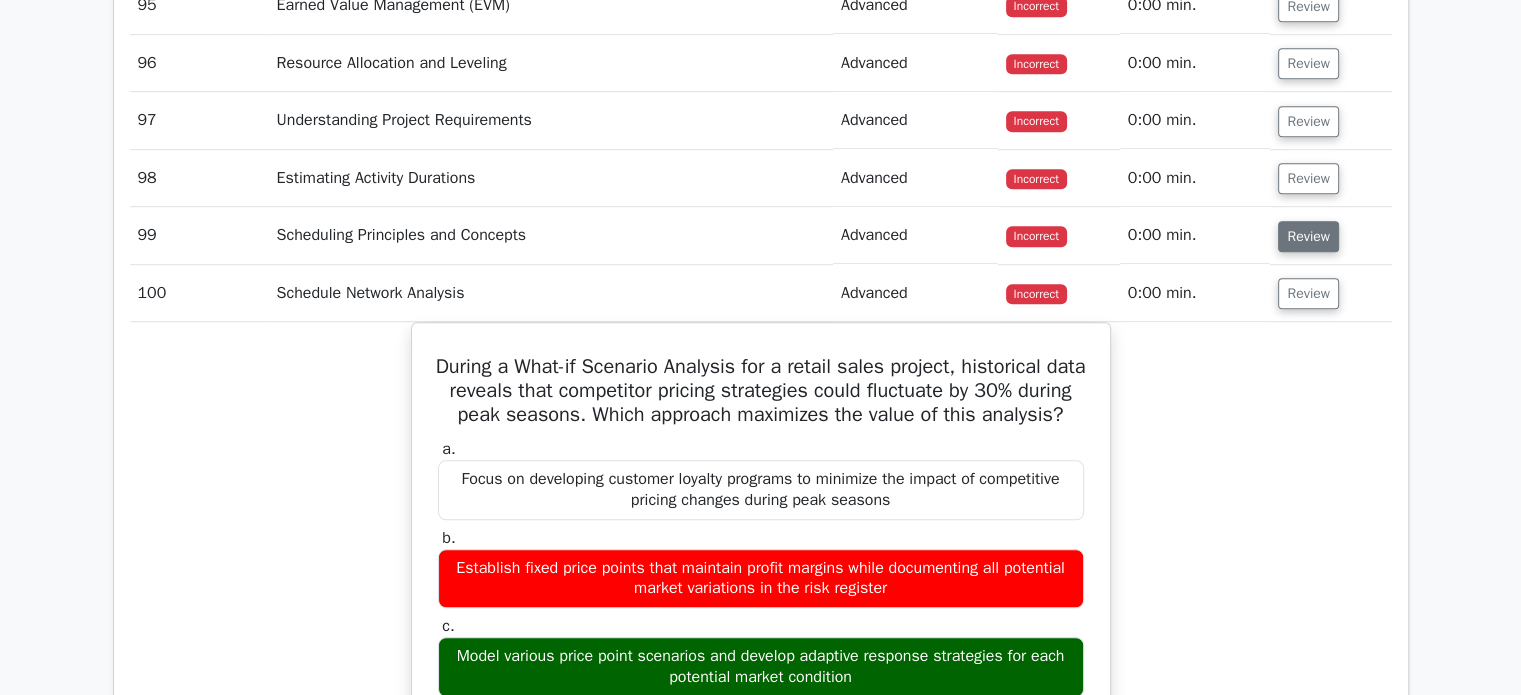 click on "Review" at bounding box center (1308, 236) 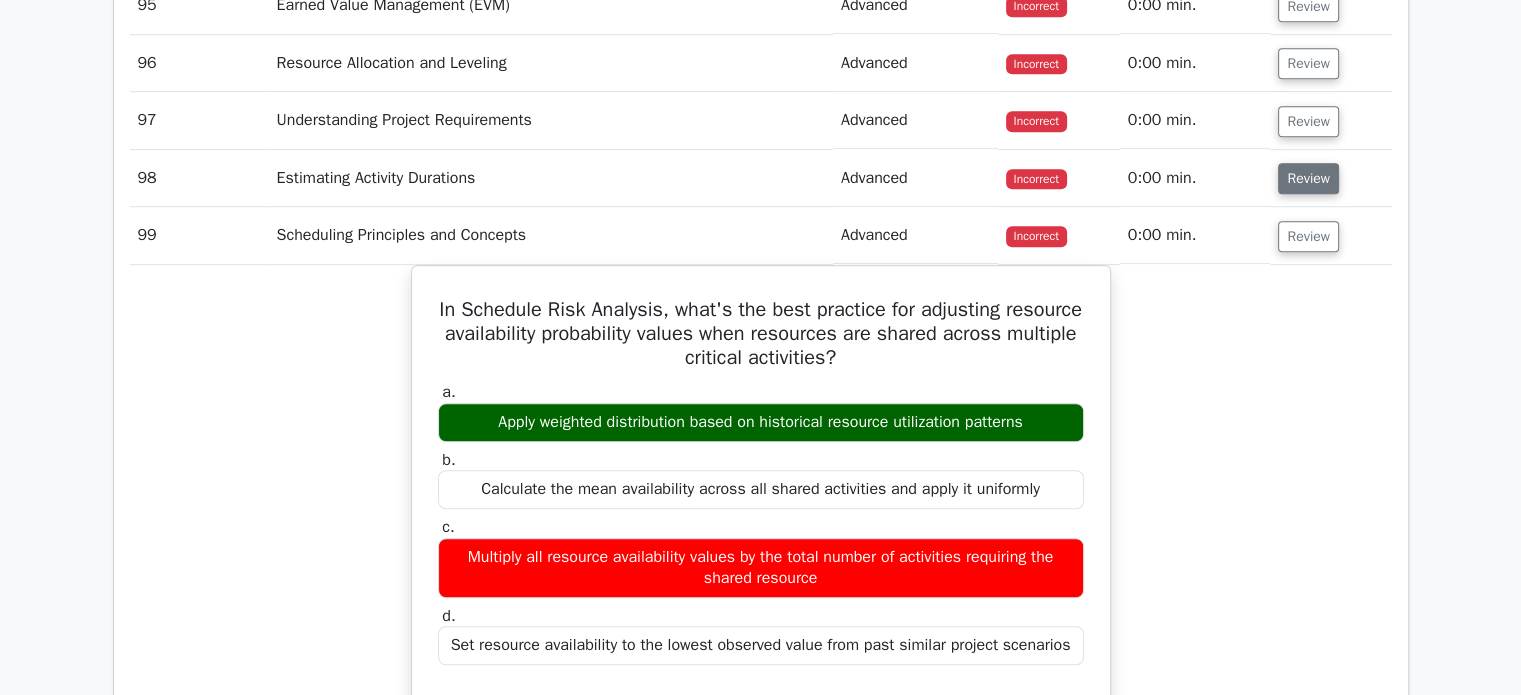 click on "Review" at bounding box center (1308, 178) 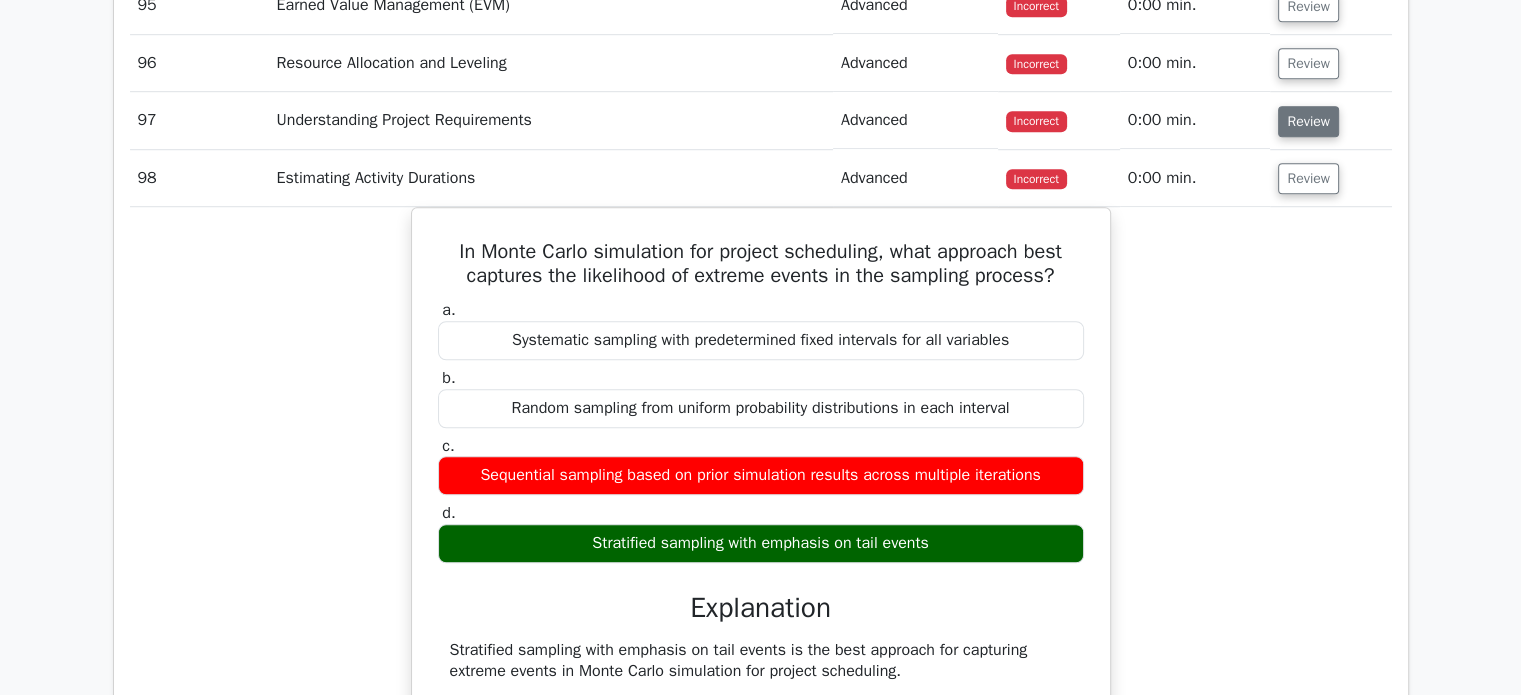 click on "Review" at bounding box center (1308, 121) 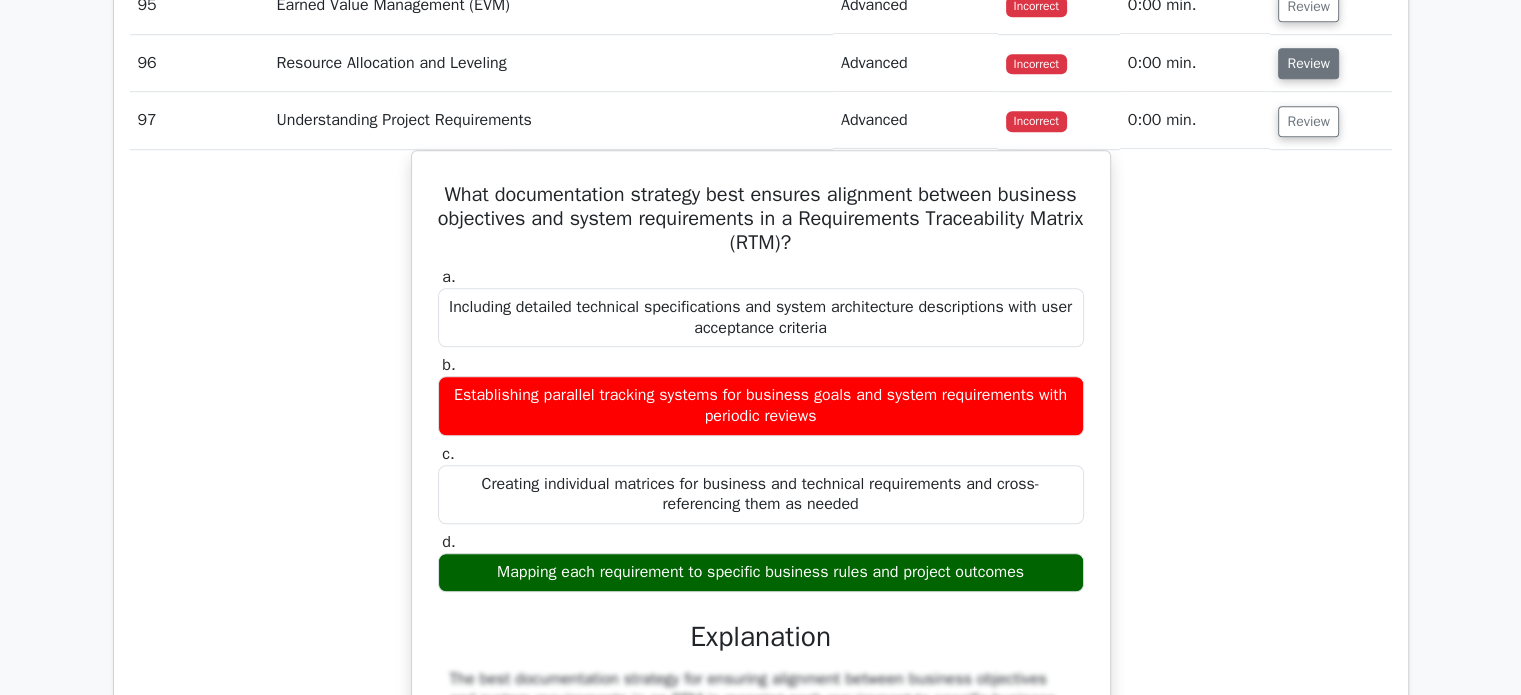 click on "Review" at bounding box center (1308, 63) 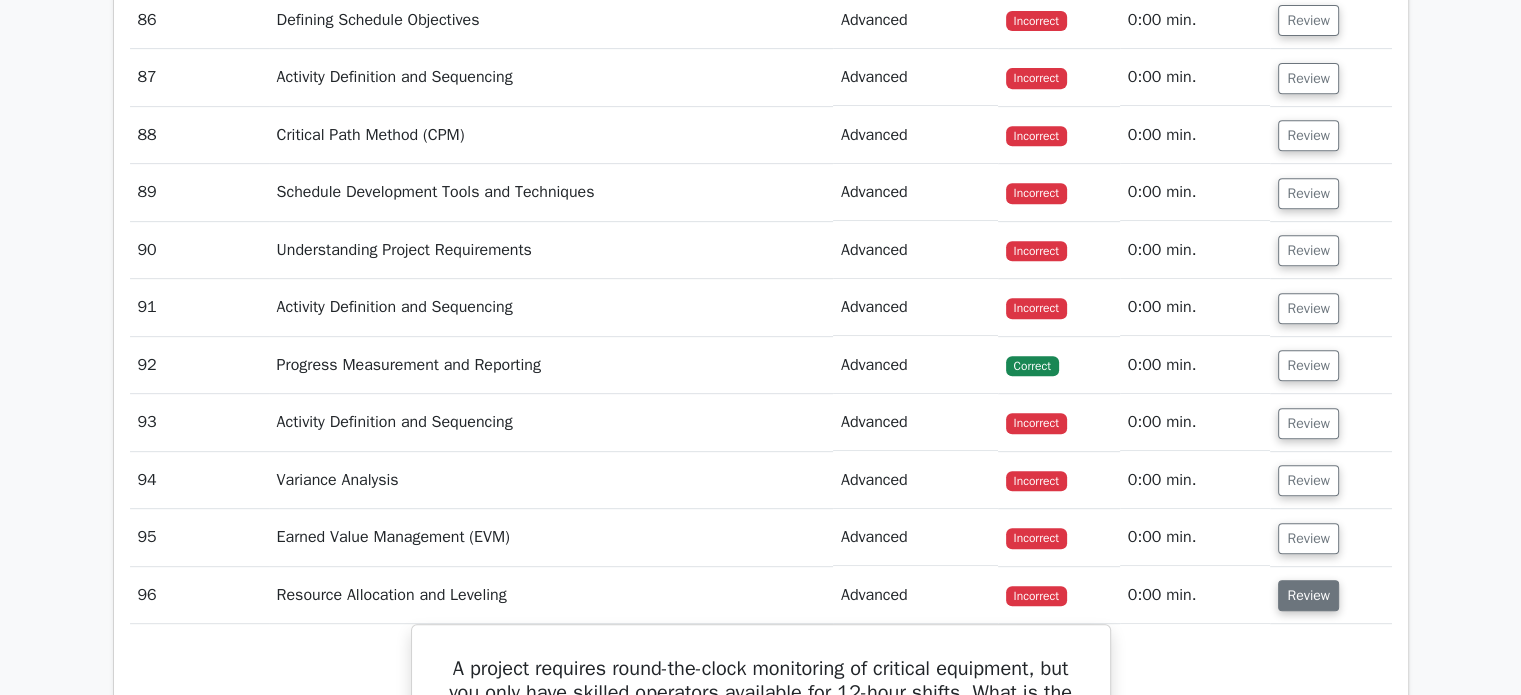 scroll, scrollTop: 8500, scrollLeft: 0, axis: vertical 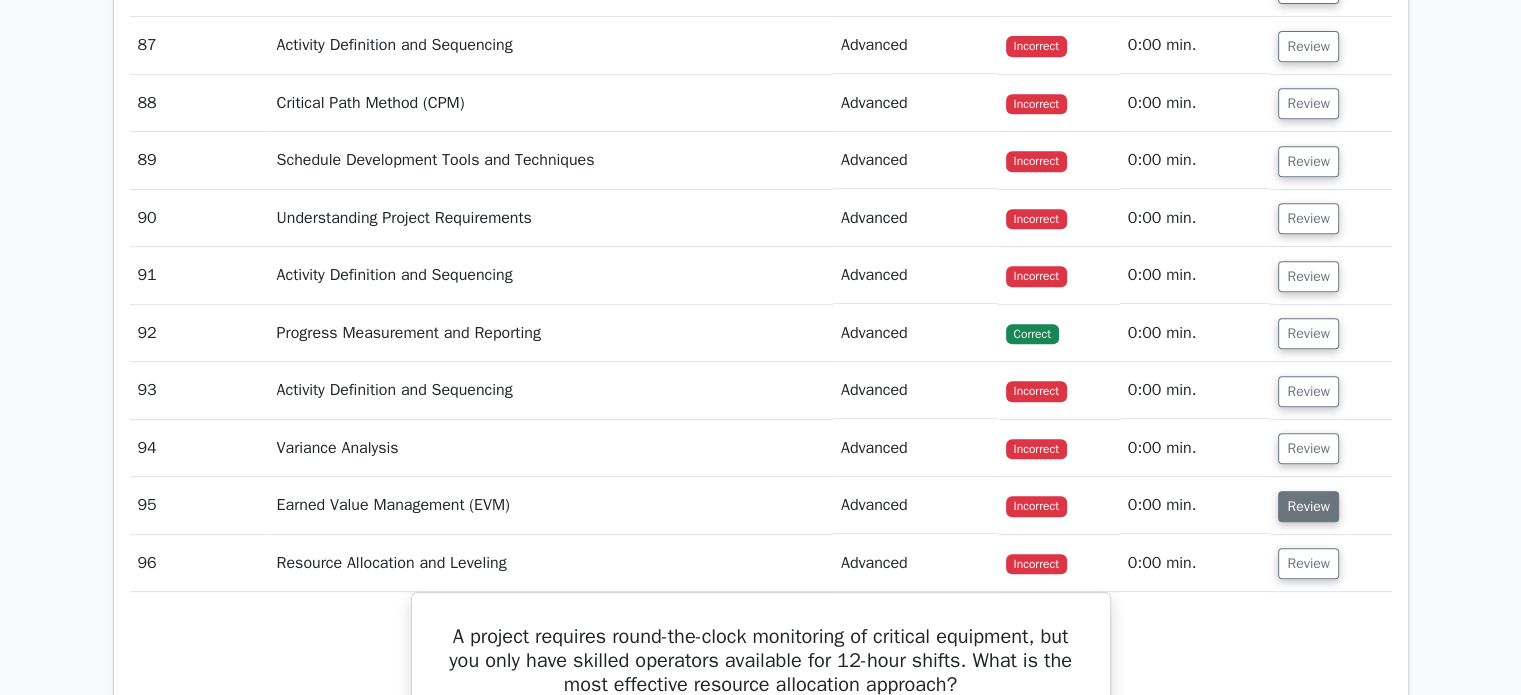 click on "Review" at bounding box center [1308, 506] 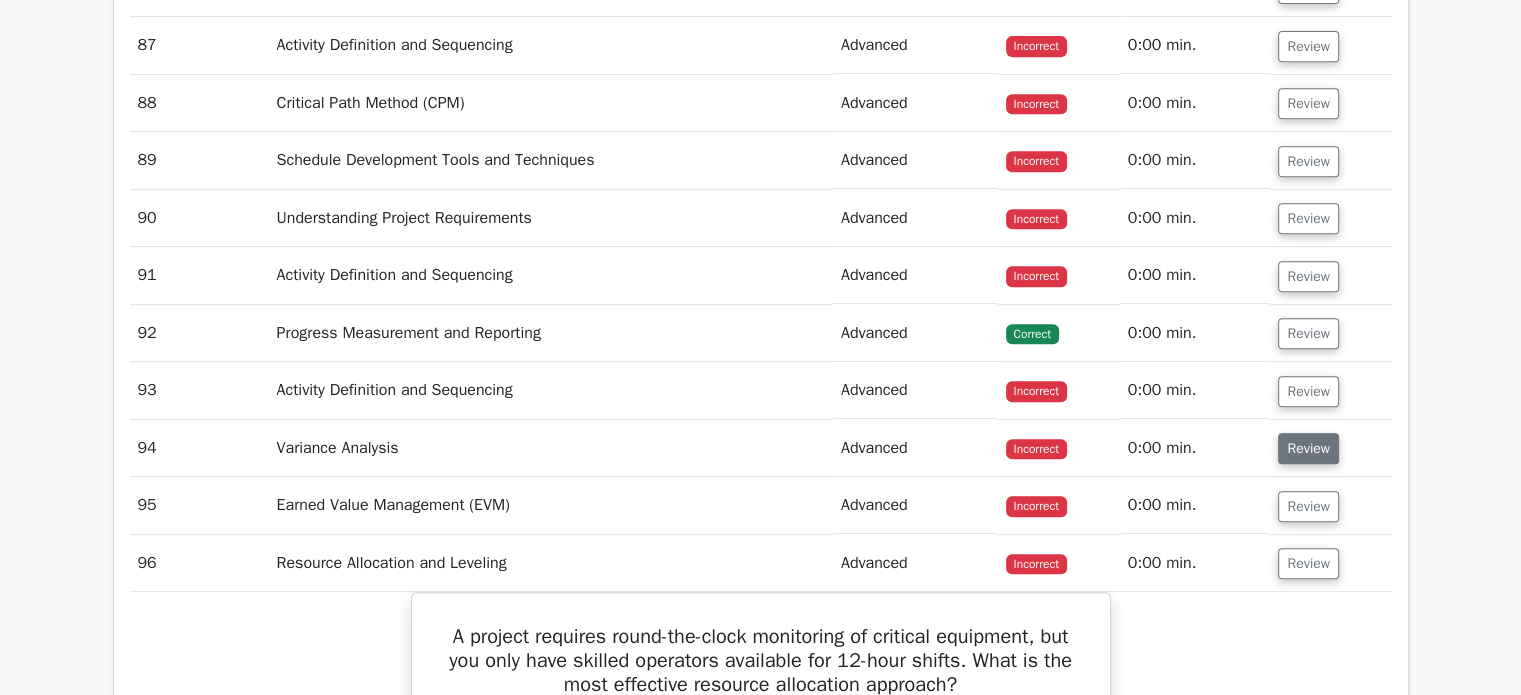 click on "Review" at bounding box center (1308, 448) 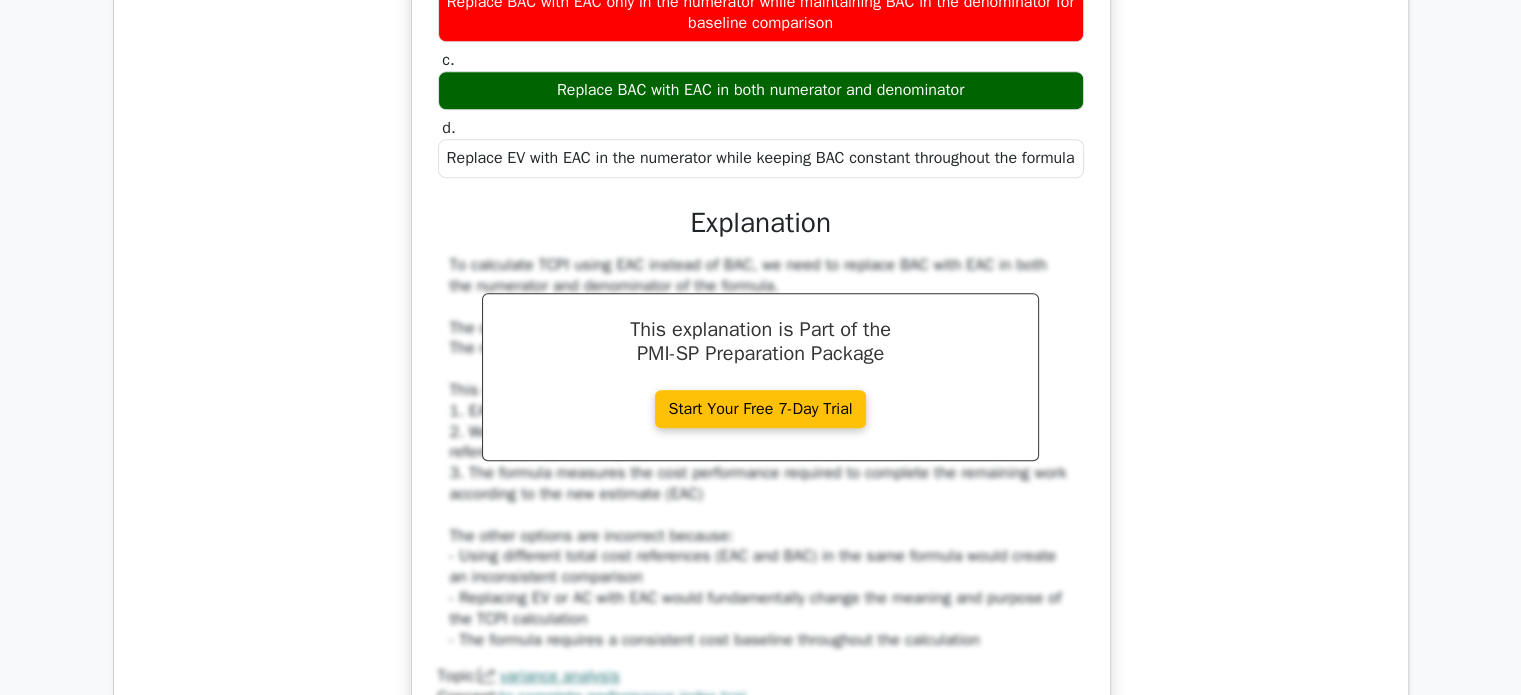 scroll, scrollTop: 8600, scrollLeft: 0, axis: vertical 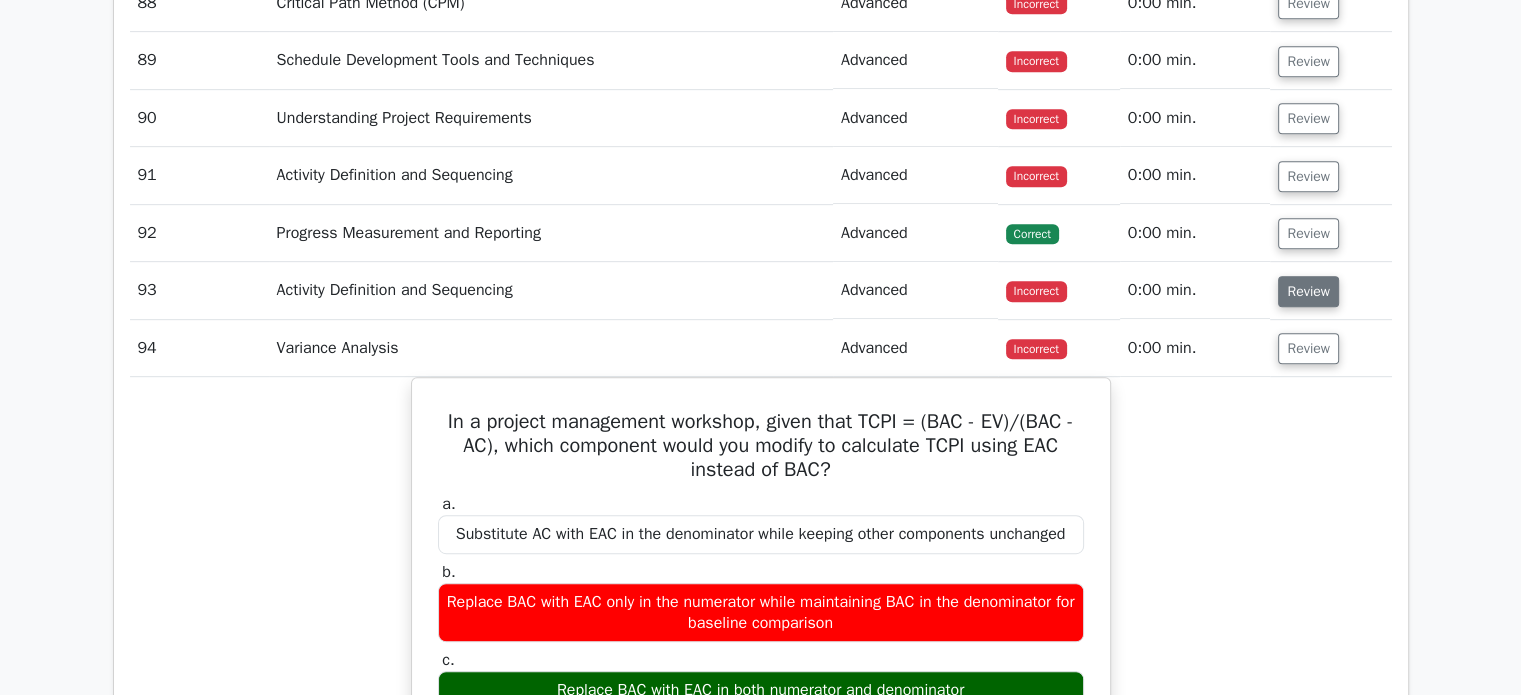click on "Review" at bounding box center (1308, 291) 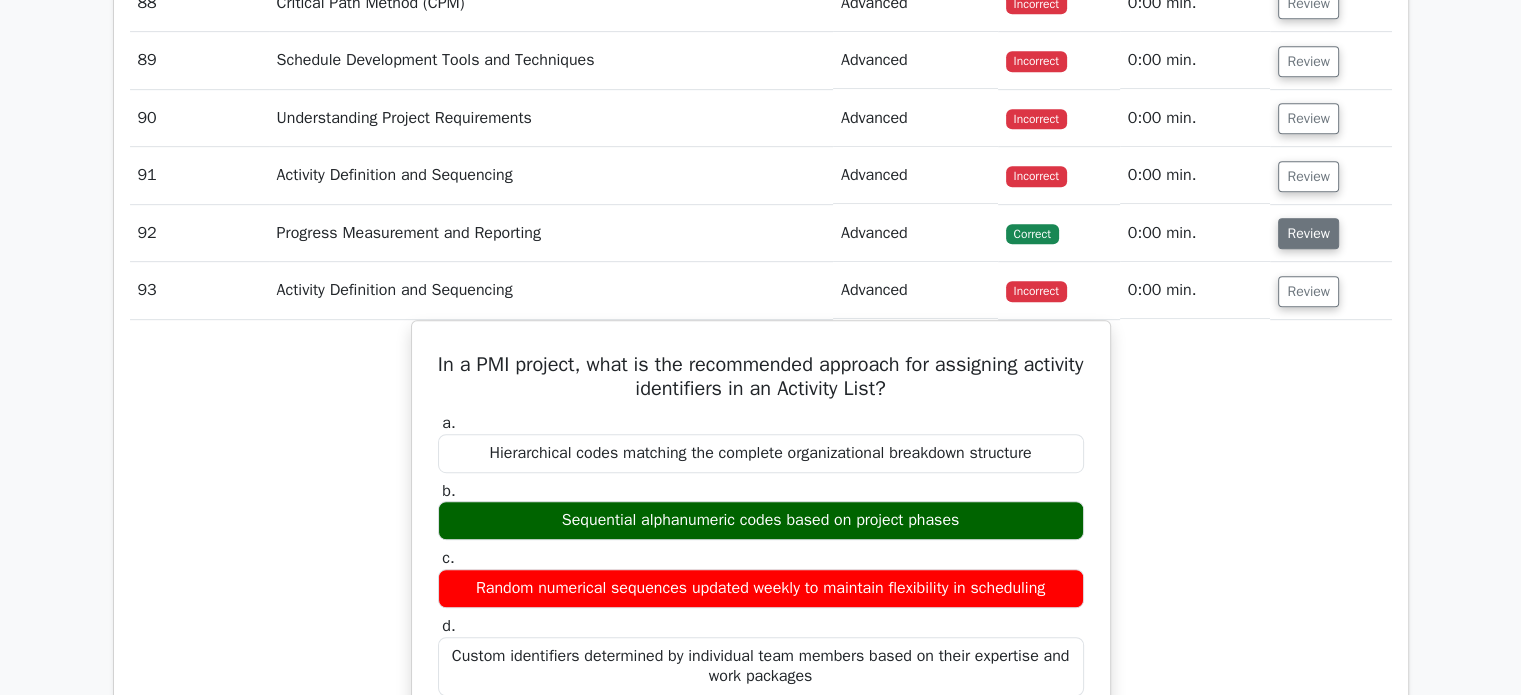 click on "Review" at bounding box center [1308, 233] 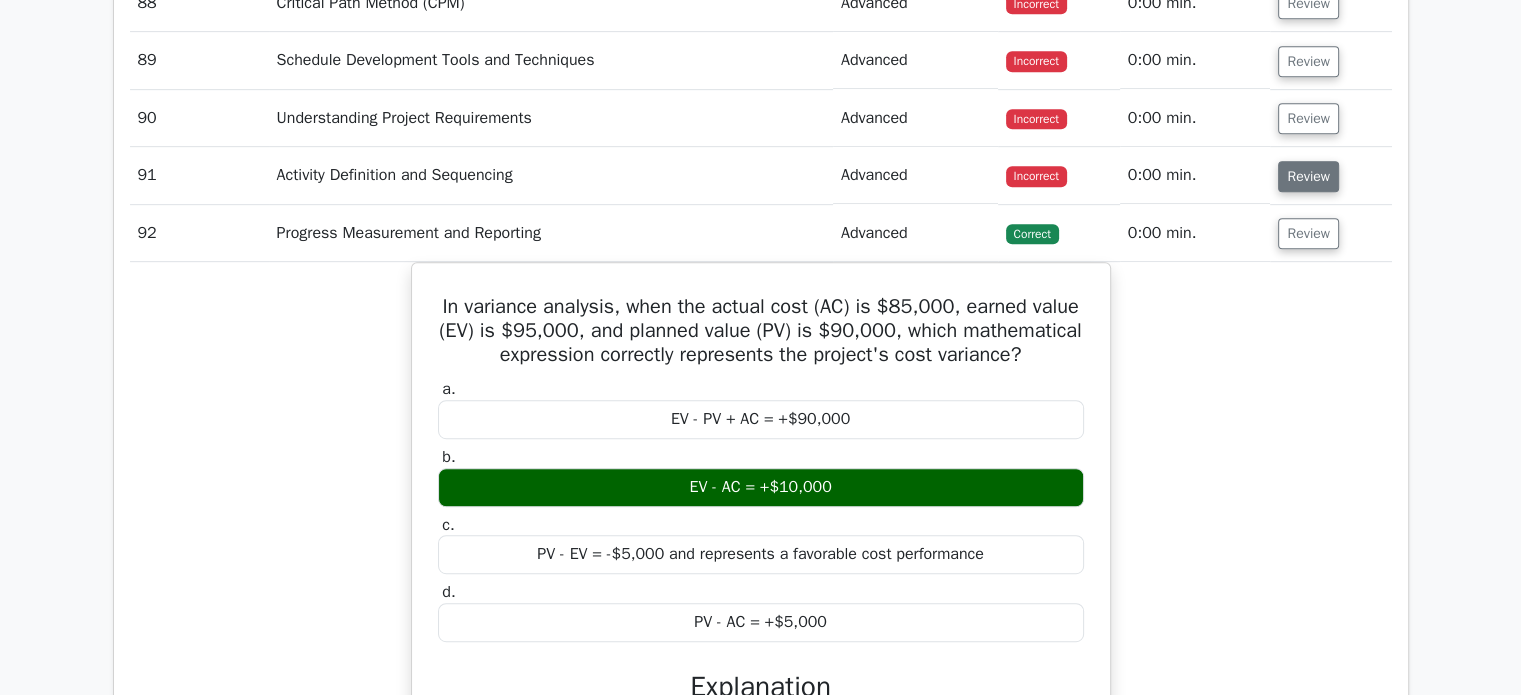 click on "Review" at bounding box center (1308, 176) 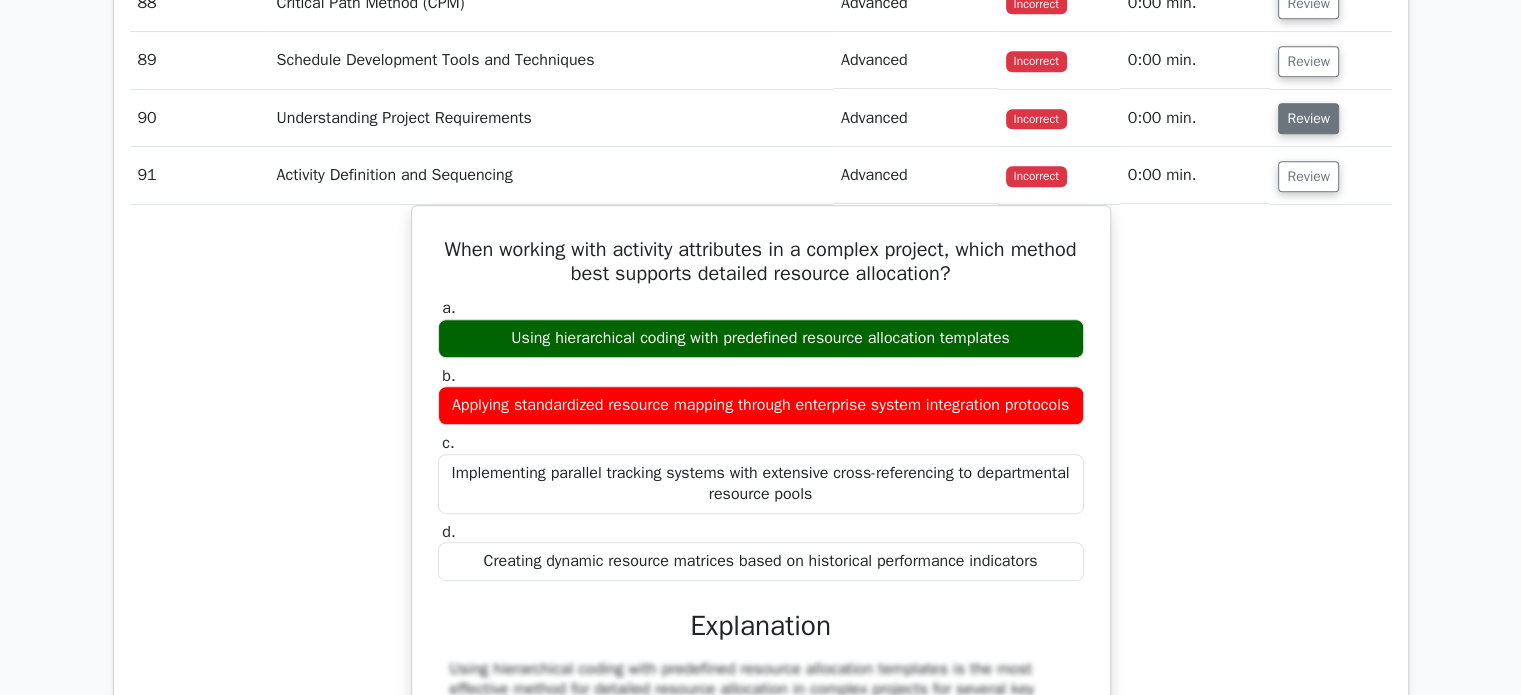 click on "Review" at bounding box center [1308, 118] 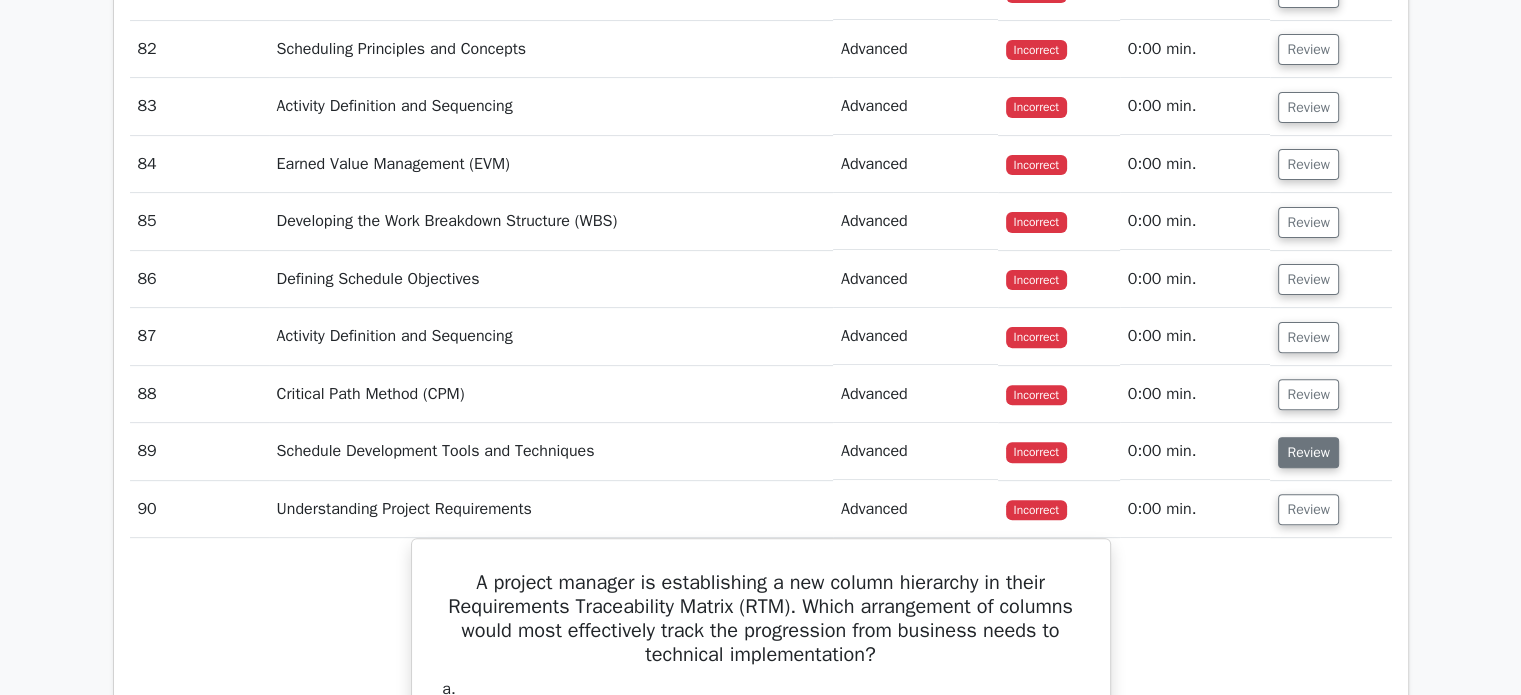 scroll, scrollTop: 8200, scrollLeft: 0, axis: vertical 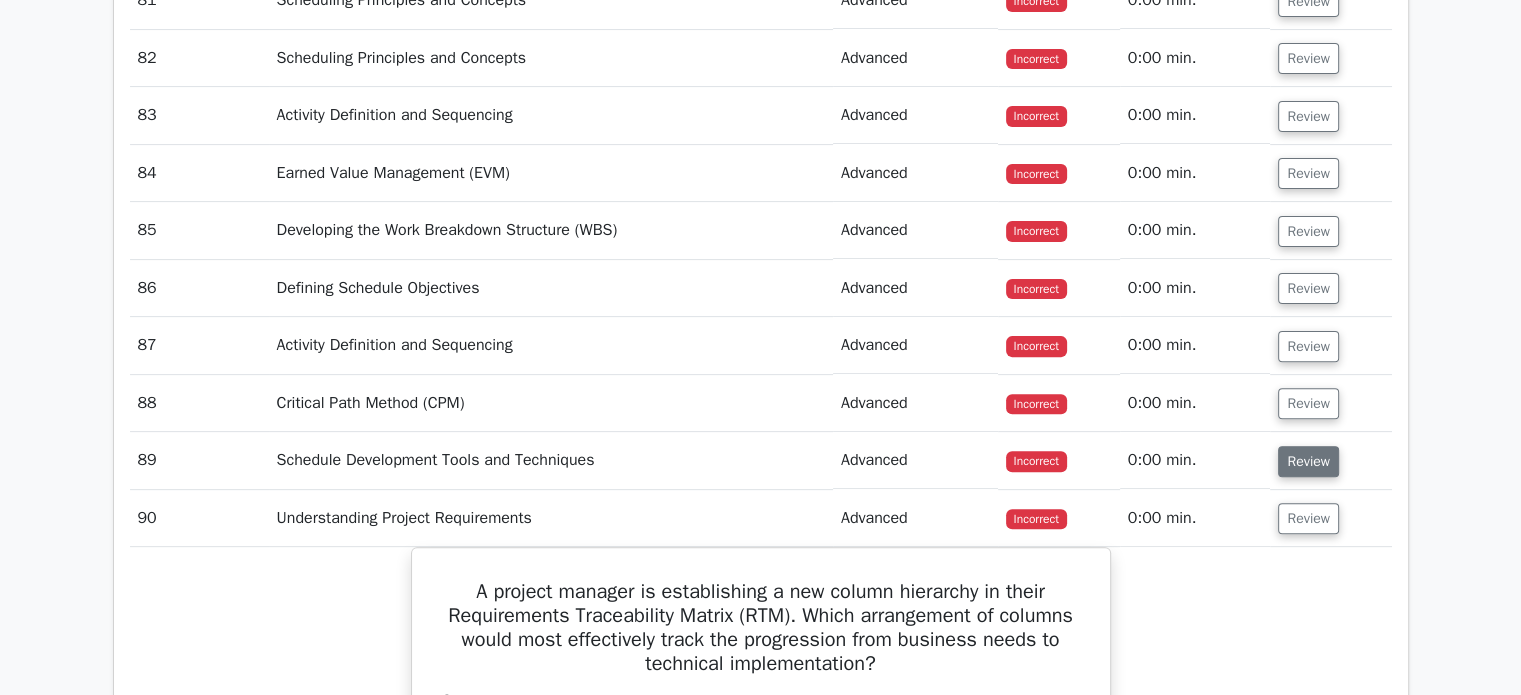 click on "Review" at bounding box center (1308, 461) 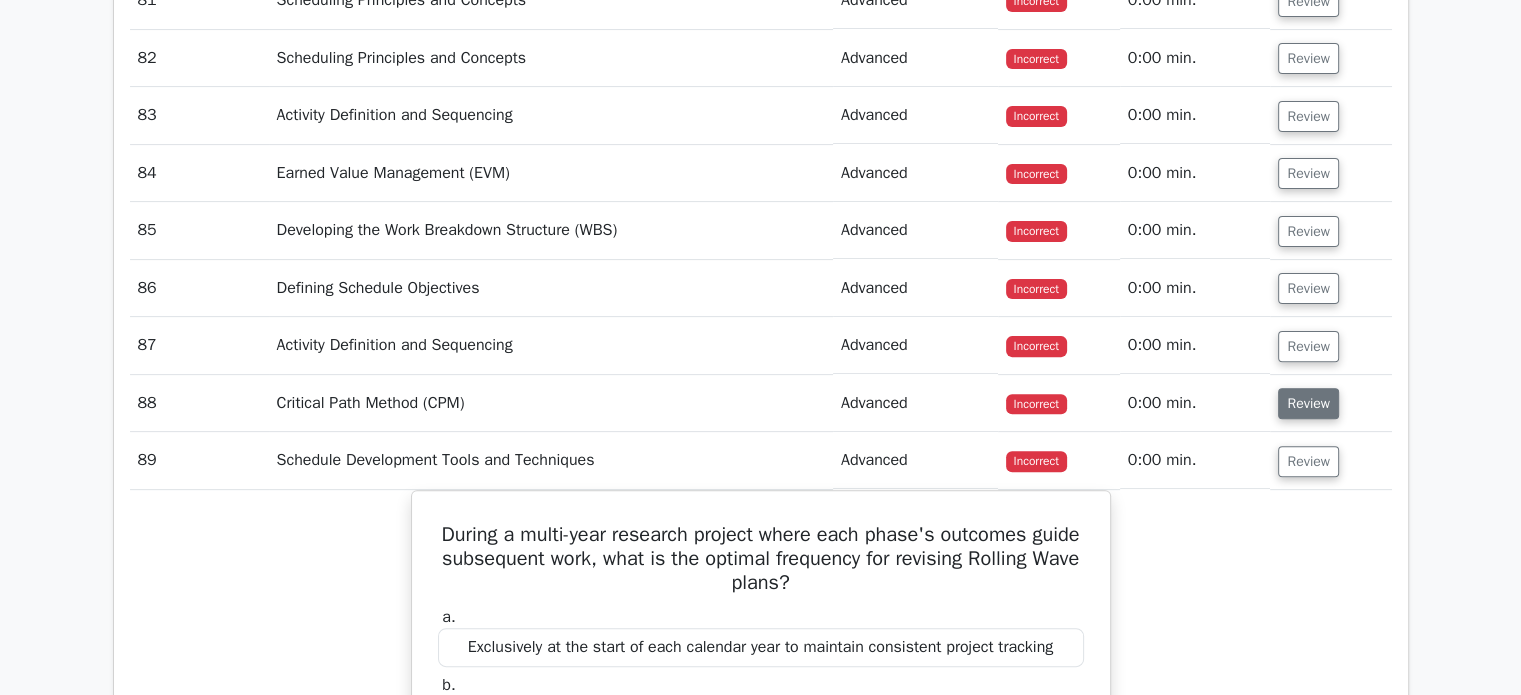 click on "Review" at bounding box center [1308, 403] 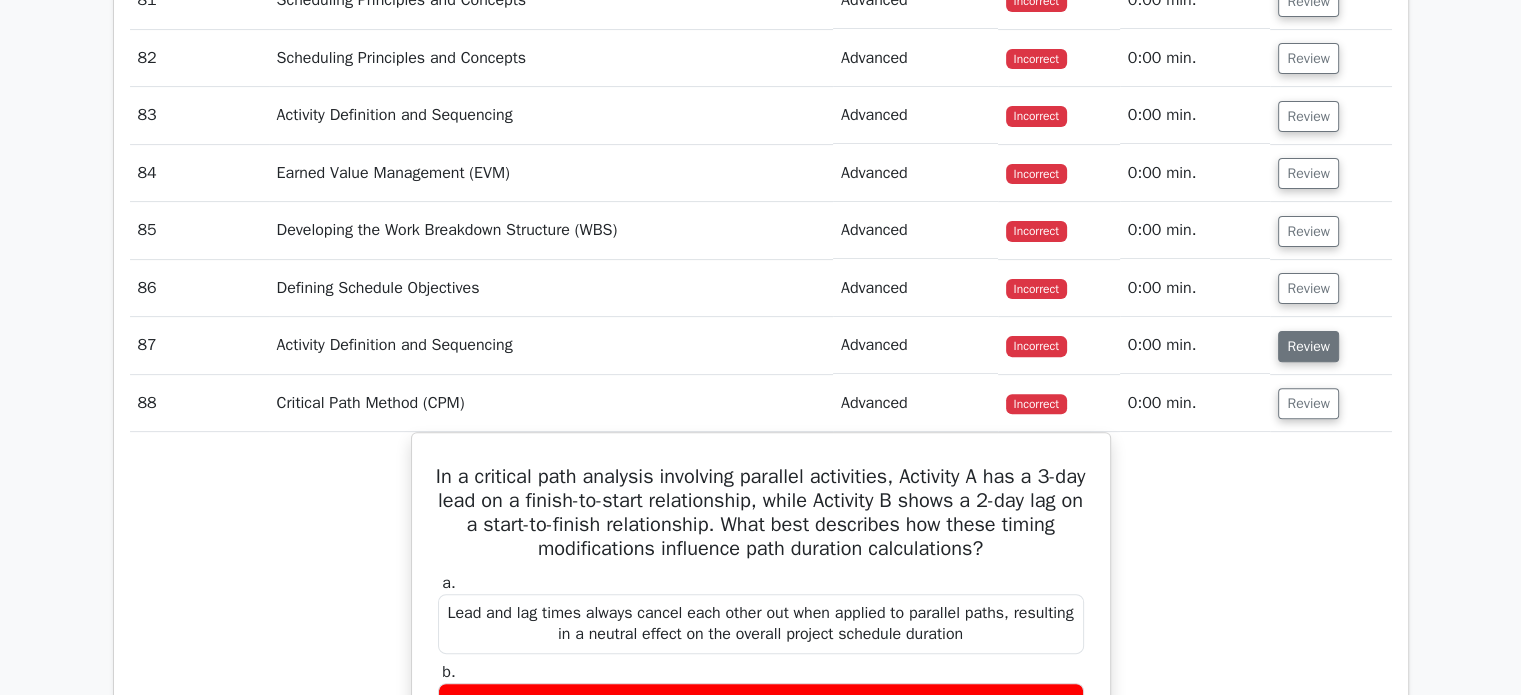 click on "Review" at bounding box center (1308, 346) 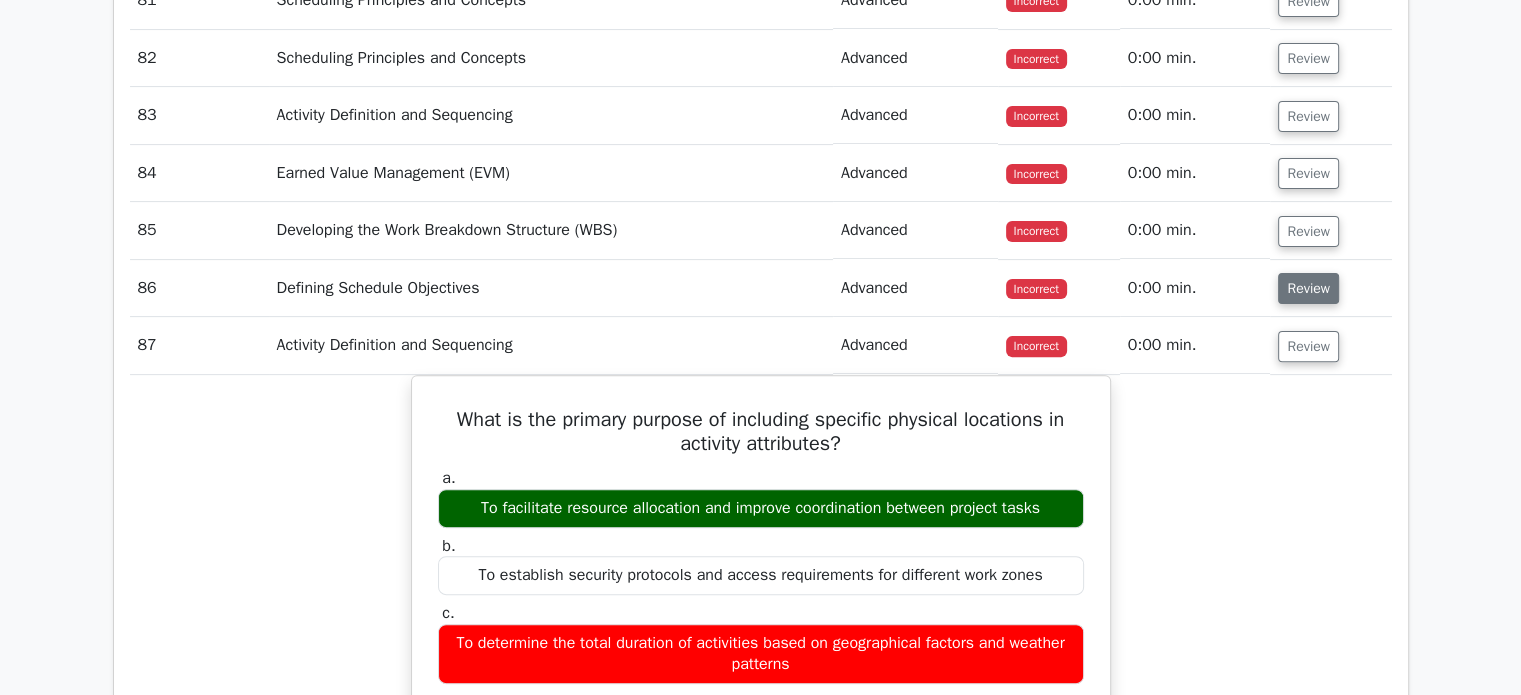 click on "Review" at bounding box center (1308, 288) 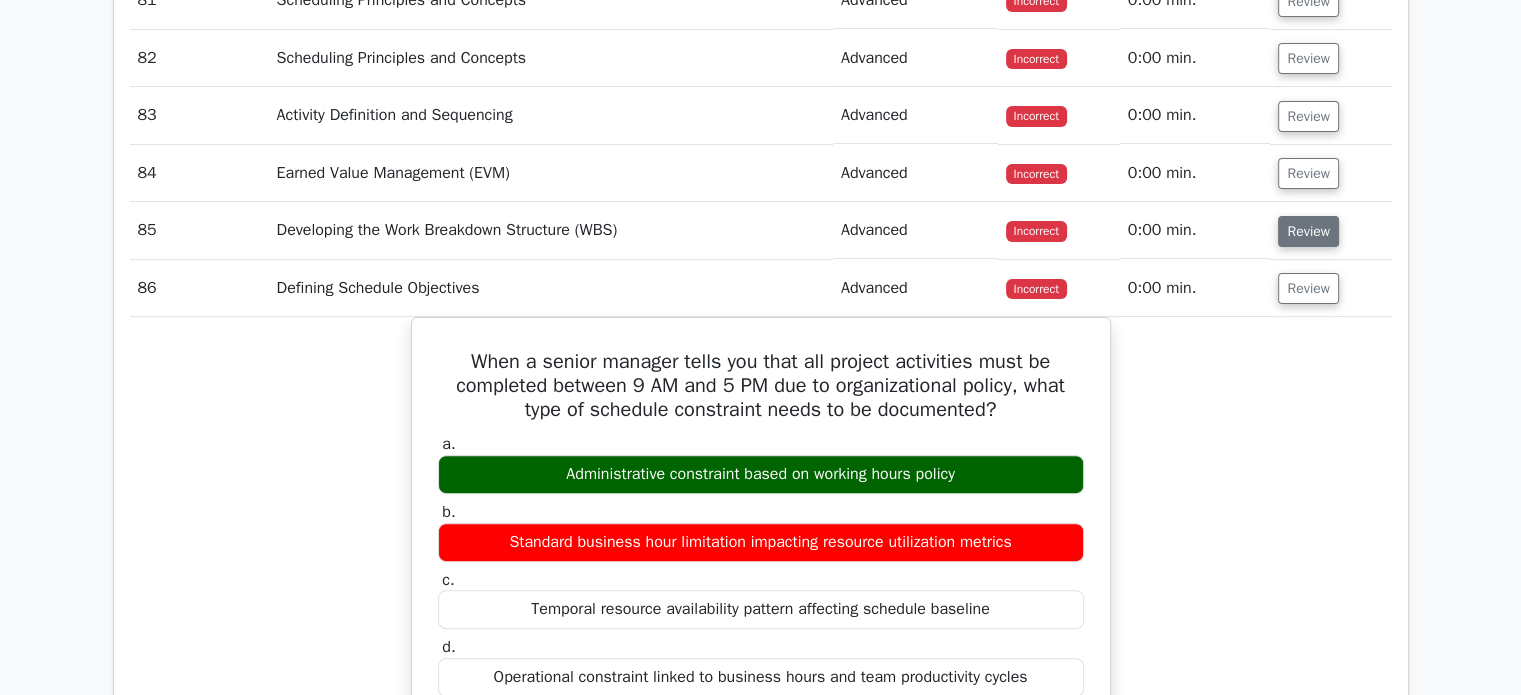 click on "Review" at bounding box center [1308, 231] 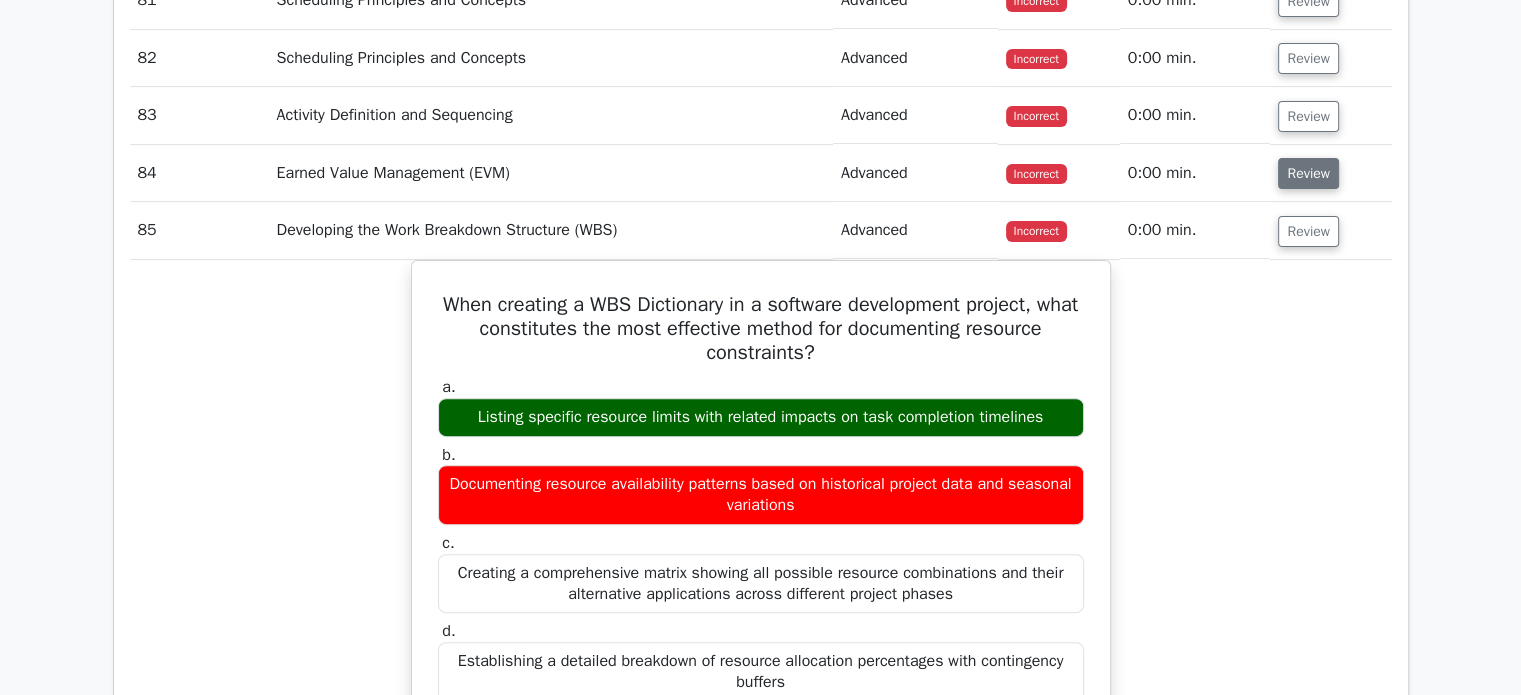 click on "Review" at bounding box center [1308, 173] 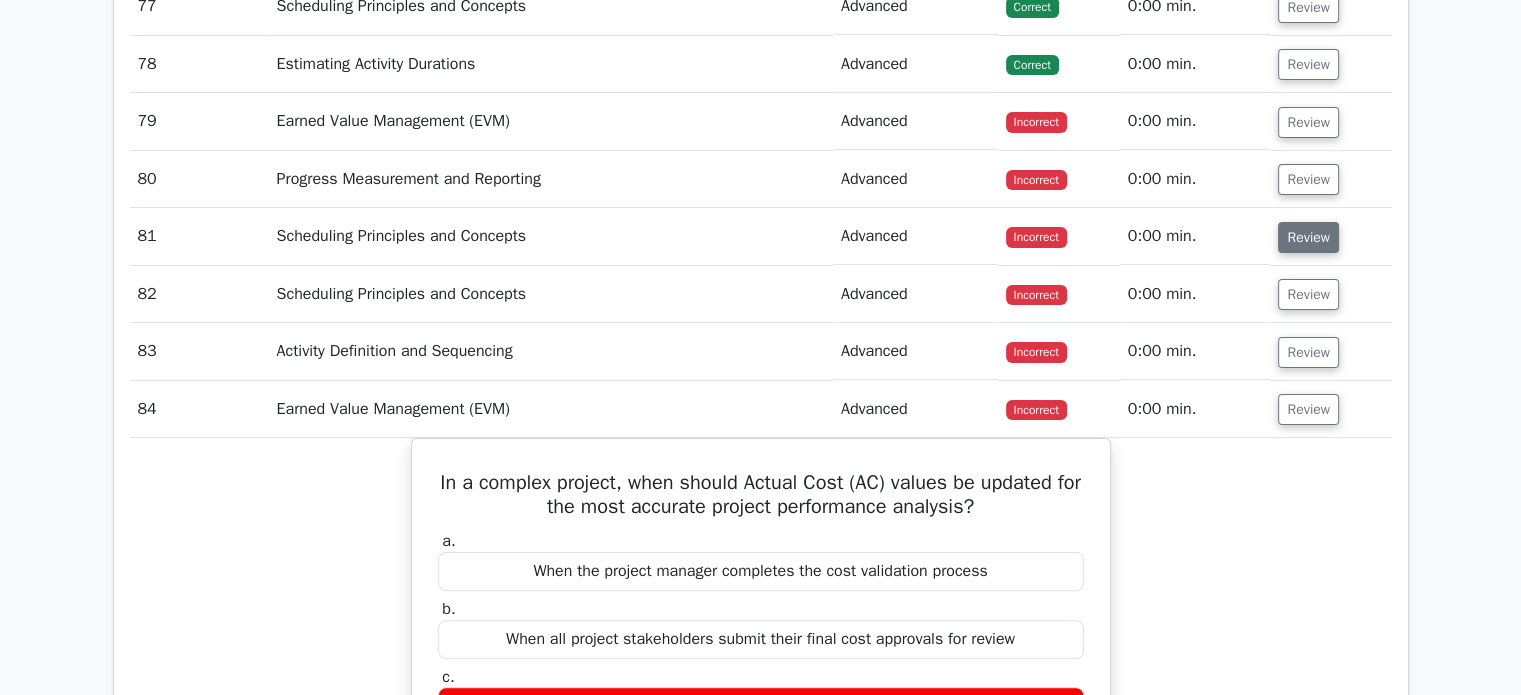 scroll, scrollTop: 7900, scrollLeft: 0, axis: vertical 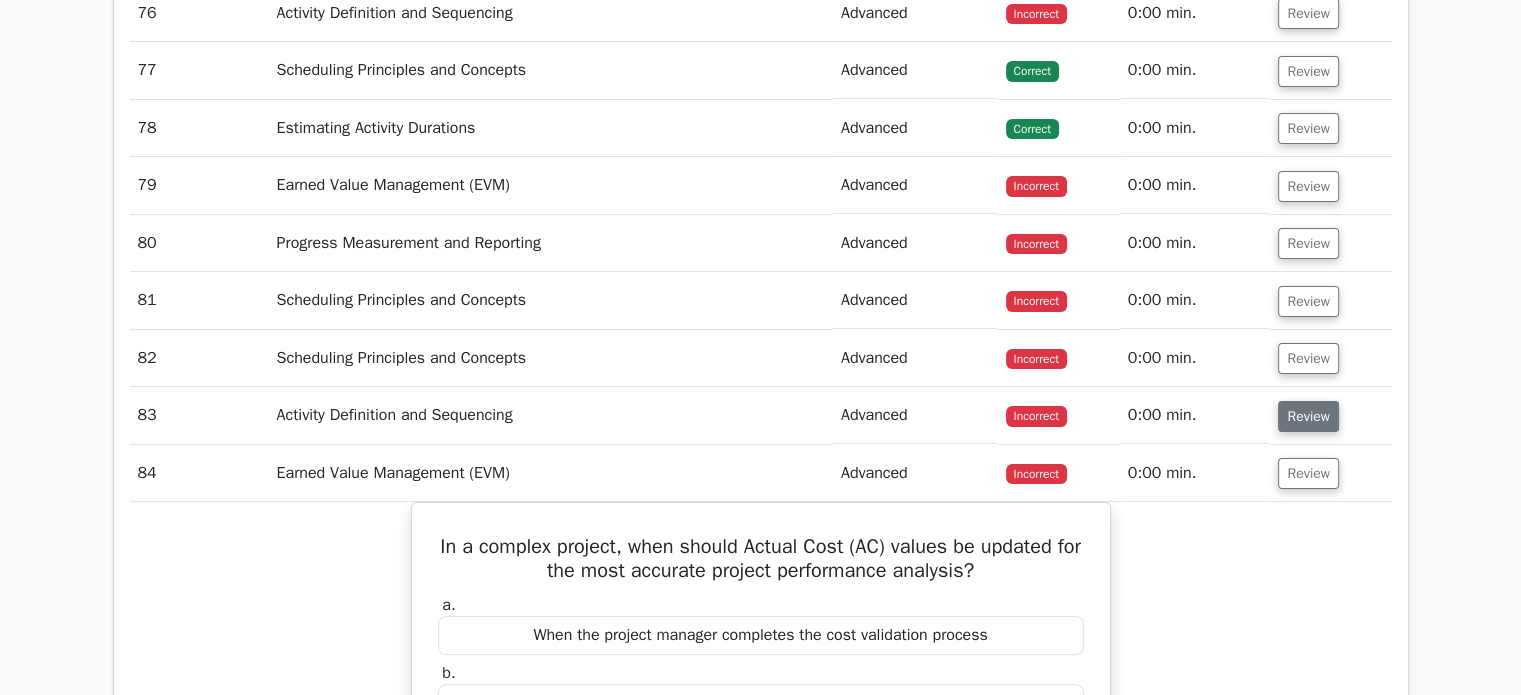 click on "Review" at bounding box center [1308, 416] 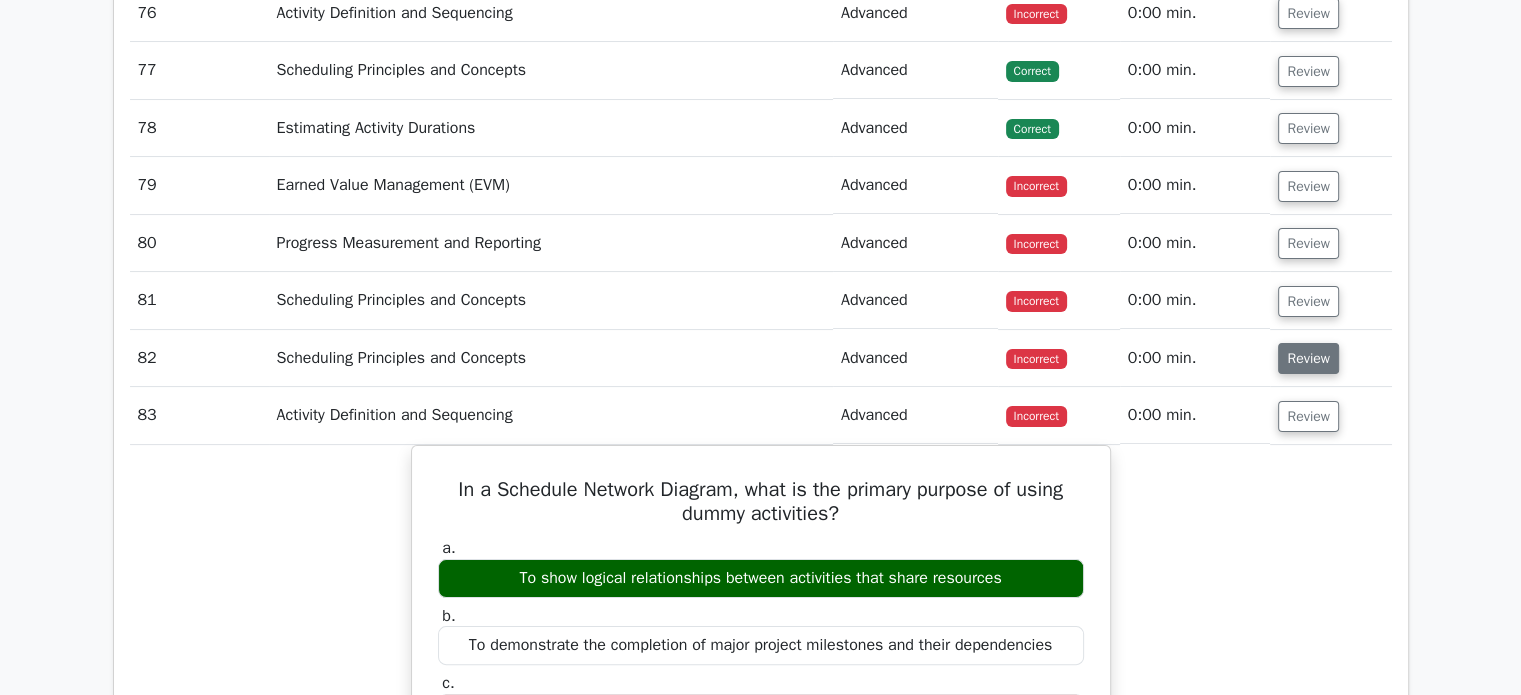 click on "Review" at bounding box center [1308, 358] 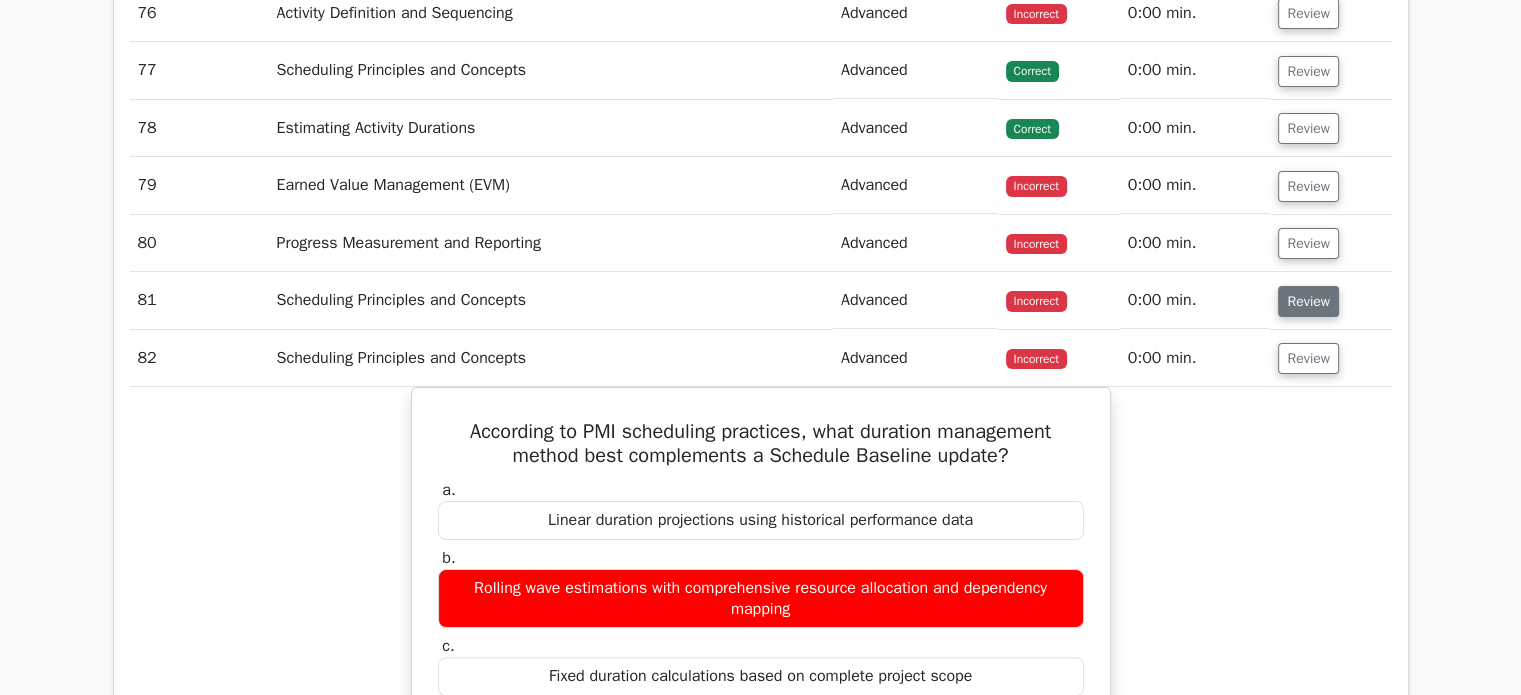 click on "Review" at bounding box center (1308, 301) 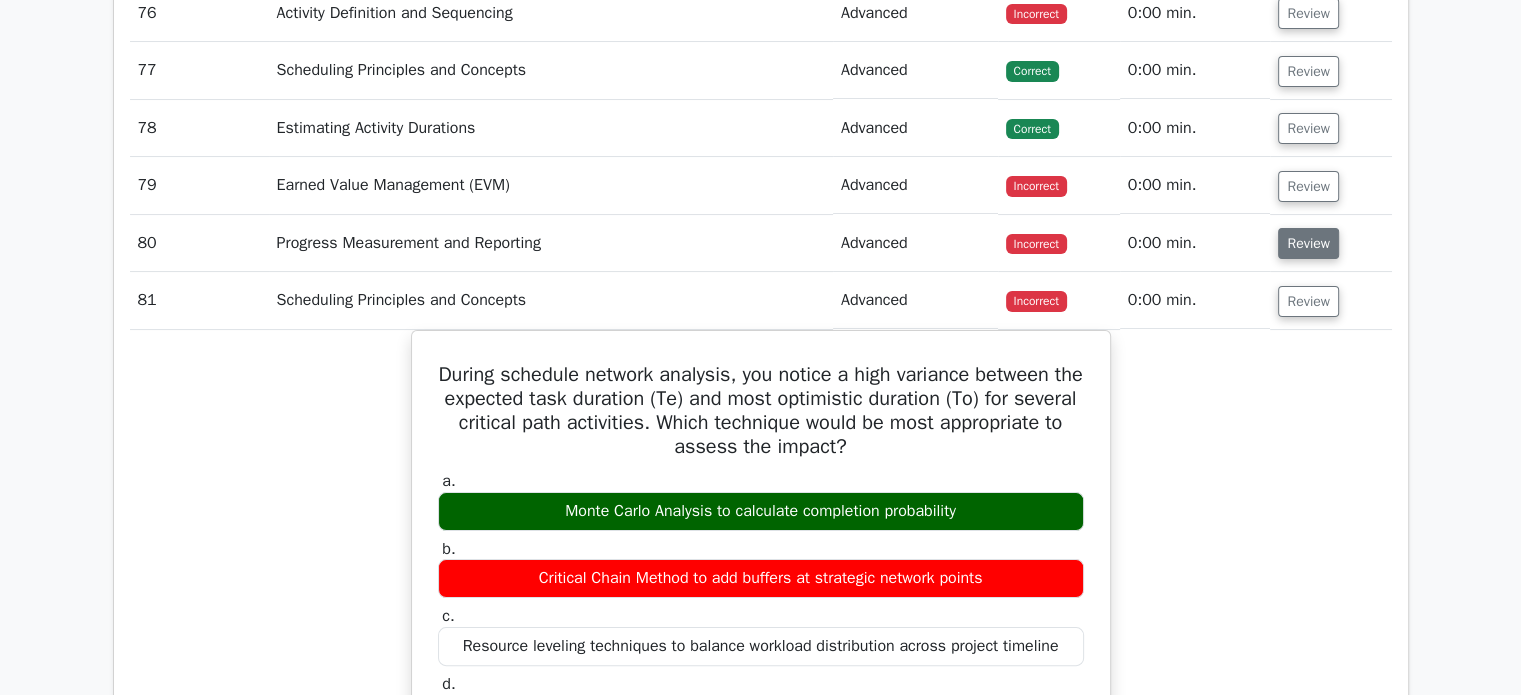 click on "Review" at bounding box center (1308, 243) 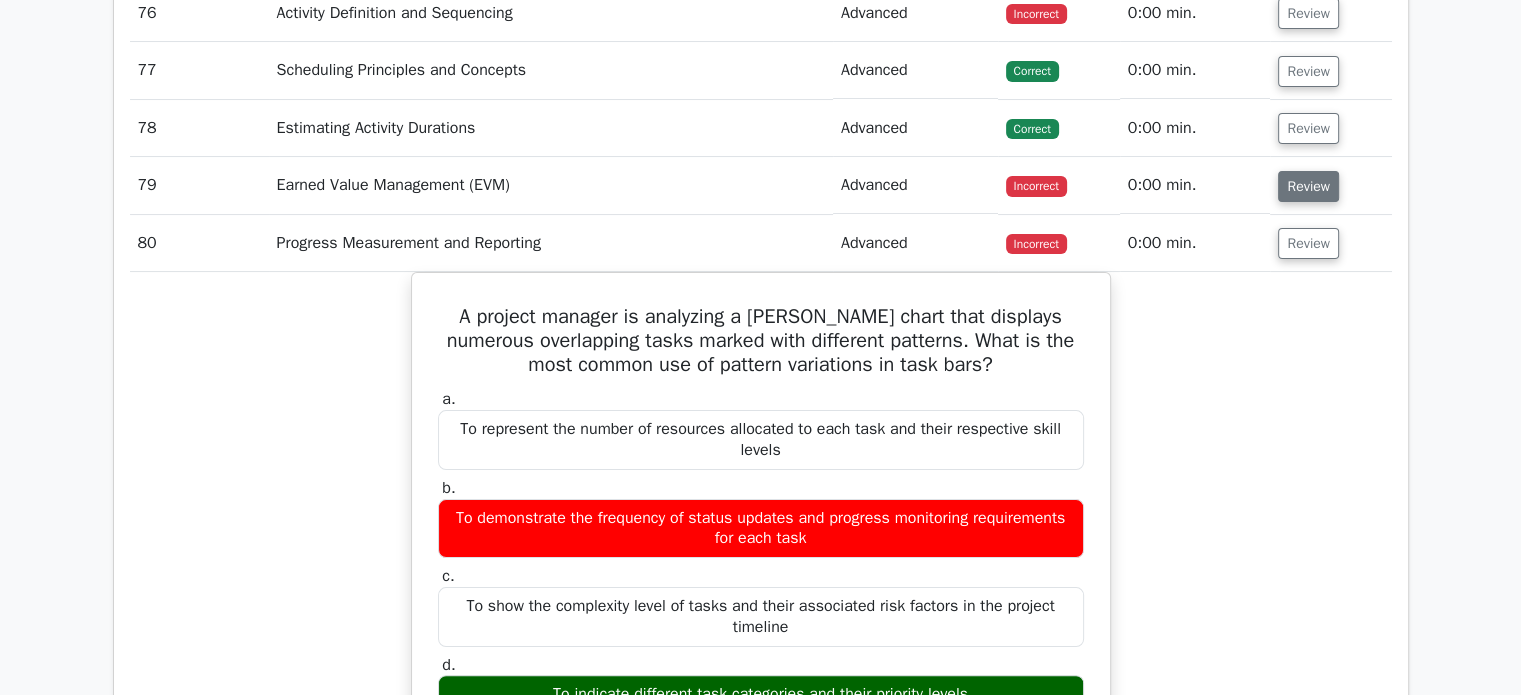 click on "Review" at bounding box center (1308, 186) 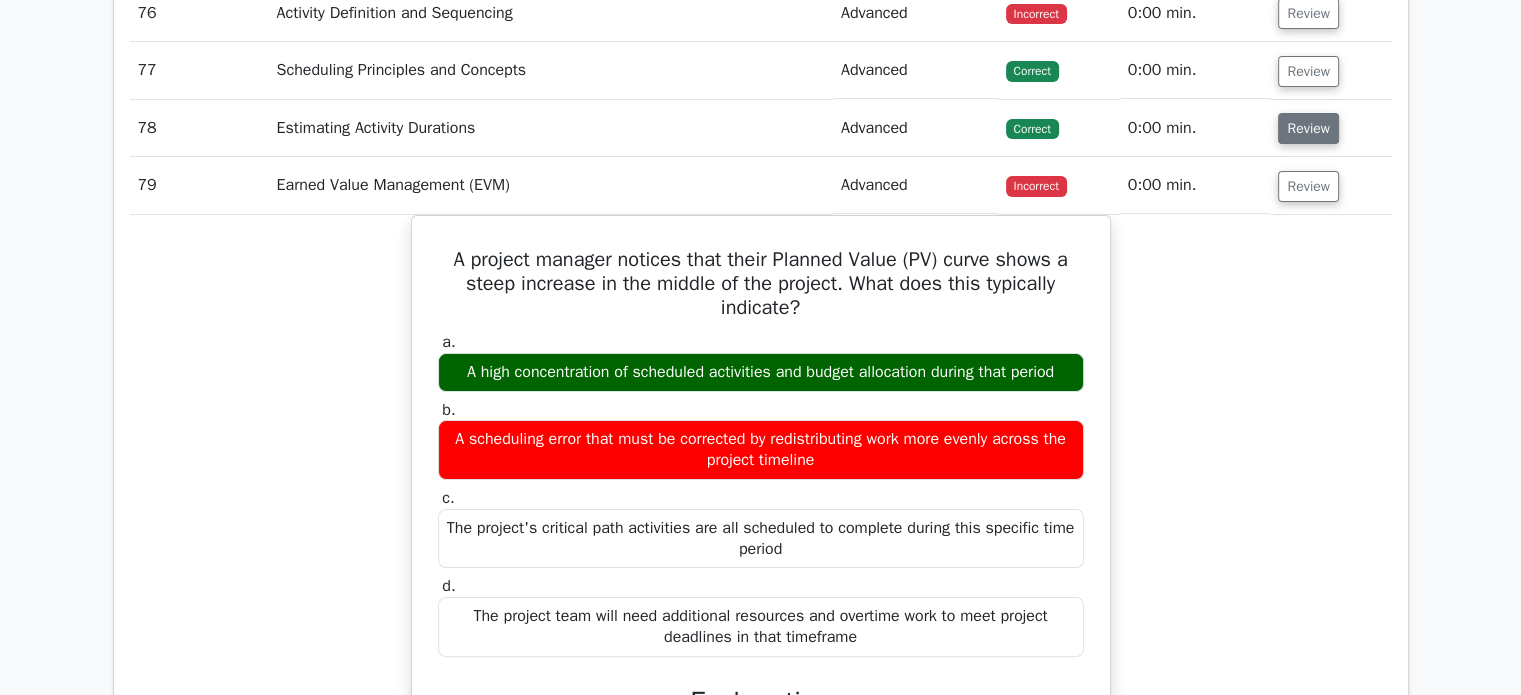click on "Review" at bounding box center [1308, 128] 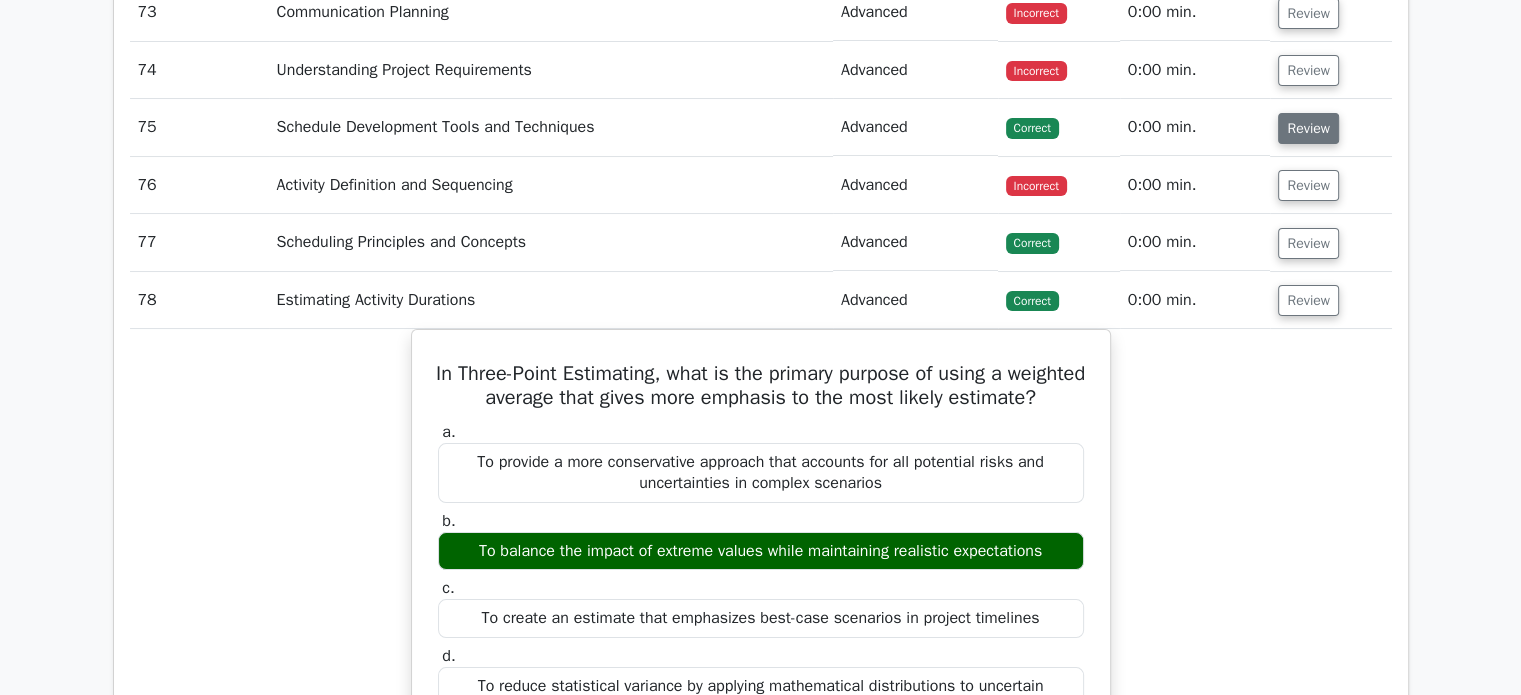 scroll, scrollTop: 7500, scrollLeft: 0, axis: vertical 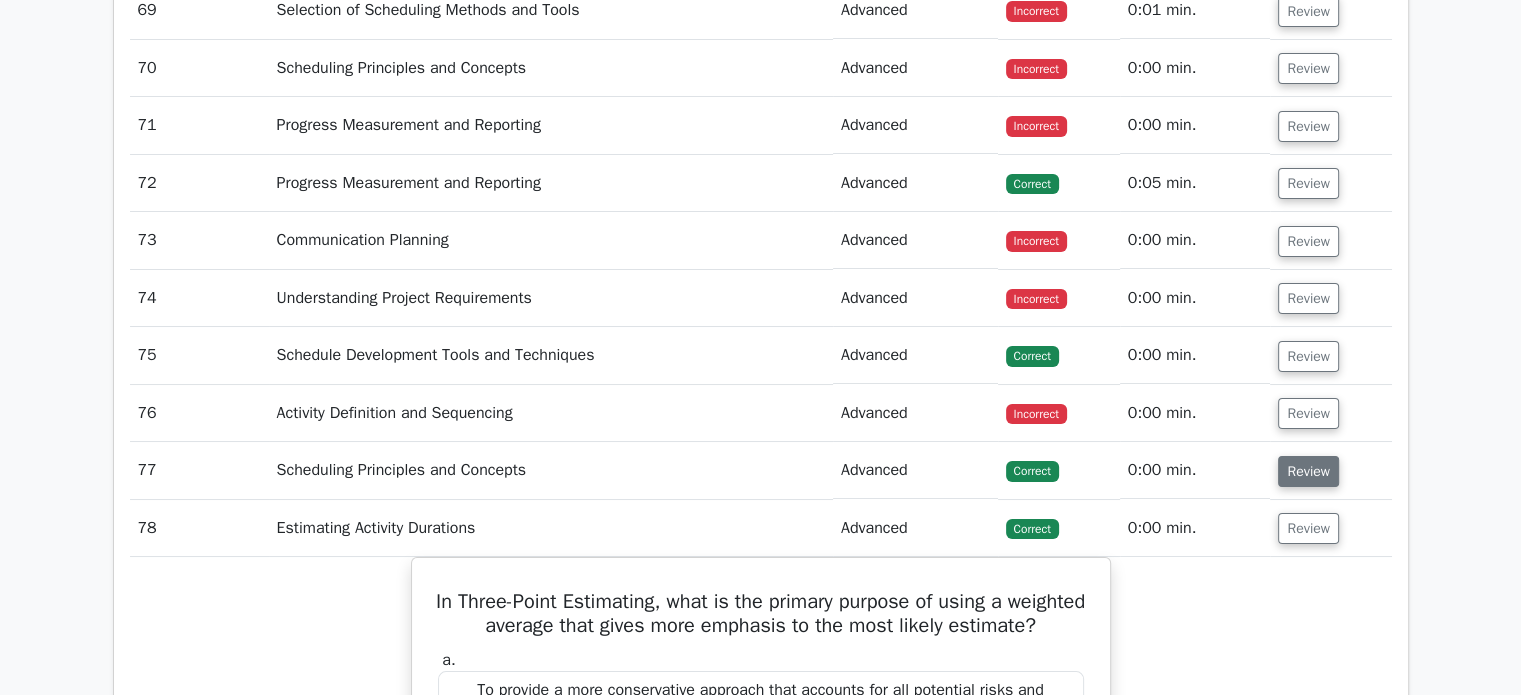click on "Review" at bounding box center (1308, 471) 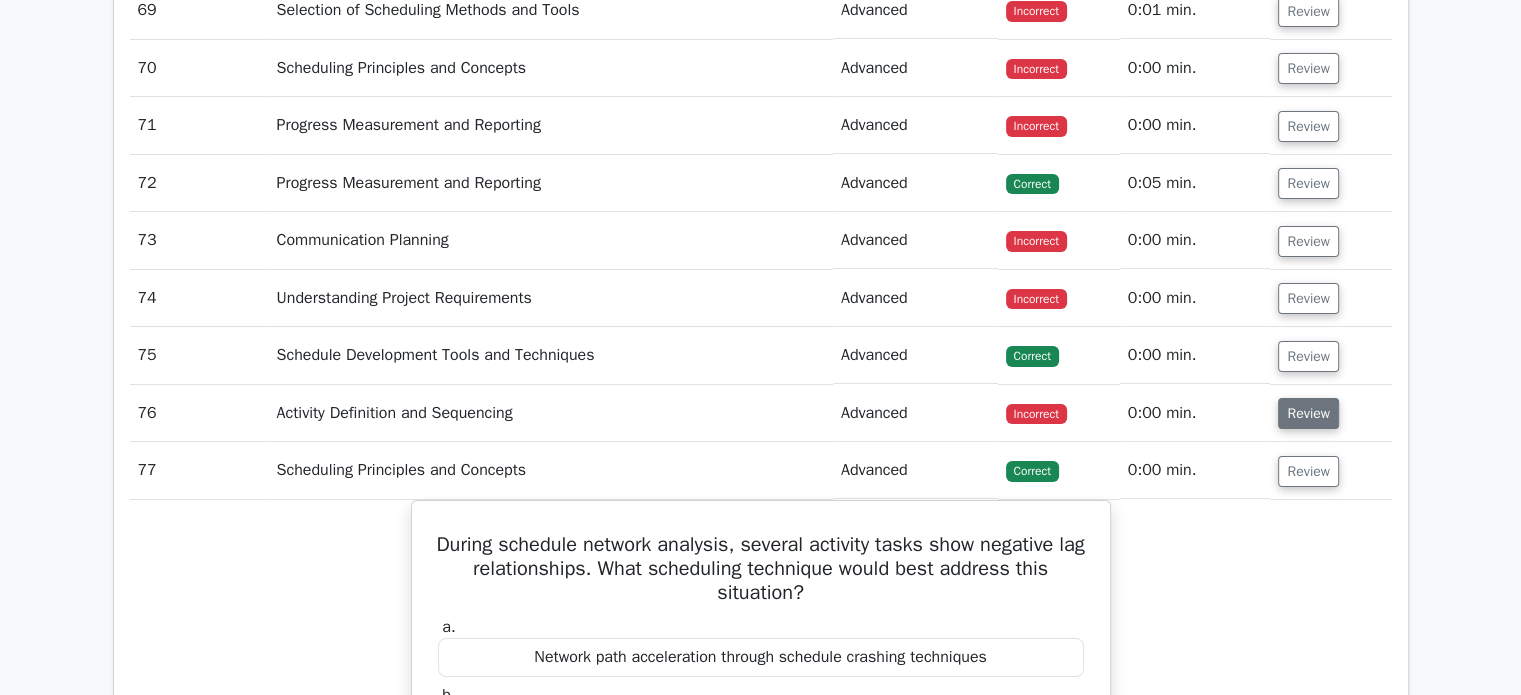 click on "Review" at bounding box center [1308, 413] 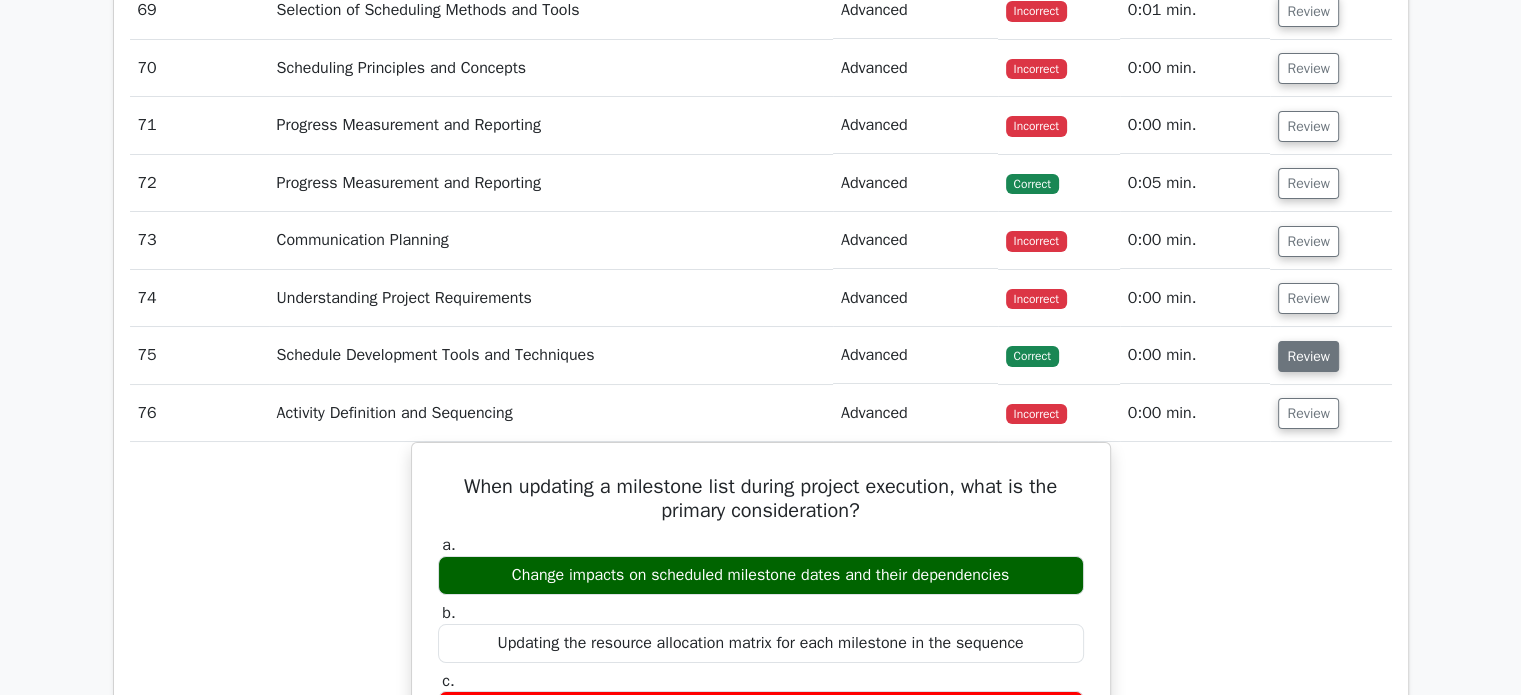 click on "Review" at bounding box center (1308, 356) 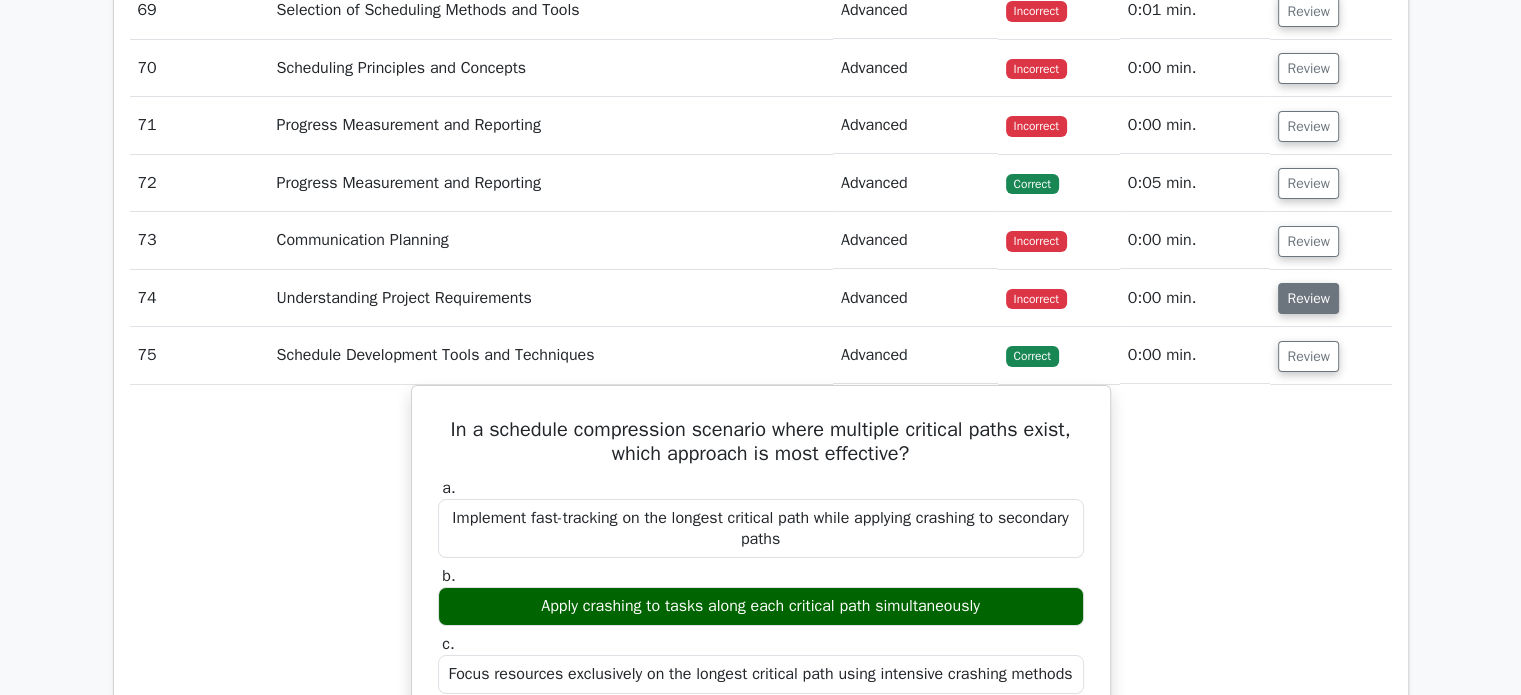click on "Review" at bounding box center (1308, 298) 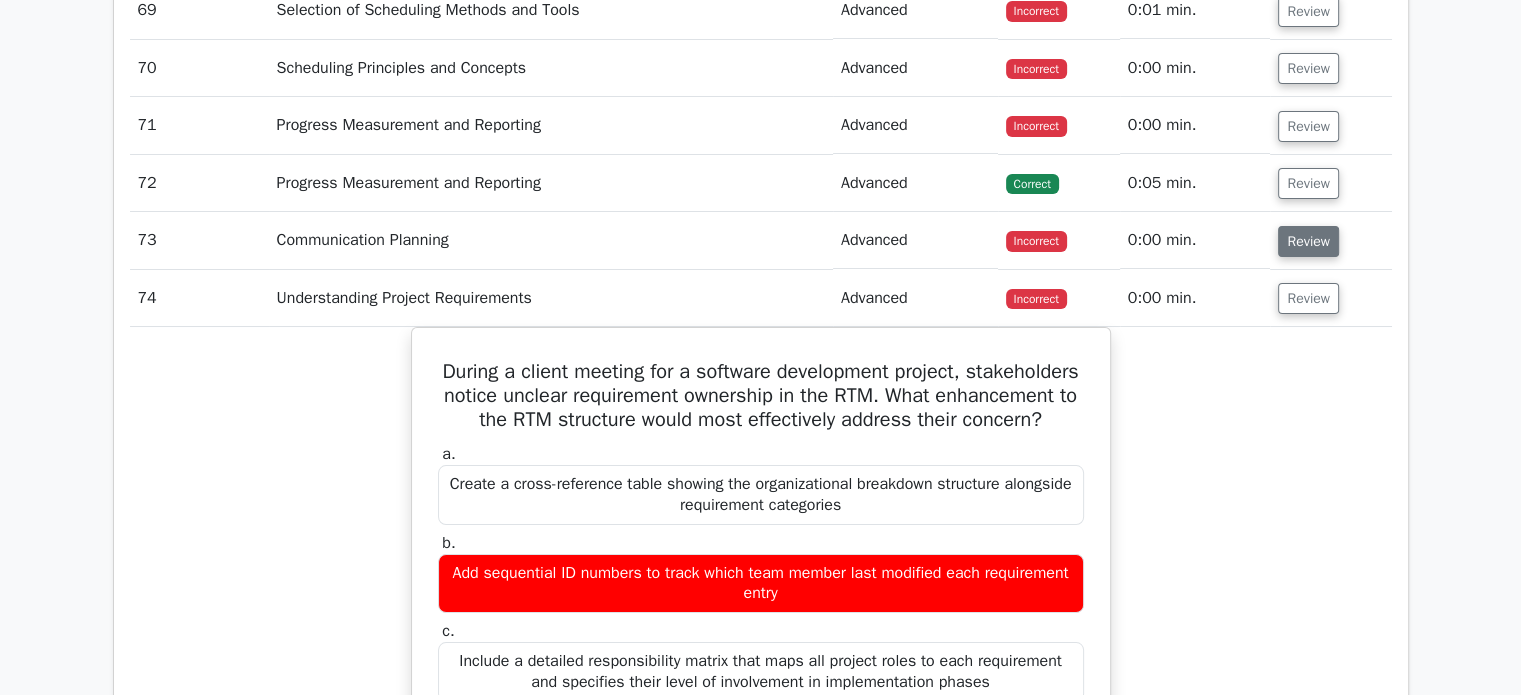 click on "Review" at bounding box center [1308, 241] 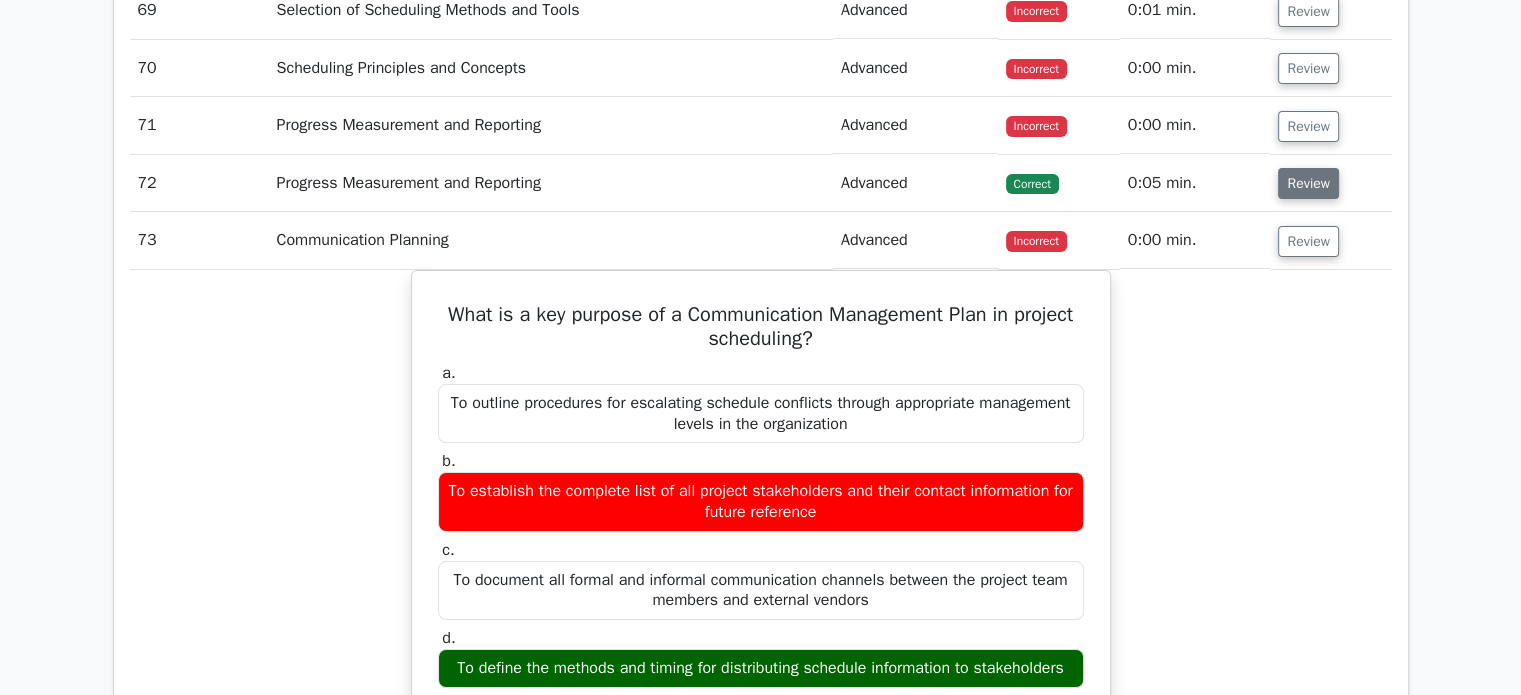 click on "Review" at bounding box center [1308, 183] 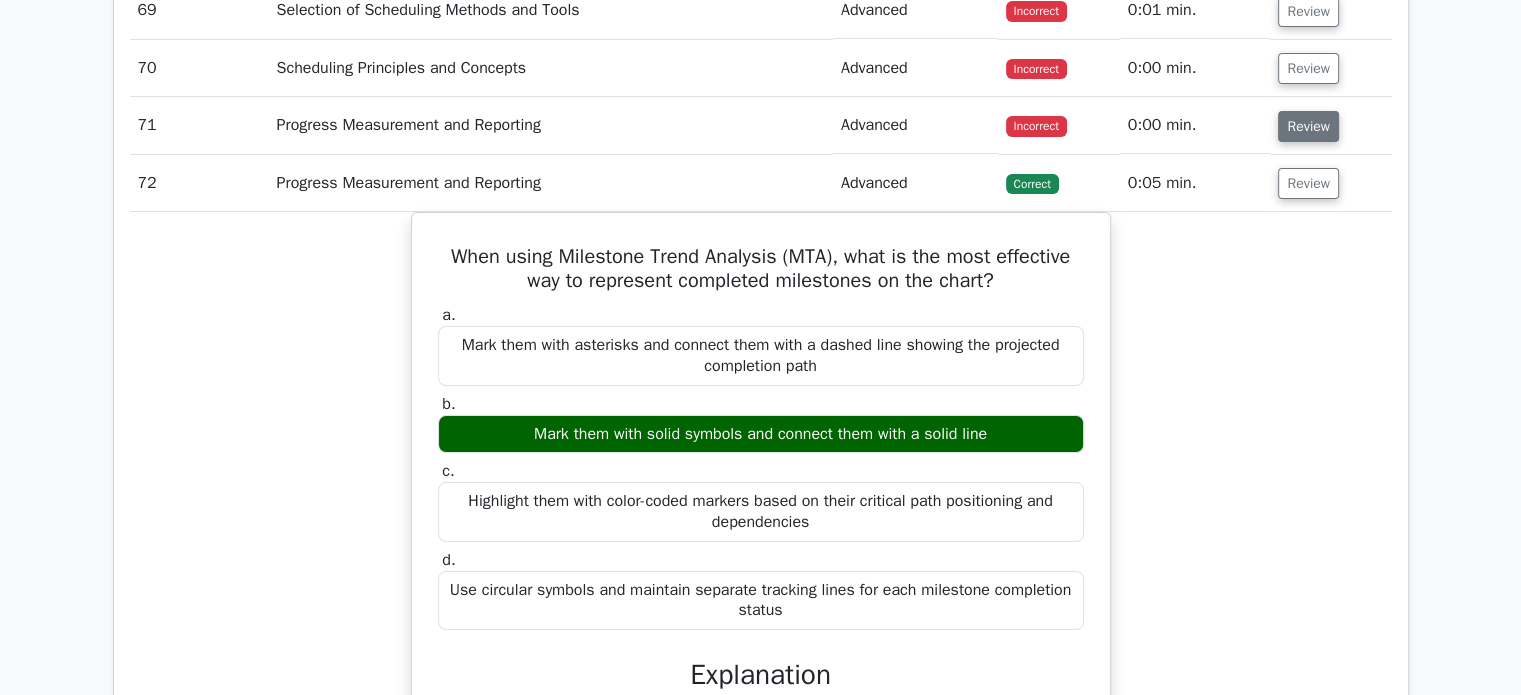click on "Review" at bounding box center [1308, 126] 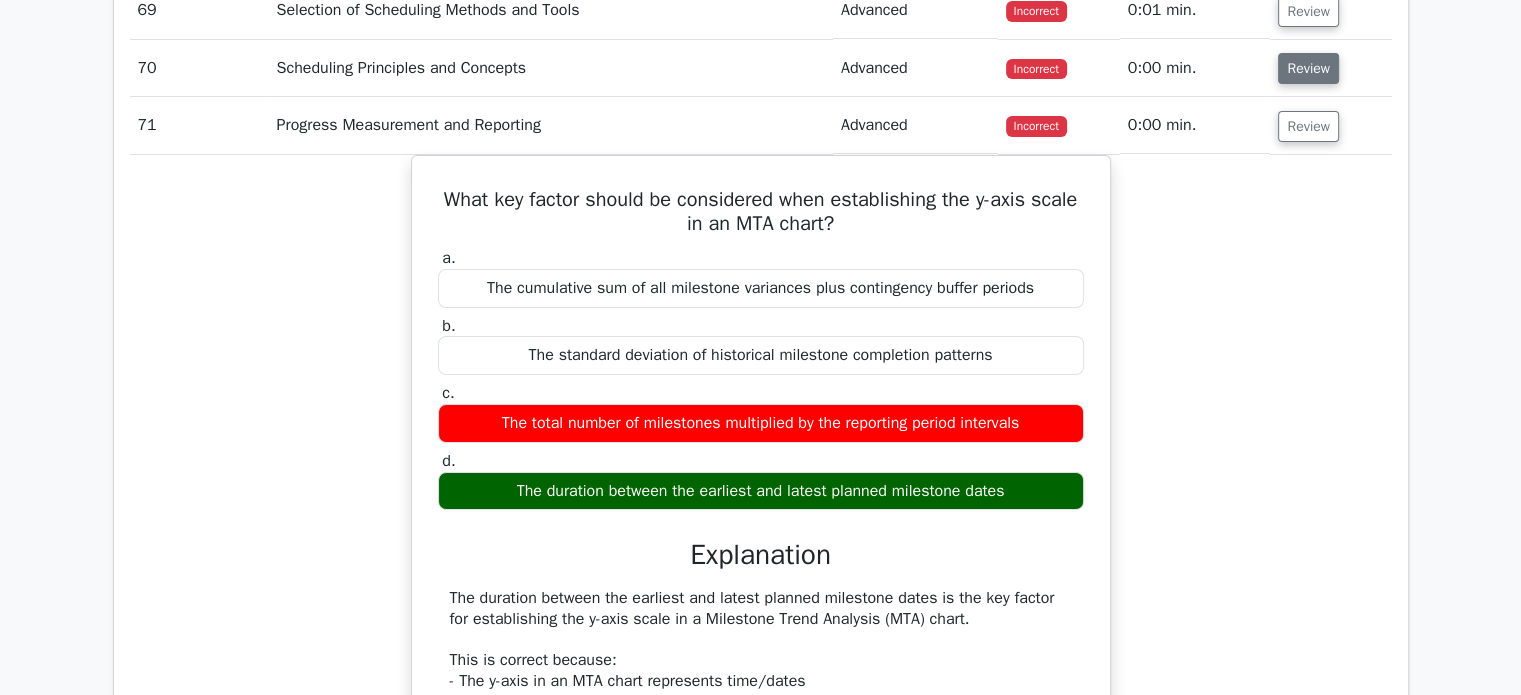 click on "Review" at bounding box center (1308, 68) 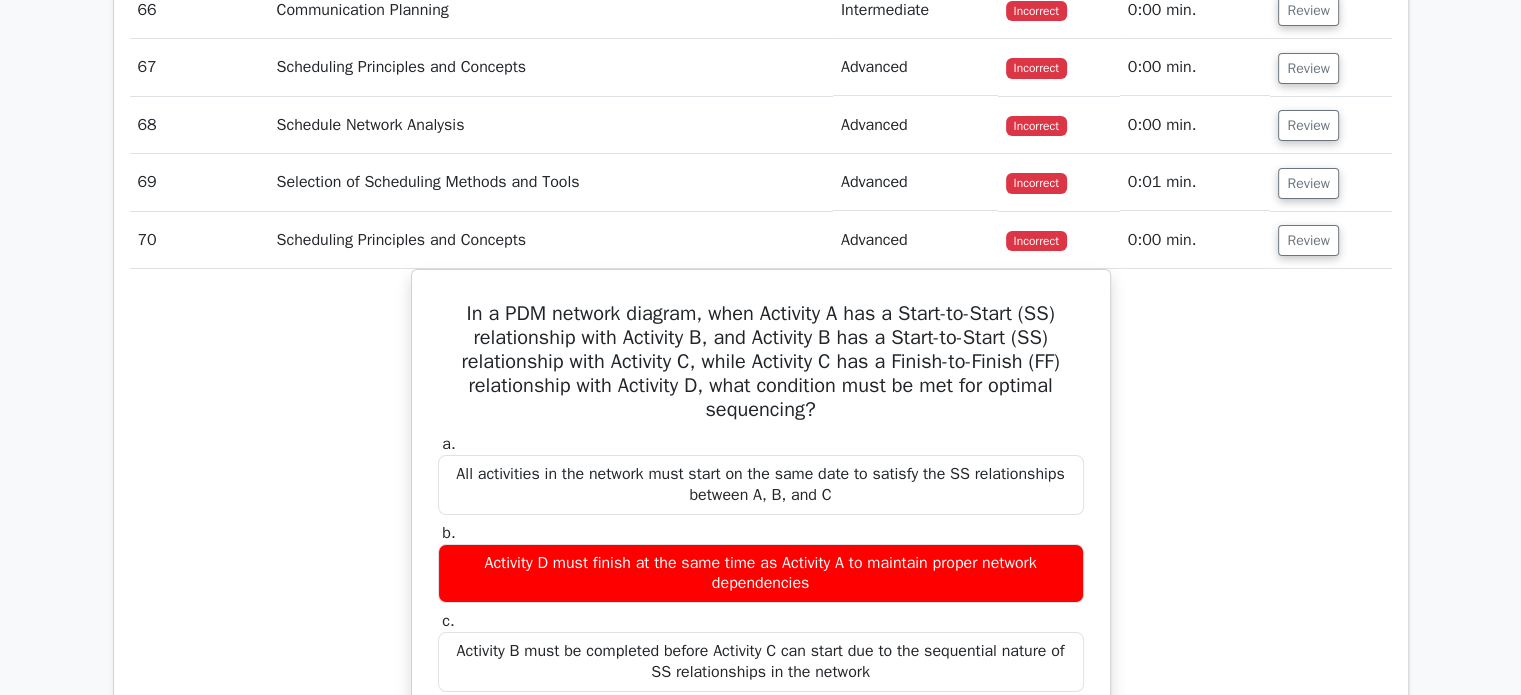 scroll, scrollTop: 7100, scrollLeft: 0, axis: vertical 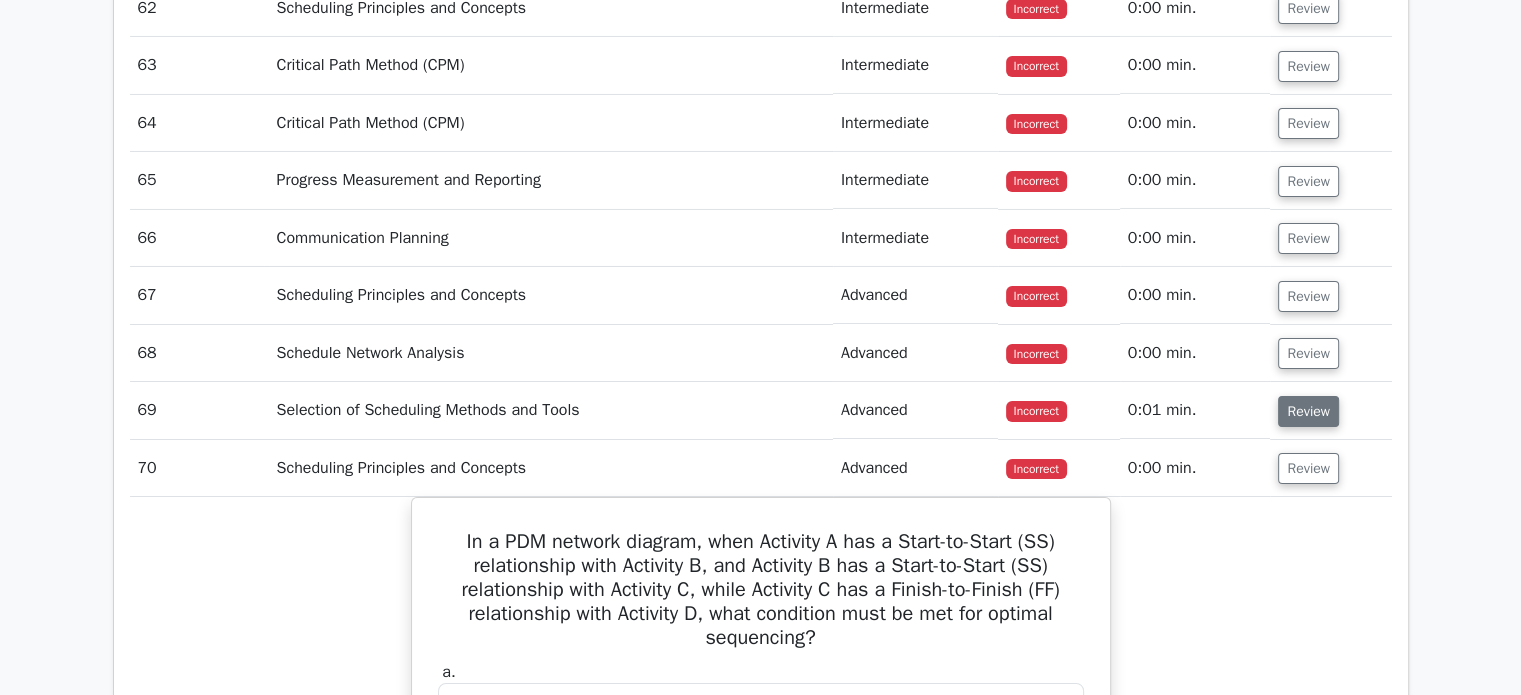 click on "Review" at bounding box center [1308, 411] 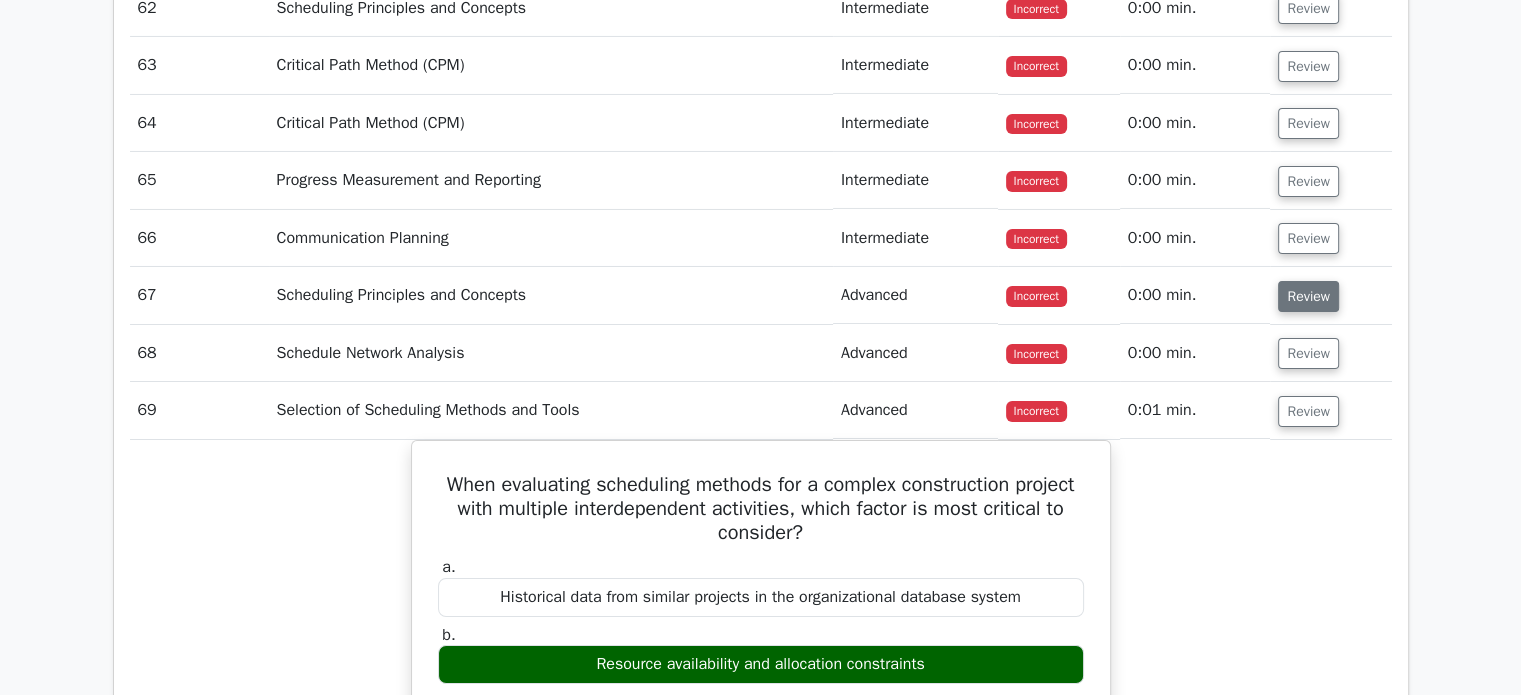 drag, startPoint x: 1308, startPoint y: 358, endPoint x: 1314, endPoint y: 311, distance: 47.38143 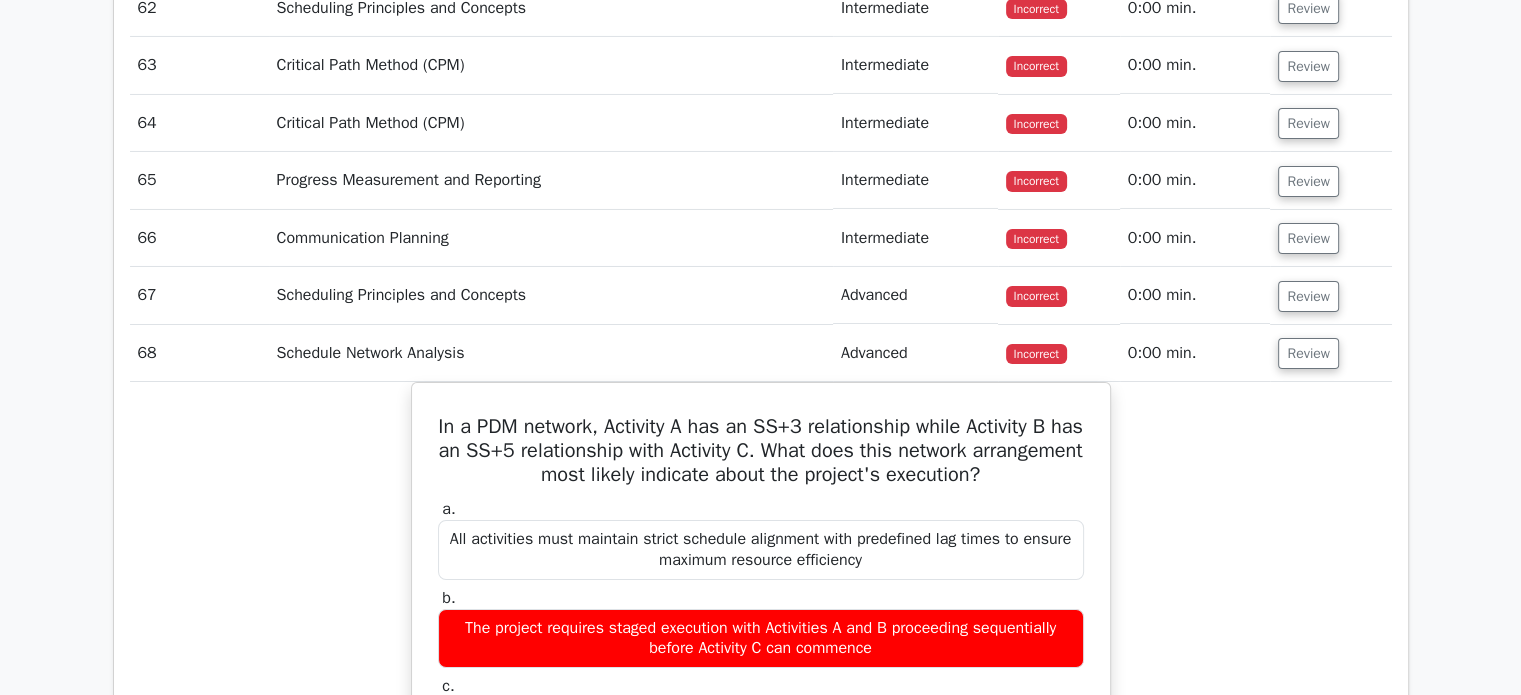 drag, startPoint x: 1313, startPoint y: 300, endPoint x: 1312, endPoint y: 279, distance: 21.023796 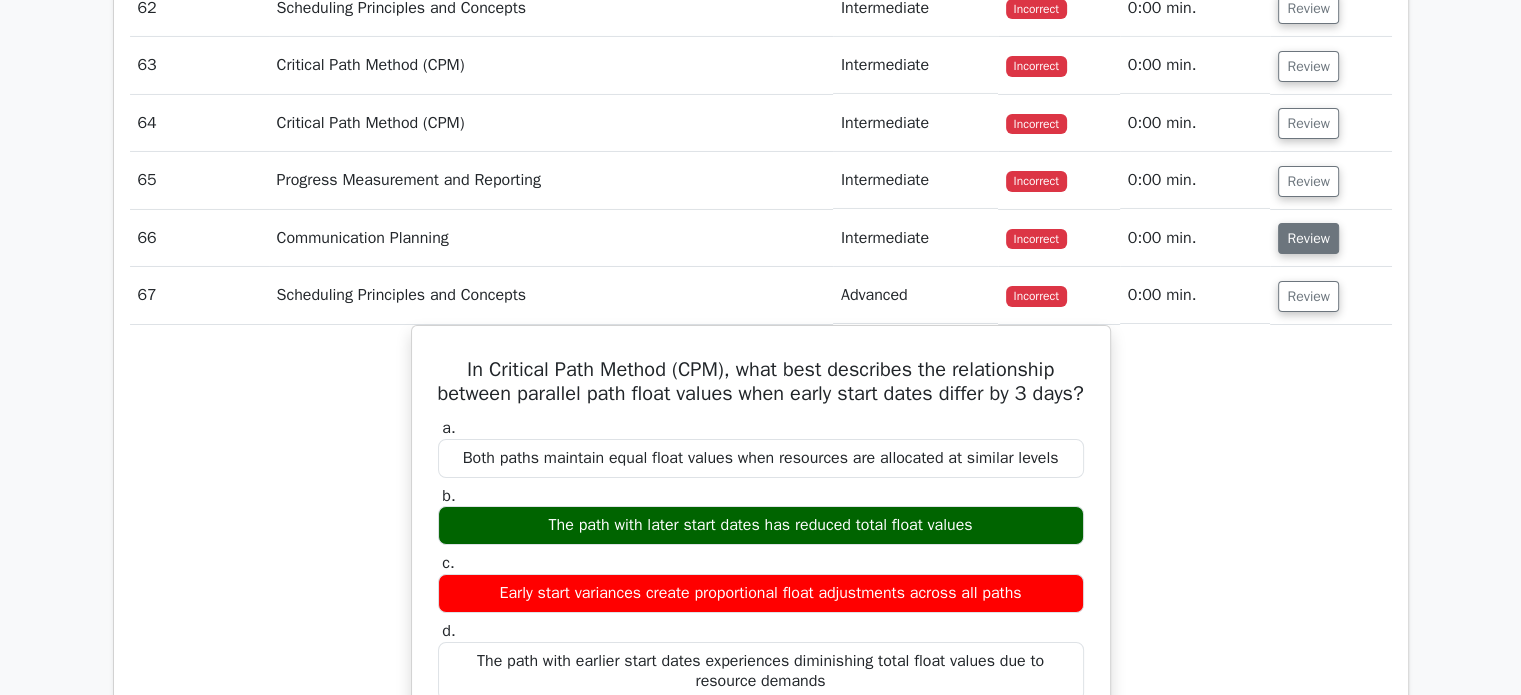 click on "Review" at bounding box center (1308, 238) 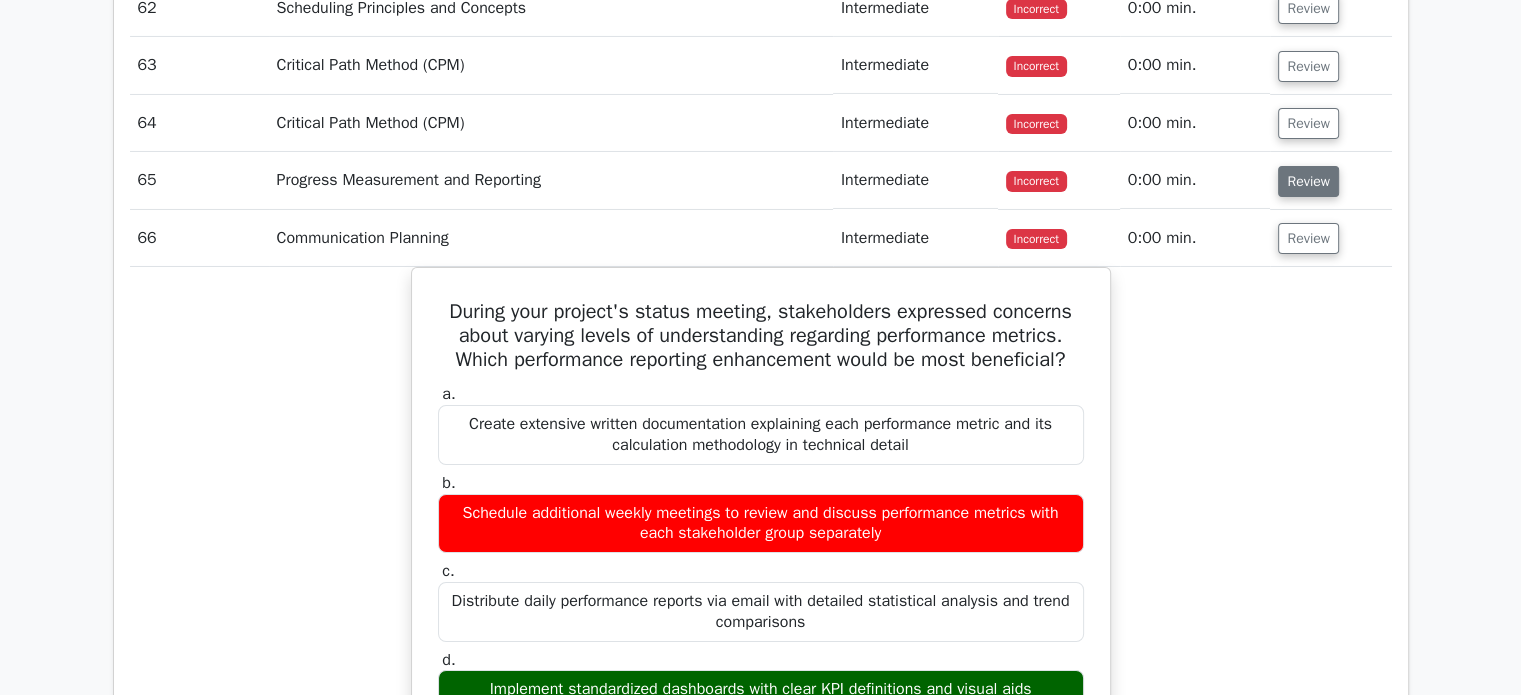 click on "Review" at bounding box center (1308, 181) 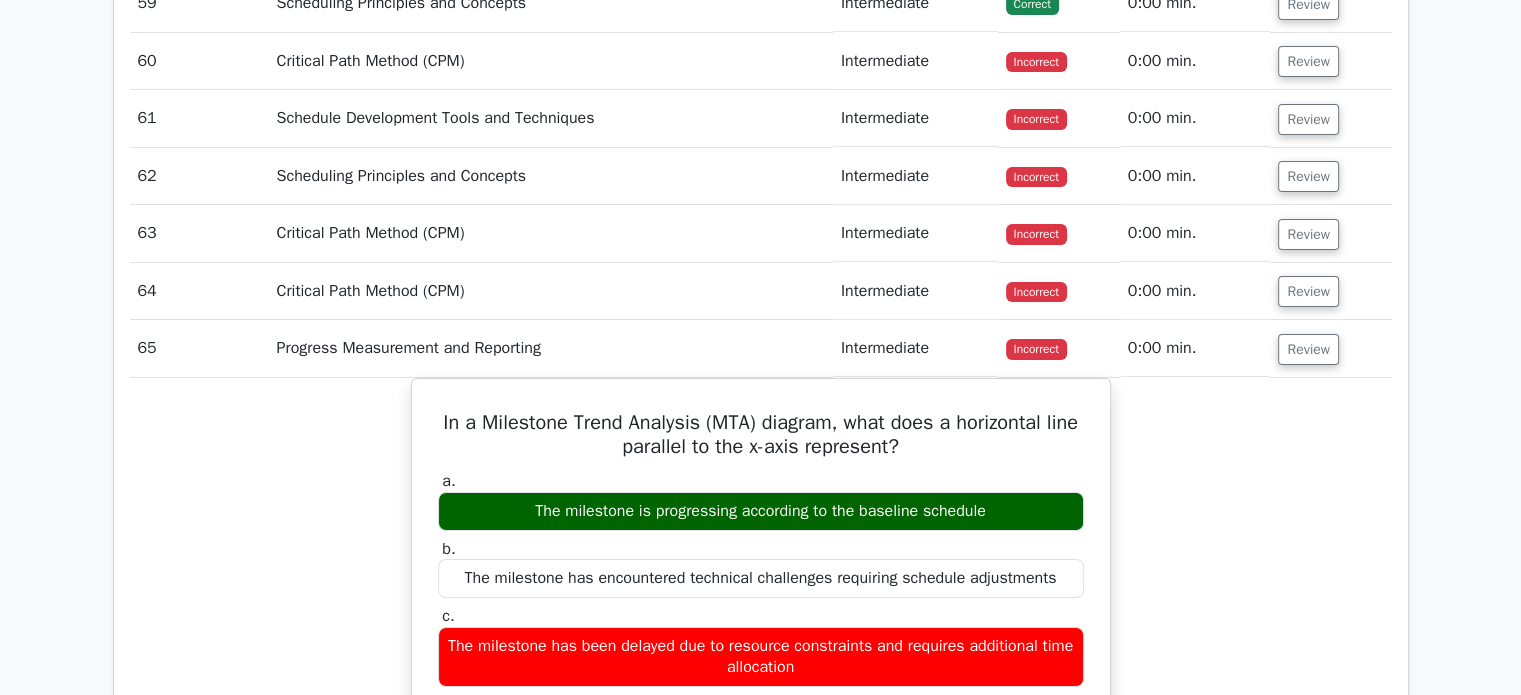 scroll, scrollTop: 6700, scrollLeft: 0, axis: vertical 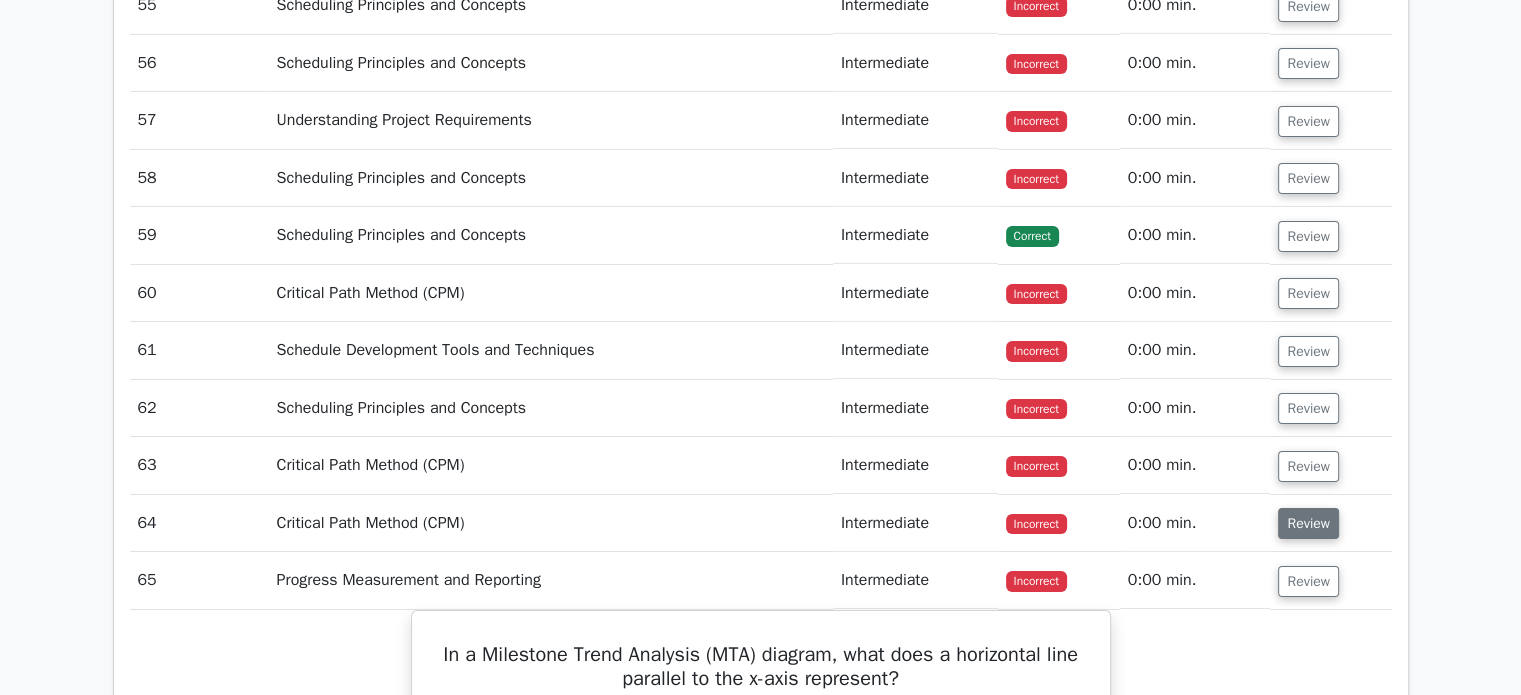 click on "Review" at bounding box center [1308, 523] 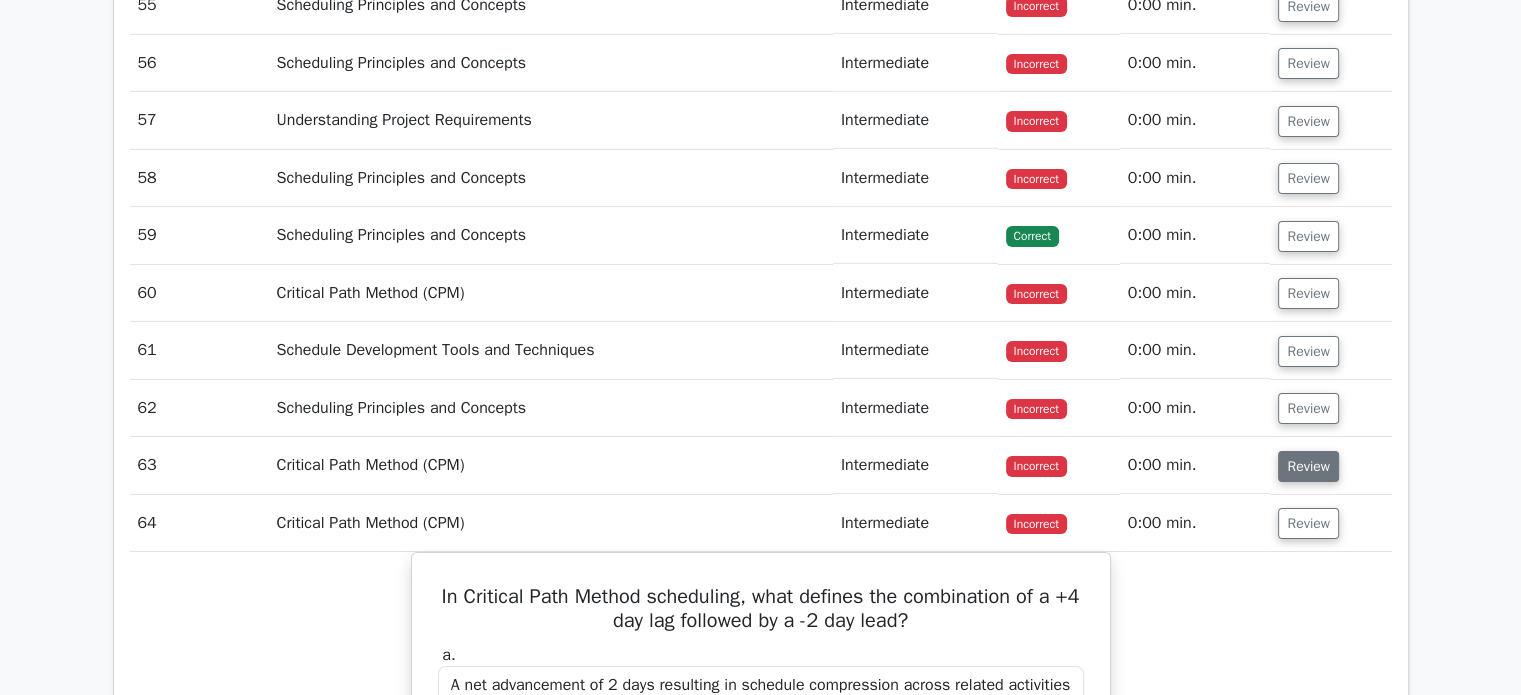 click on "Review" at bounding box center (1308, 466) 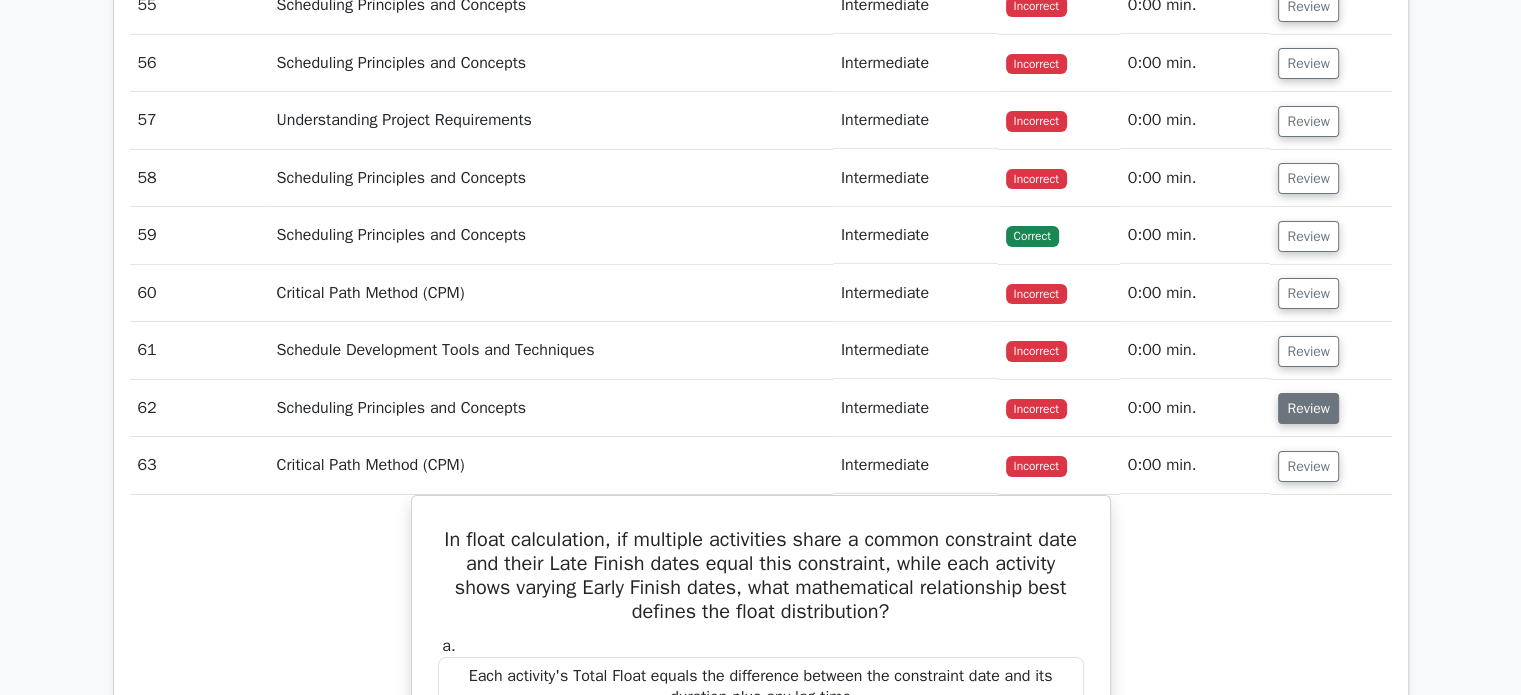 click on "Review" at bounding box center (1308, 408) 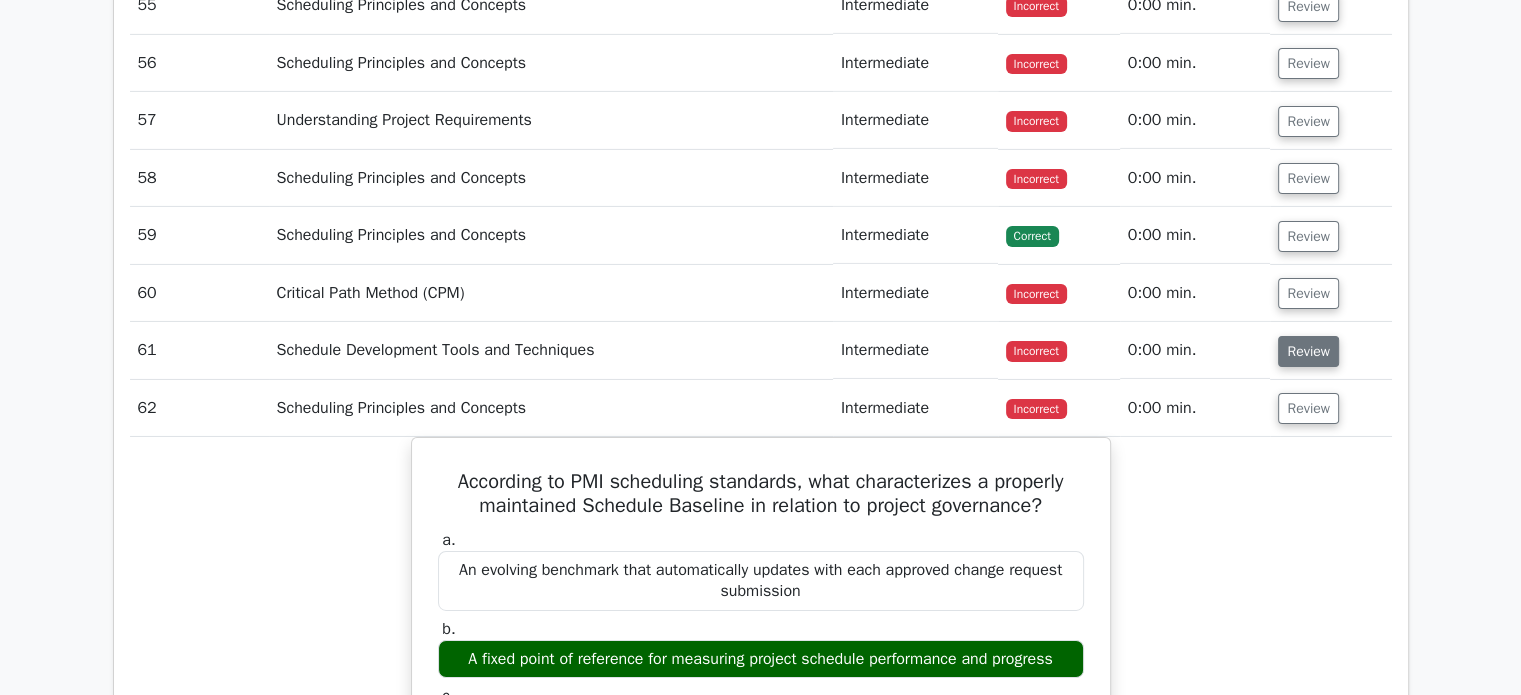 click on "Review" at bounding box center [1308, 351] 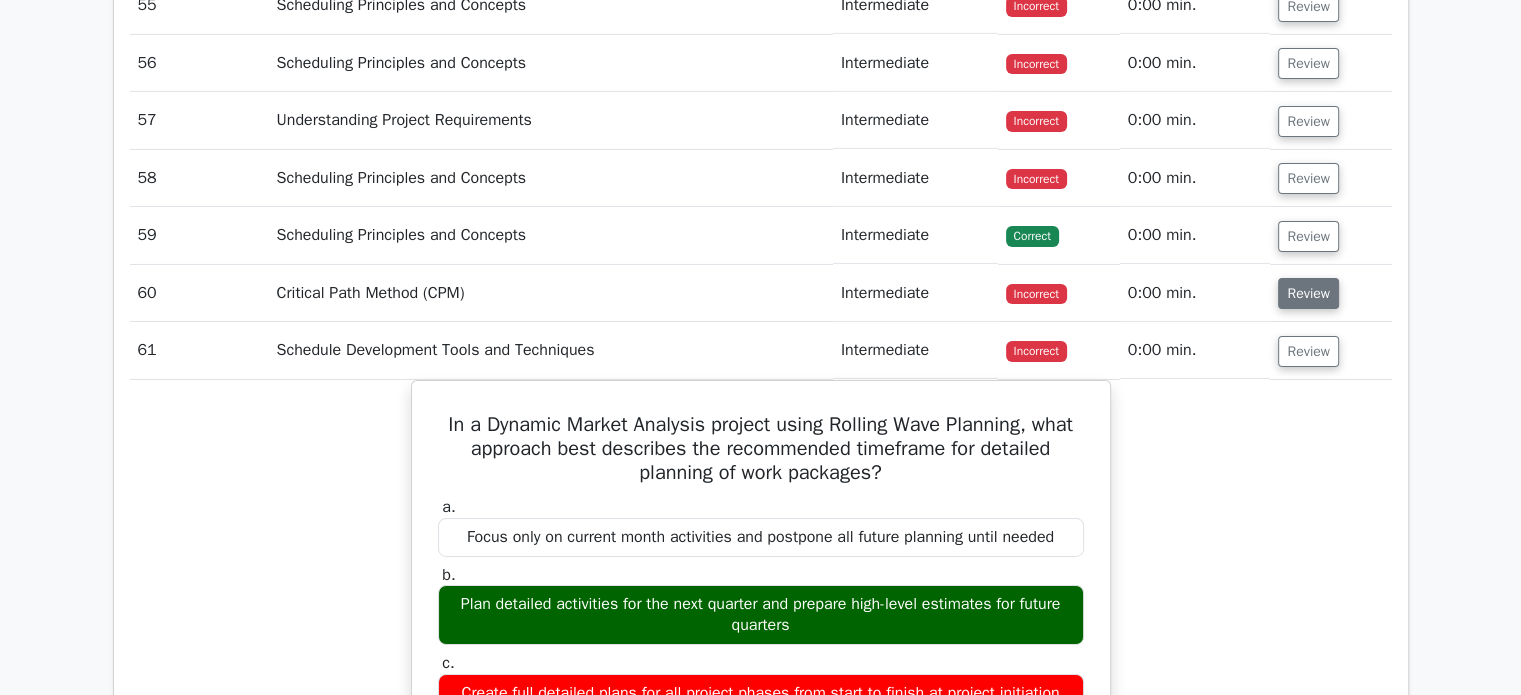 click on "Review" at bounding box center (1308, 293) 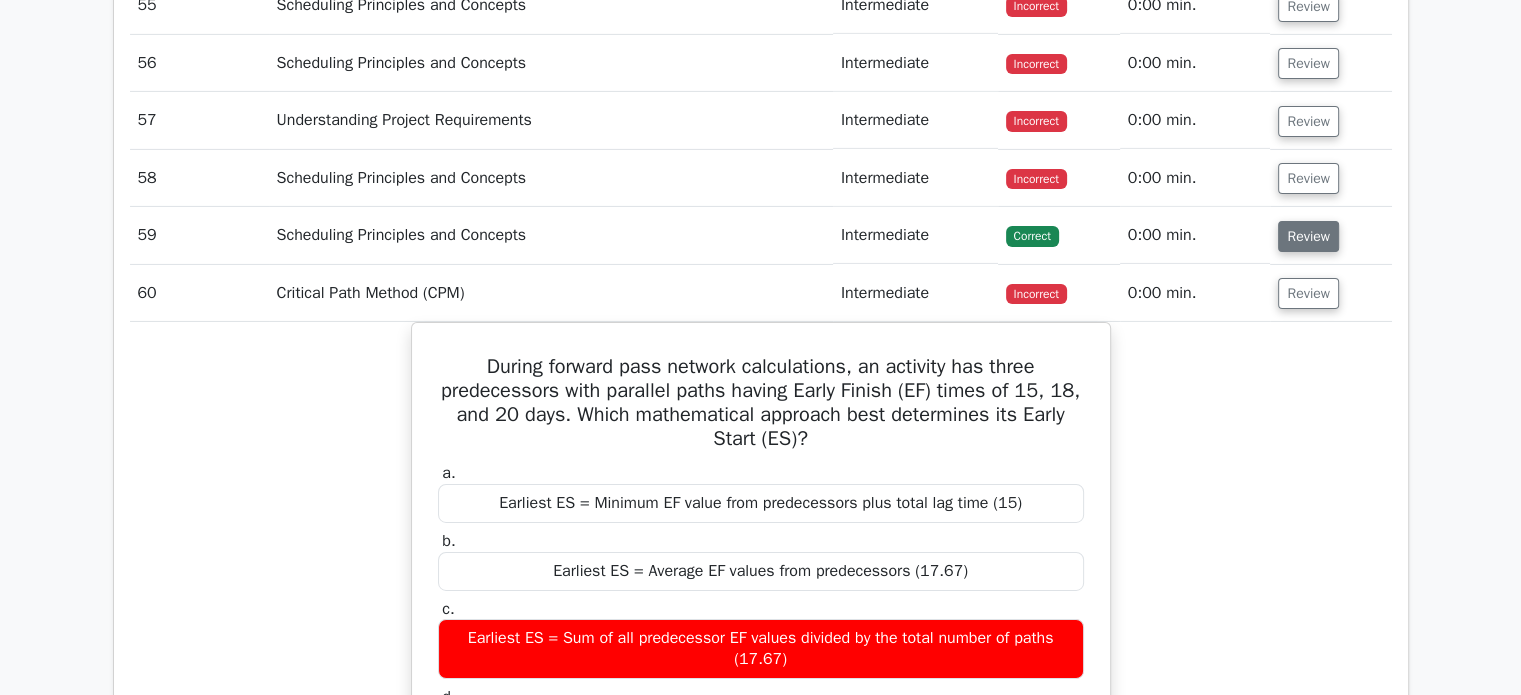 click on "Review" at bounding box center [1308, 236] 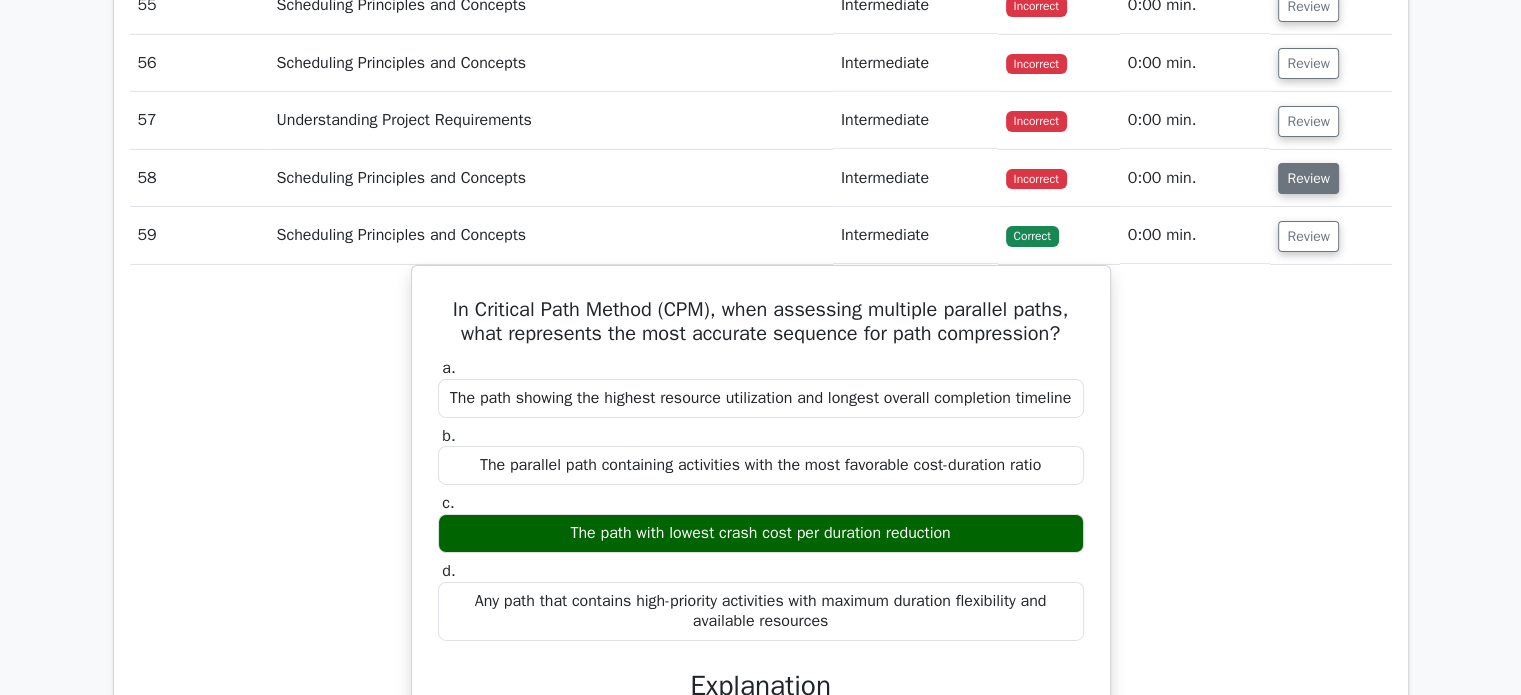 click on "Review" at bounding box center [1308, 178] 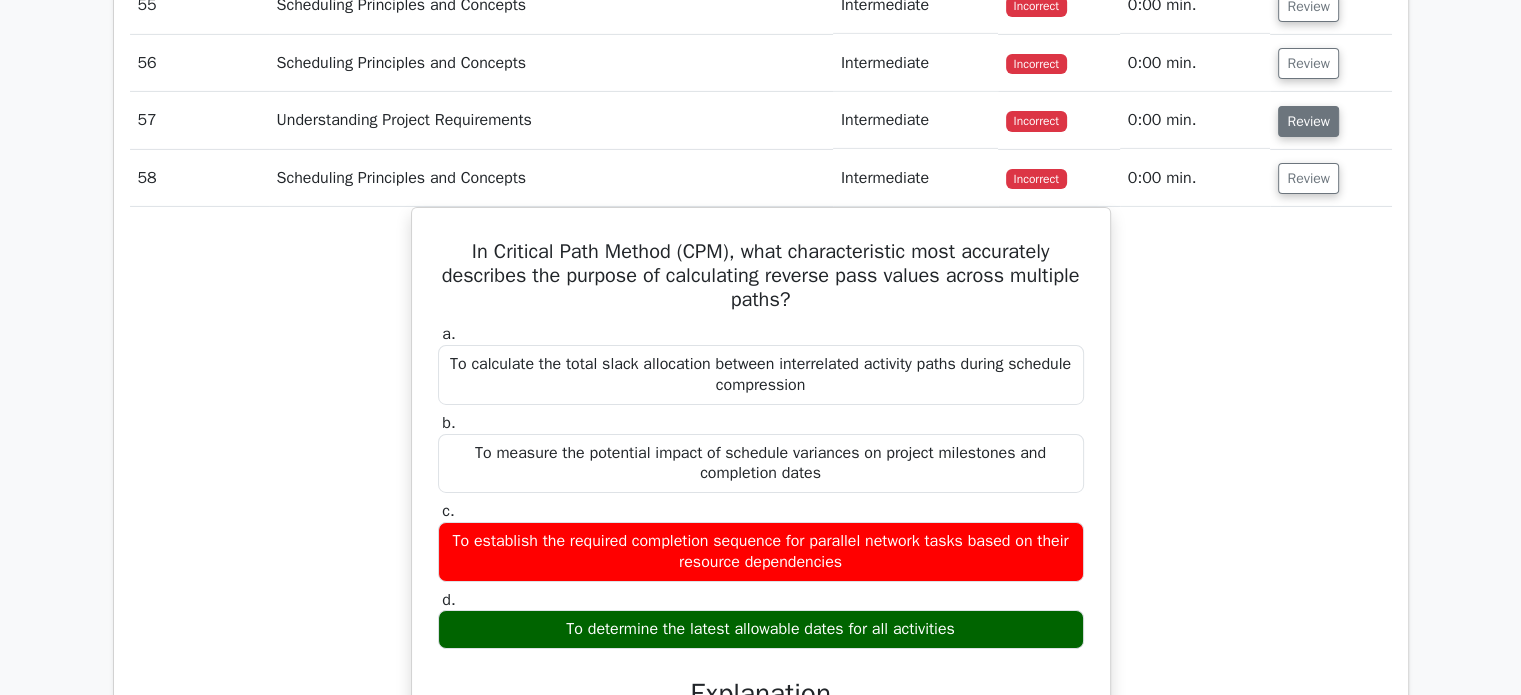 click on "Review" at bounding box center [1308, 121] 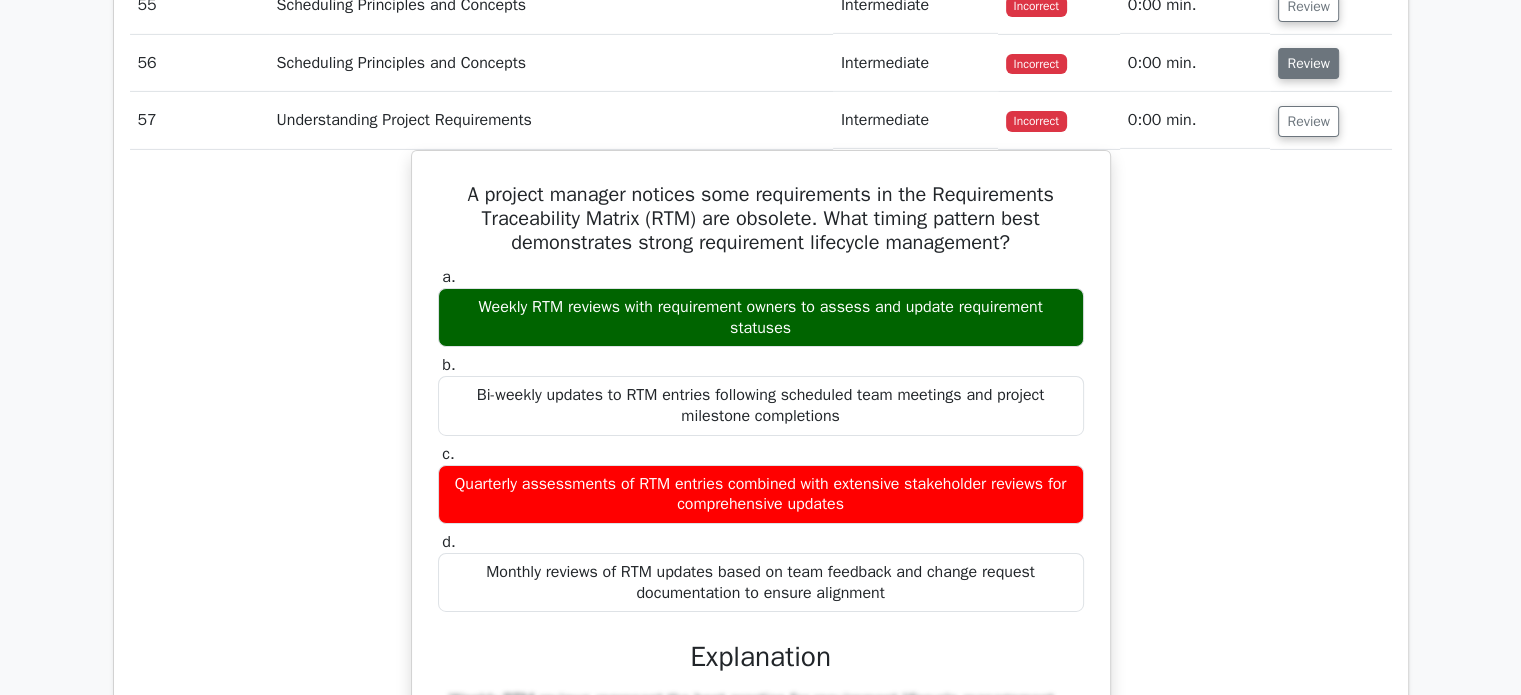 click on "Review" at bounding box center (1308, 63) 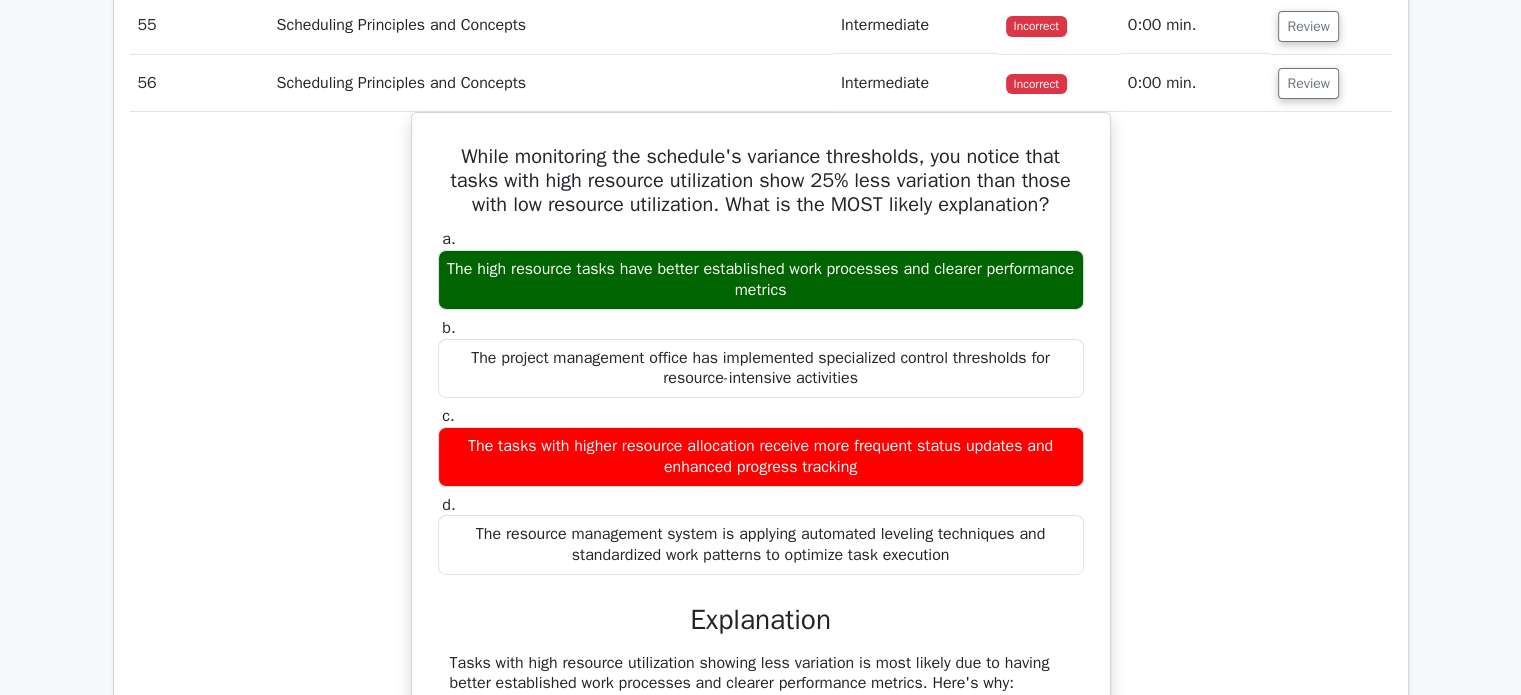 scroll, scrollTop: 6300, scrollLeft: 0, axis: vertical 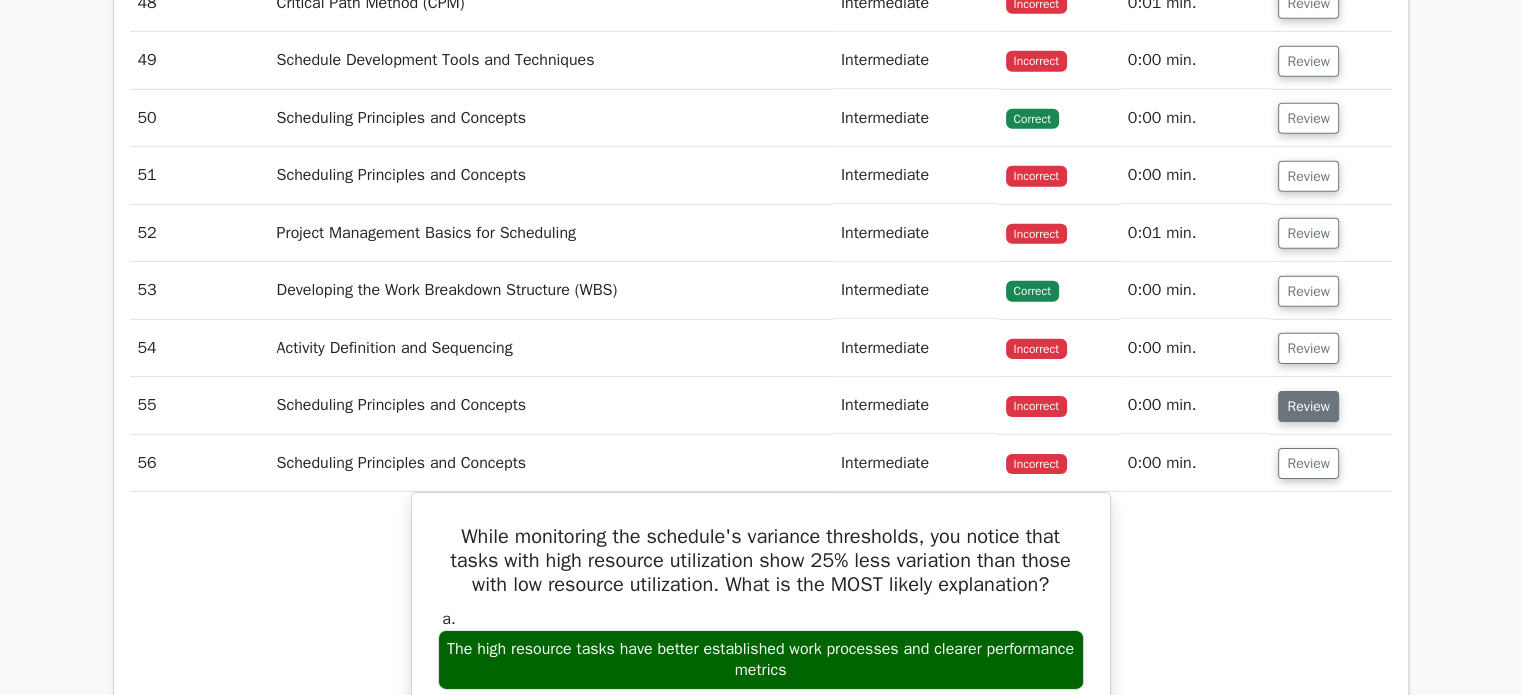 click on "Review" at bounding box center (1308, 406) 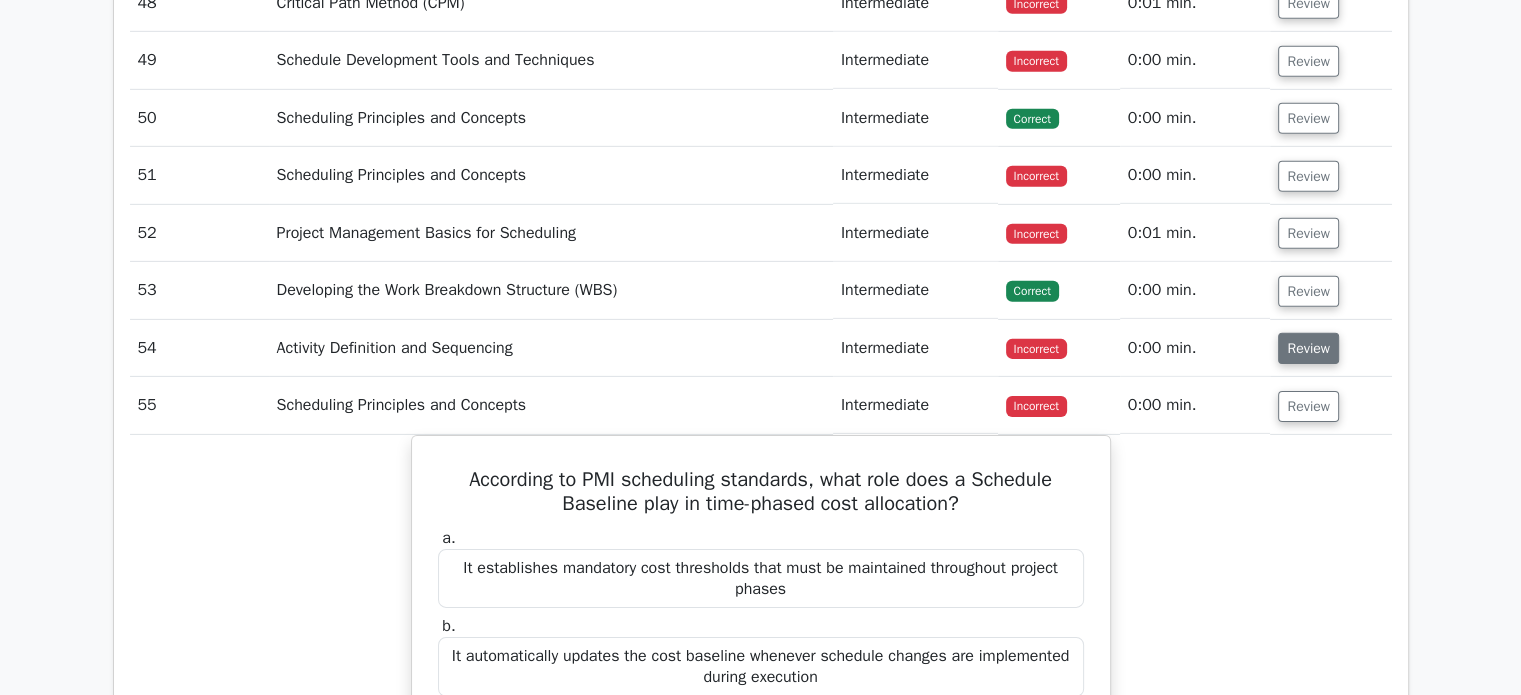 click on "Review" at bounding box center [1308, 348] 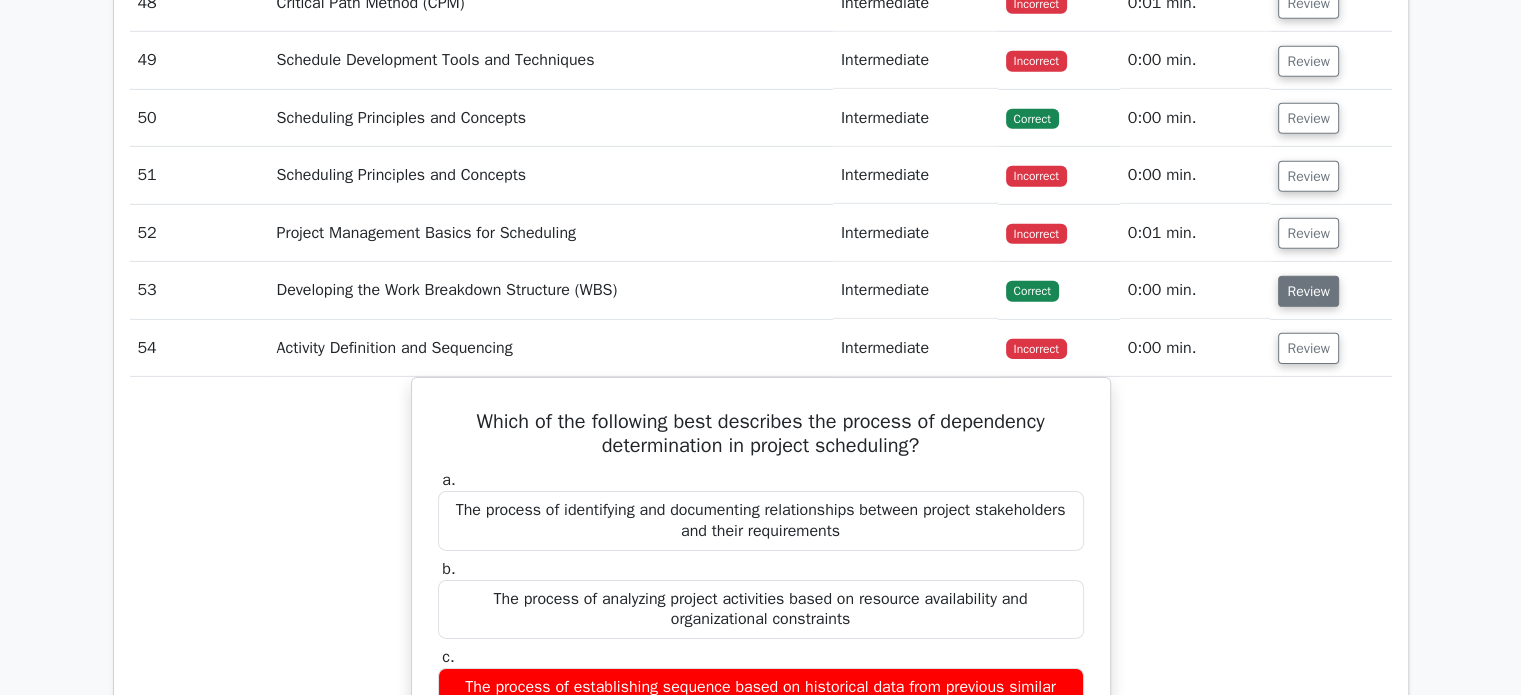 click on "Review" at bounding box center [1308, 291] 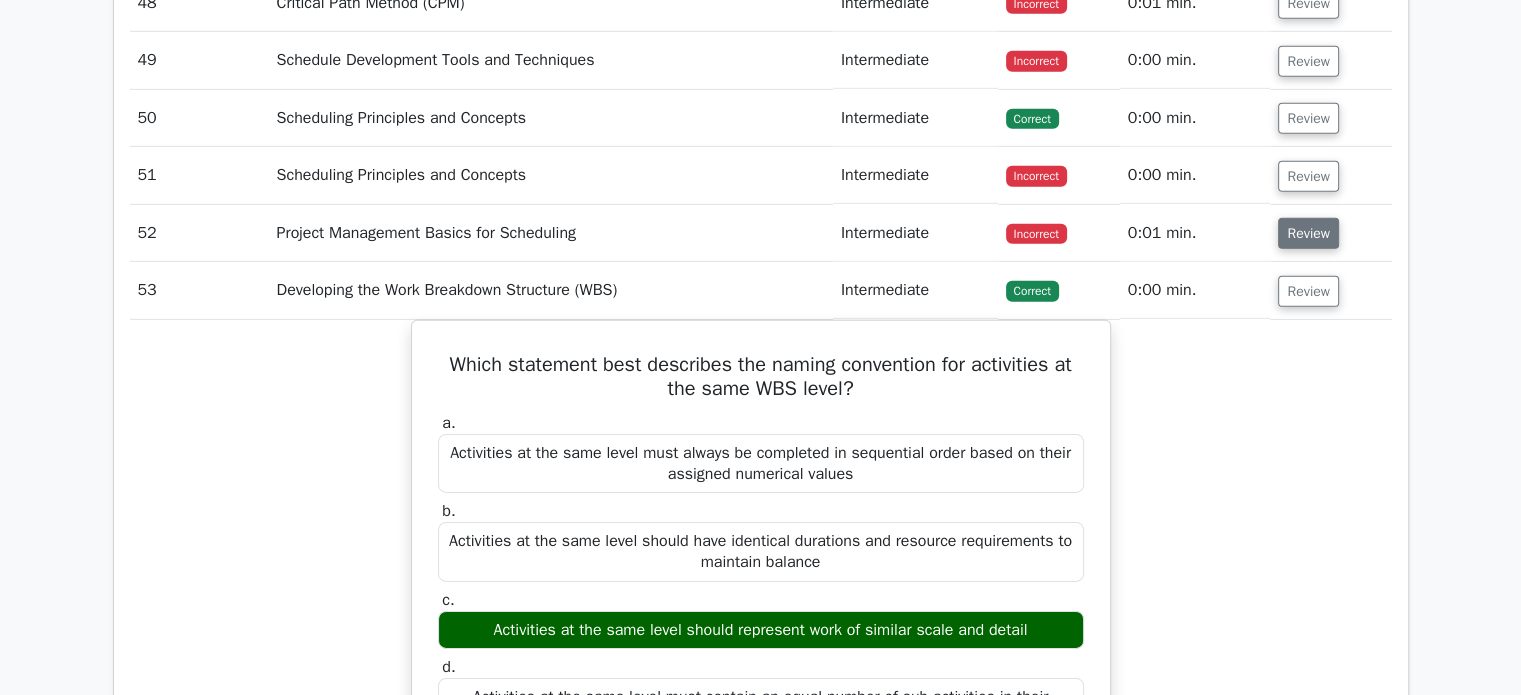 click on "Review" at bounding box center [1308, 233] 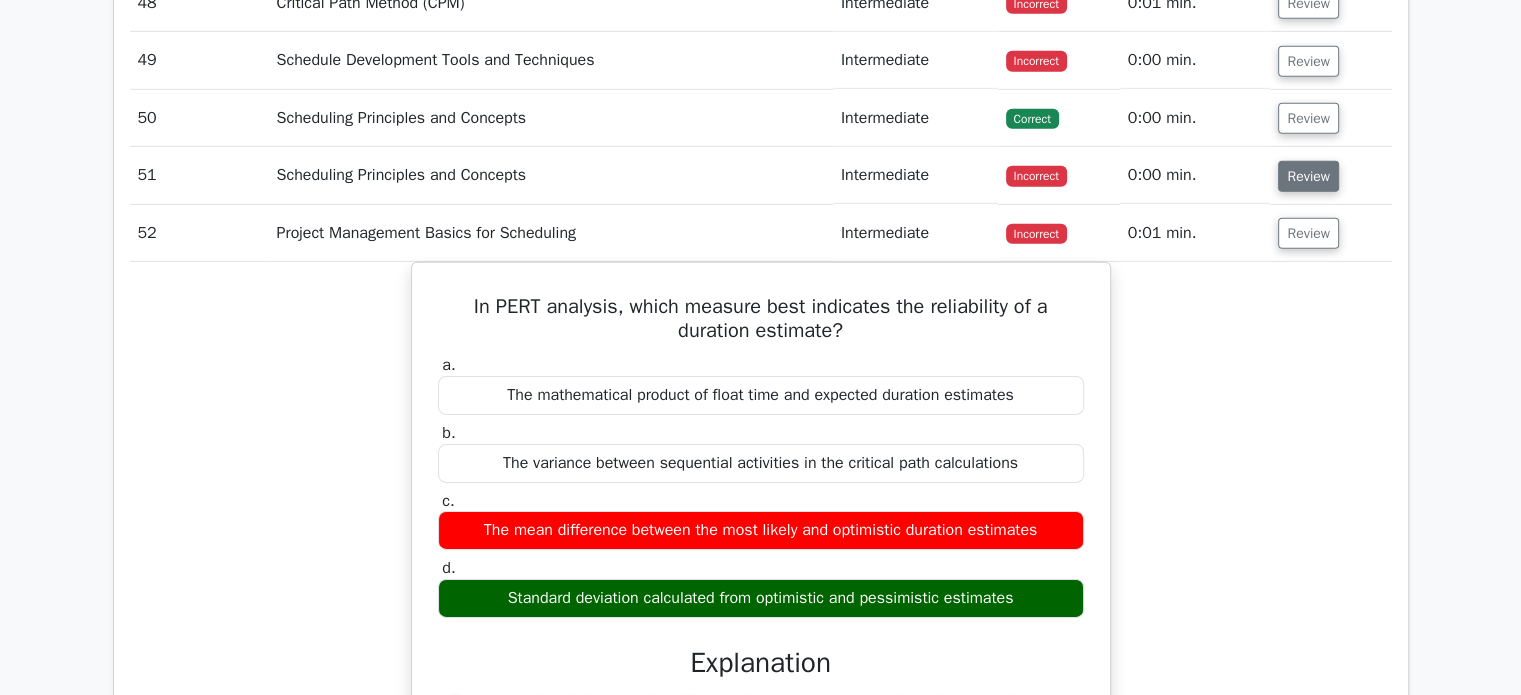 click on "Review" at bounding box center (1308, 176) 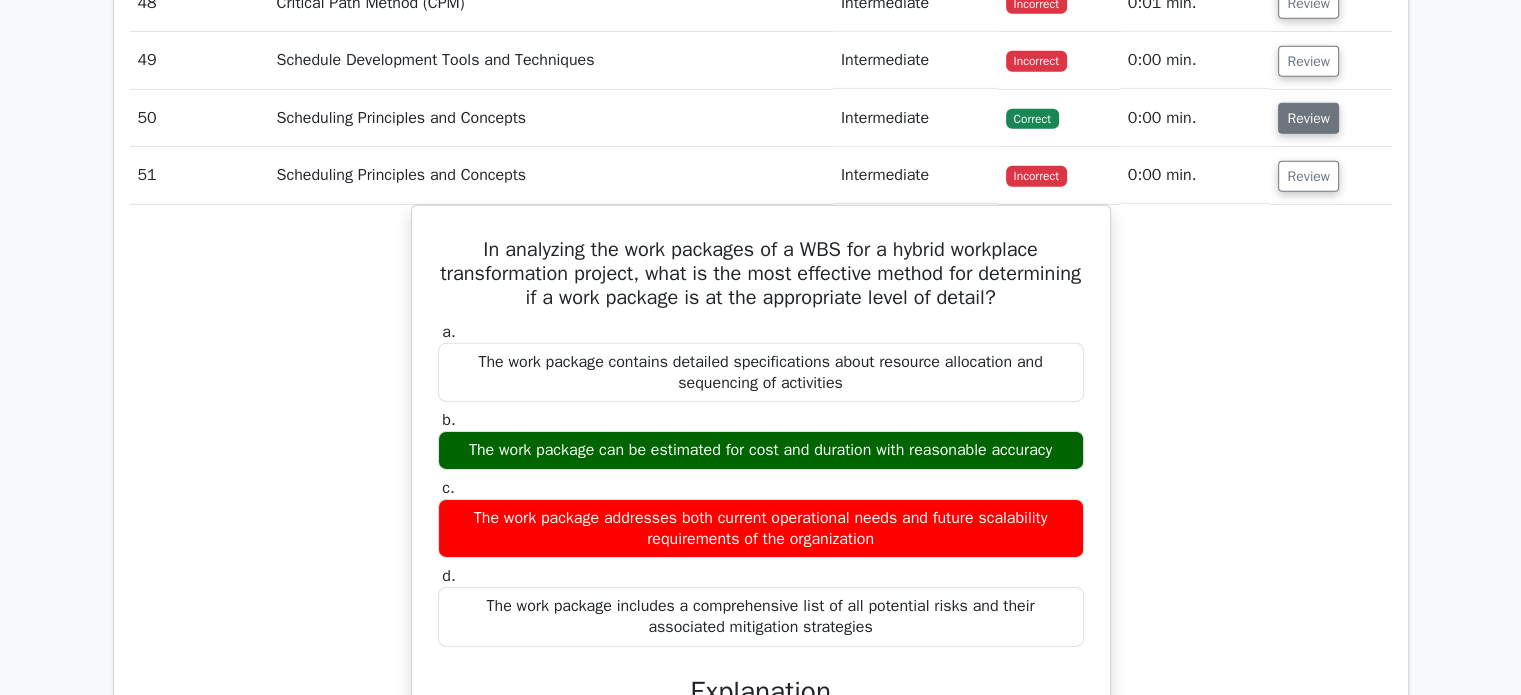 click on "Review" at bounding box center (1308, 118) 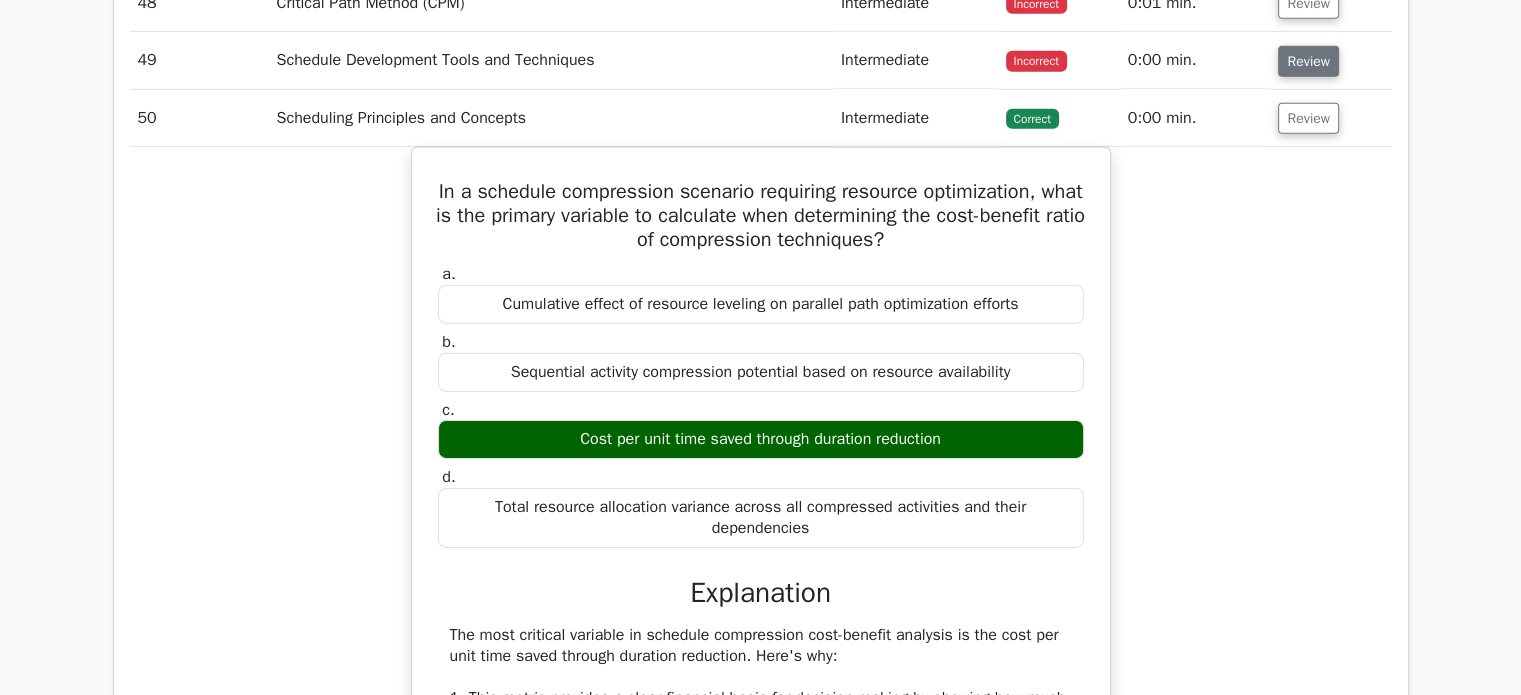 click on "Review" at bounding box center [1308, 61] 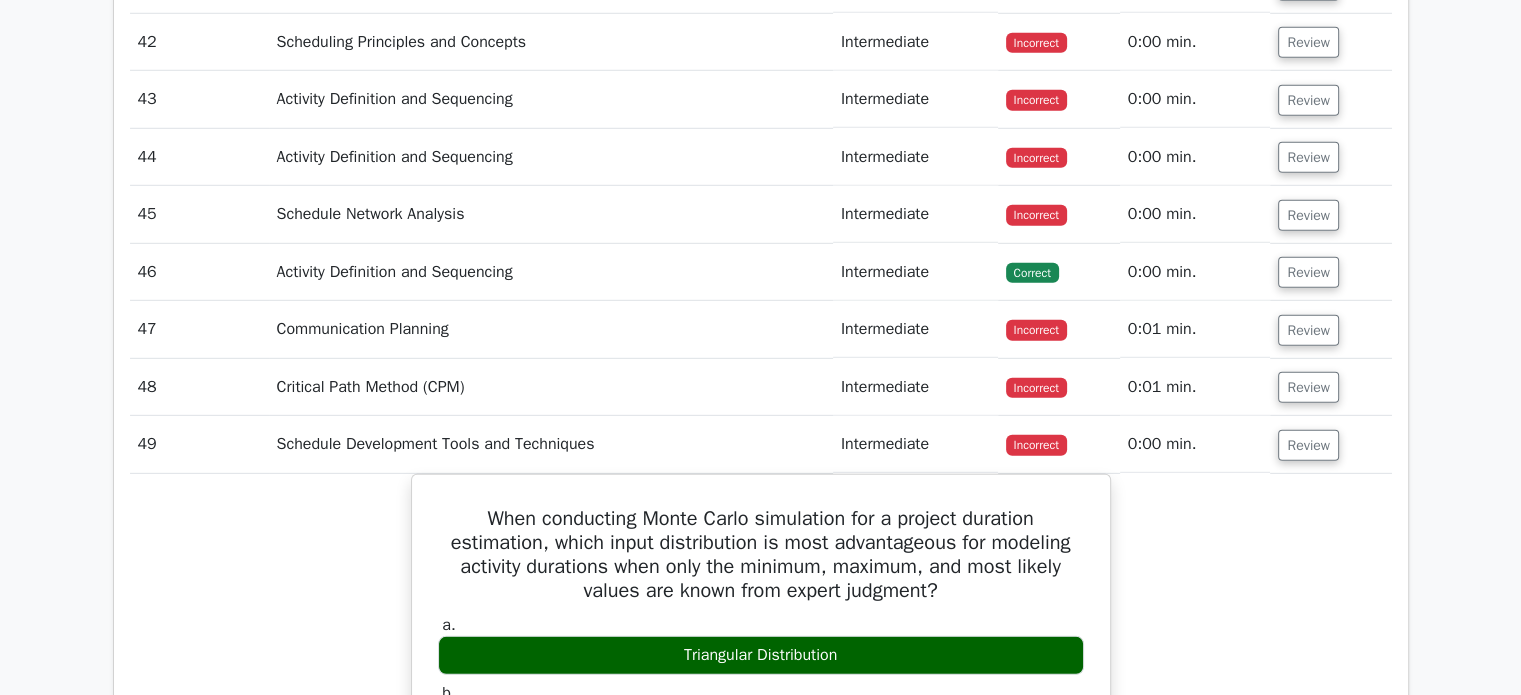 scroll, scrollTop: 6000, scrollLeft: 0, axis: vertical 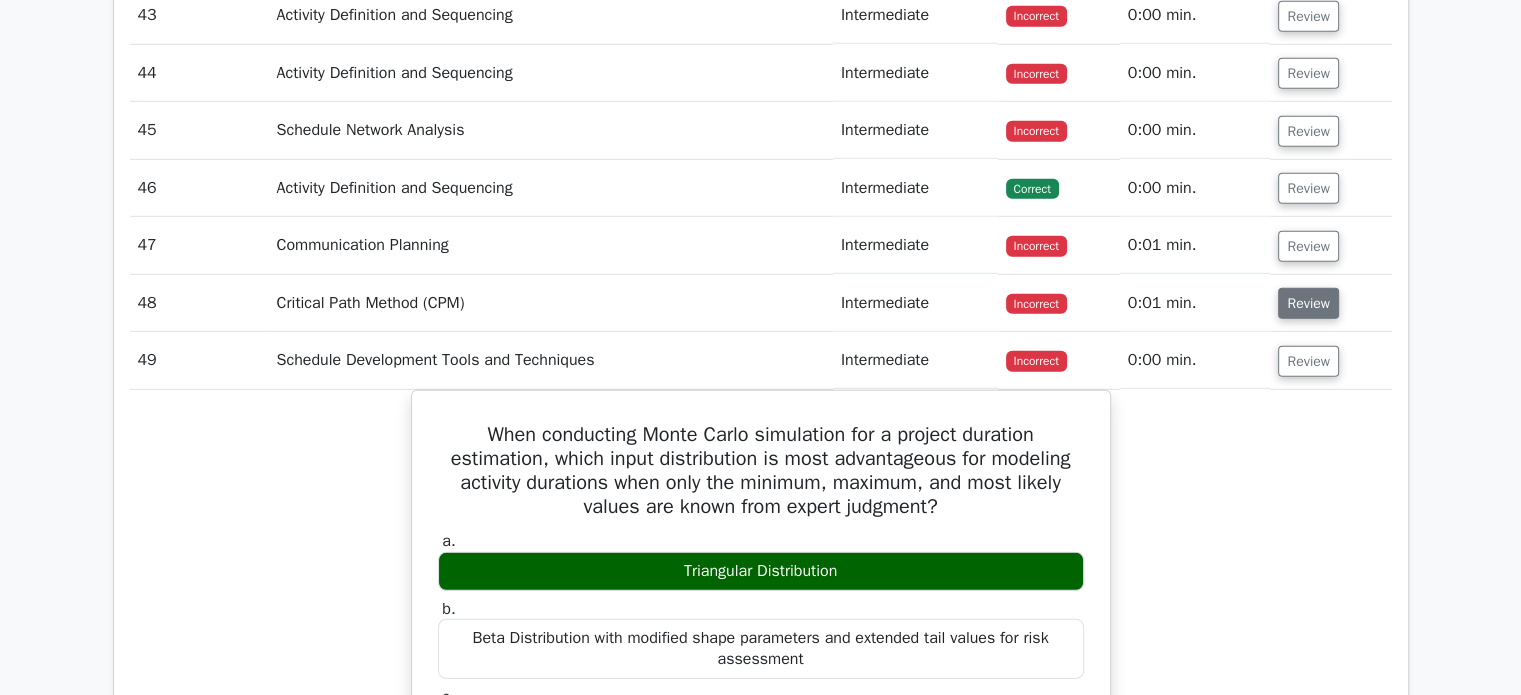 click on "Review" at bounding box center (1308, 303) 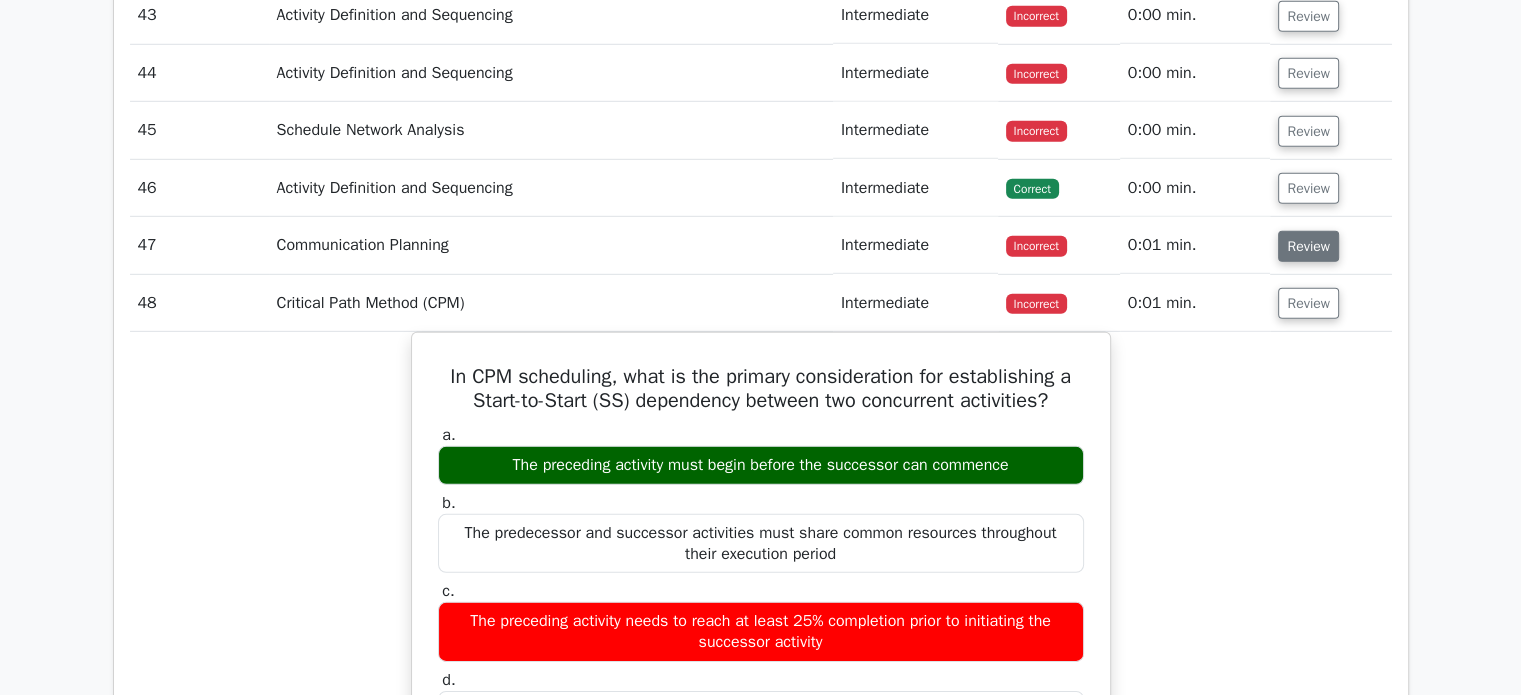 click on "Review" at bounding box center (1308, 246) 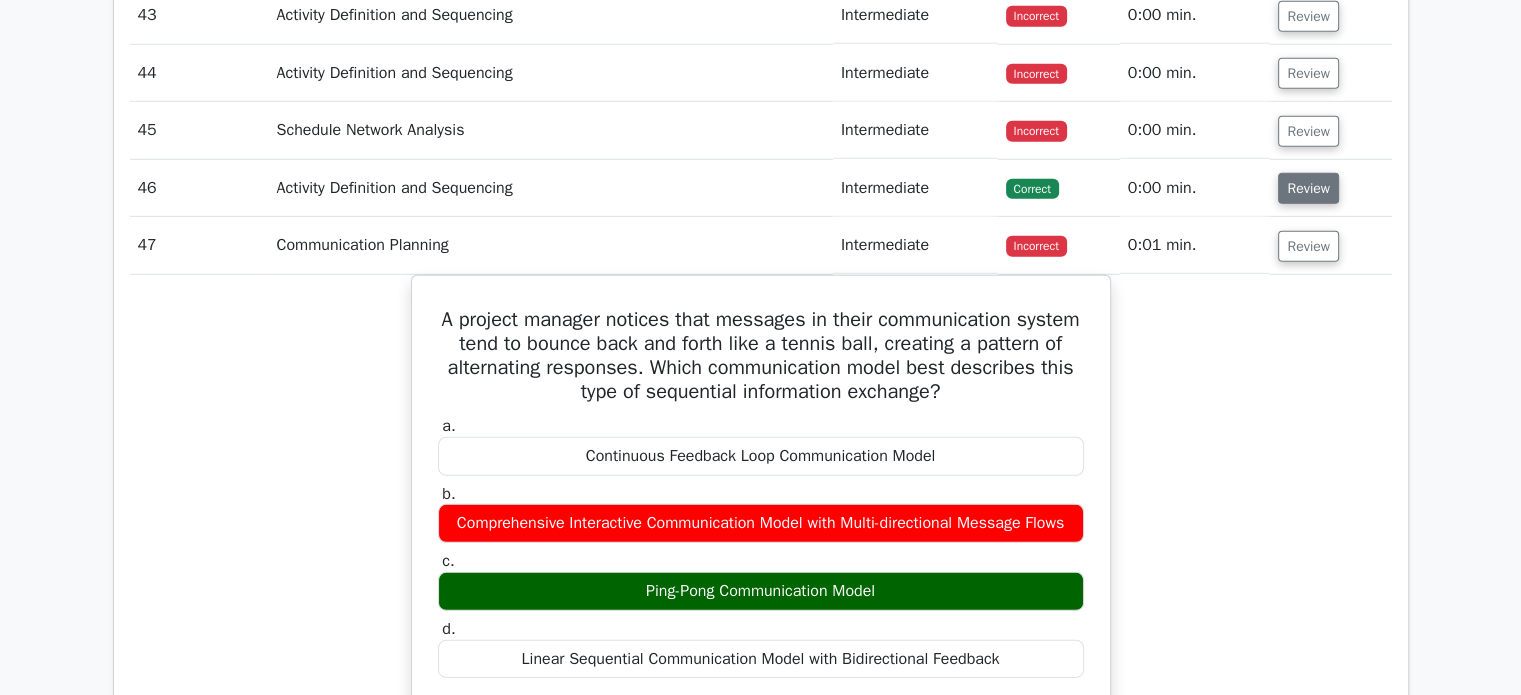 click on "Review" at bounding box center [1308, 188] 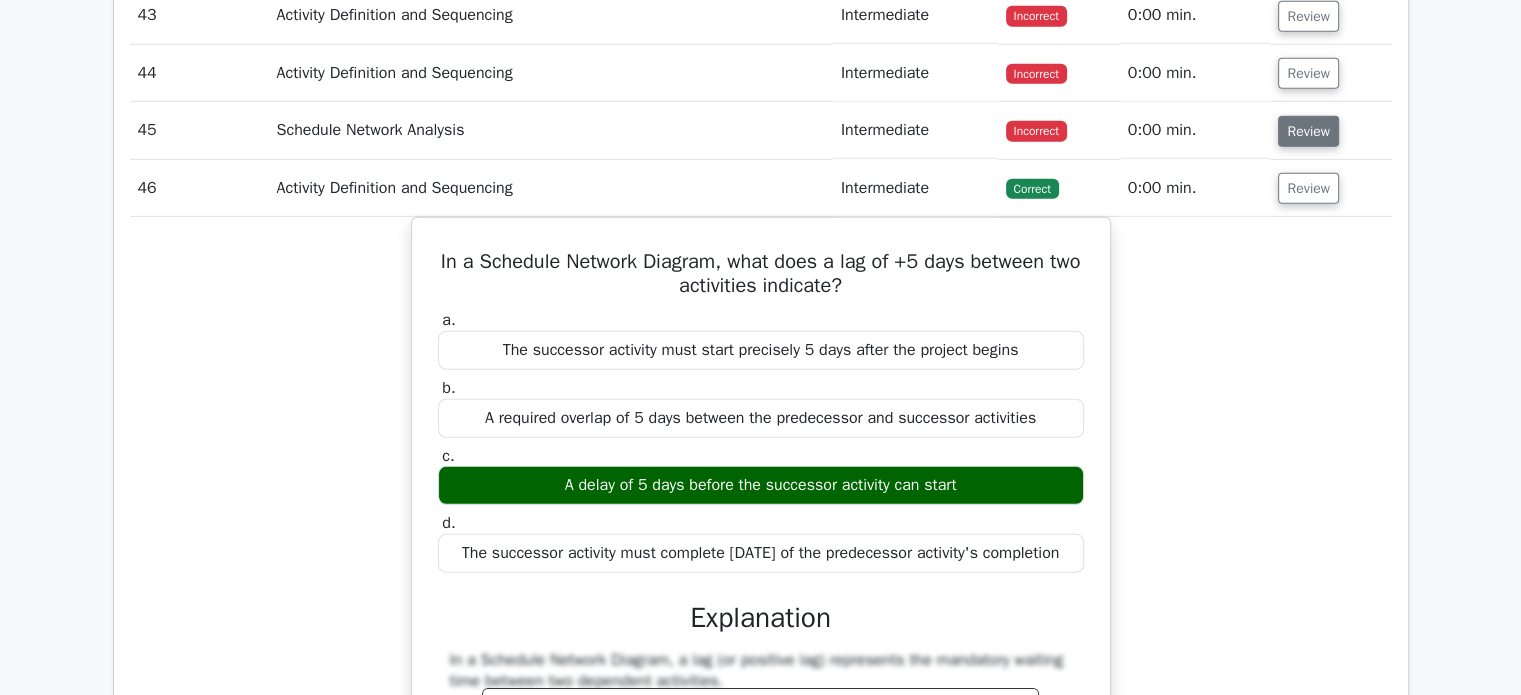 click on "Review" at bounding box center (1308, 131) 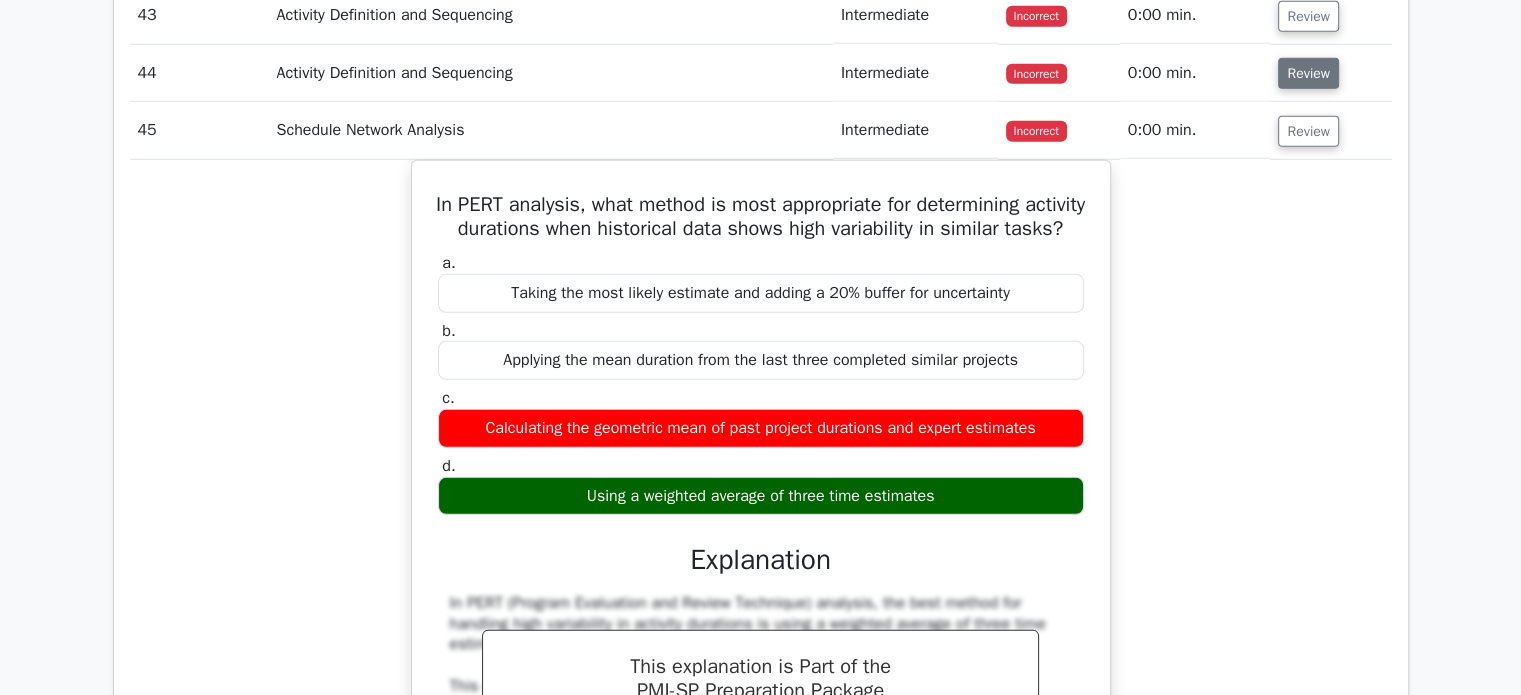 click on "Review" at bounding box center (1308, 73) 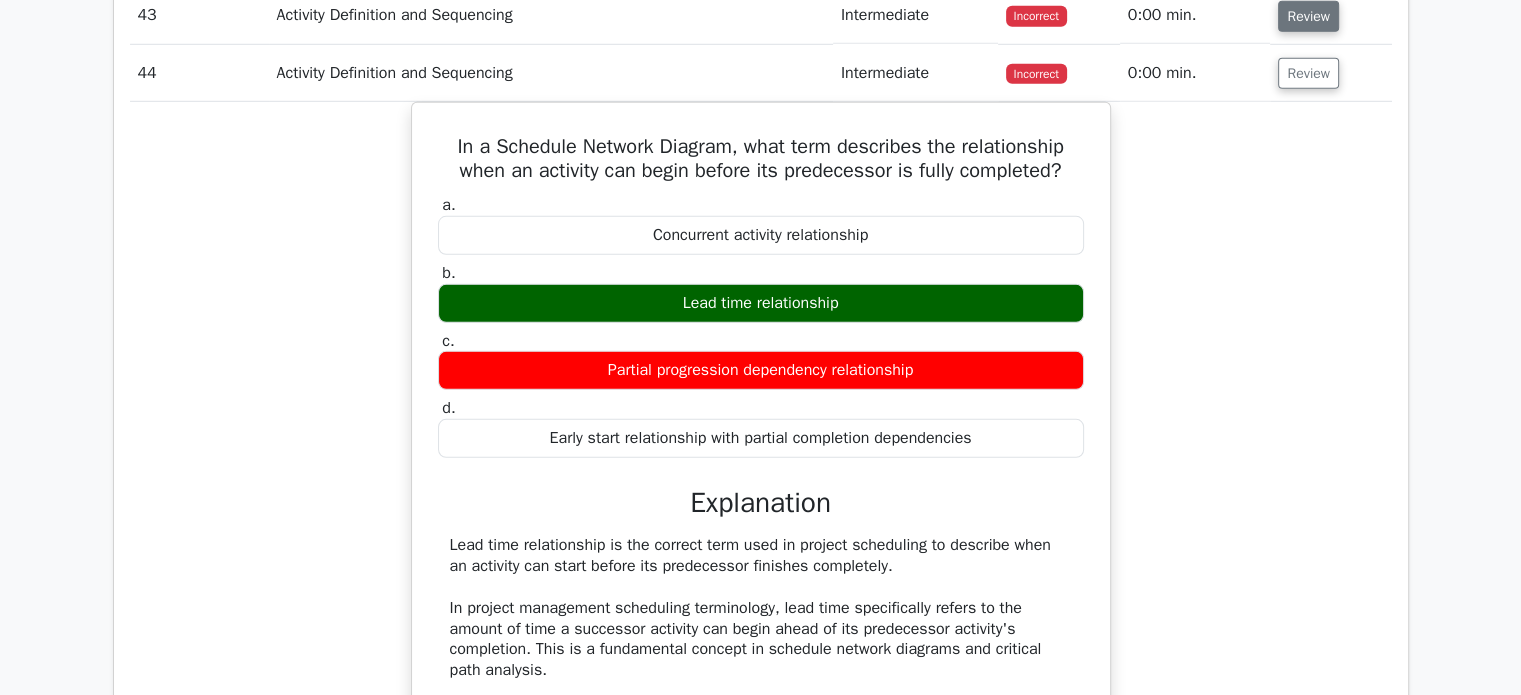 click on "Review" at bounding box center (1308, 16) 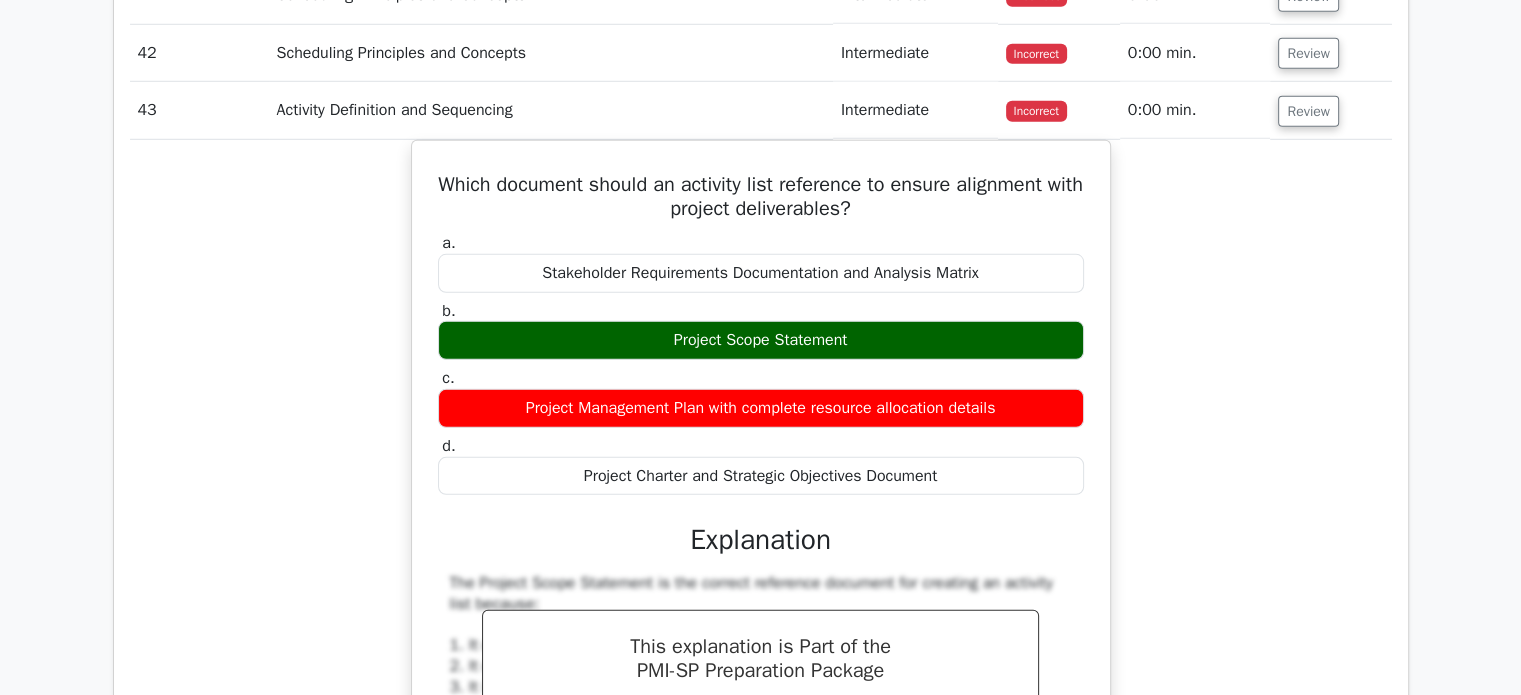 scroll, scrollTop: 5600, scrollLeft: 0, axis: vertical 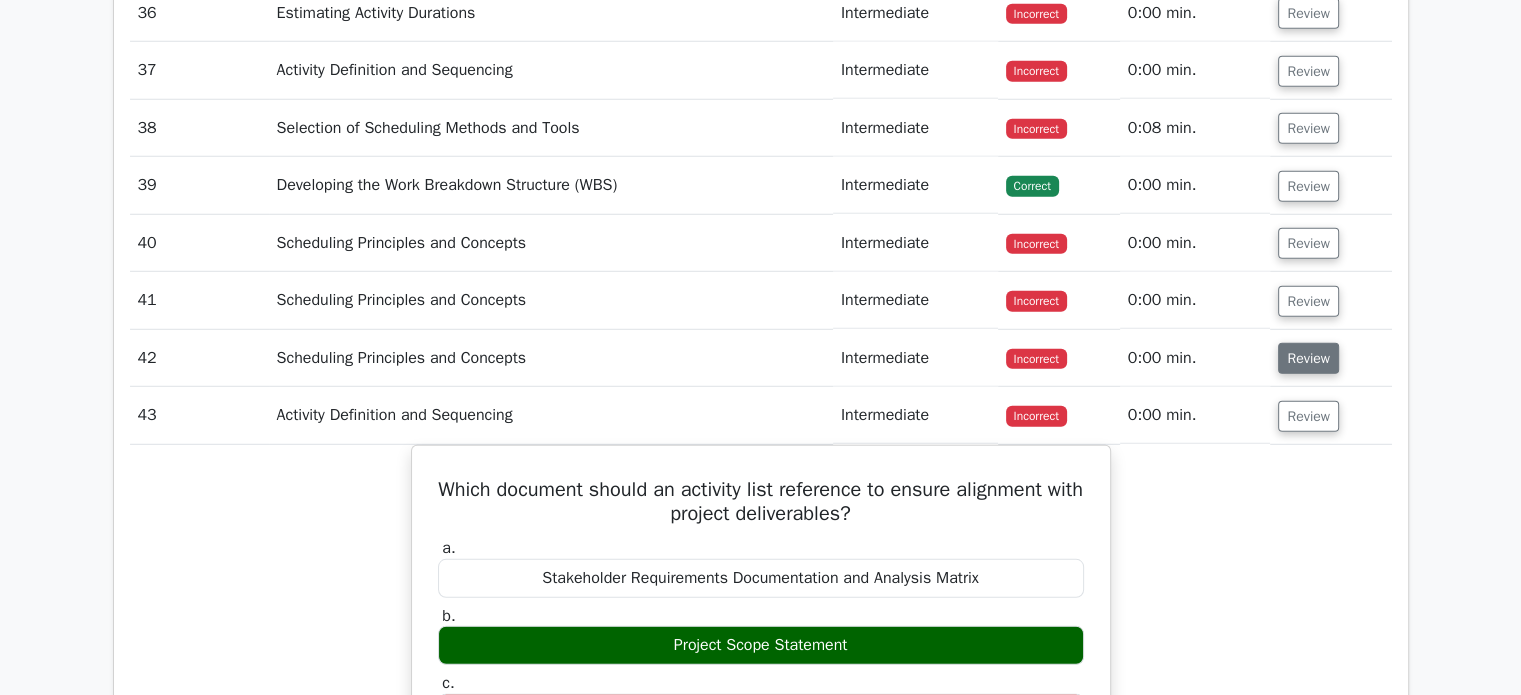 click on "Review" at bounding box center [1308, 358] 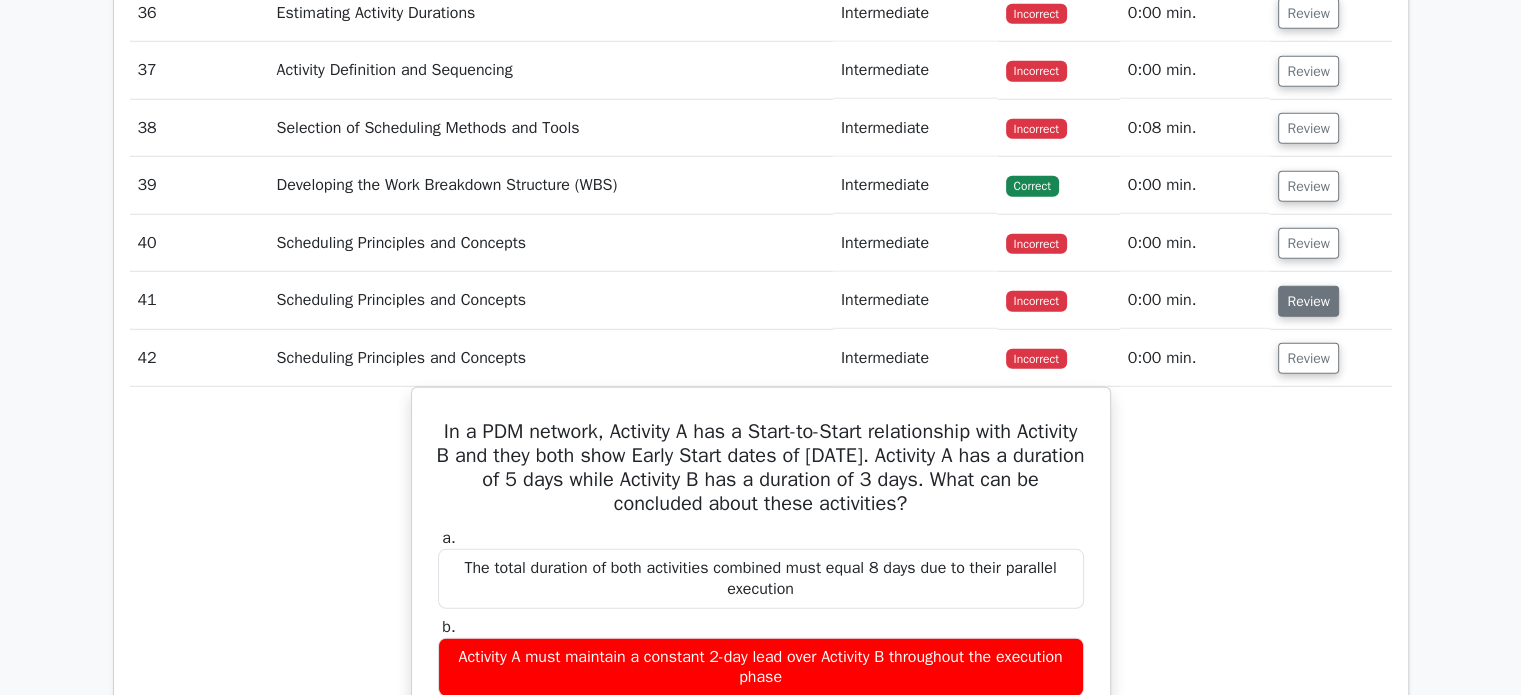 click on "Review" at bounding box center (1308, 301) 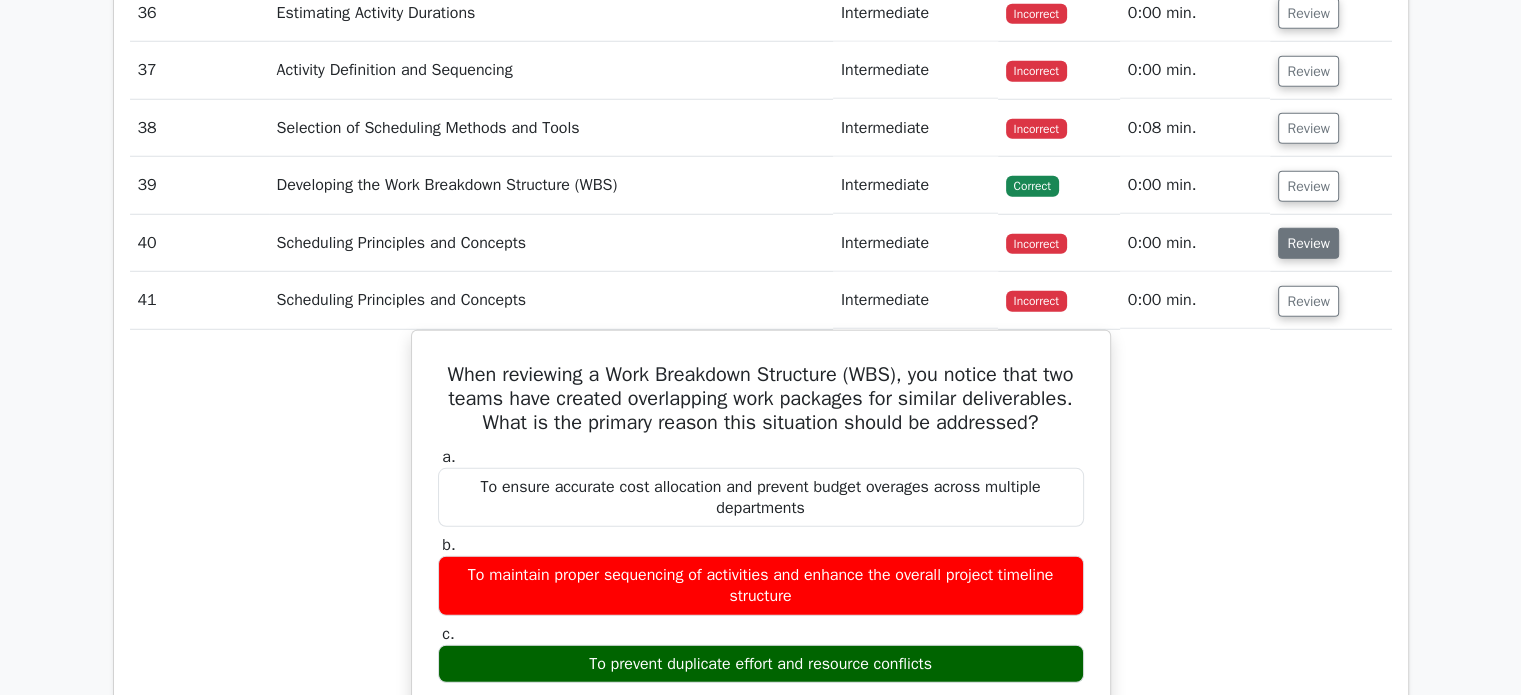 click on "Review" at bounding box center (1308, 243) 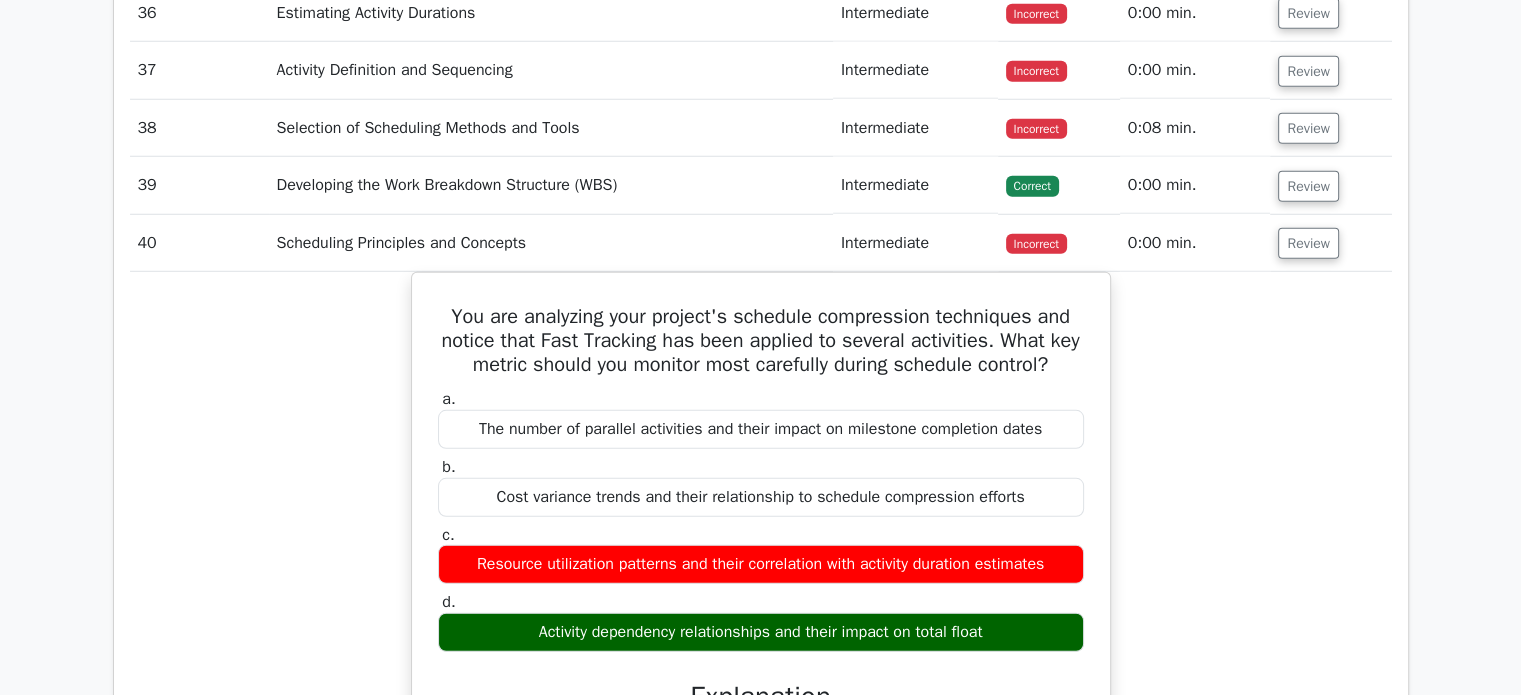 click on "Review" at bounding box center (1308, 186) 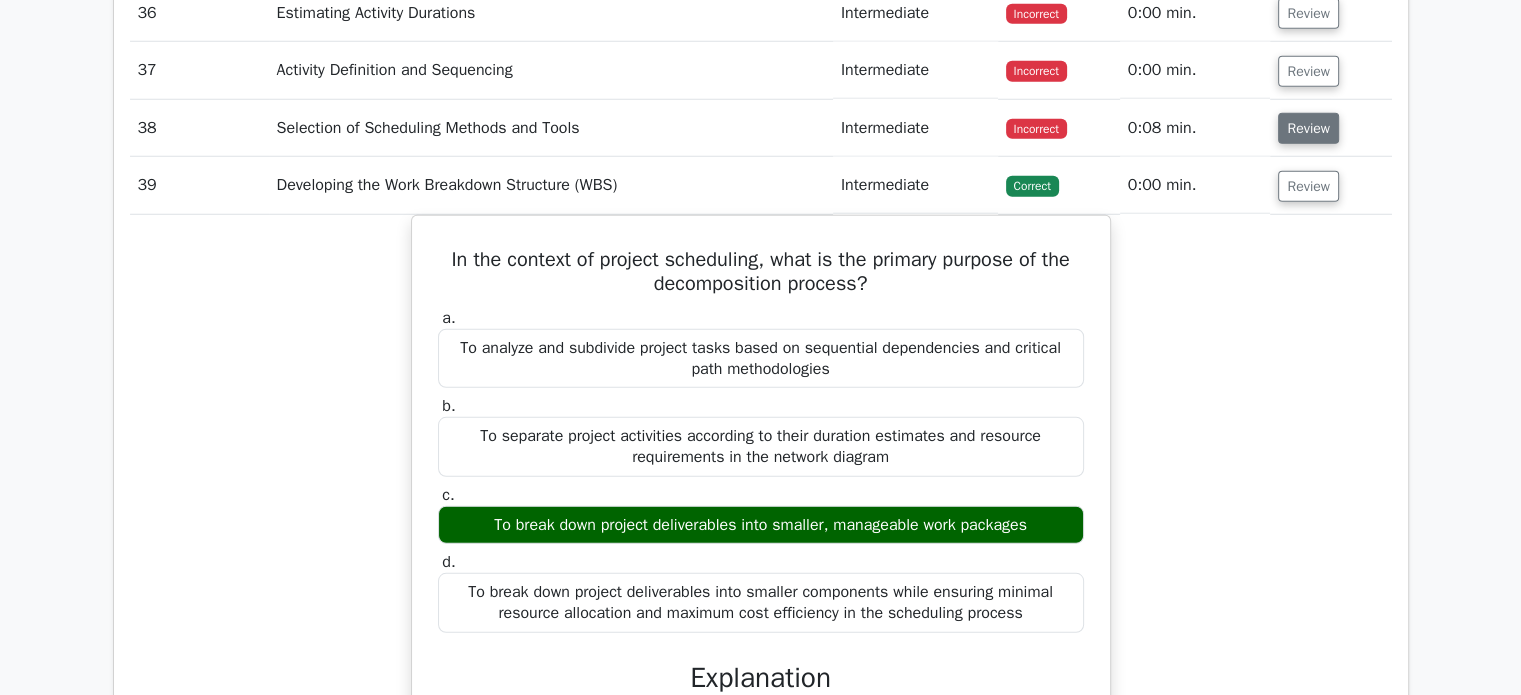 click on "Review" at bounding box center (1308, 128) 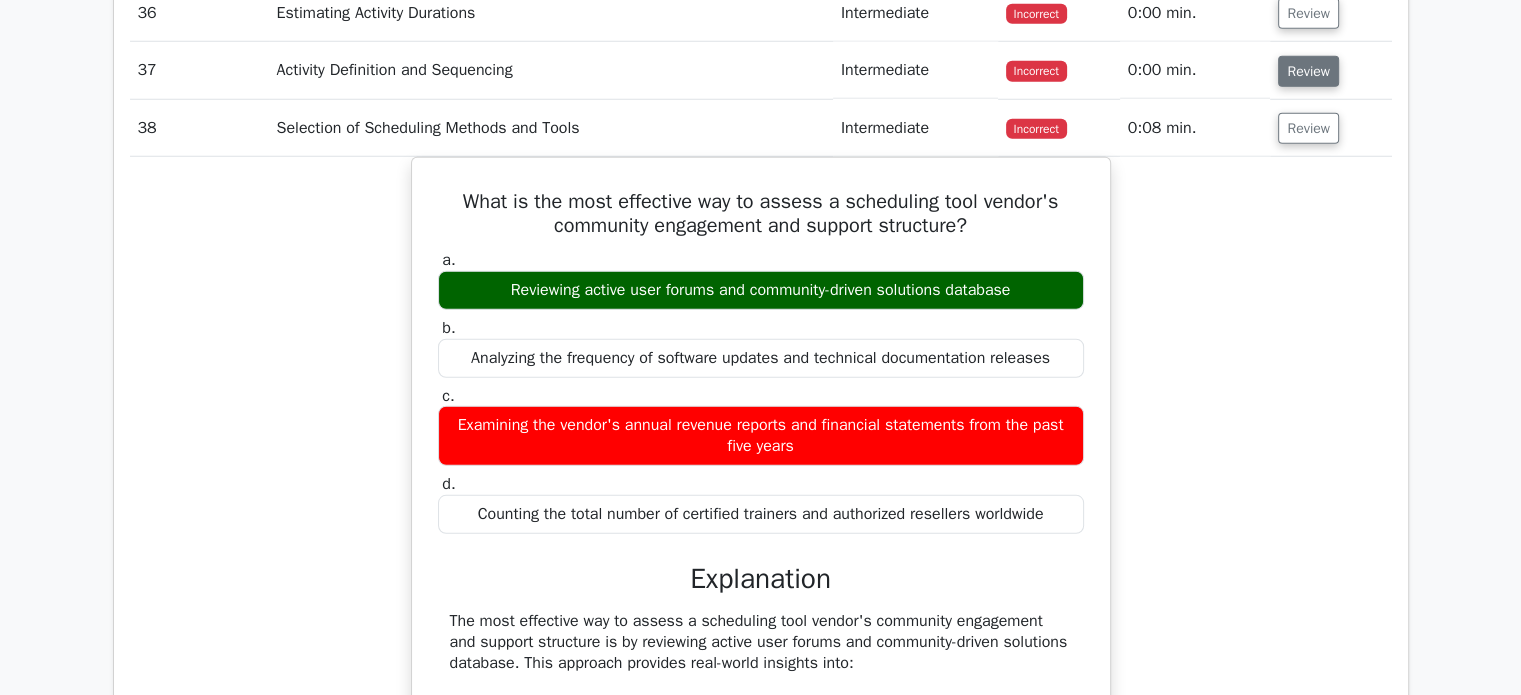 click on "Review" at bounding box center (1308, 71) 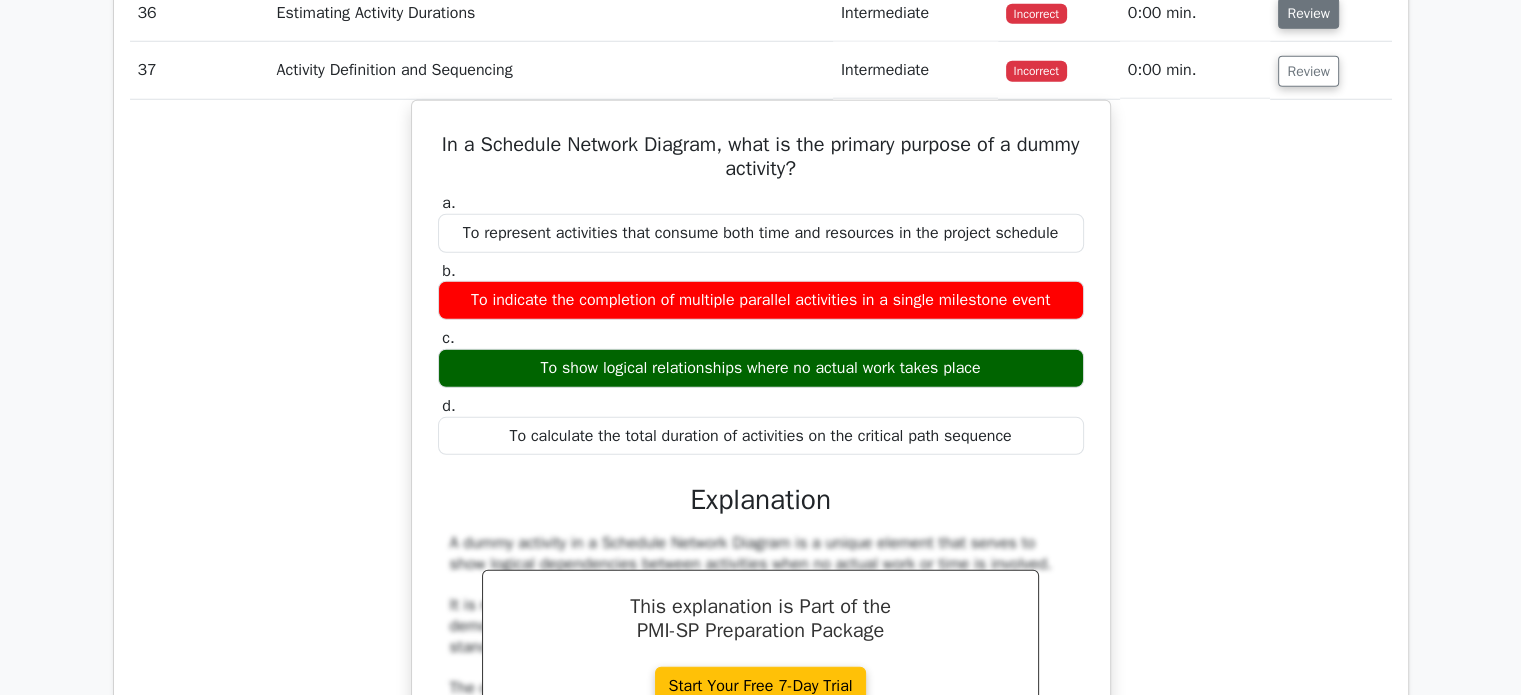 click on "Review" at bounding box center [1308, 13] 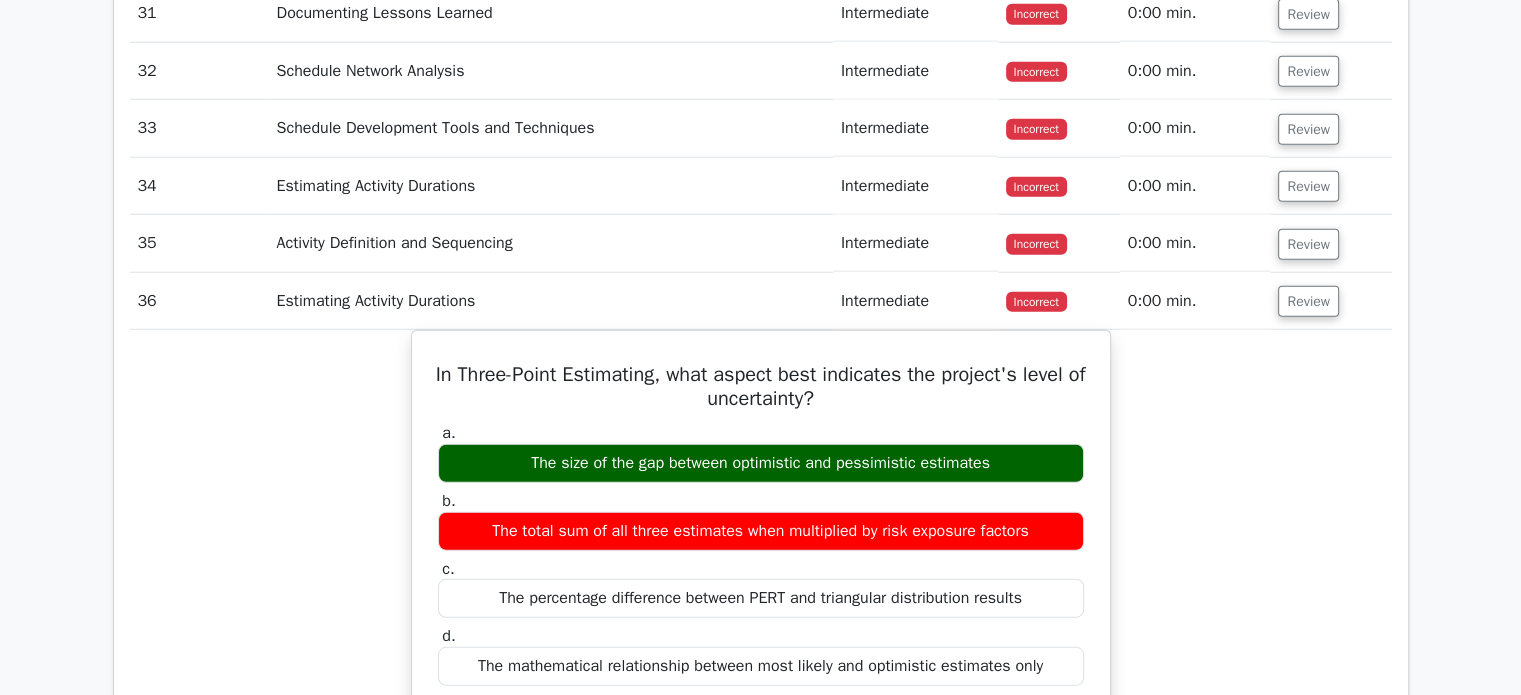 scroll, scrollTop: 5200, scrollLeft: 0, axis: vertical 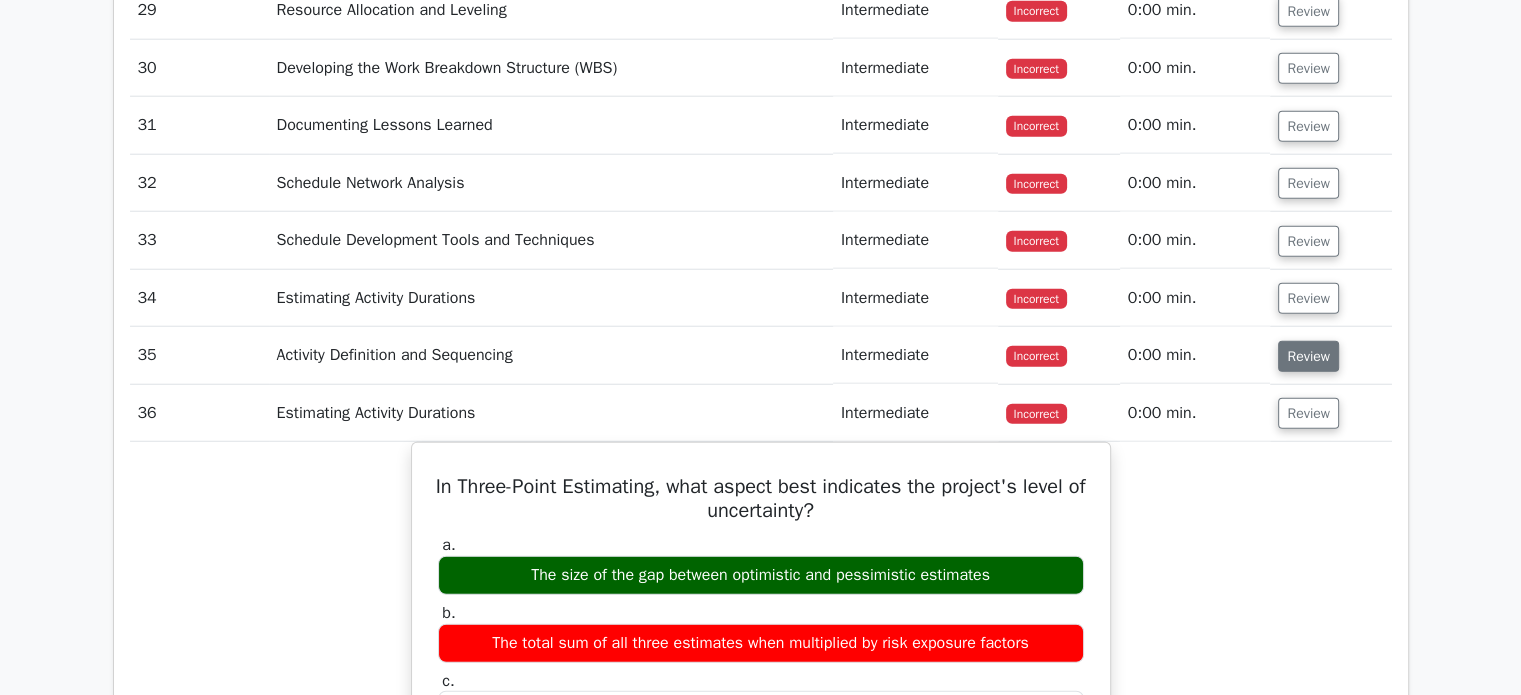 click on "Review" at bounding box center (1308, 356) 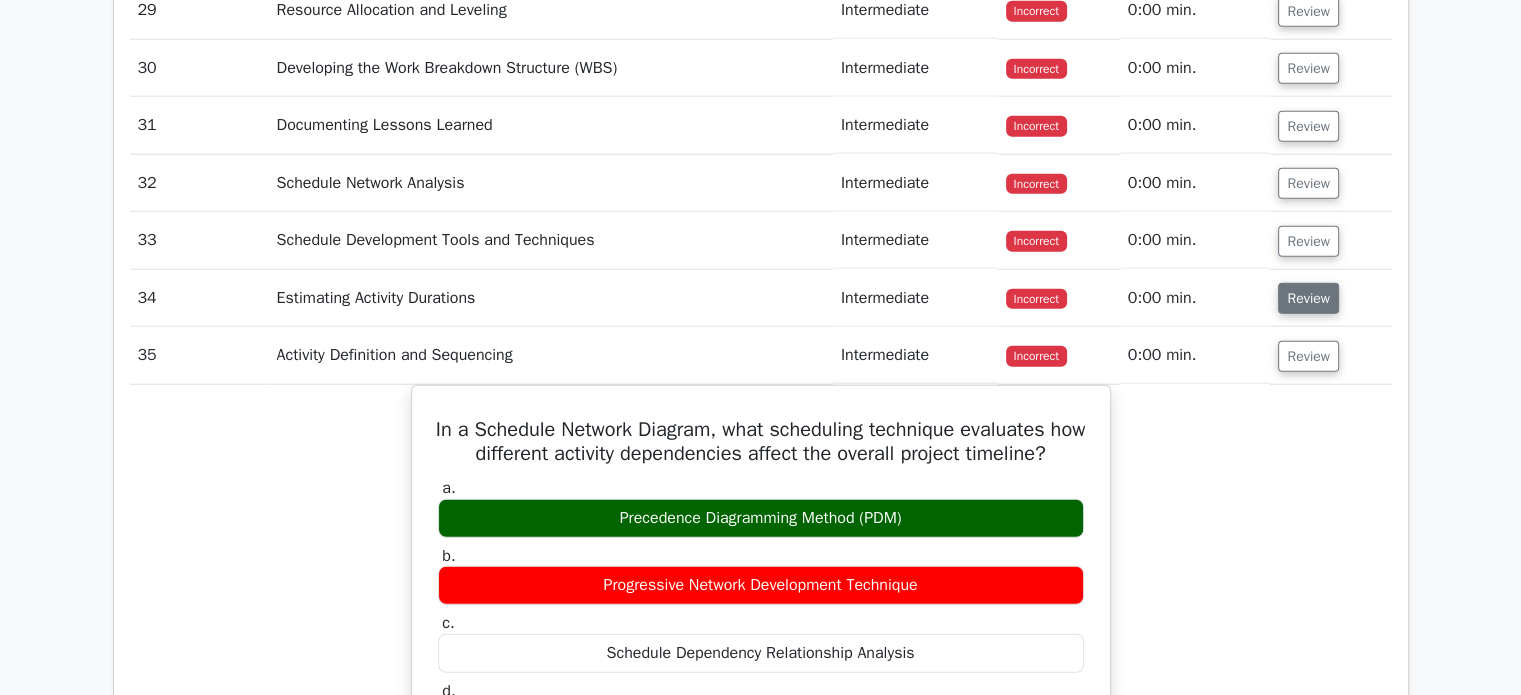click on "Review" at bounding box center (1308, 298) 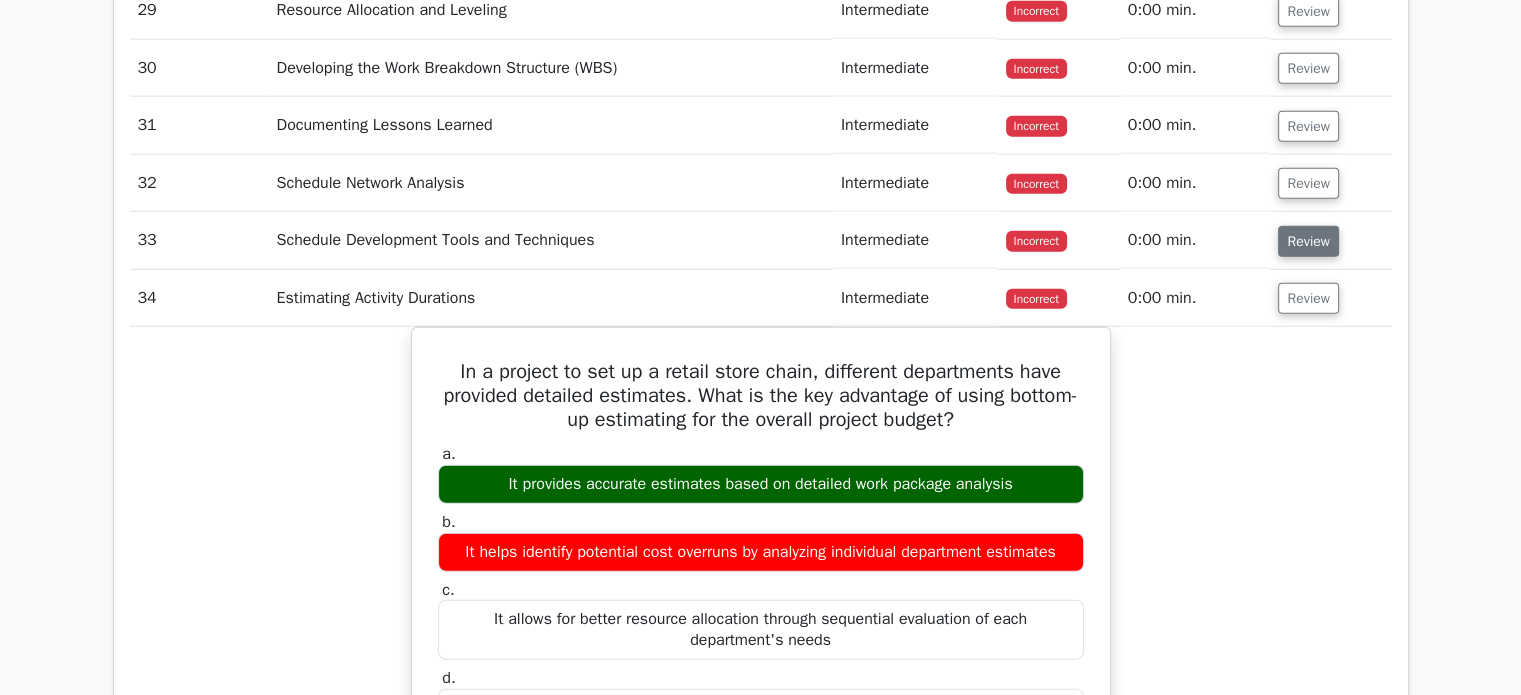 click on "Review" at bounding box center [1308, 241] 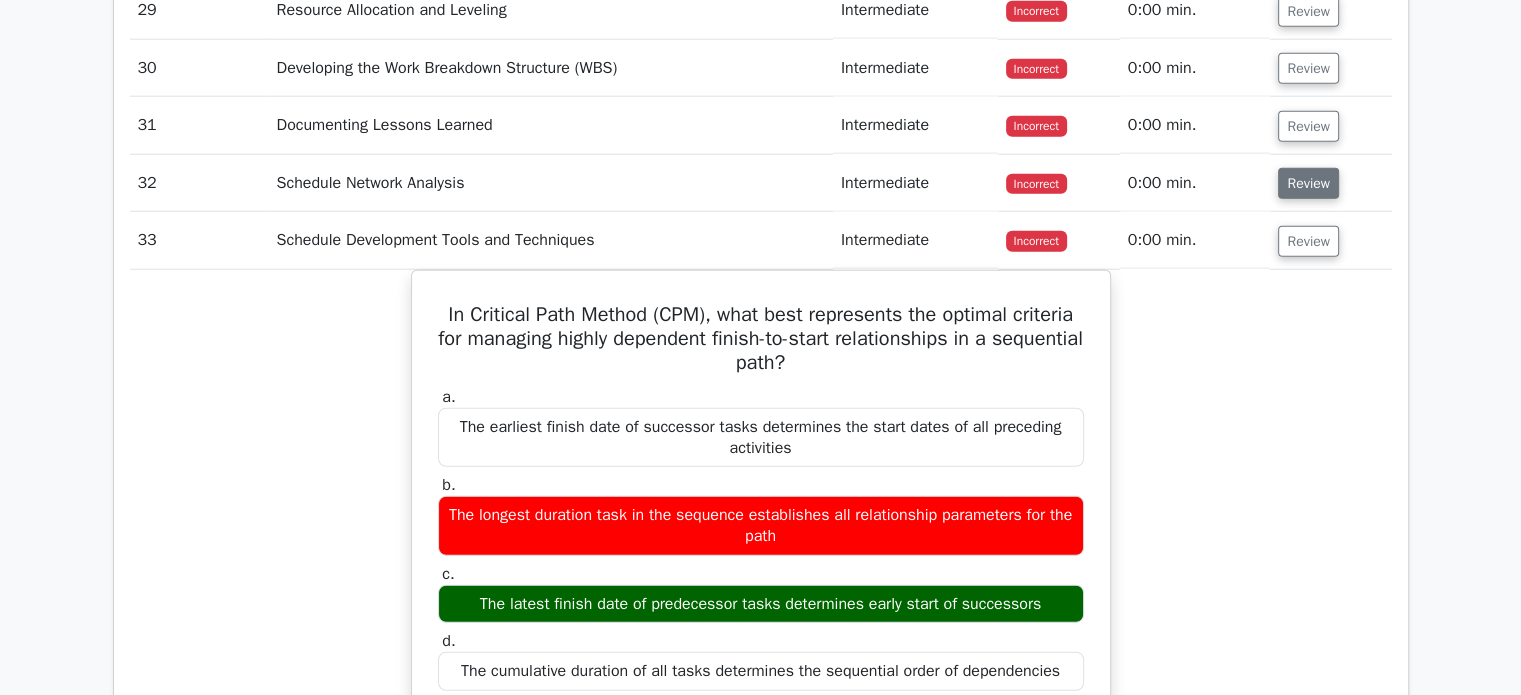 click on "Review" at bounding box center [1308, 183] 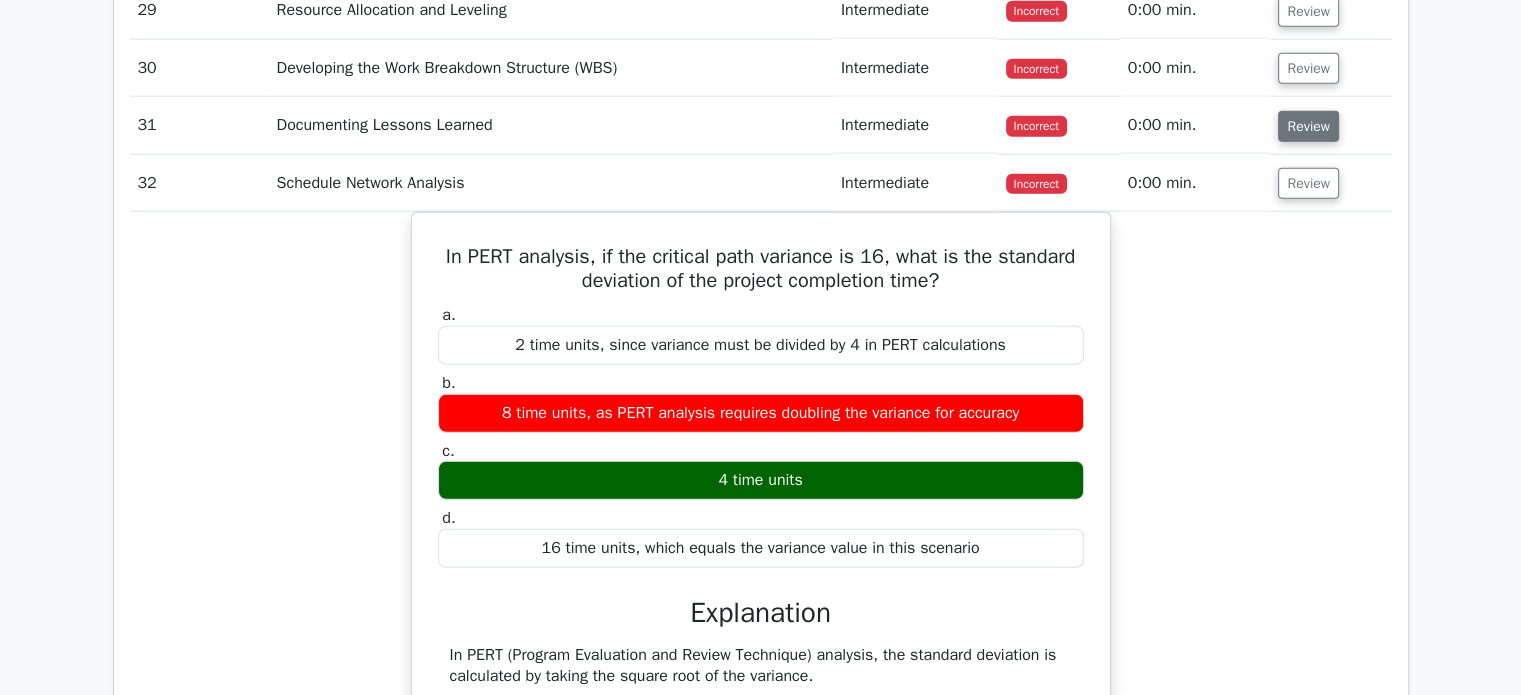 click on "Review" at bounding box center (1308, 126) 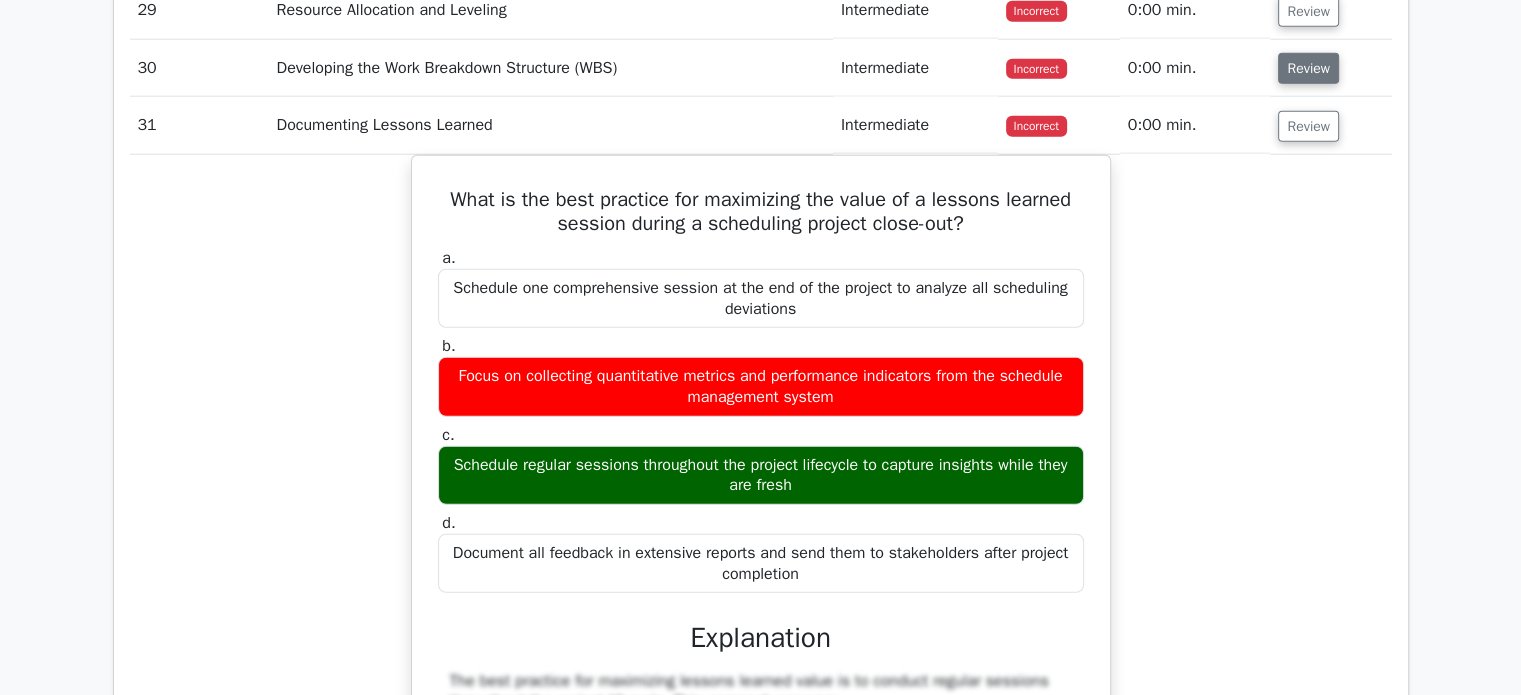 click on "Review" at bounding box center (1308, 68) 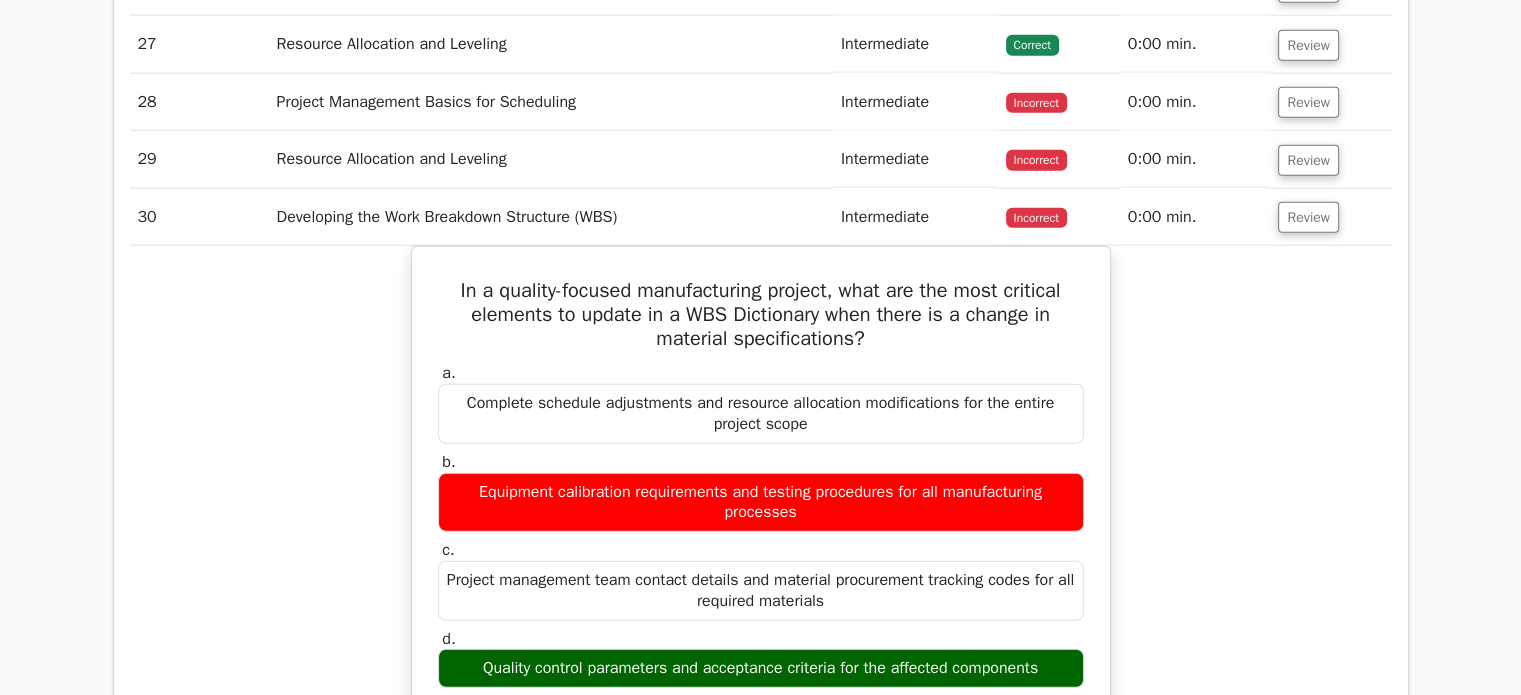 scroll, scrollTop: 4900, scrollLeft: 0, axis: vertical 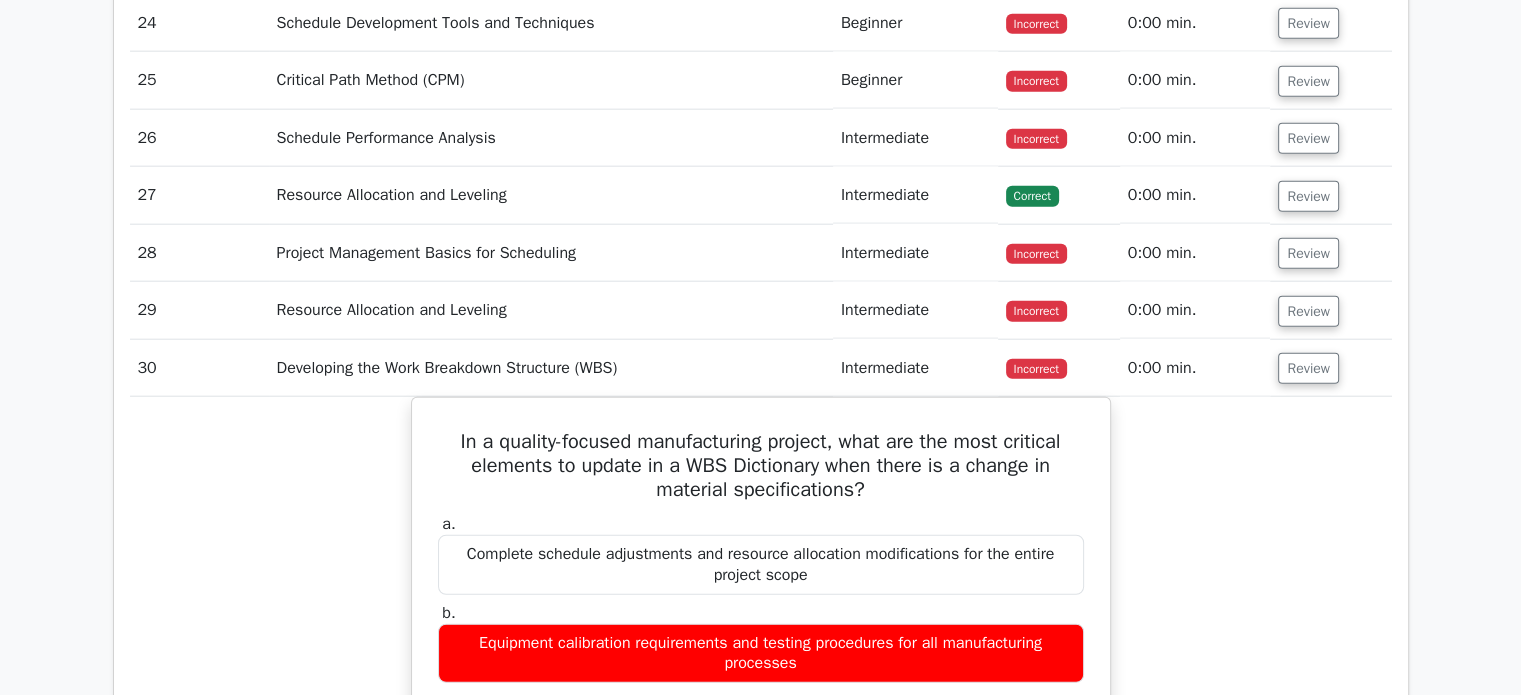 click on "Review" at bounding box center (1330, 310) 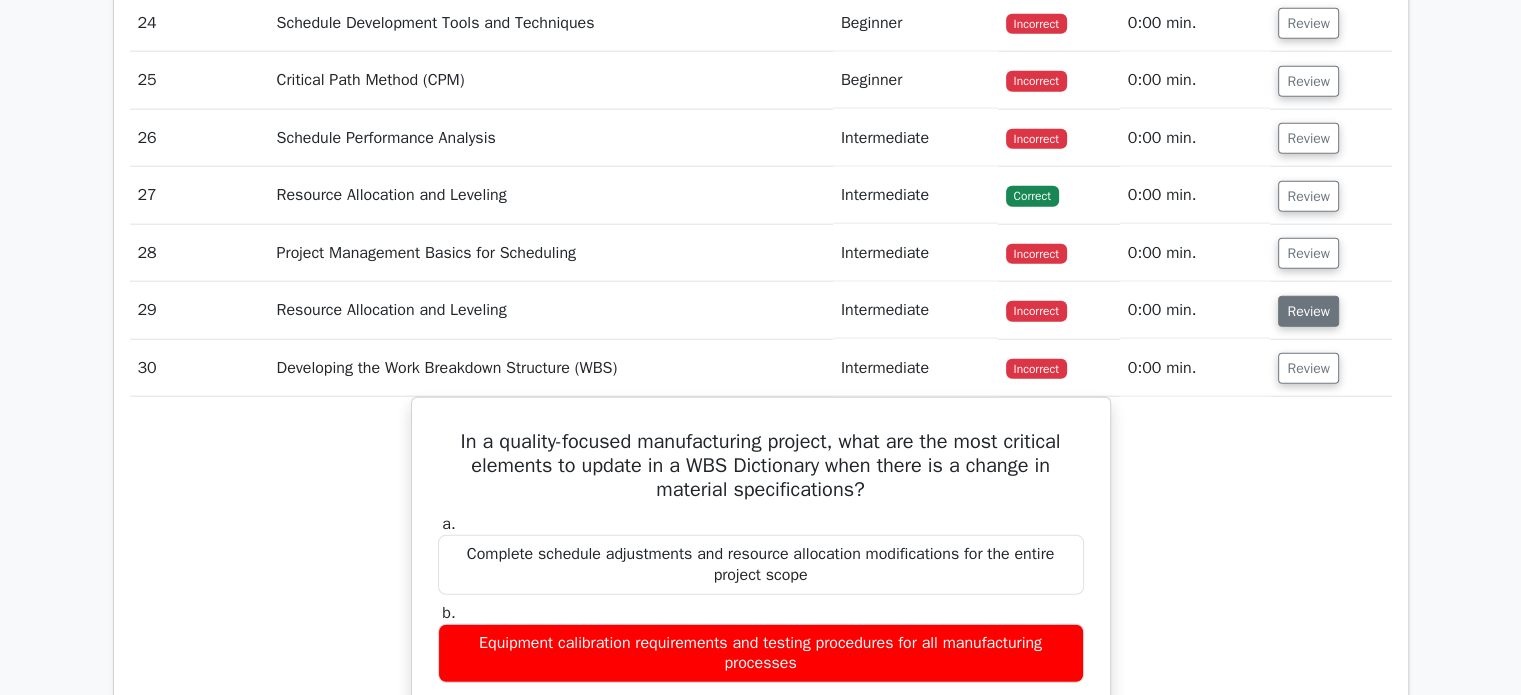 click on "Review" at bounding box center (1308, 311) 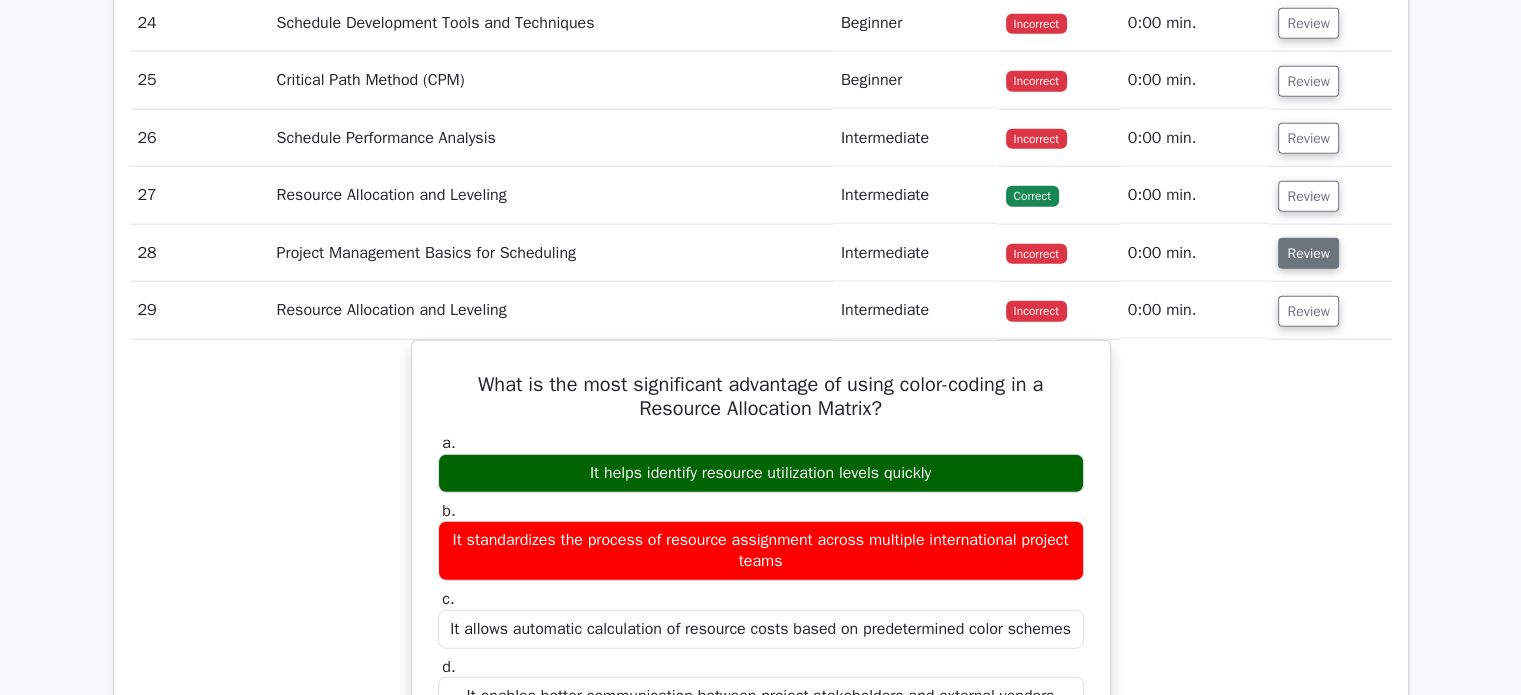 click on "Review" at bounding box center (1308, 253) 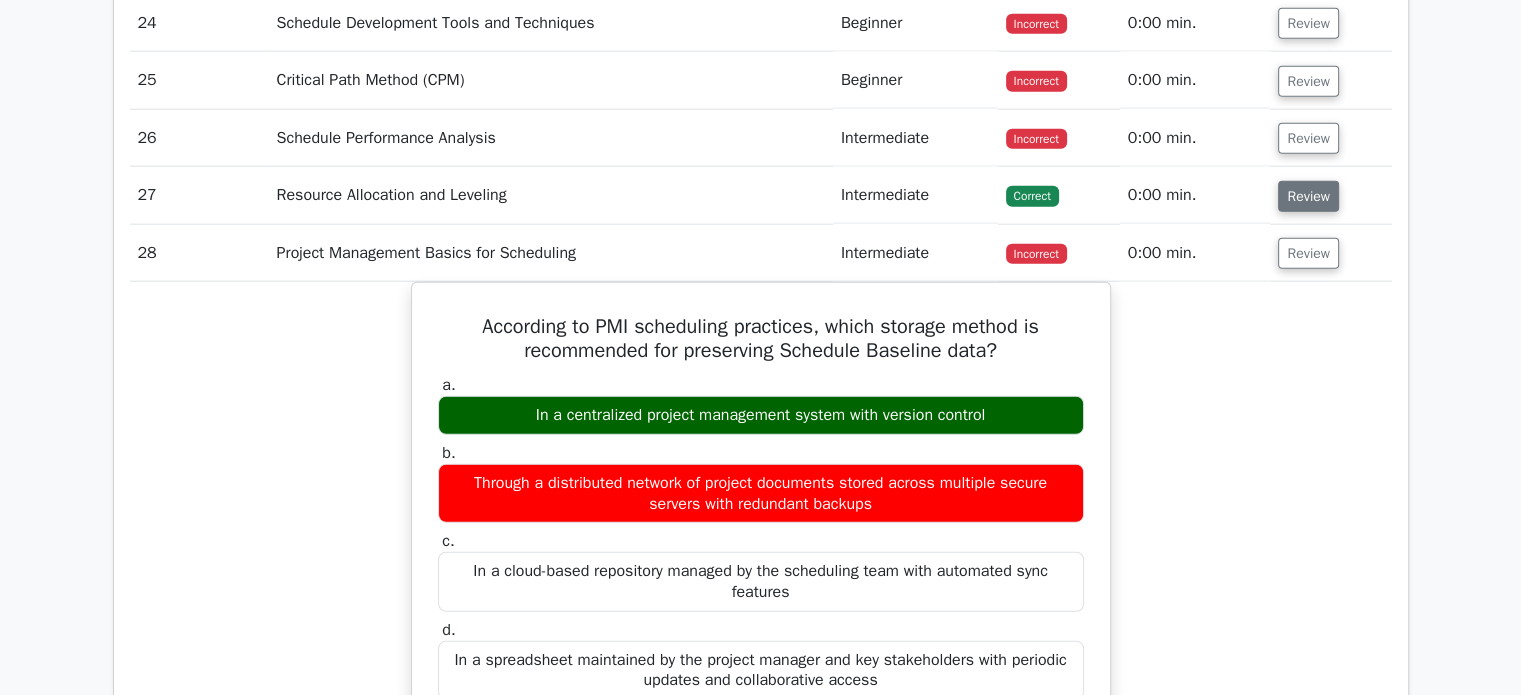 click on "Review" at bounding box center (1308, 196) 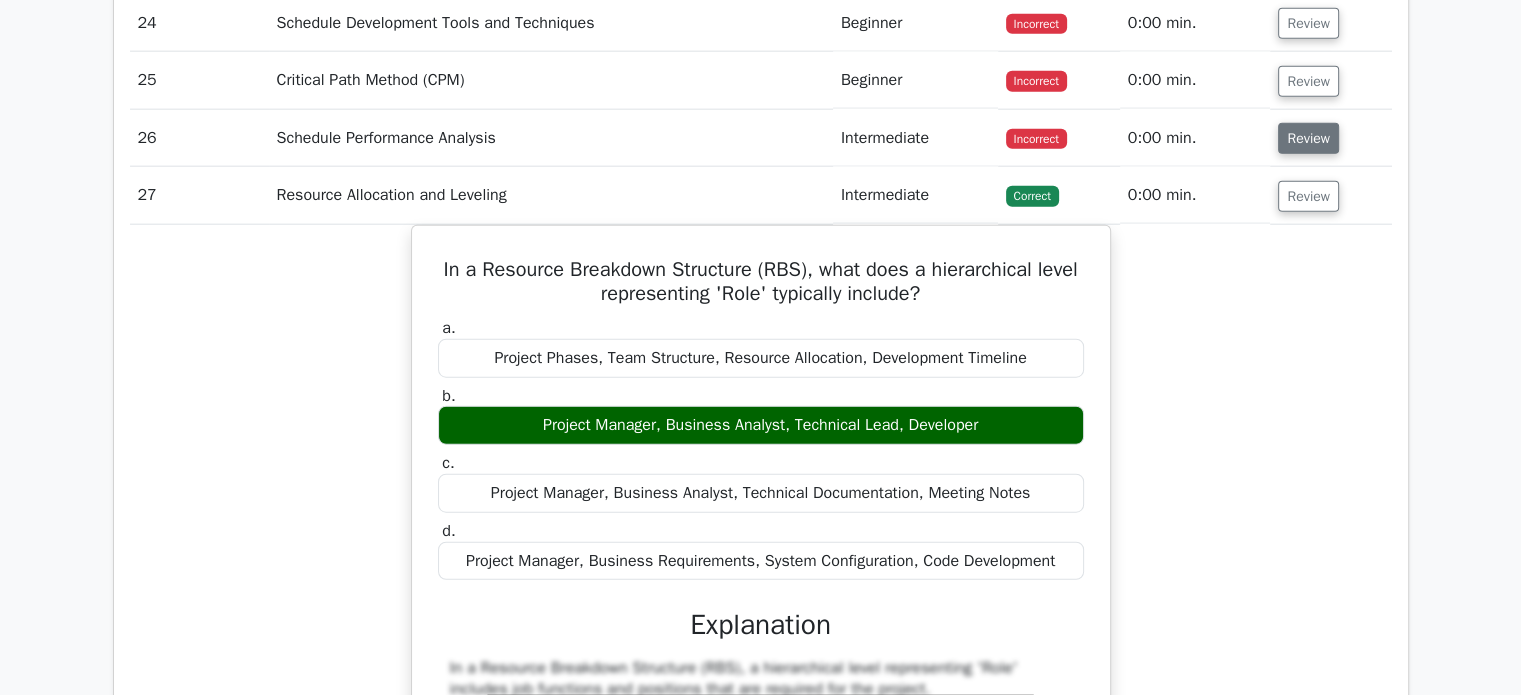 click on "Review" at bounding box center [1308, 138] 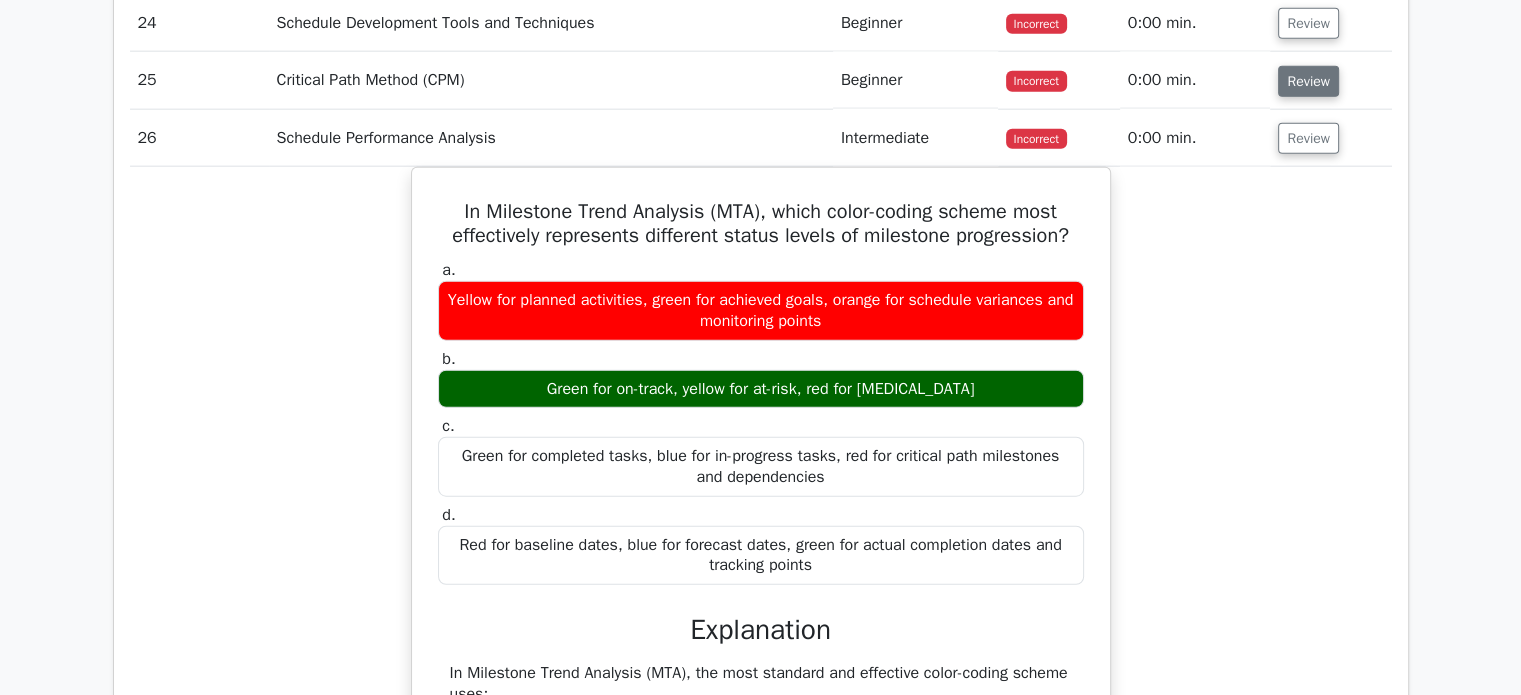 click on "Review" at bounding box center [1308, 81] 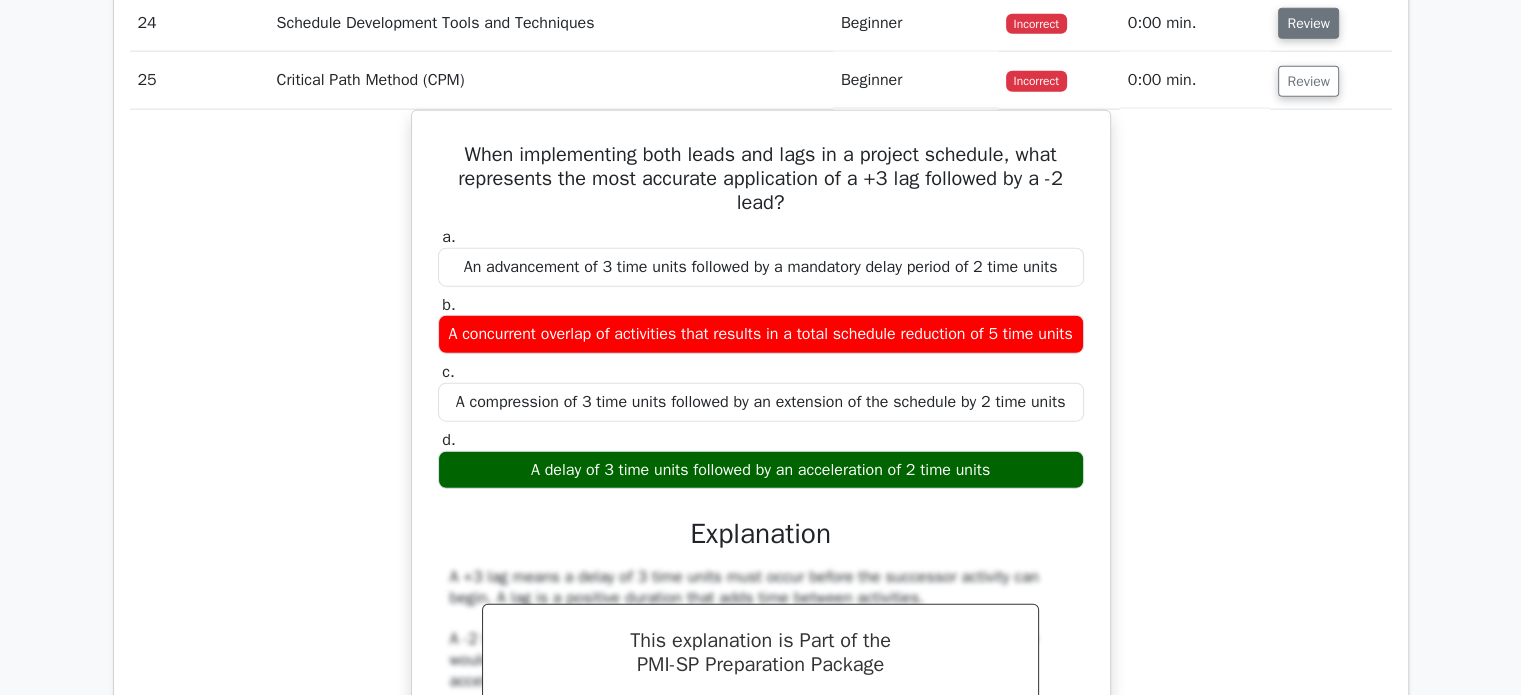 click on "Review" at bounding box center [1308, 23] 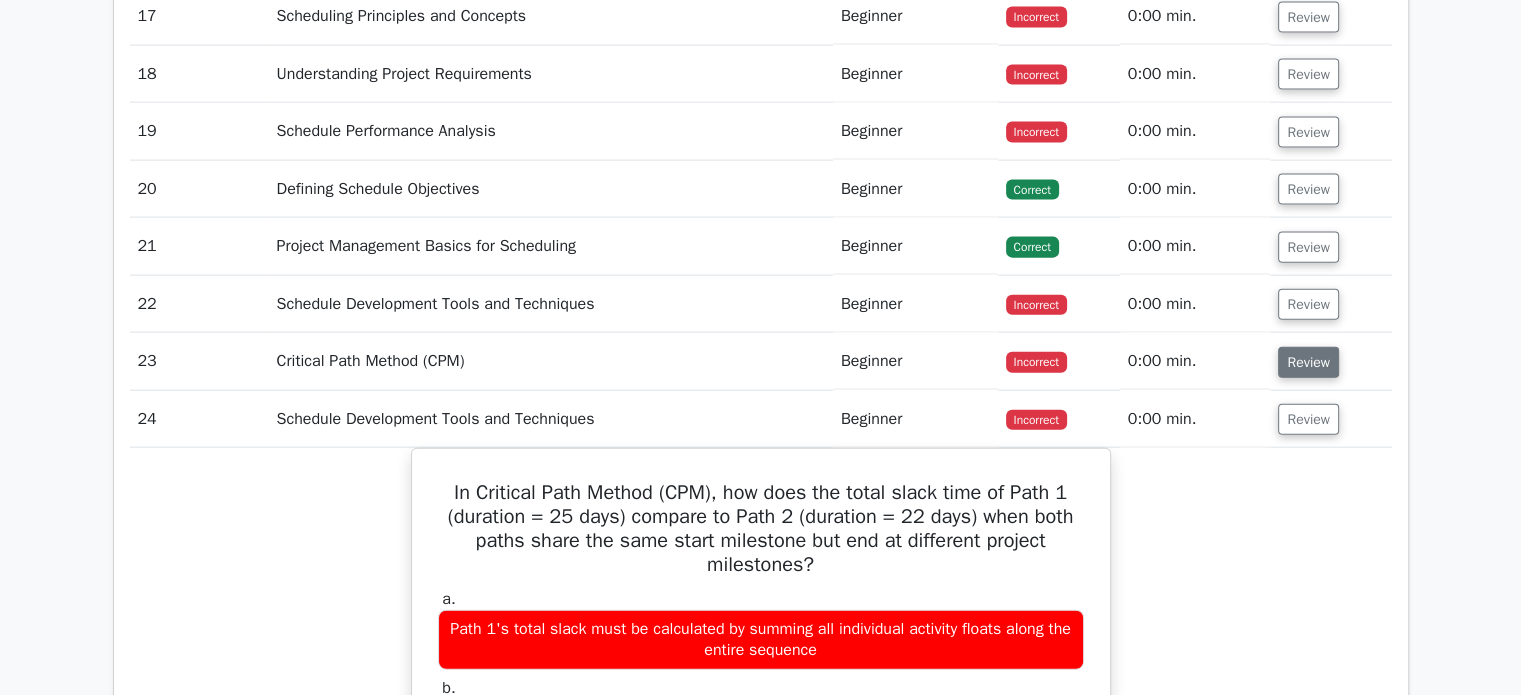 scroll, scrollTop: 4500, scrollLeft: 0, axis: vertical 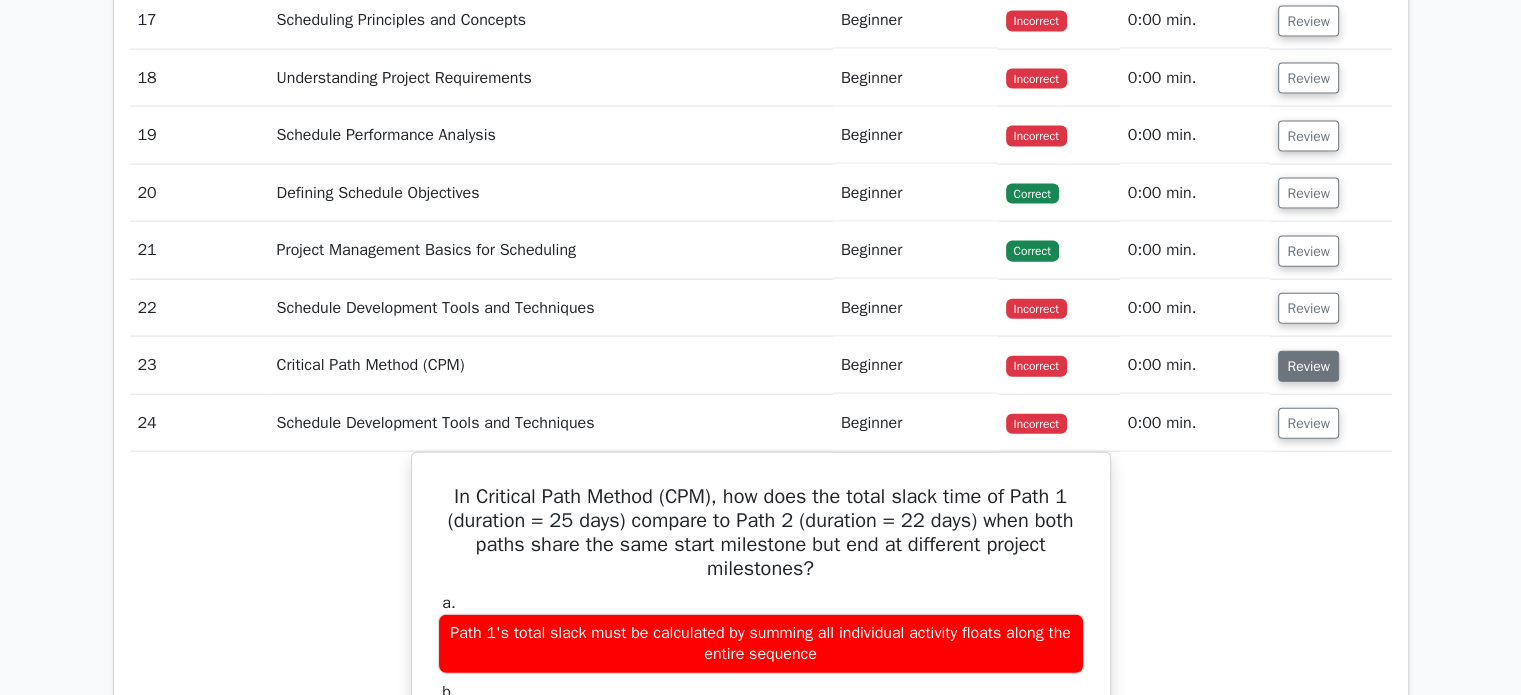 click on "Review" at bounding box center [1308, 366] 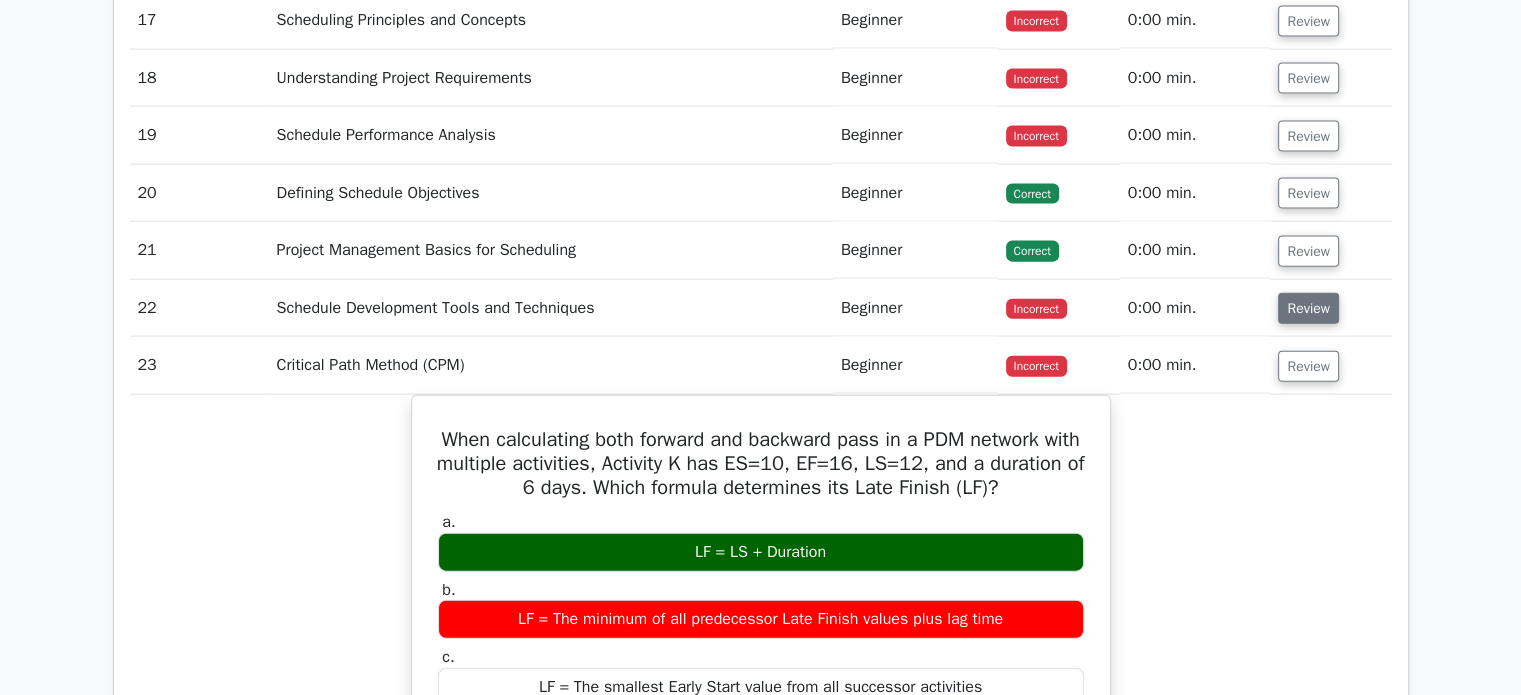 click on "Review" at bounding box center (1308, 308) 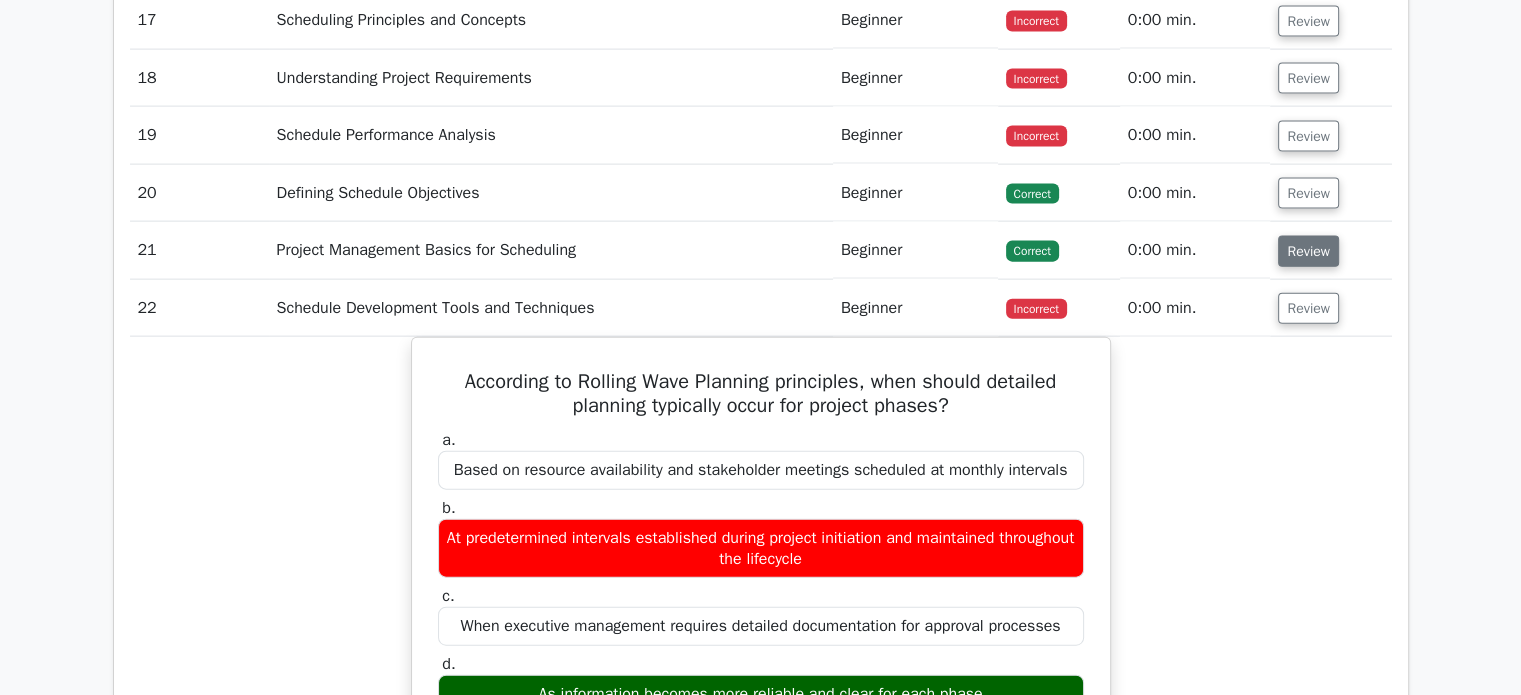 click on "Review" at bounding box center [1308, 251] 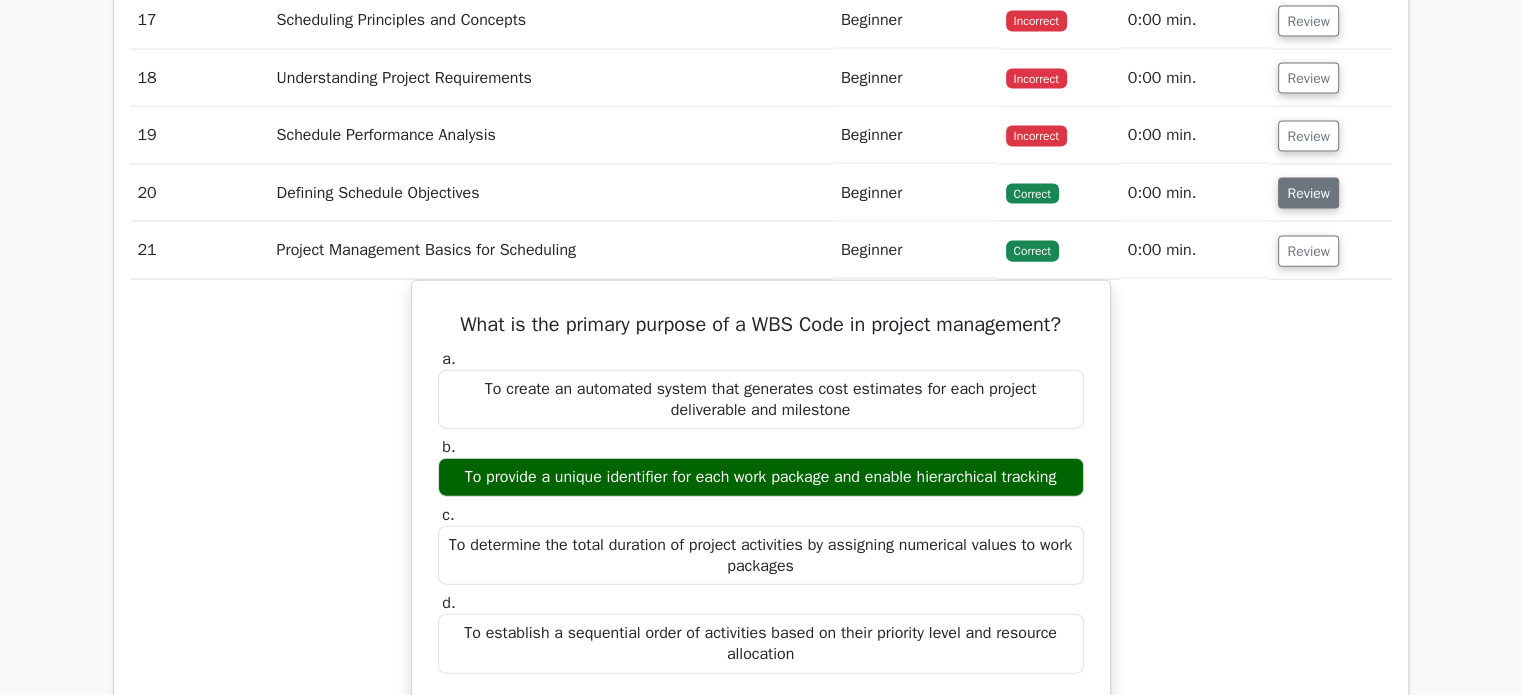 click on "Review" at bounding box center (1308, 193) 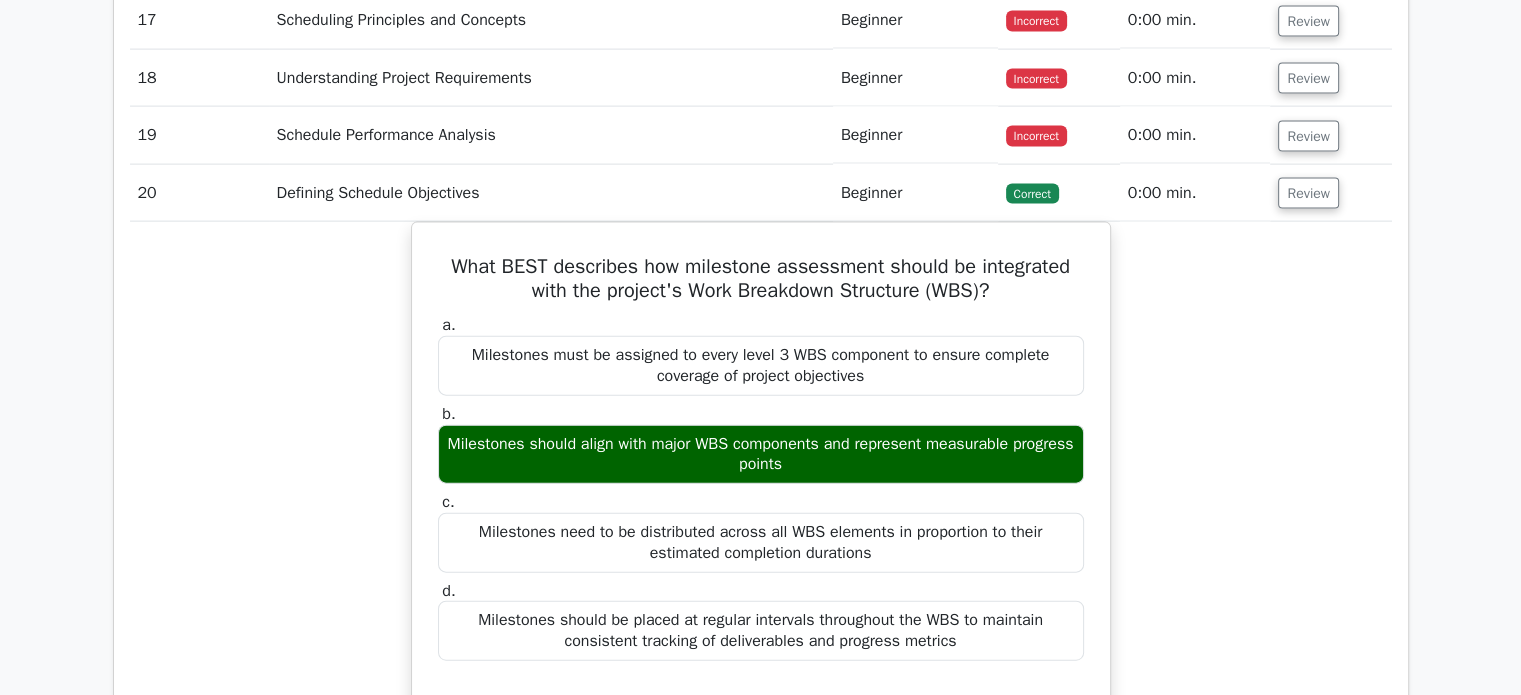 drag, startPoint x: 1316, startPoint y: 151, endPoint x: 1312, endPoint y: 135, distance: 16.492422 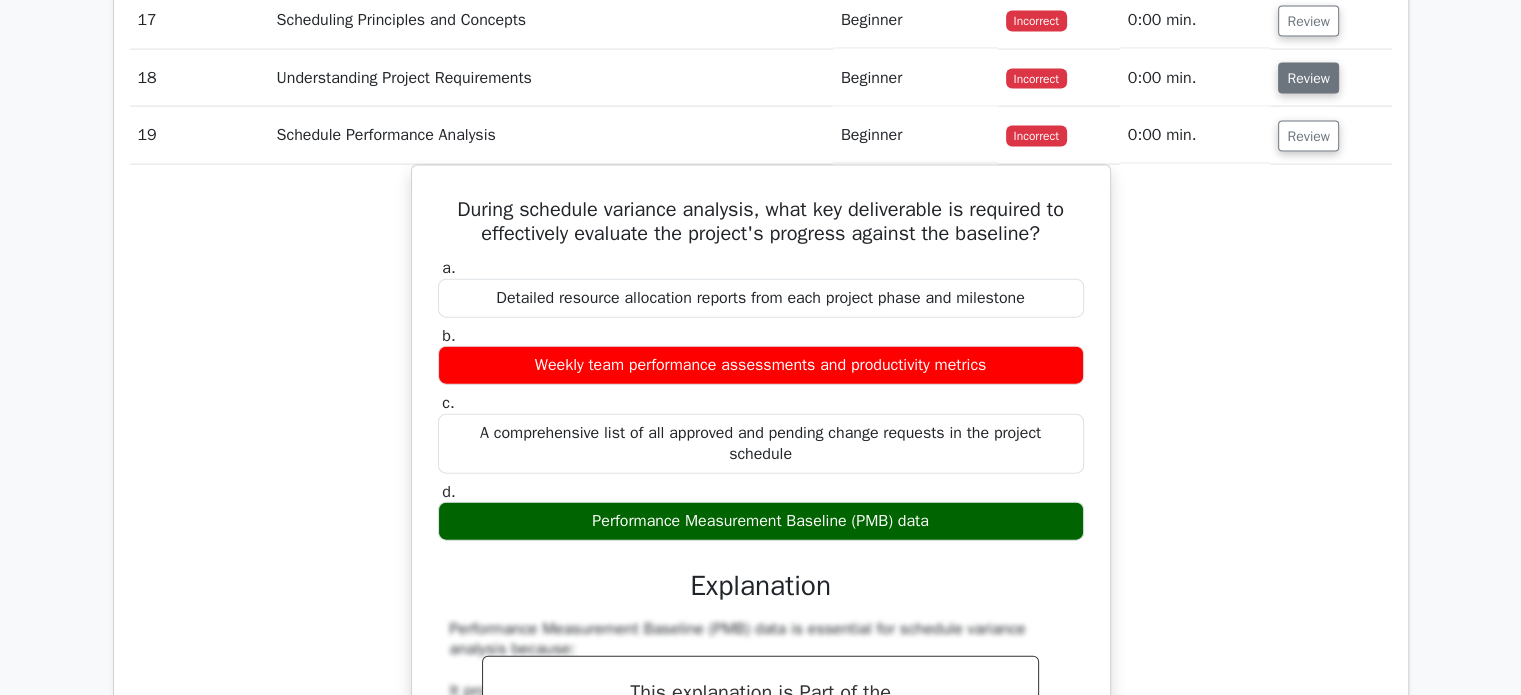 click on "Review" at bounding box center [1308, 78] 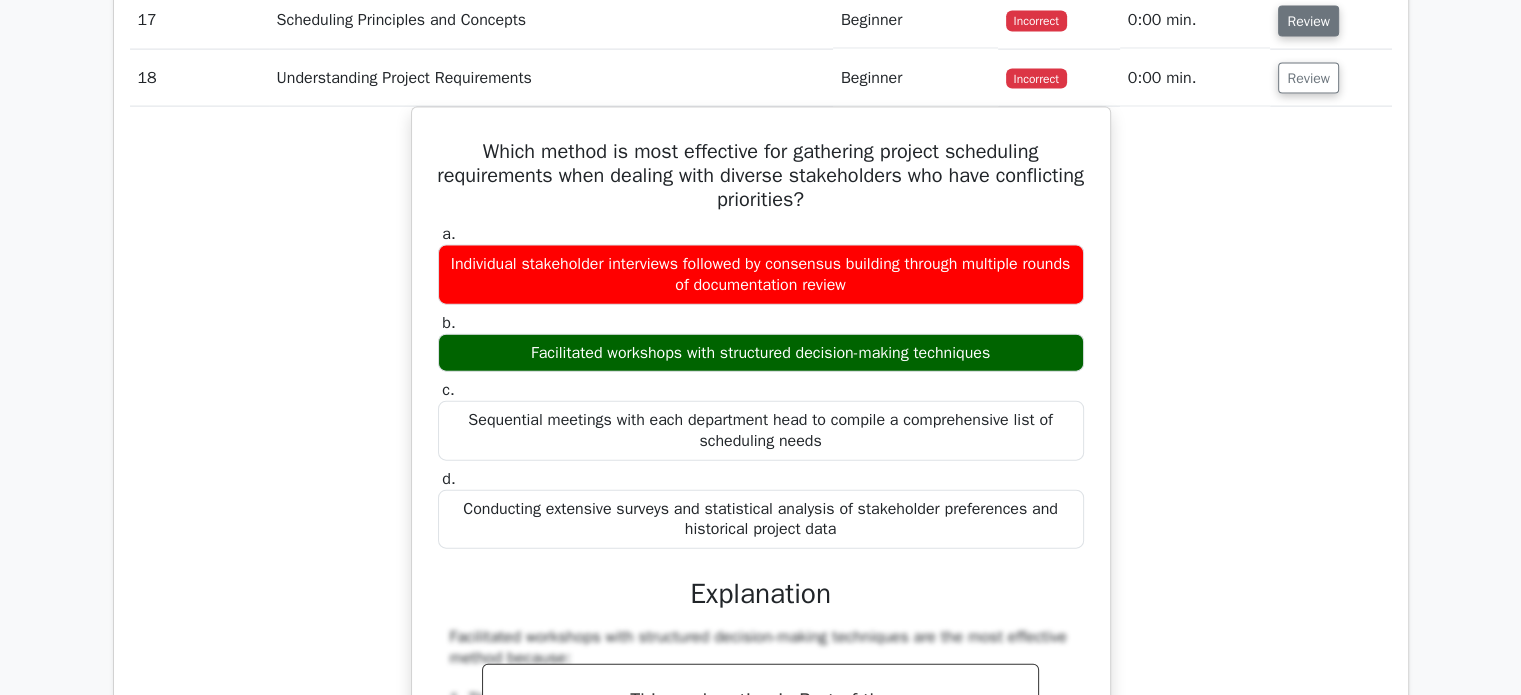 click on "Review" at bounding box center [1308, 21] 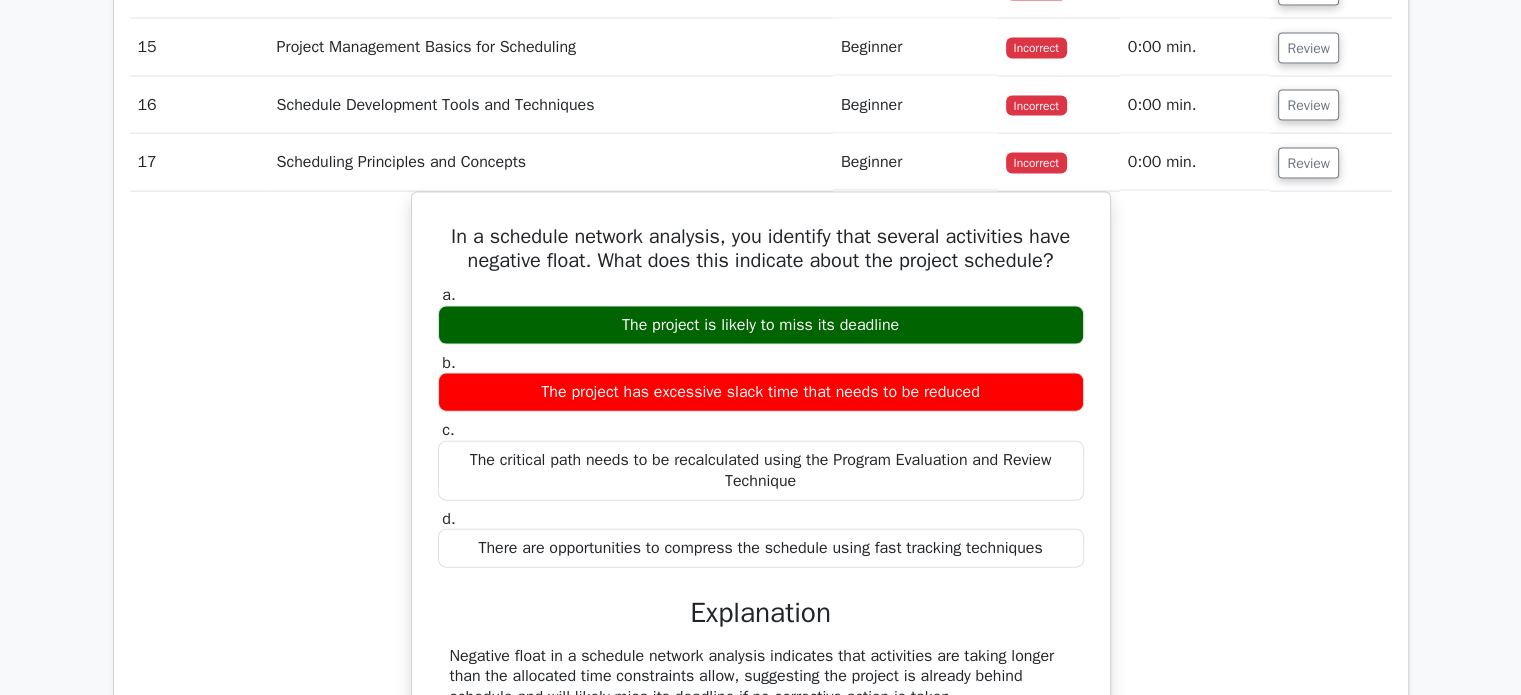 scroll, scrollTop: 4200, scrollLeft: 0, axis: vertical 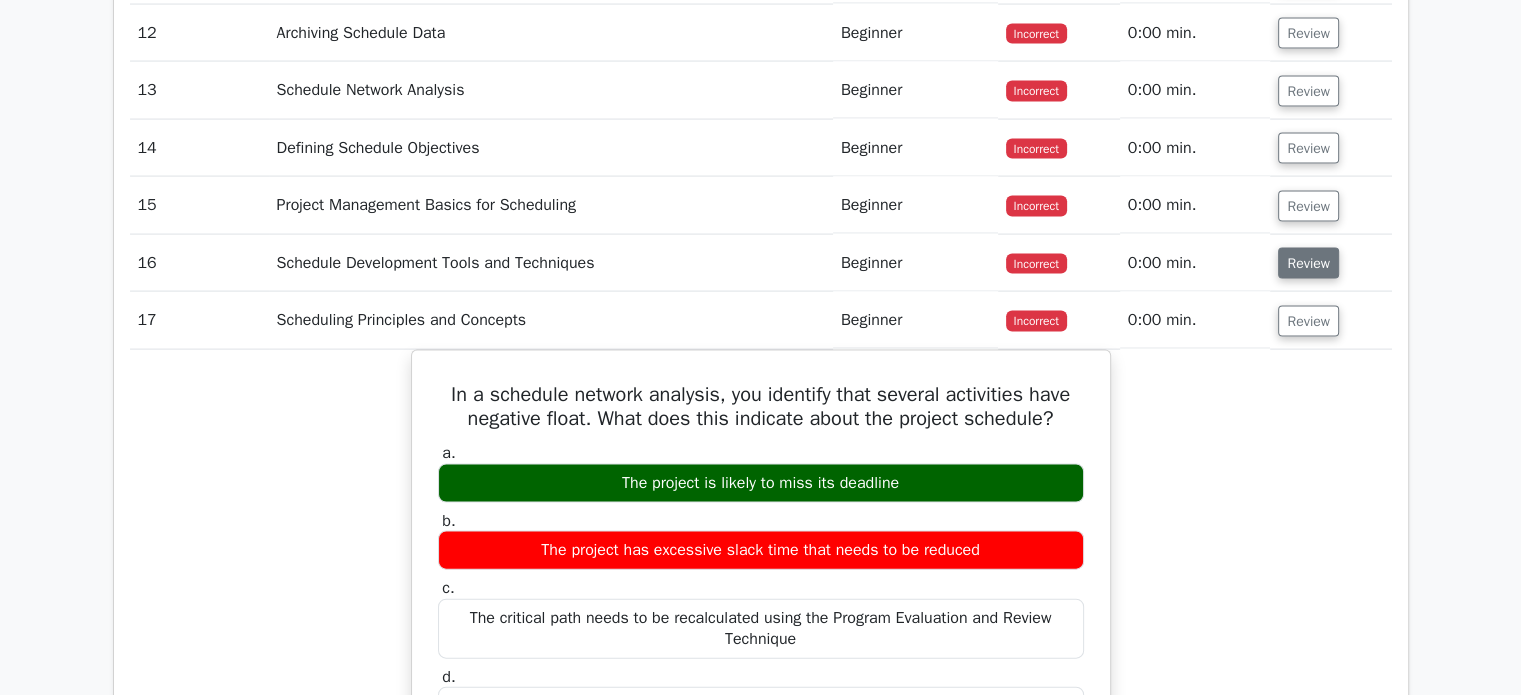 click on "Review" at bounding box center (1308, 263) 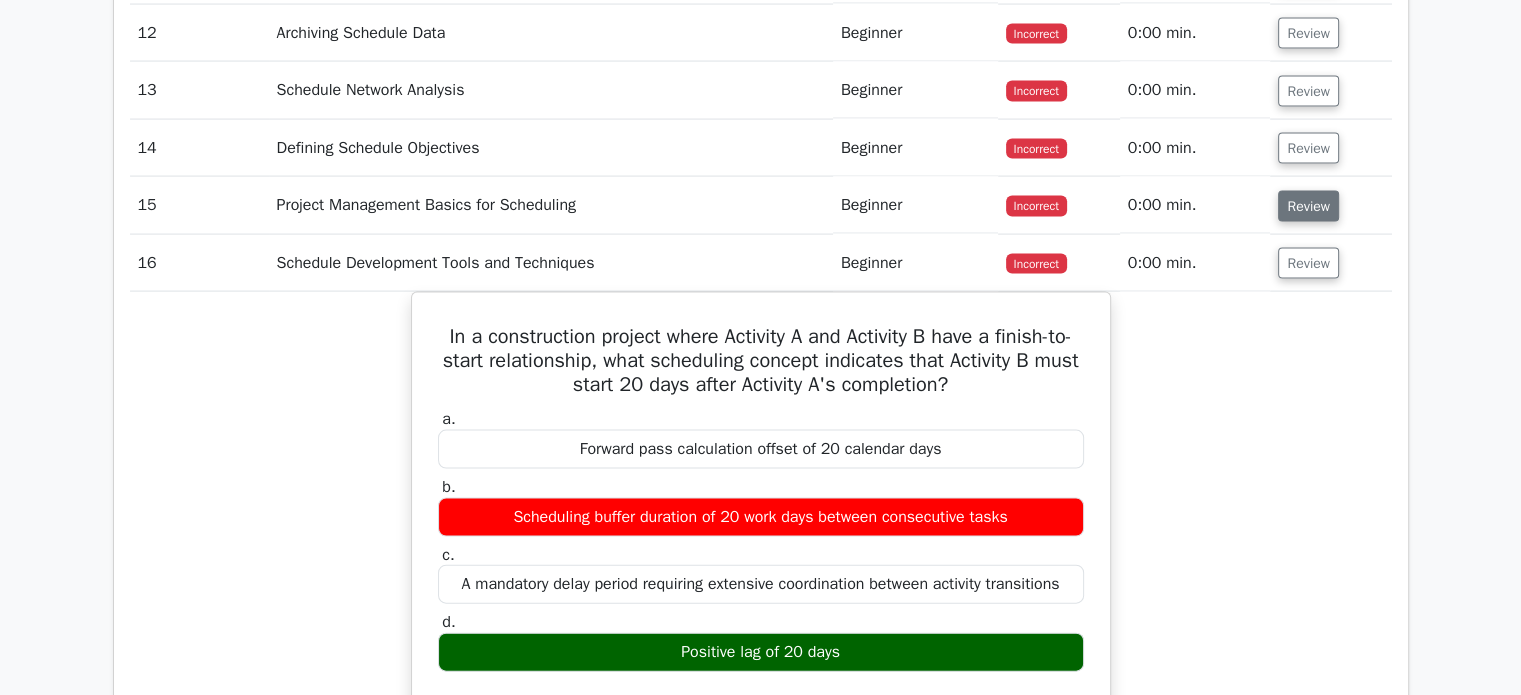 click on "Review" at bounding box center (1308, 206) 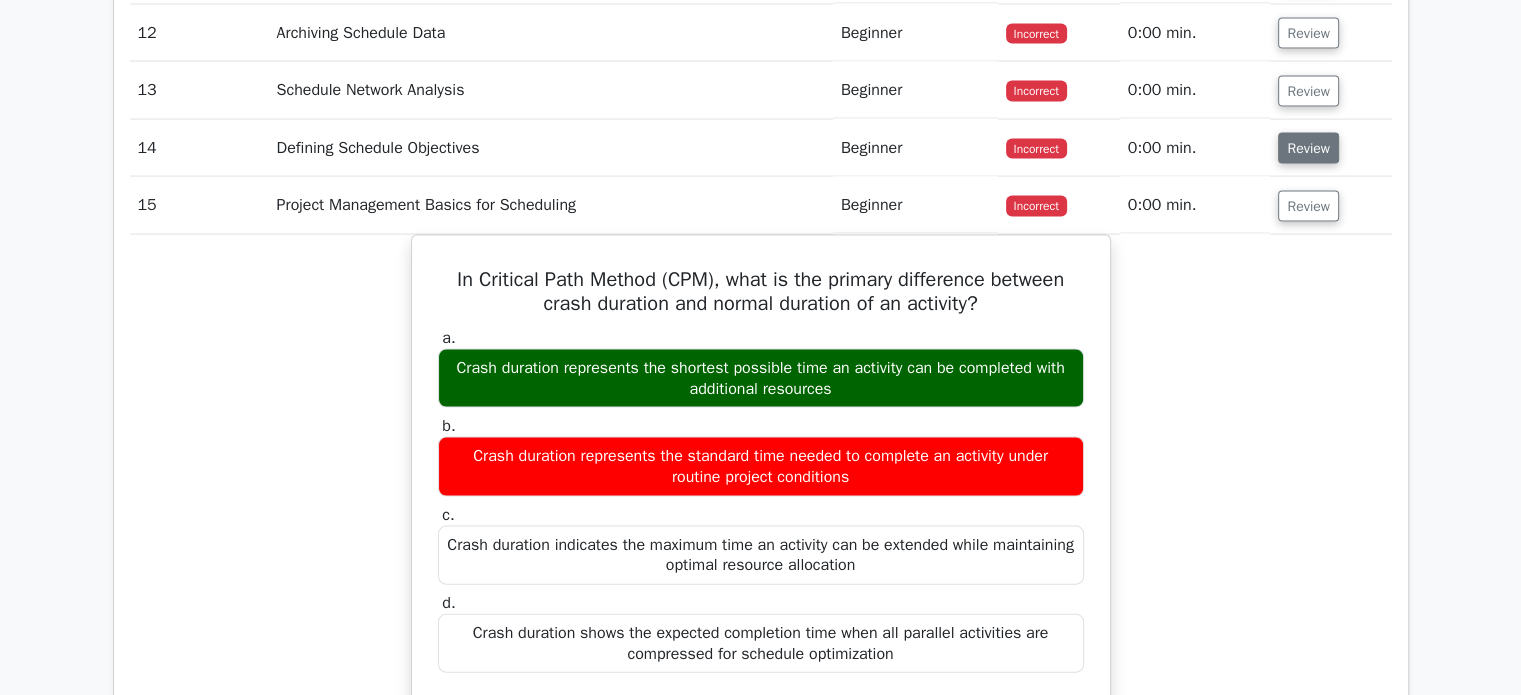 click on "Review" at bounding box center (1308, 148) 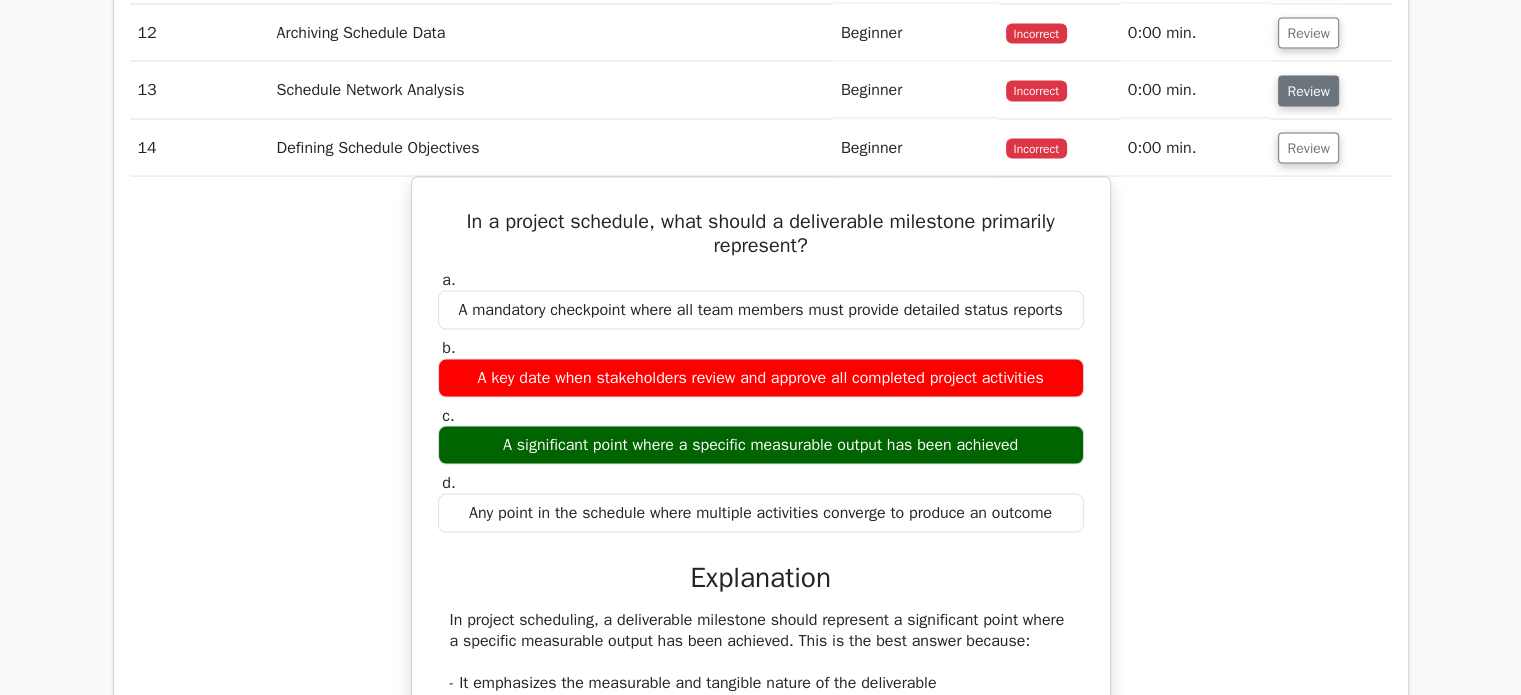 click on "Review" at bounding box center [1308, 91] 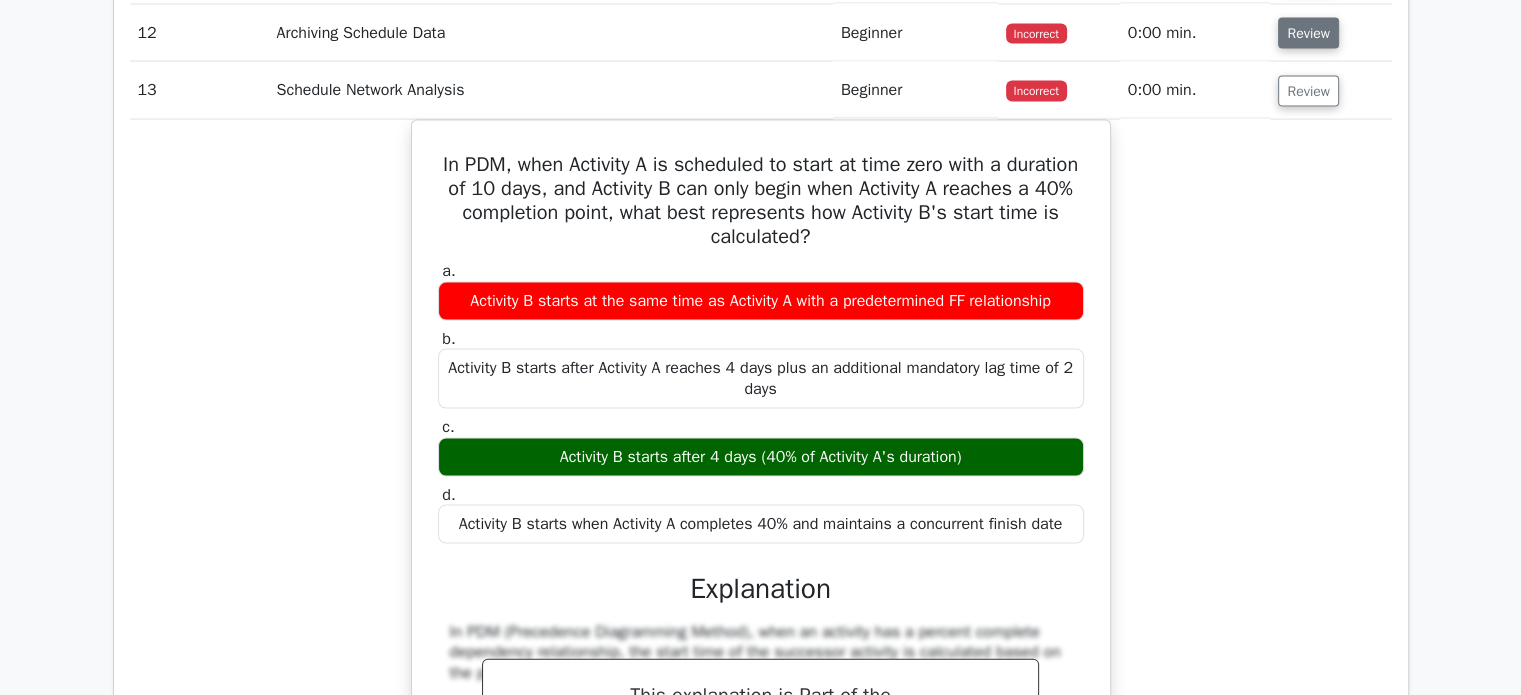 click on "Review" at bounding box center [1308, 33] 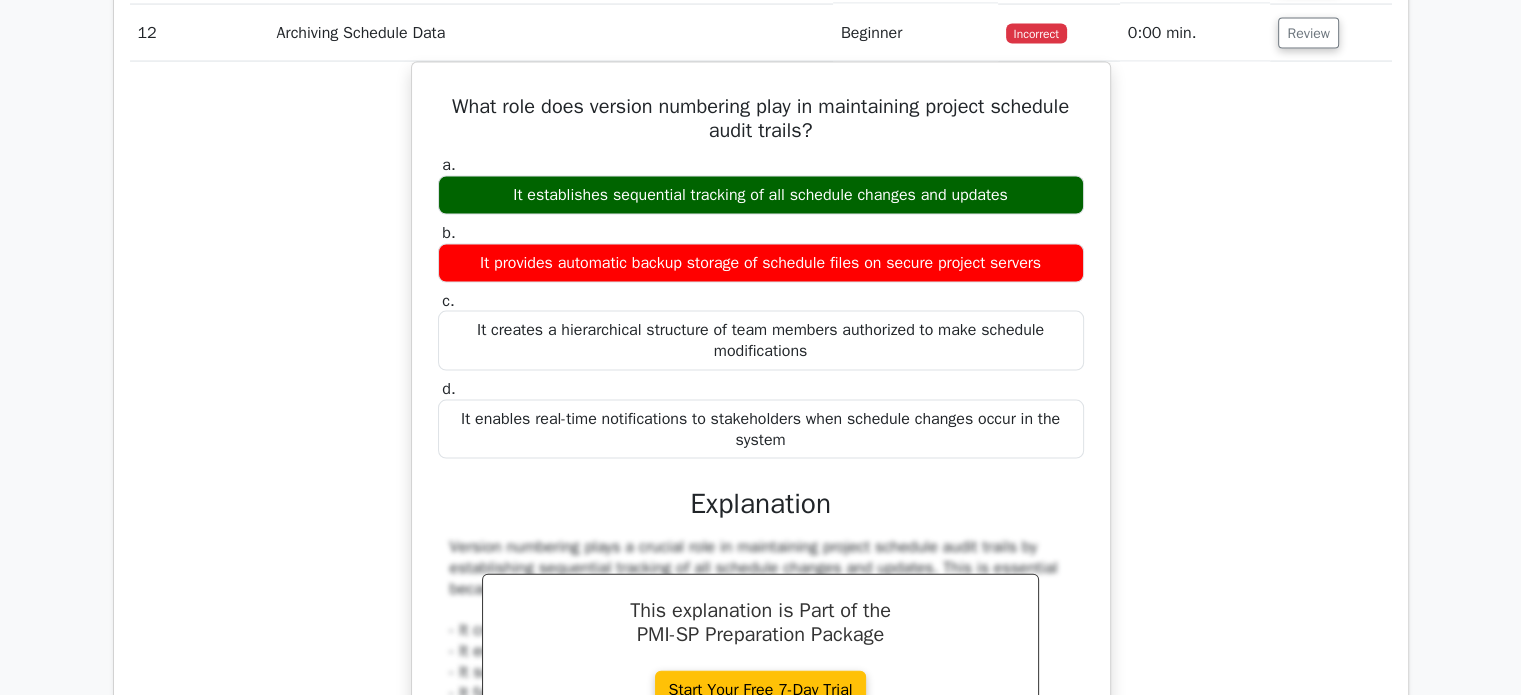 scroll, scrollTop: 3800, scrollLeft: 0, axis: vertical 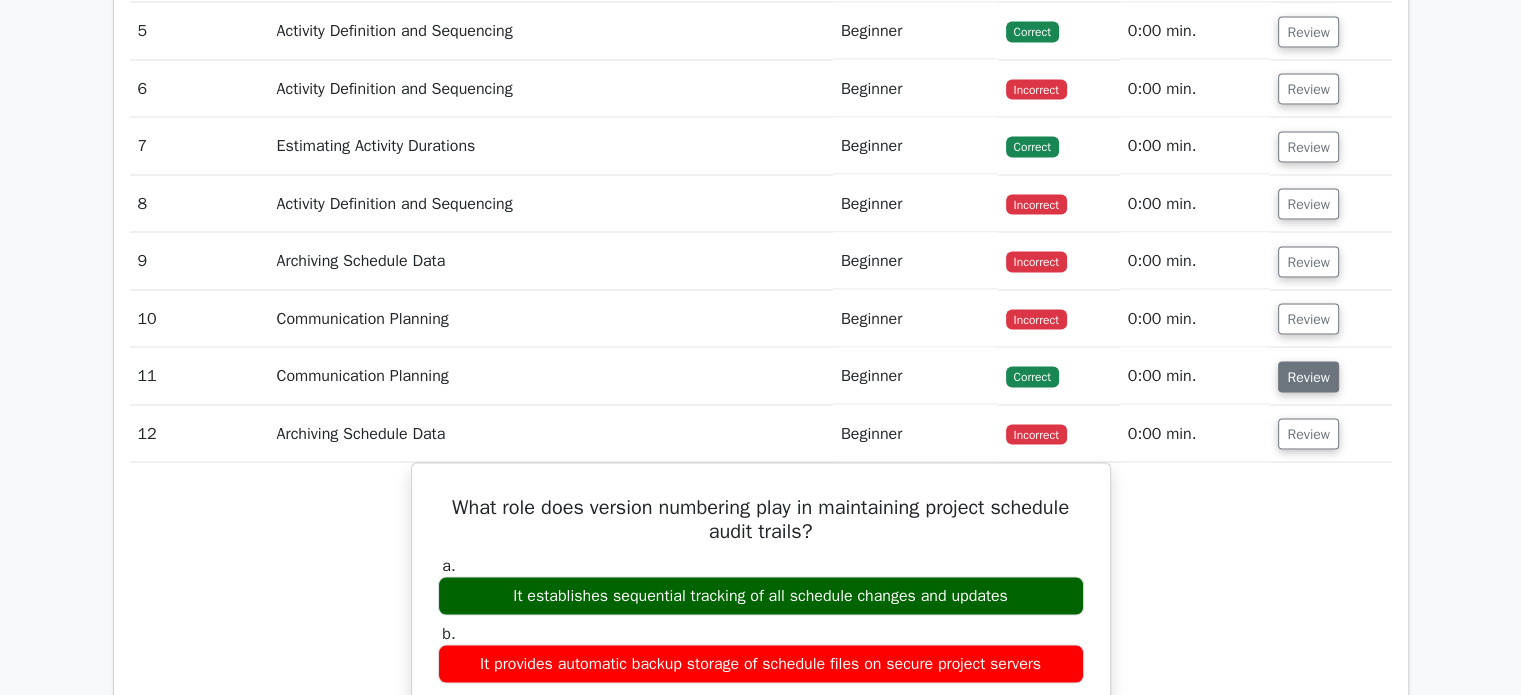 click on "Review" at bounding box center [1308, 376] 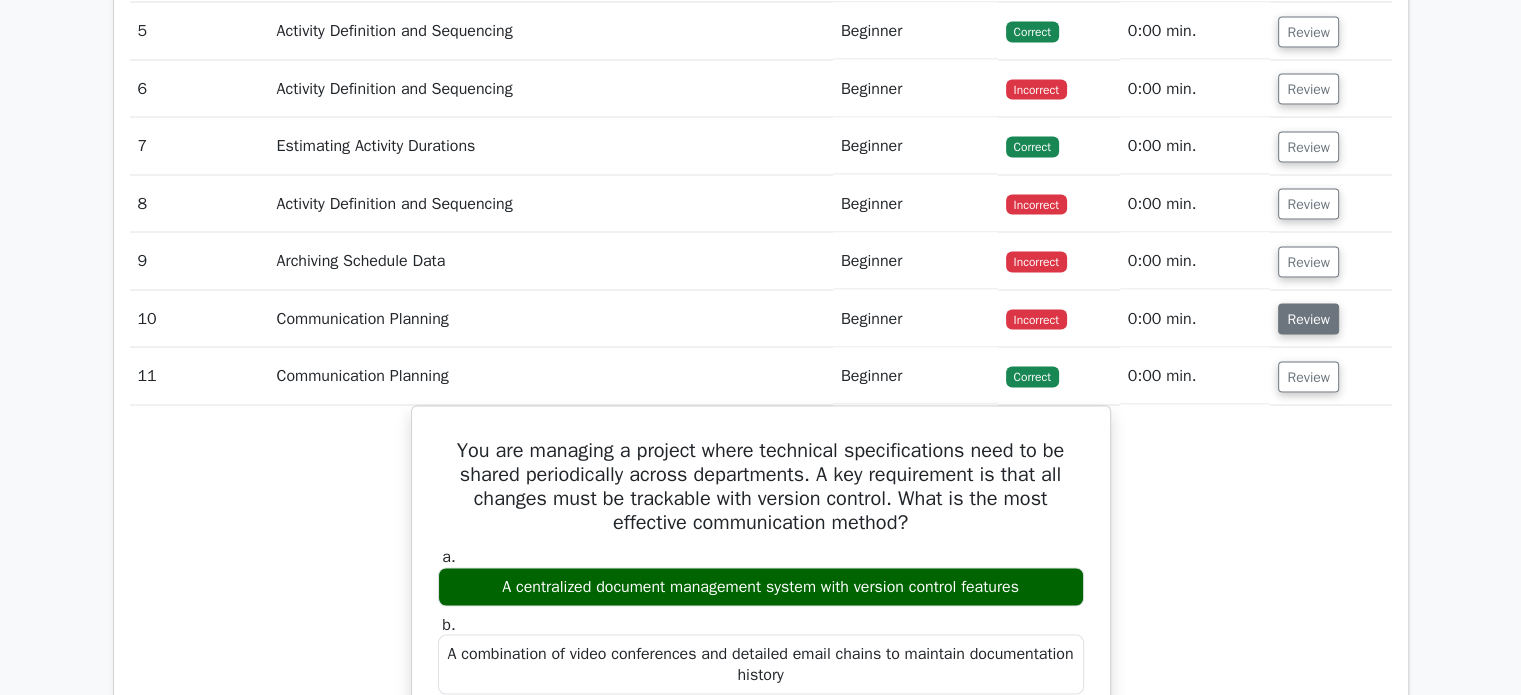 click on "Review" at bounding box center (1308, 318) 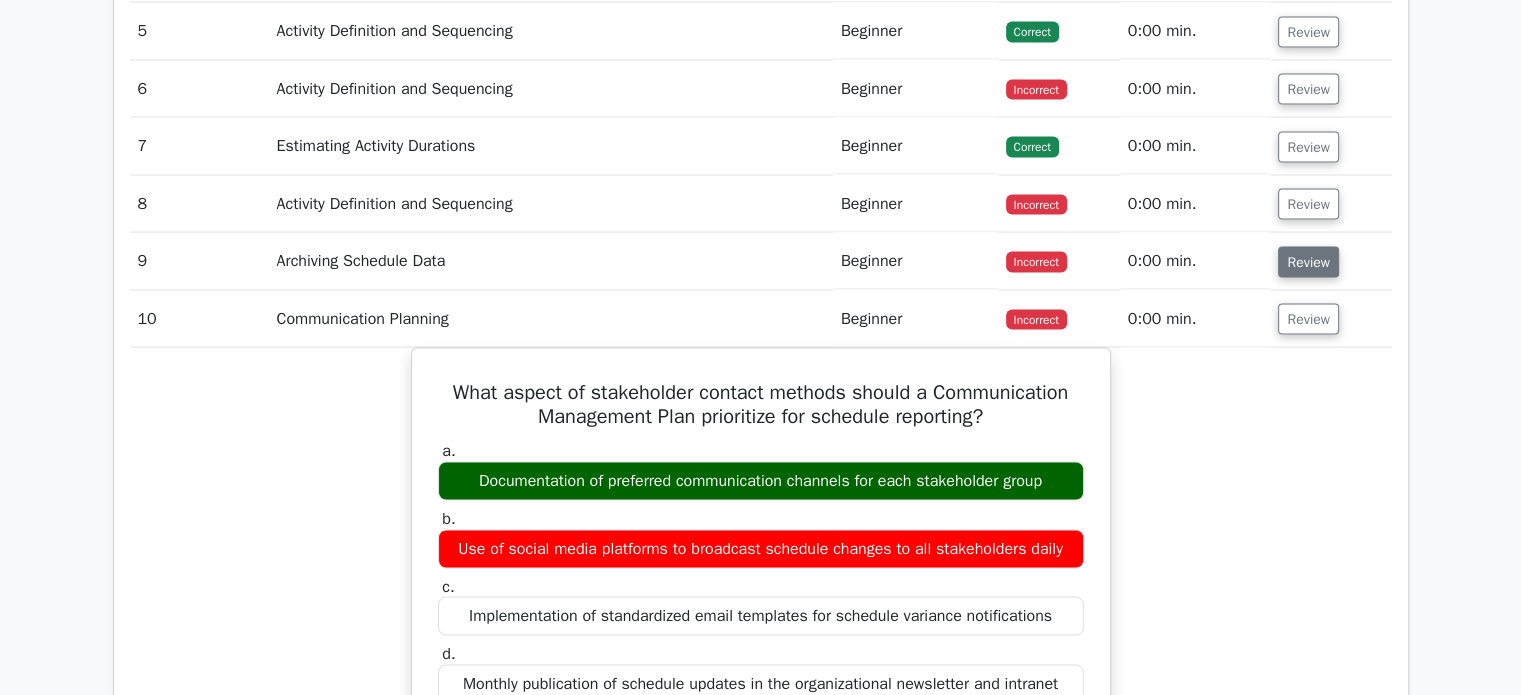 click on "Review" at bounding box center [1308, 261] 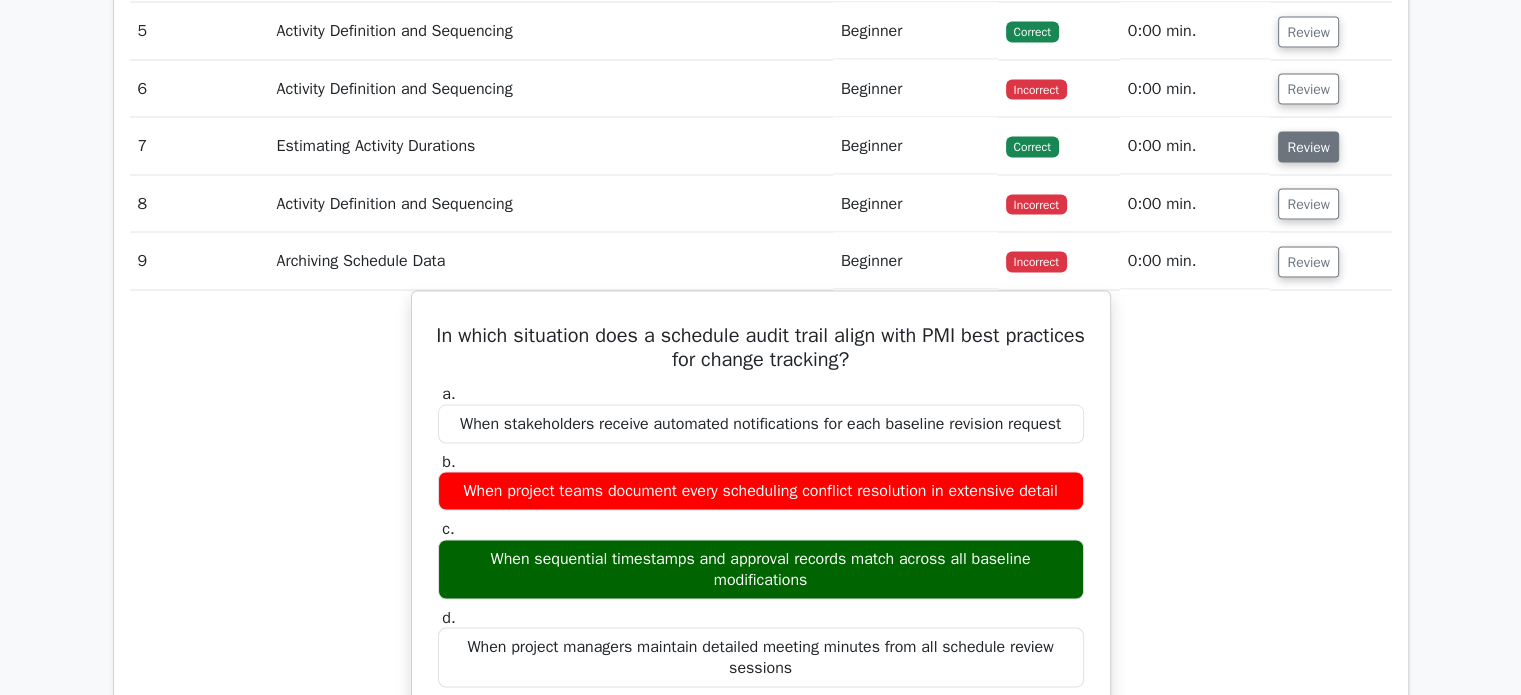 drag, startPoint x: 1319, startPoint y: 221, endPoint x: 1326, endPoint y: 180, distance: 41.59327 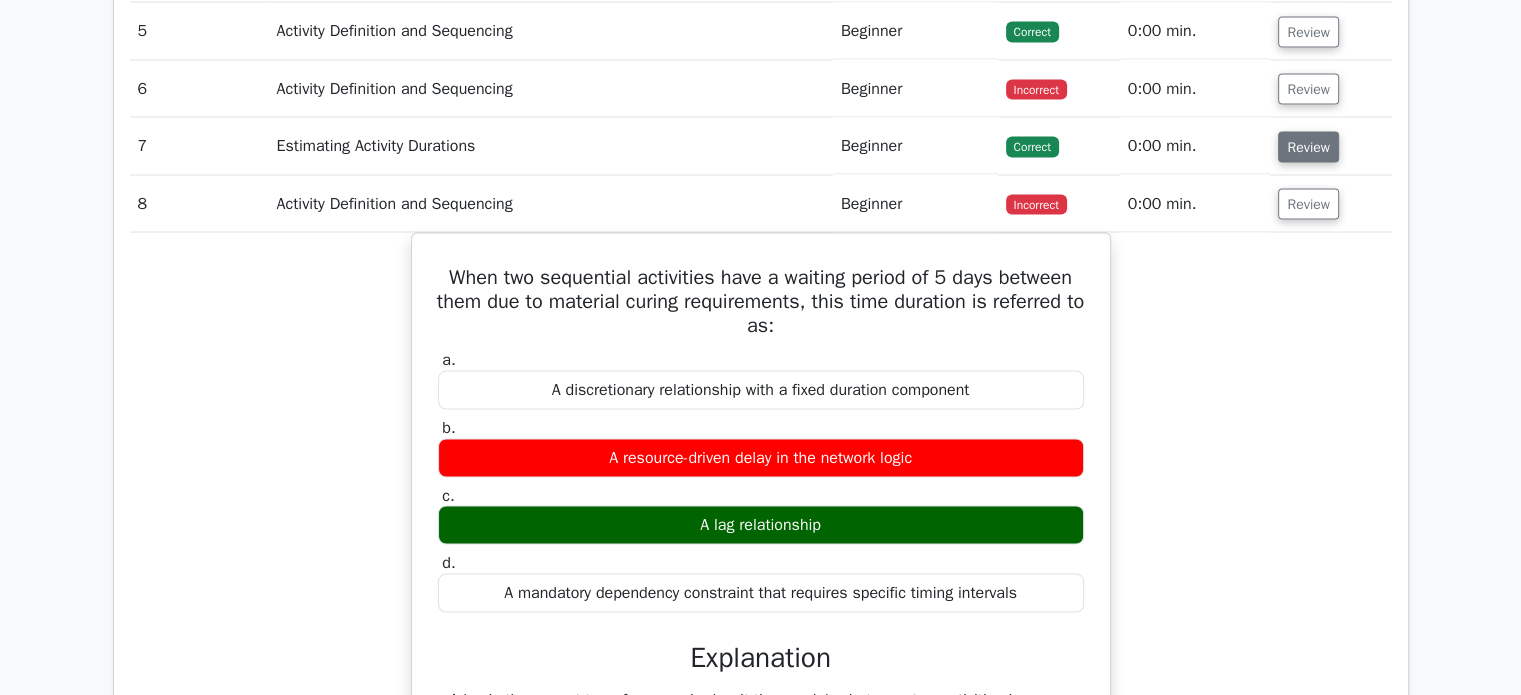 click on "Review" at bounding box center [1308, 146] 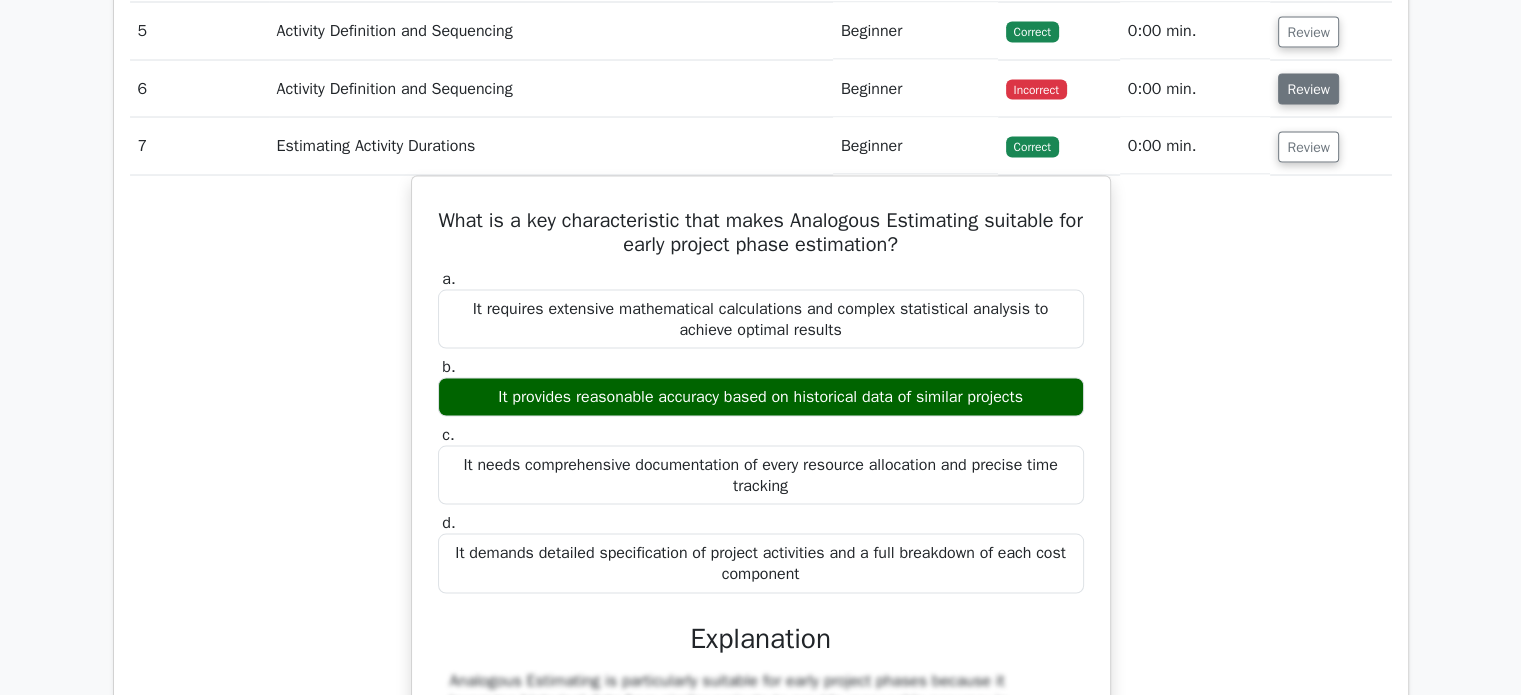click on "Review" at bounding box center [1308, 88] 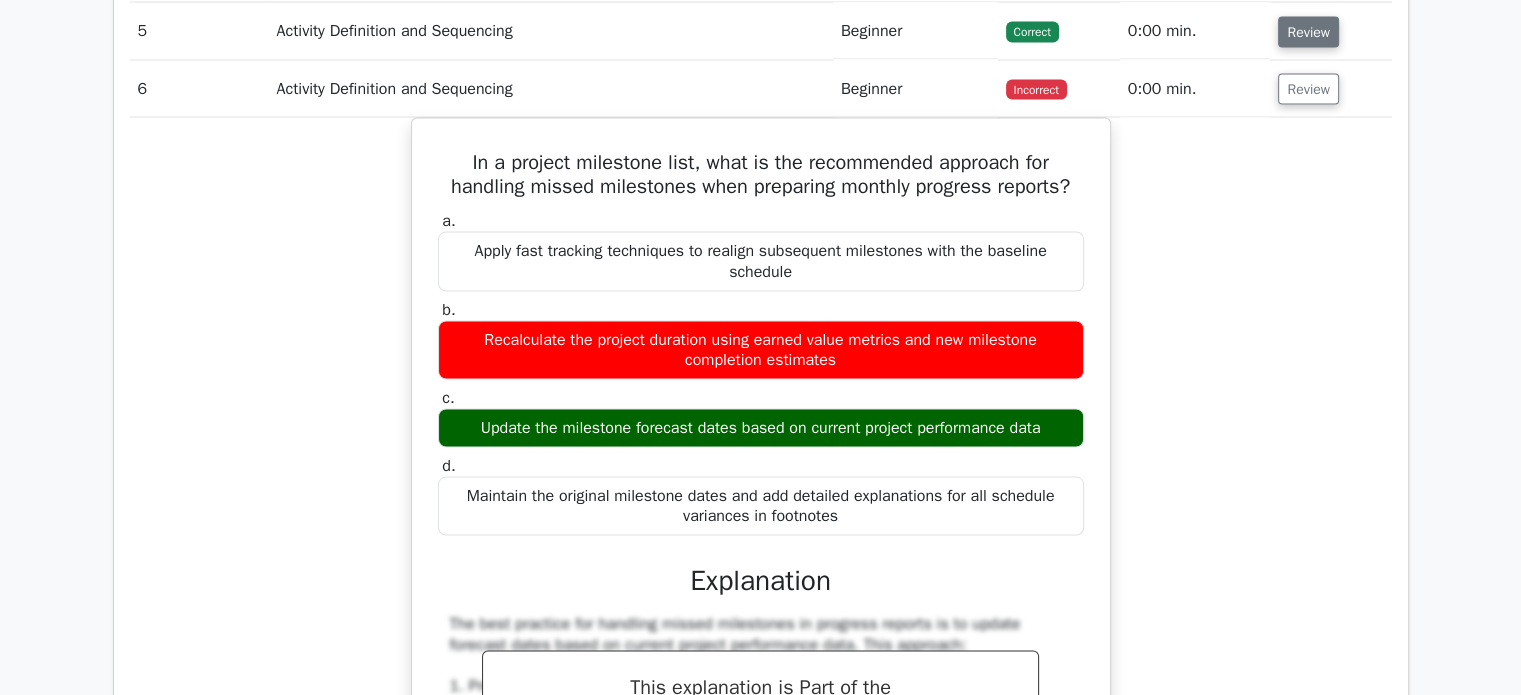 click on "Review" at bounding box center [1308, 31] 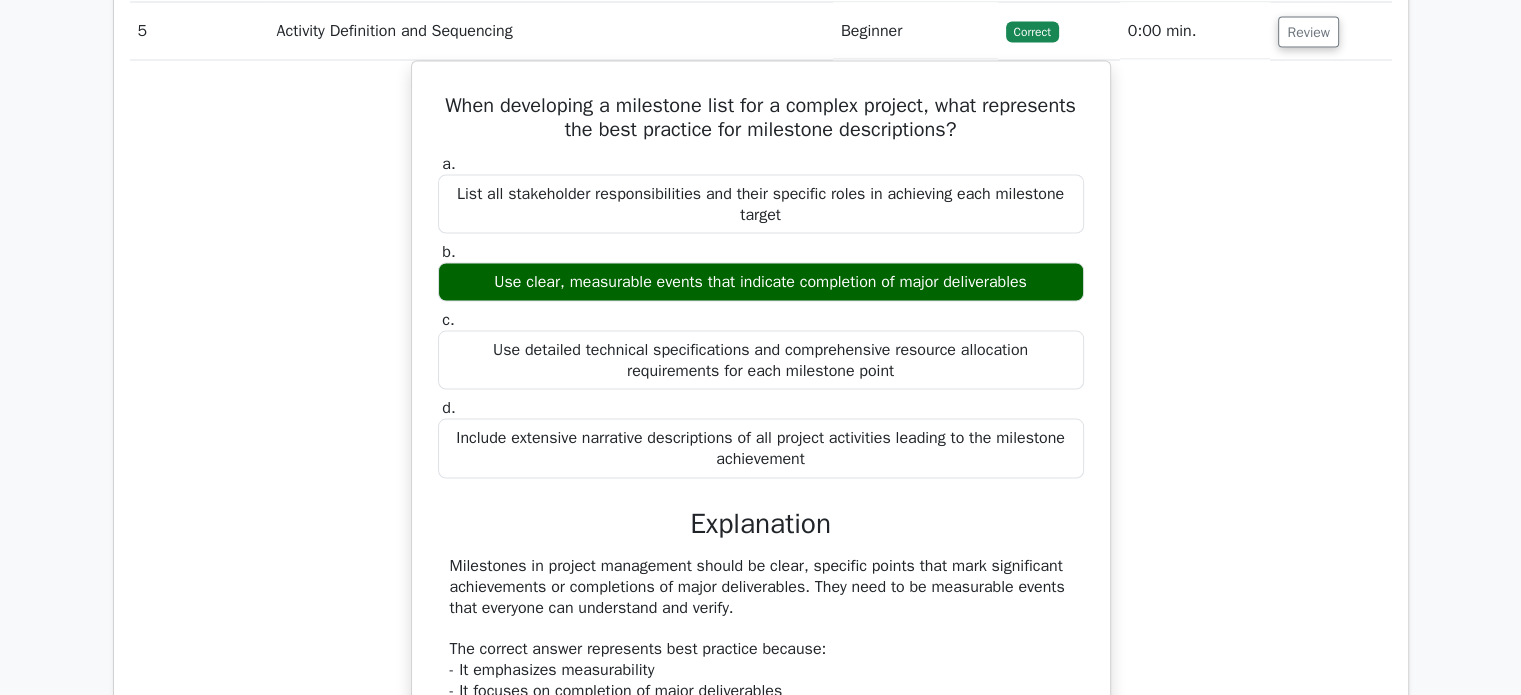 scroll, scrollTop: 3300, scrollLeft: 0, axis: vertical 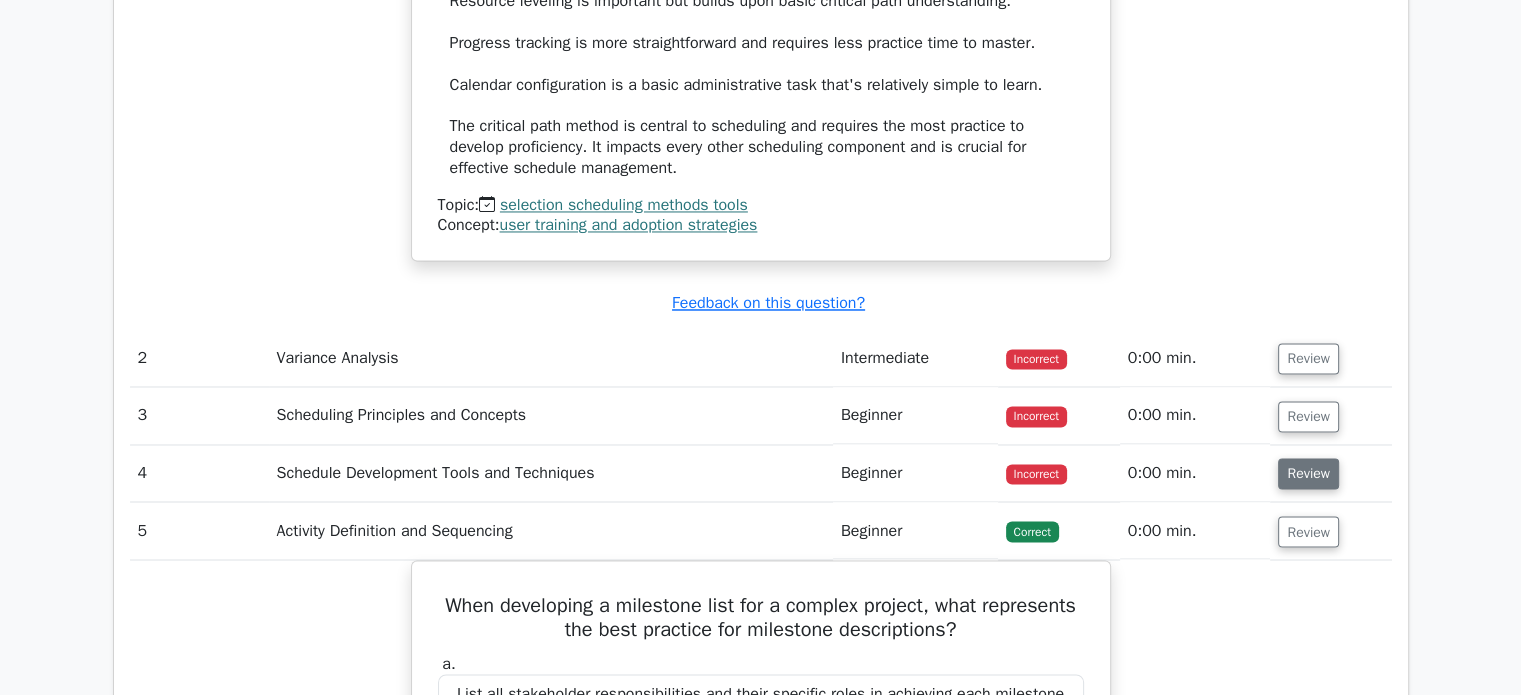 click on "Review" at bounding box center [1308, 473] 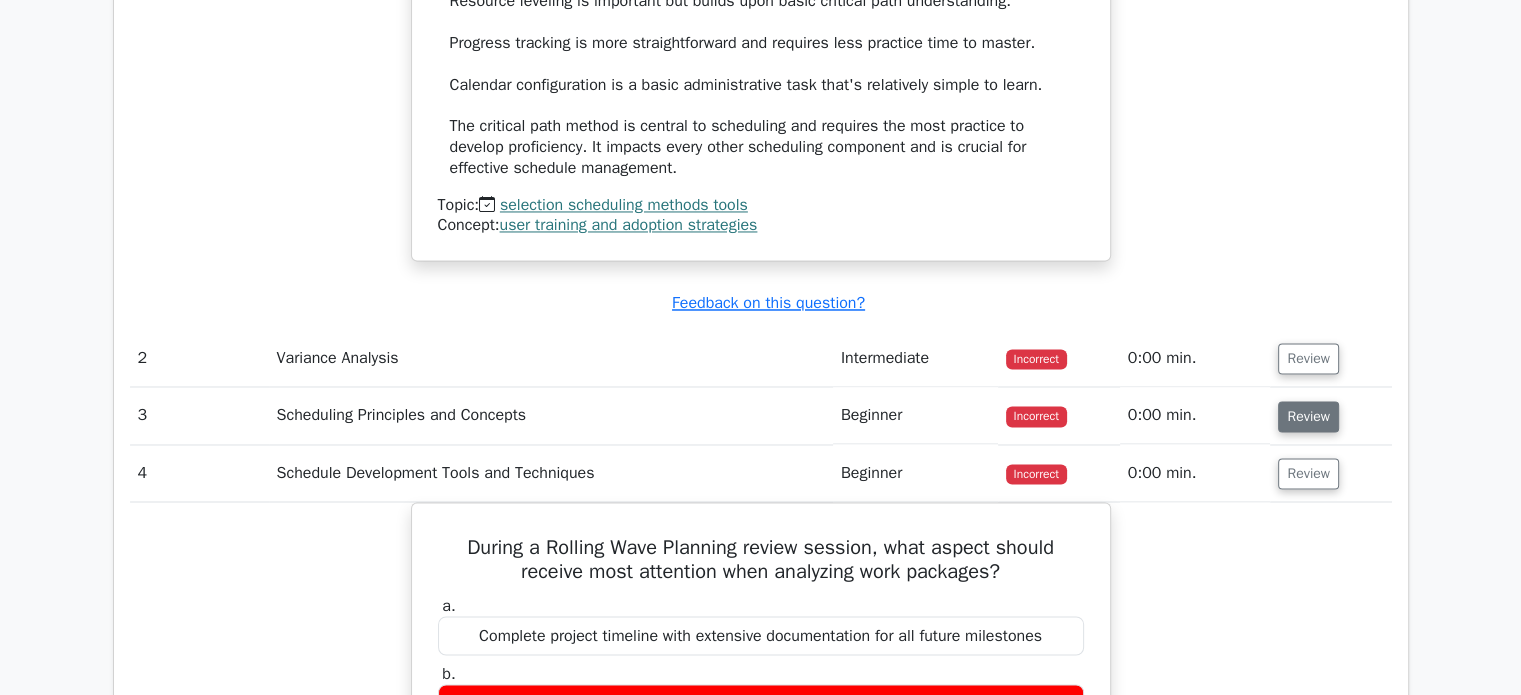 click on "Review" at bounding box center [1308, 416] 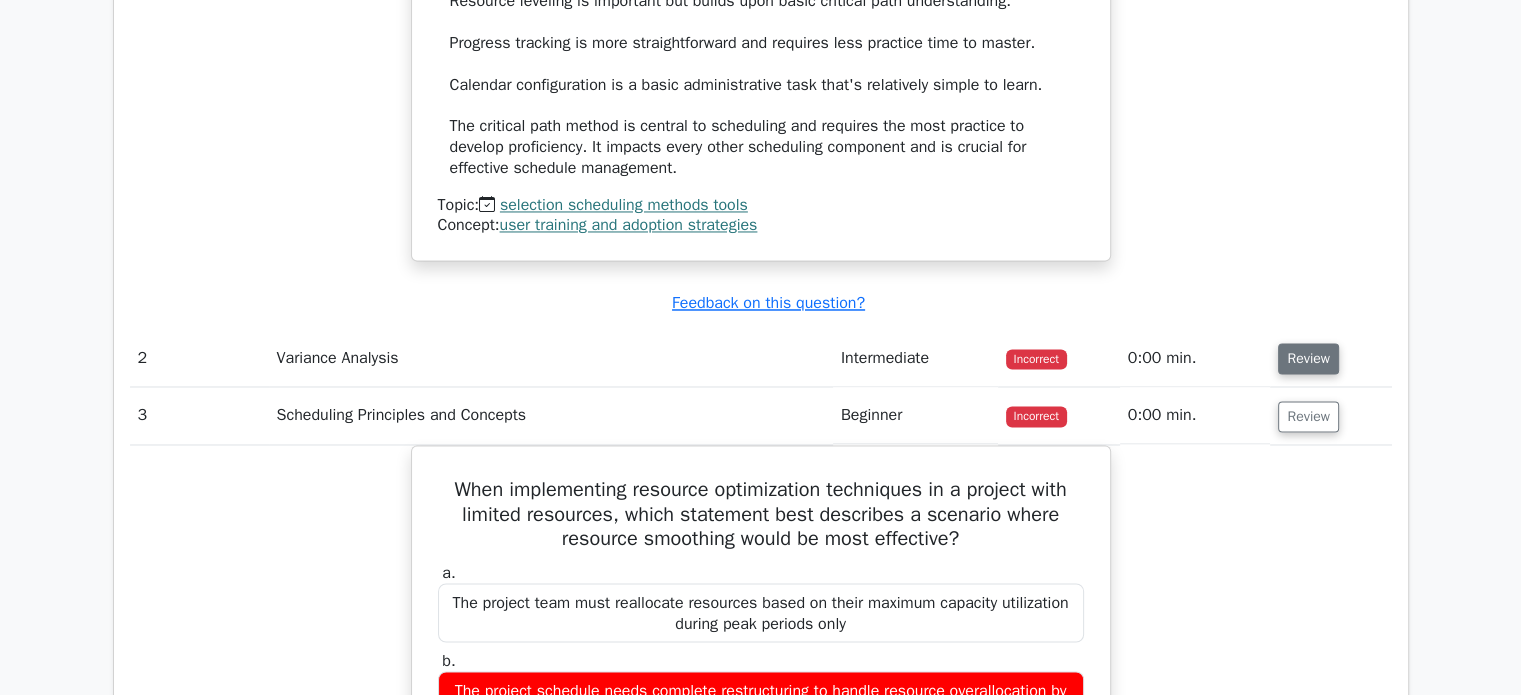 click on "Review" at bounding box center [1308, 358] 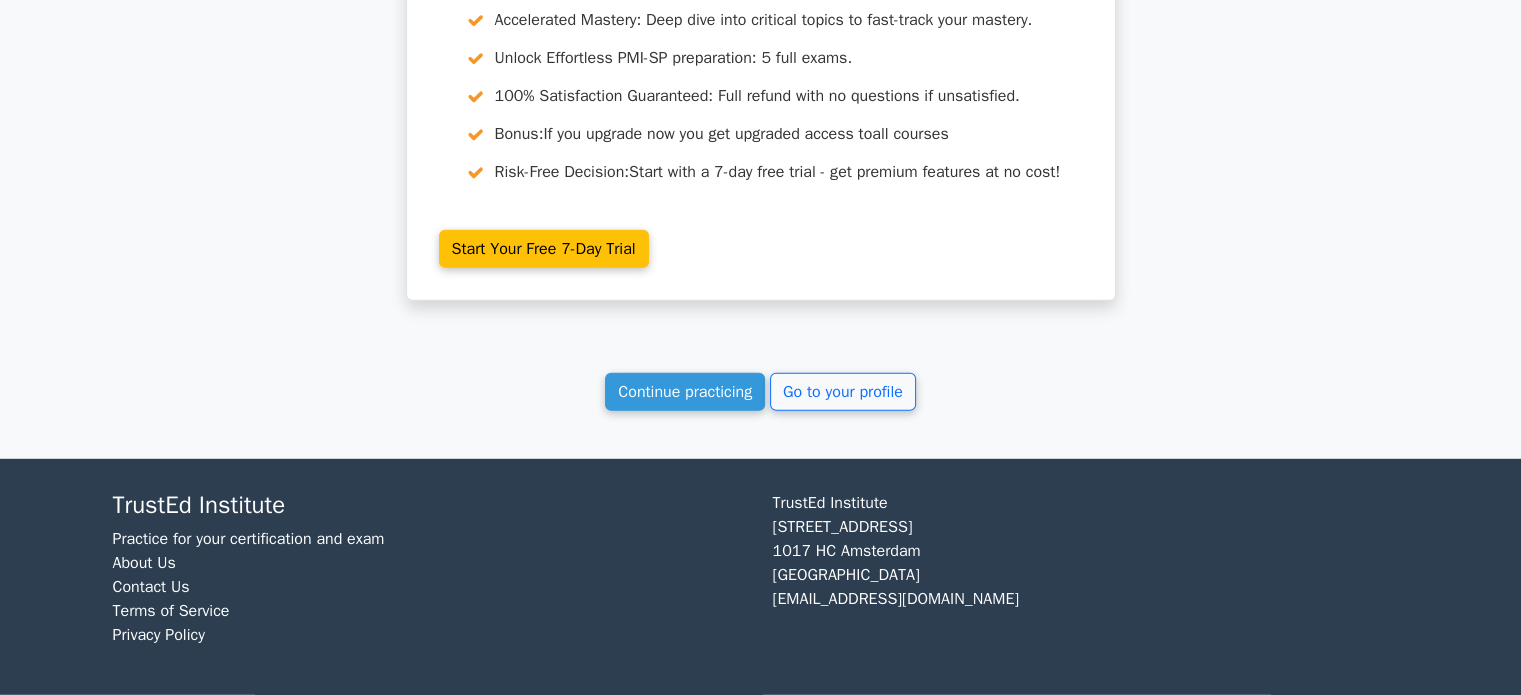 scroll, scrollTop: 187960, scrollLeft: 0, axis: vertical 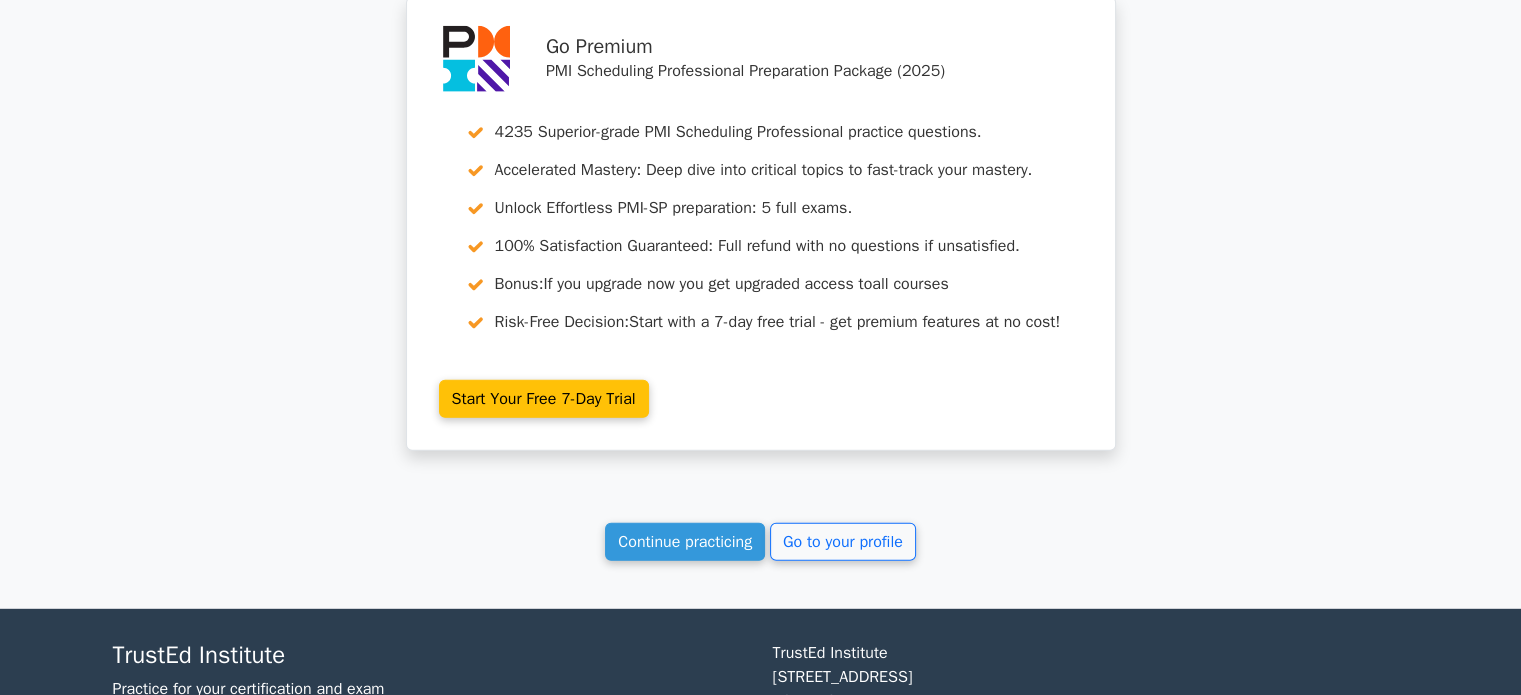 drag, startPoint x: 138, startPoint y: 170, endPoint x: 1375, endPoint y: 232, distance: 1238.5527 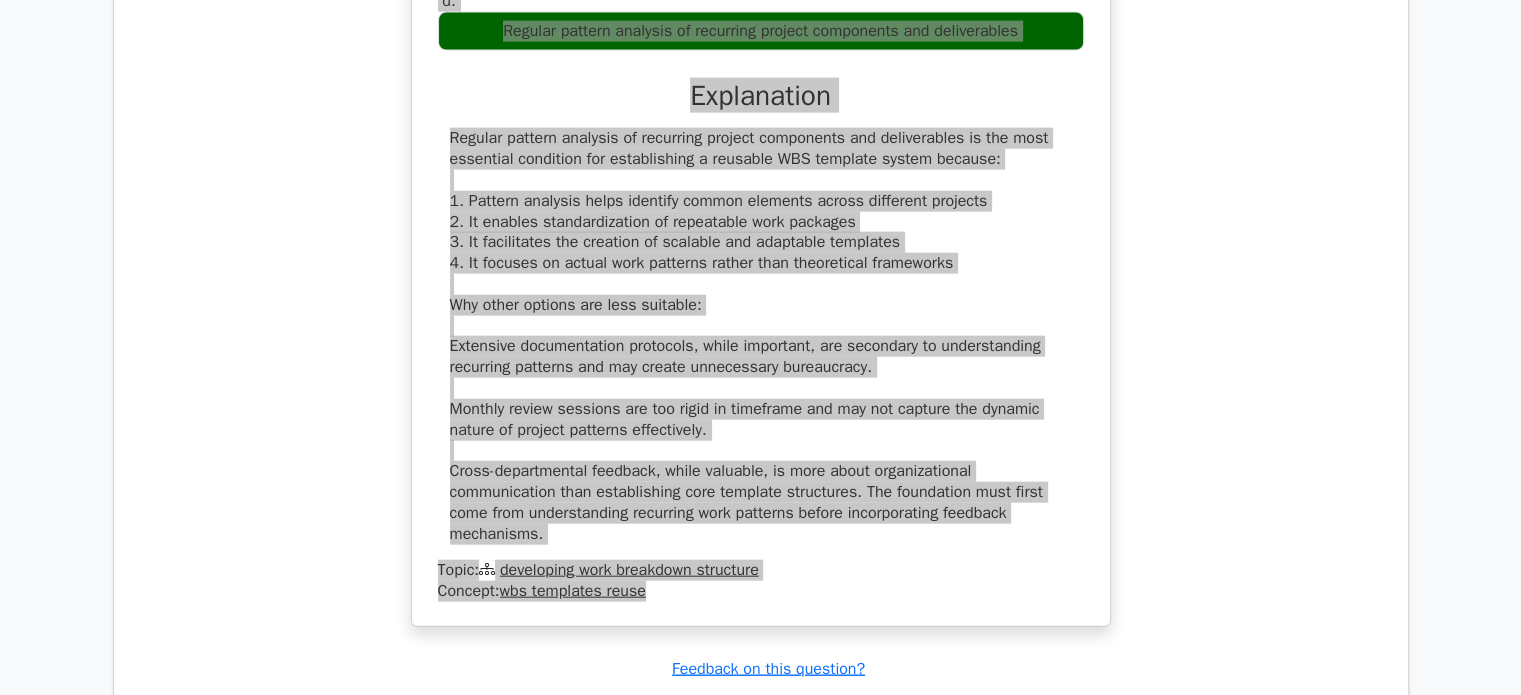 scroll, scrollTop: 187160, scrollLeft: 0, axis: vertical 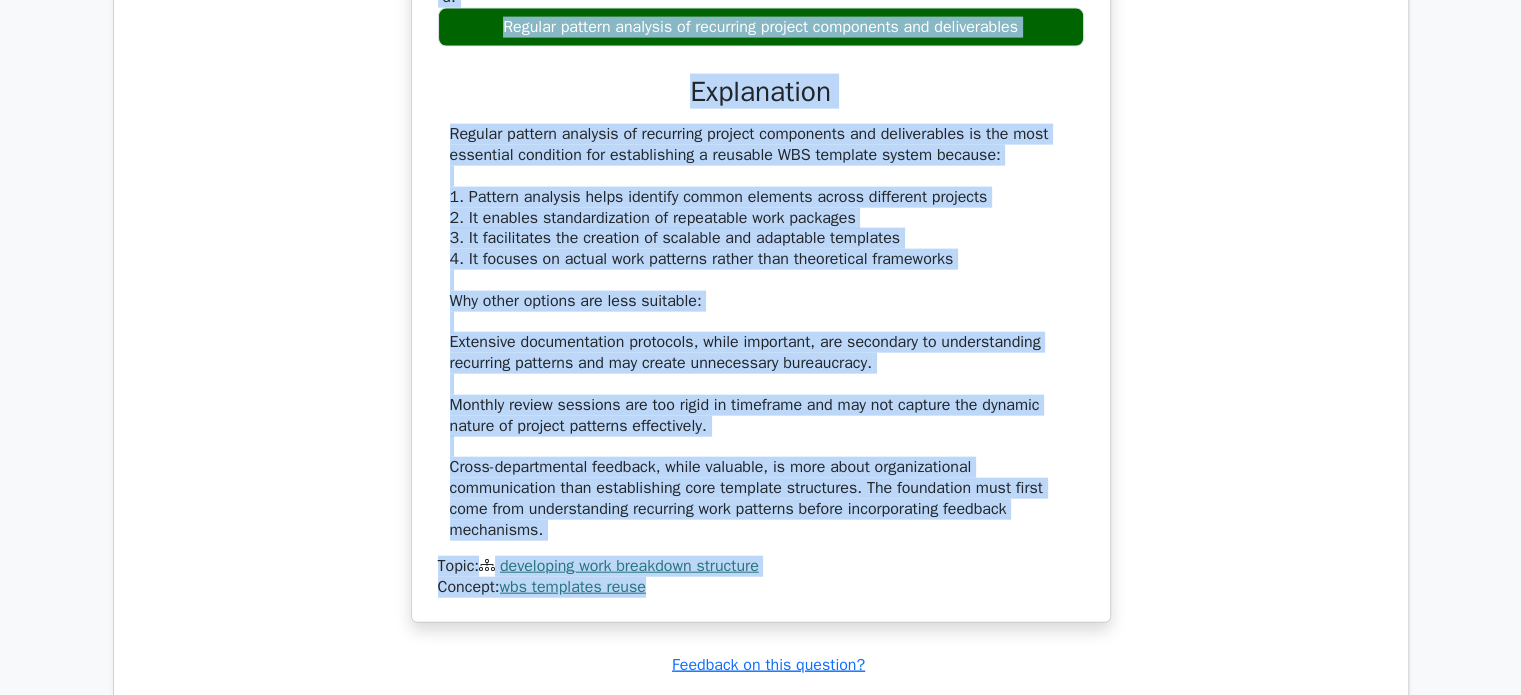 click on "Go Premium
PMI Scheduling Professional Preparation Package (2025)
4235 Superior-grade  PMI Scheduling Professional practice questions.
Accelerated Mastery: Deep dive into critical topics to fast-track your mastery.
Unlock Effortless PMI-SP preparation: 5 full exams.
100% Satisfaction Guaranteed: Full refund with no questions if unsatisfied.
Bonus:  If you upgrade now you get upgraded access to  all courses Risk-Free Decision:" at bounding box center (760, -92844) 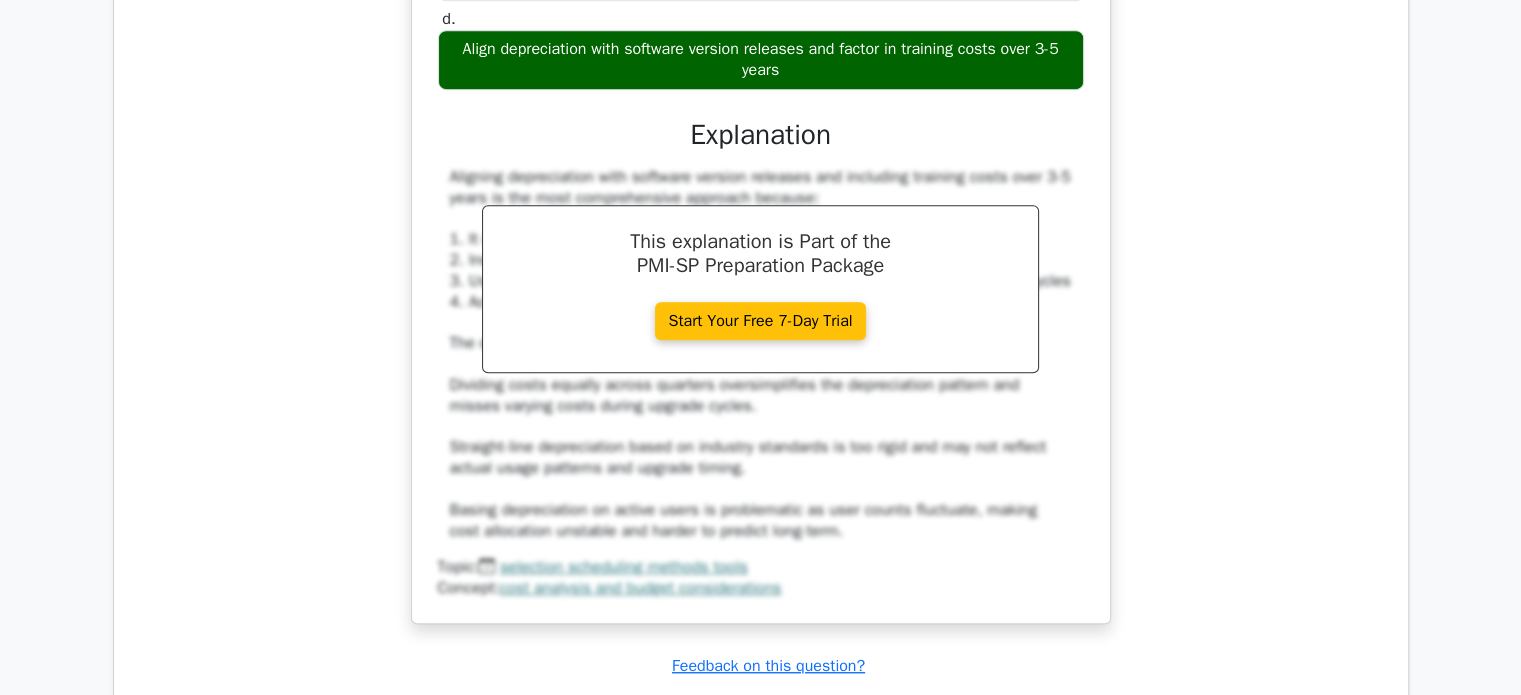 scroll, scrollTop: 168560, scrollLeft: 0, axis: vertical 